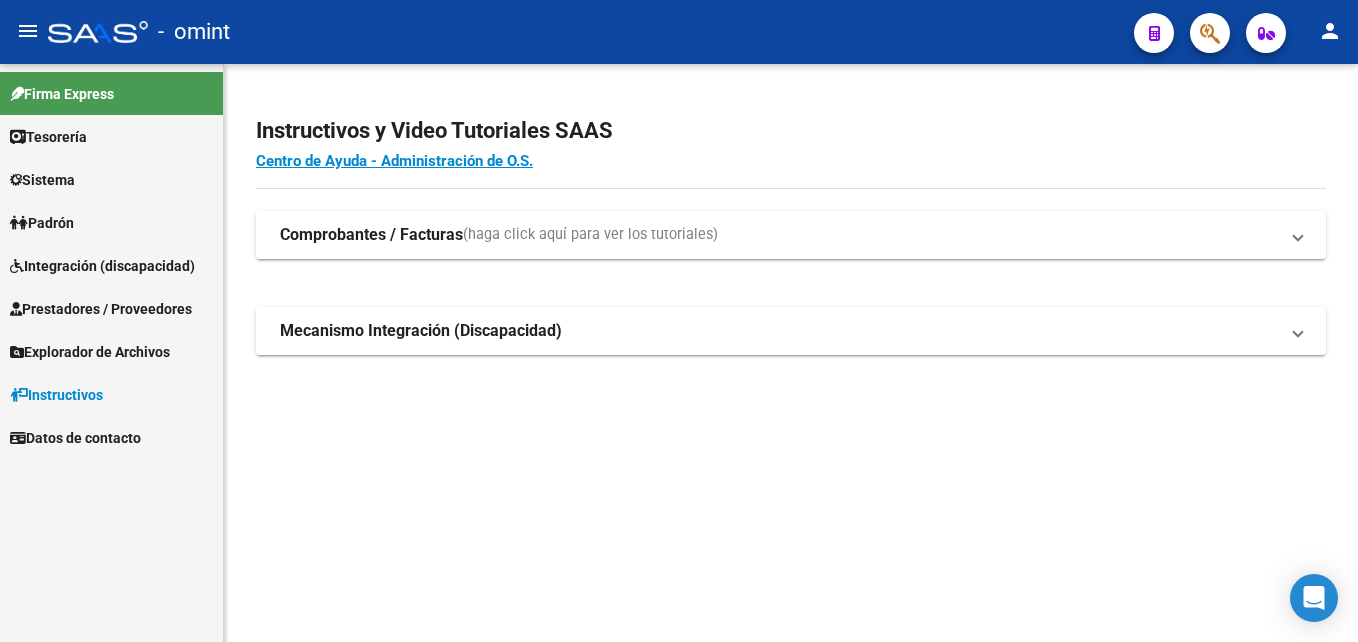 scroll, scrollTop: 0, scrollLeft: 0, axis: both 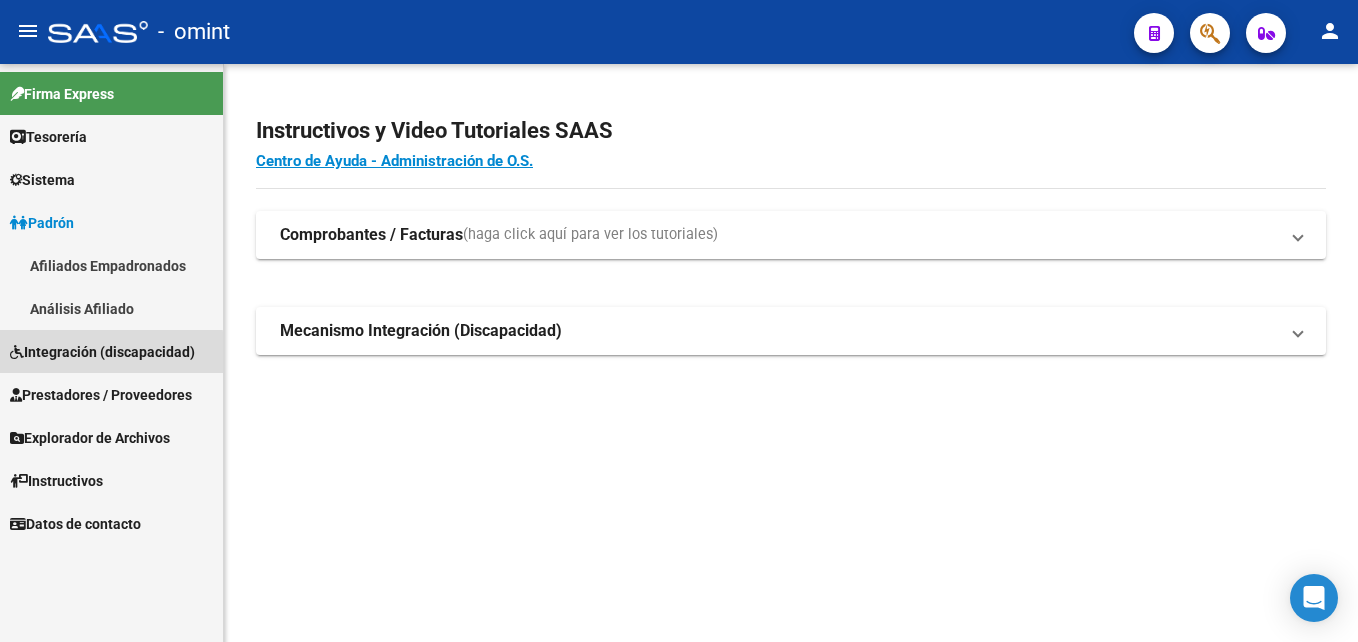 click on "Integración (discapacidad)" at bounding box center (102, 352) 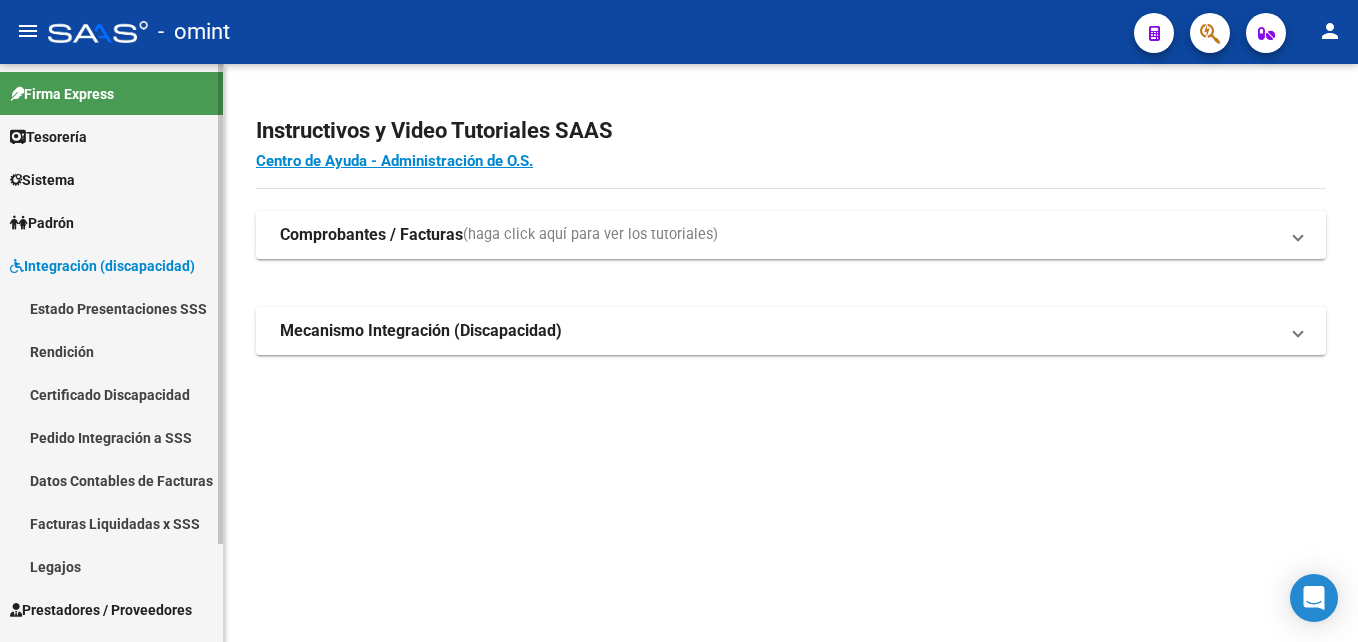 click on "Legajos" at bounding box center (111, 566) 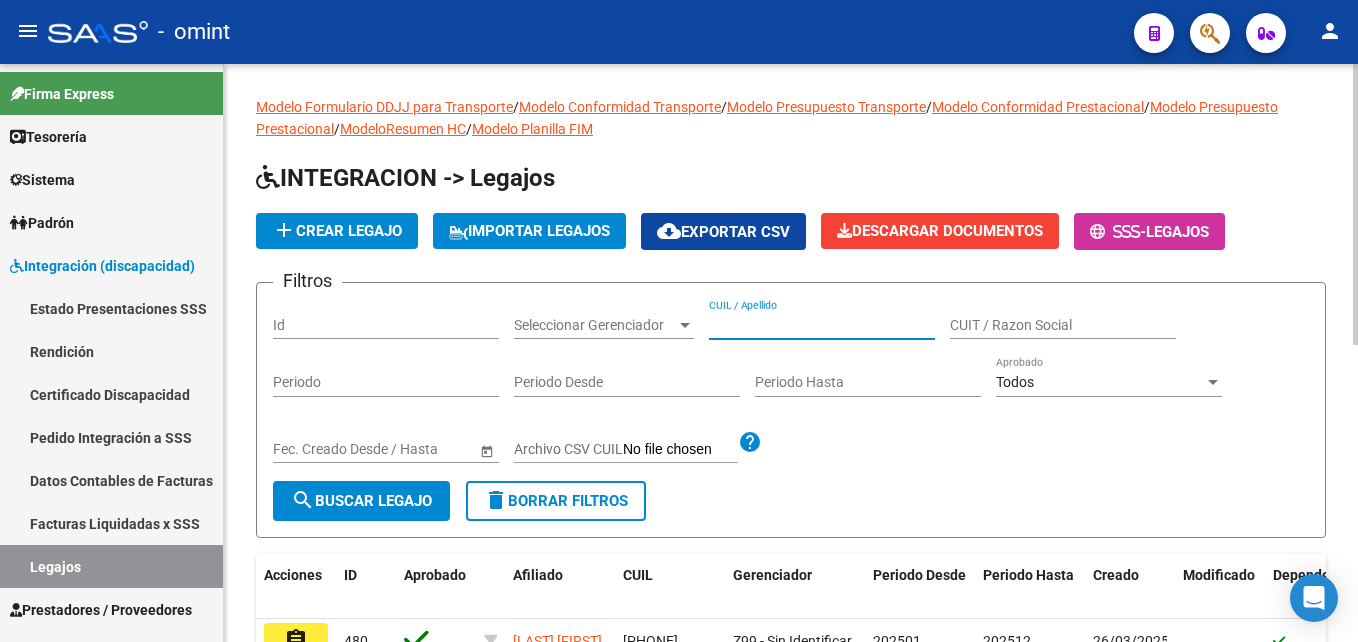 click on "CUIL / Apellido" at bounding box center (822, 325) 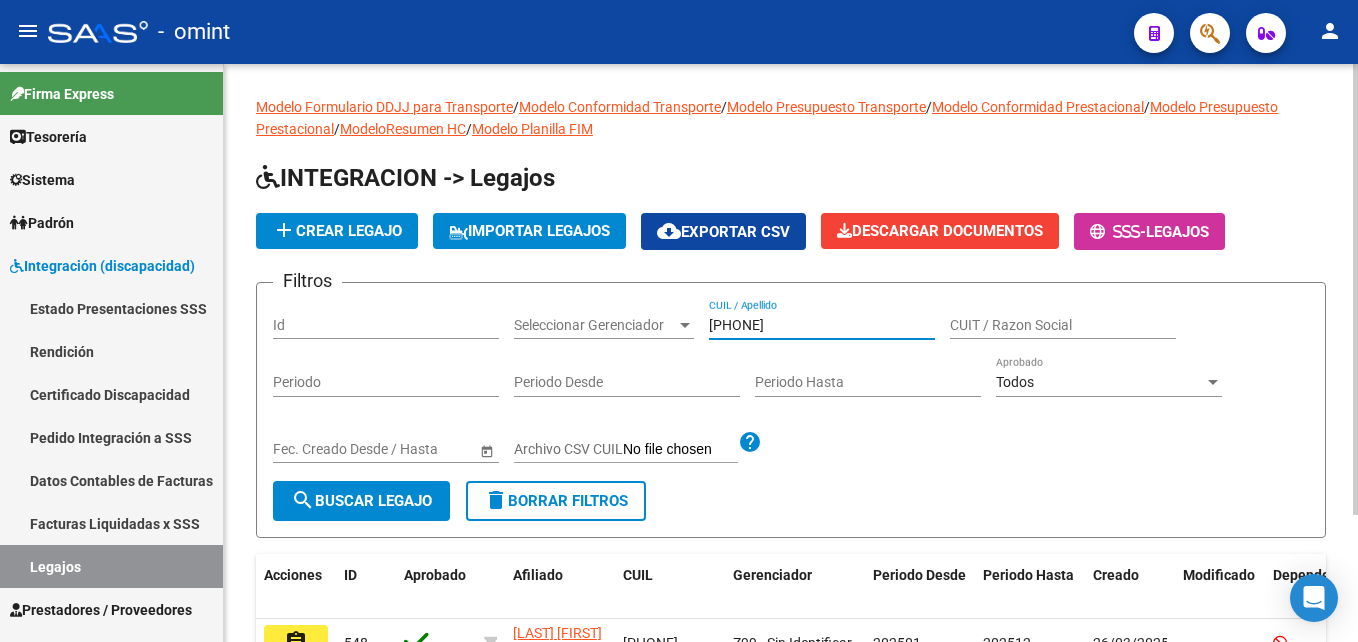 scroll, scrollTop: 163, scrollLeft: 0, axis: vertical 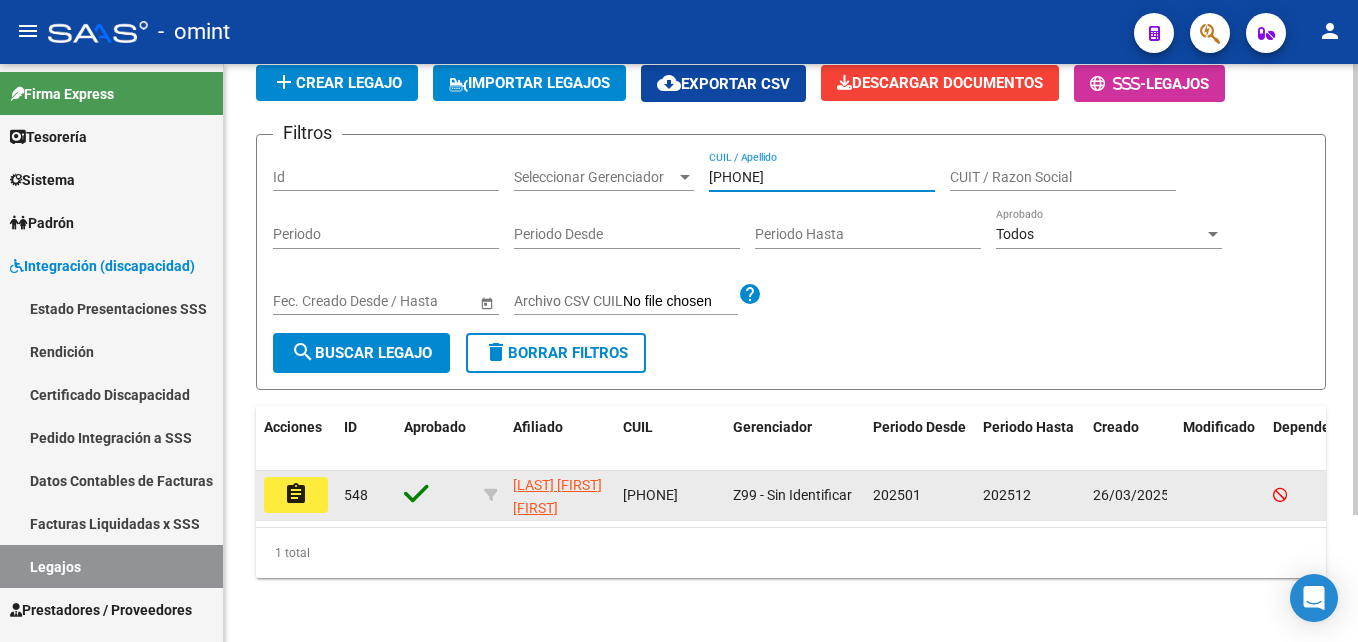 type on "[PHONE]" 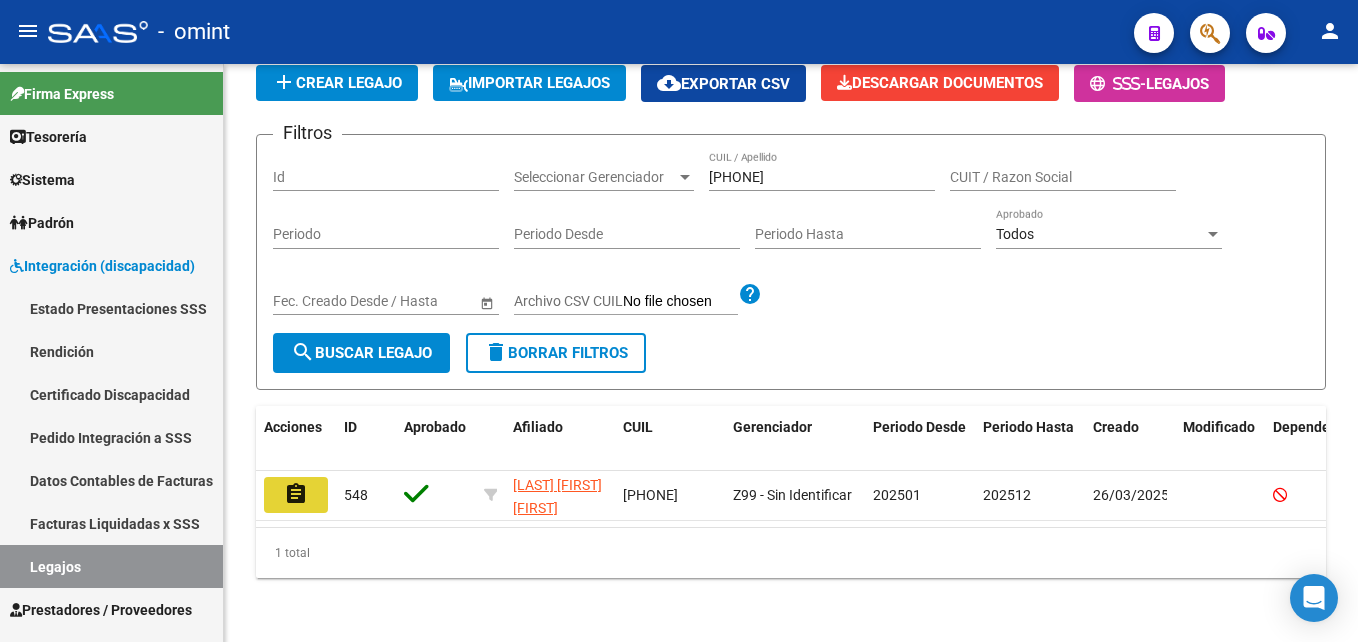click on "assignment" 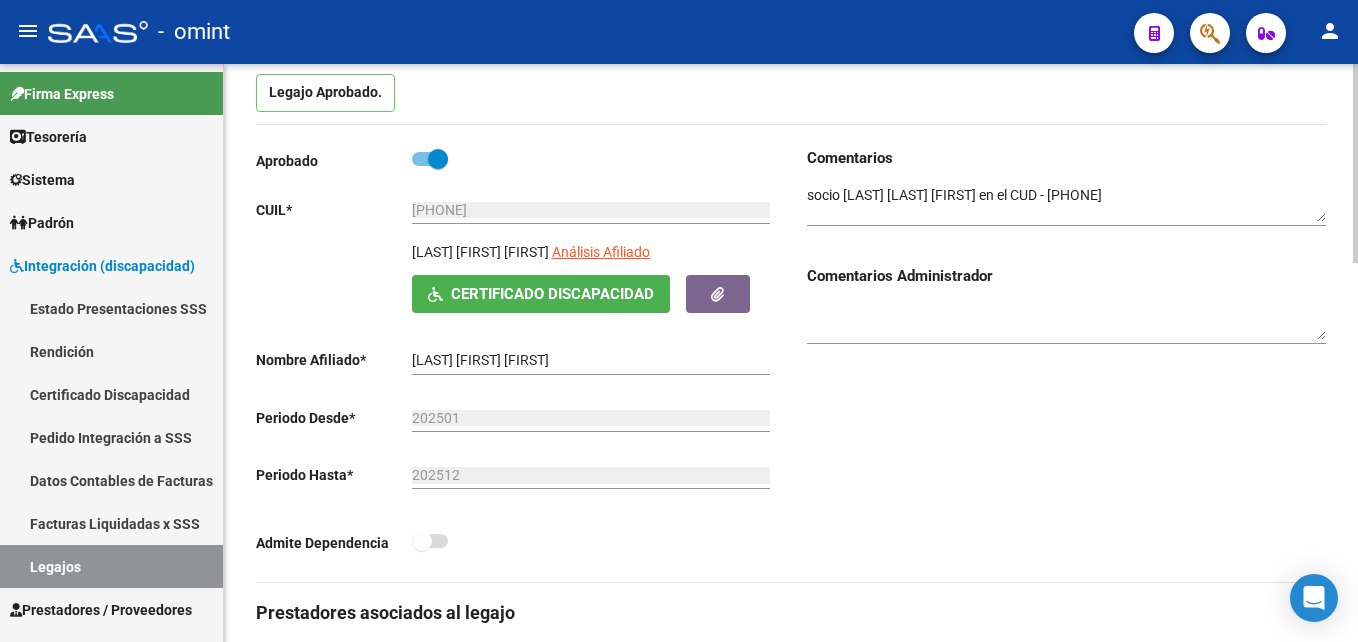 scroll, scrollTop: 0, scrollLeft: 0, axis: both 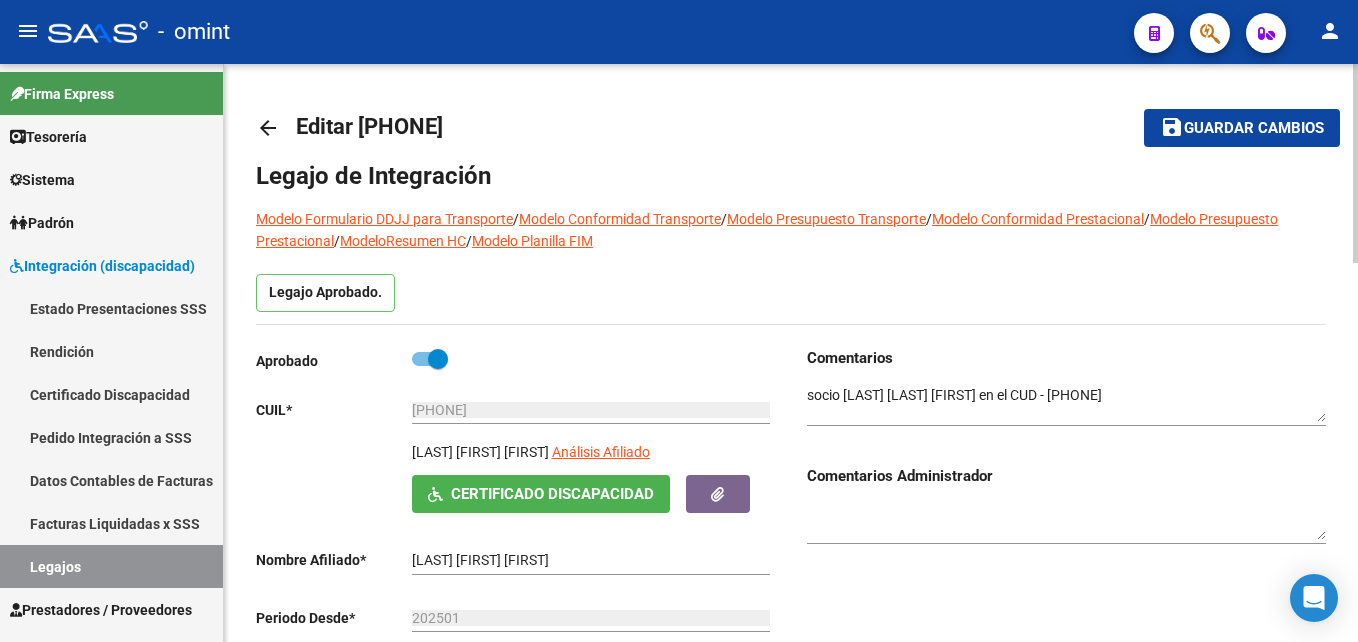 click on "arrow_back" 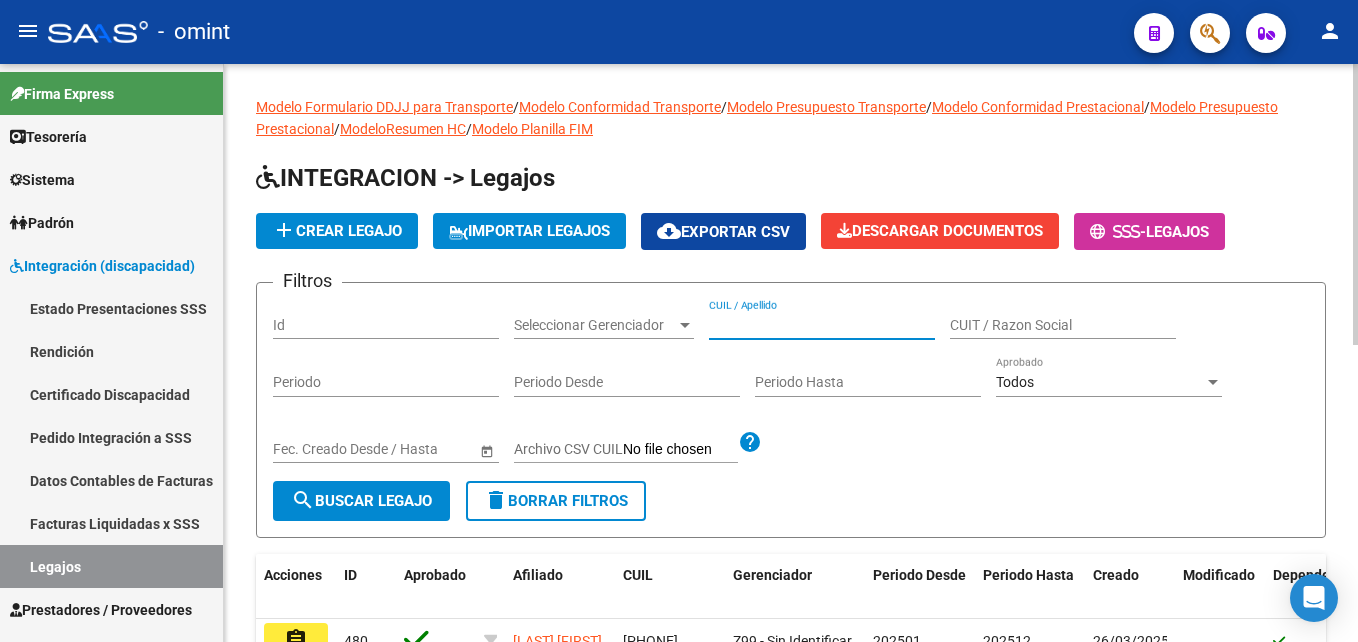 click on "CUIL / Apellido" at bounding box center (822, 325) 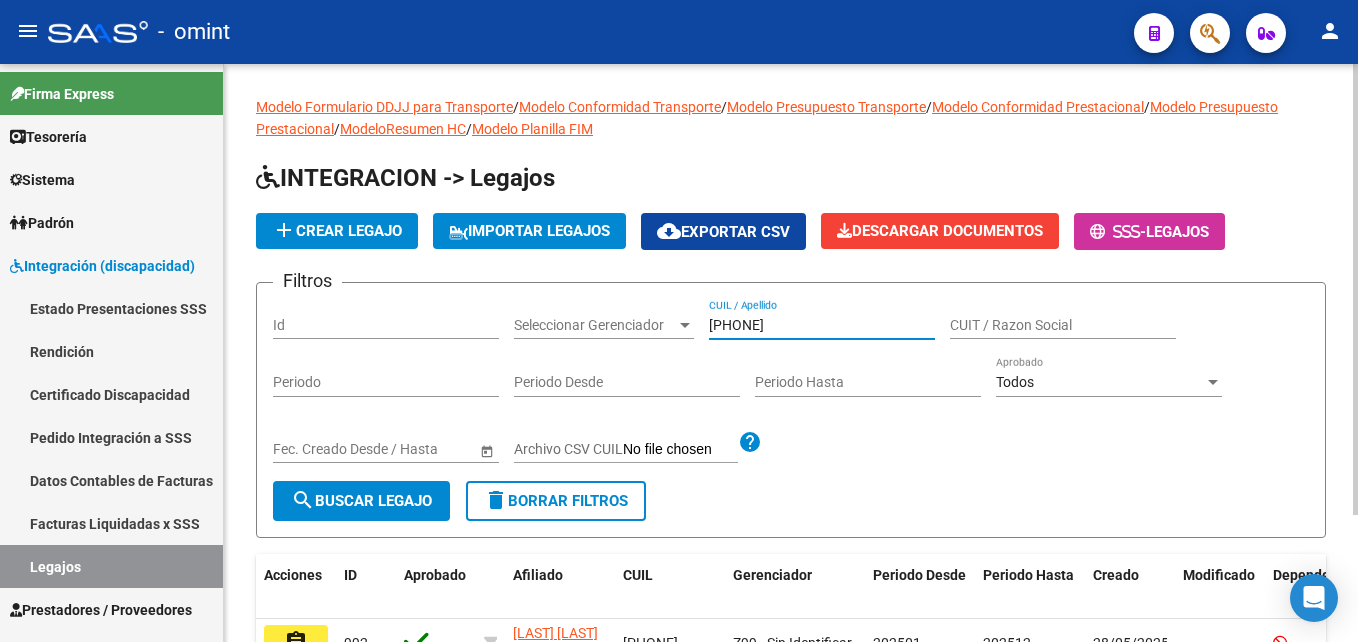 scroll, scrollTop: 163, scrollLeft: 0, axis: vertical 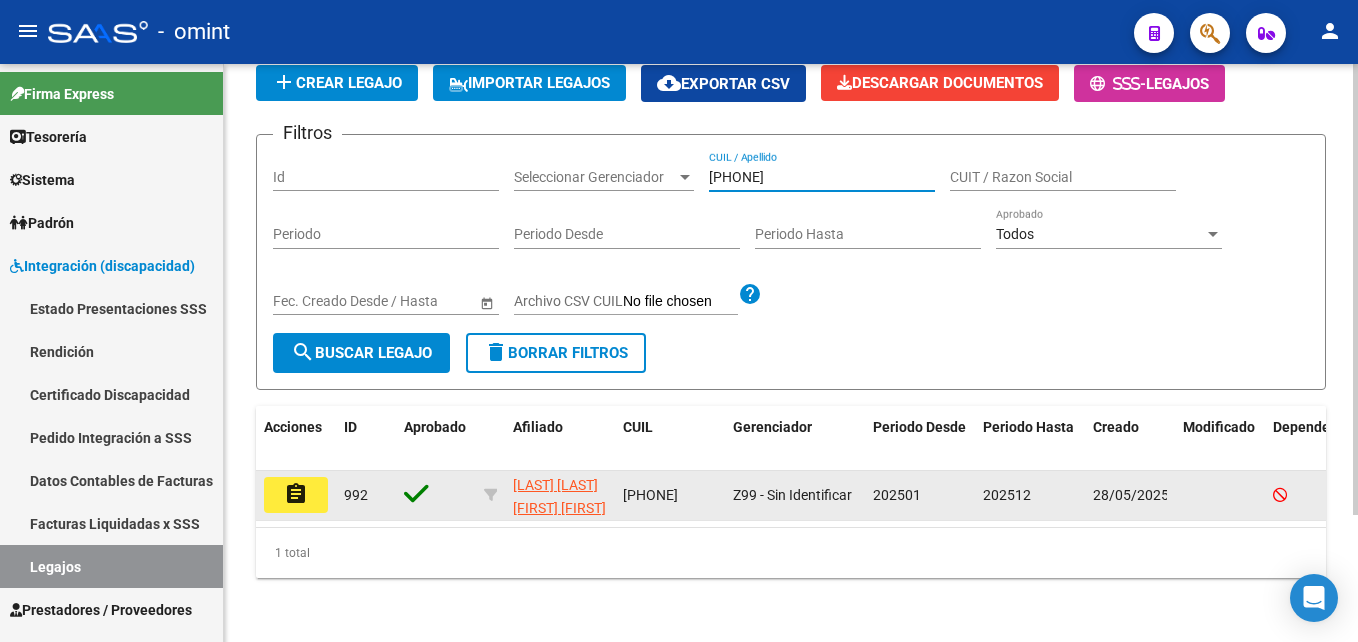 type on "[PHONE]" 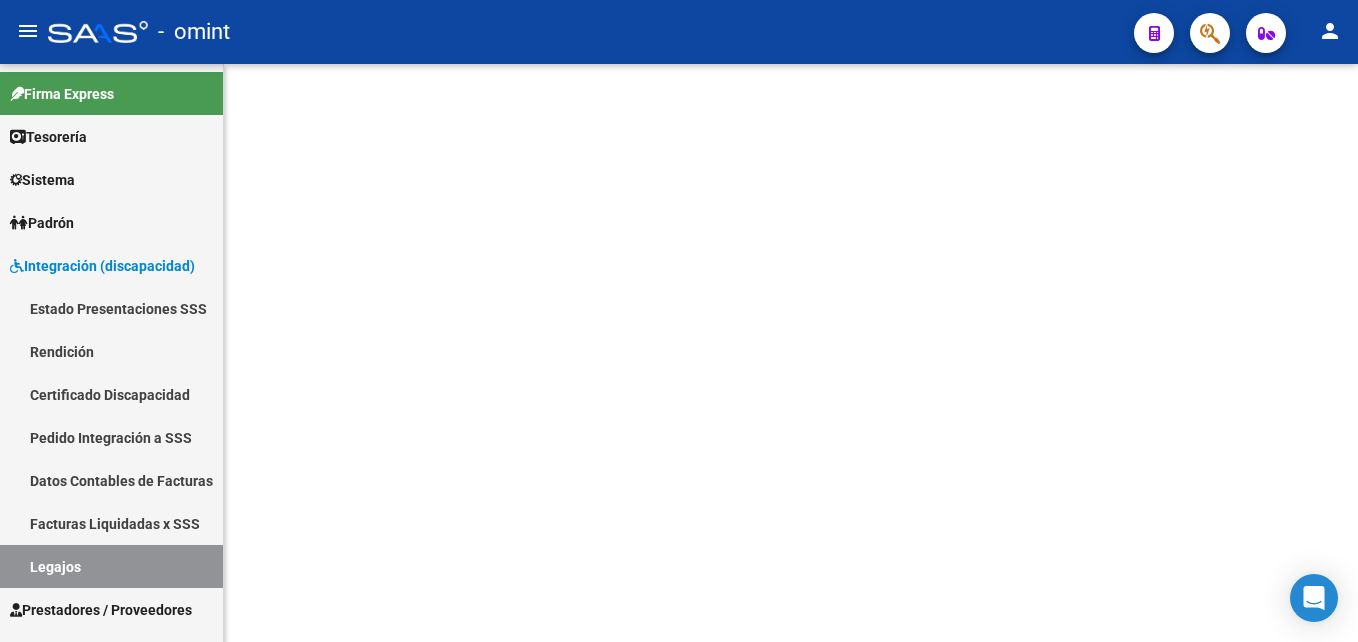 scroll, scrollTop: 0, scrollLeft: 0, axis: both 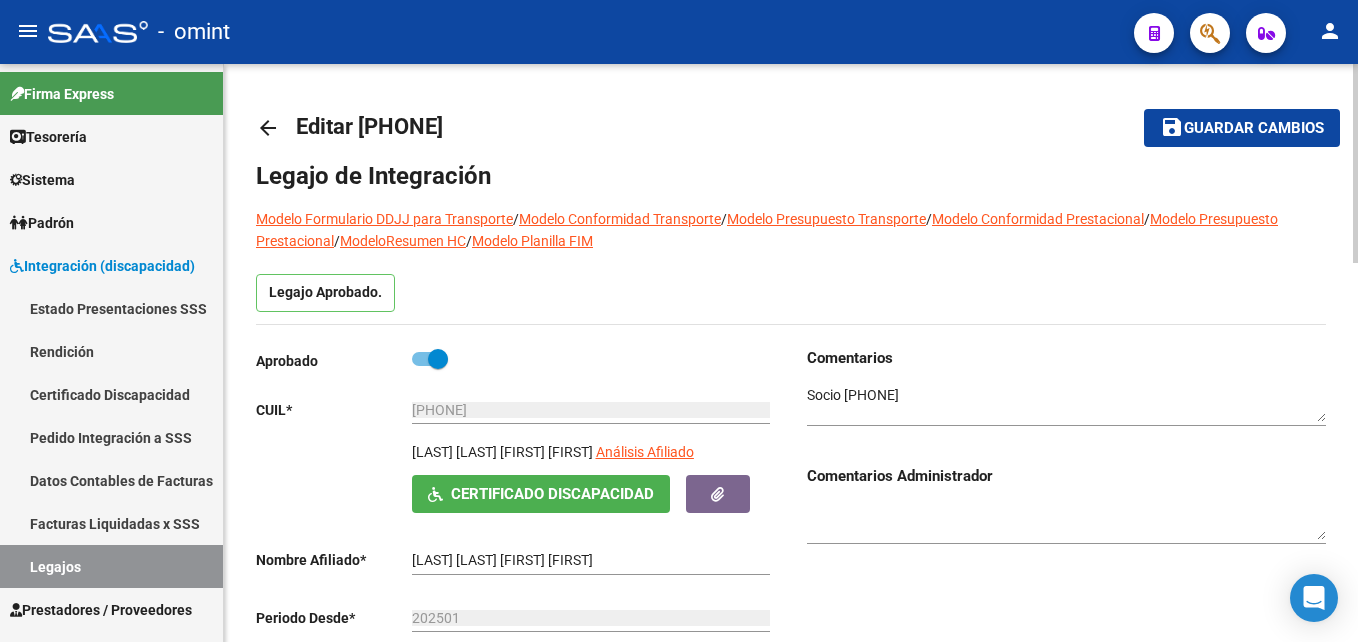 click at bounding box center [1066, 404] 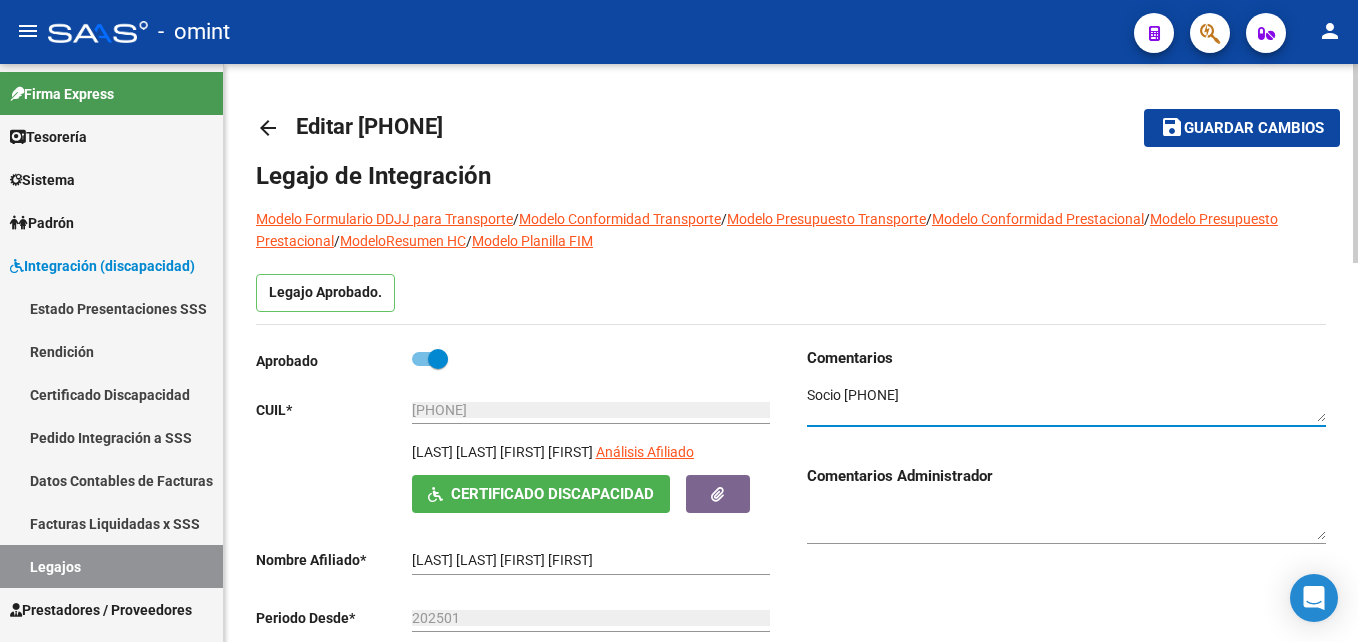 click at bounding box center (1066, 404) 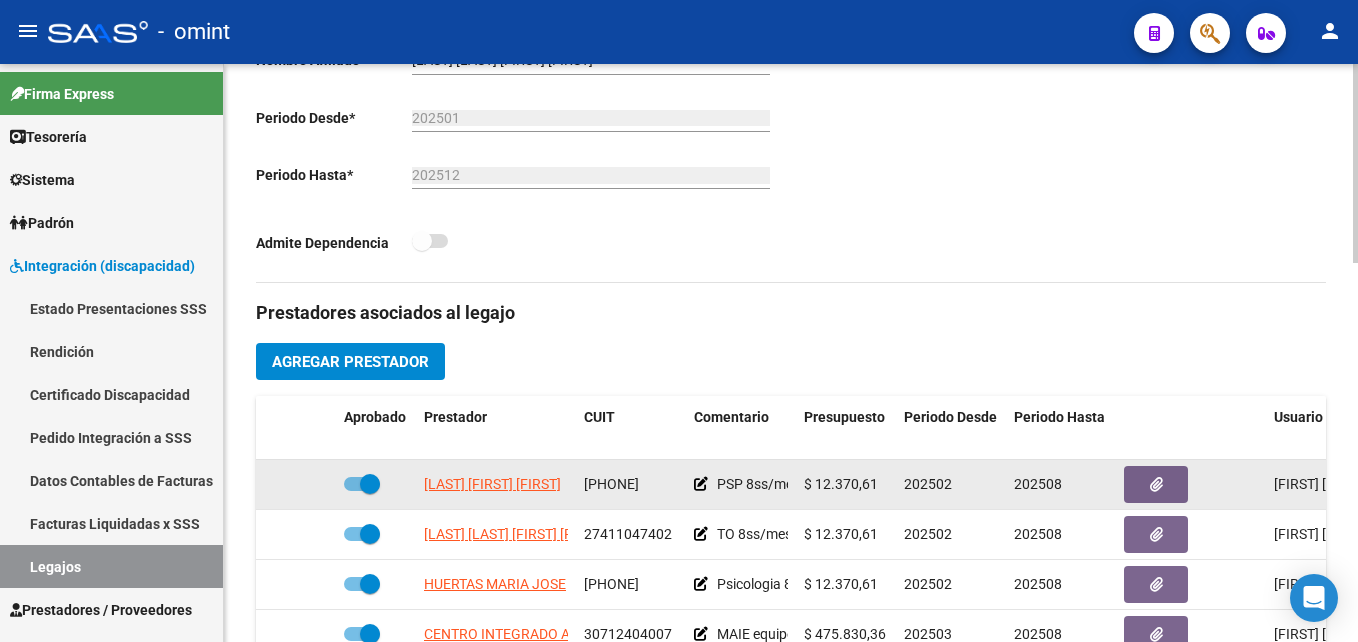 scroll, scrollTop: 700, scrollLeft: 0, axis: vertical 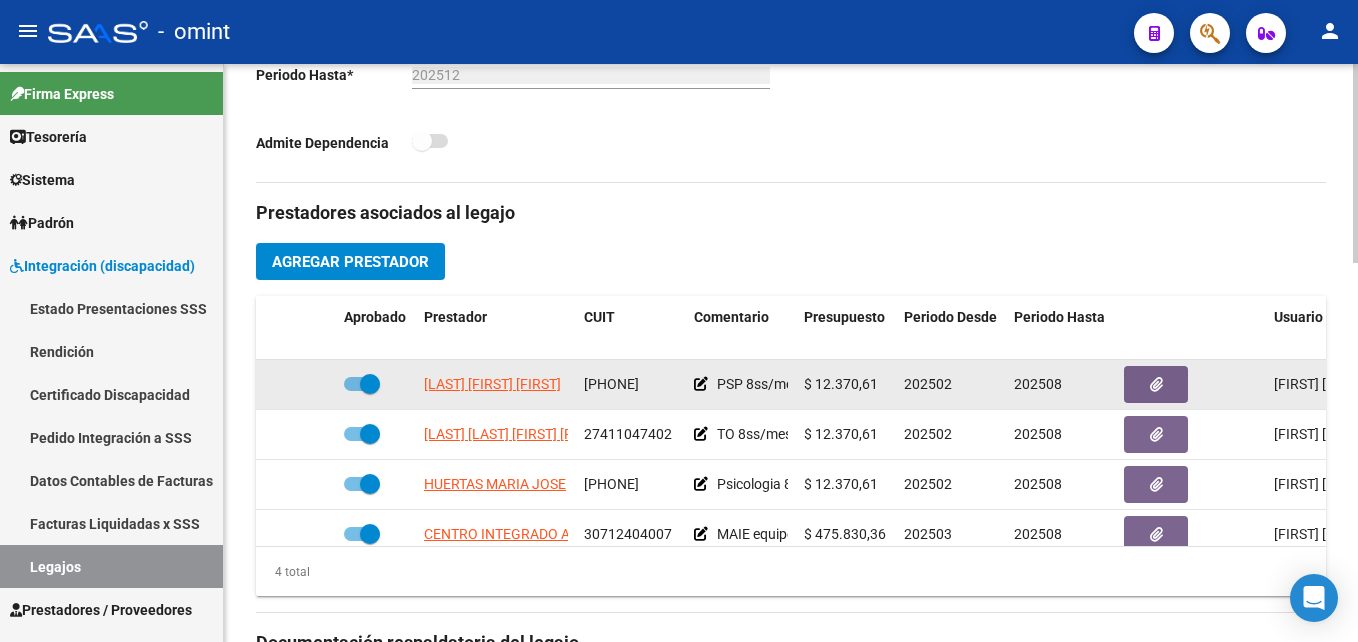 click on "27369464162" 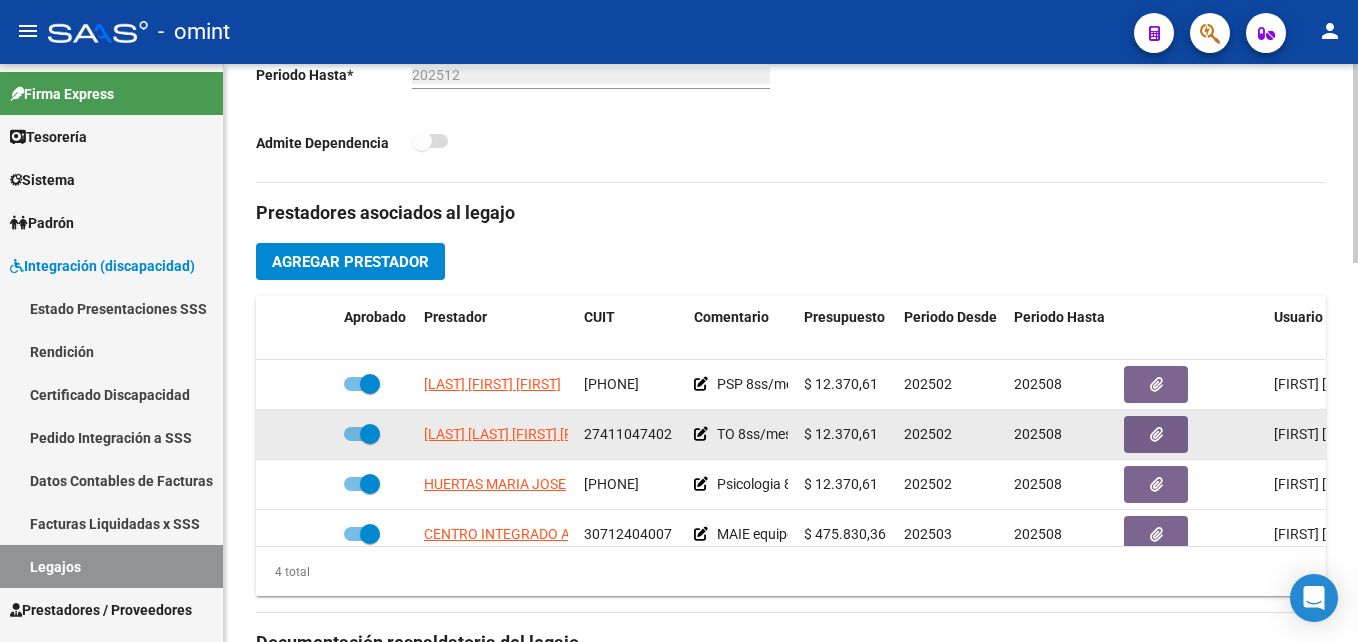 click on "27411047402" 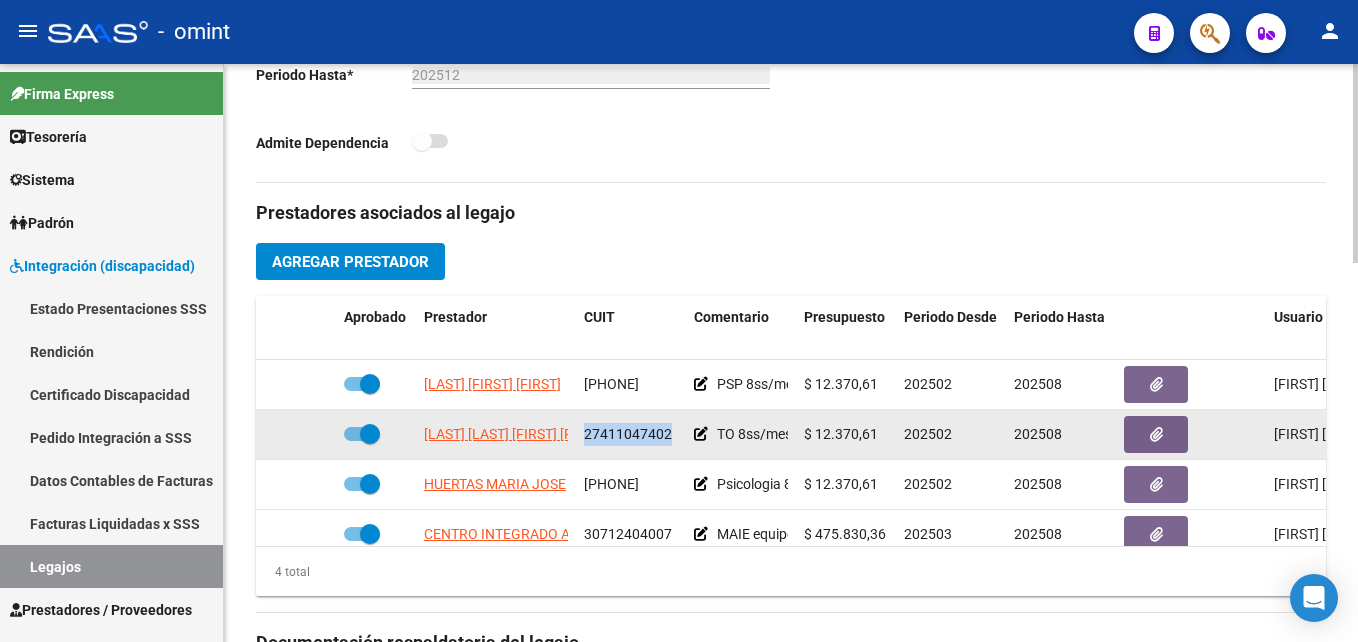 click on "27411047402" 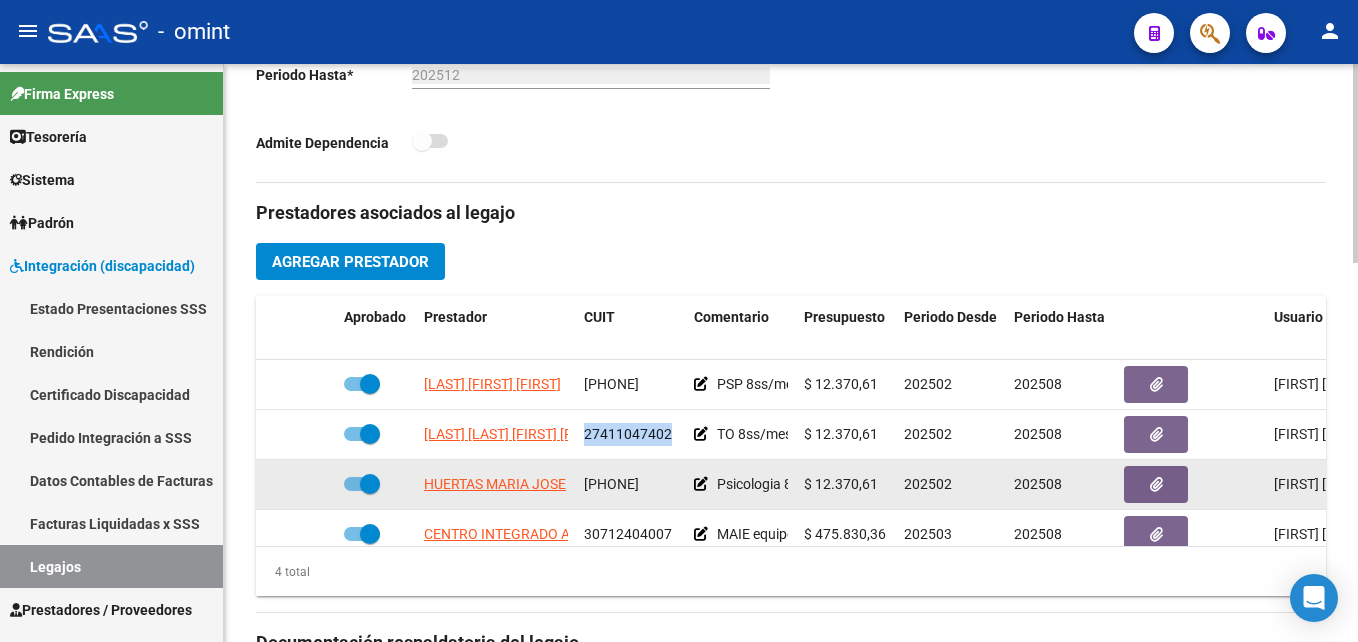 click on "27308042923" 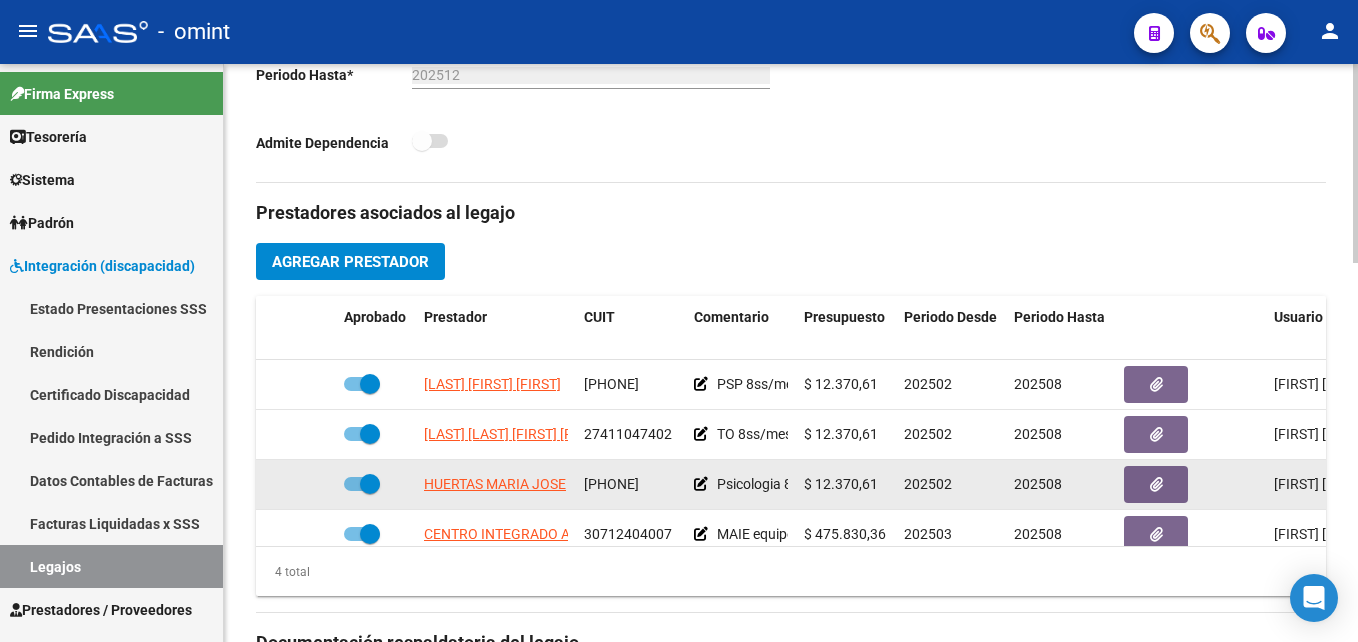 click on "27308042923" 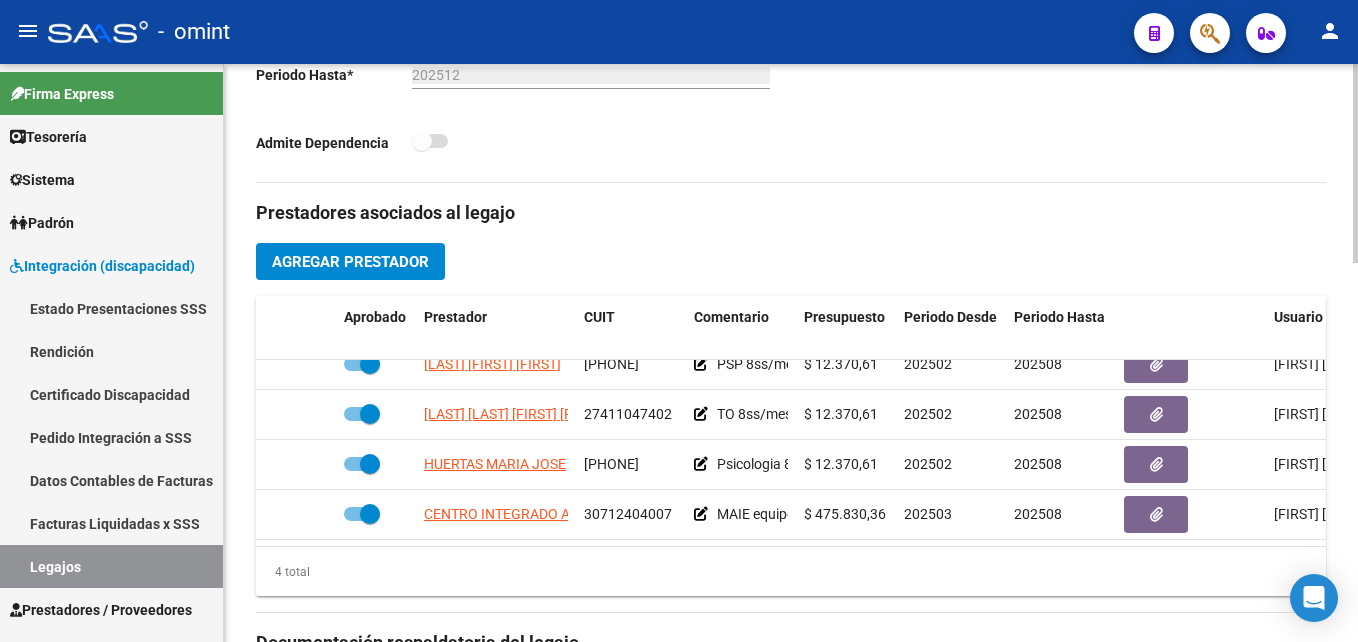 scroll, scrollTop: 35, scrollLeft: 0, axis: vertical 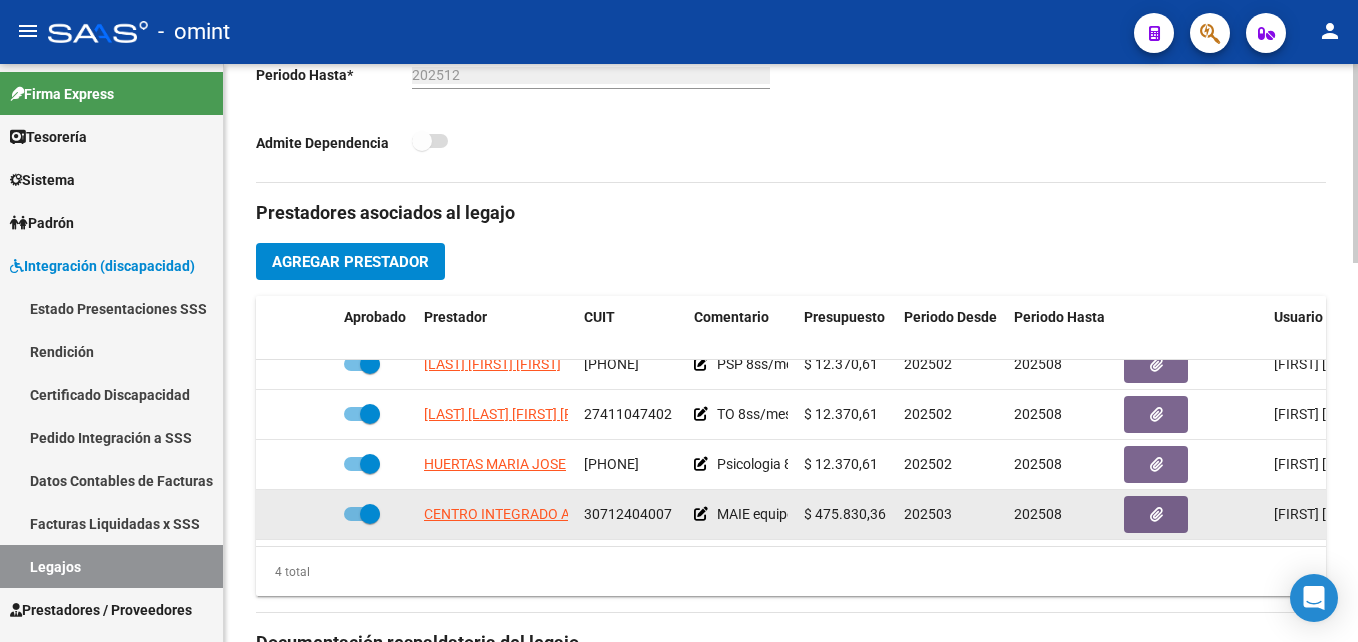 click on "30712404007" 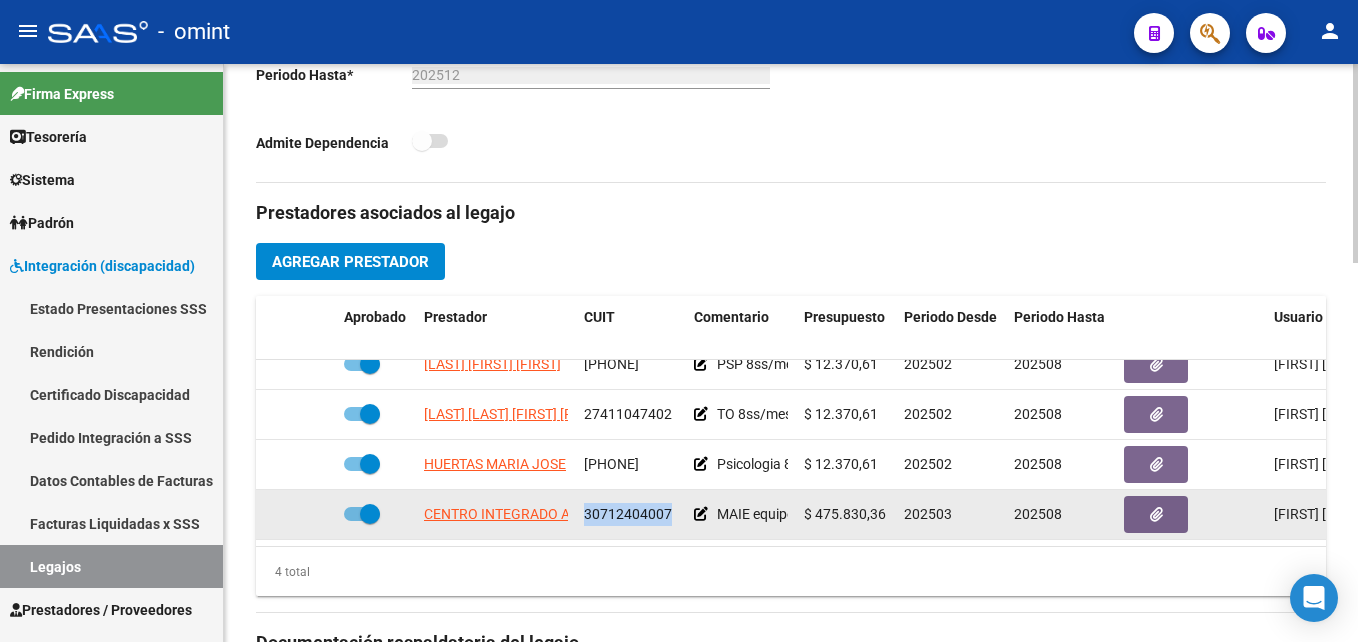 click on "30712404007" 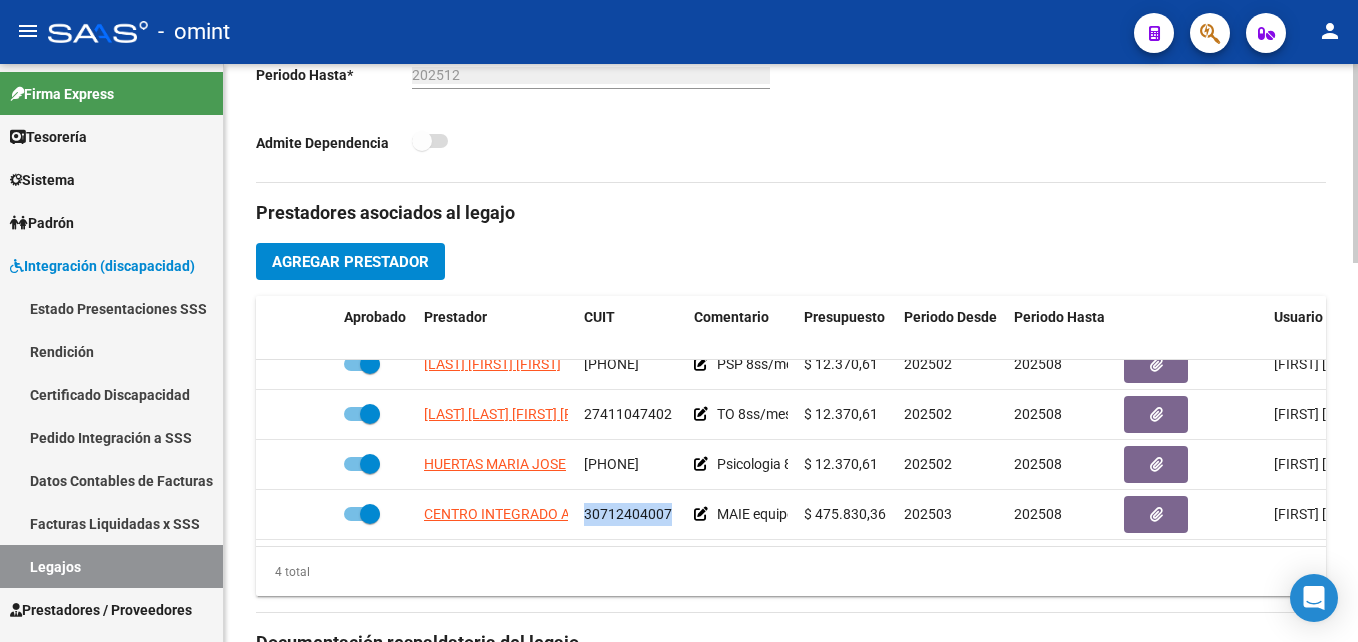 scroll, scrollTop: 0, scrollLeft: 0, axis: both 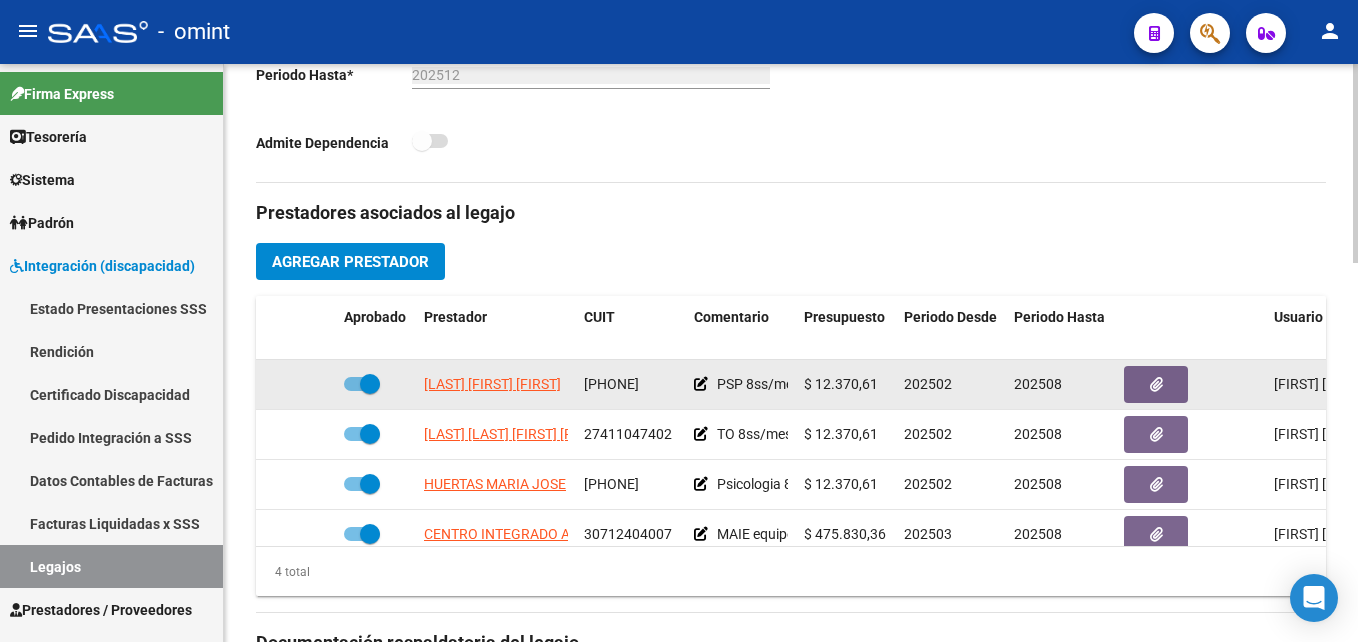 click on "27369464162" 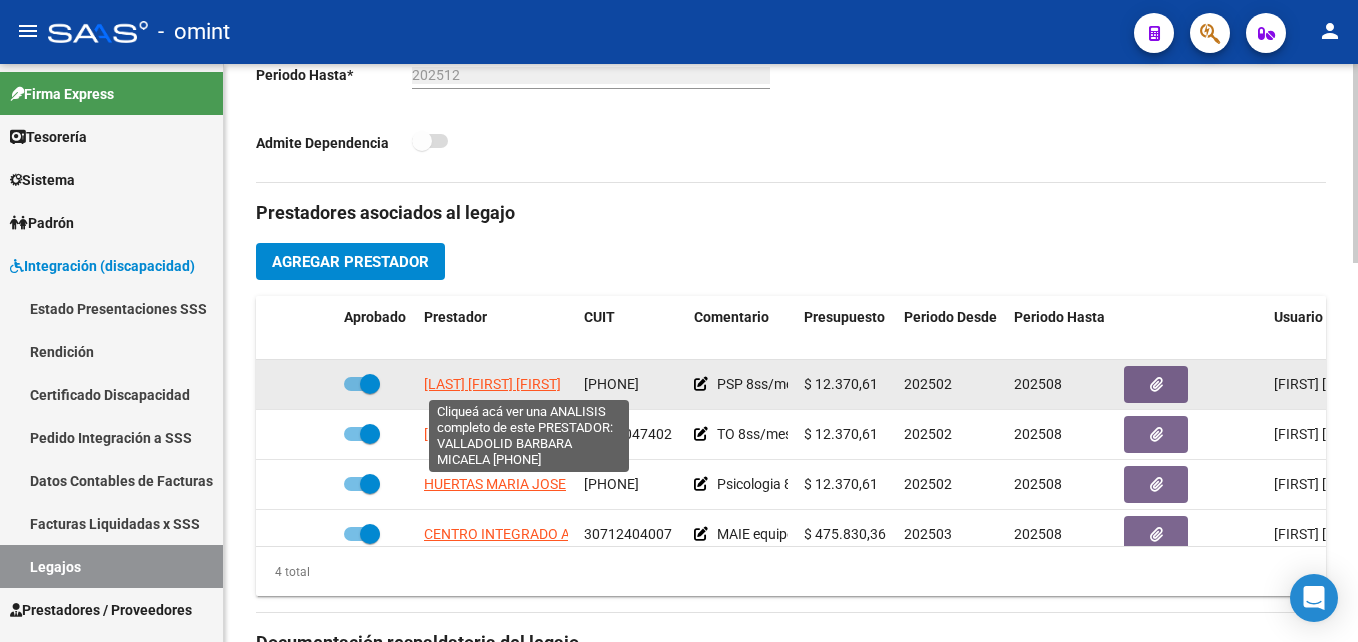 click on "VALLADOLID BARBARA MICAELA" 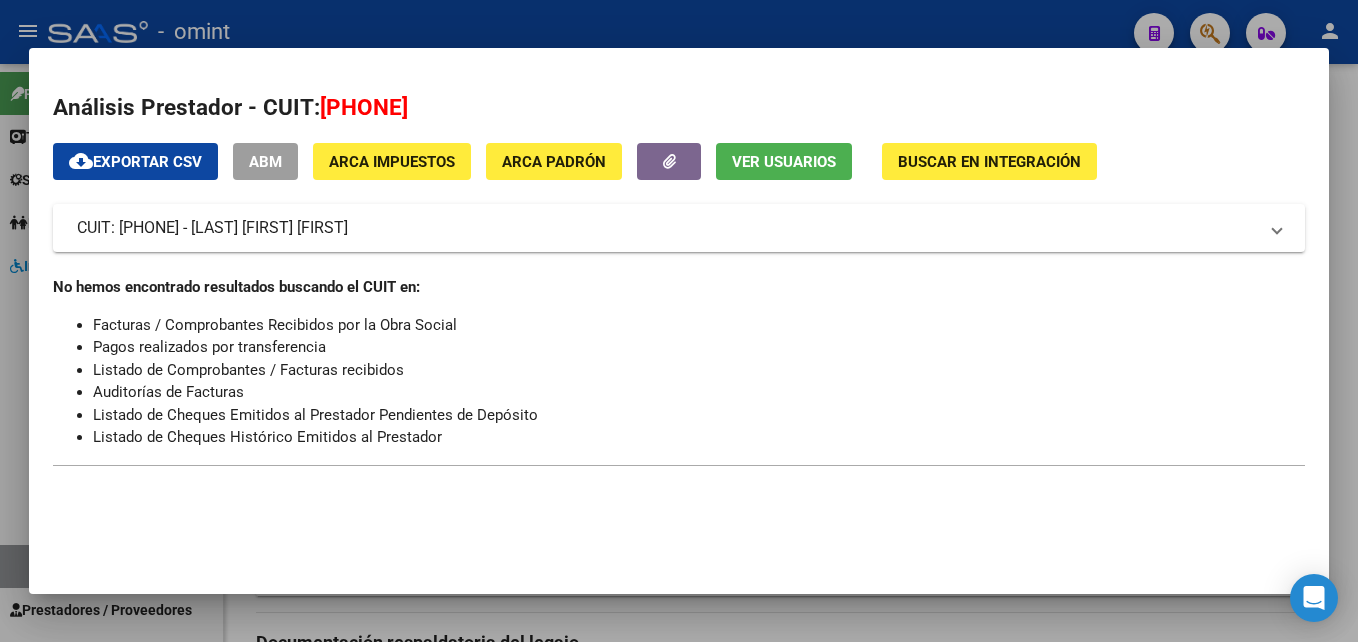 click at bounding box center (679, 321) 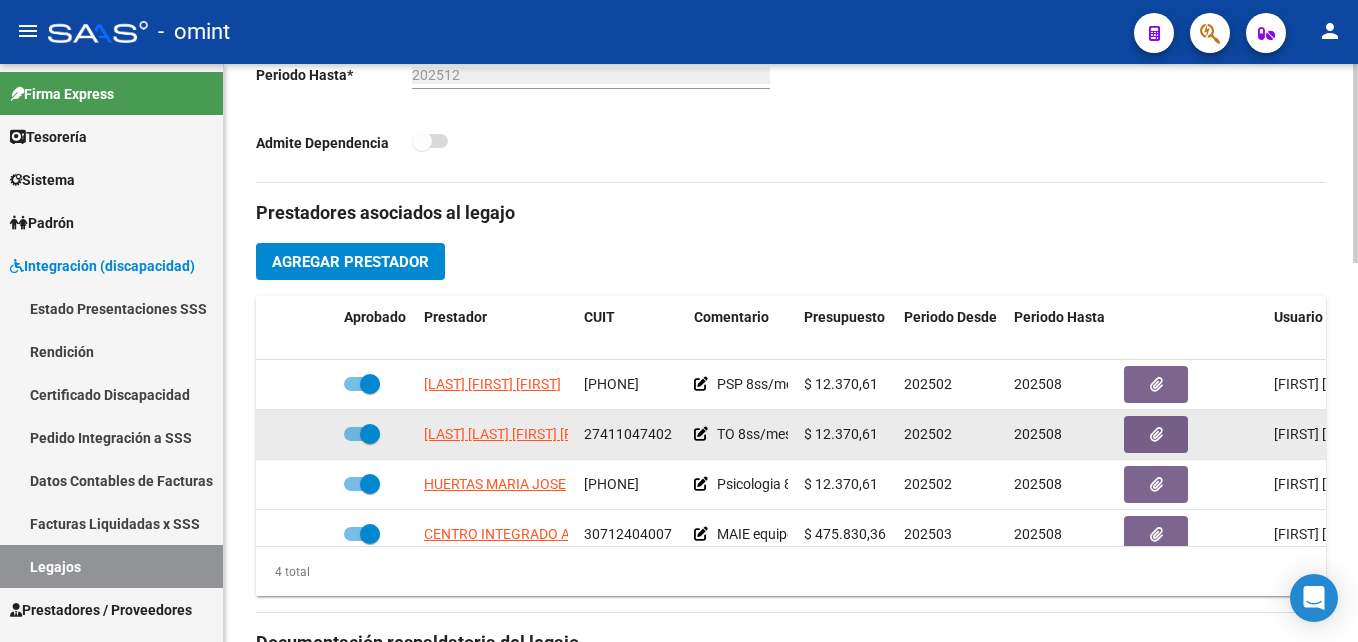 click on "27411047402" 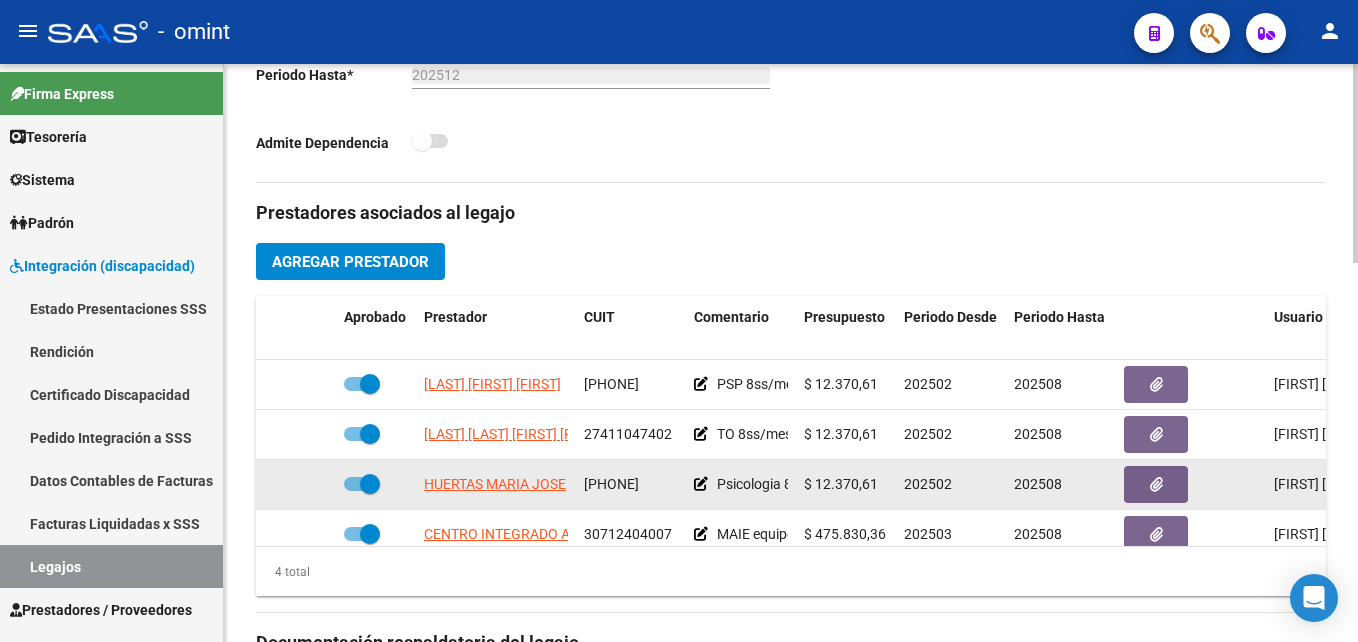 click on "27308042923" 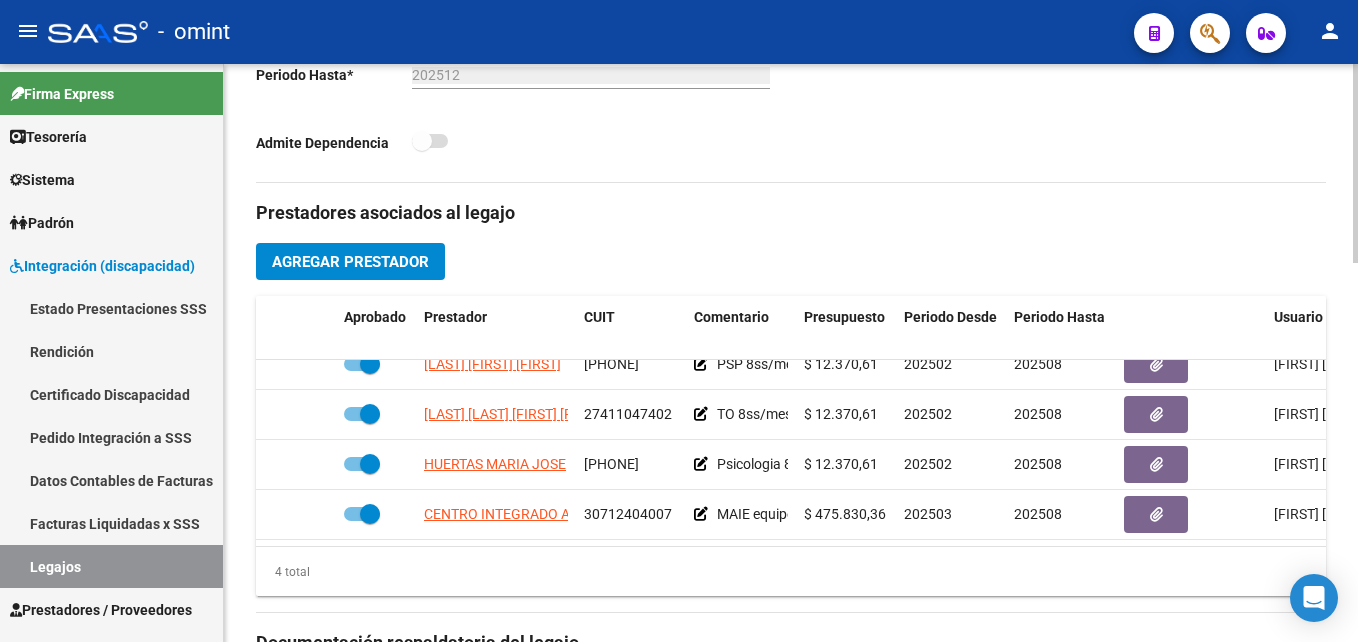 scroll, scrollTop: 35, scrollLeft: 0, axis: vertical 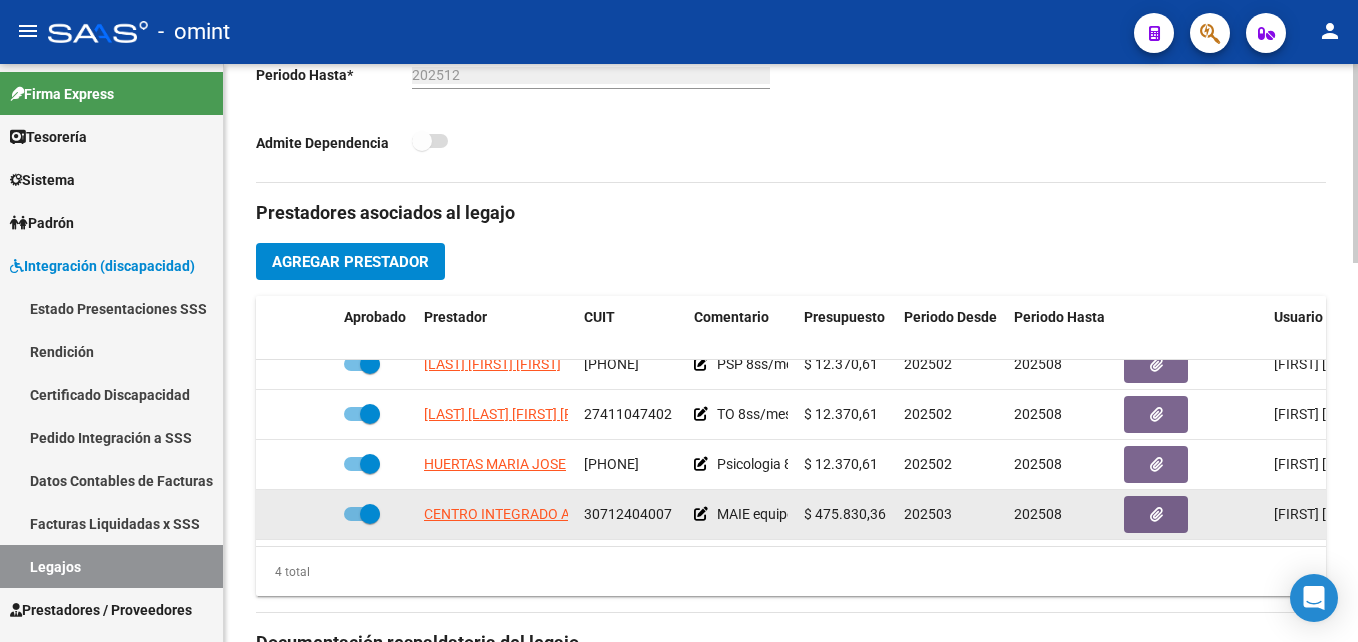 click on "30712404007" 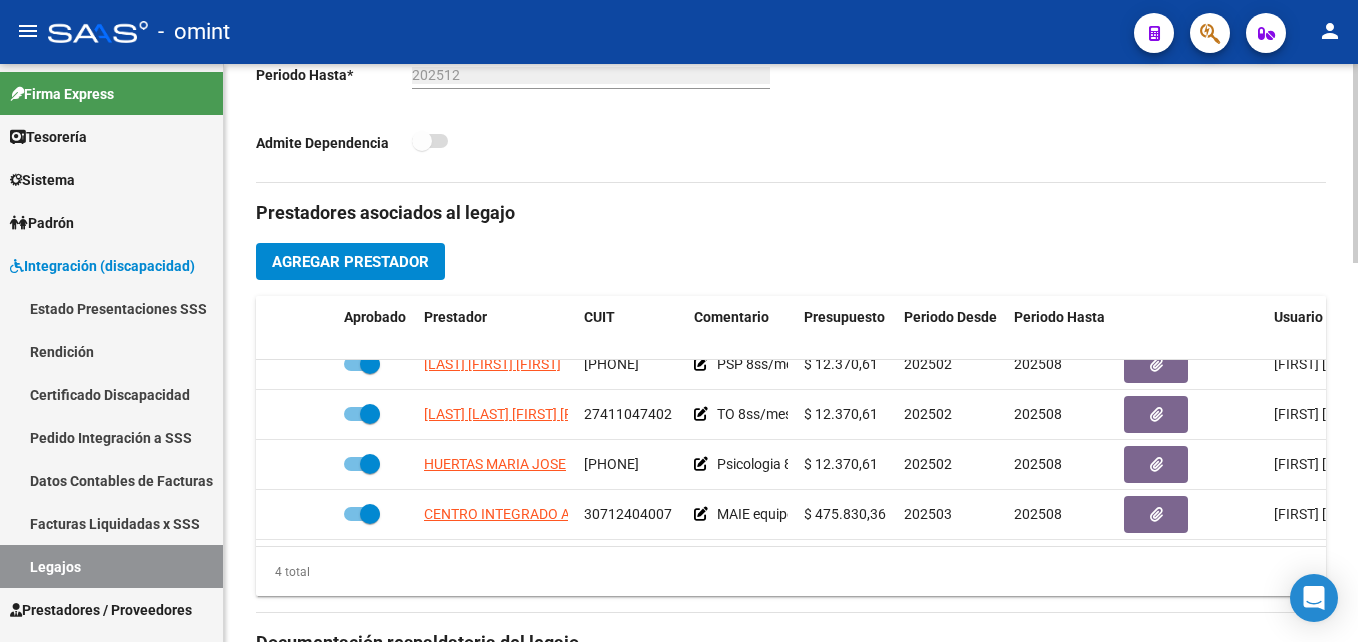 scroll, scrollTop: 0, scrollLeft: 0, axis: both 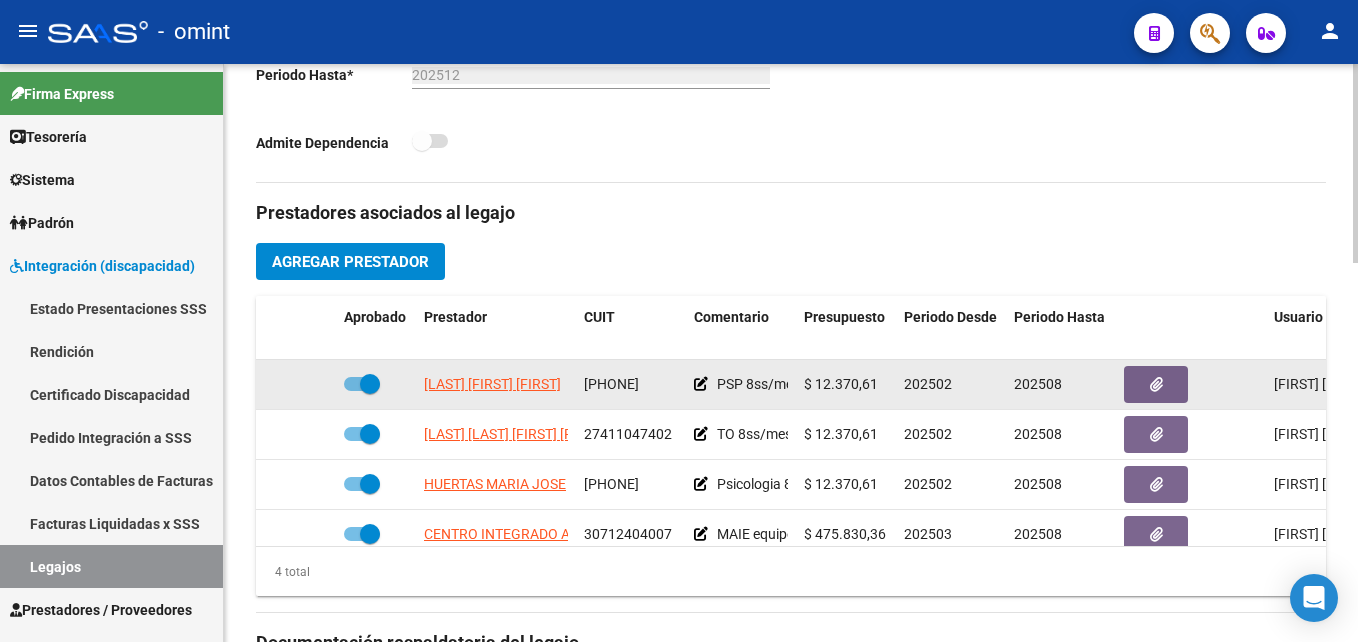 click on "27369464162" 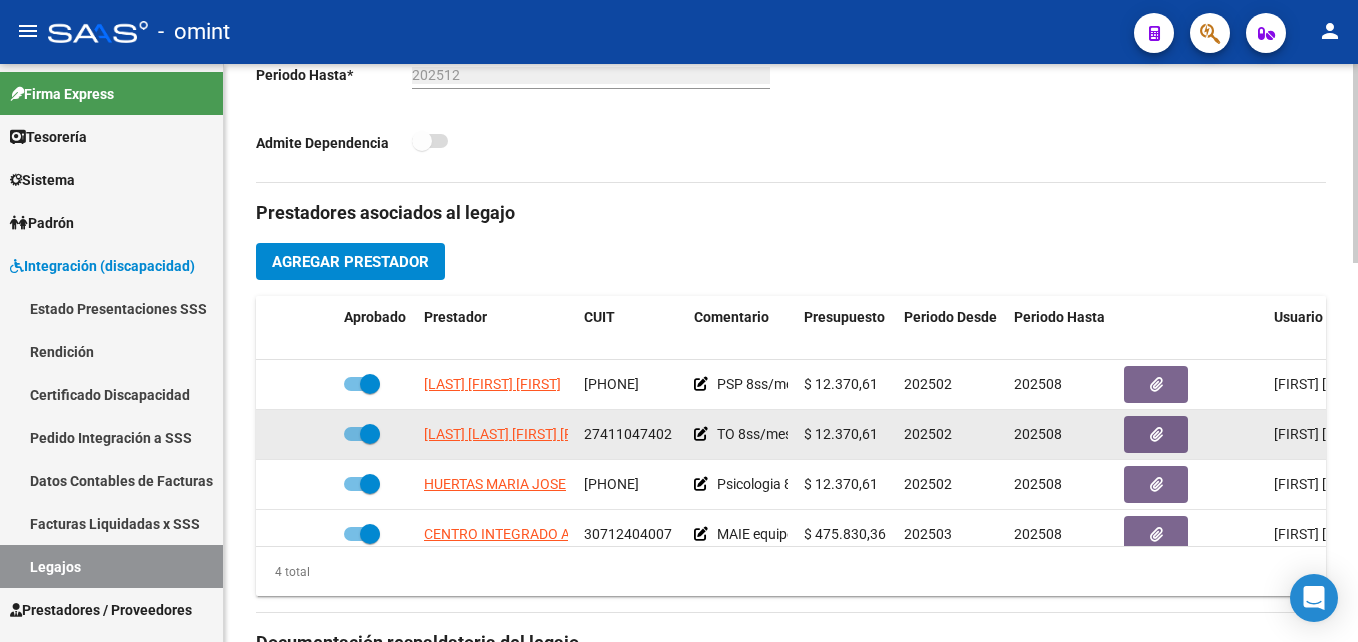 click on "27411047402" 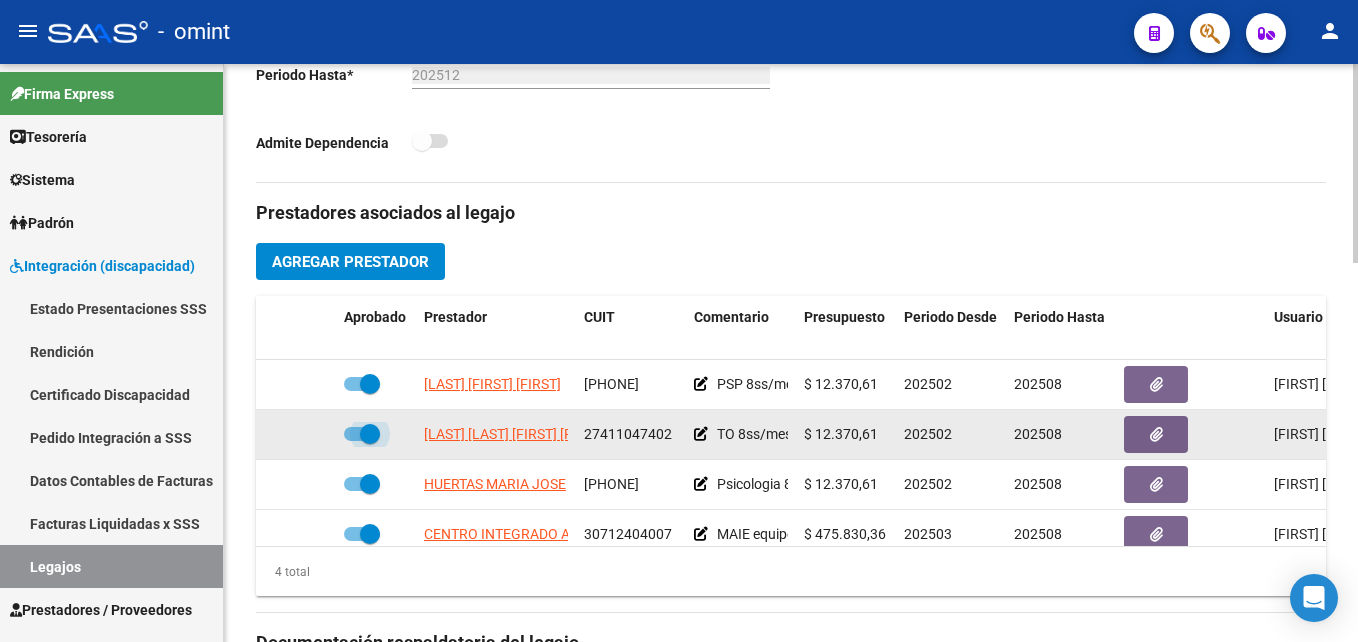 click at bounding box center [362, 434] 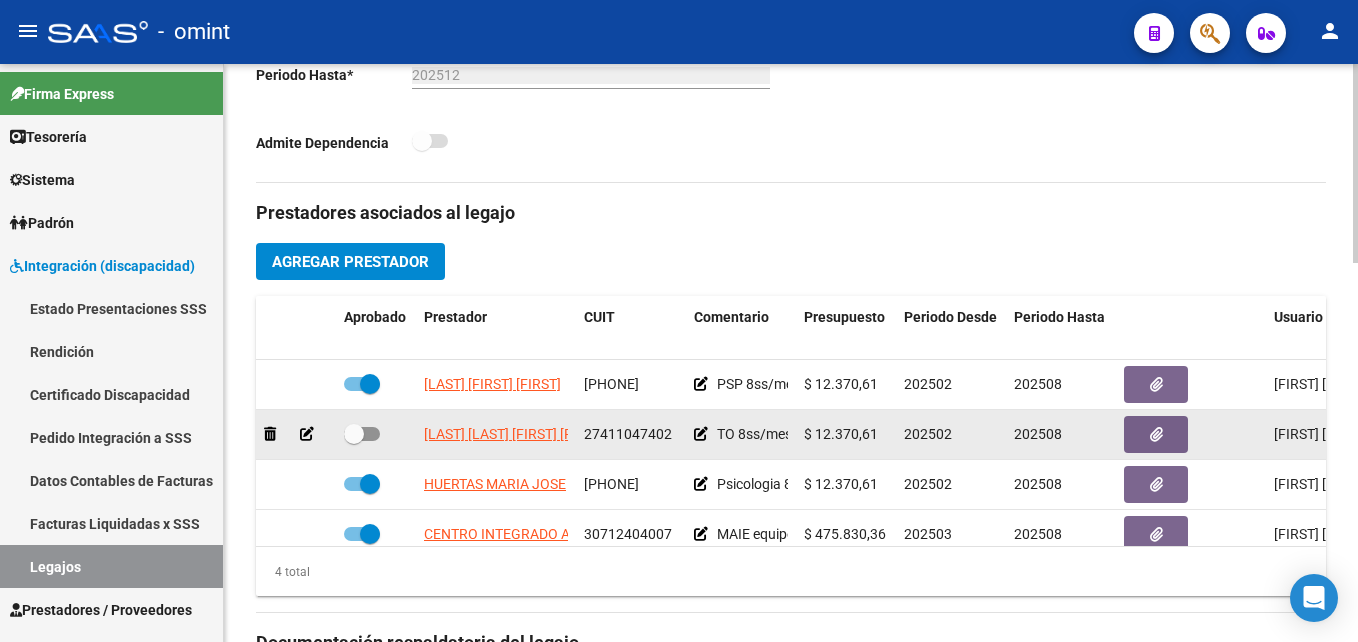 click 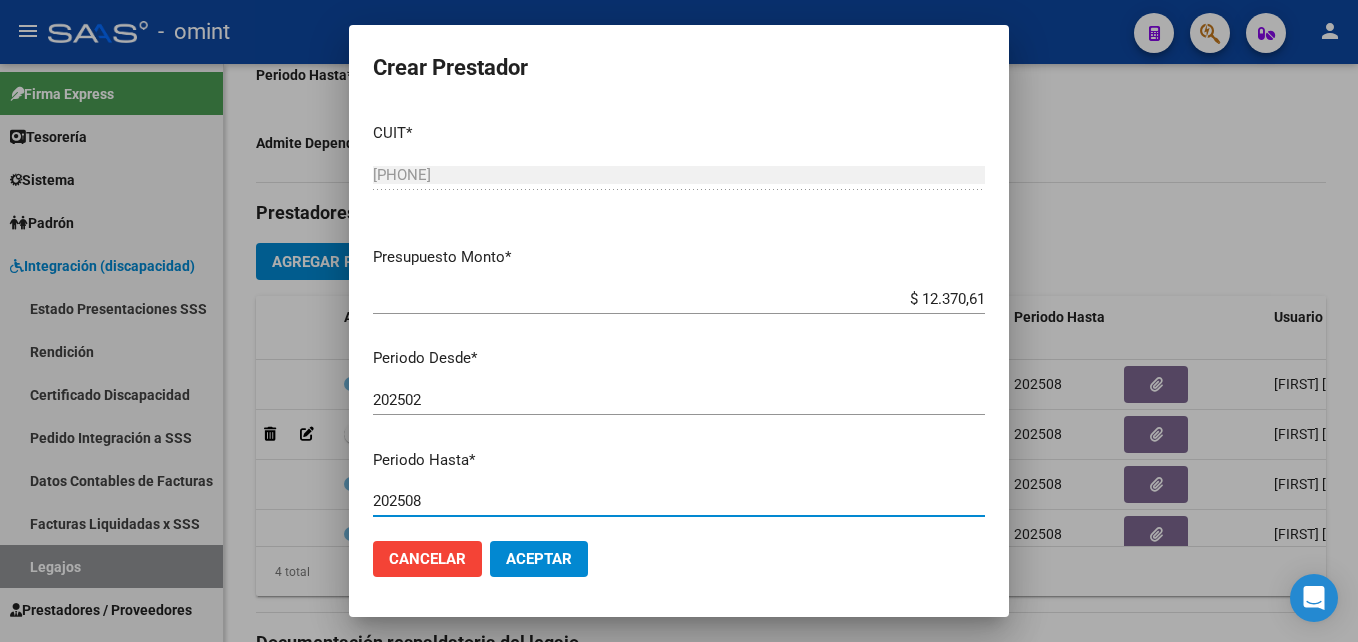 click on "202508" at bounding box center (679, 501) 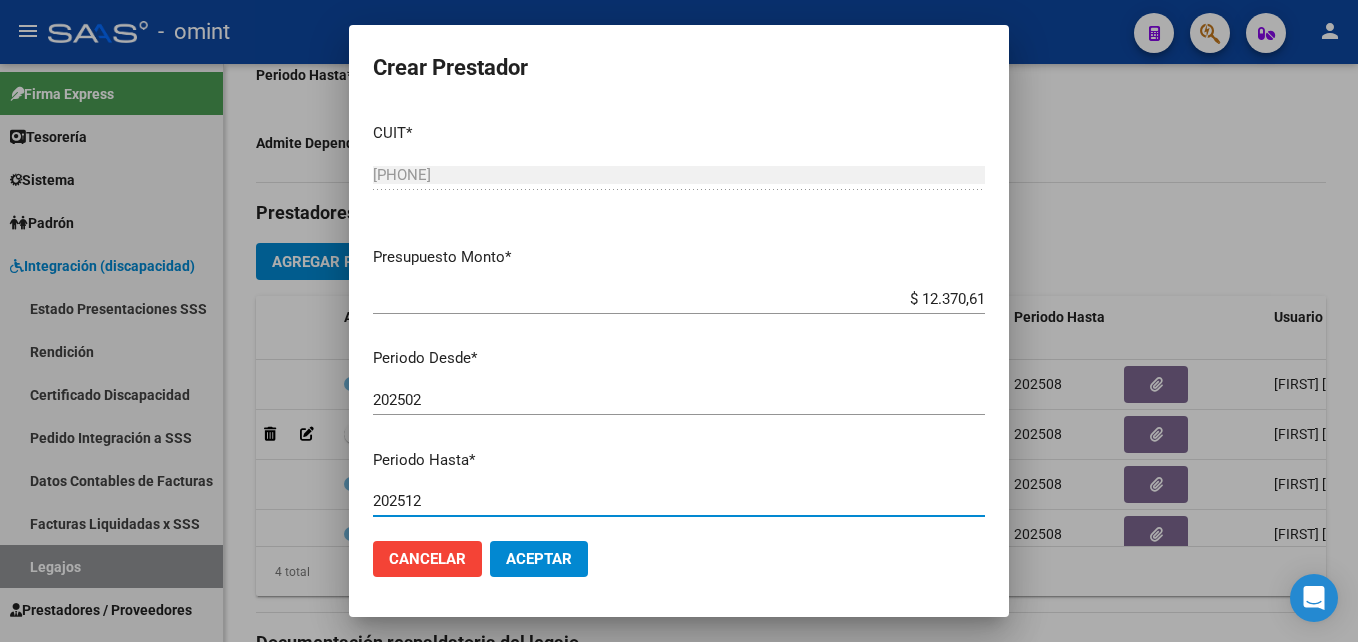 type on "202512" 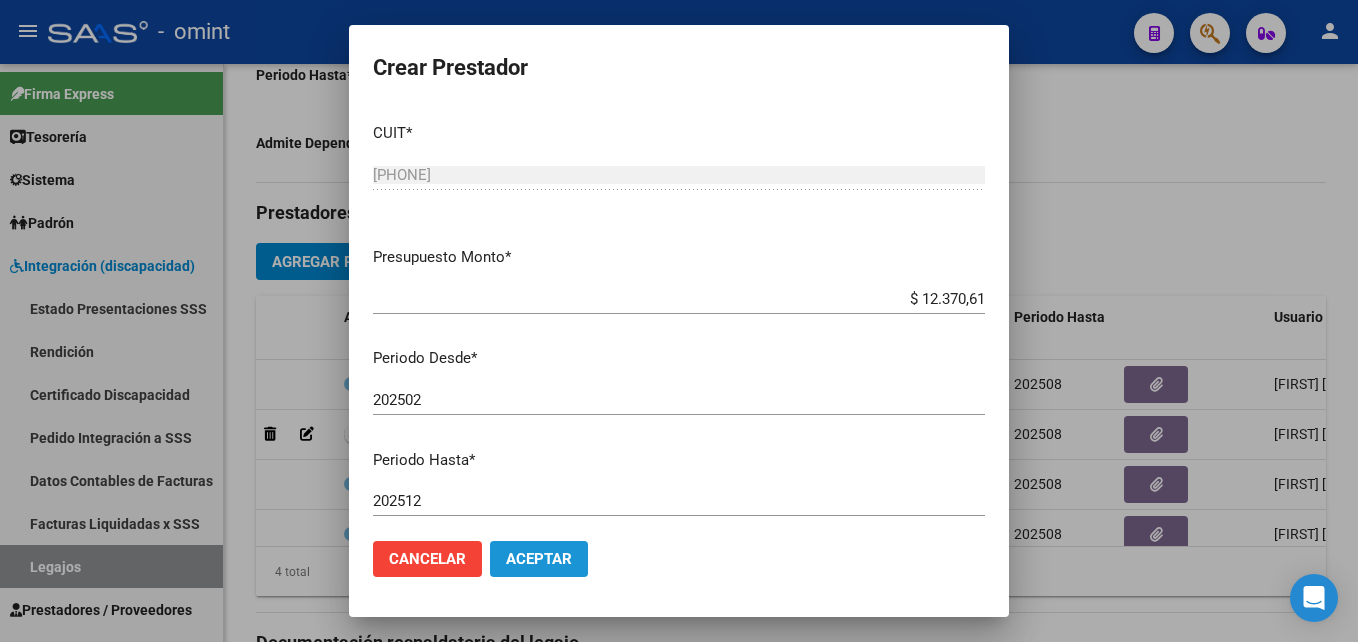 click on "Aceptar" 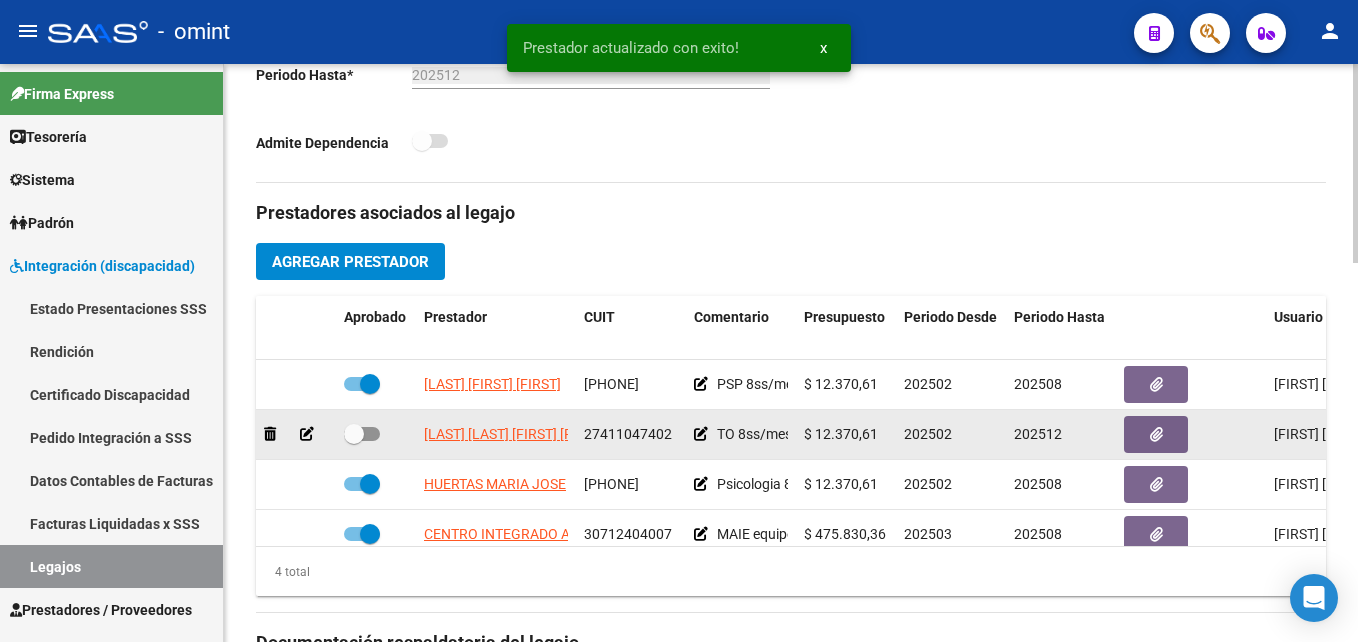 click at bounding box center [362, 434] 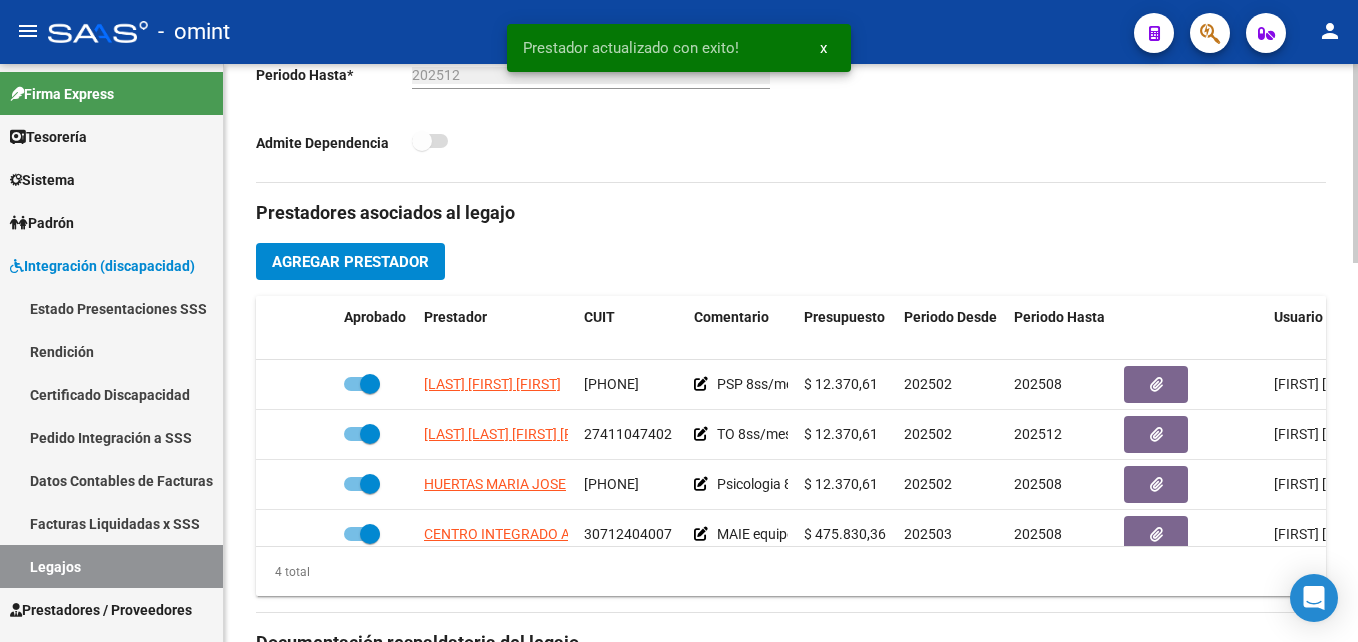 scroll, scrollTop: 0, scrollLeft: 0, axis: both 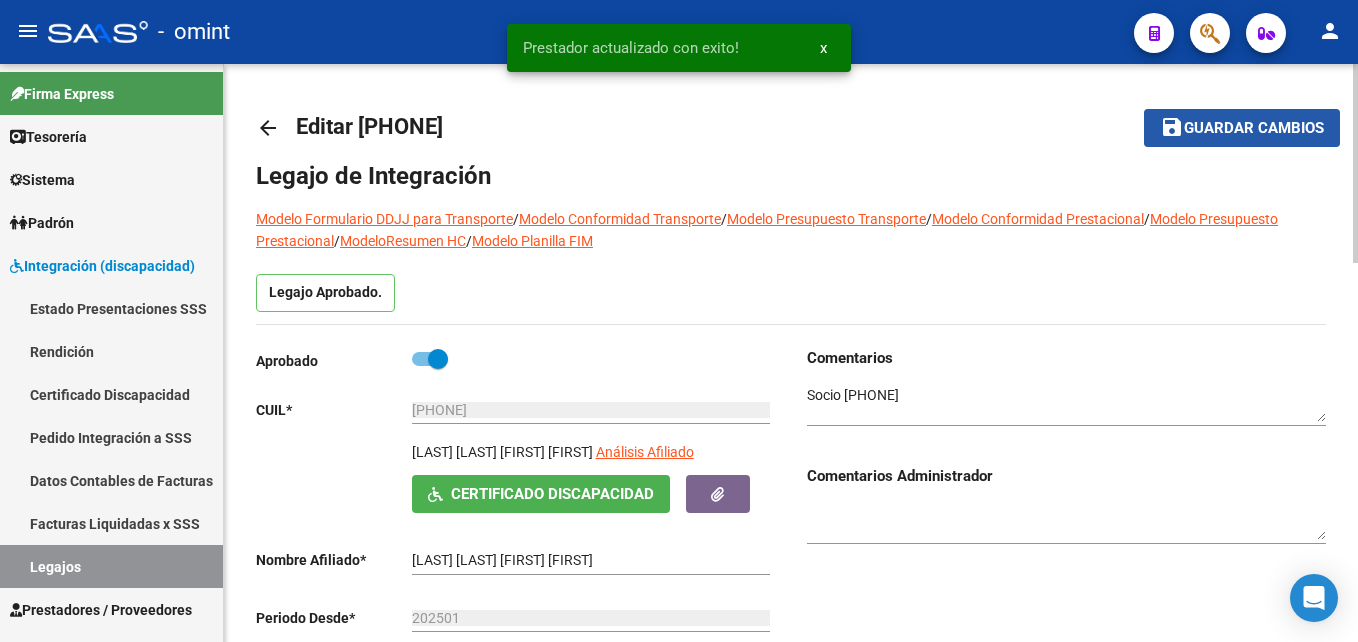 click on "save Guardar cambios" 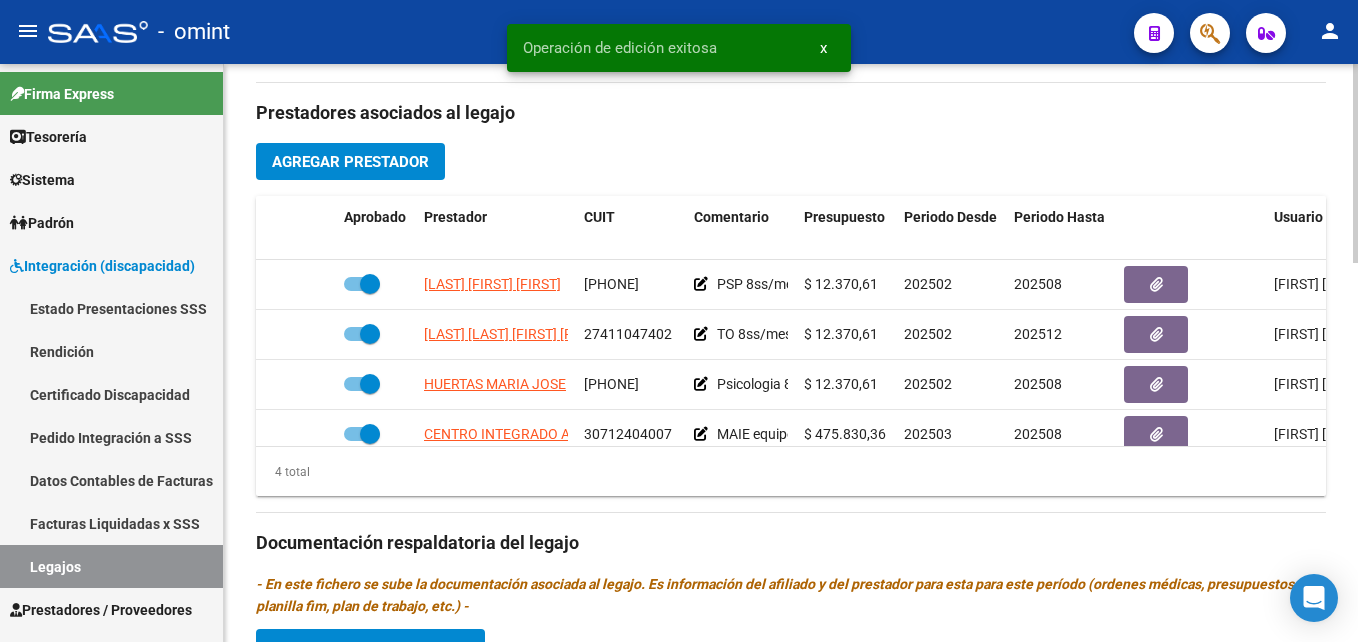 scroll, scrollTop: 100, scrollLeft: 0, axis: vertical 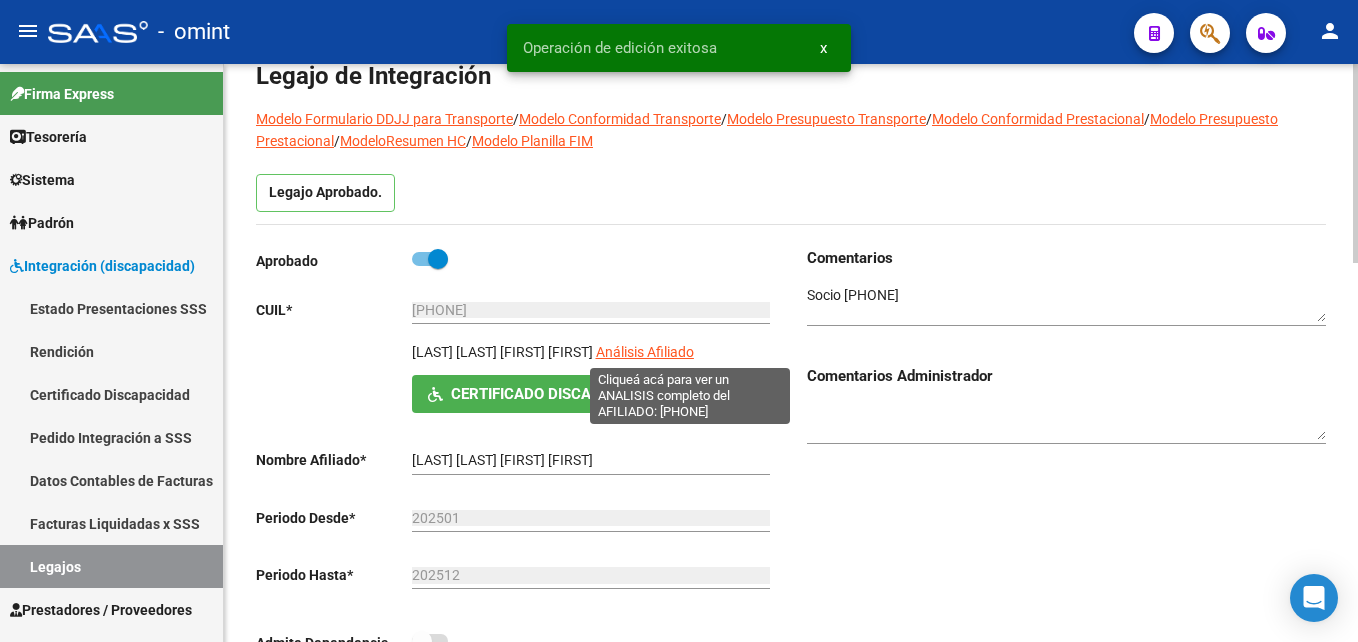 drag, startPoint x: 412, startPoint y: 348, endPoint x: 644, endPoint y: 350, distance: 232.00862 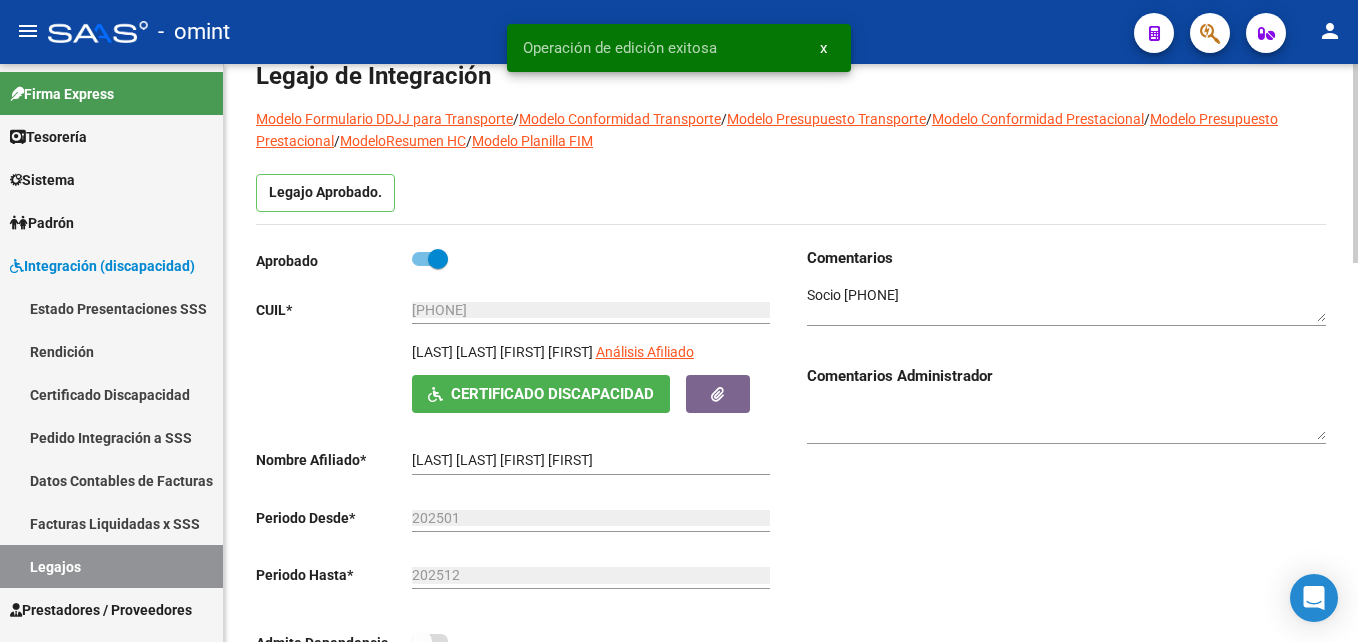 drag, startPoint x: 644, startPoint y: 350, endPoint x: 612, endPoint y: 350, distance: 32 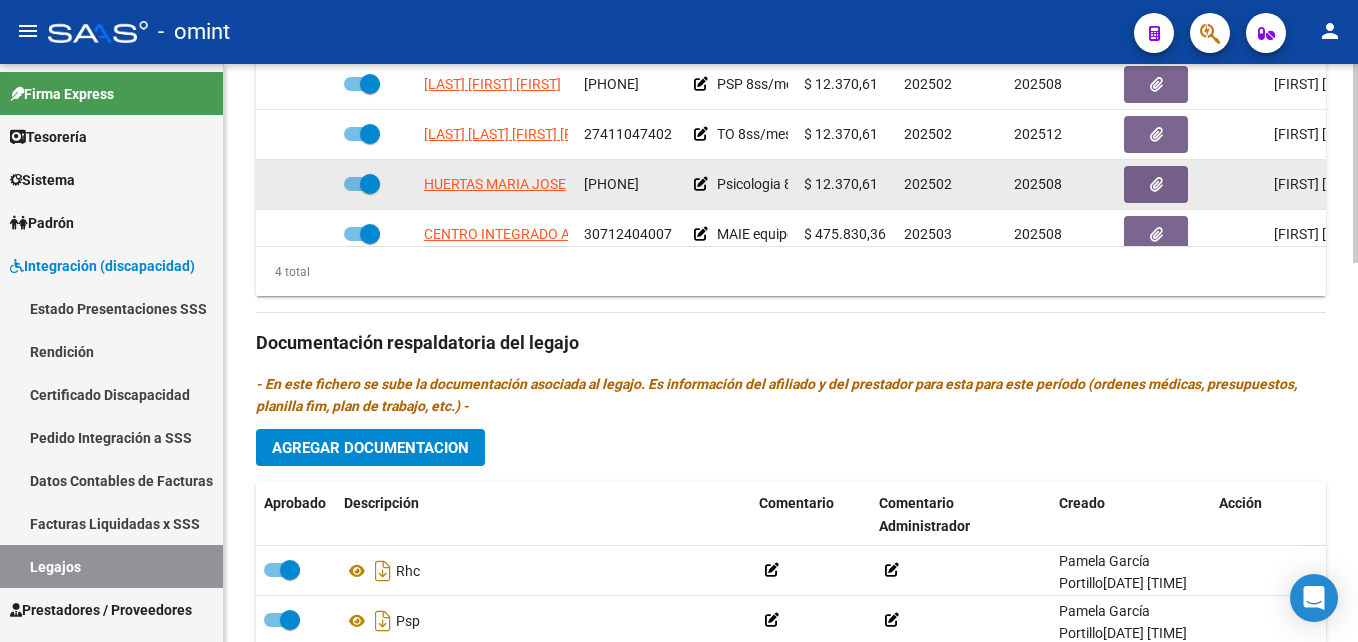 scroll, scrollTop: 1100, scrollLeft: 0, axis: vertical 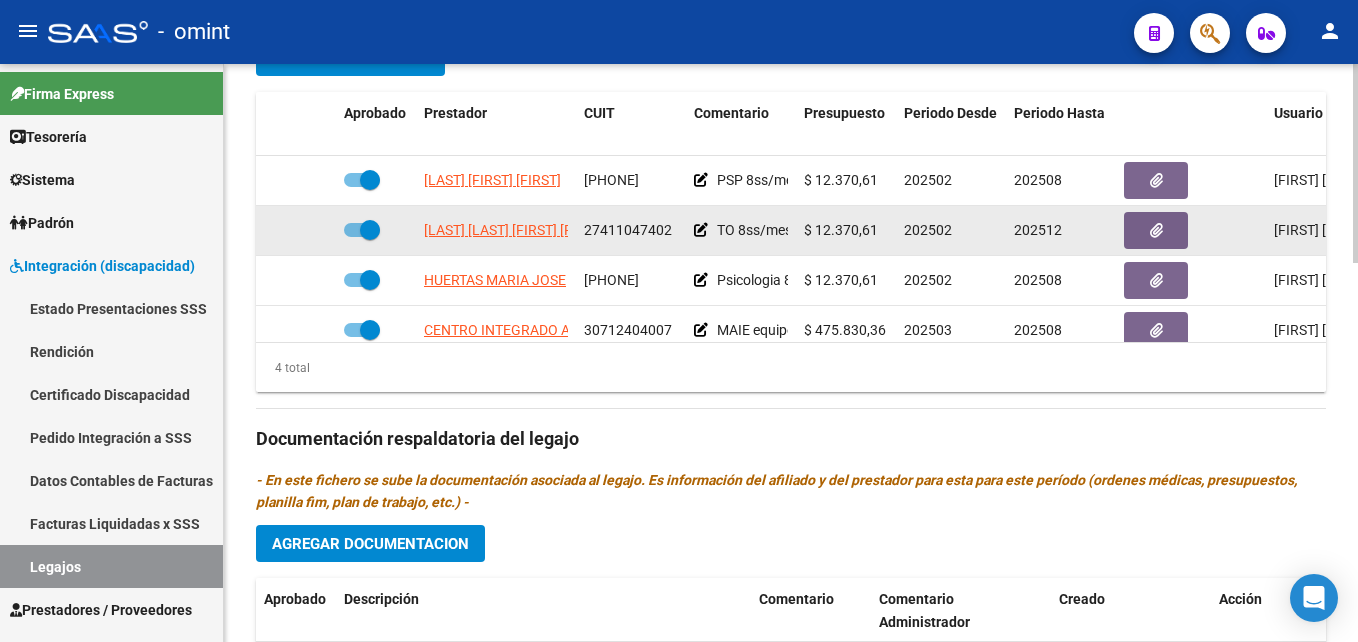 click on "27411047402" 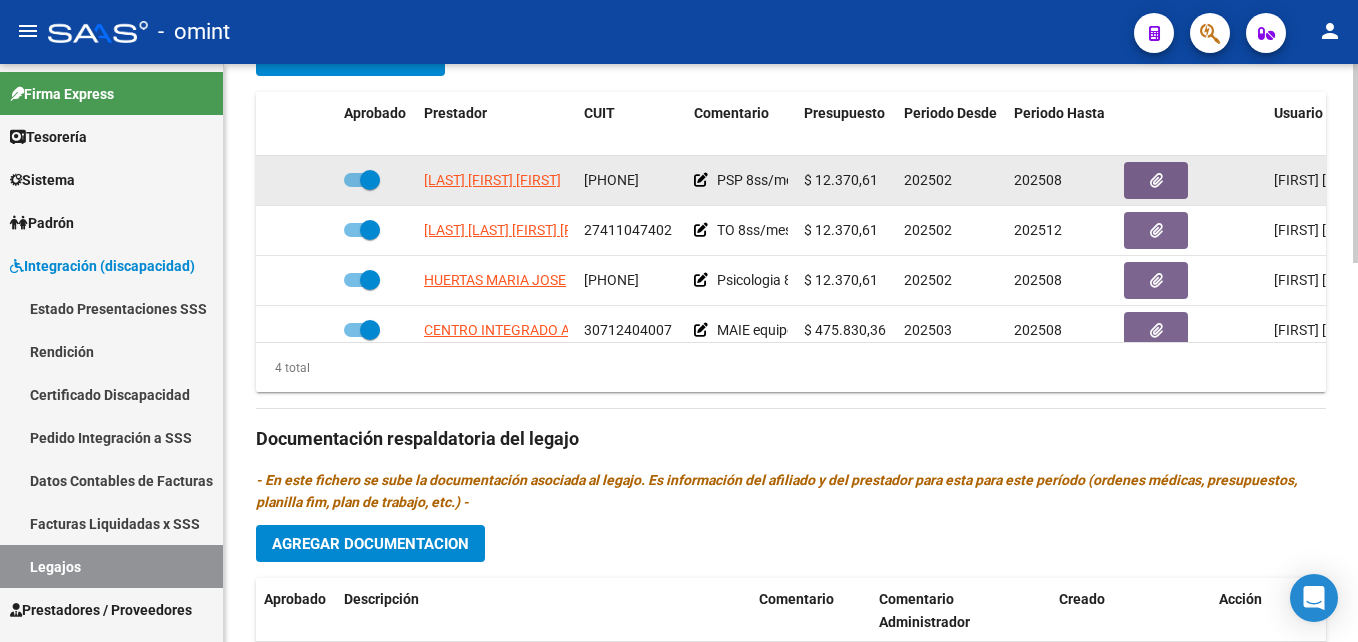 click on "27369464162" 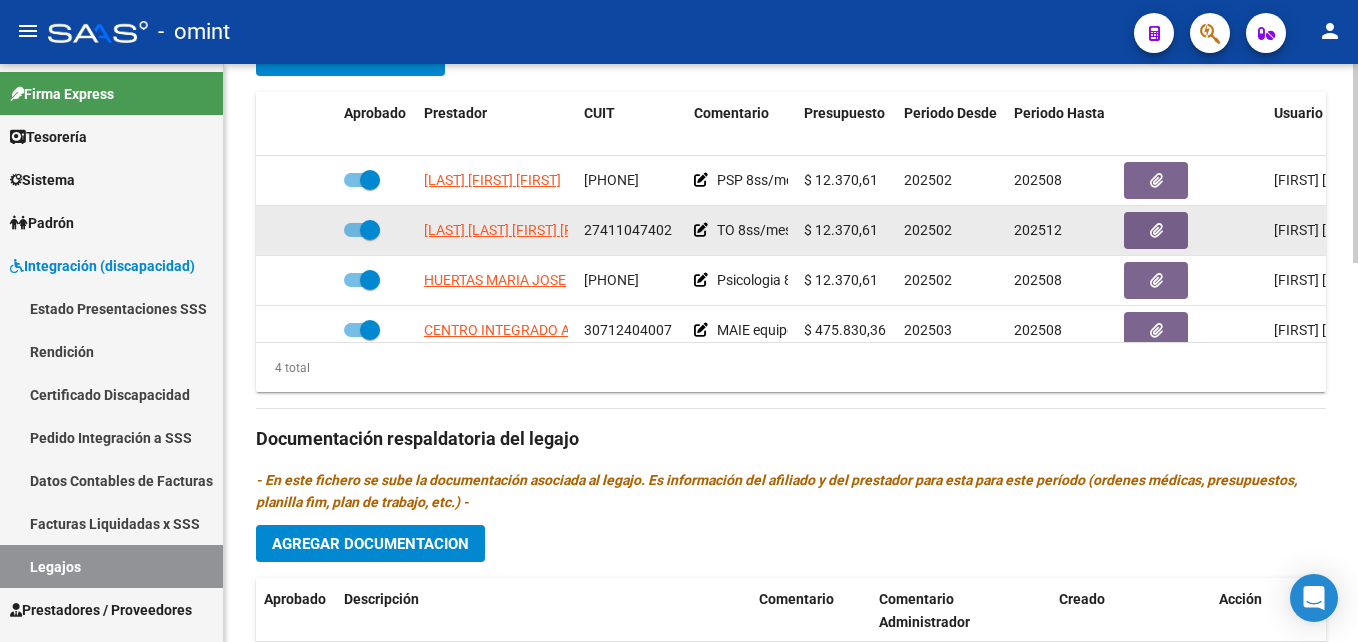 click on "27411047402" 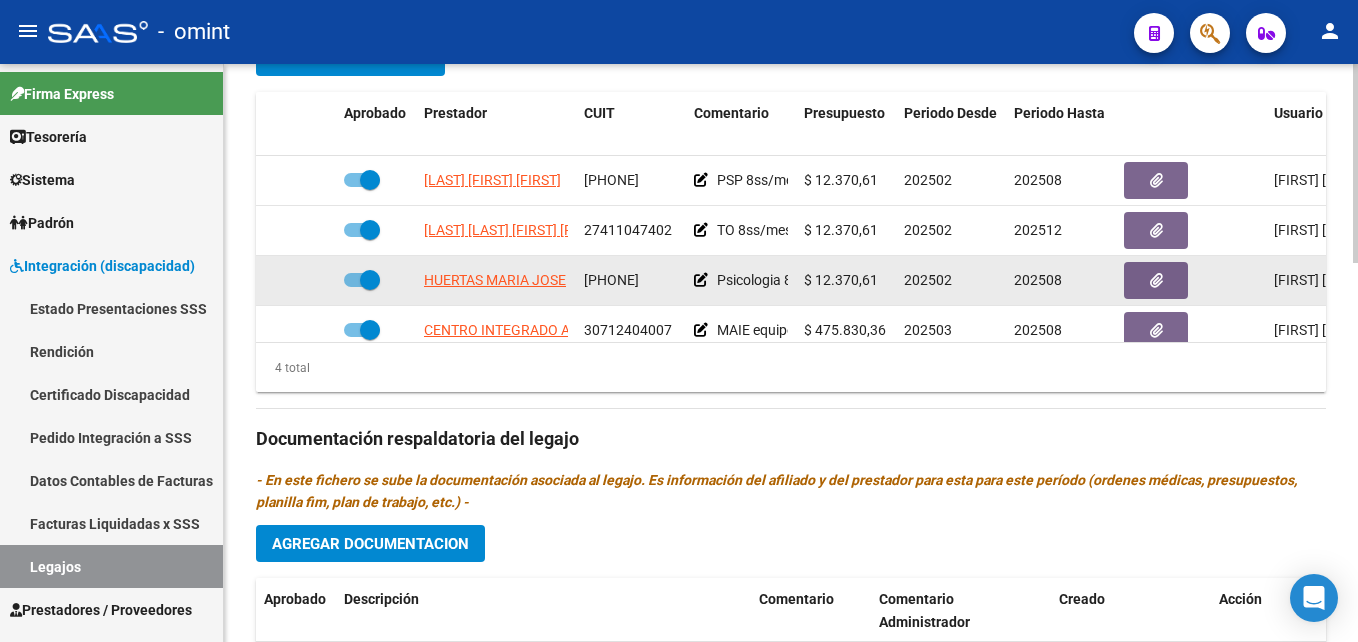 drag, startPoint x: 620, startPoint y: 225, endPoint x: 595, endPoint y: 272, distance: 53.235325 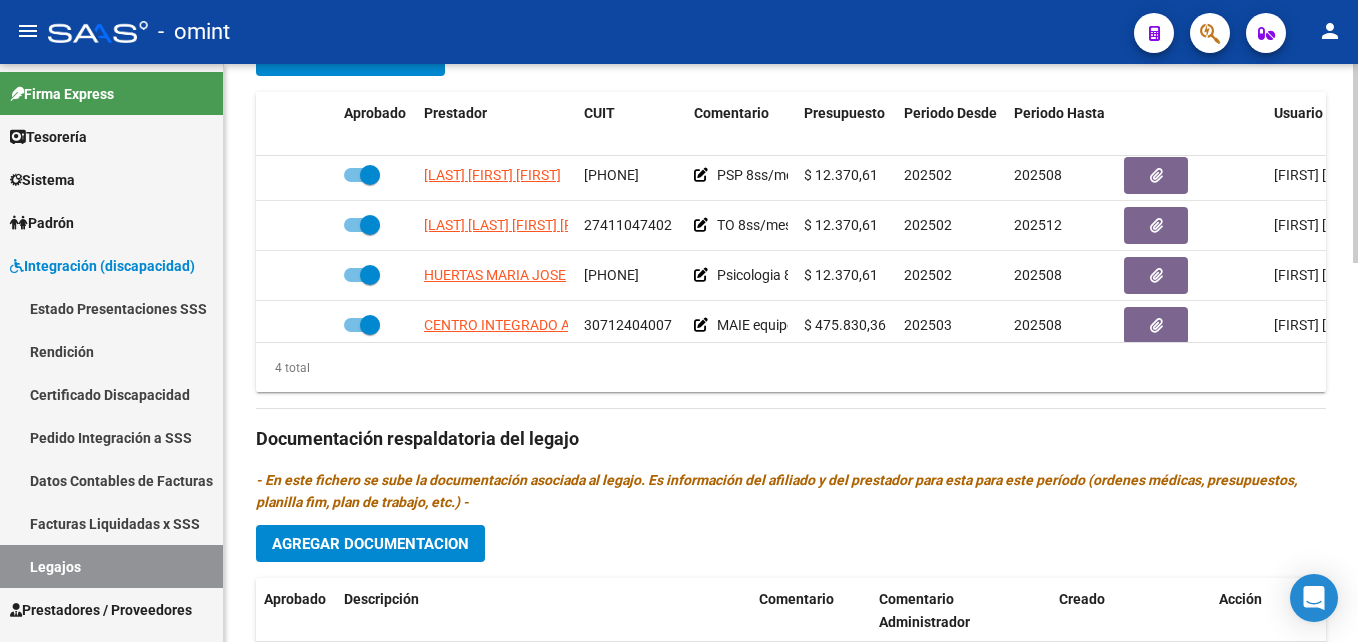 scroll, scrollTop: 0, scrollLeft: 0, axis: both 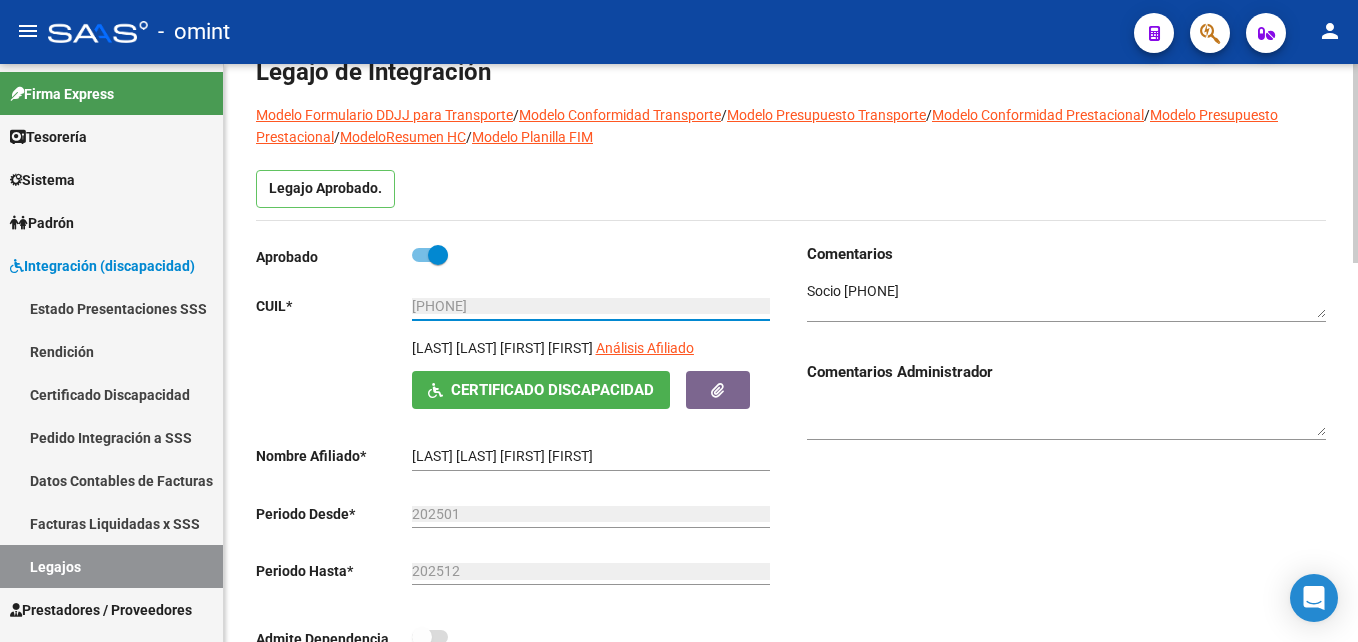 drag, startPoint x: 415, startPoint y: 300, endPoint x: 532, endPoint y: 301, distance: 117.00427 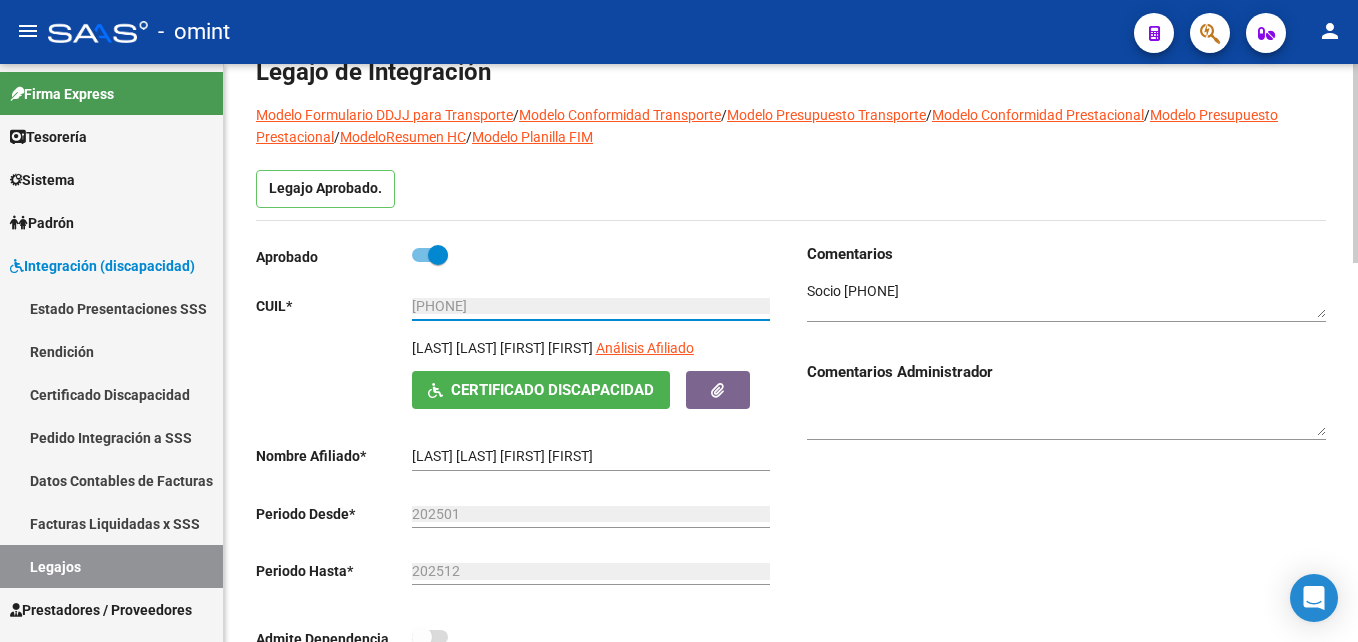 drag, startPoint x: 532, startPoint y: 301, endPoint x: 487, endPoint y: 298, distance: 45.099888 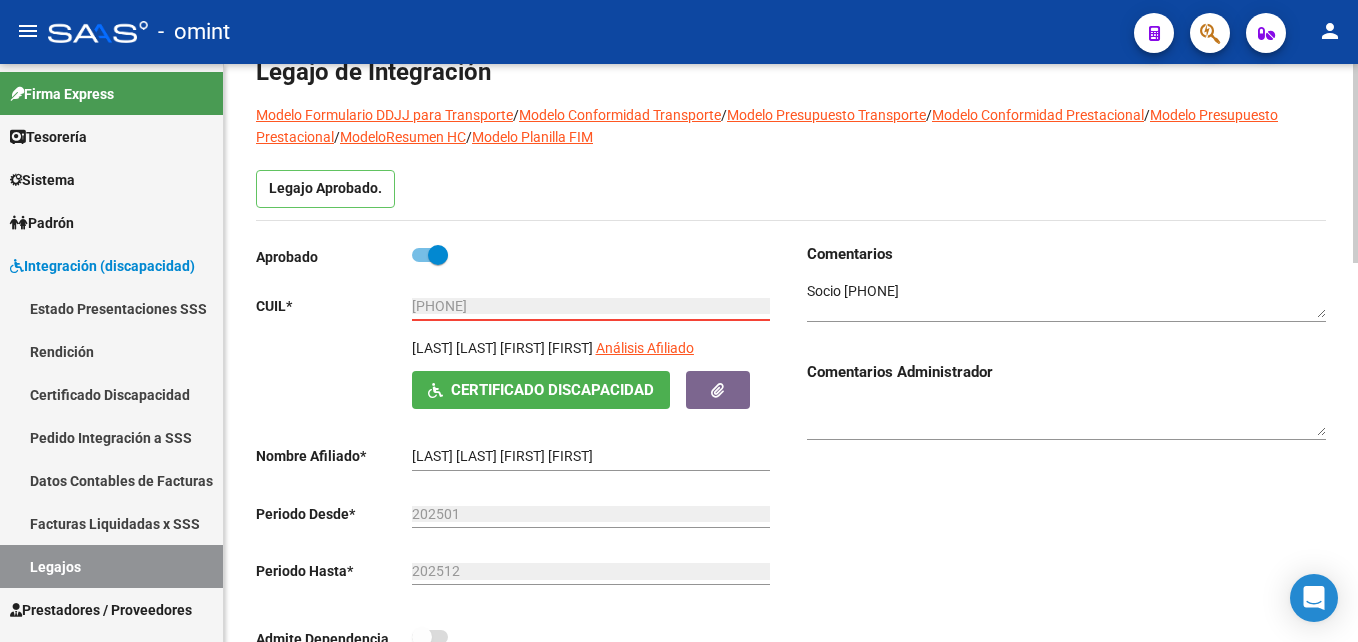 scroll, scrollTop: 604, scrollLeft: 0, axis: vertical 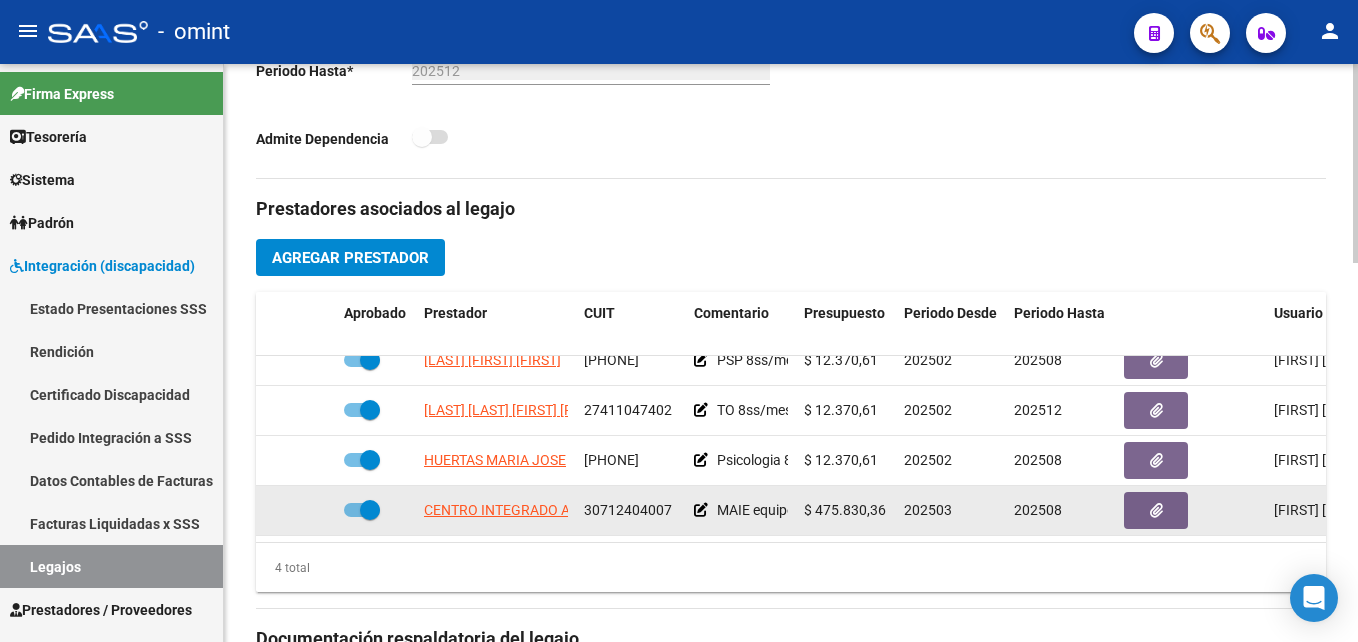 click on "30712404007" 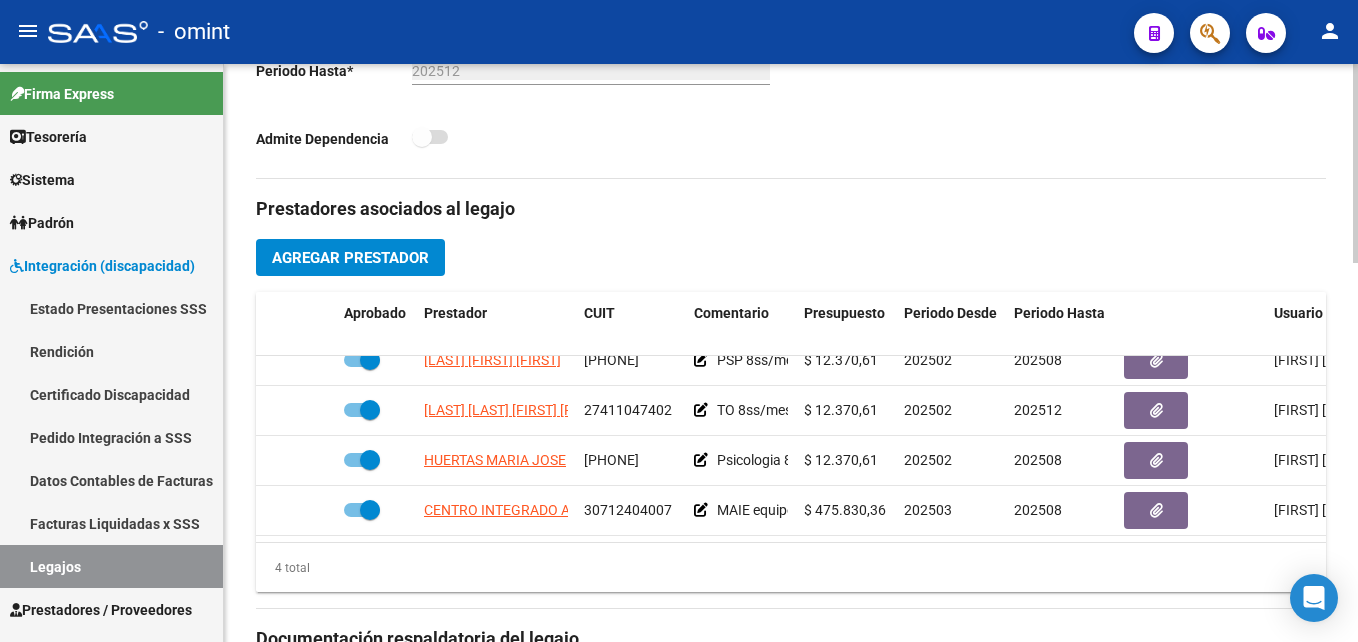 scroll, scrollTop: 0, scrollLeft: 0, axis: both 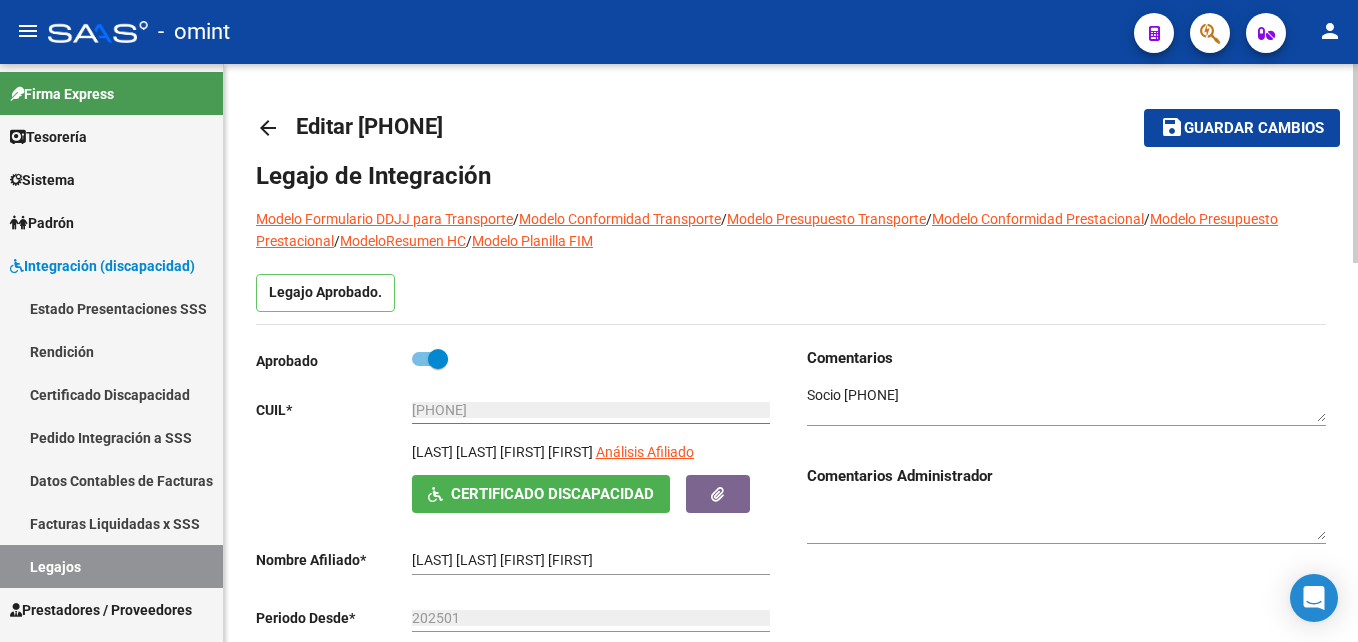 click on "arrow_back" 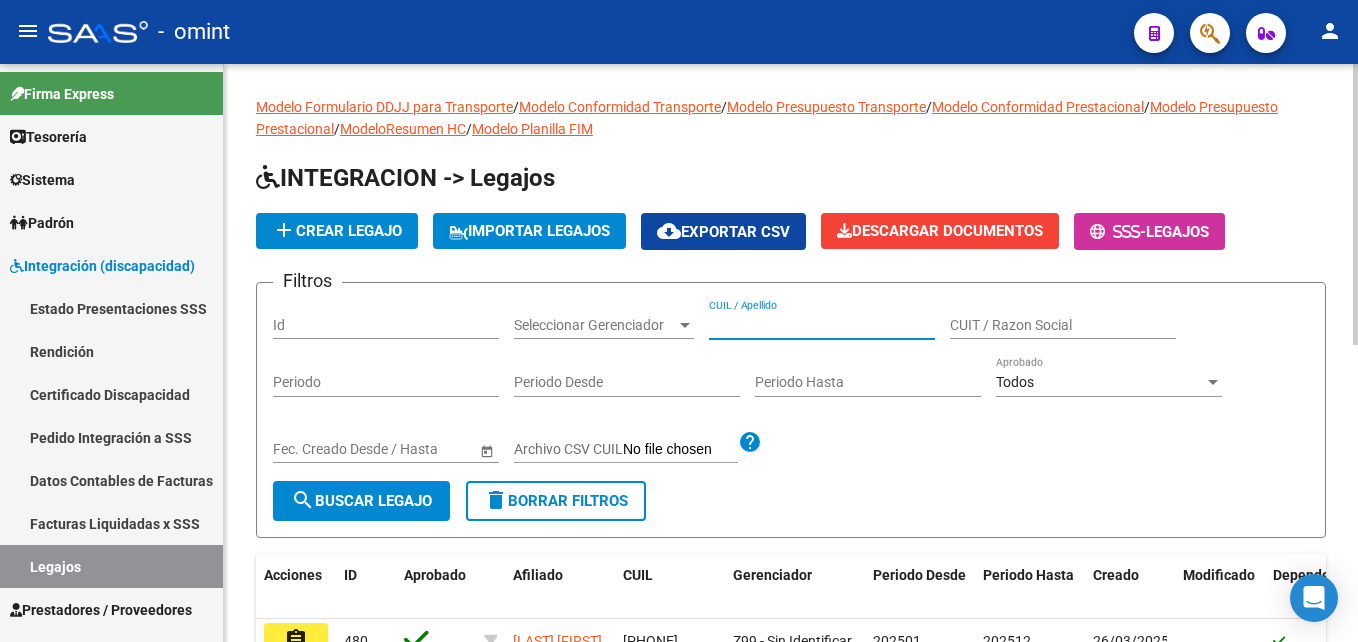 click on "CUIL / Apellido" at bounding box center [822, 325] 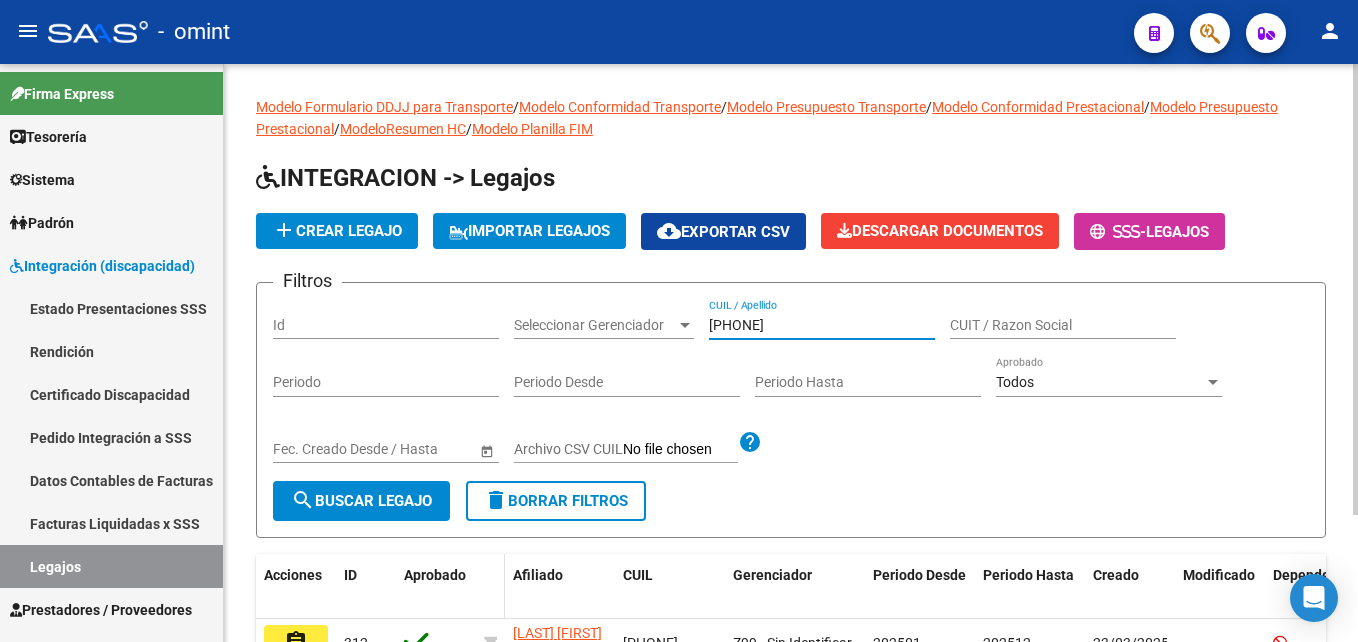 scroll, scrollTop: 163, scrollLeft: 0, axis: vertical 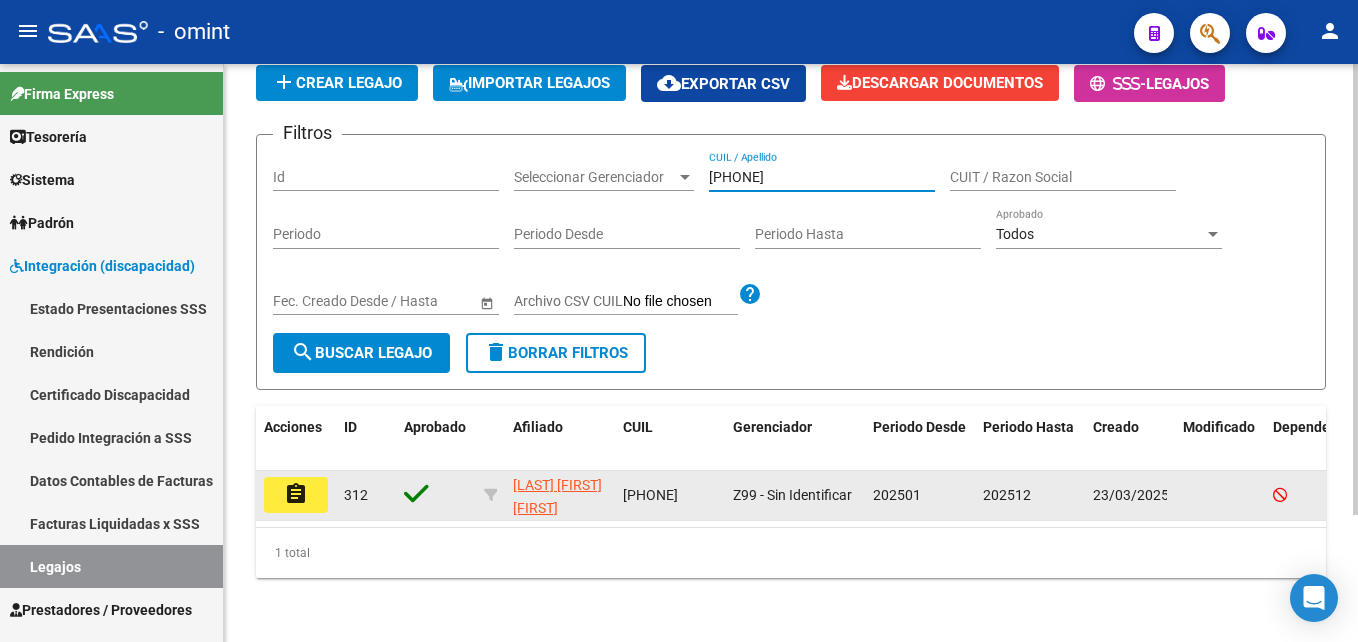 type on "[CUIL]" 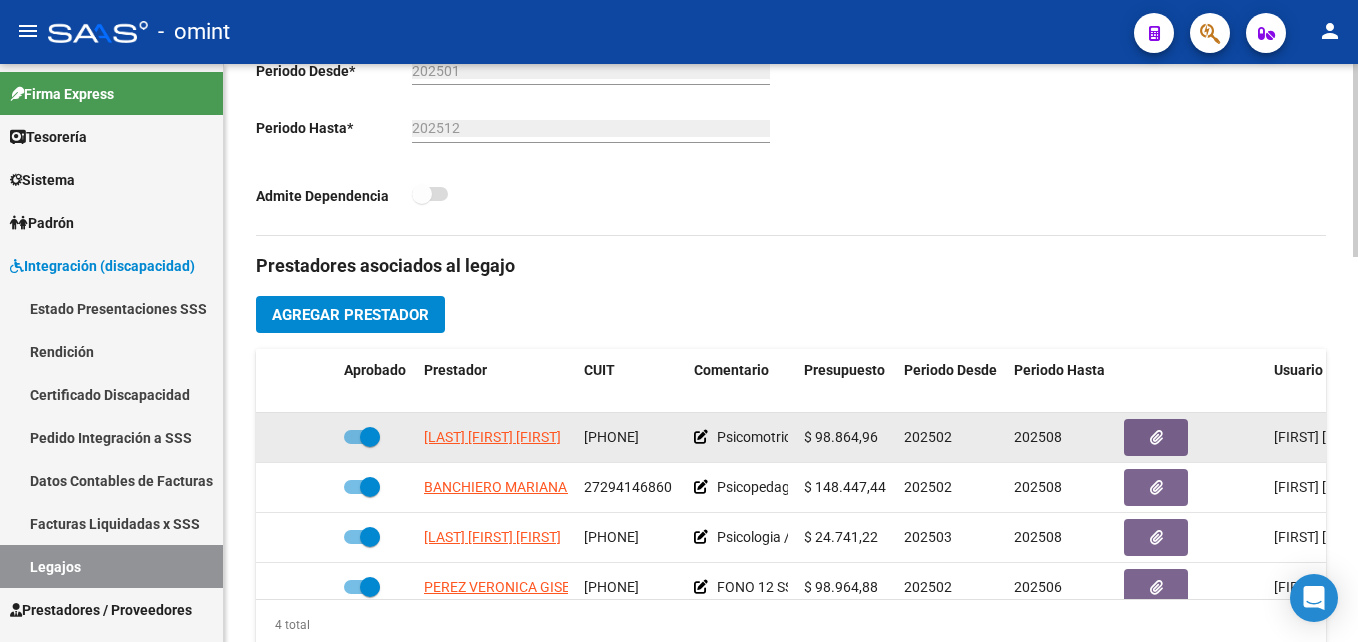 scroll, scrollTop: 700, scrollLeft: 0, axis: vertical 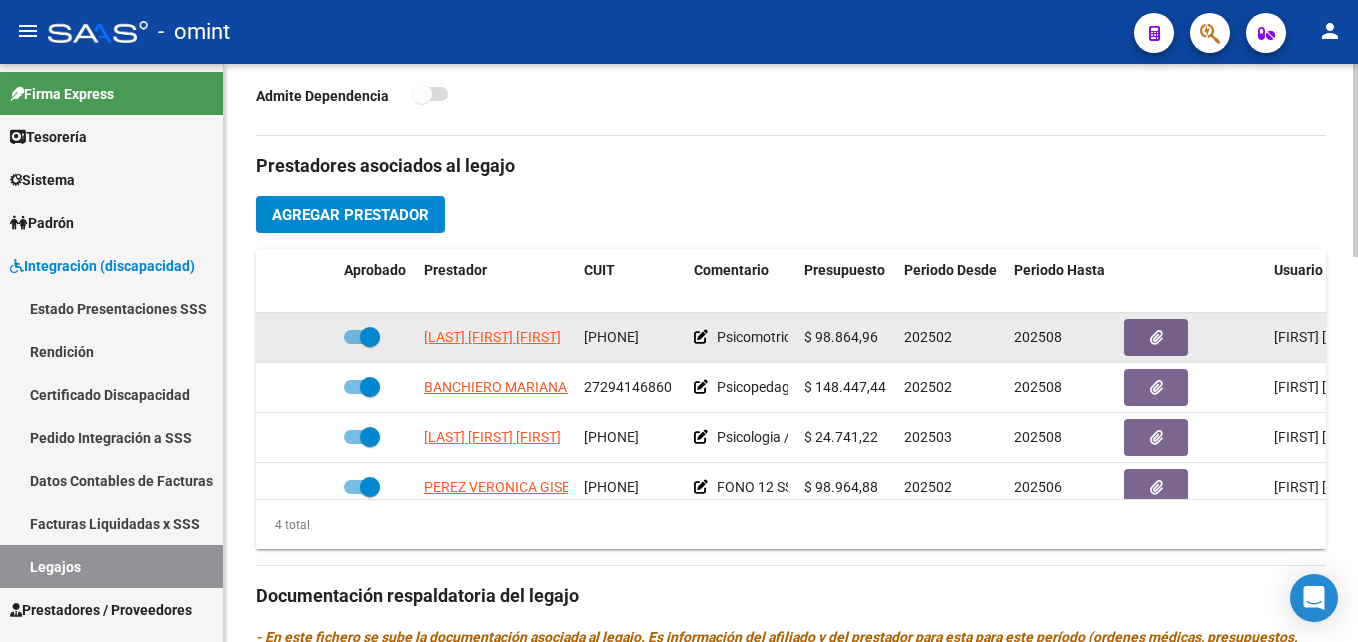 click on "[CUIL]" 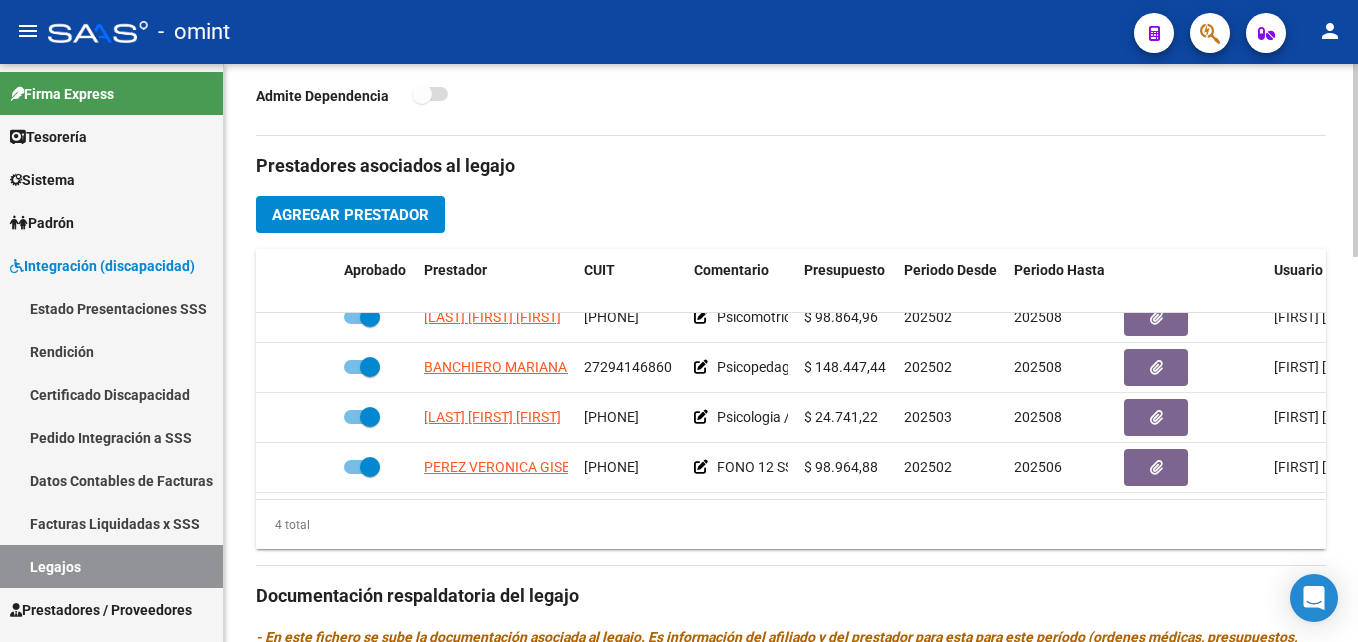 scroll, scrollTop: 0, scrollLeft: 0, axis: both 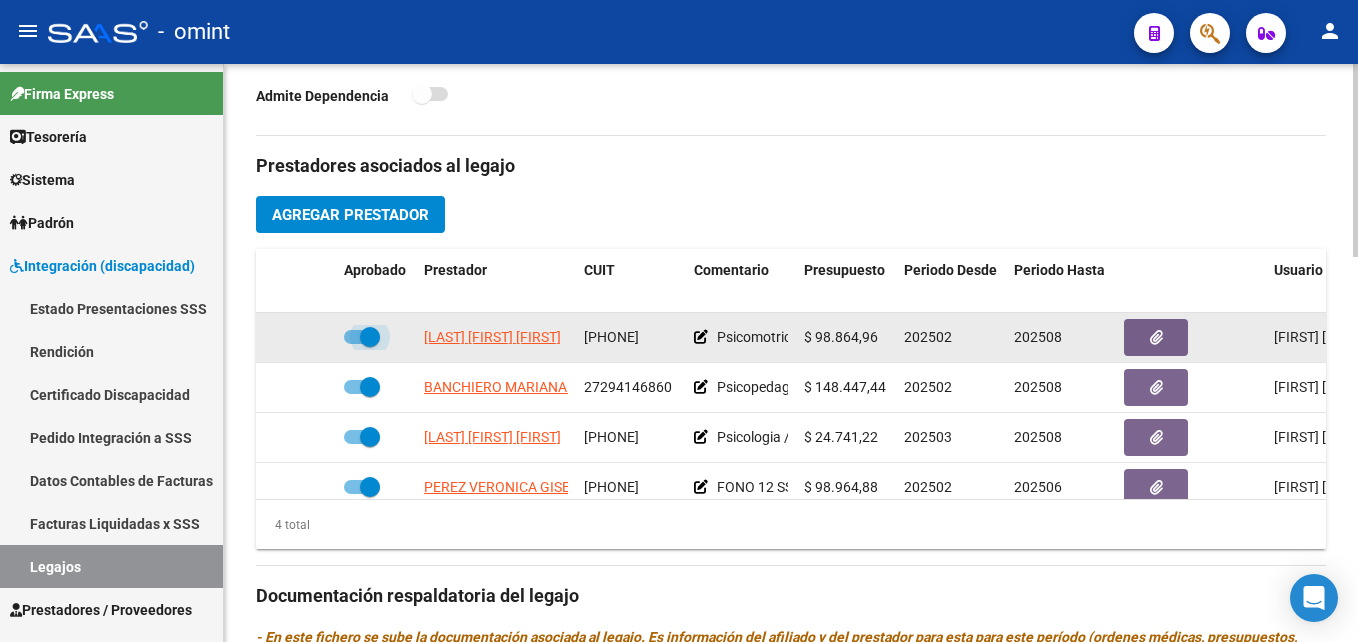 click at bounding box center (370, 337) 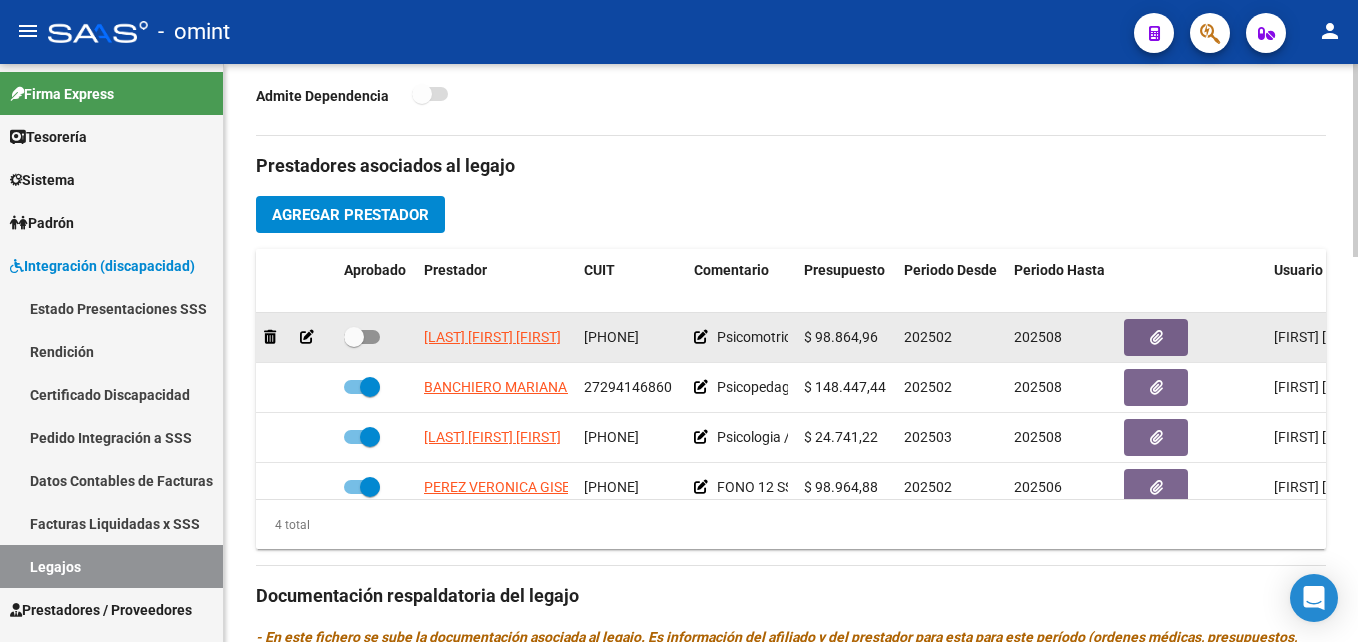 click 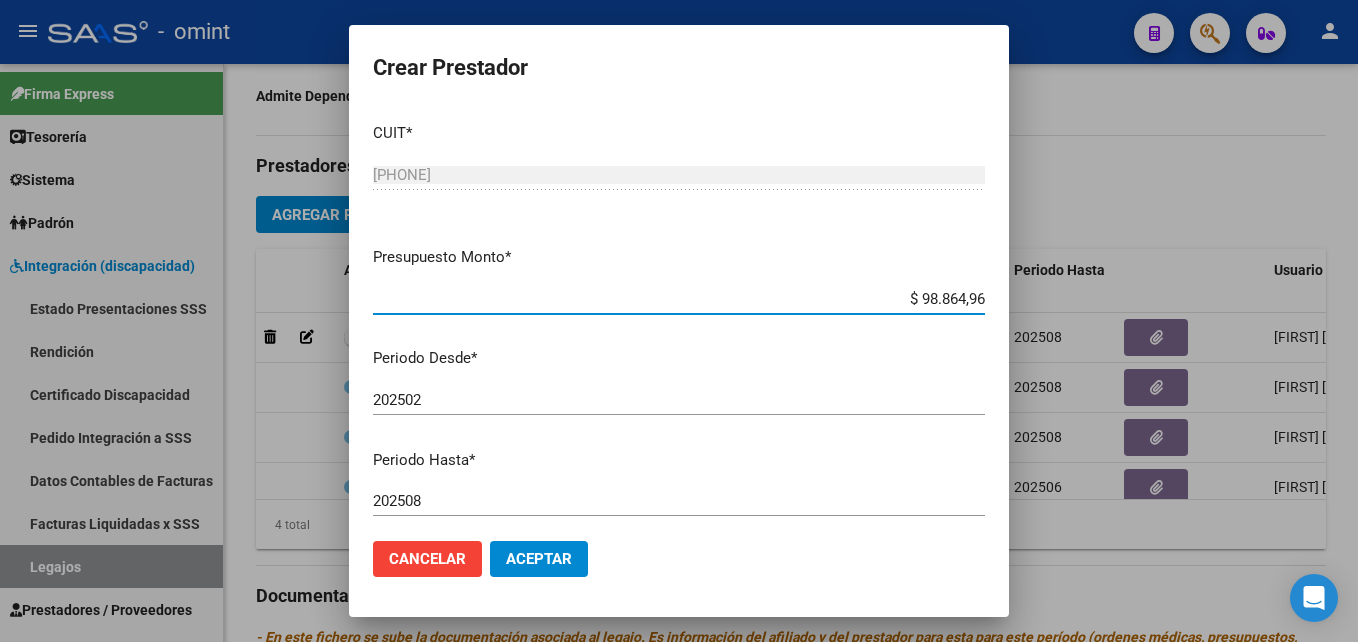 scroll, scrollTop: 268, scrollLeft: 0, axis: vertical 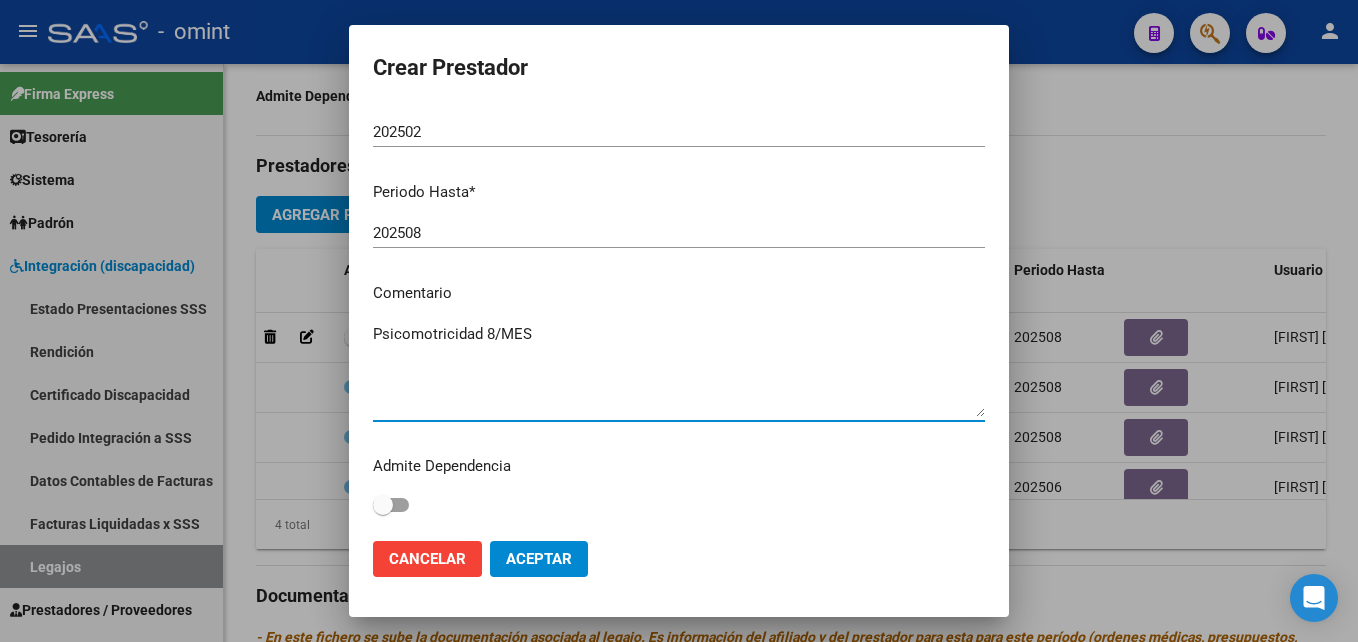 drag, startPoint x: 489, startPoint y: 334, endPoint x: 532, endPoint y: 337, distance: 43.104523 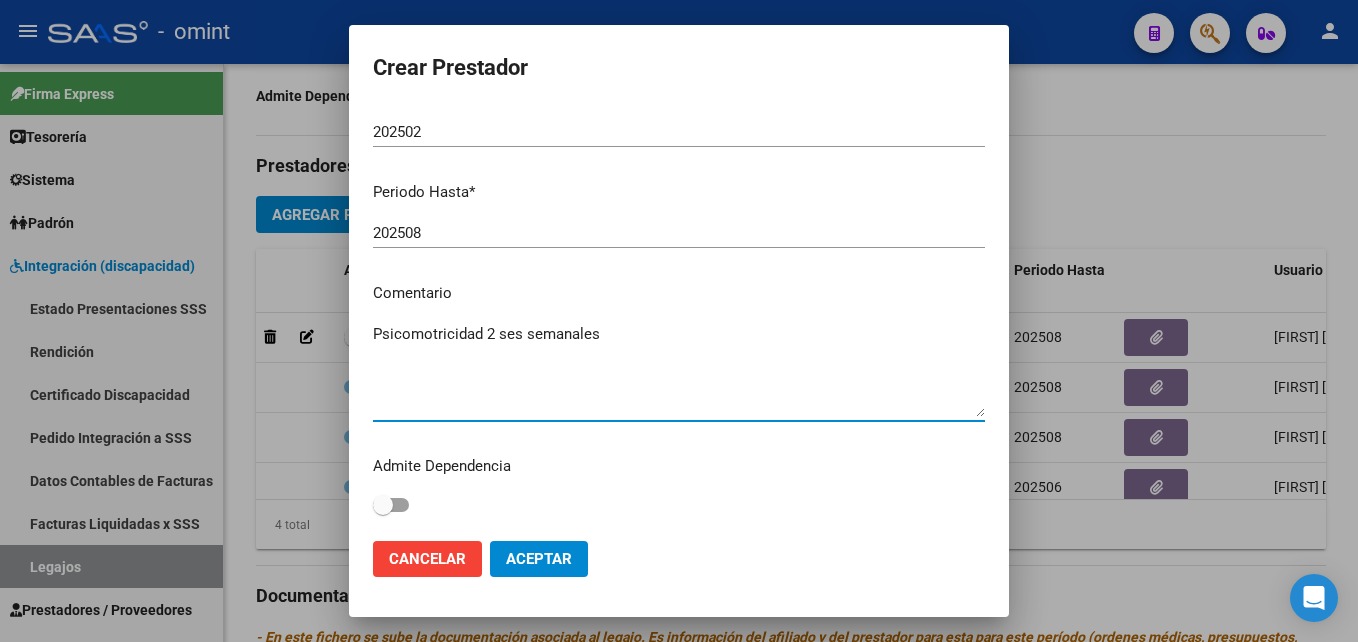 type on "Psicomotricidad 2 ses semanales" 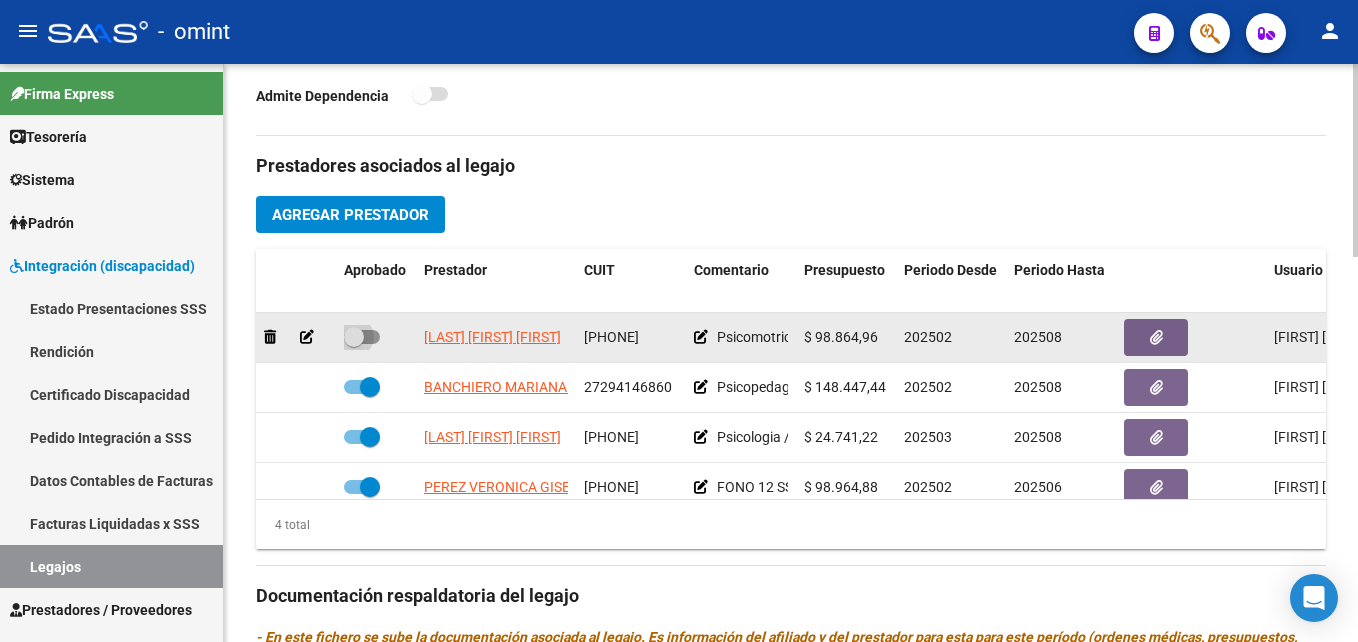 click at bounding box center (354, 337) 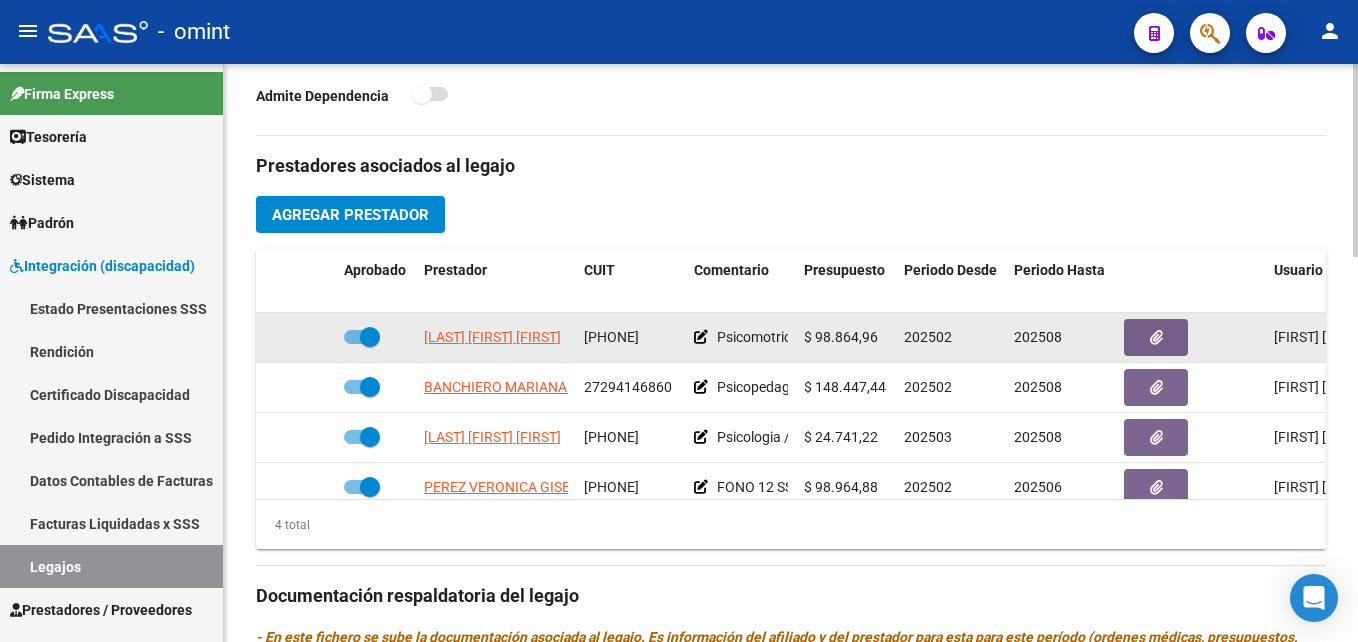 click on "[CUIL]" 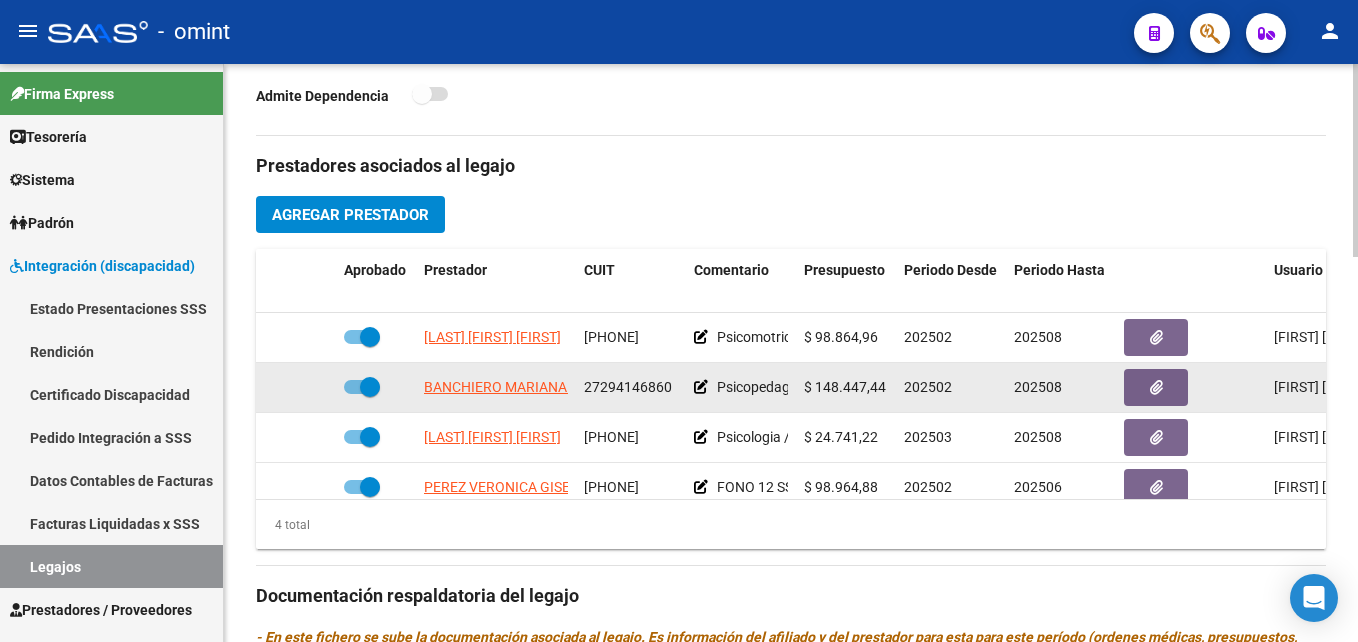 click on "27294146860" 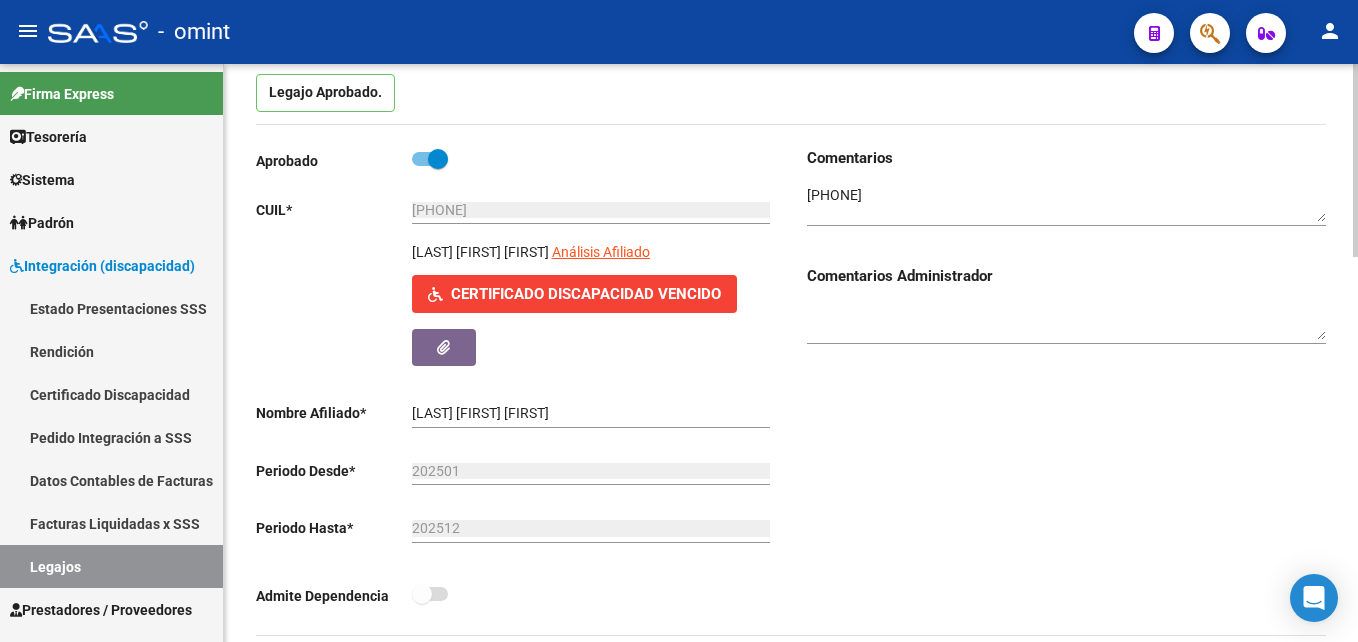 scroll, scrollTop: 100, scrollLeft: 0, axis: vertical 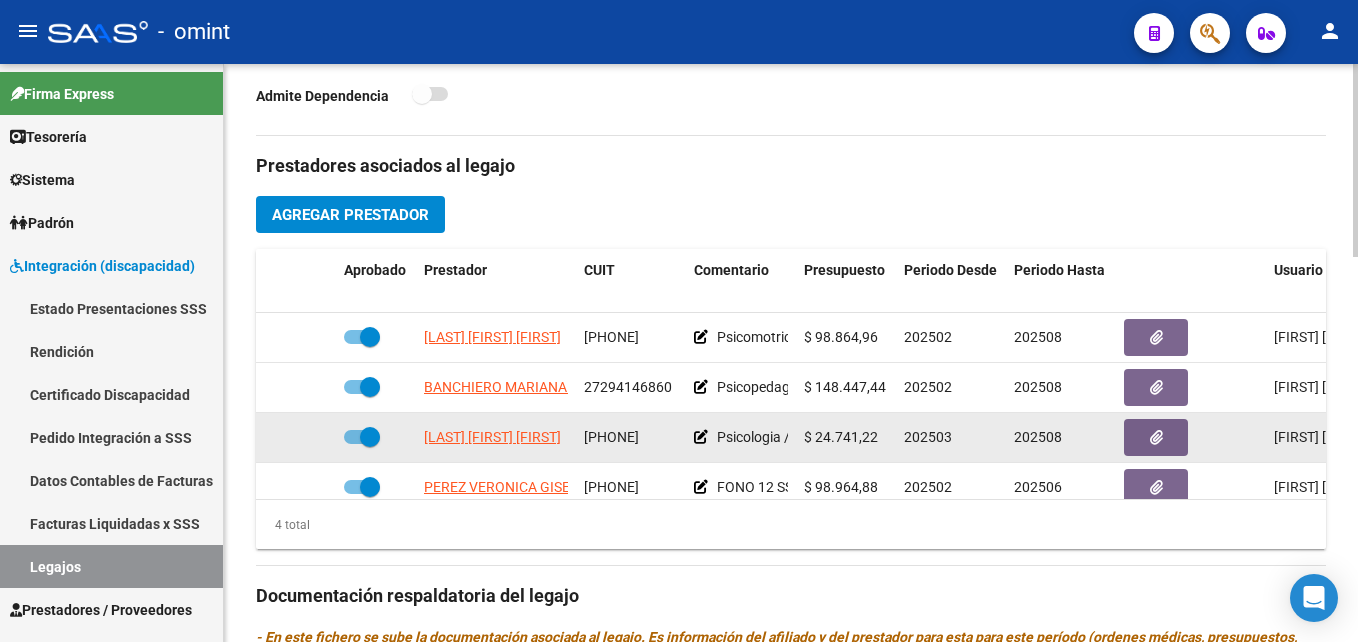 click on "27316628279" 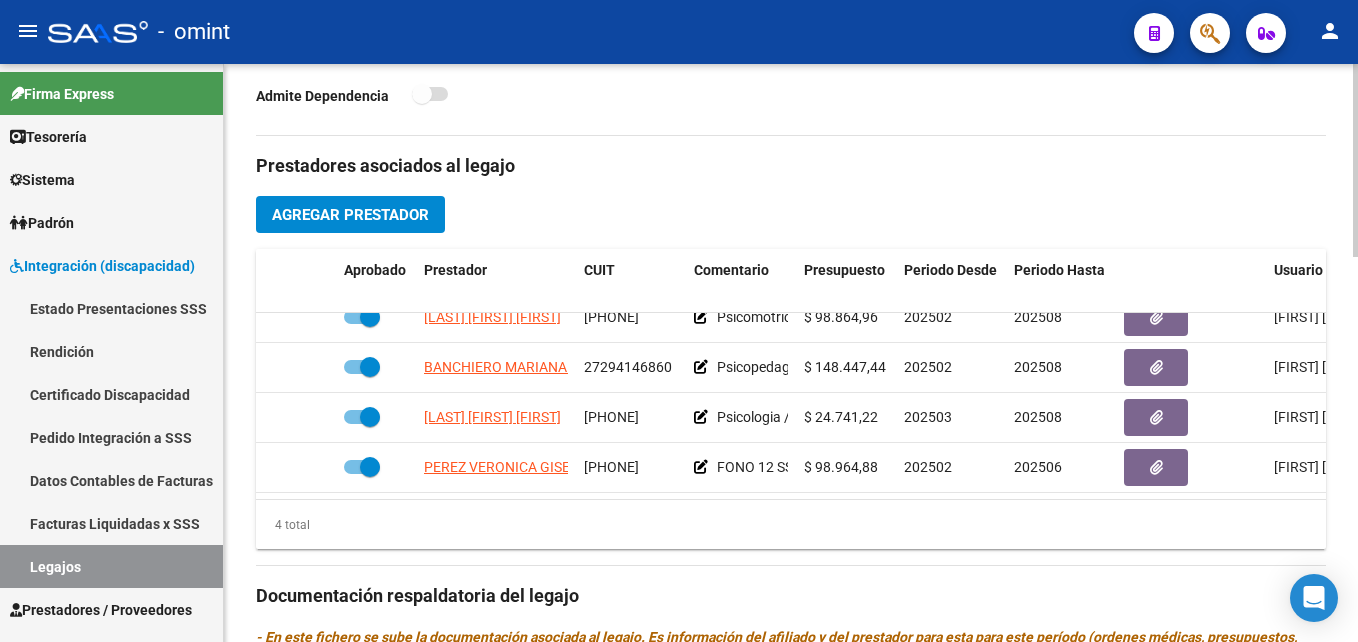 scroll, scrollTop: 35, scrollLeft: 0, axis: vertical 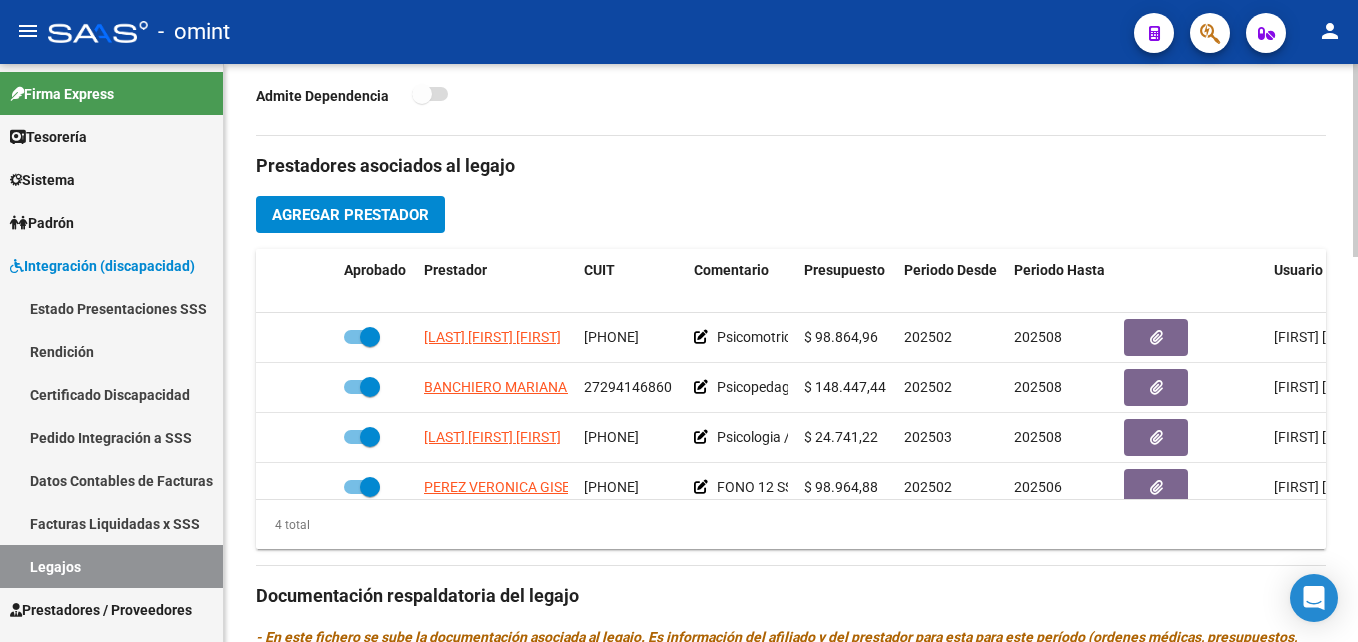 click on "arrow_back Editar 312    save Guardar cambios Legajo de Integración Modelo Formulario DDJJ para Transporte  /  Modelo Conformidad Transporte  /  Modelo Presupuesto Transporte  /  Modelo Conformidad Prestacional  /  Modelo Presupuesto Prestacional  /  ModeloResumen HC  /  Modelo Planilla FIM  Legajo Aprobado.  Aprobado   CUIL  *   20-56812103-2 Ingresar CUIL  GRAMAJO JEREMIAS BJORN     Análisis Afiliado    Certificado Discapacidad Vencido ARCA Padrón Nombre Afiliado  *   GRAMAJO JEREMIAS BJORN Ingresar el nombre  Periodo Desde  *   202501 Ej: 202203  Periodo Hasta  *   202512 Ej: 202212  Admite Dependencia   Comentarios                                  Comentarios Administrador  Prestadores asociados al legajo Agregar Prestador Aprobado Prestador CUIT Comentario Presupuesto Periodo Desde Periodo Hasta Usuario Admite Dependencia   DA SILVA FIORELLA SOLANGE 27349225323     Psicomotricidad 2 ses semanales  $ 98.864,96  202502 202508 Cynthia Terradas   23/03/2025      BANCHIERO MARIANA VANESA" 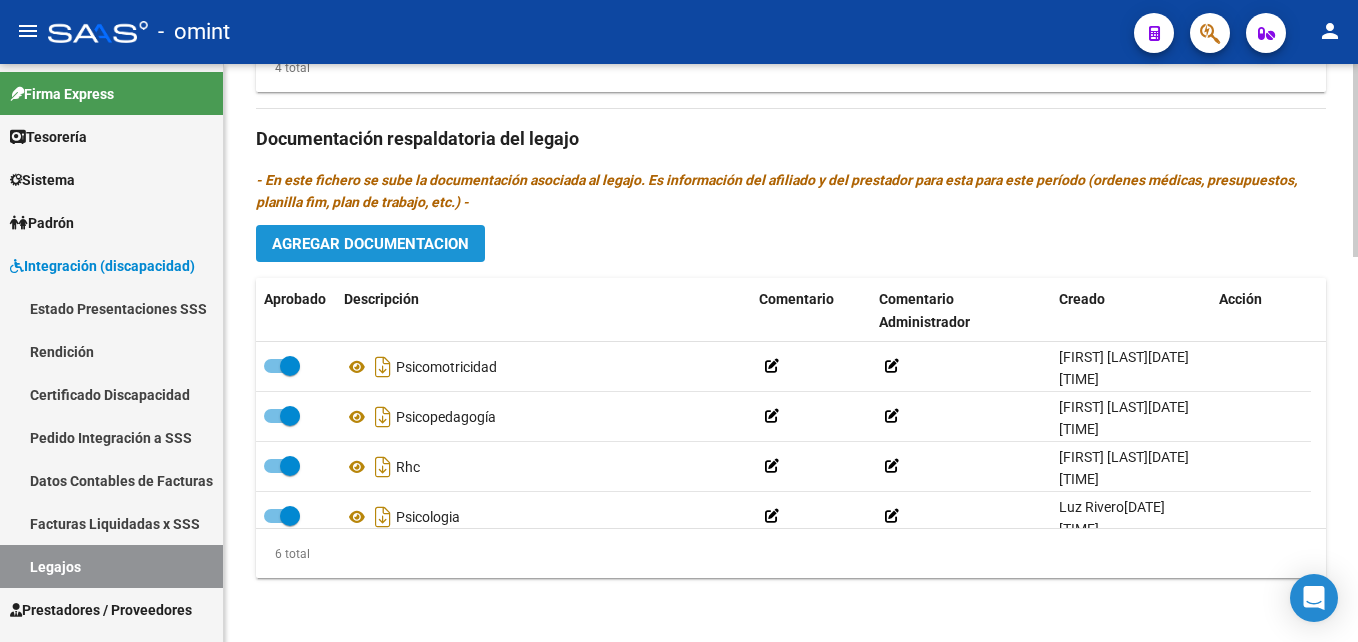 click on "Agregar Documentacion" 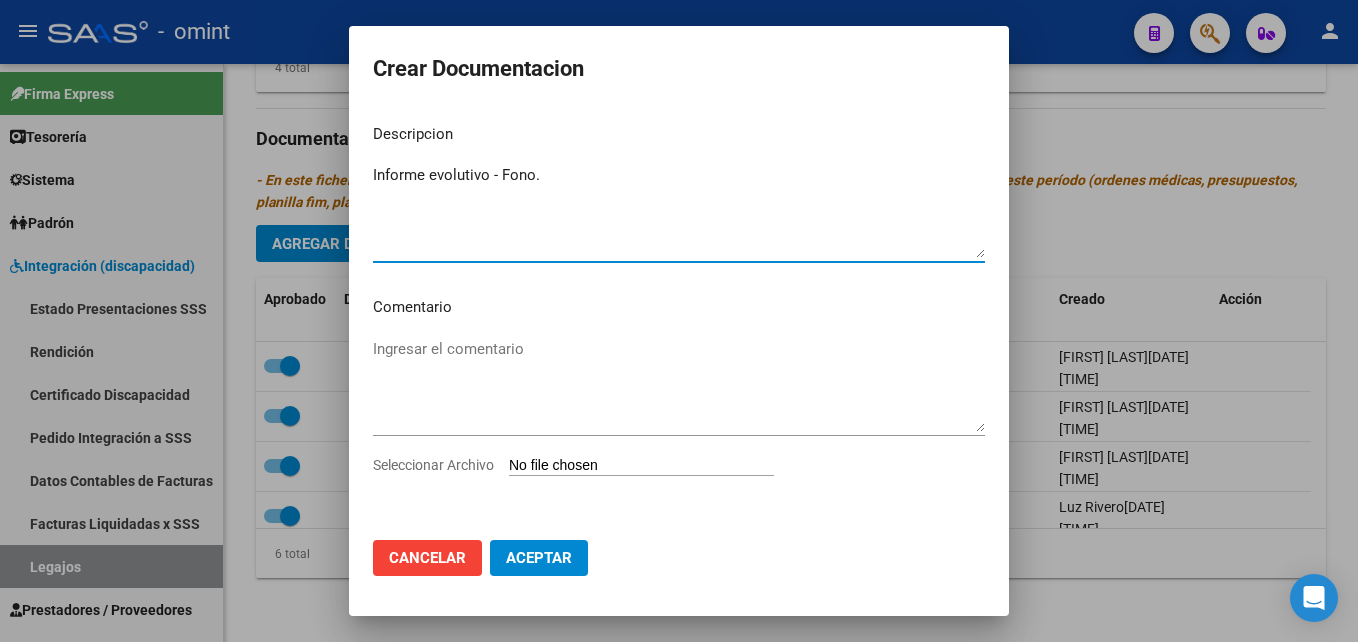 type on "Informe evolutivo - Fono." 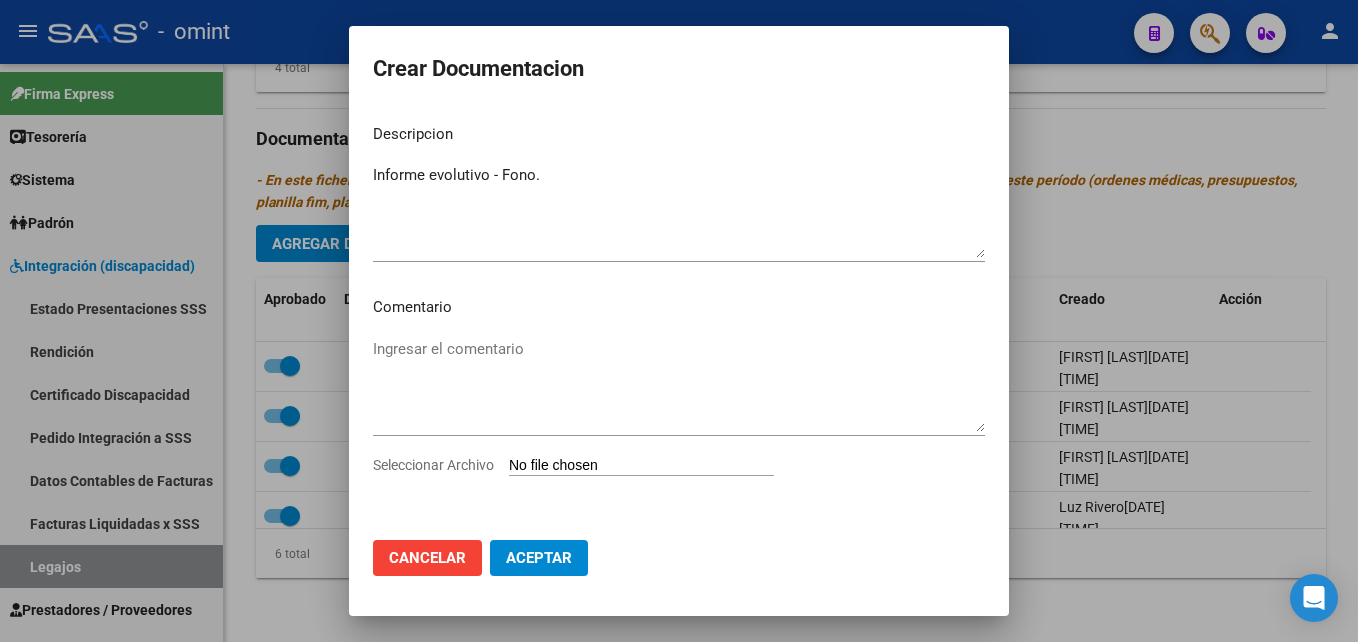 click on "Seleccionar Archivo" at bounding box center (581, 465) 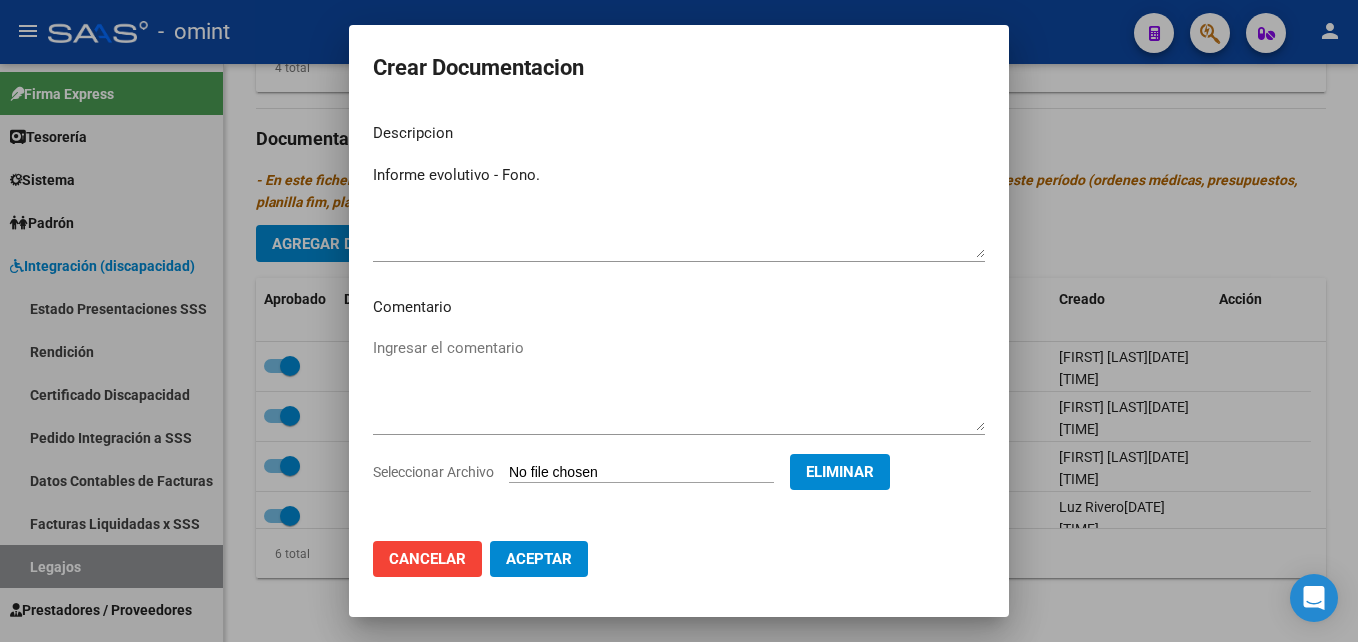 click on "Aceptar" 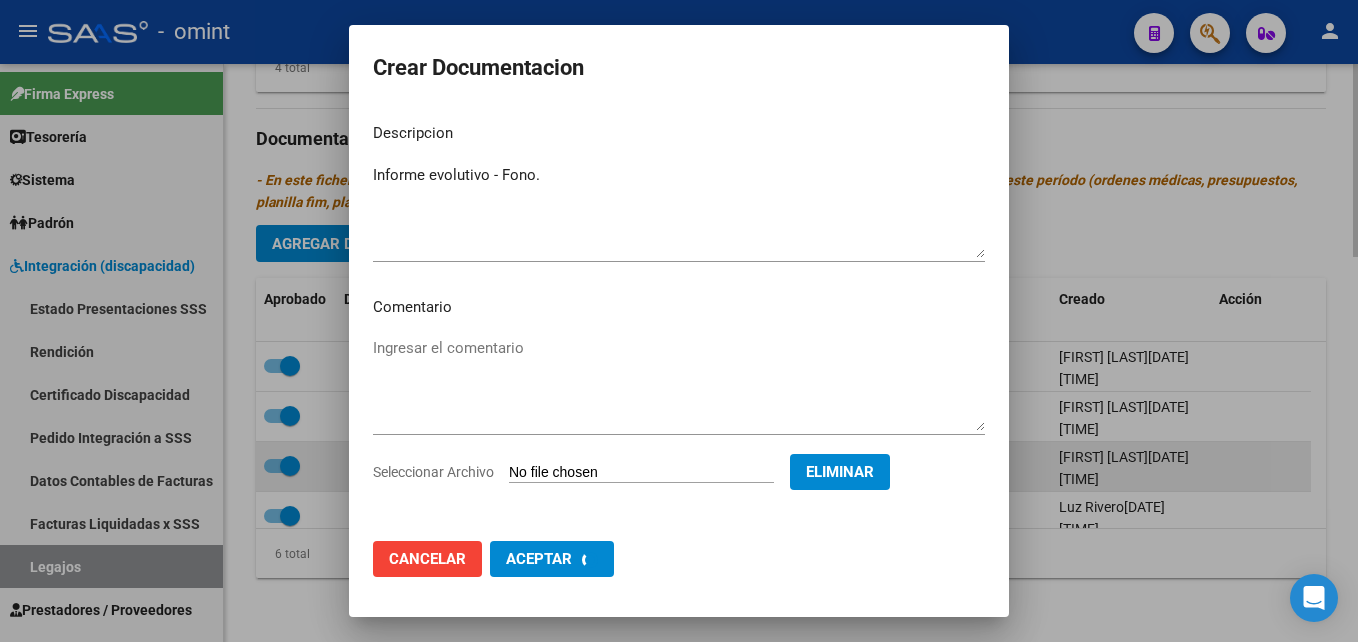 checkbox on "false" 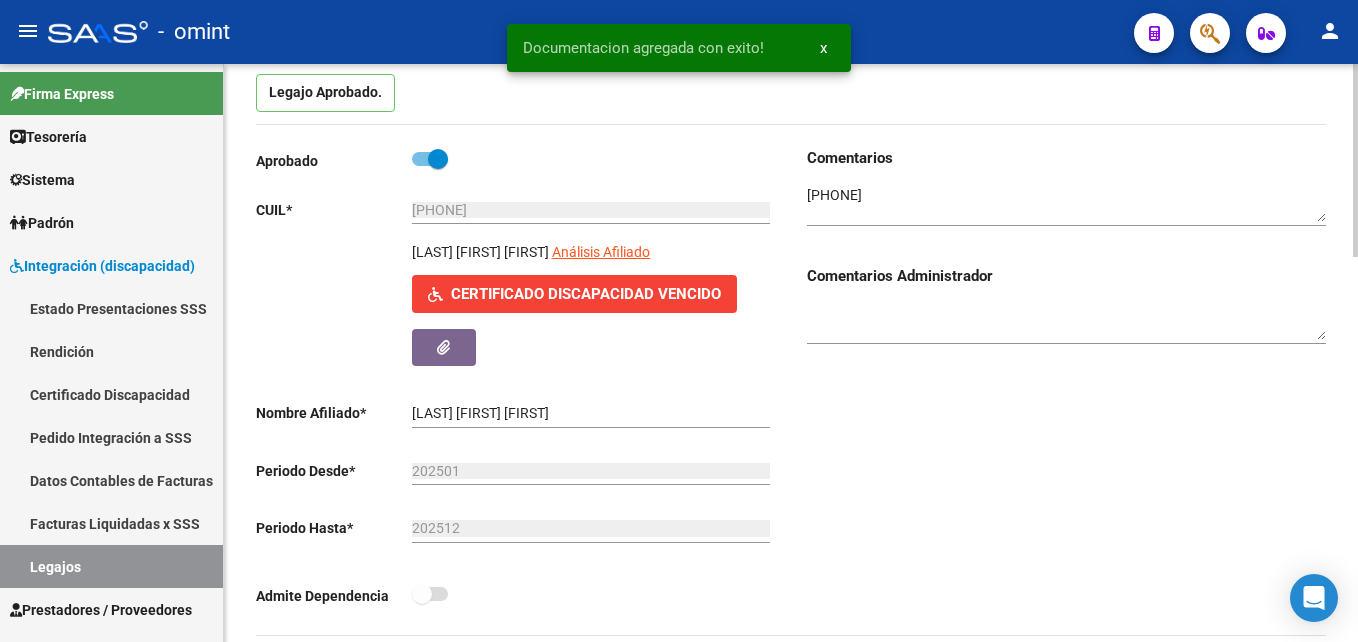 scroll, scrollTop: 300, scrollLeft: 0, axis: vertical 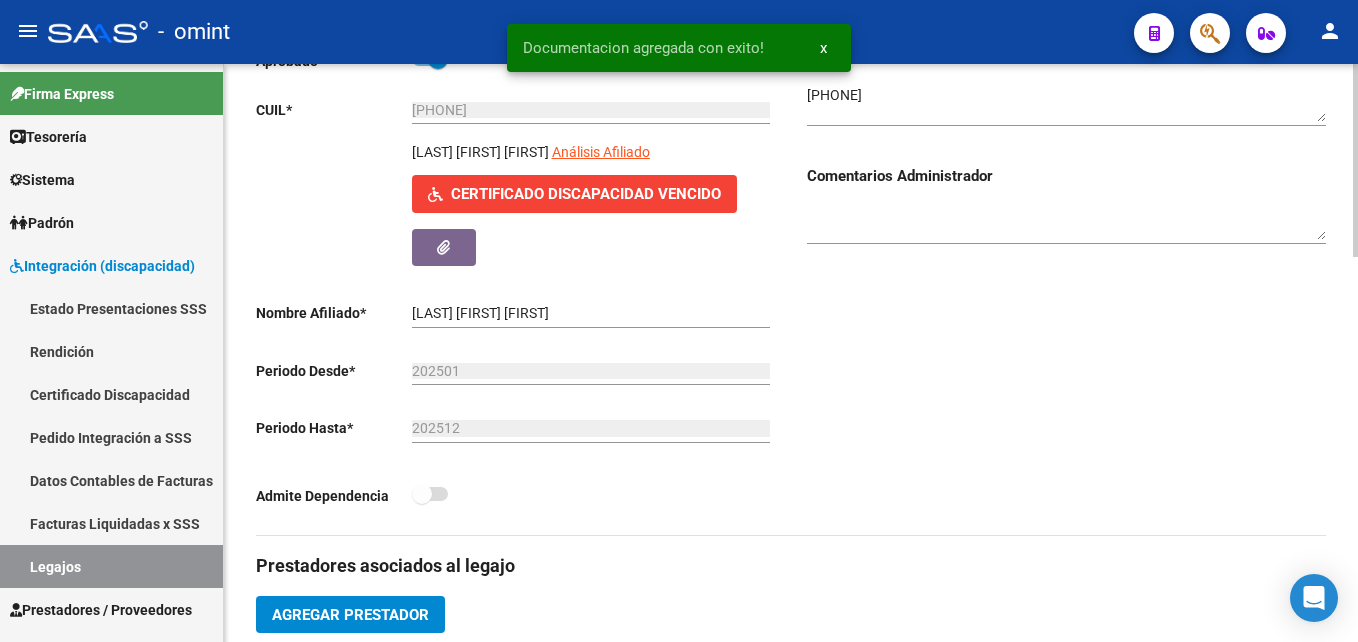 type 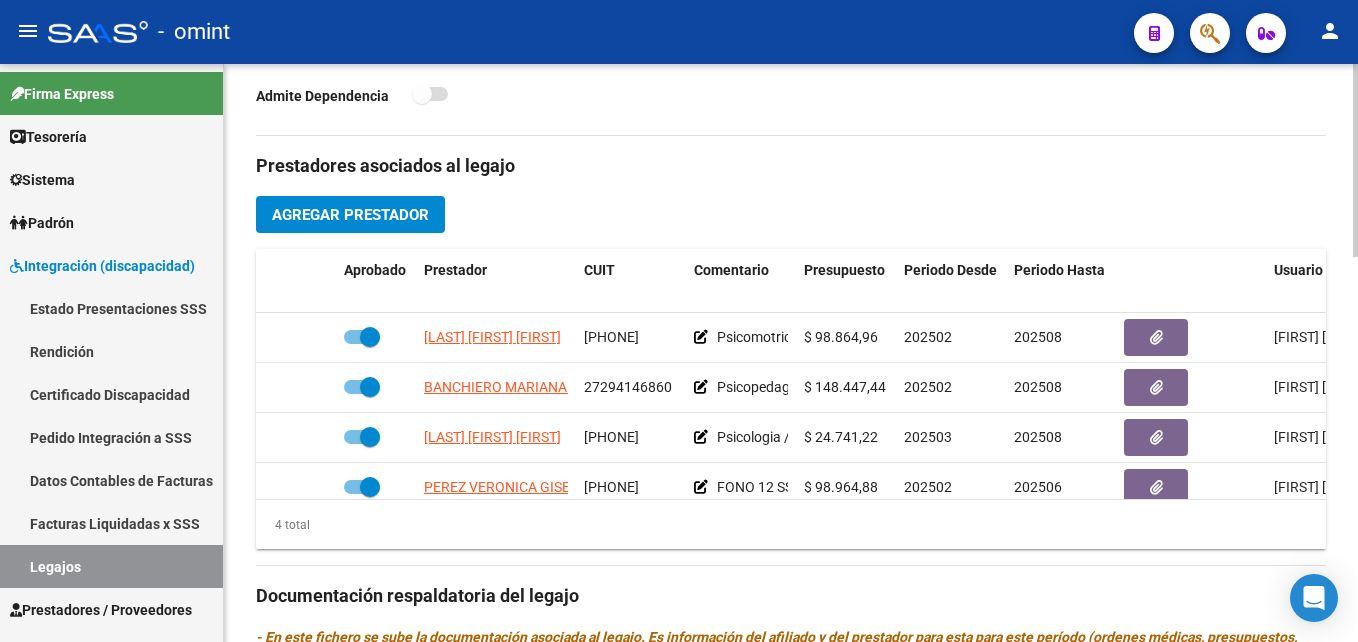 scroll, scrollTop: 800, scrollLeft: 0, axis: vertical 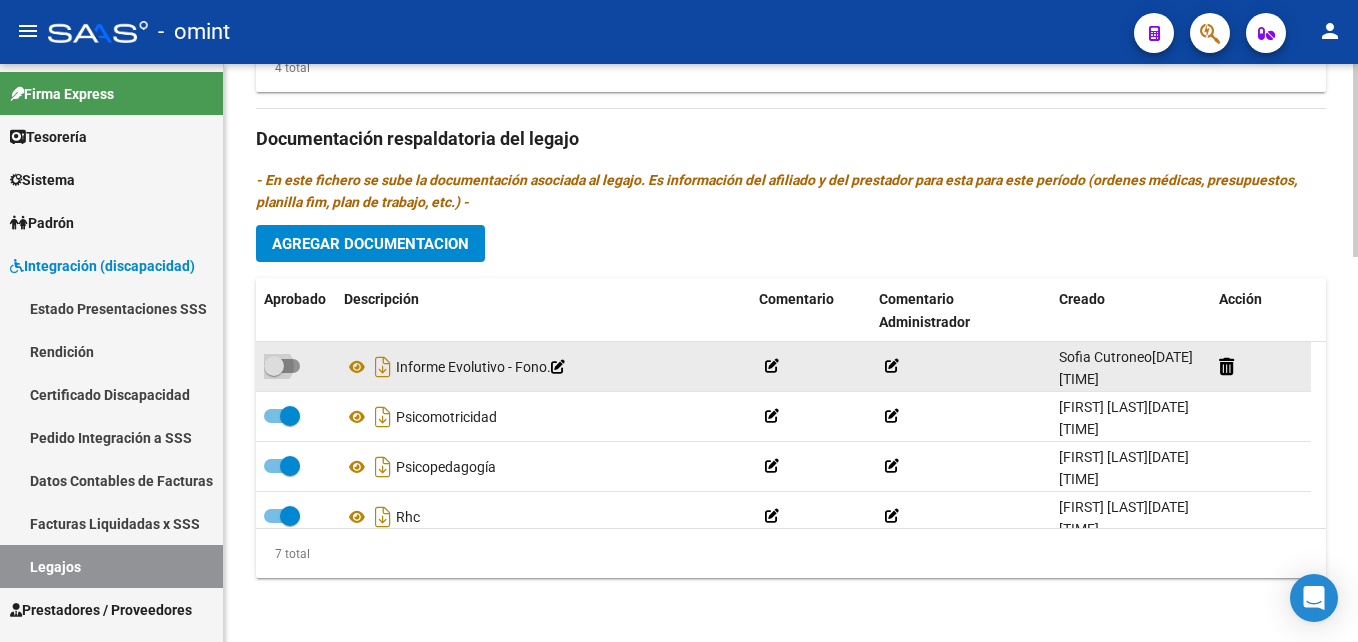 click at bounding box center [274, 366] 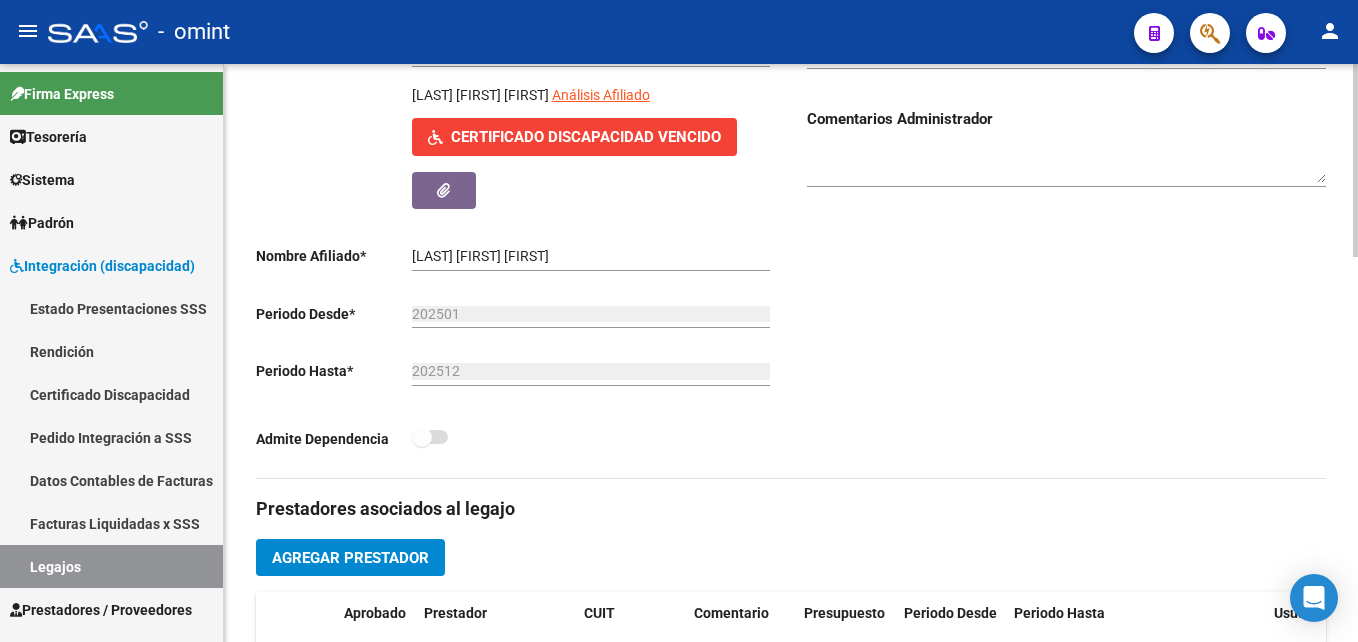 scroll, scrollTop: 0, scrollLeft: 0, axis: both 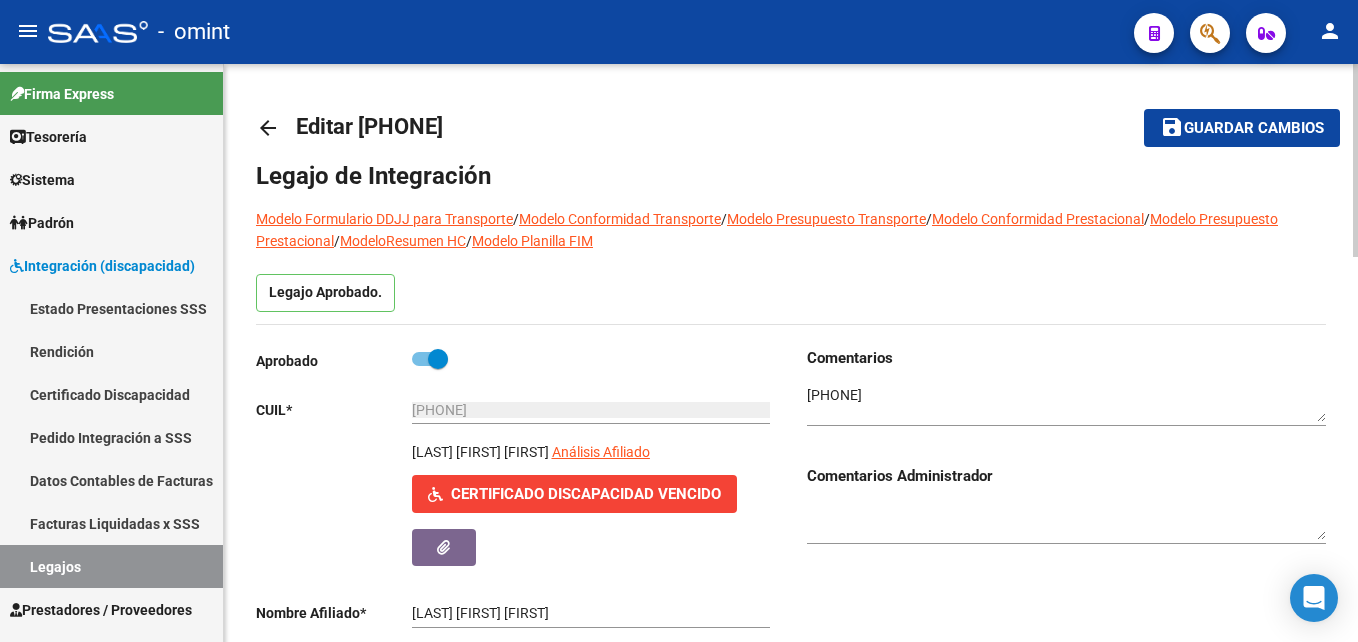 click on "save" 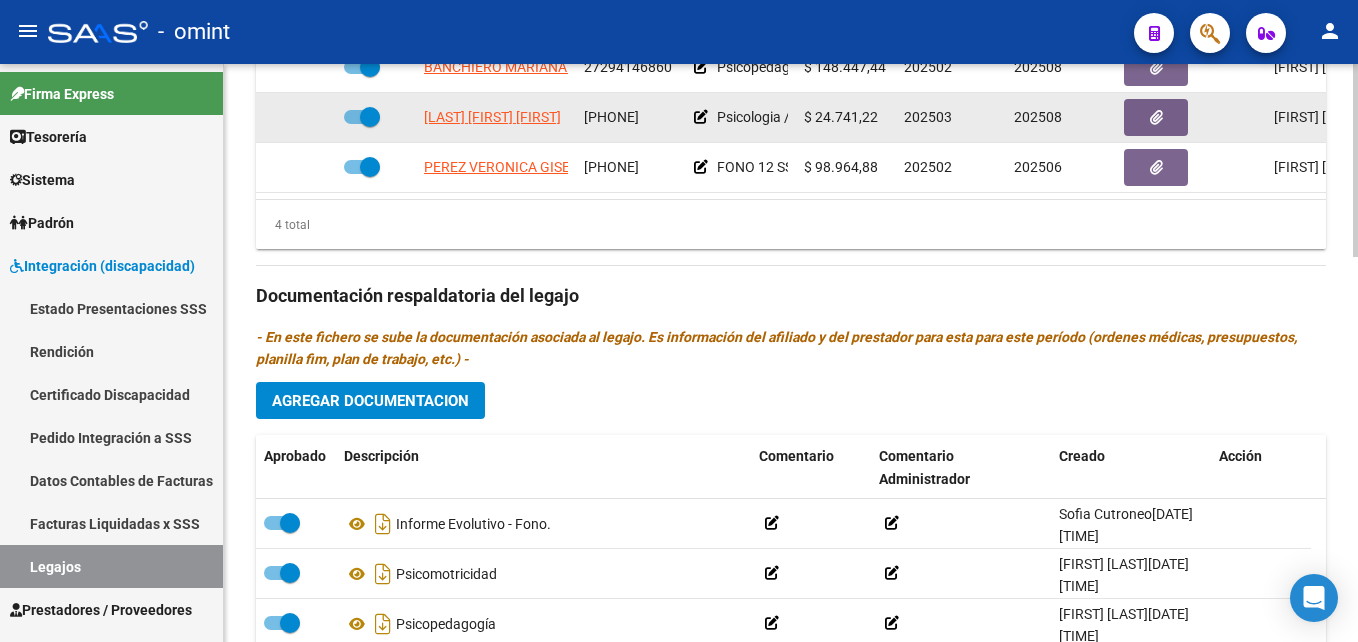 scroll, scrollTop: 800, scrollLeft: 0, axis: vertical 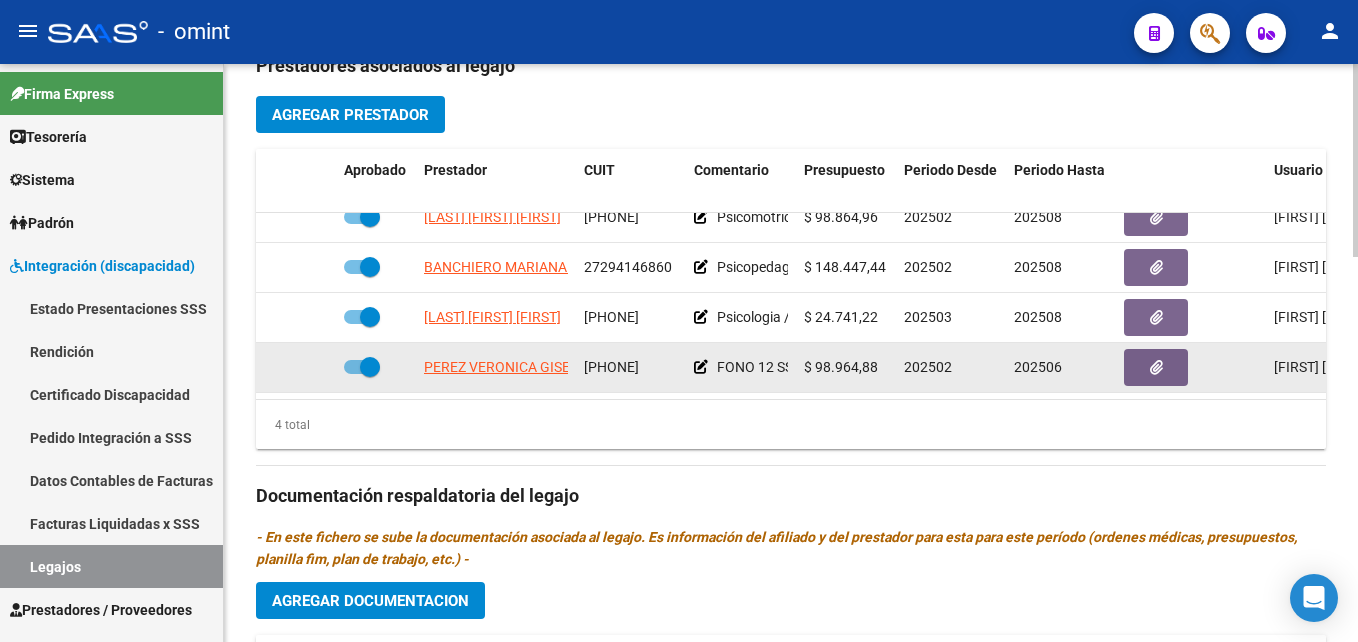 click at bounding box center (370, 367) 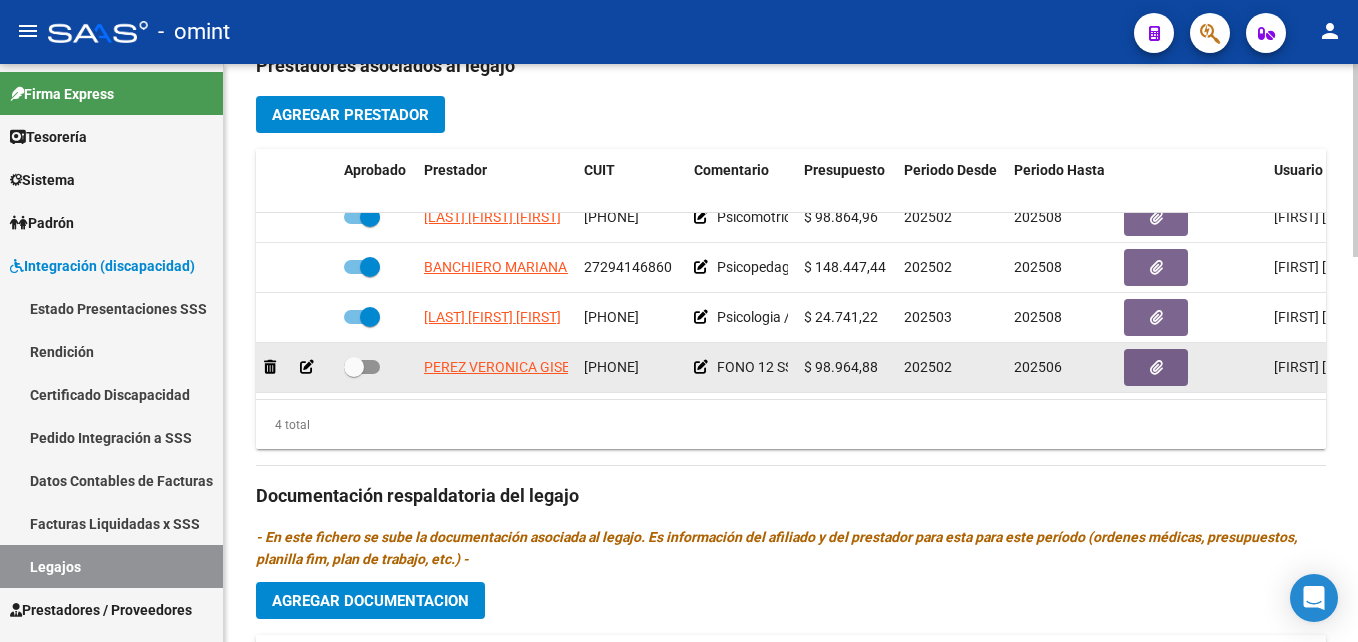 click 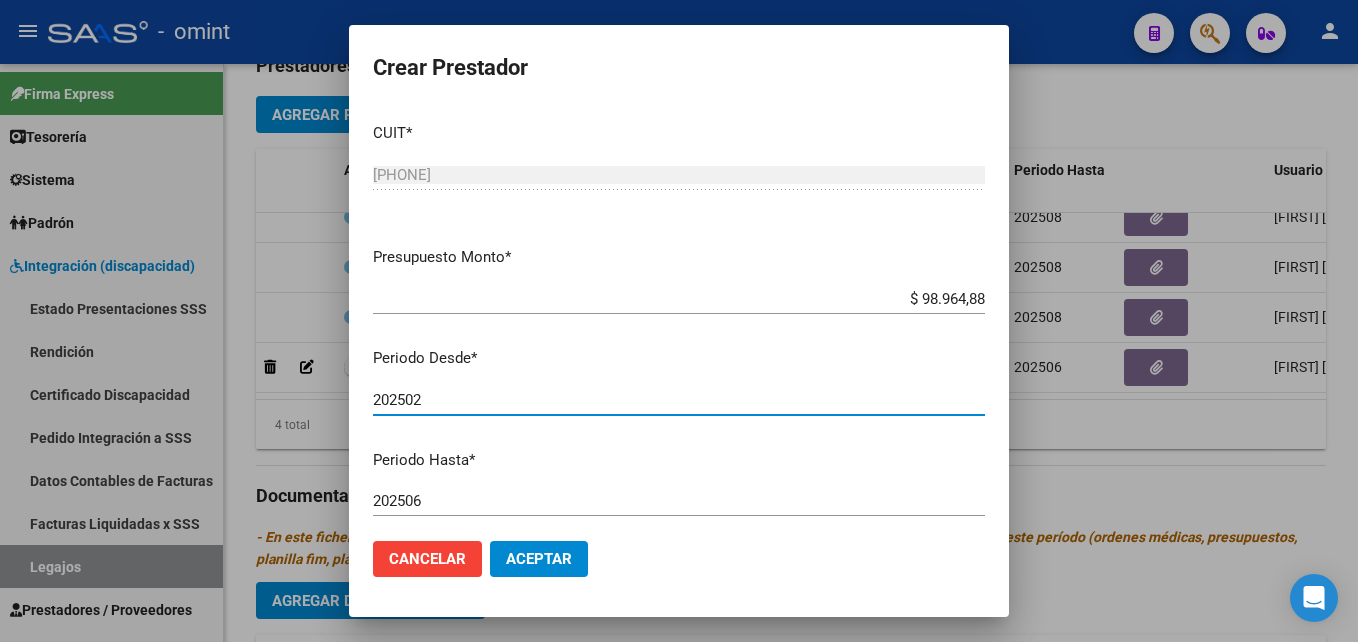 drag, startPoint x: 426, startPoint y: 395, endPoint x: 446, endPoint y: 391, distance: 20.396078 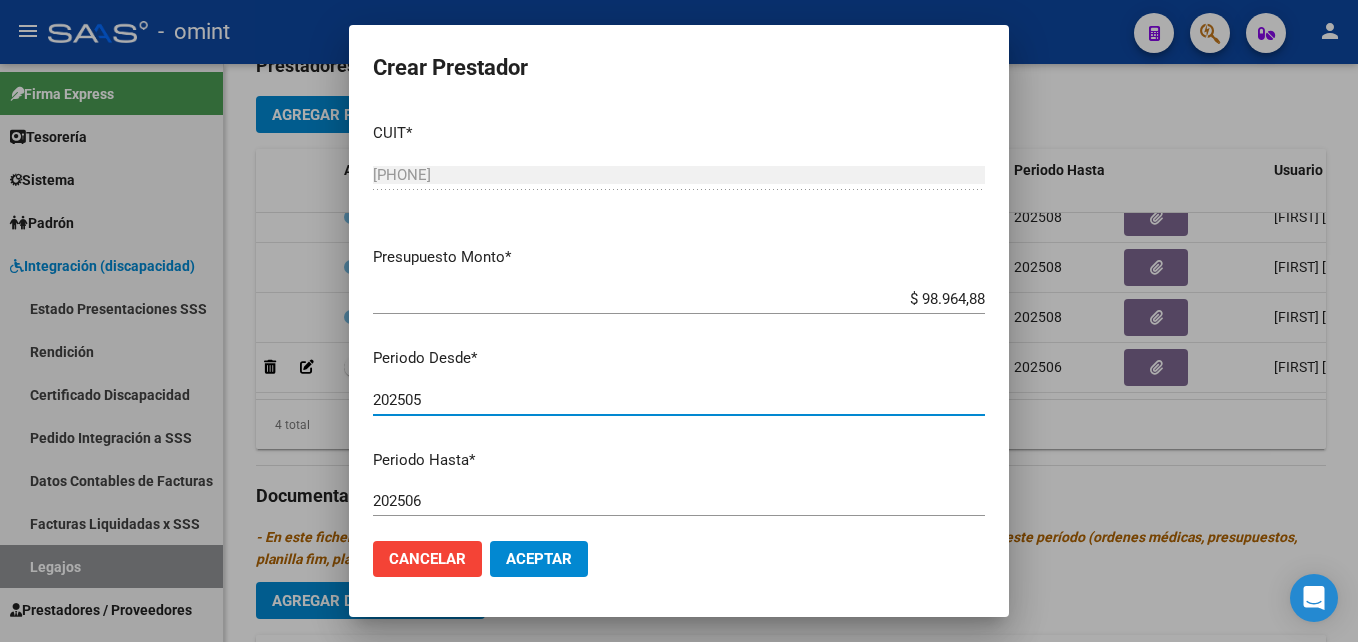 type on "202505" 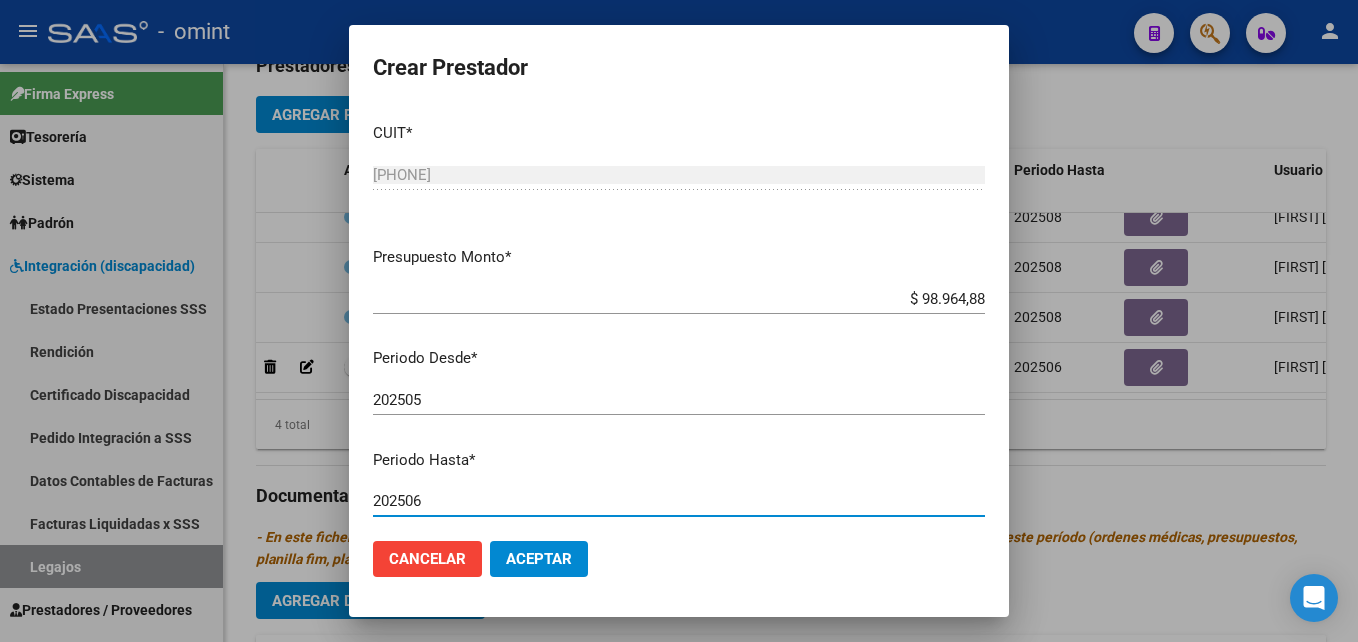 click on "202506" at bounding box center [679, 501] 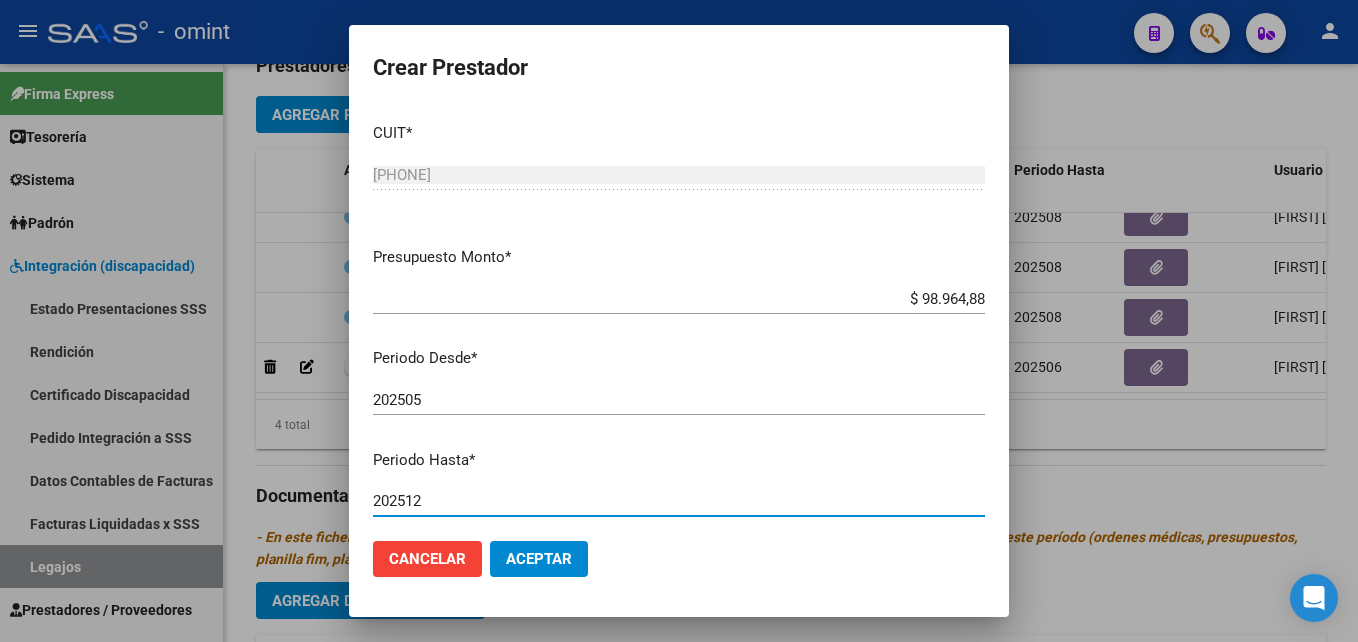 type on "202512" 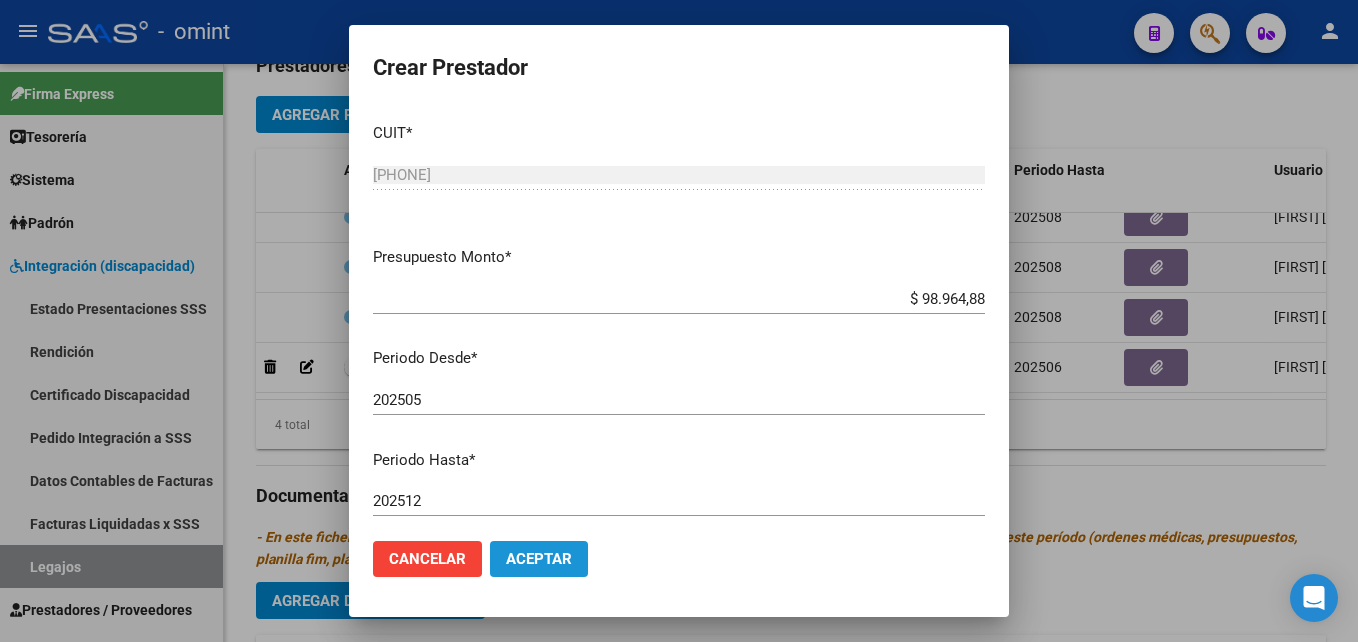 click on "Aceptar" 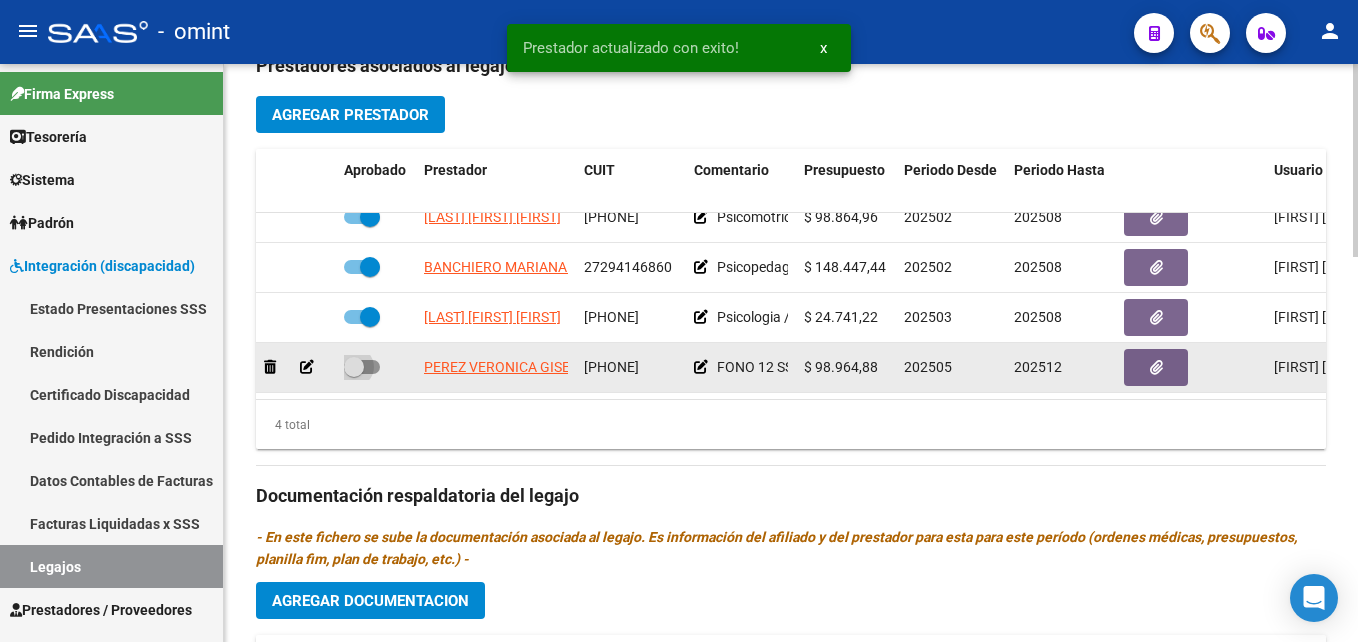 click at bounding box center (362, 367) 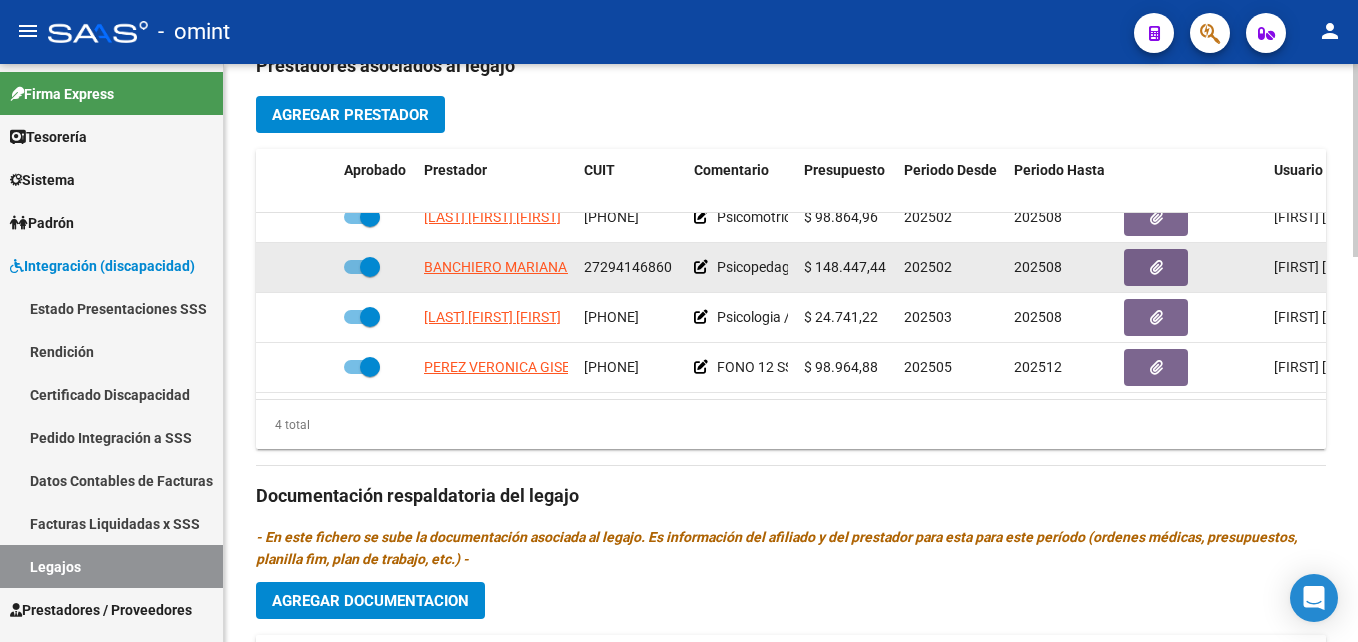 scroll, scrollTop: 0, scrollLeft: 0, axis: both 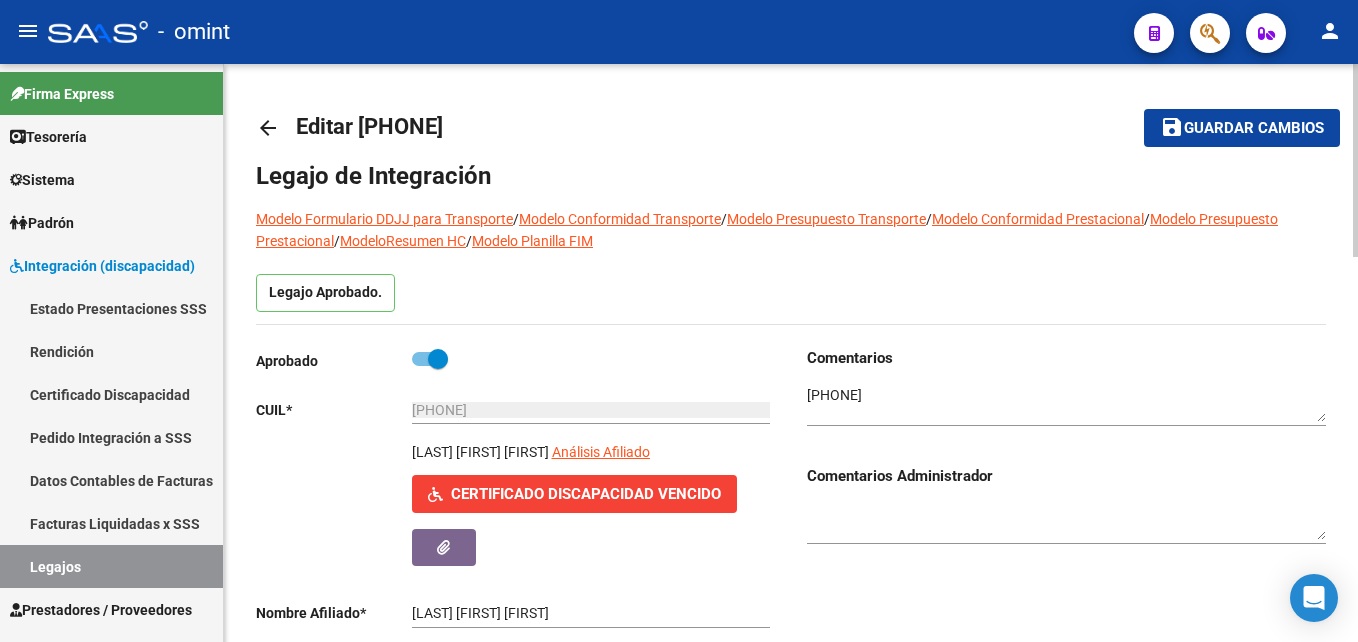 click on "Guardar cambios" 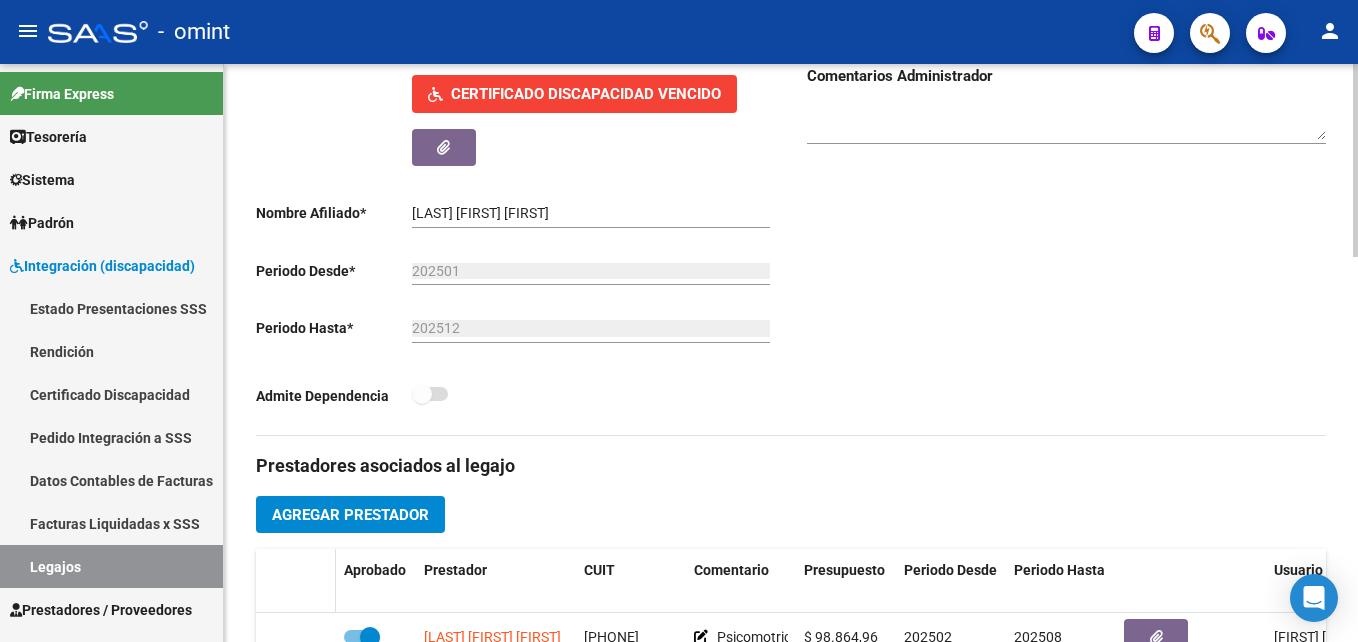 scroll, scrollTop: 700, scrollLeft: 0, axis: vertical 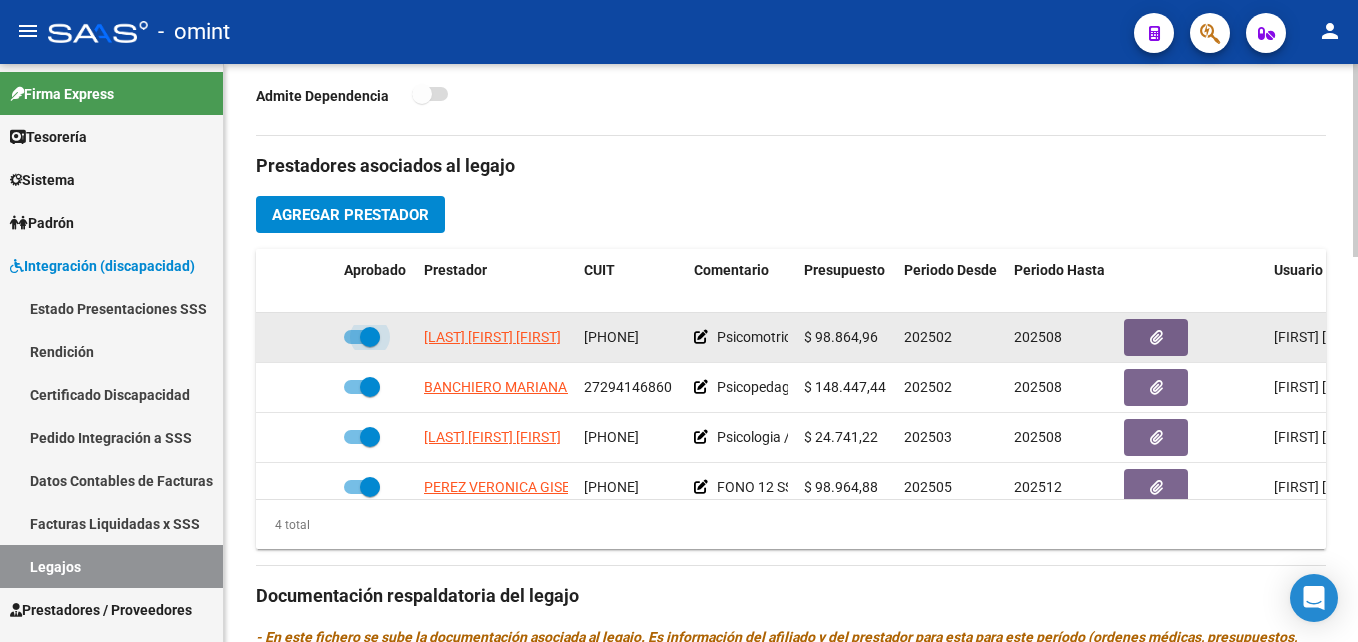 click at bounding box center [370, 337] 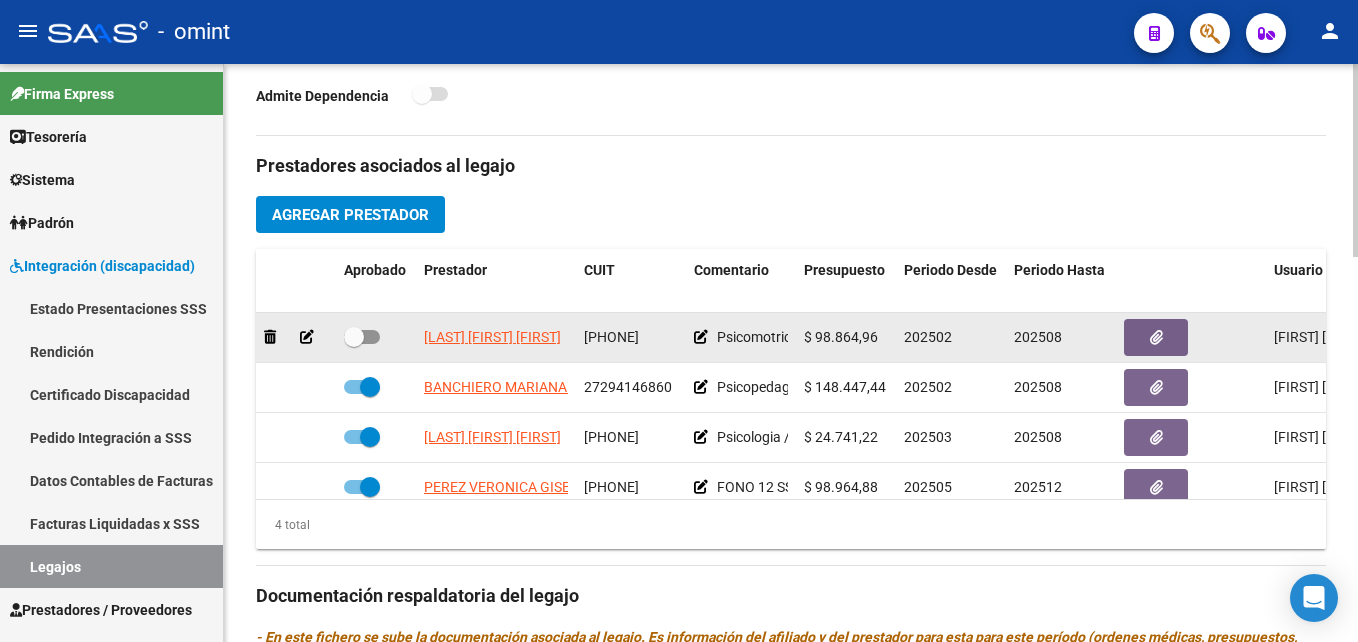 click 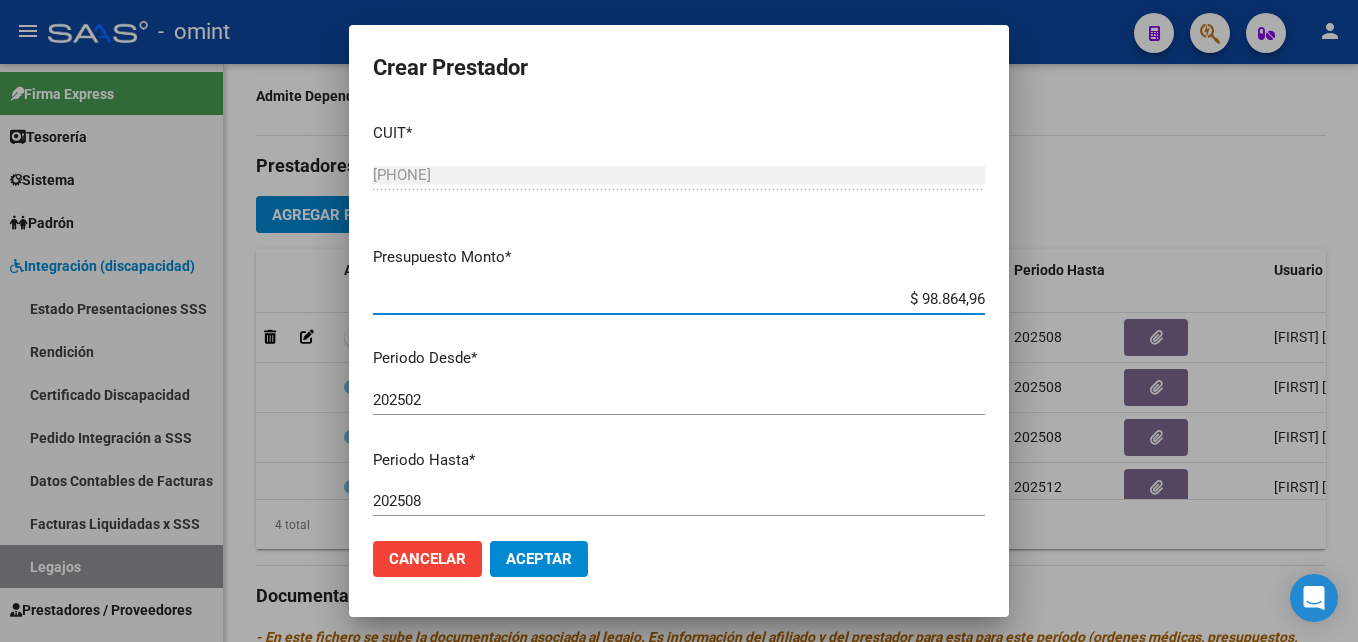 click on "202508" at bounding box center (679, 501) 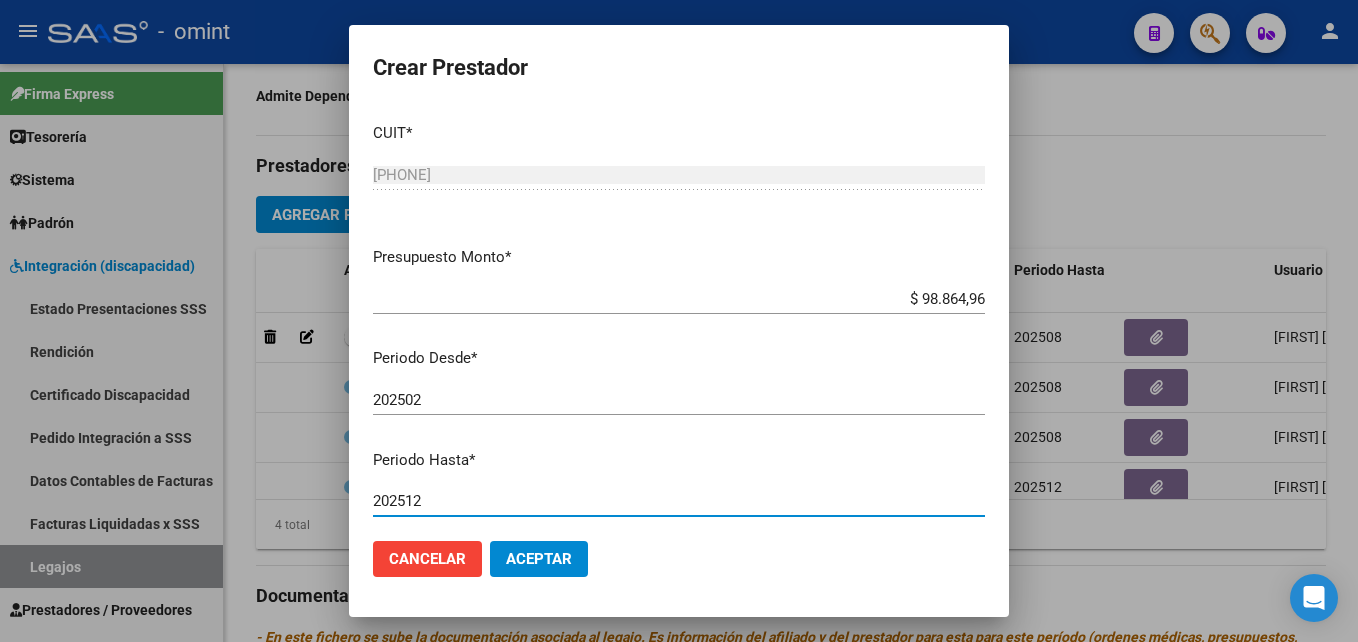 type on "202512" 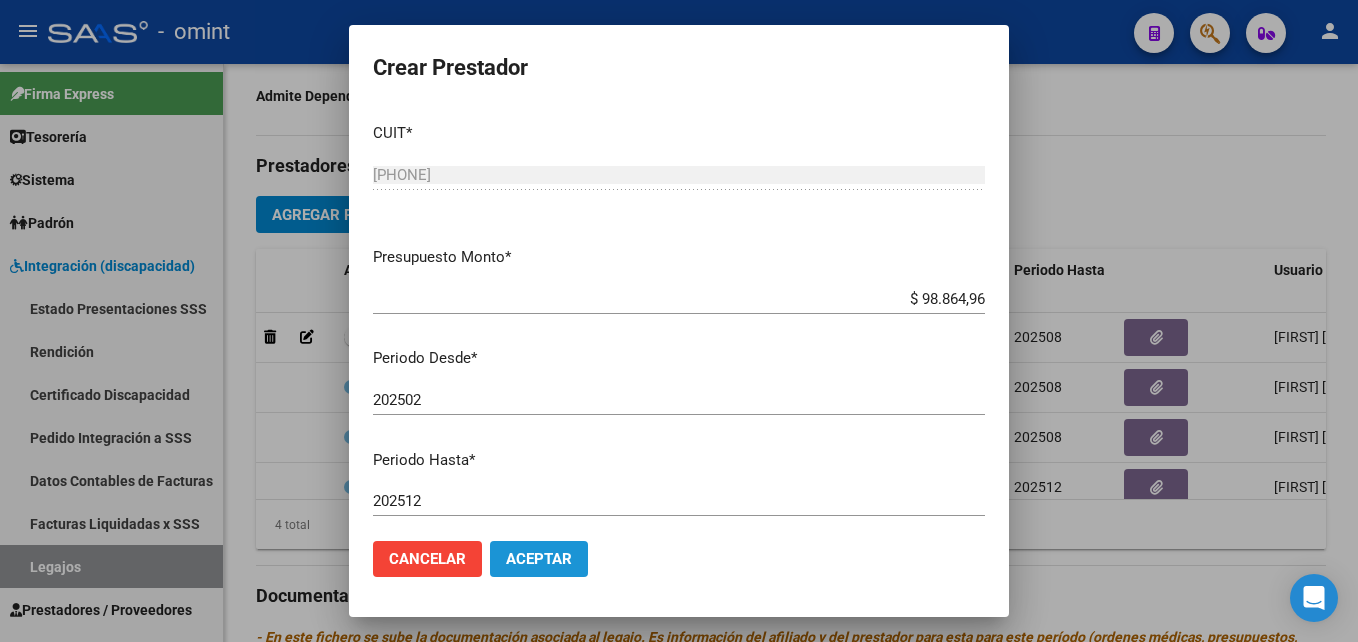 click on "Aceptar" 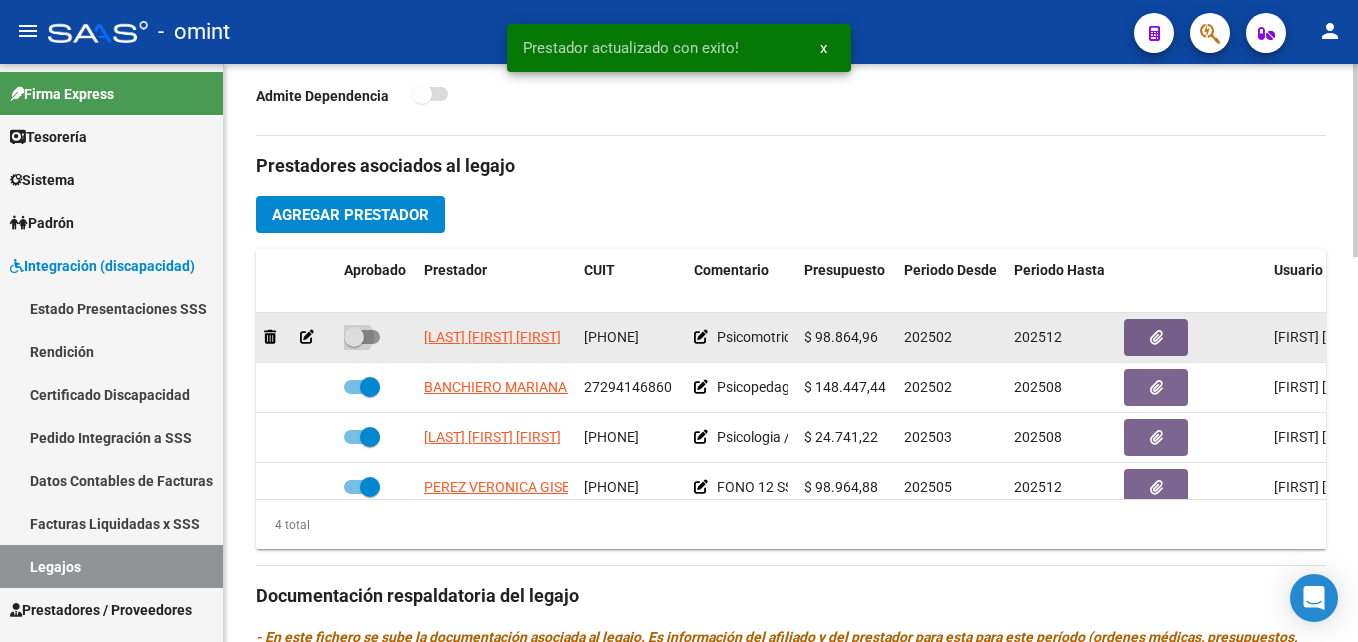 click at bounding box center [354, 337] 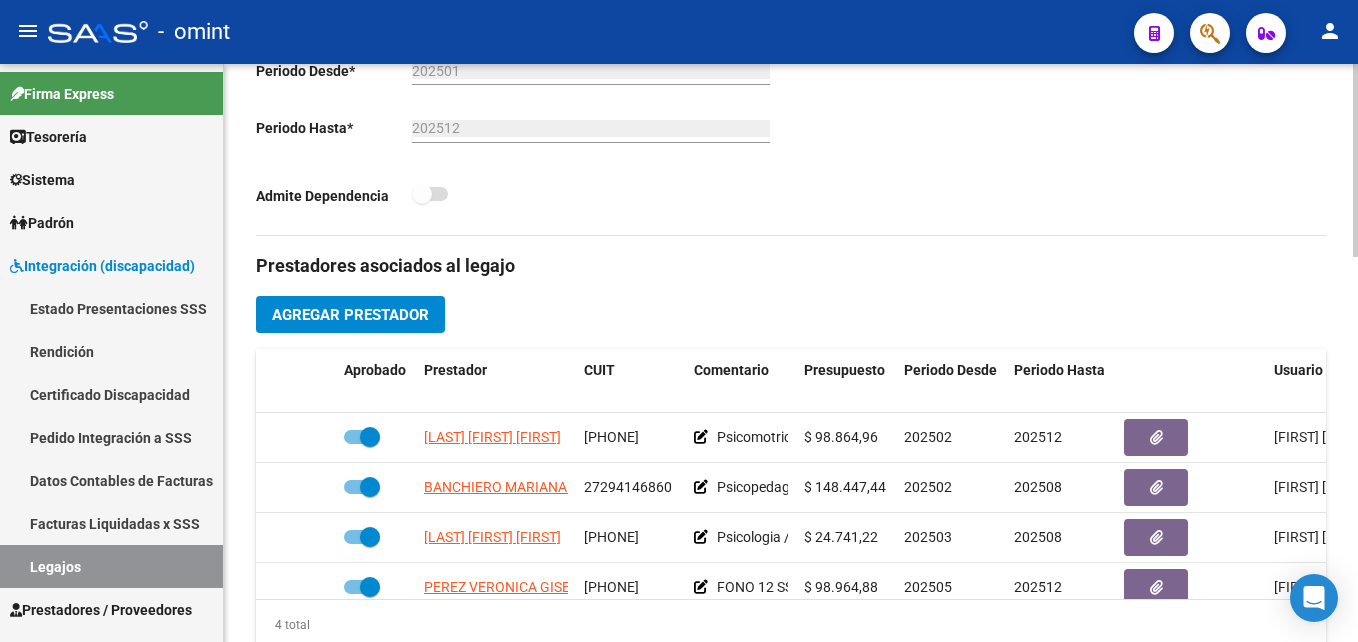 scroll, scrollTop: 1100, scrollLeft: 0, axis: vertical 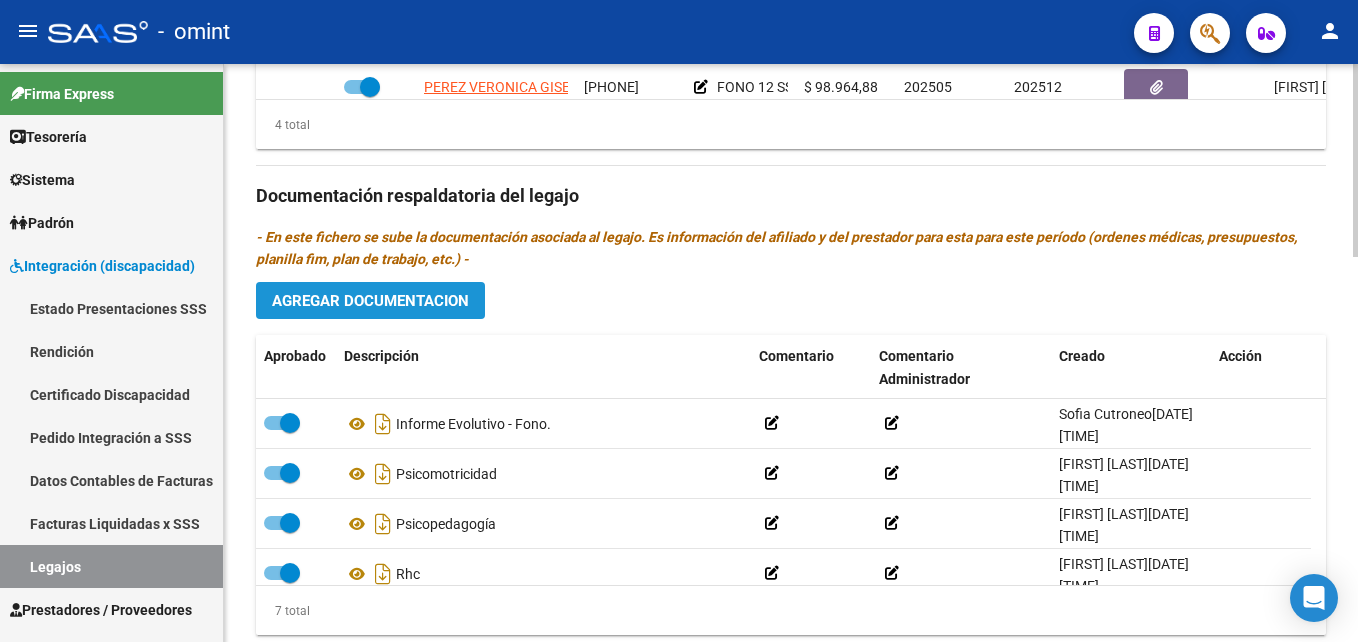 click on "Agregar Documentacion" 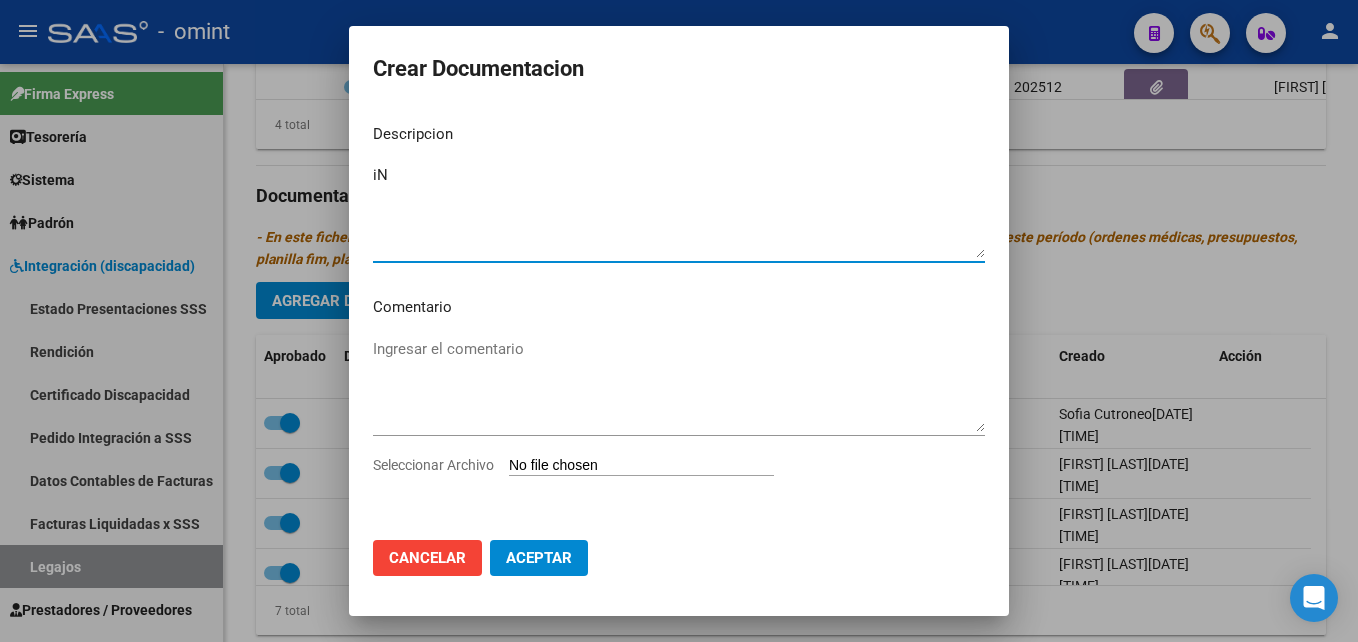 type on "i" 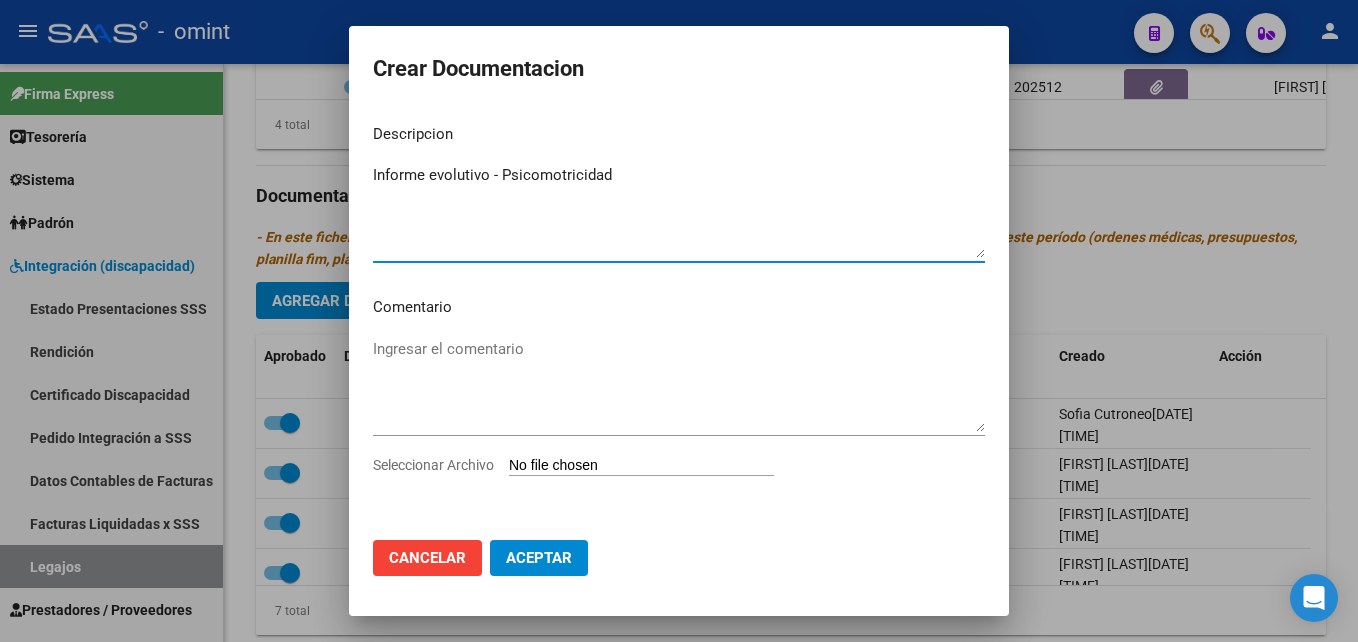 type on "Informe evolutivo - Psicomotricidad" 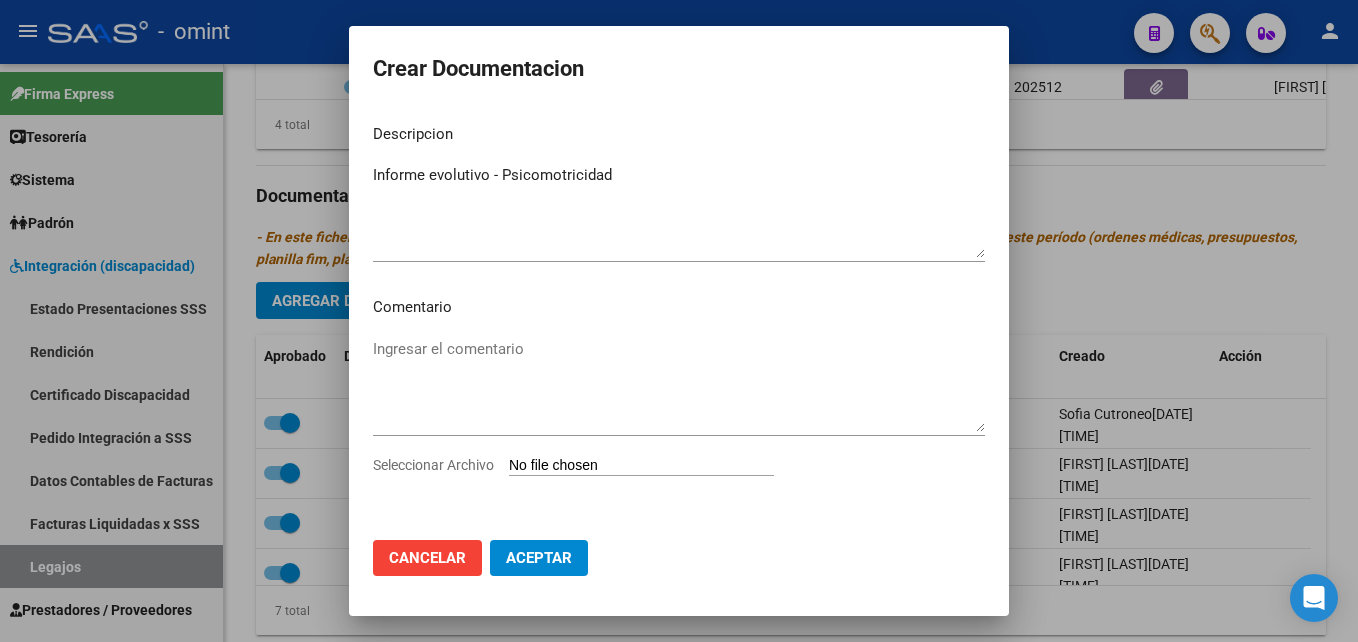 click on "Seleccionar Archivo" at bounding box center [641, 466] 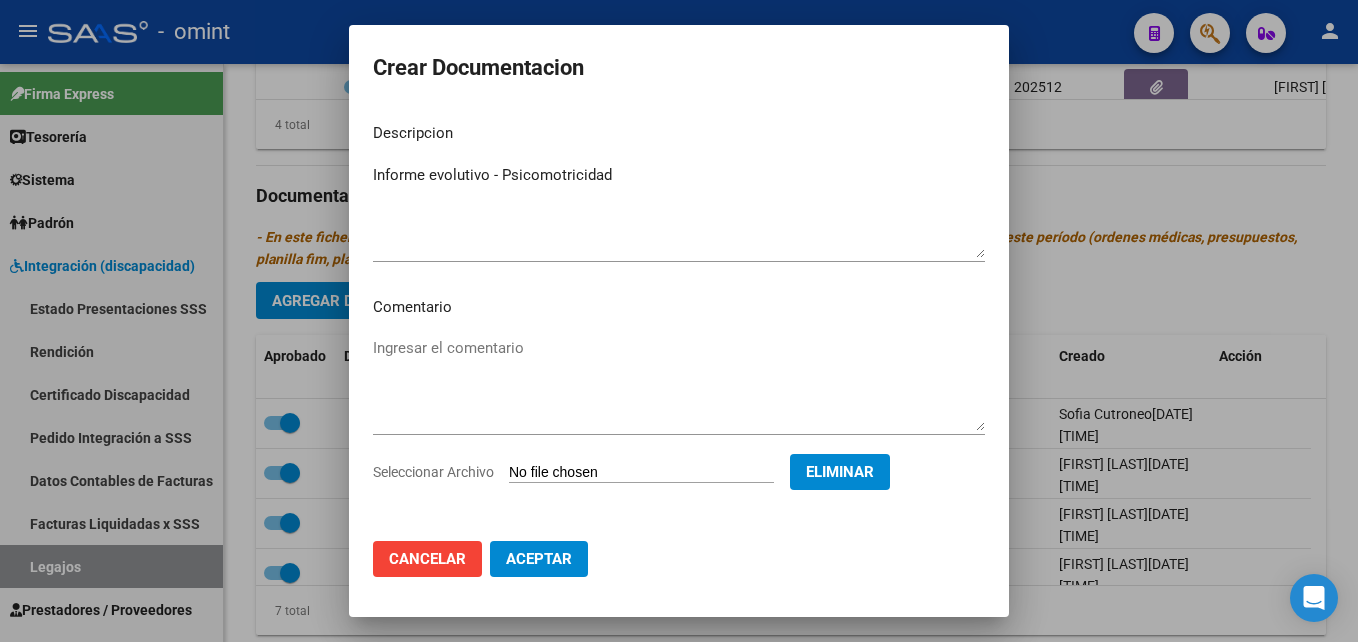 scroll, scrollTop: 6, scrollLeft: 0, axis: vertical 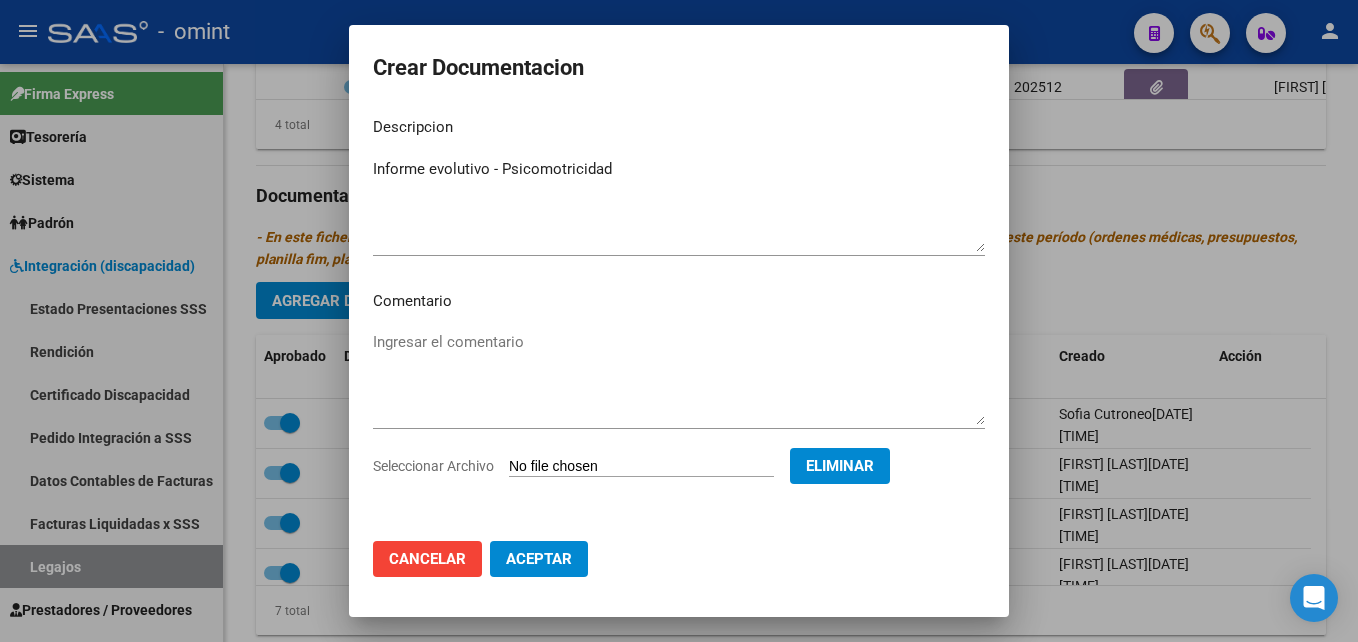click on "Aceptar" 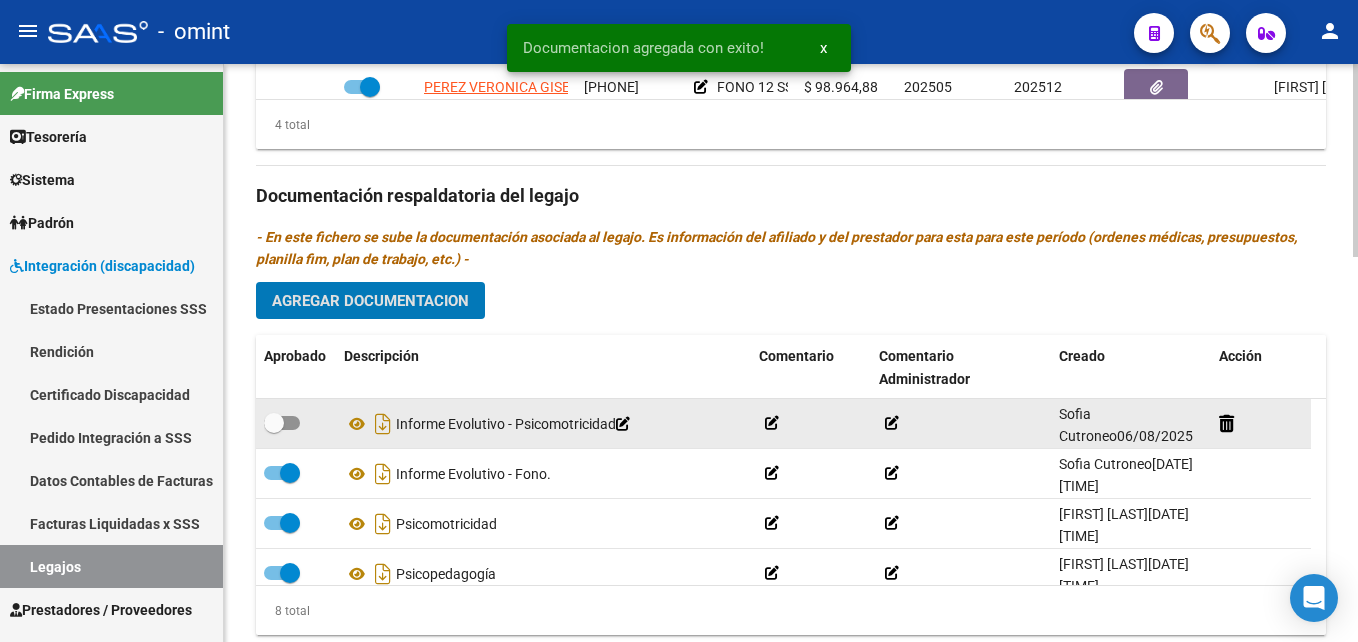 click at bounding box center (282, 423) 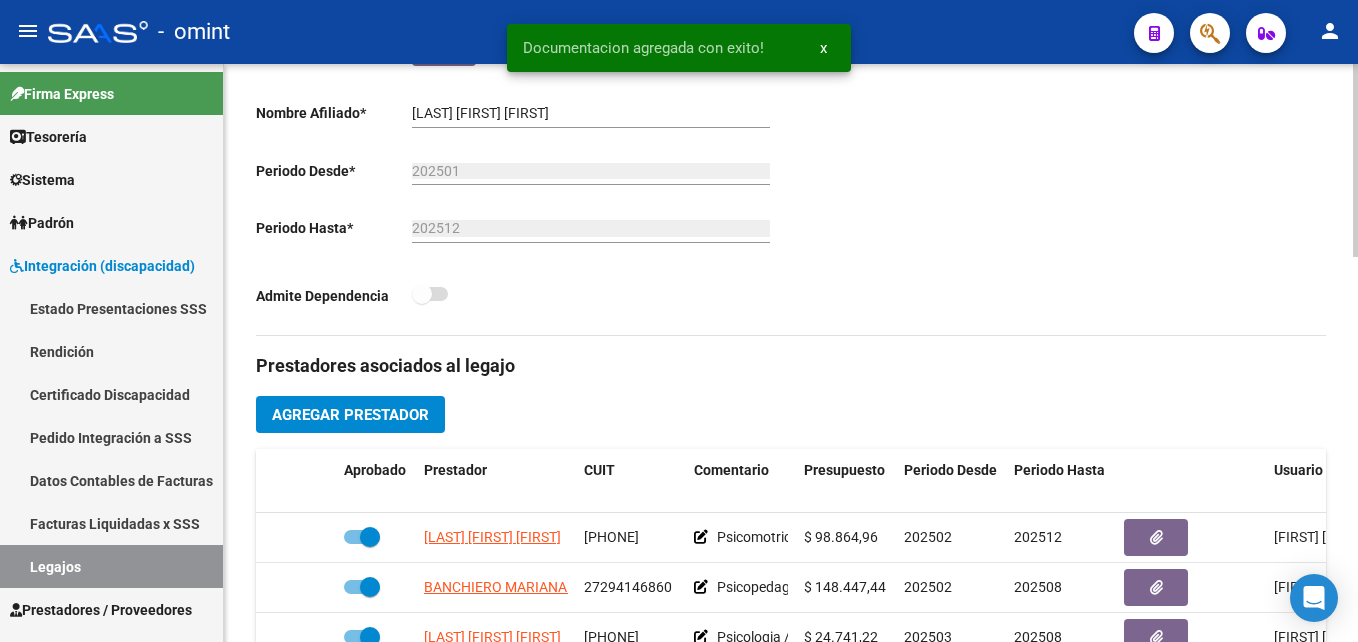 scroll, scrollTop: 0, scrollLeft: 0, axis: both 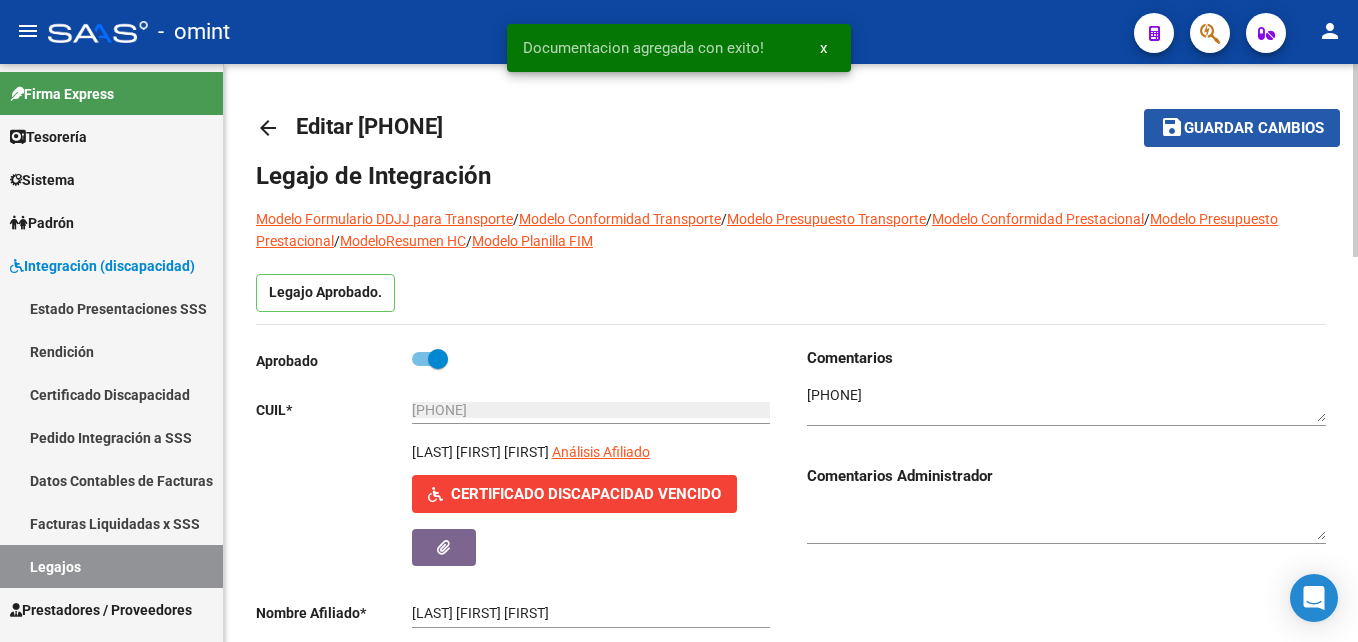 click on "Guardar cambios" 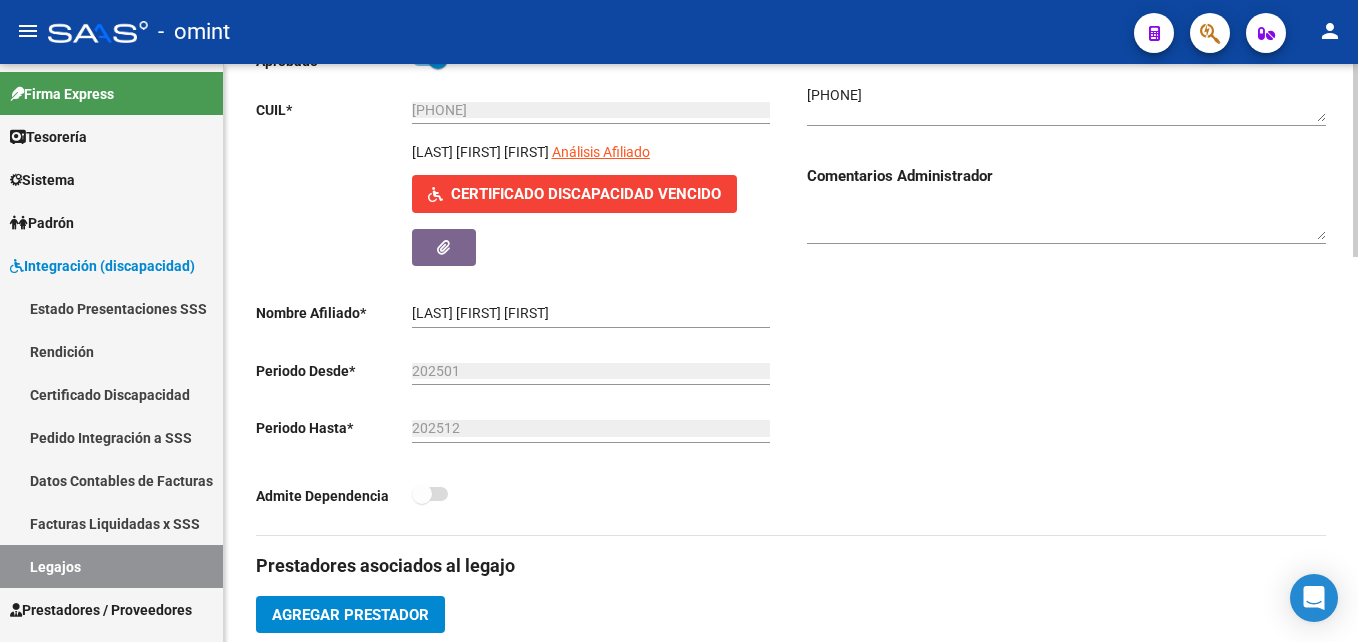 scroll, scrollTop: 500, scrollLeft: 0, axis: vertical 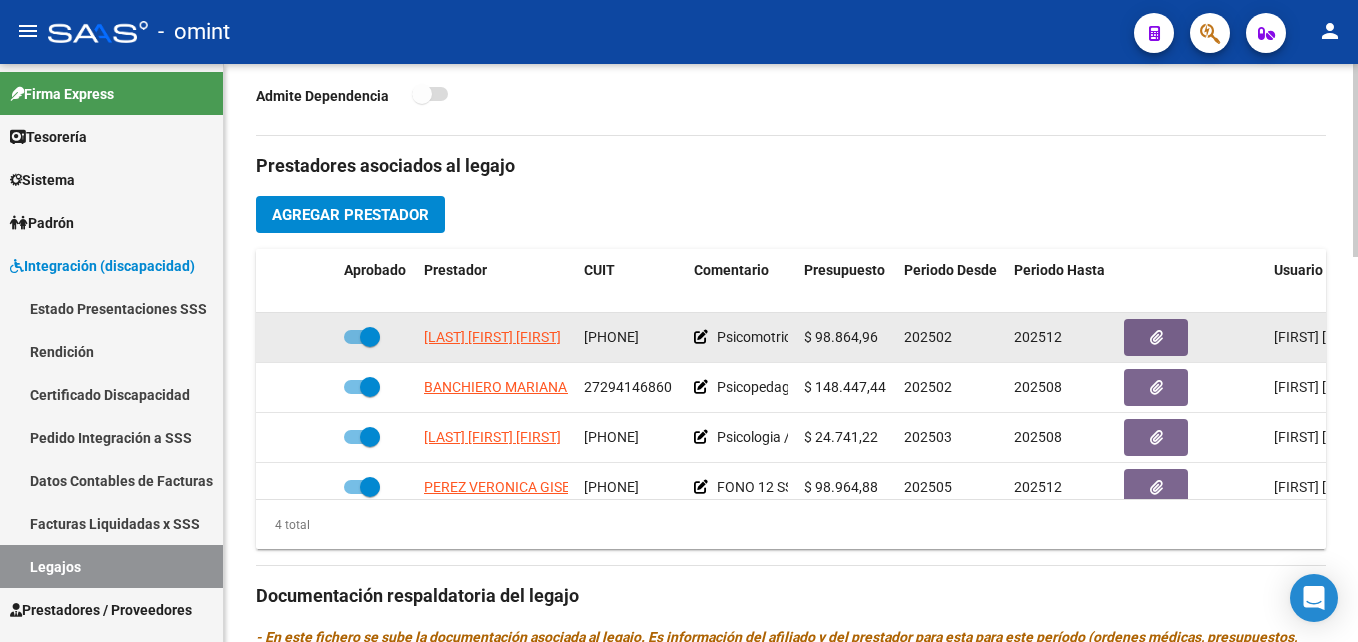click on "27349225323" 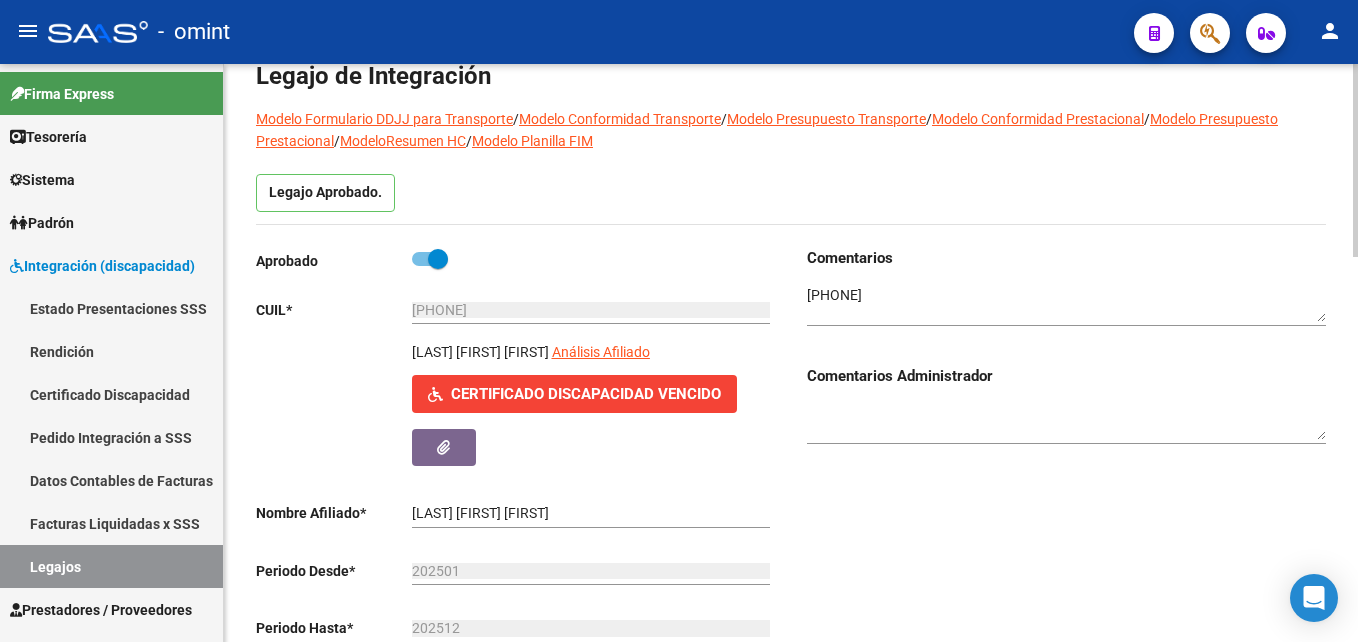 scroll, scrollTop: 600, scrollLeft: 0, axis: vertical 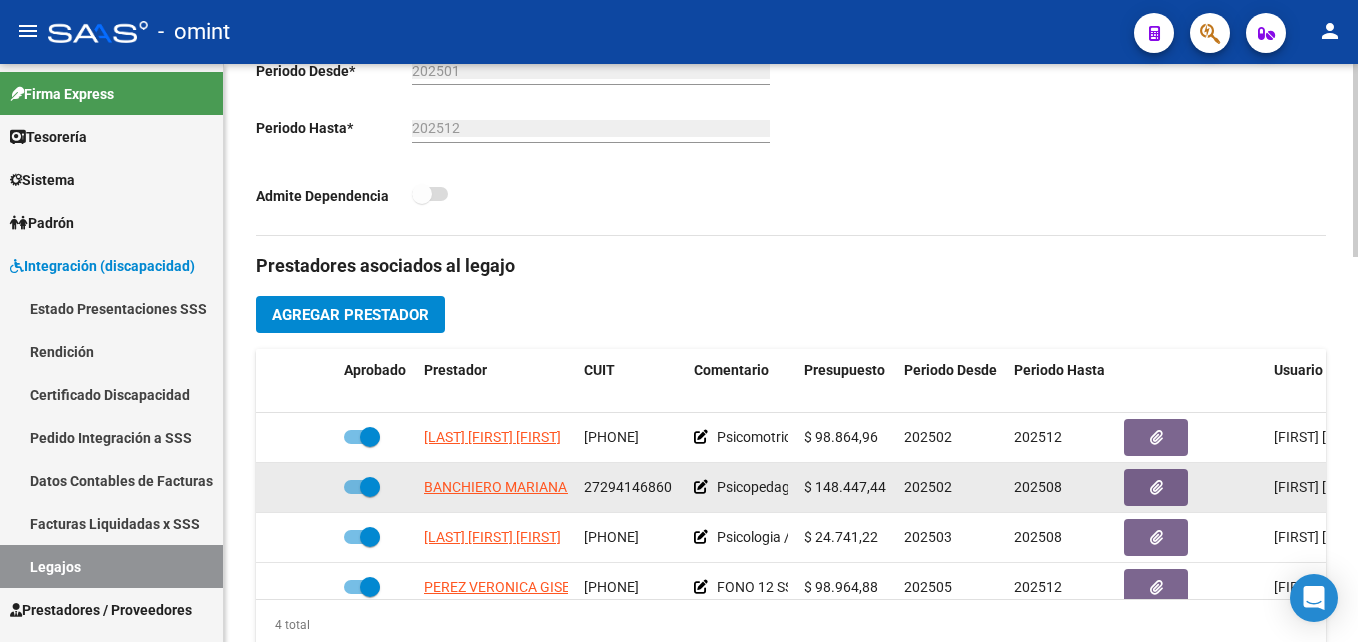 click on "27294146860" 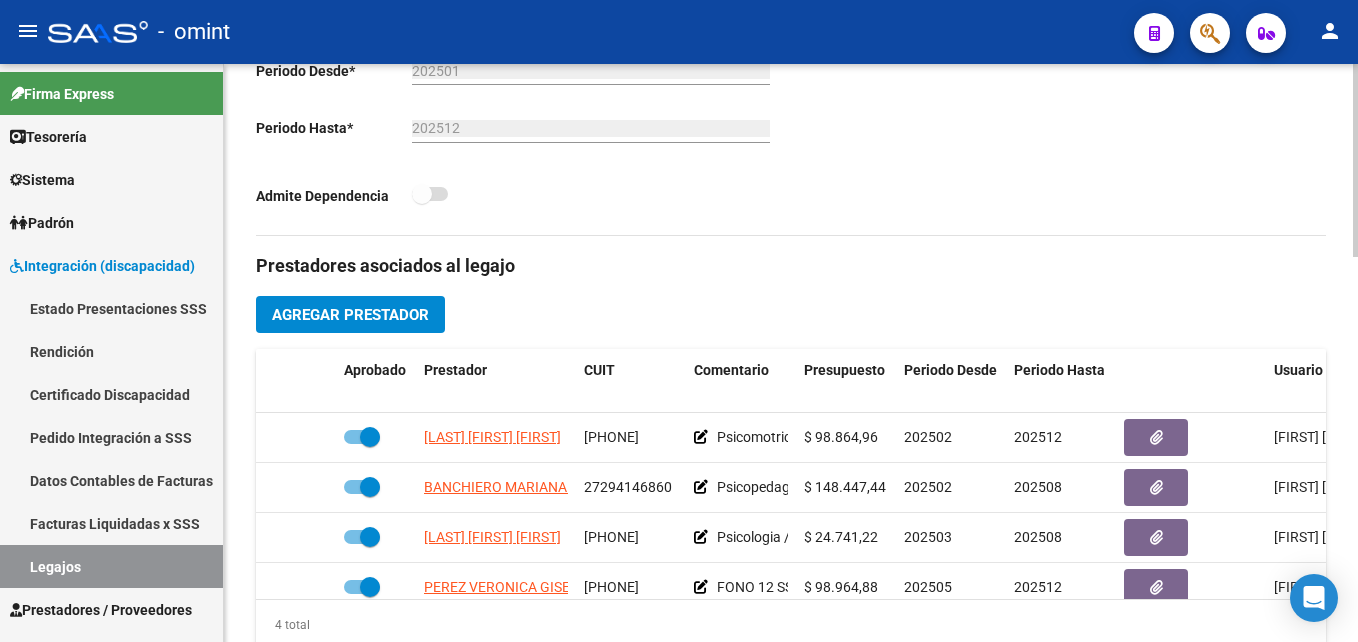 scroll, scrollTop: 0, scrollLeft: 0, axis: both 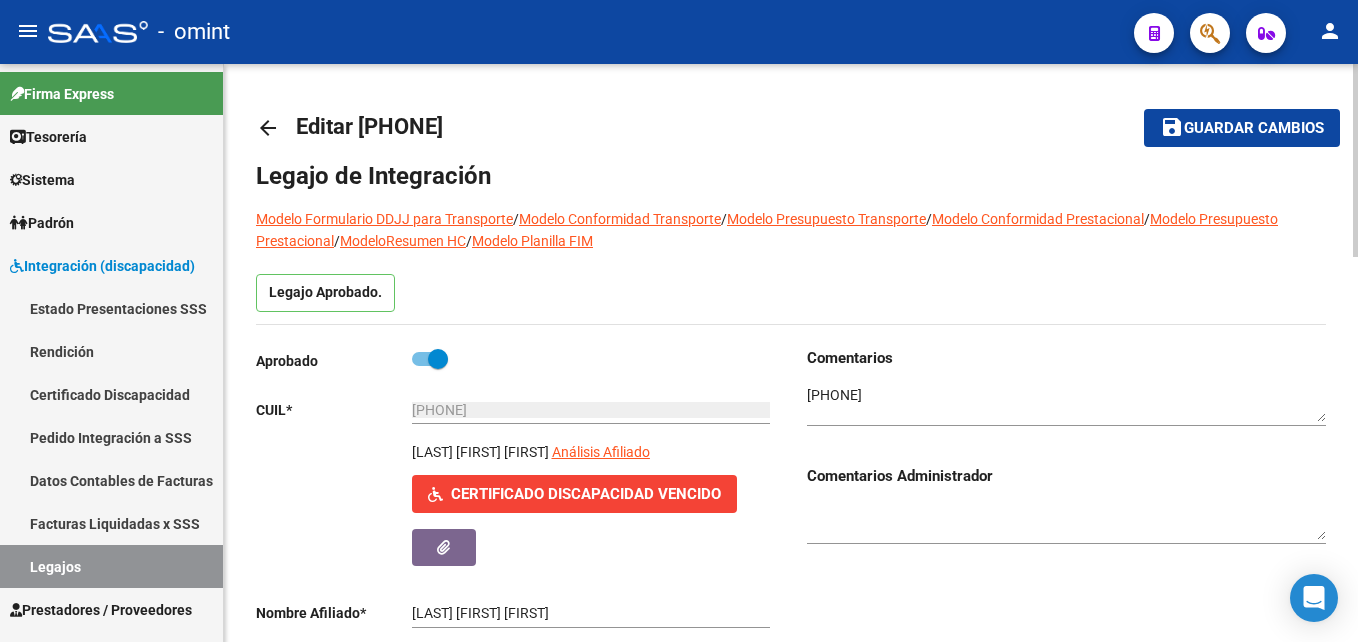 click on "arrow_back" 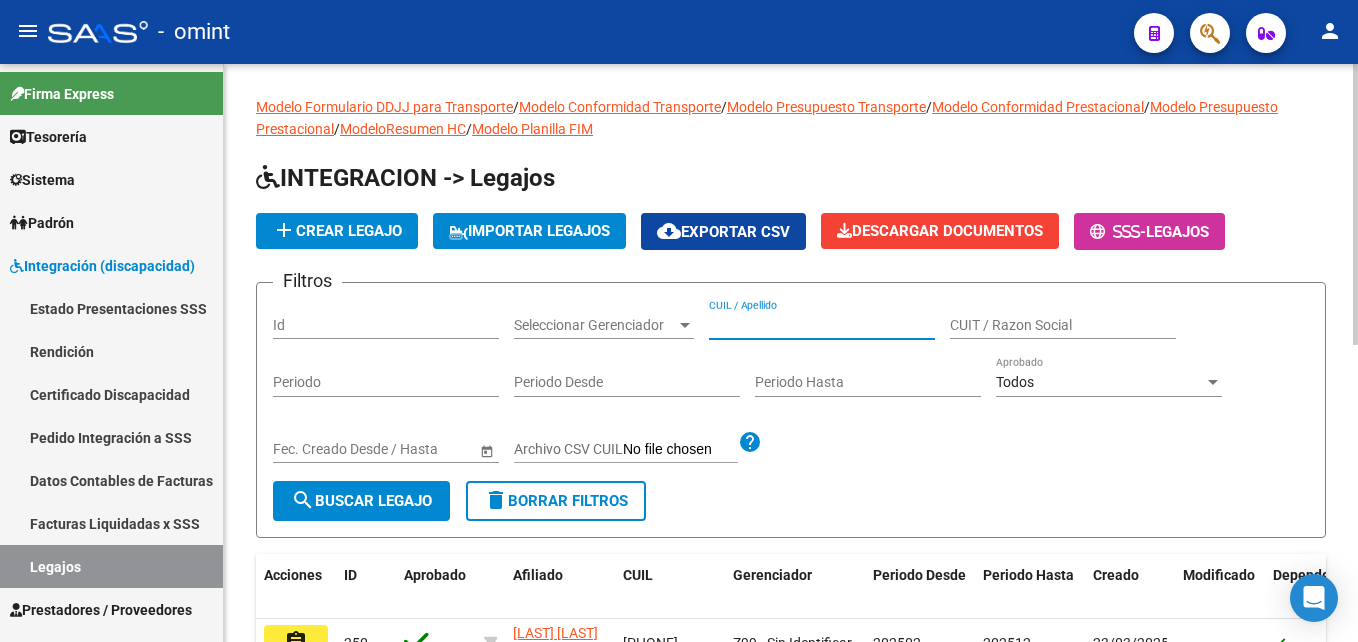 drag, startPoint x: 782, startPoint y: 322, endPoint x: 822, endPoint y: 297, distance: 47.169907 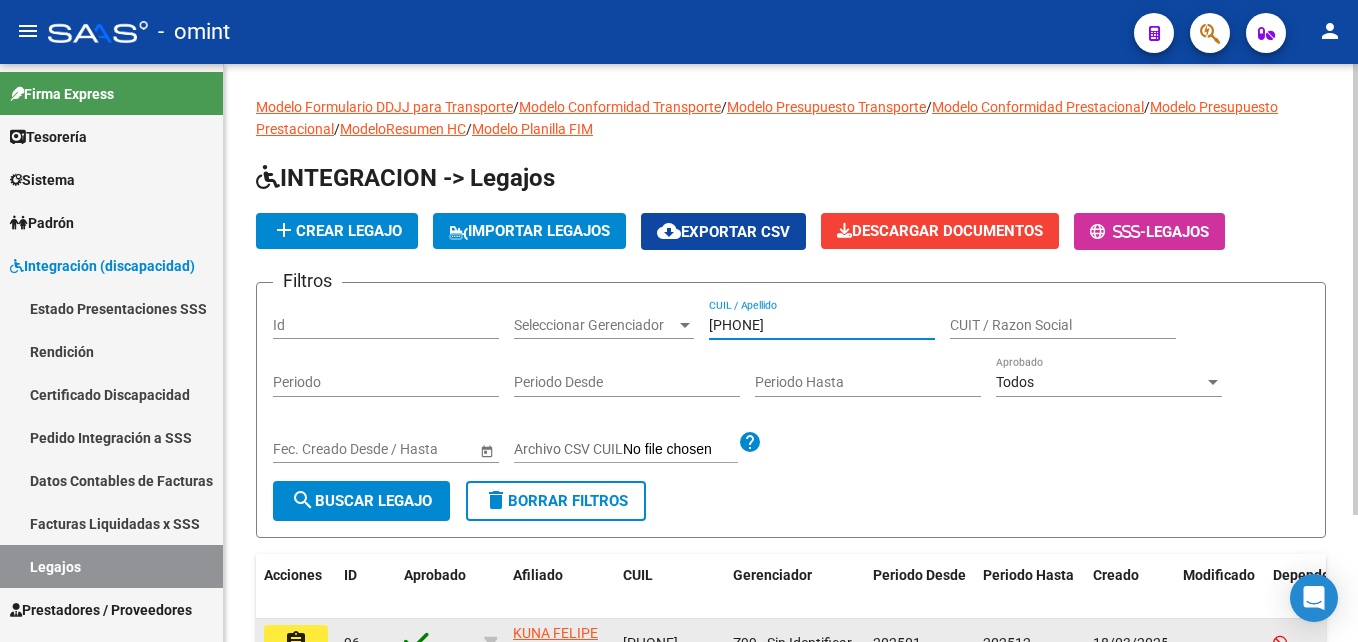scroll, scrollTop: 163, scrollLeft: 0, axis: vertical 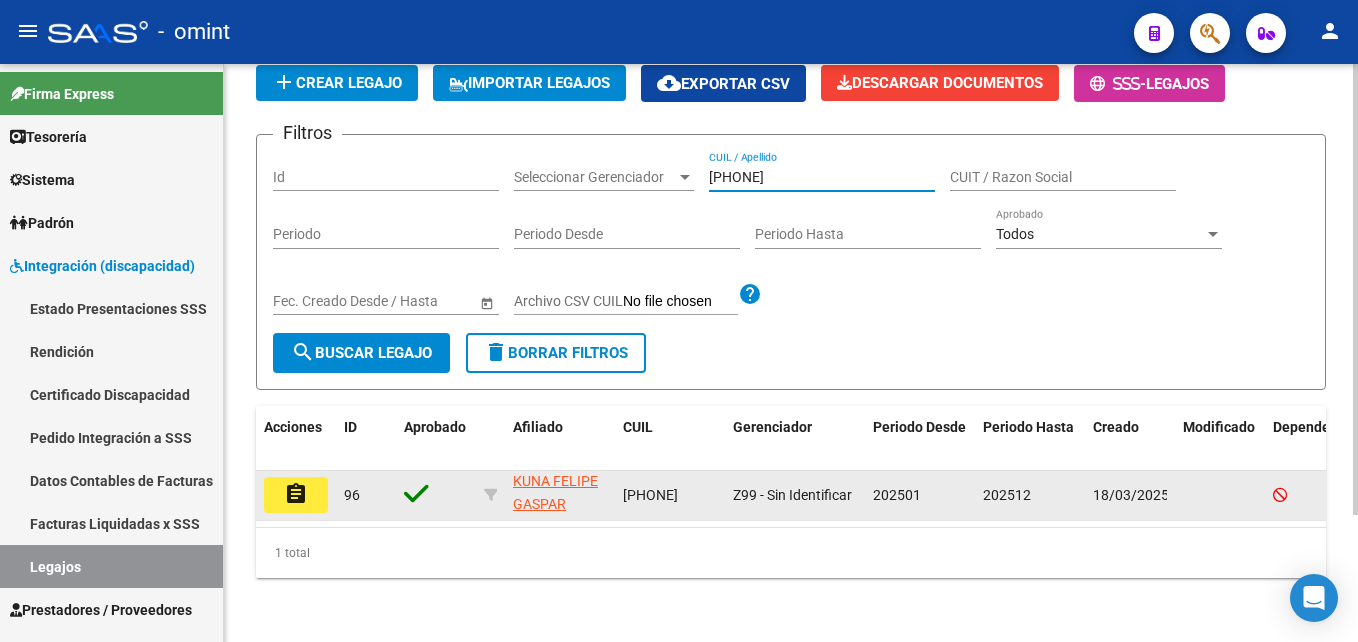 type on "[NUMBER]" 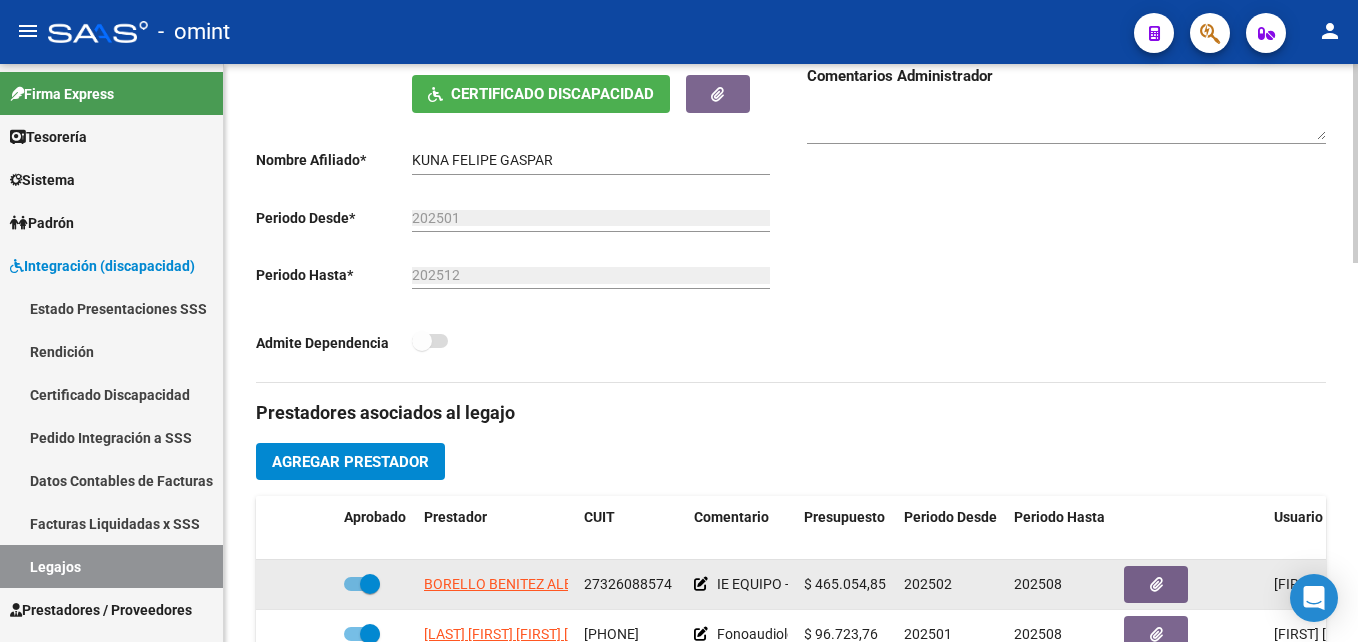scroll, scrollTop: 700, scrollLeft: 0, axis: vertical 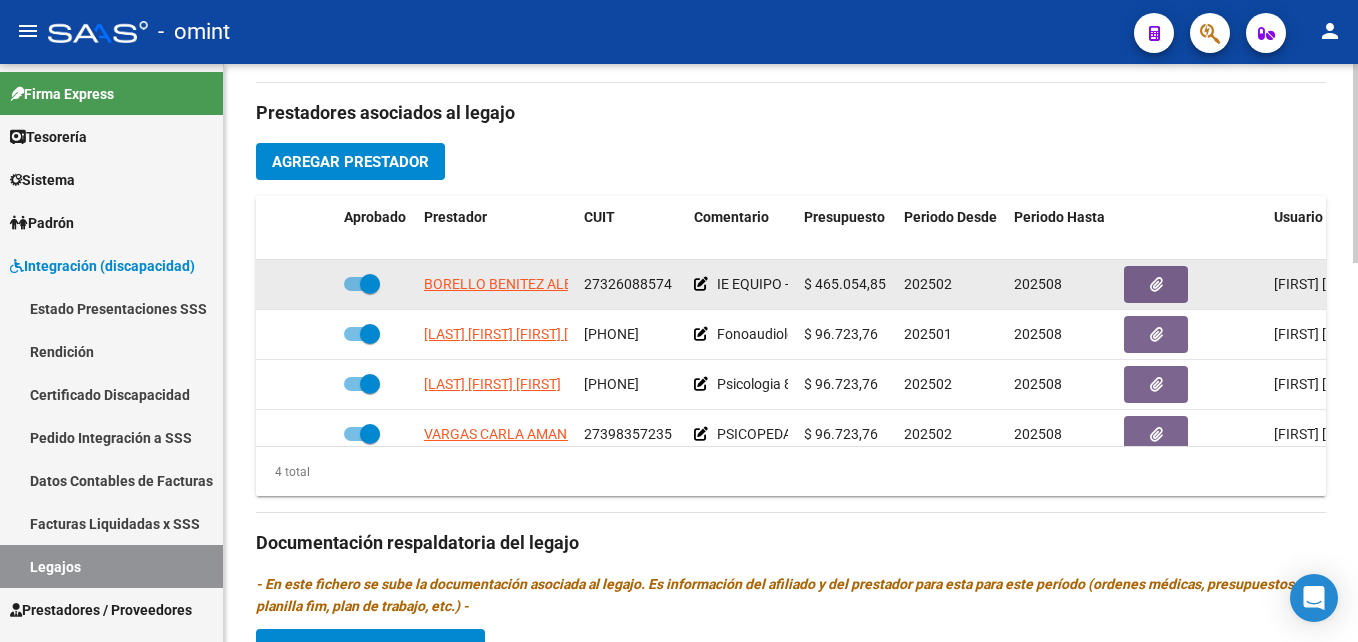 click on "27326088574" 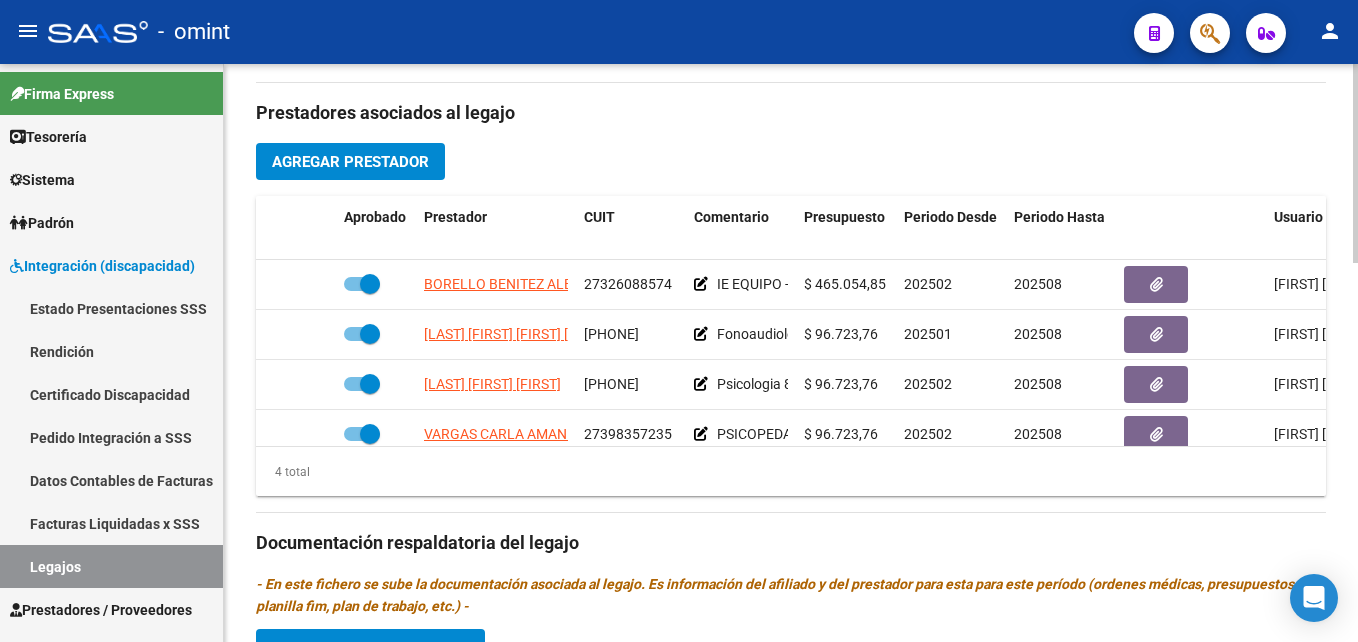 scroll, scrollTop: 300, scrollLeft: 0, axis: vertical 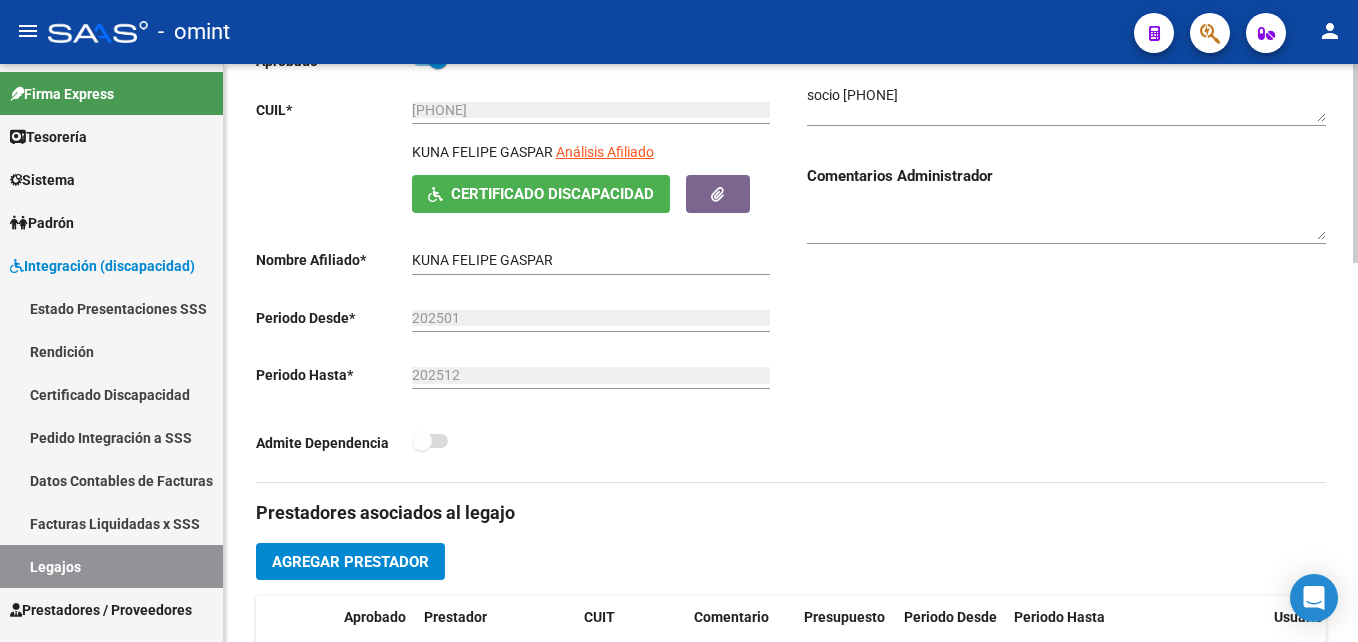 click at bounding box center (1066, 104) 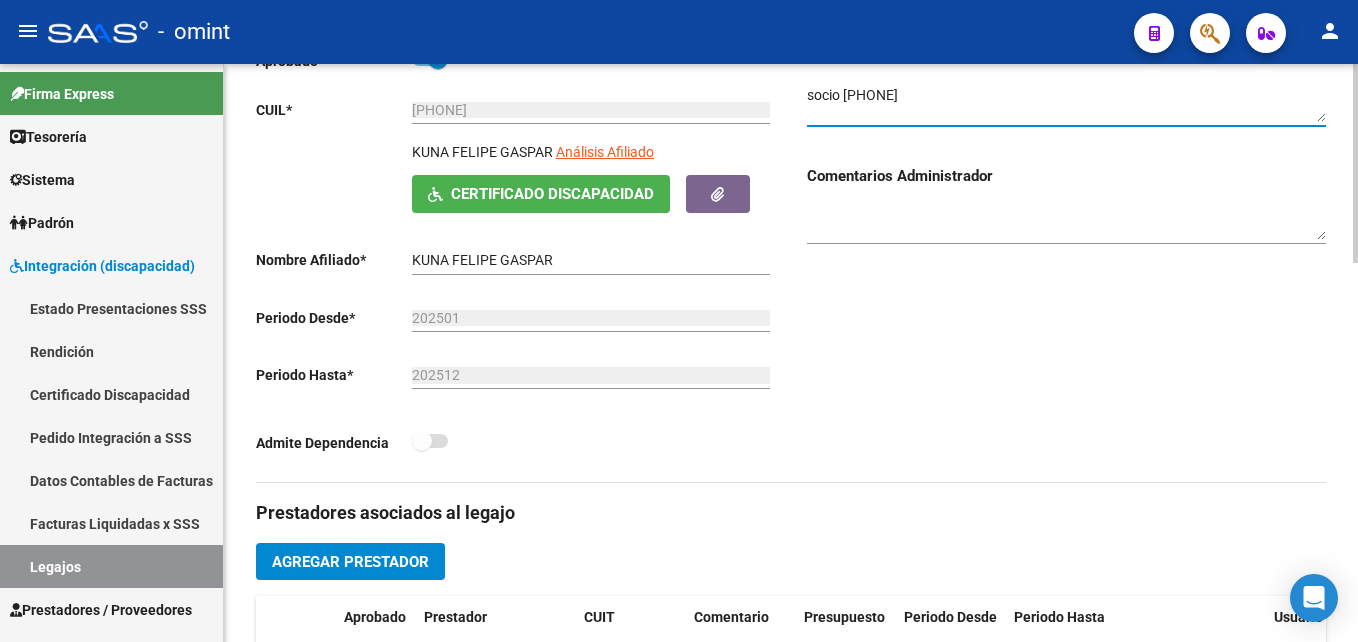 click at bounding box center (1066, 104) 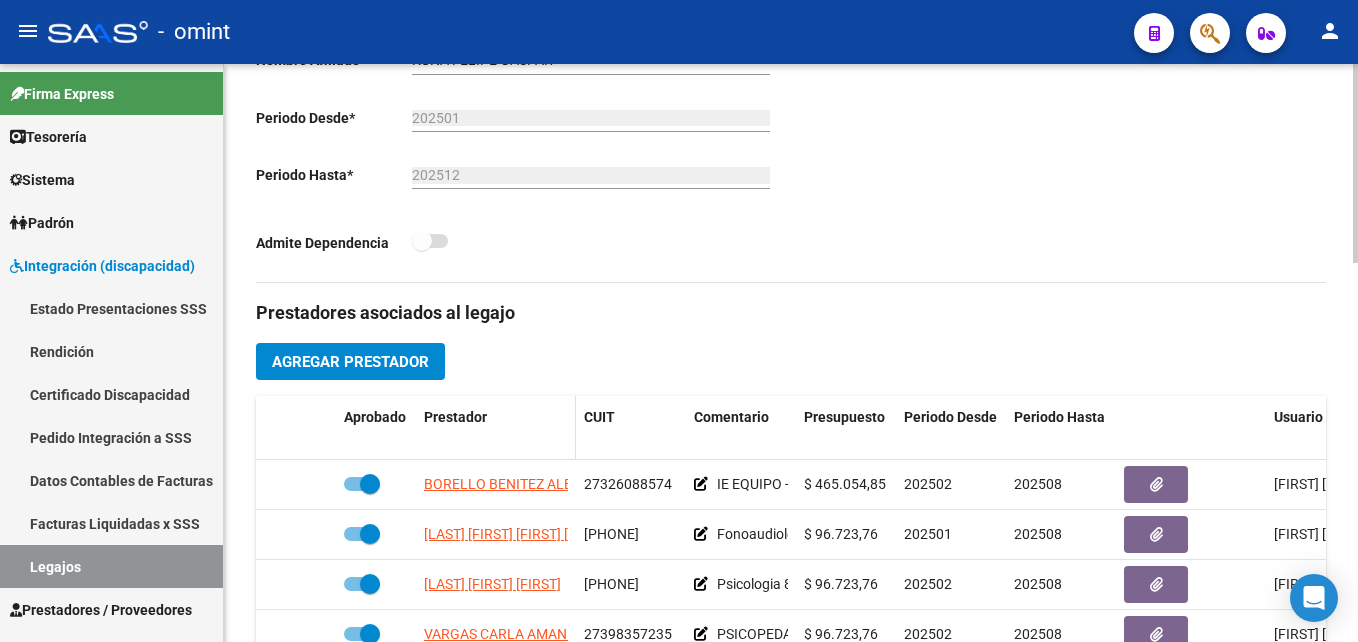 scroll, scrollTop: 600, scrollLeft: 0, axis: vertical 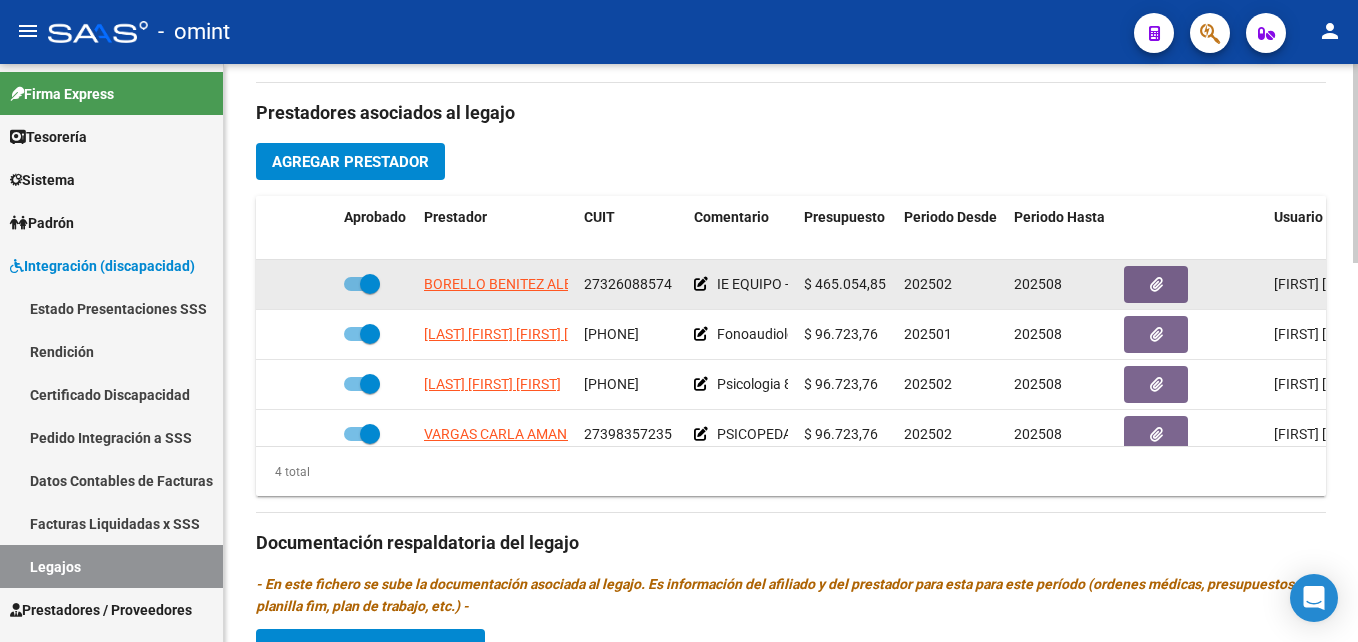 click on "27326088574" 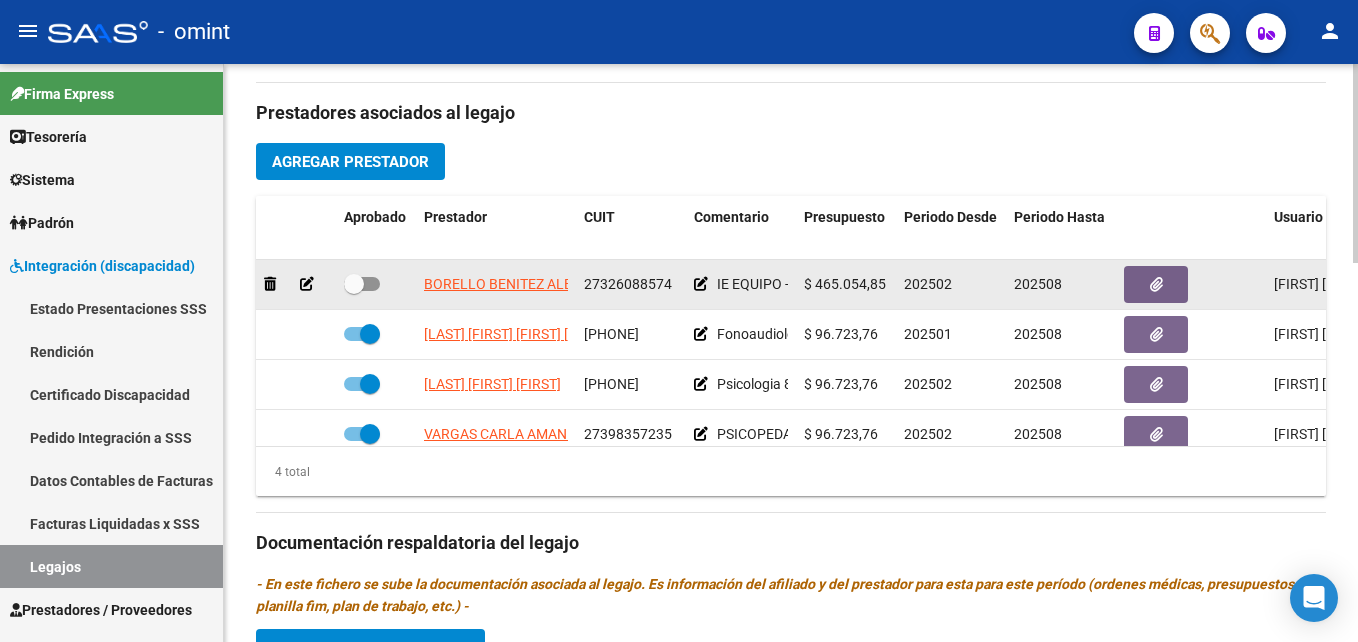 click 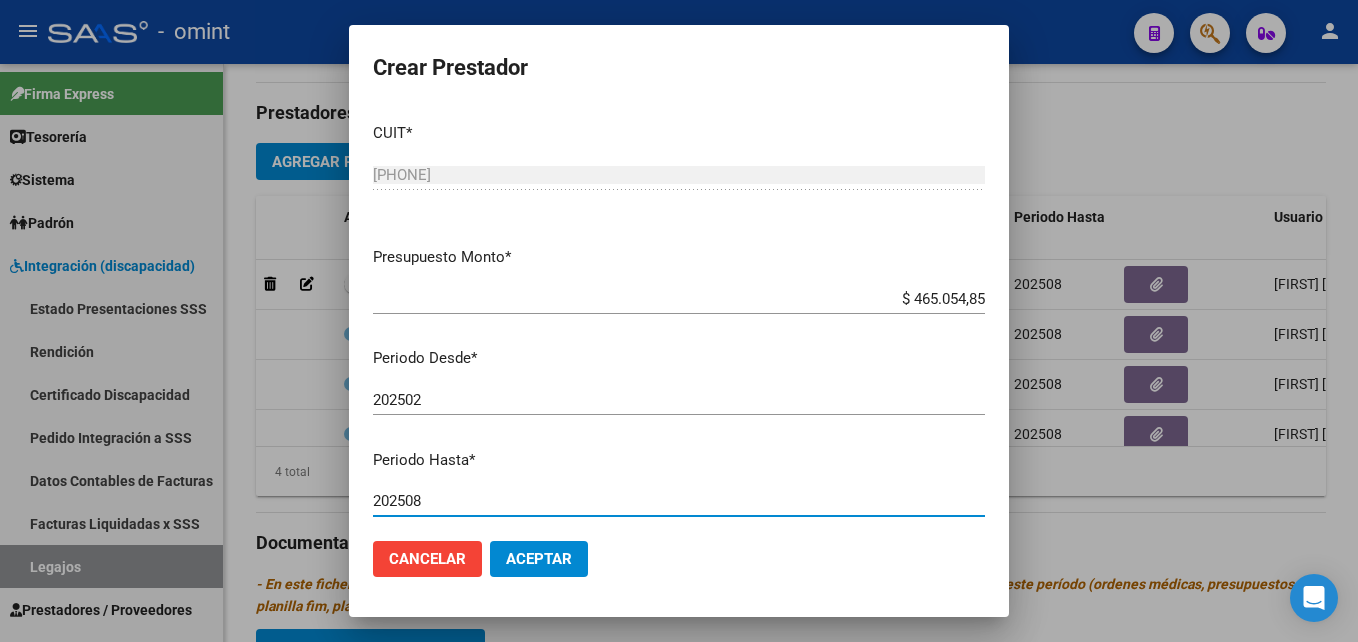 click on "202508" at bounding box center [679, 501] 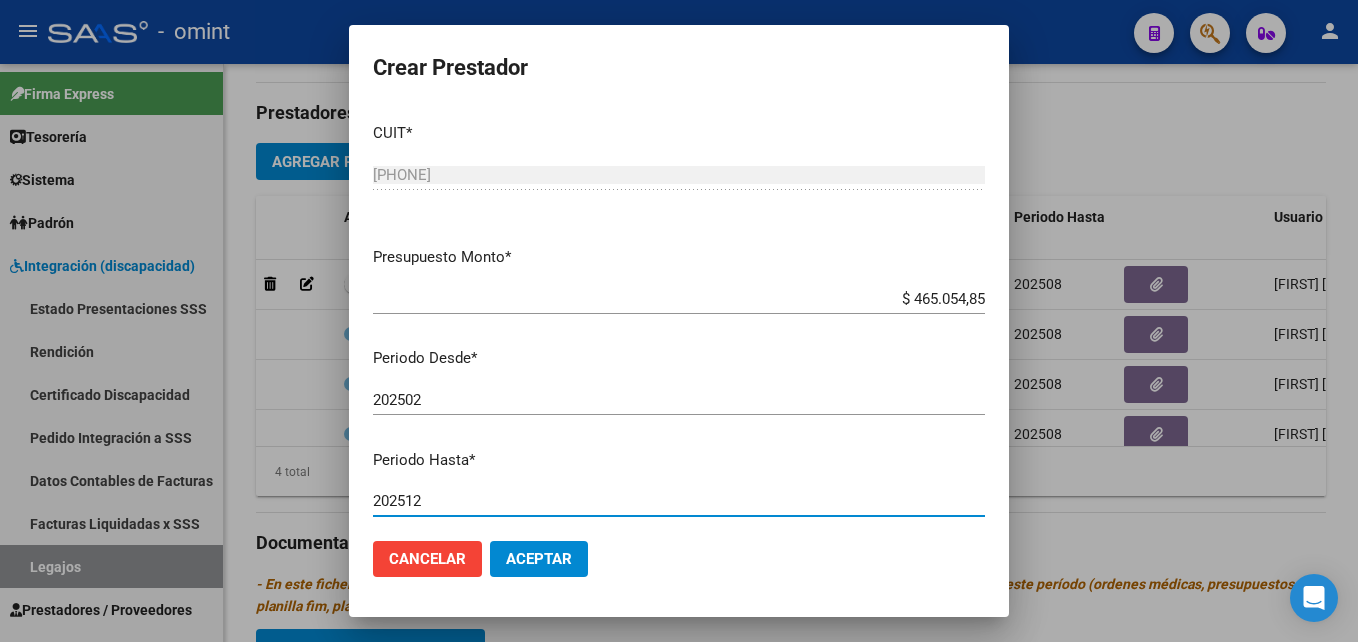 scroll, scrollTop: 268, scrollLeft: 0, axis: vertical 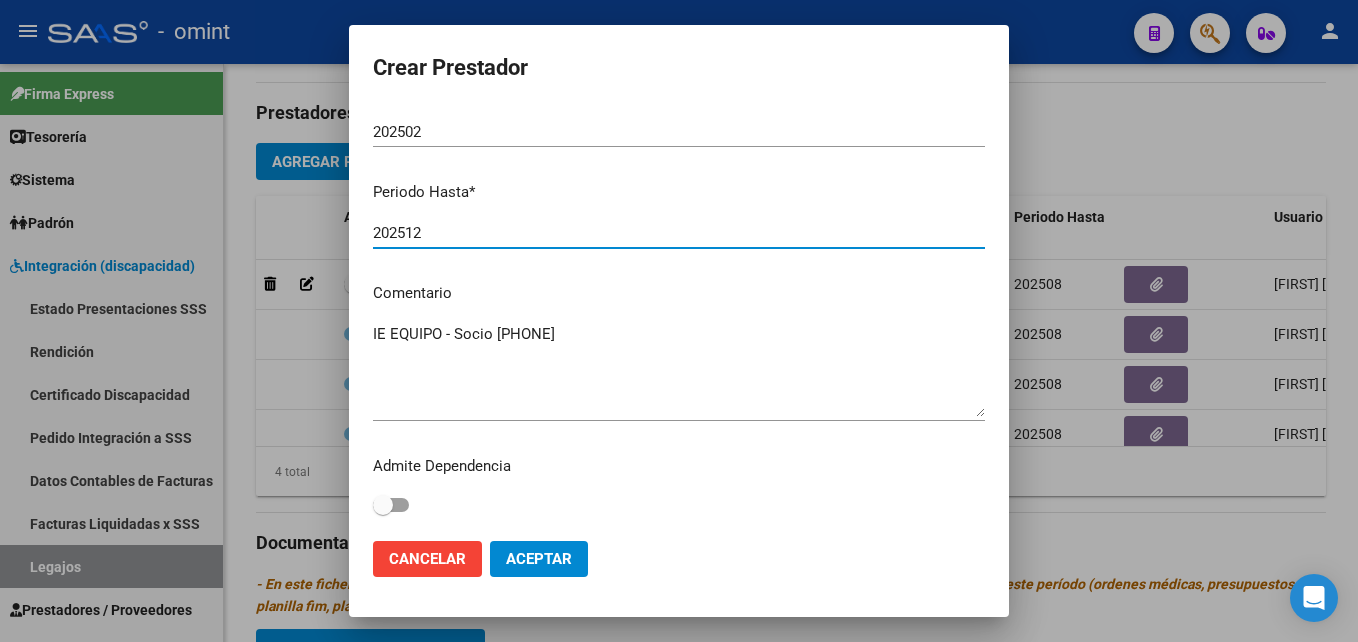 type on "202512" 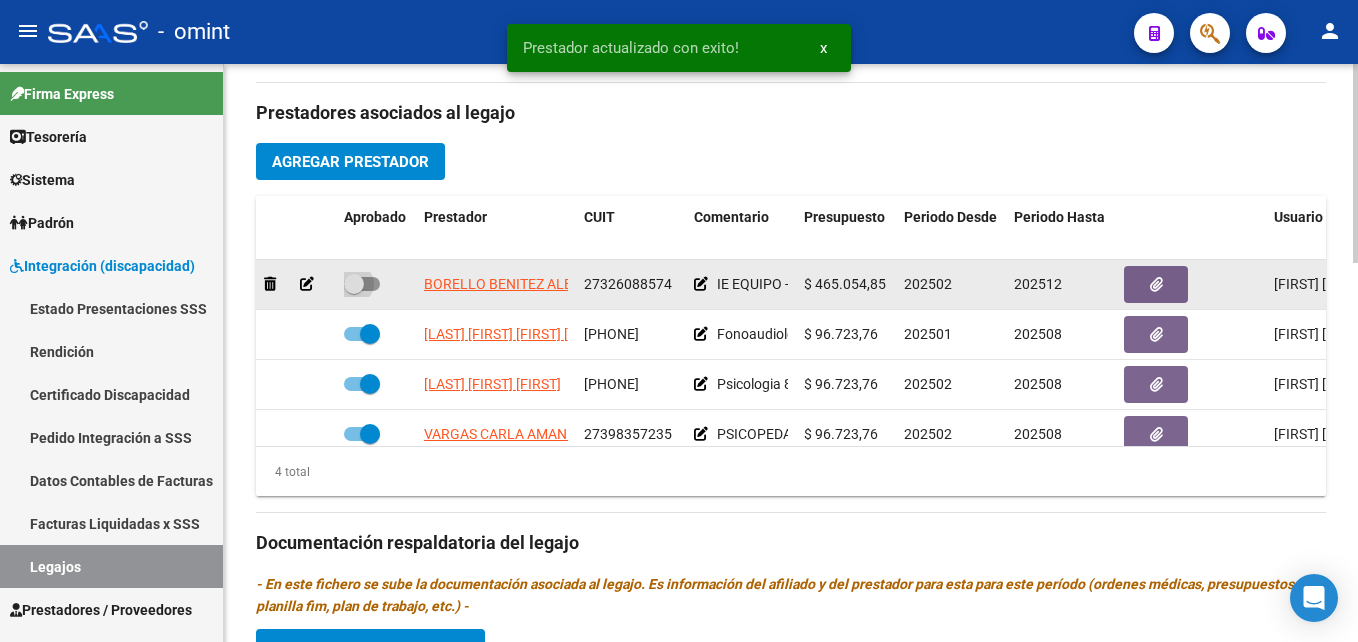click at bounding box center (354, 284) 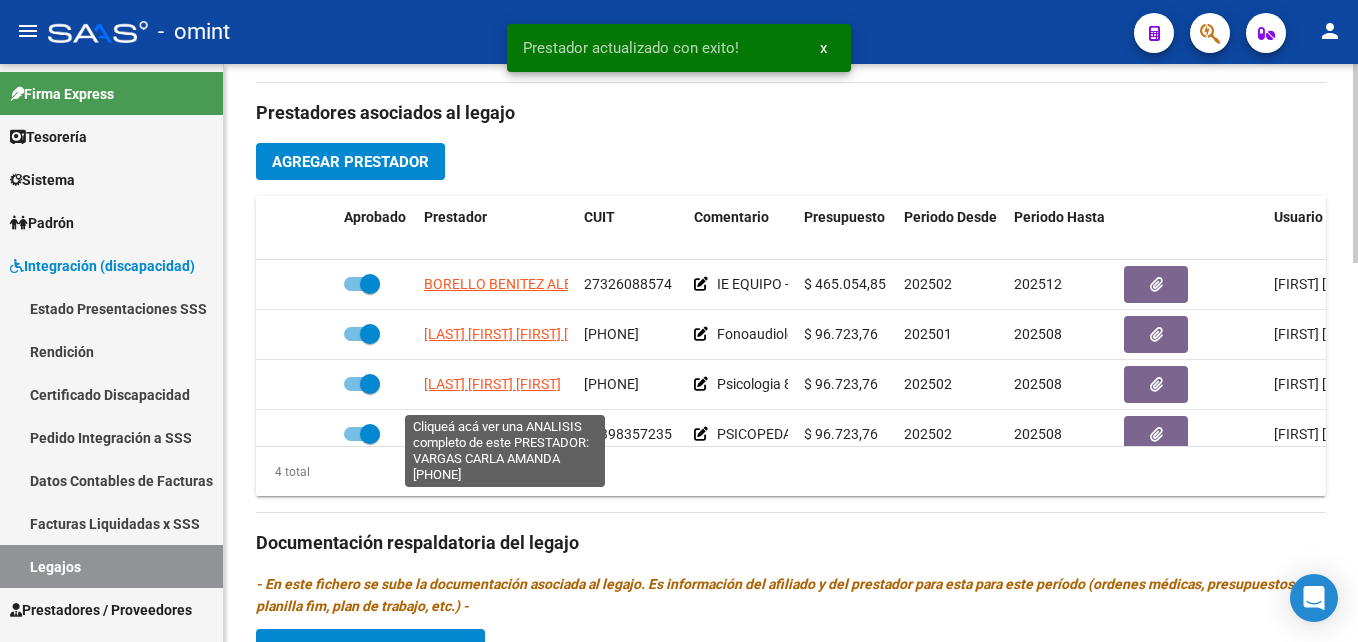 scroll, scrollTop: 35, scrollLeft: 0, axis: vertical 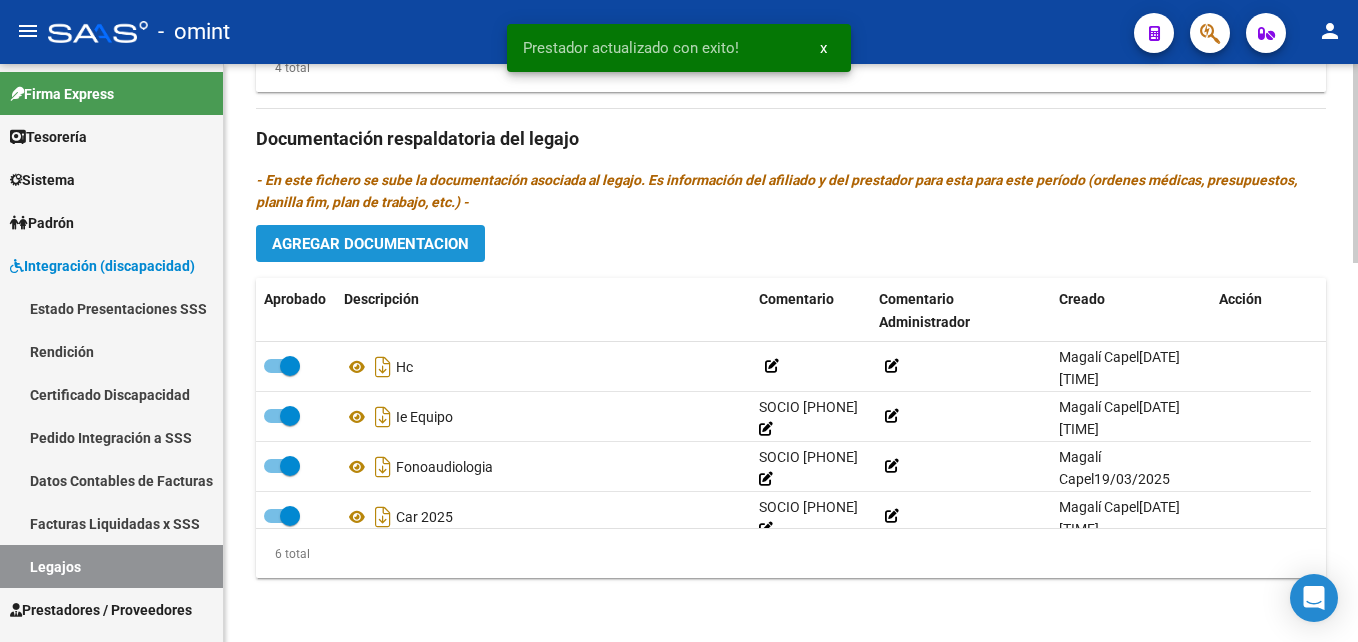 click on "Agregar Documentacion" 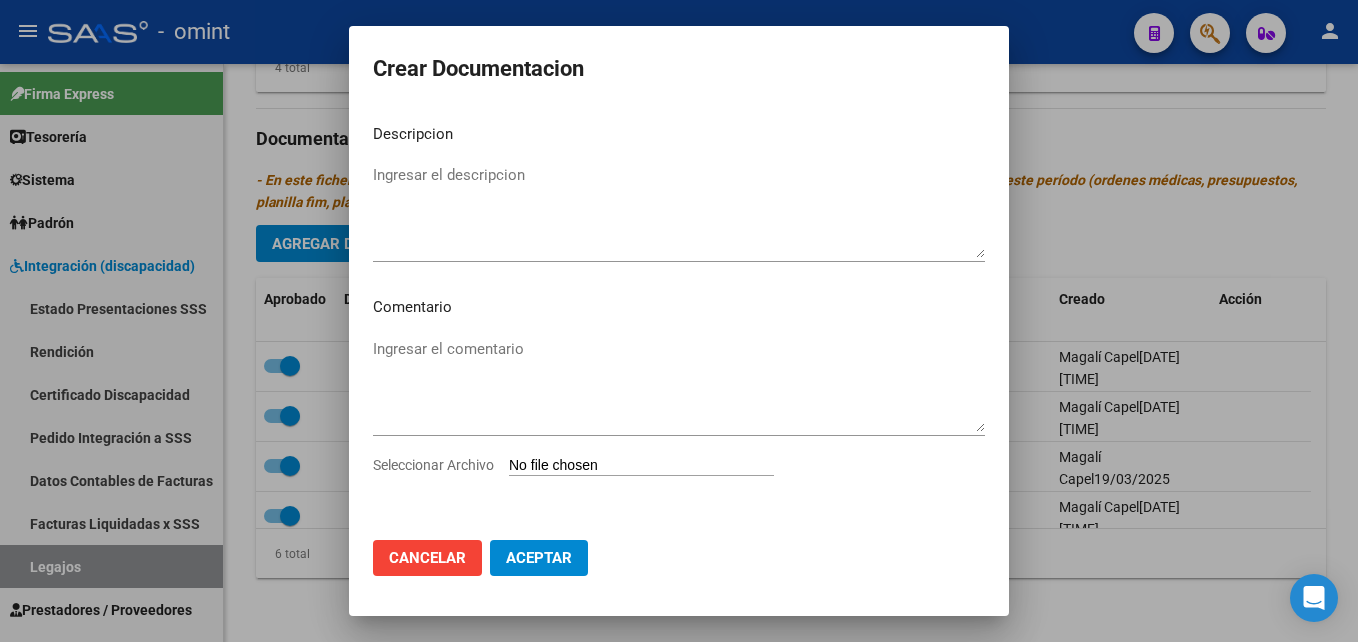 click on "Seleccionar Archivo" at bounding box center (641, 466) 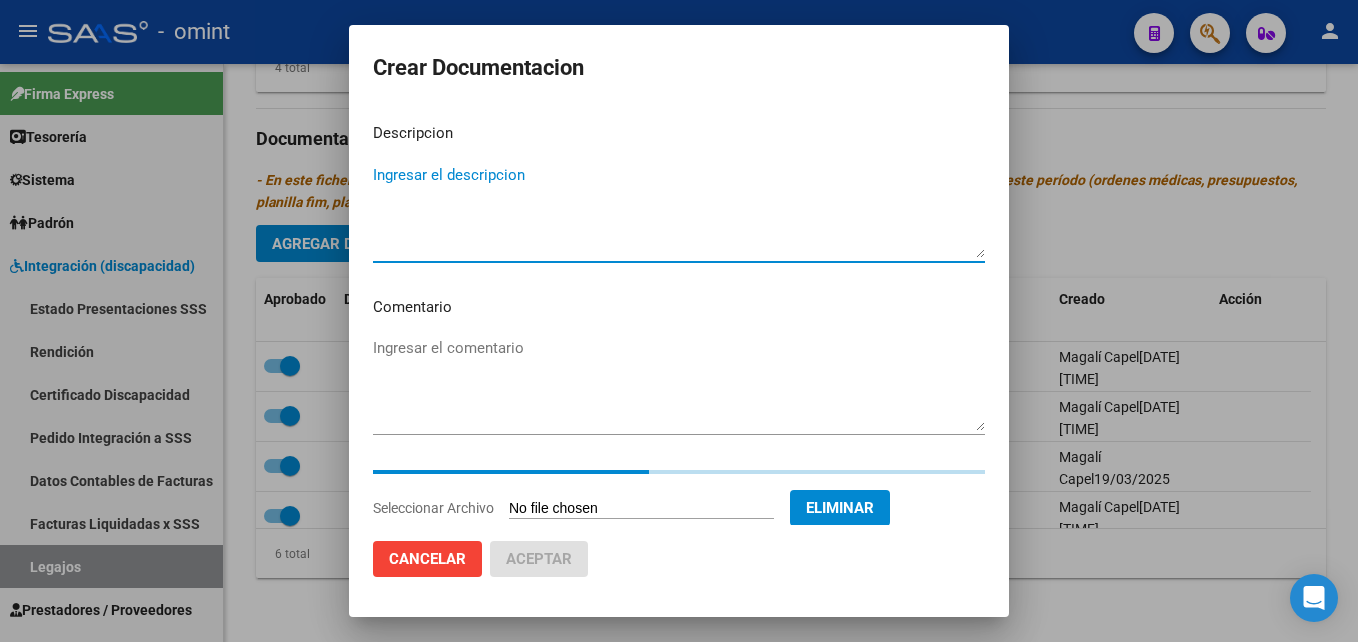 click on "Ingresar el descripcion" at bounding box center (679, 211) 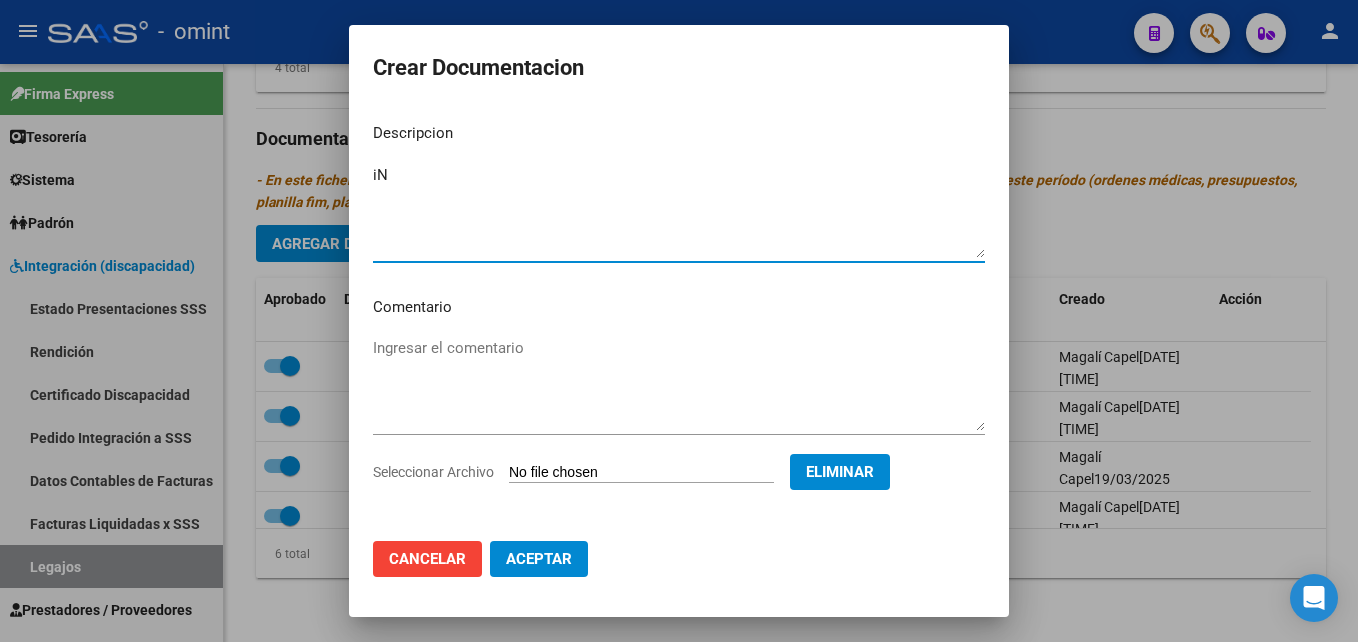 type on "i" 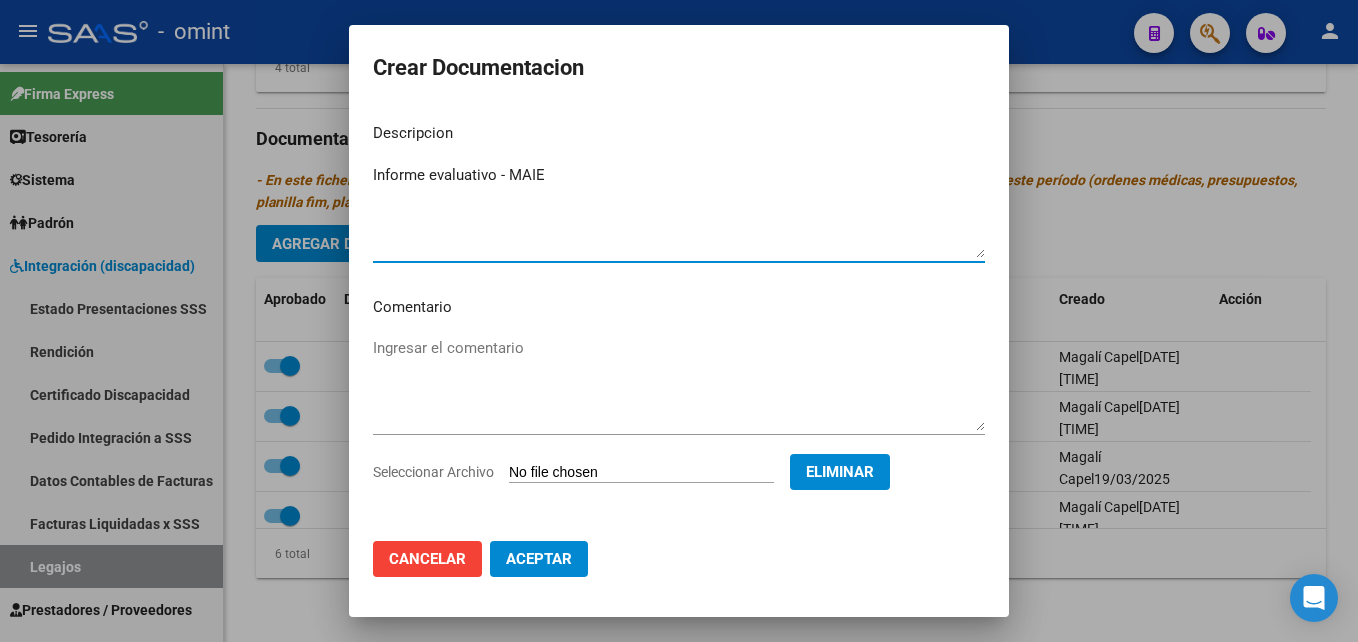 type on "Informe evaluativo - MAIE" 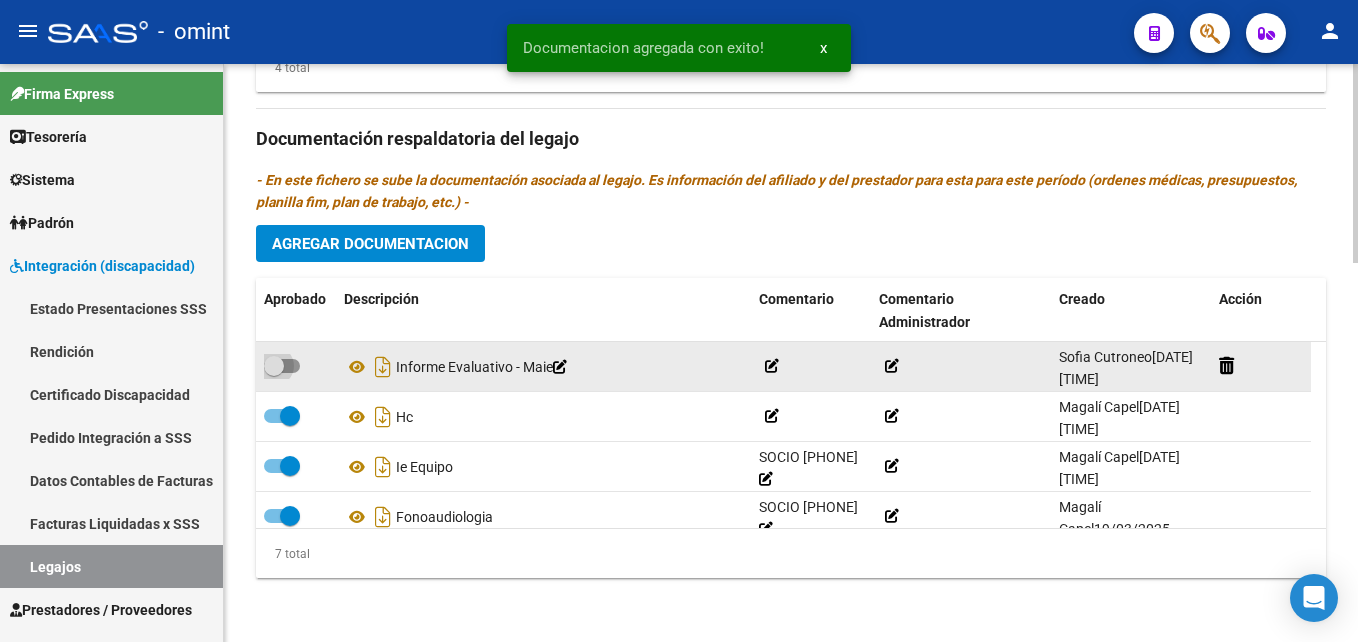 click at bounding box center (274, 366) 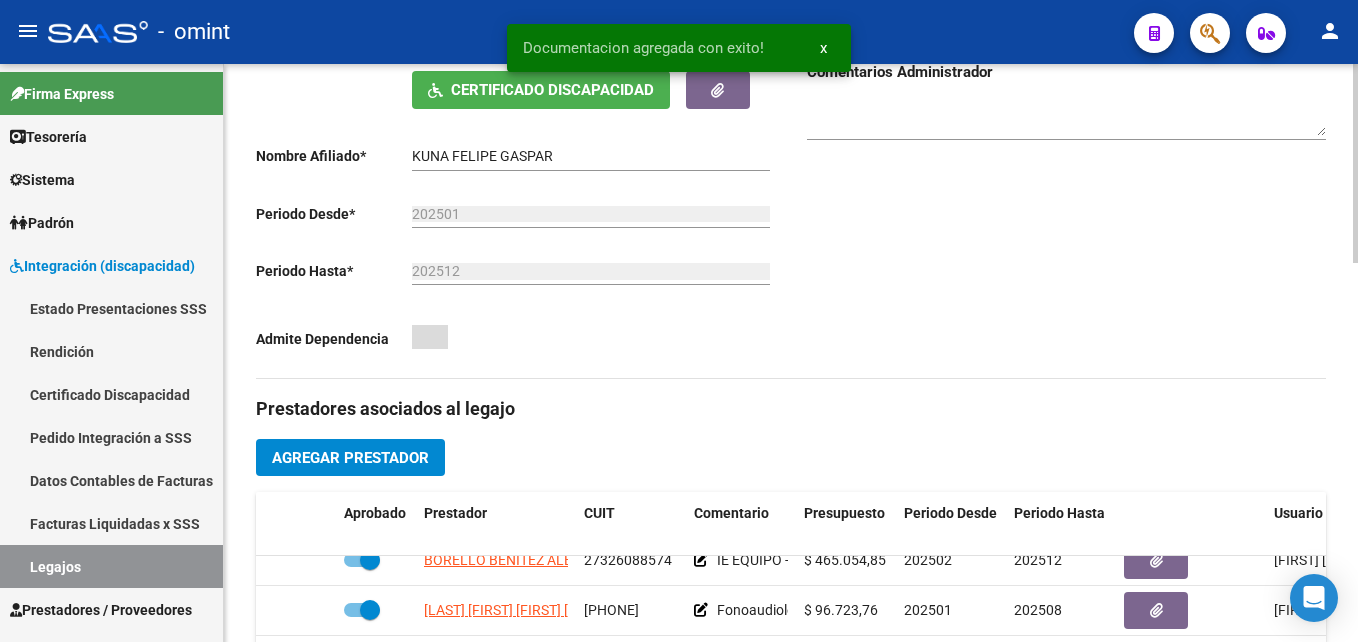 scroll, scrollTop: 0, scrollLeft: 0, axis: both 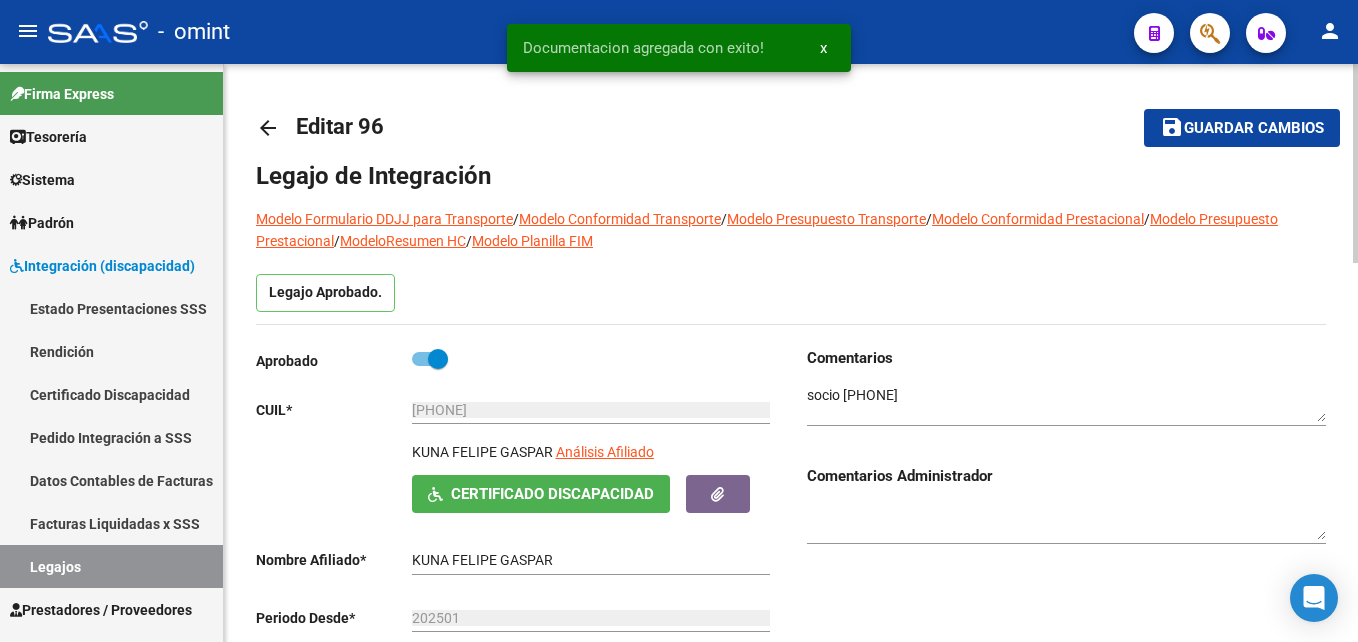 click on "save Guardar cambios" 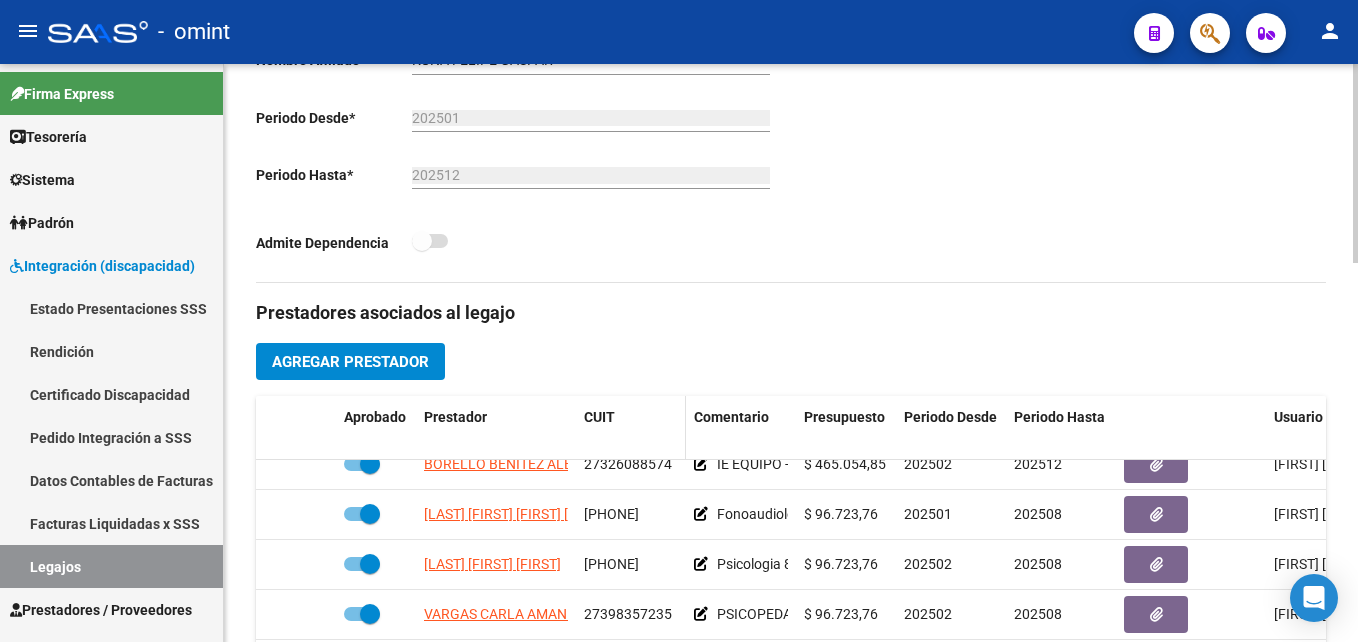 scroll, scrollTop: 700, scrollLeft: 0, axis: vertical 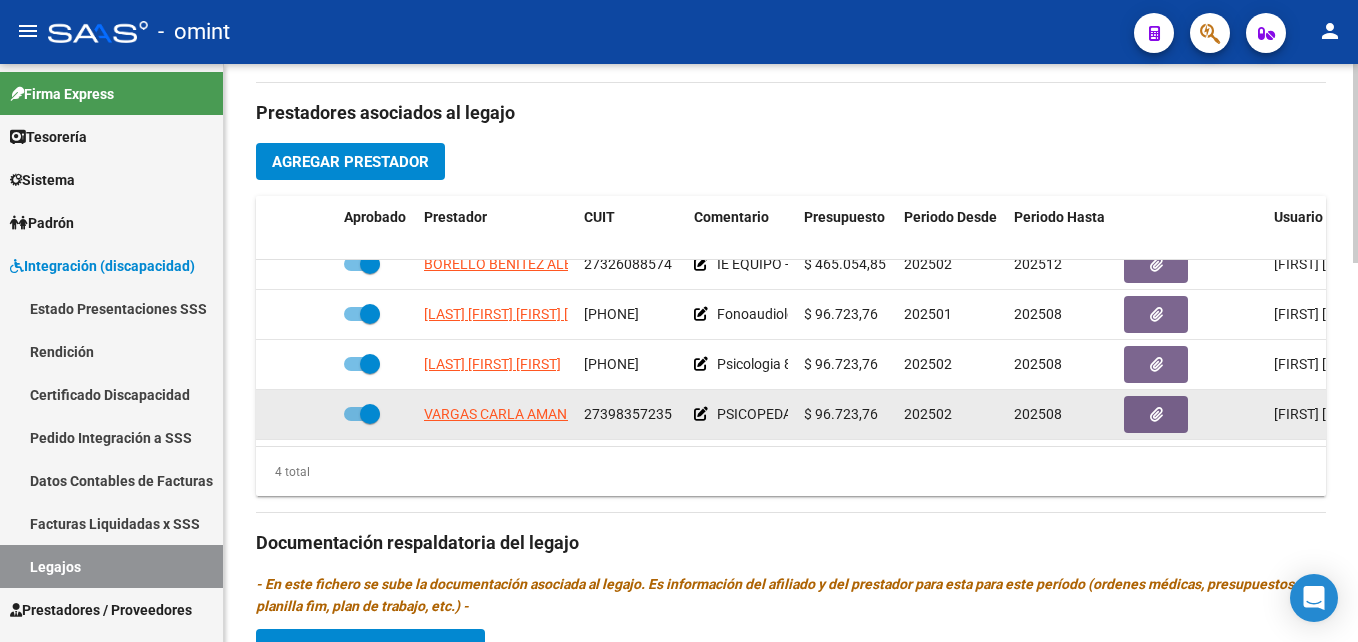 click at bounding box center (362, 414) 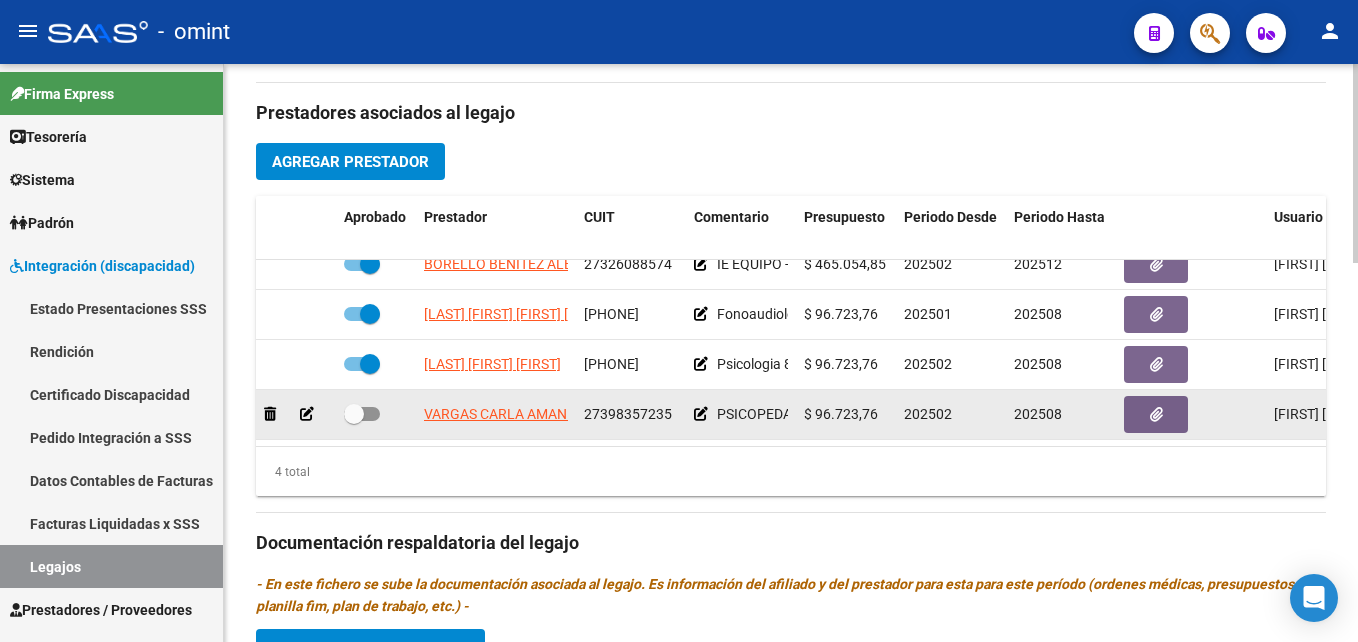 click 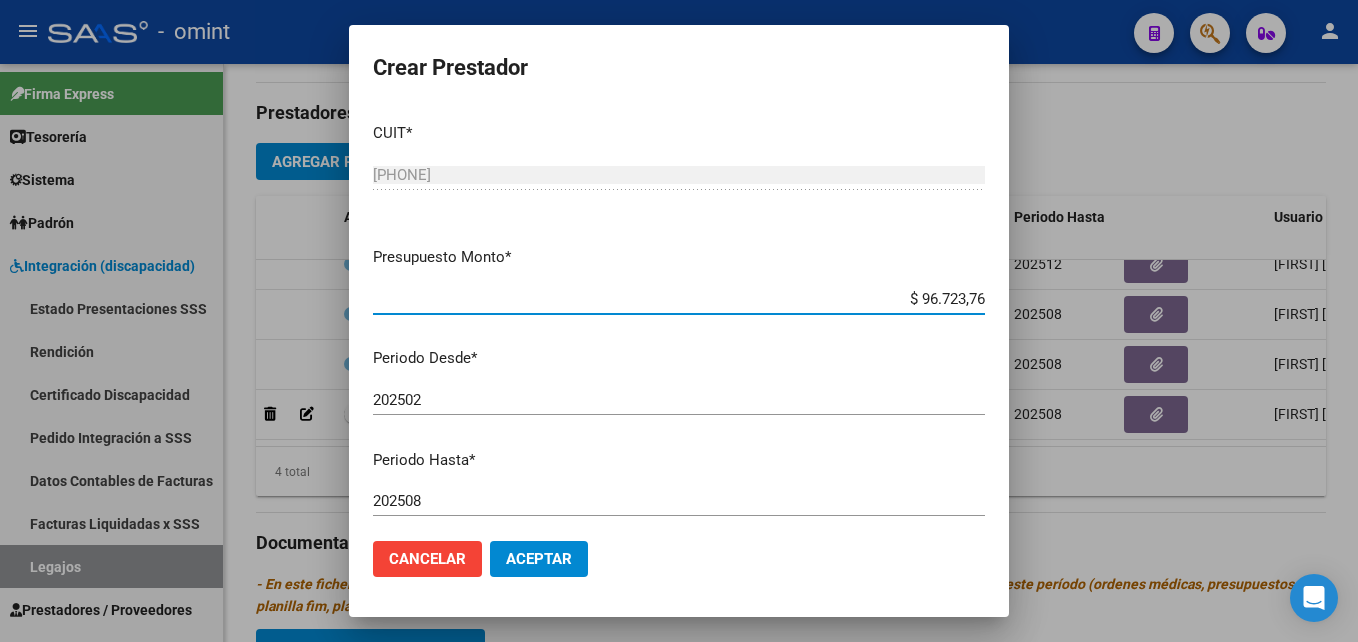 click on "202508" at bounding box center (679, 501) 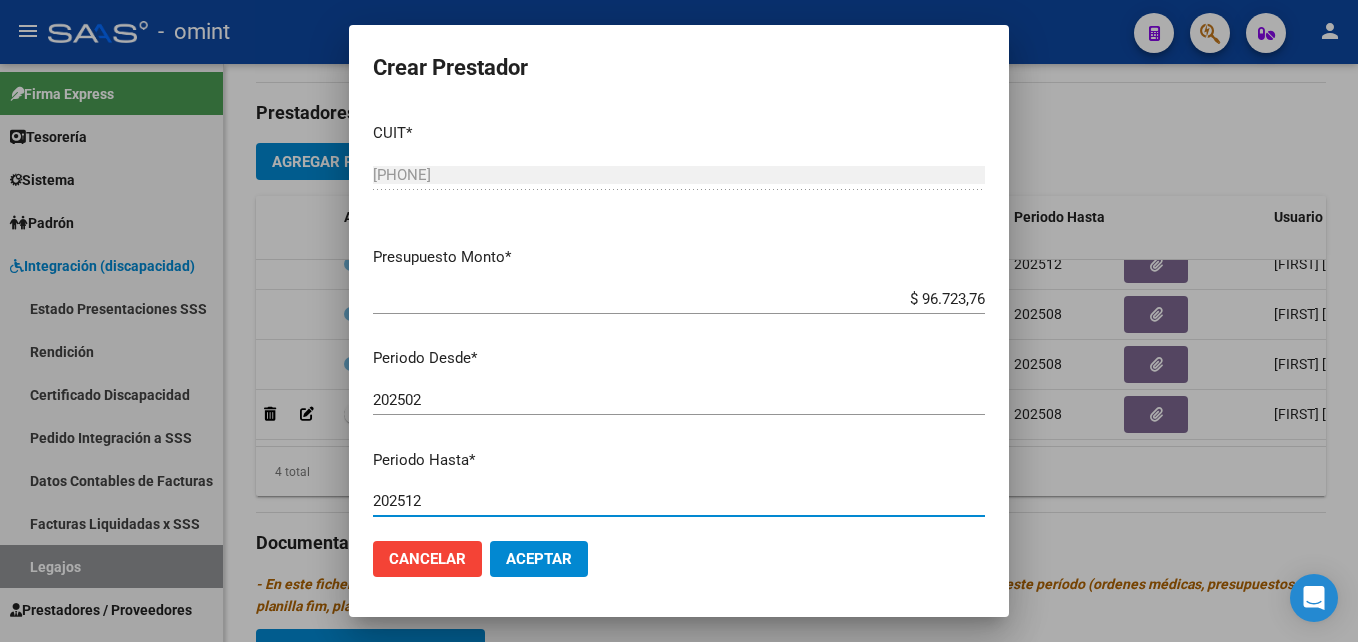 scroll, scrollTop: 268, scrollLeft: 0, axis: vertical 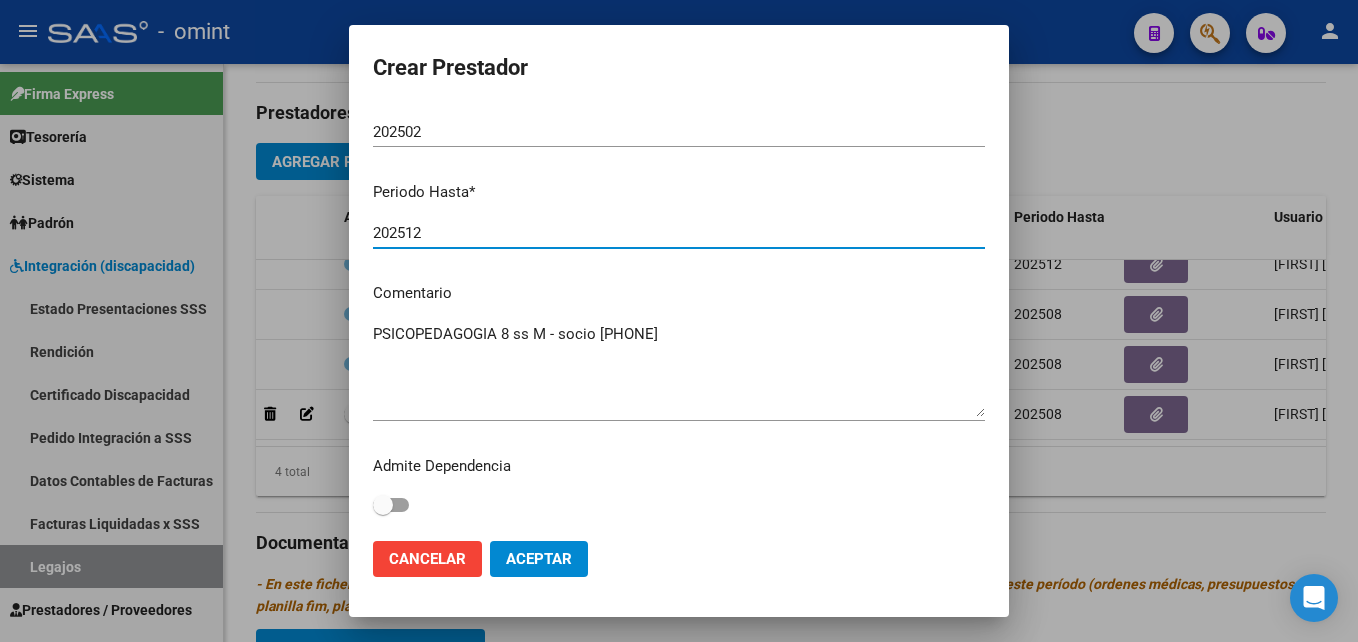type on "202512" 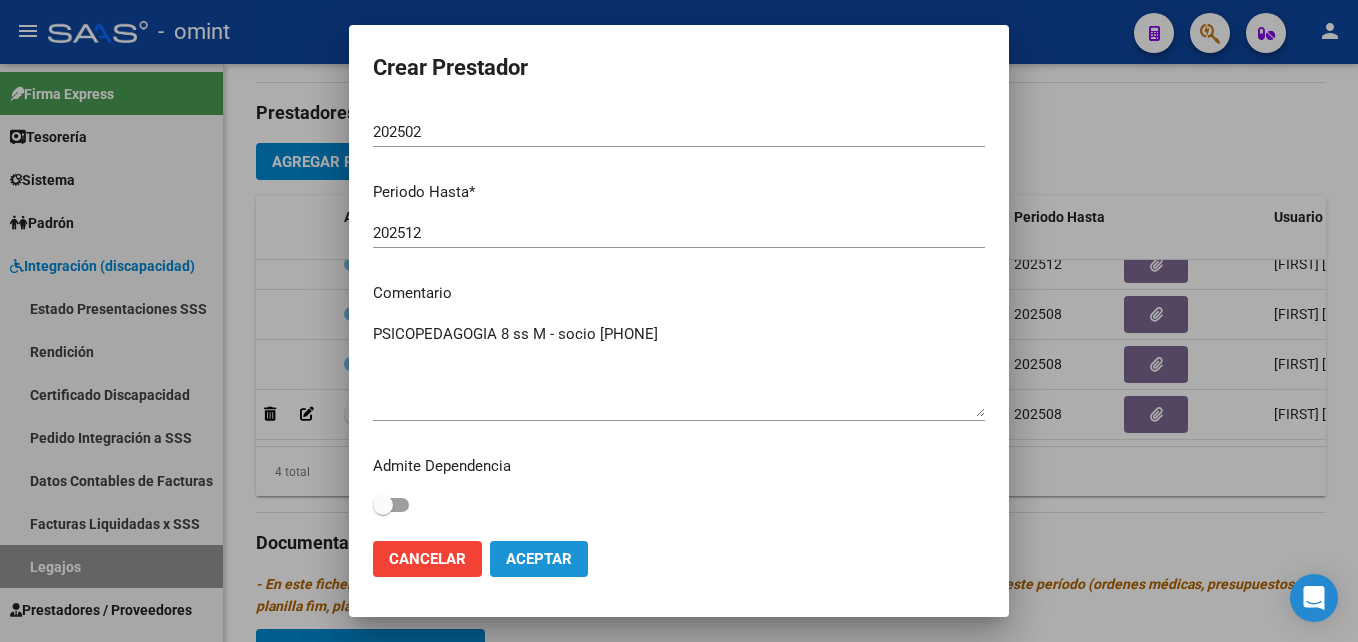 click on "Aceptar" 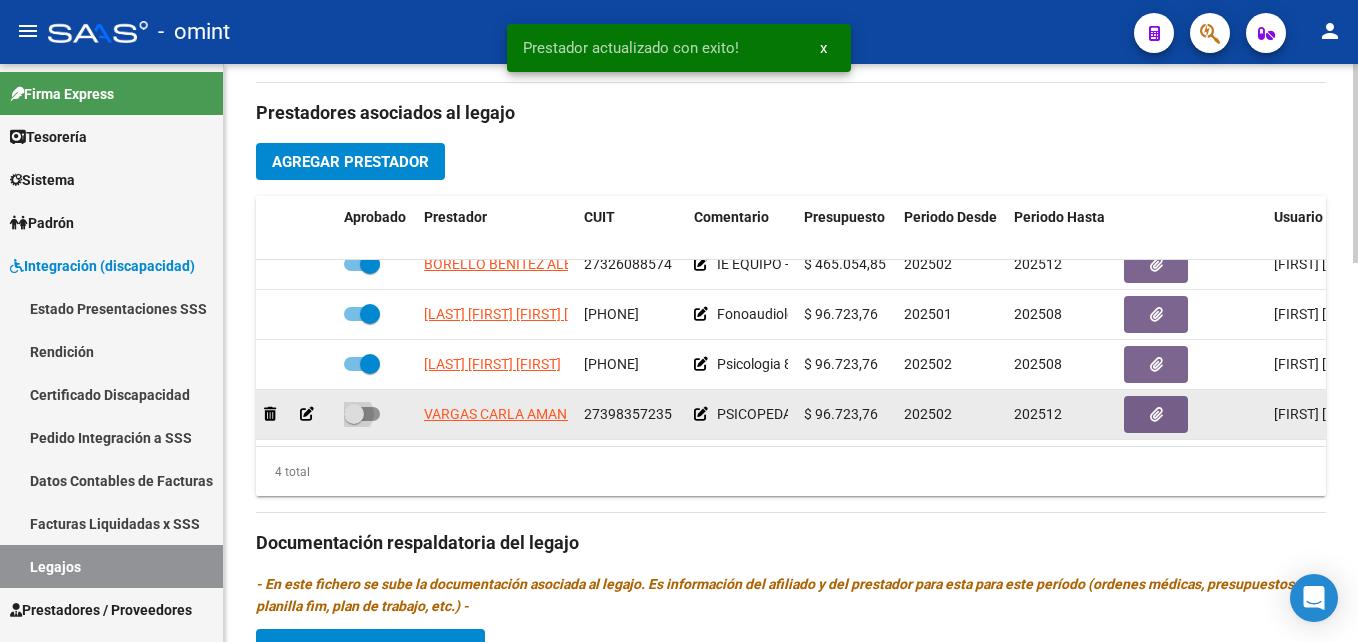 click at bounding box center (362, 414) 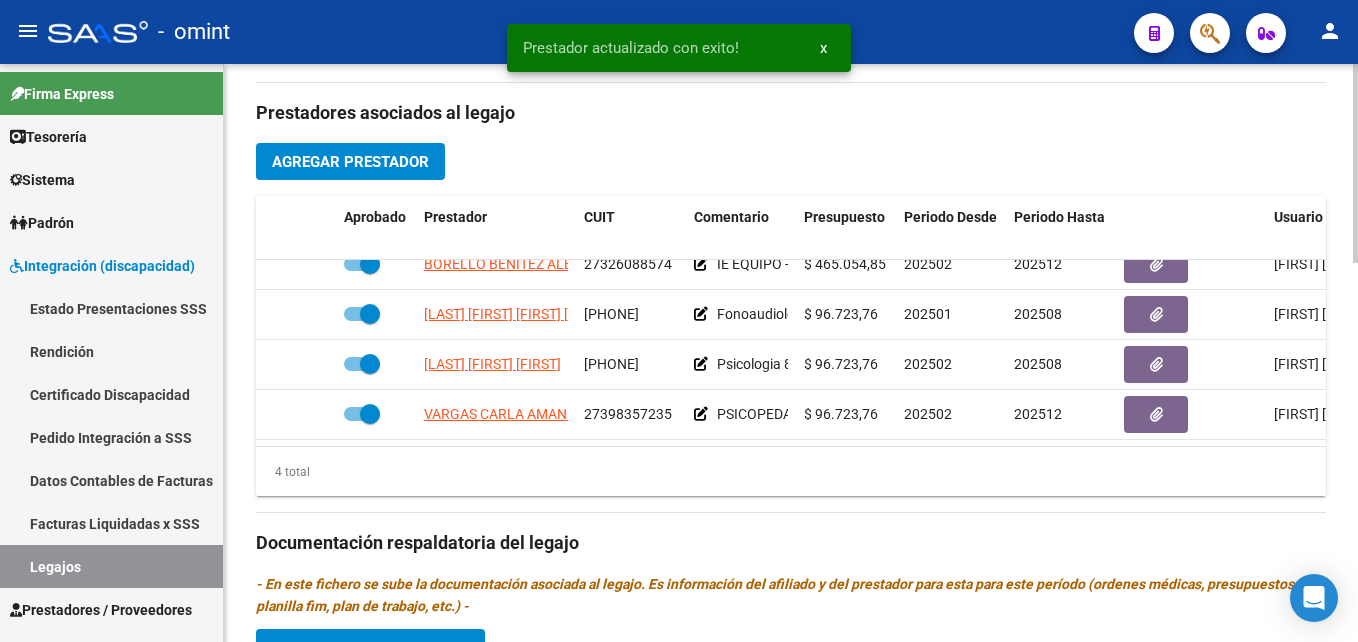 scroll, scrollTop: 1104, scrollLeft: 0, axis: vertical 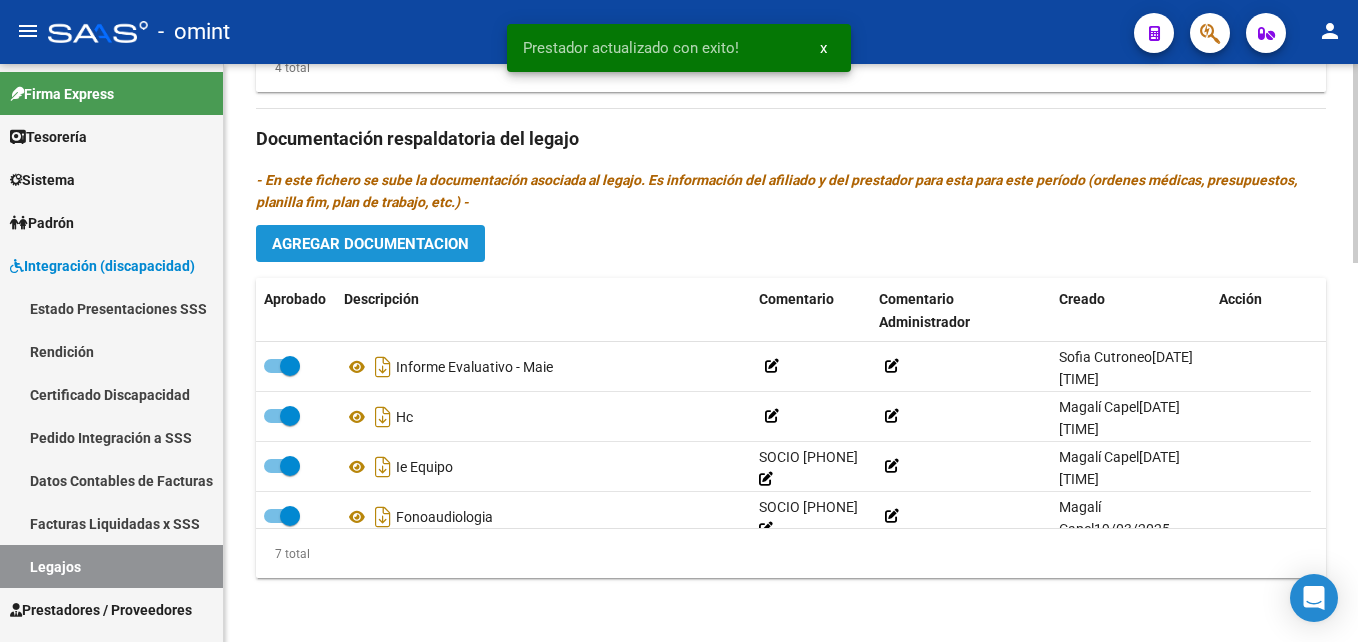 click on "Agregar Documentacion" 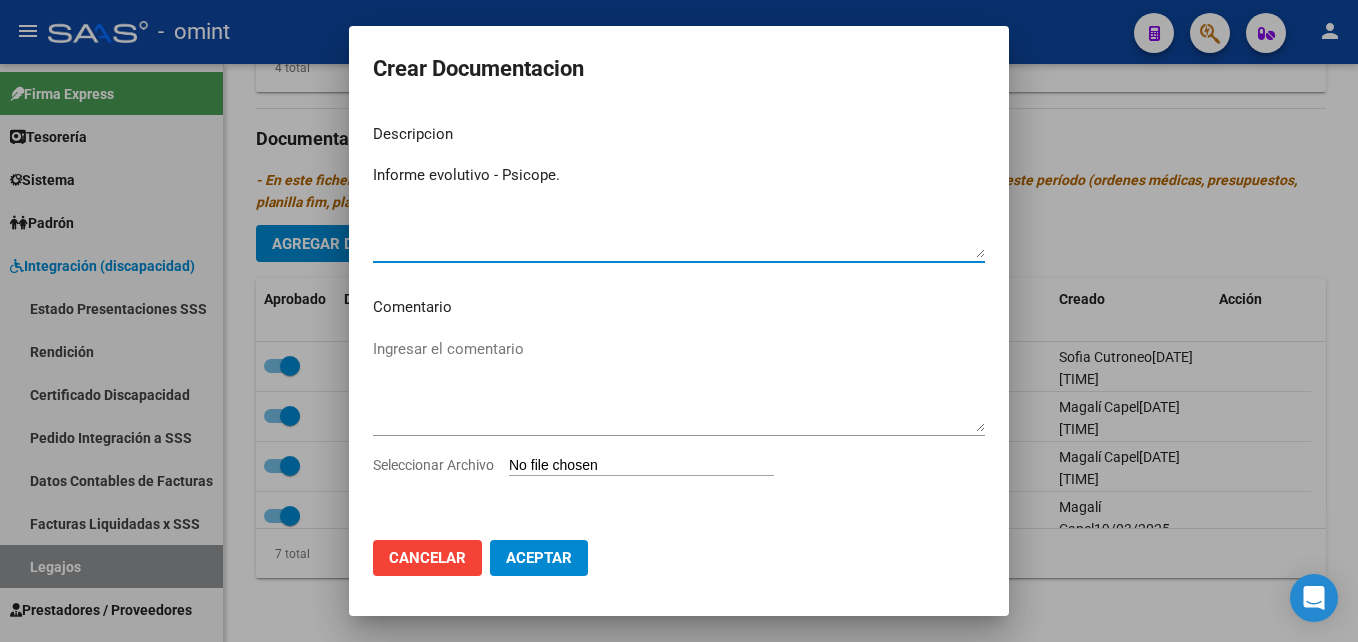 type on "Informe evolutivo - Psicope." 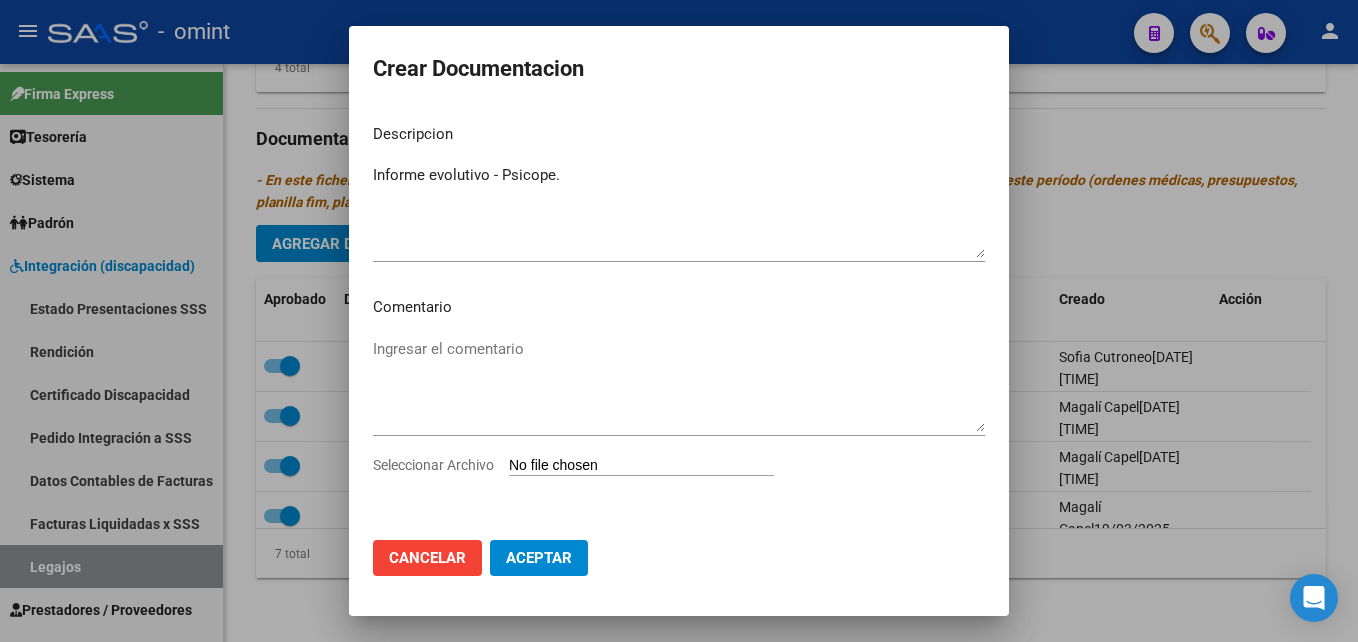 type on "C:\fakepath\Informe evolutivo - Psicope..pdf" 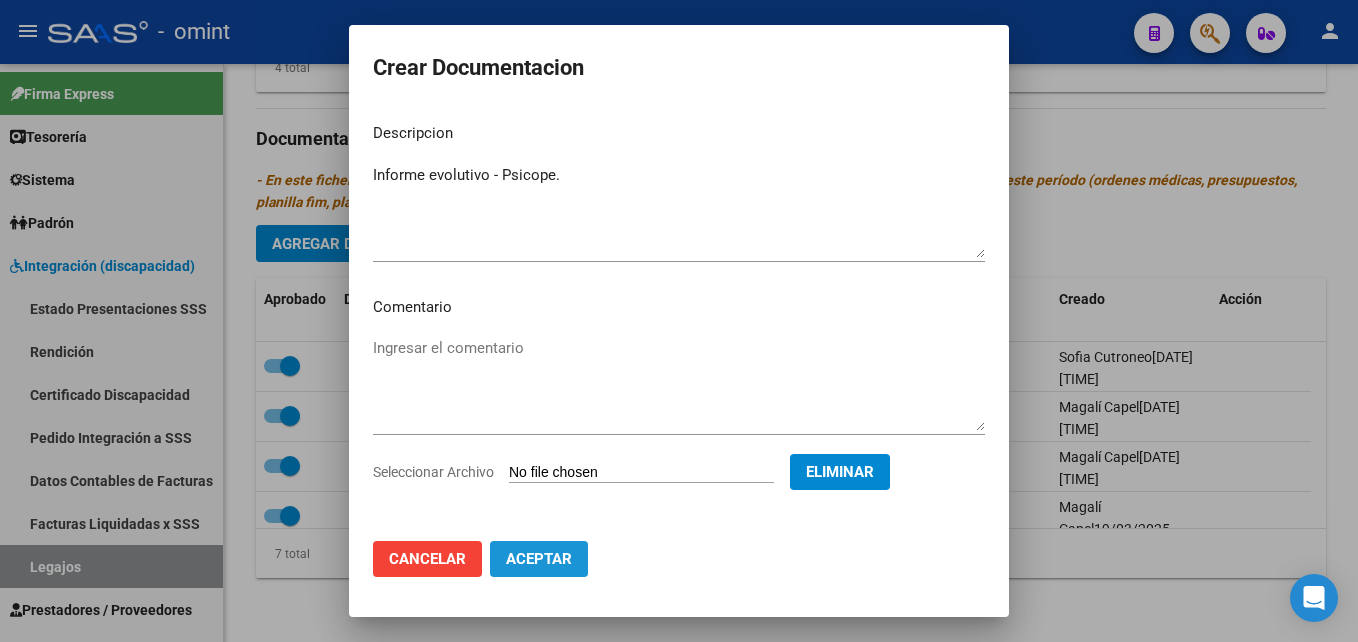 click on "Aceptar" 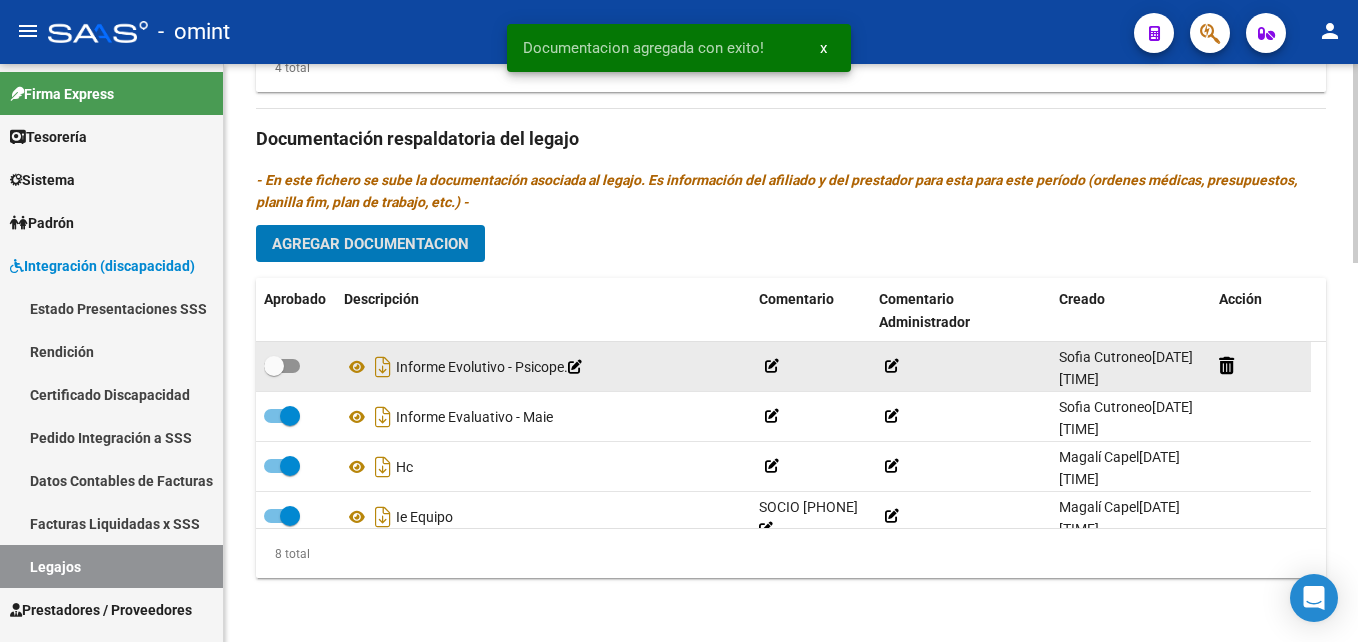 click at bounding box center (282, 366) 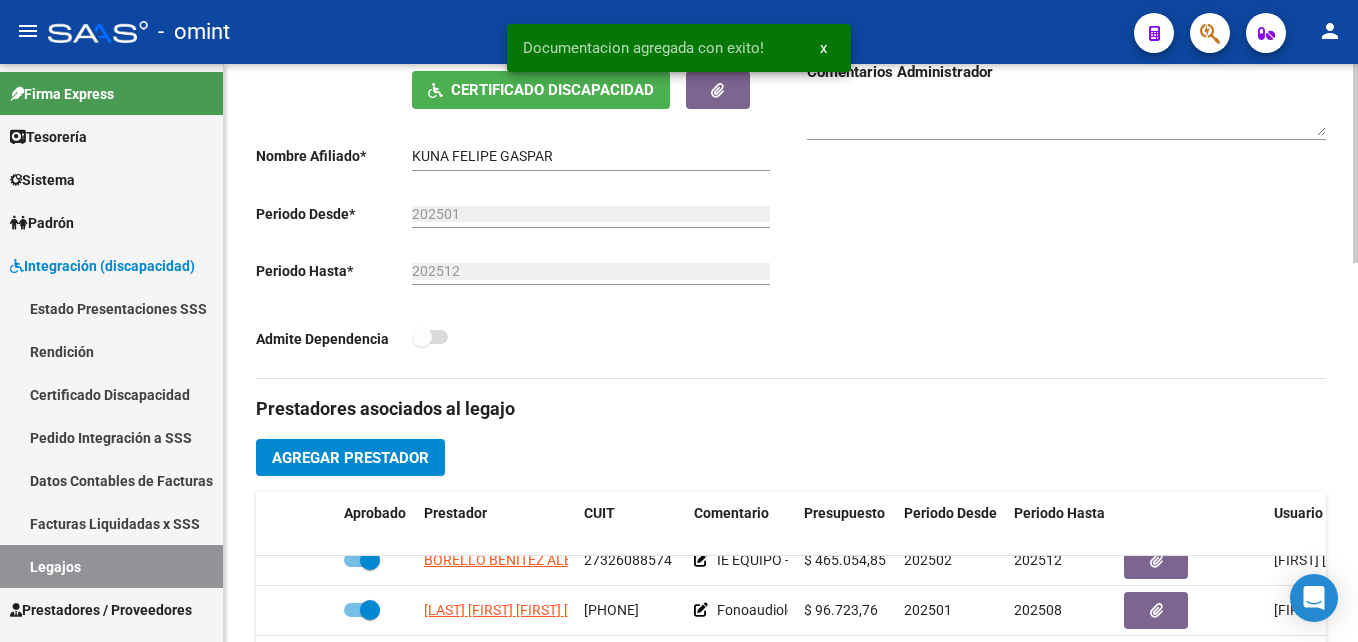 scroll, scrollTop: 0, scrollLeft: 0, axis: both 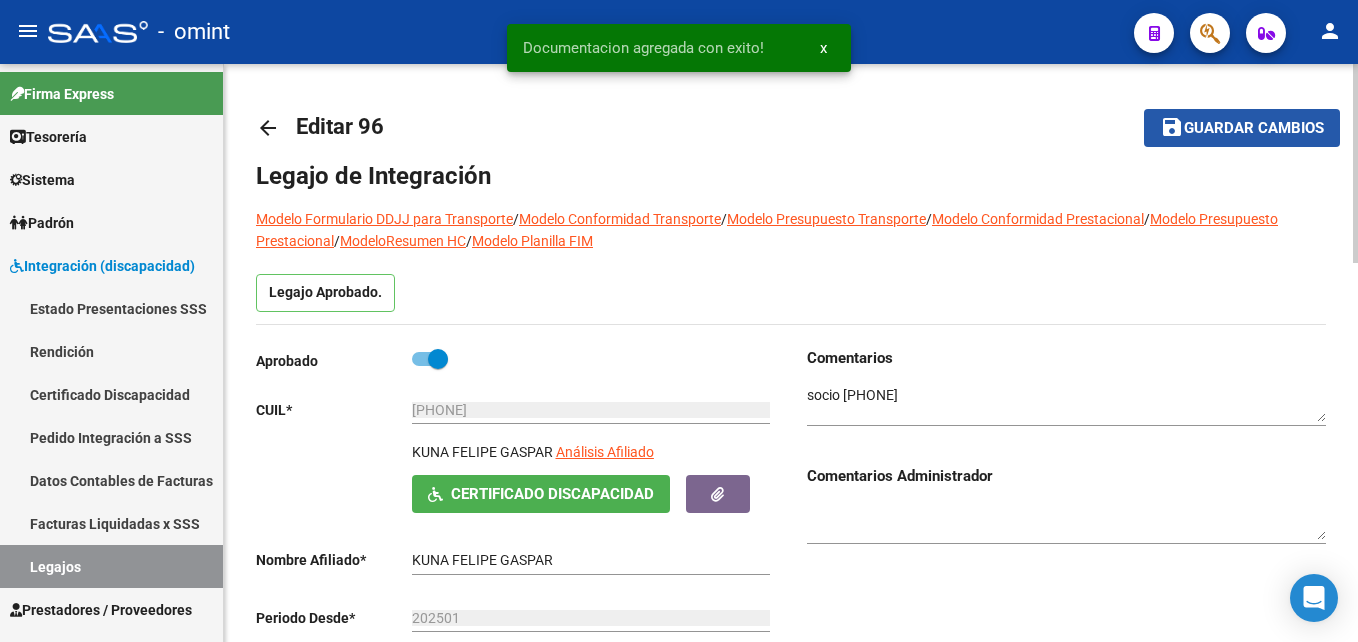 click on "save Guardar cambios" 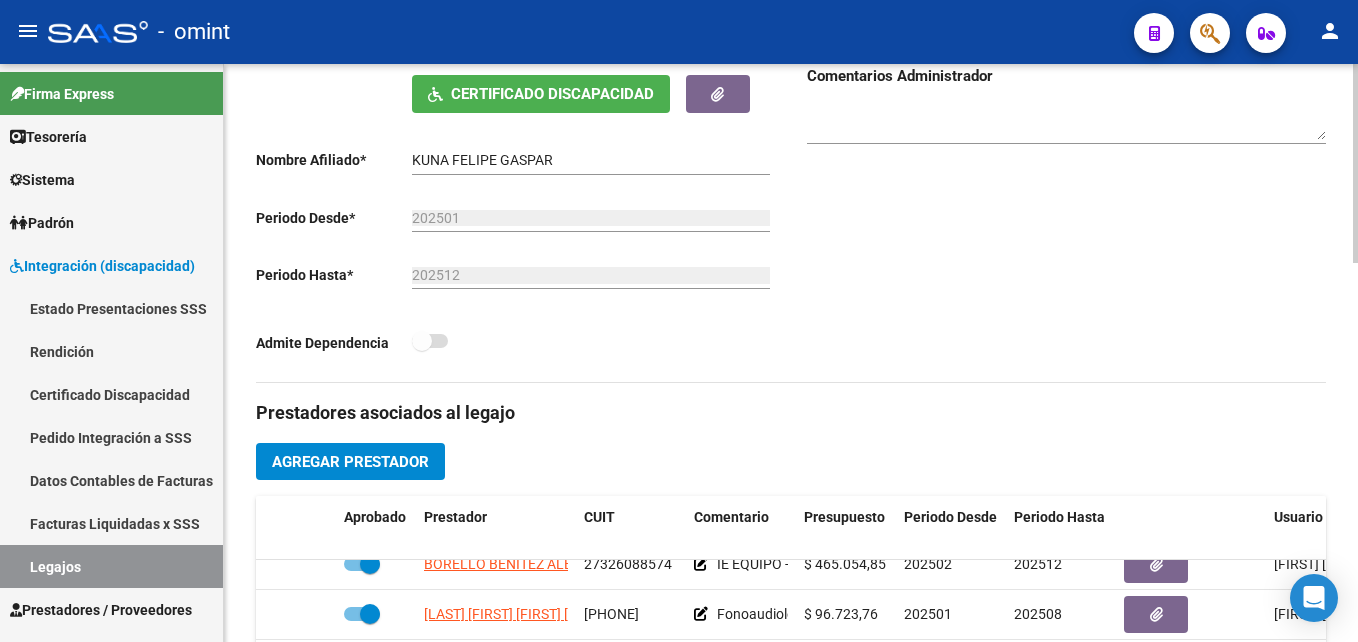 scroll, scrollTop: 600, scrollLeft: 0, axis: vertical 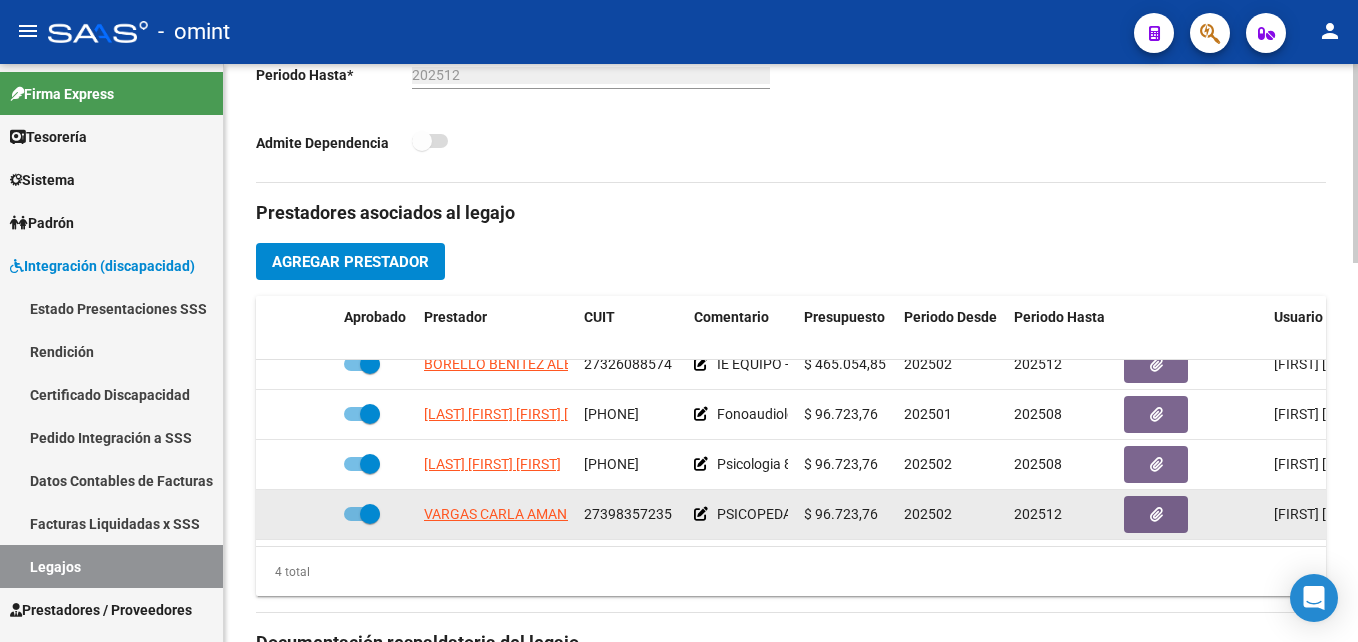 click on "27398357235" 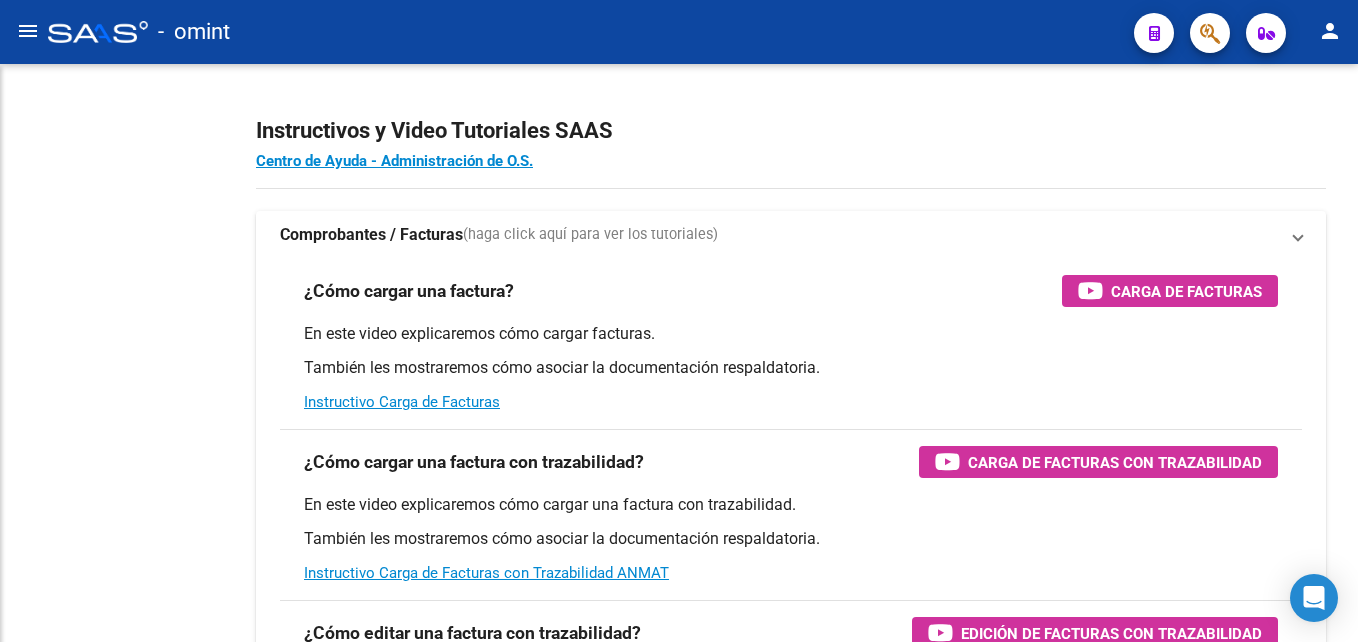 scroll, scrollTop: 0, scrollLeft: 0, axis: both 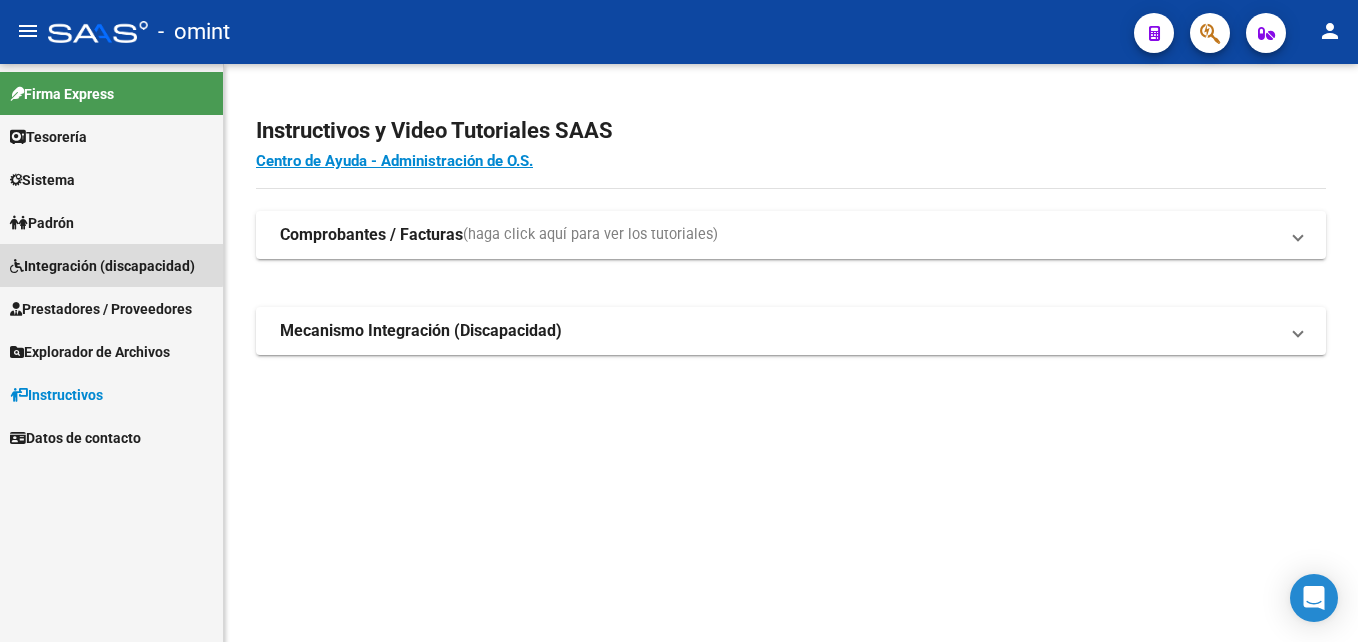 click on "Integración (discapacidad)" at bounding box center (102, 266) 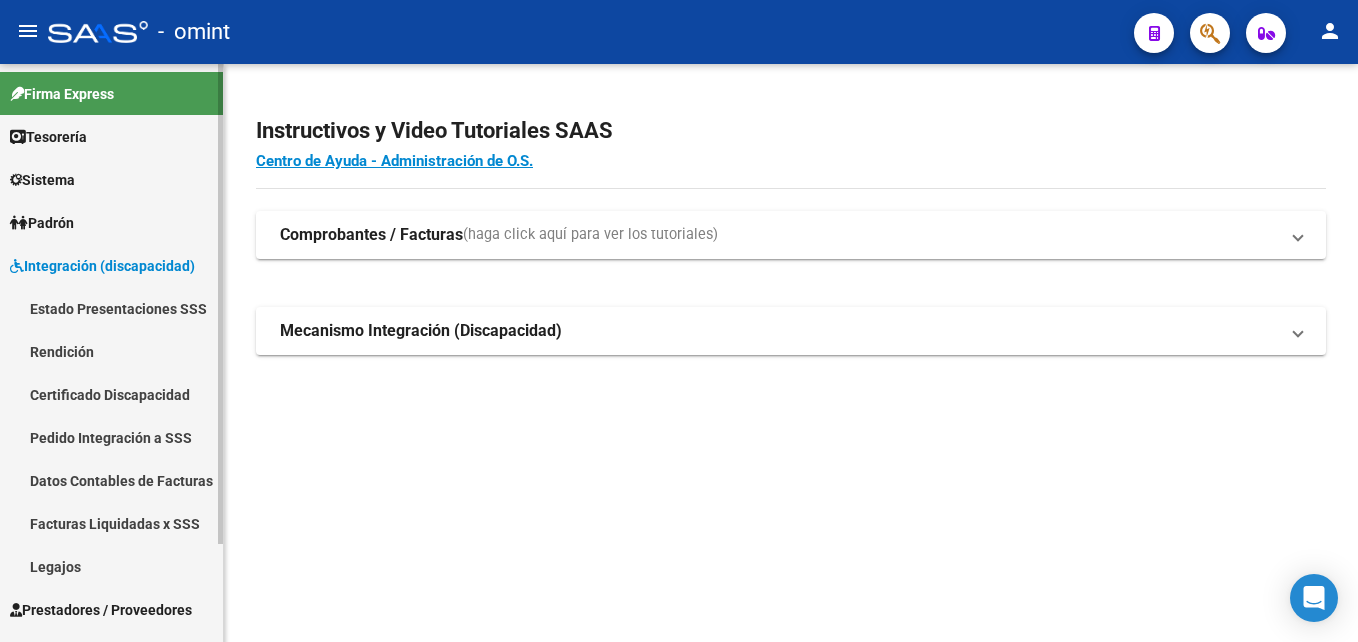 click on "Prestadores / Proveedores" at bounding box center [101, 610] 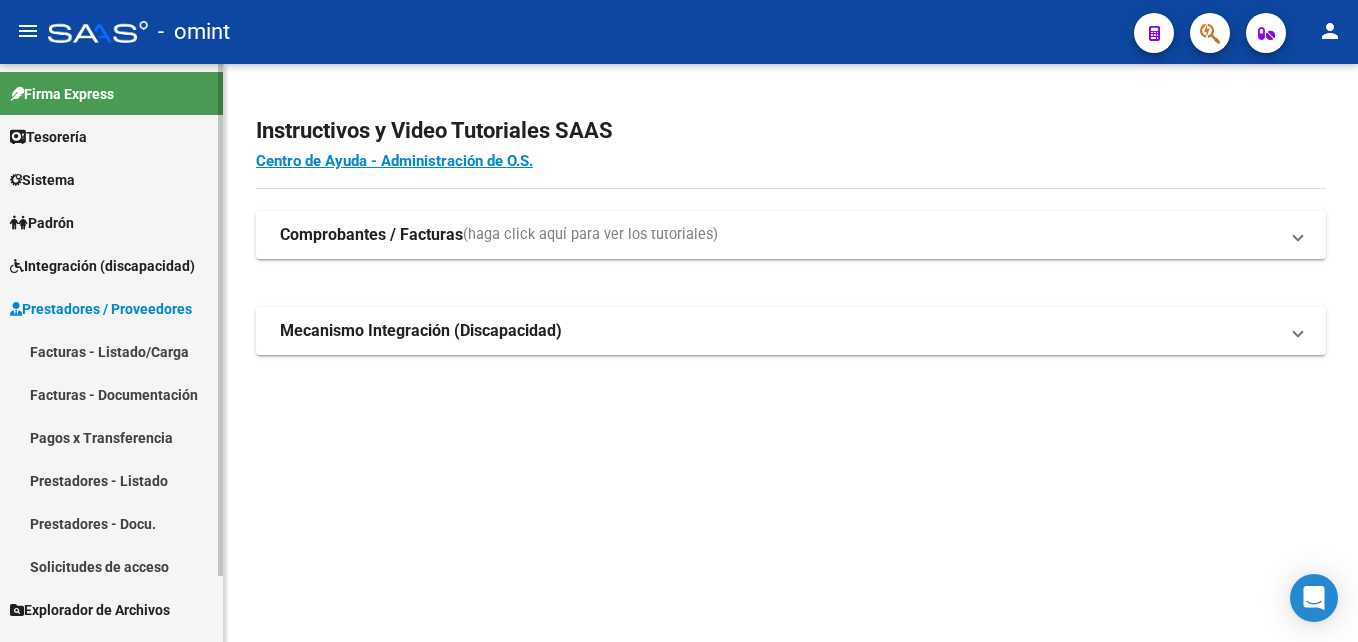 click on "Facturas - Listado/Carga" at bounding box center (111, 351) 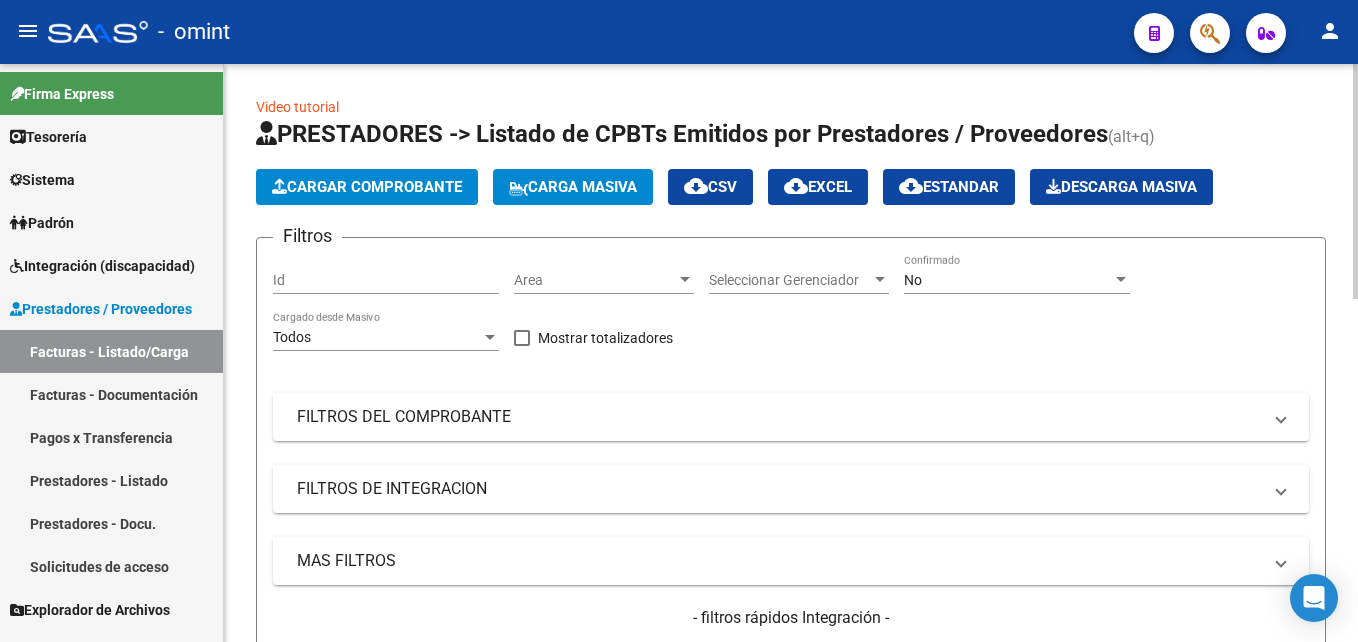 click on "No" at bounding box center [1008, 280] 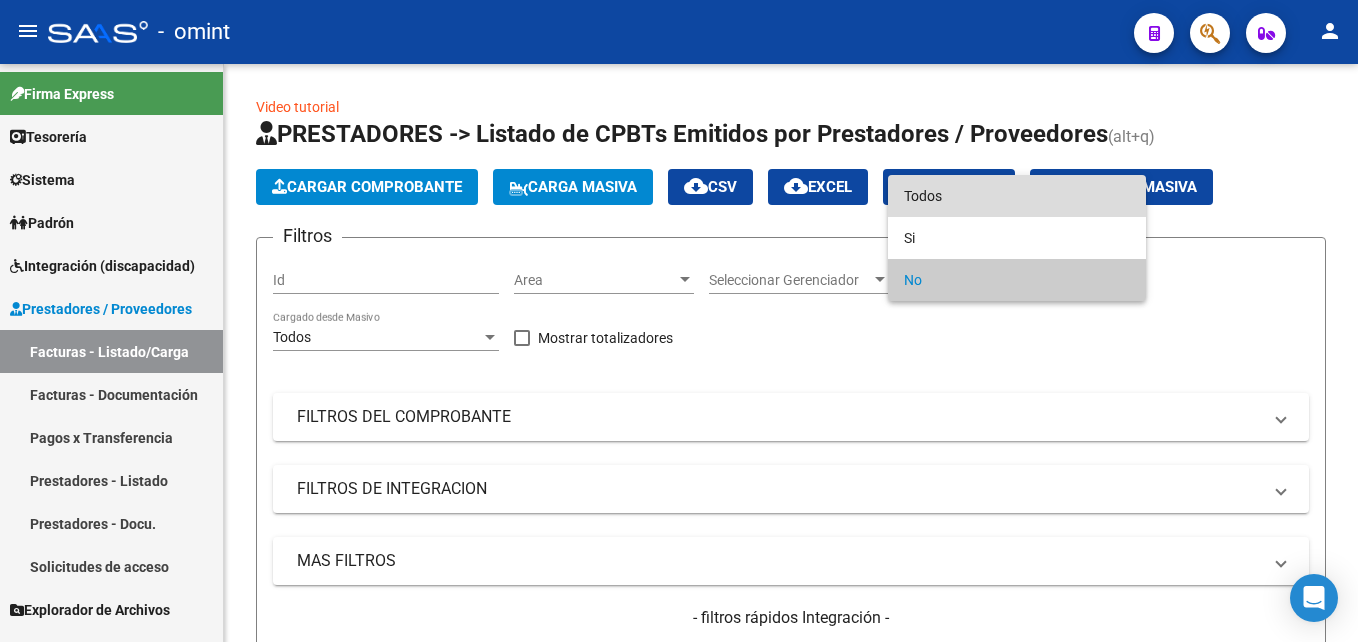 click on "Todos" at bounding box center (1017, 196) 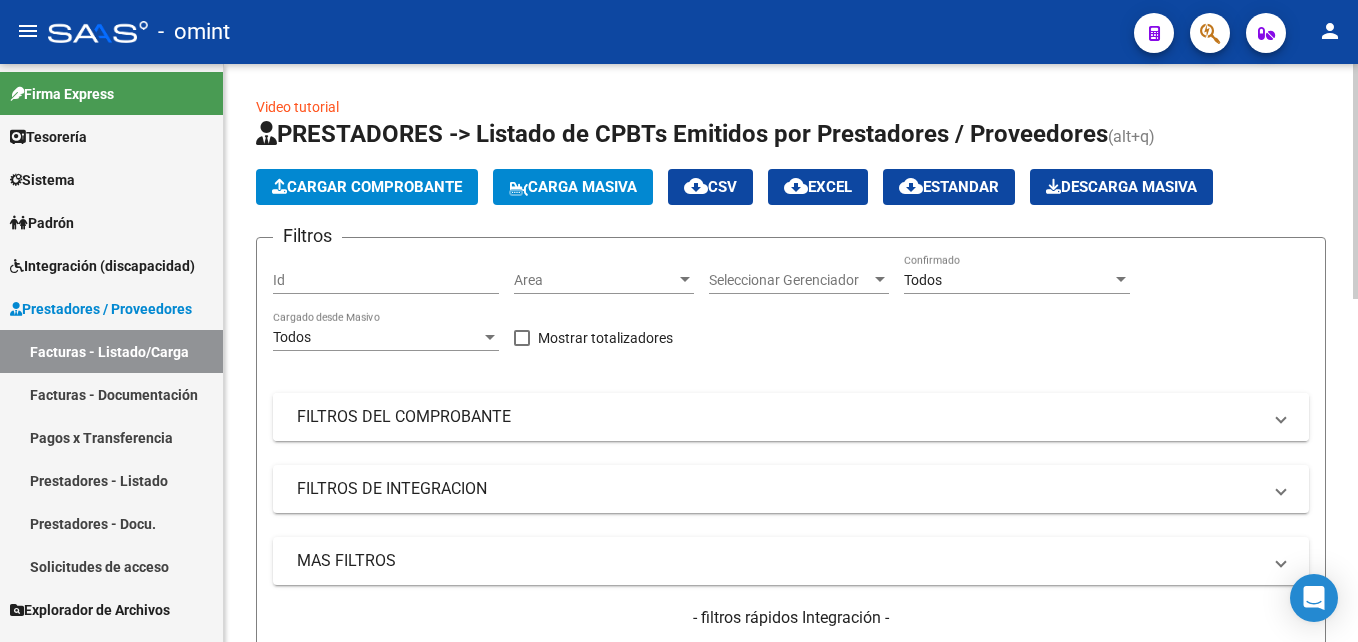 click on "FILTROS DEL COMPROBANTE" at bounding box center (779, 417) 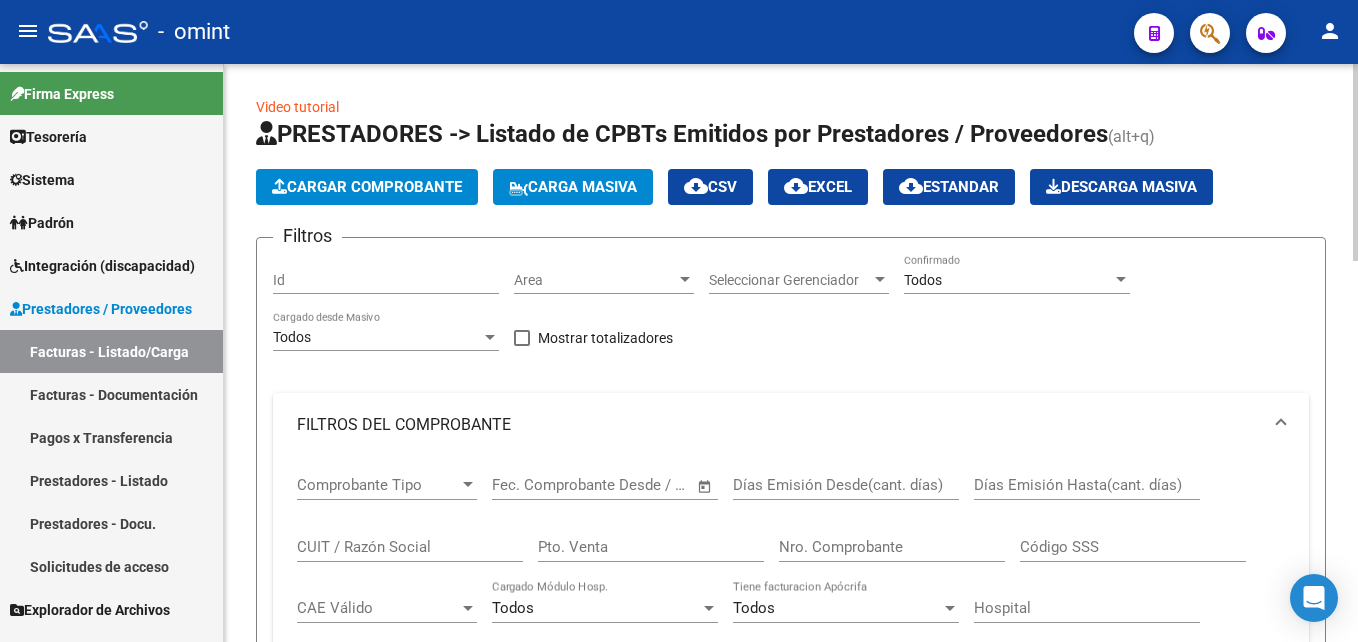 click on "CUIT / Razón Social" at bounding box center [410, 547] 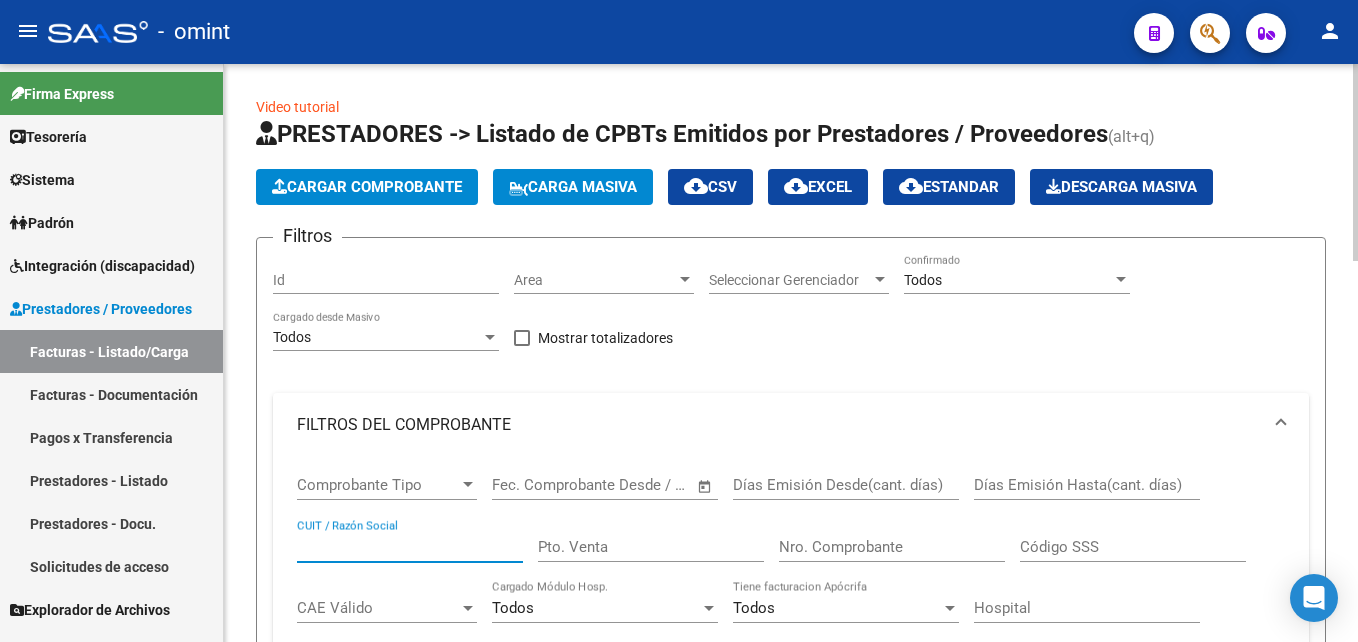 paste on "[PHONE]" 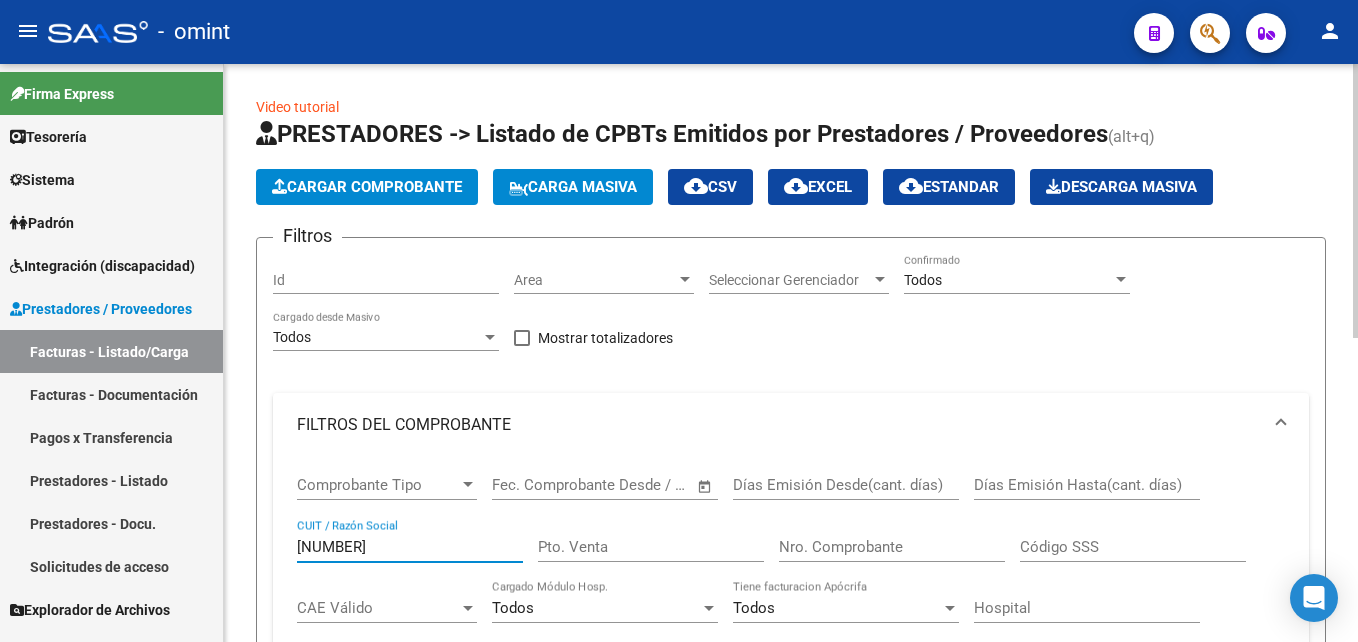 type on "[PHONE]" 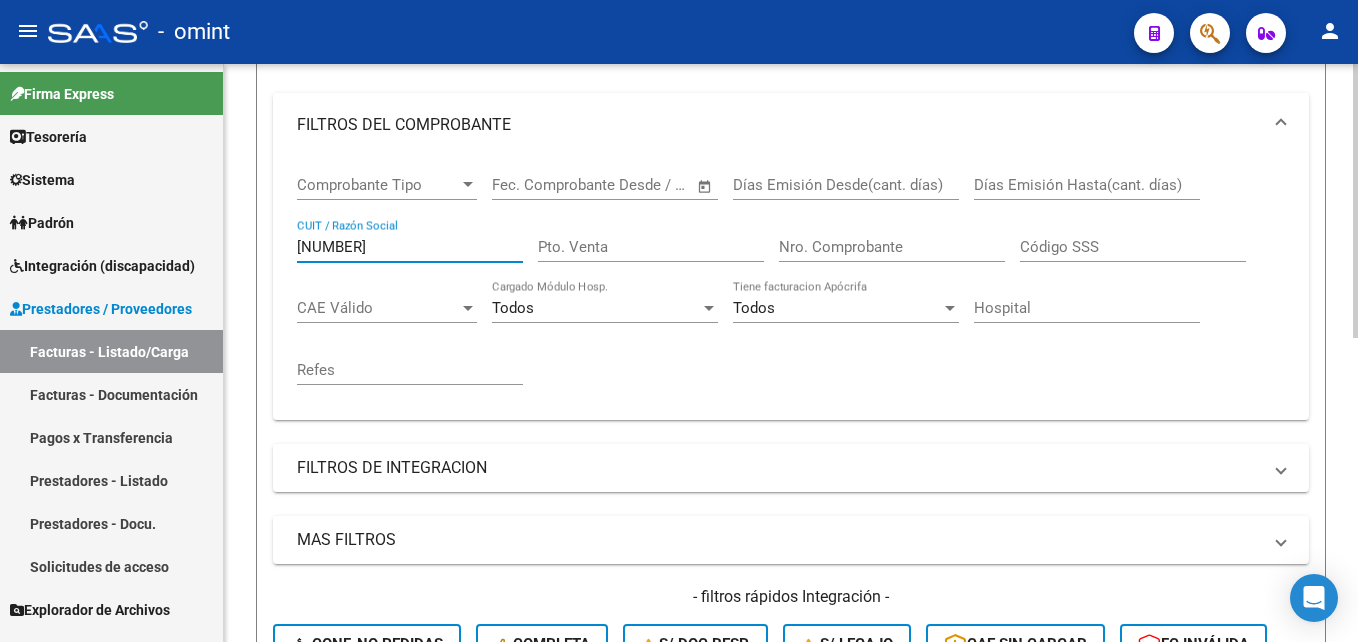 scroll, scrollTop: 500, scrollLeft: 0, axis: vertical 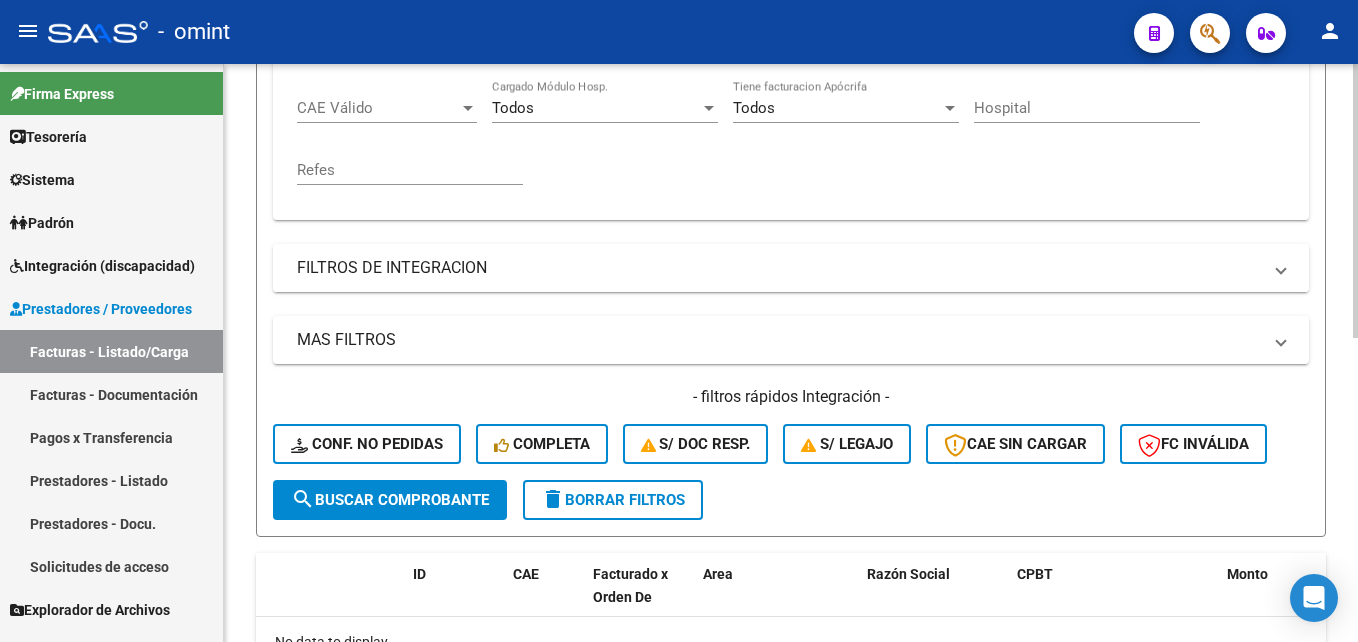 click on "FILTROS DE INTEGRACION" at bounding box center (779, 268) 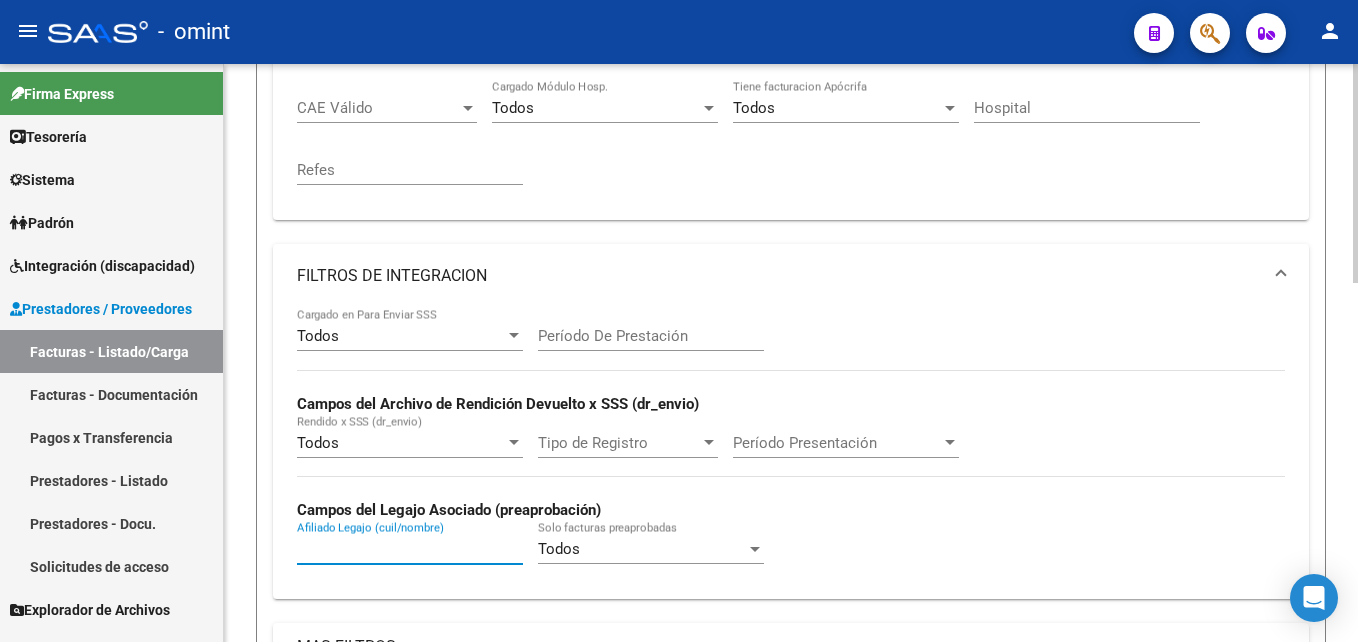drag, startPoint x: 359, startPoint y: 558, endPoint x: 427, endPoint y: 547, distance: 68.88396 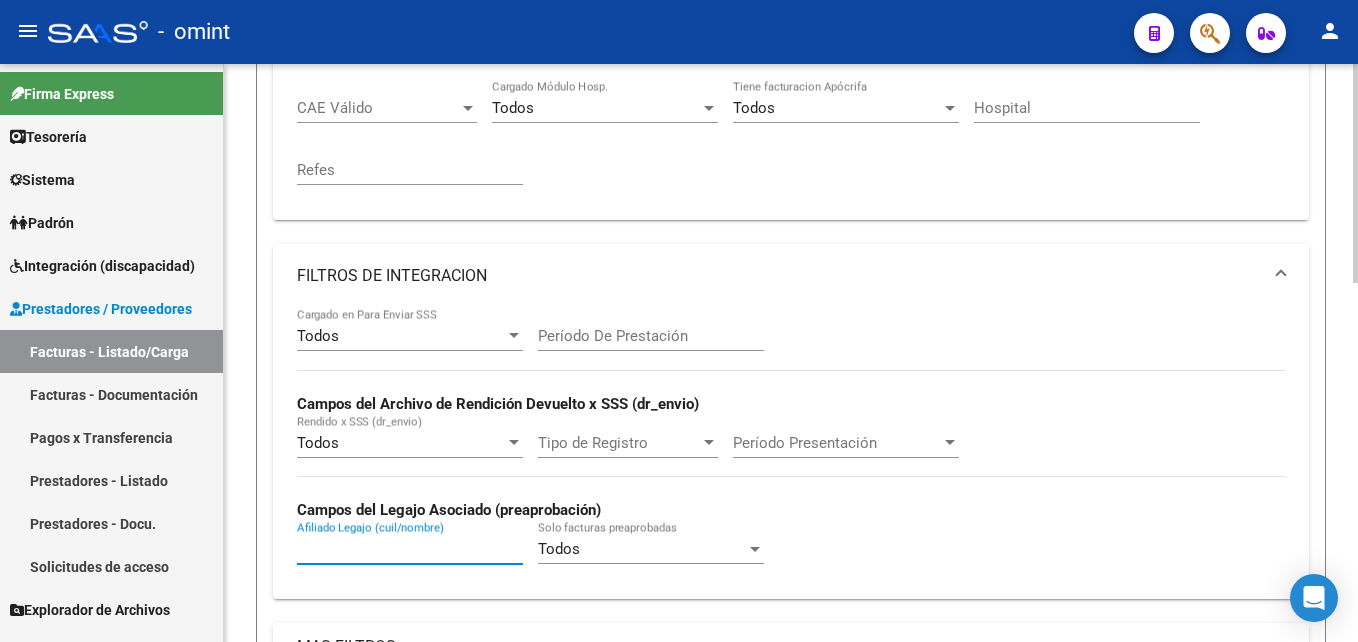 click on "Afiliado Legajo (cuil/nombre)" 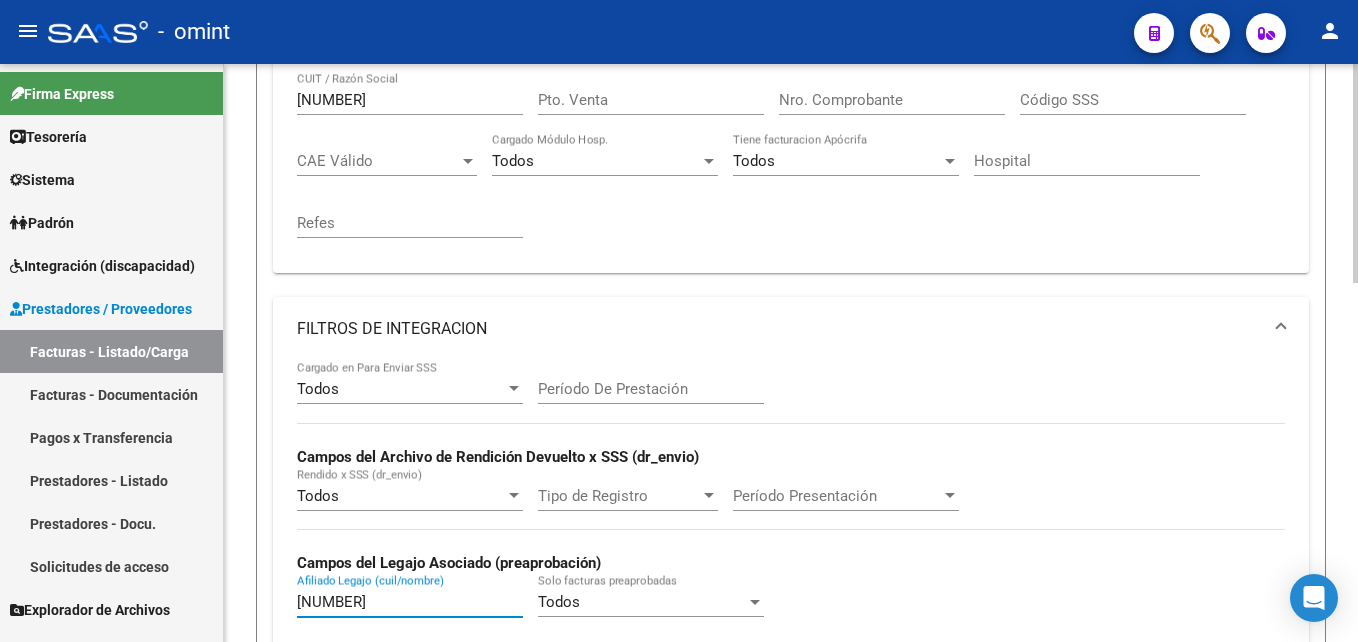 scroll, scrollTop: 147, scrollLeft: 0, axis: vertical 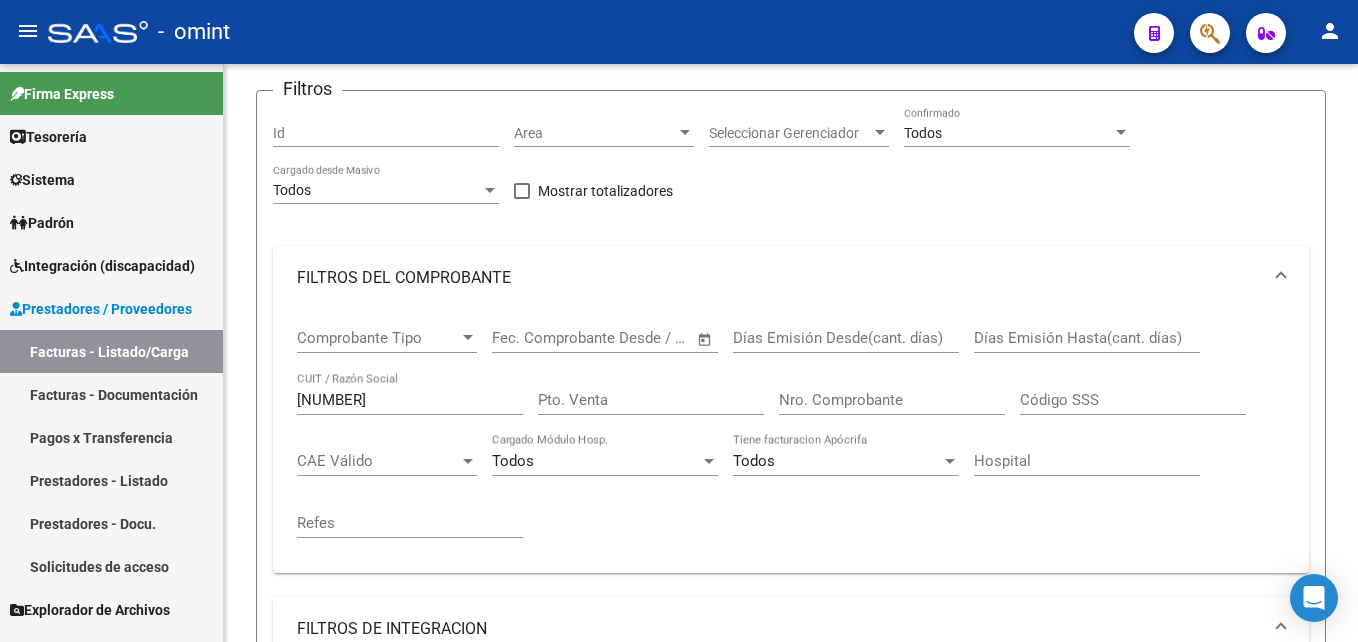 type on "[NUMBER]" 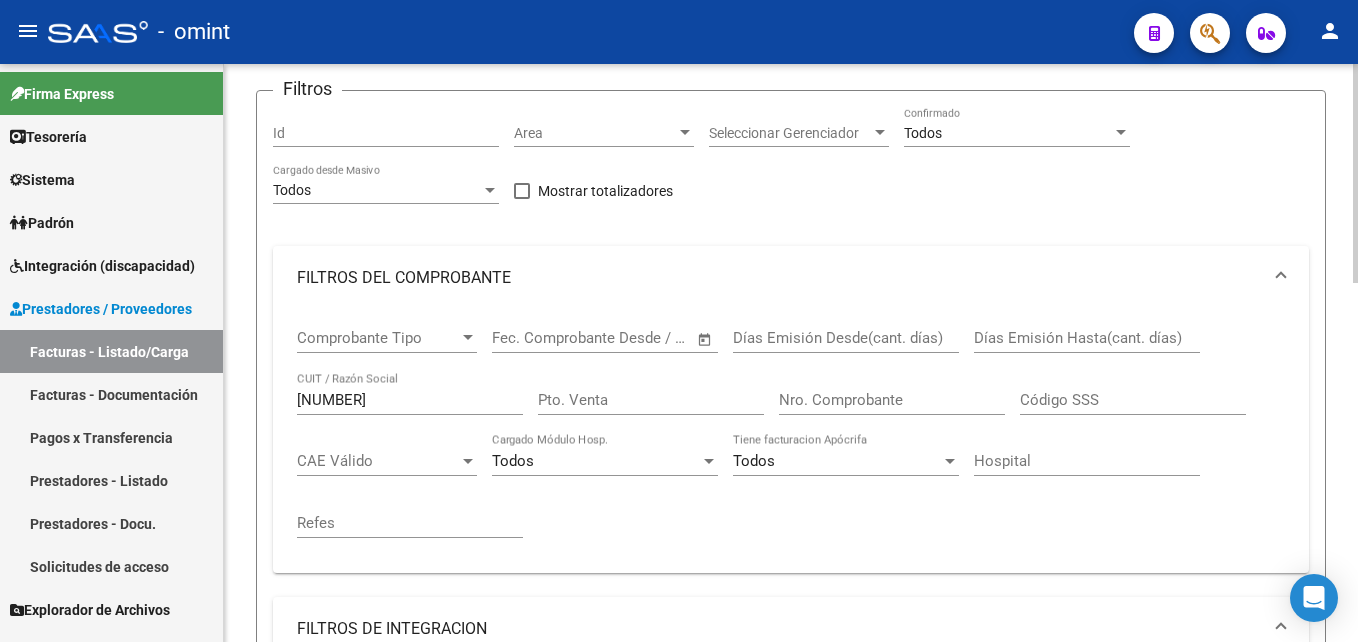 click on "27369464162 CUIT / Razón Social" 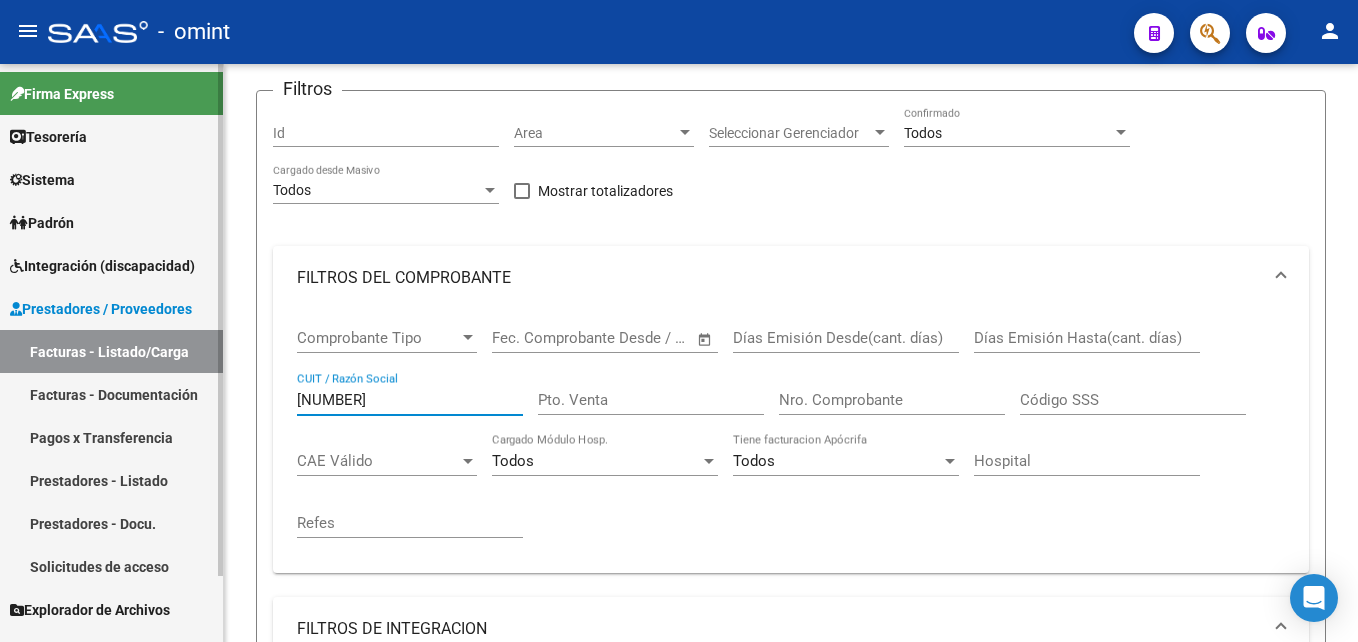 drag, startPoint x: 397, startPoint y: 404, endPoint x: 114, endPoint y: 394, distance: 283.17664 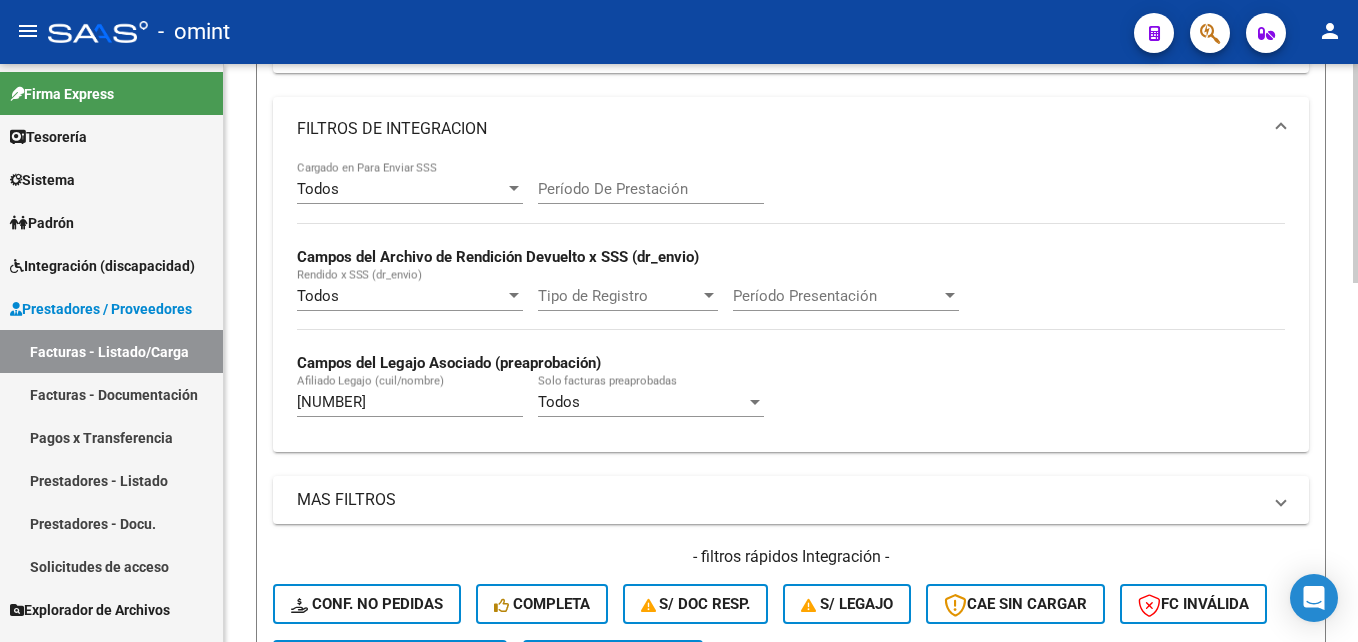 scroll, scrollTop: 847, scrollLeft: 0, axis: vertical 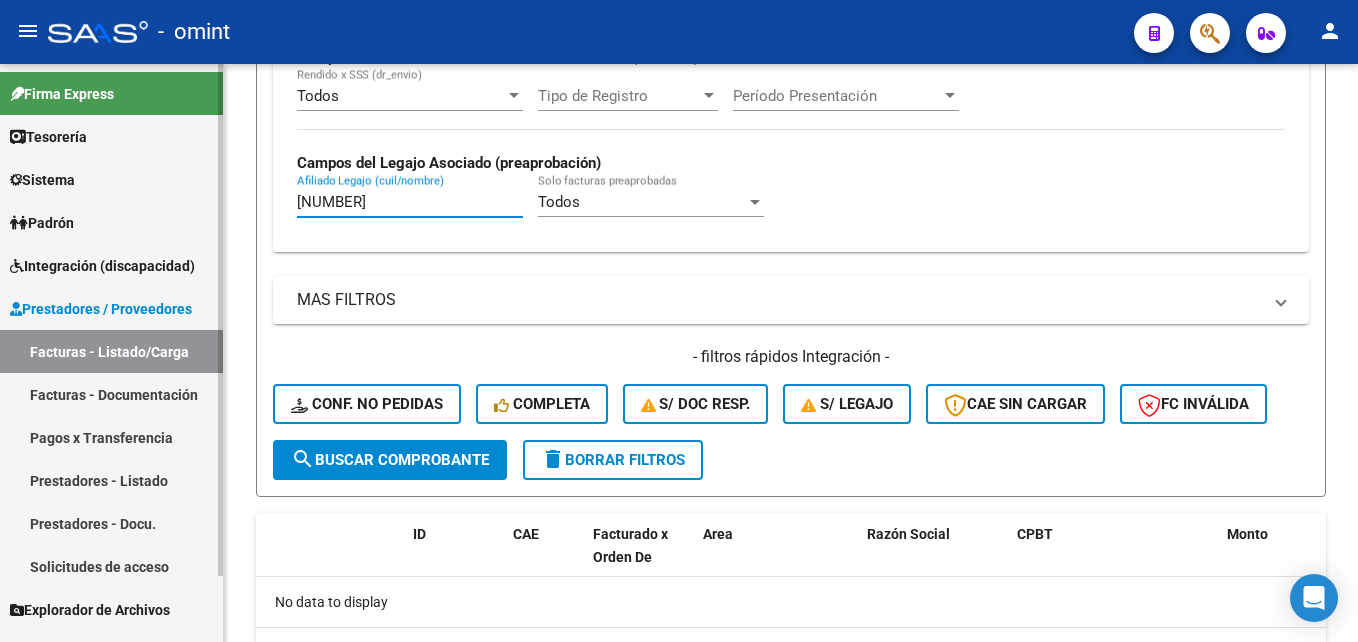 drag, startPoint x: 404, startPoint y: 208, endPoint x: 177, endPoint y: 203, distance: 227.05505 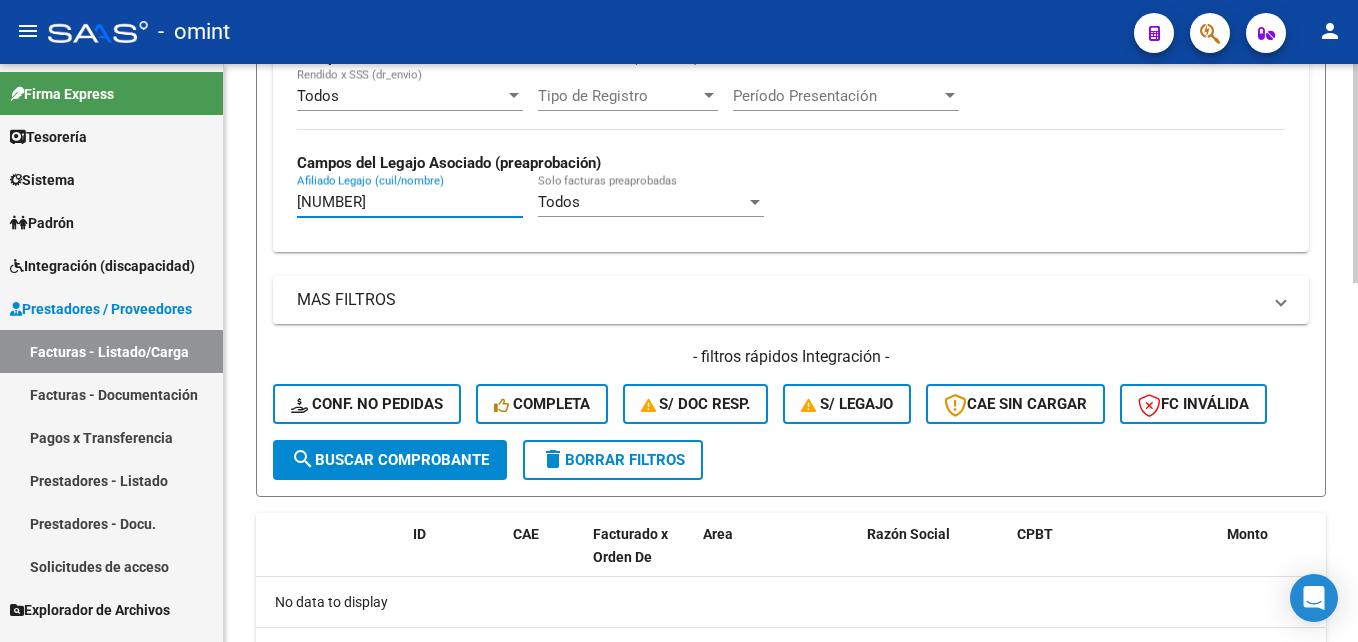 scroll, scrollTop: 947, scrollLeft: 0, axis: vertical 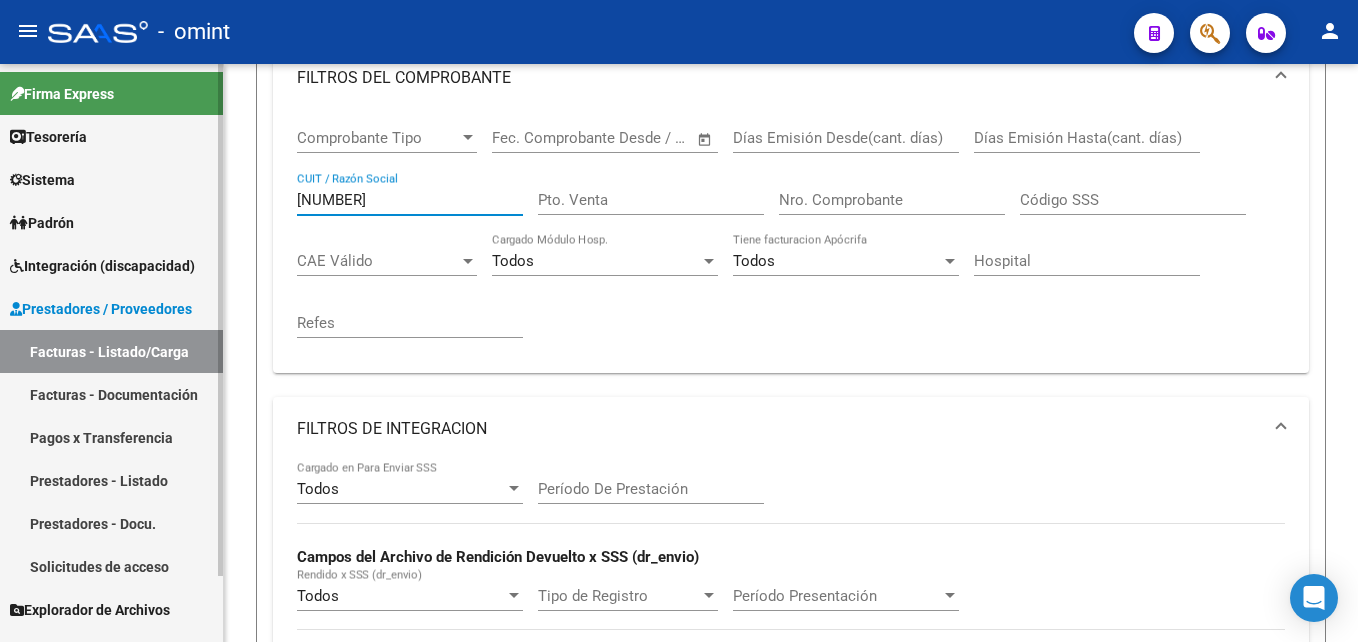 drag, startPoint x: 417, startPoint y: 207, endPoint x: 118, endPoint y: 202, distance: 299.0418 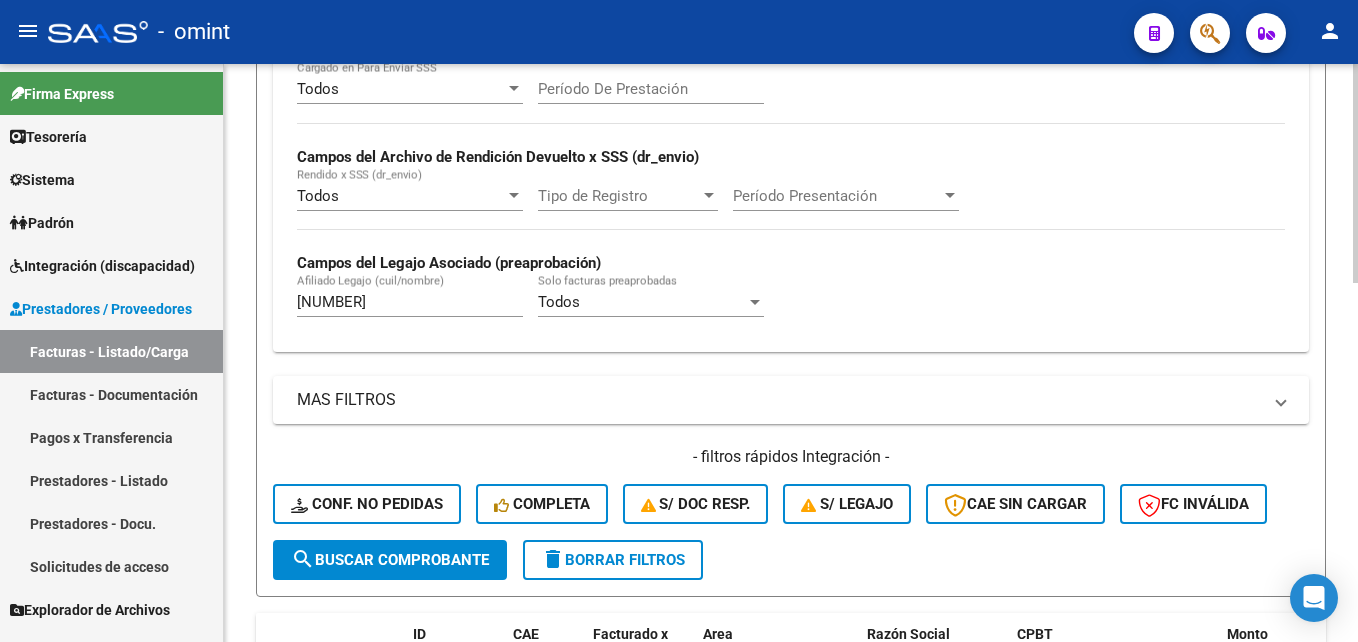 scroll, scrollTop: 947, scrollLeft: 0, axis: vertical 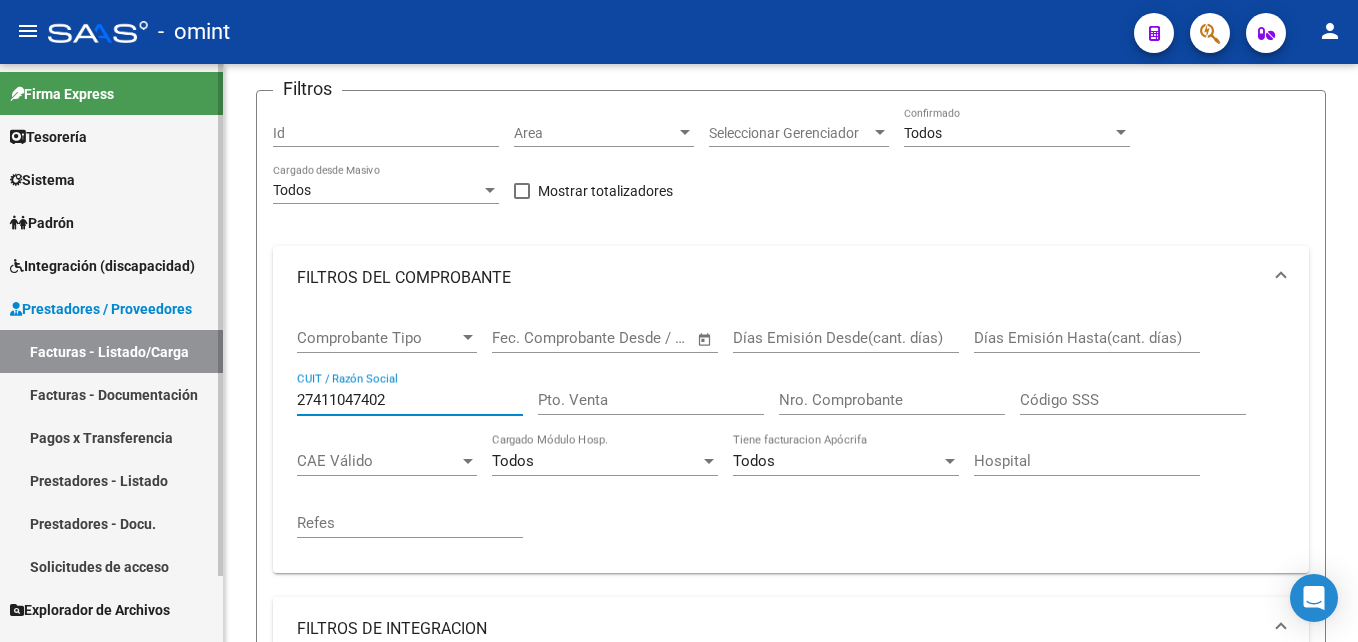 drag, startPoint x: 404, startPoint y: 399, endPoint x: 139, endPoint y: 398, distance: 265.0019 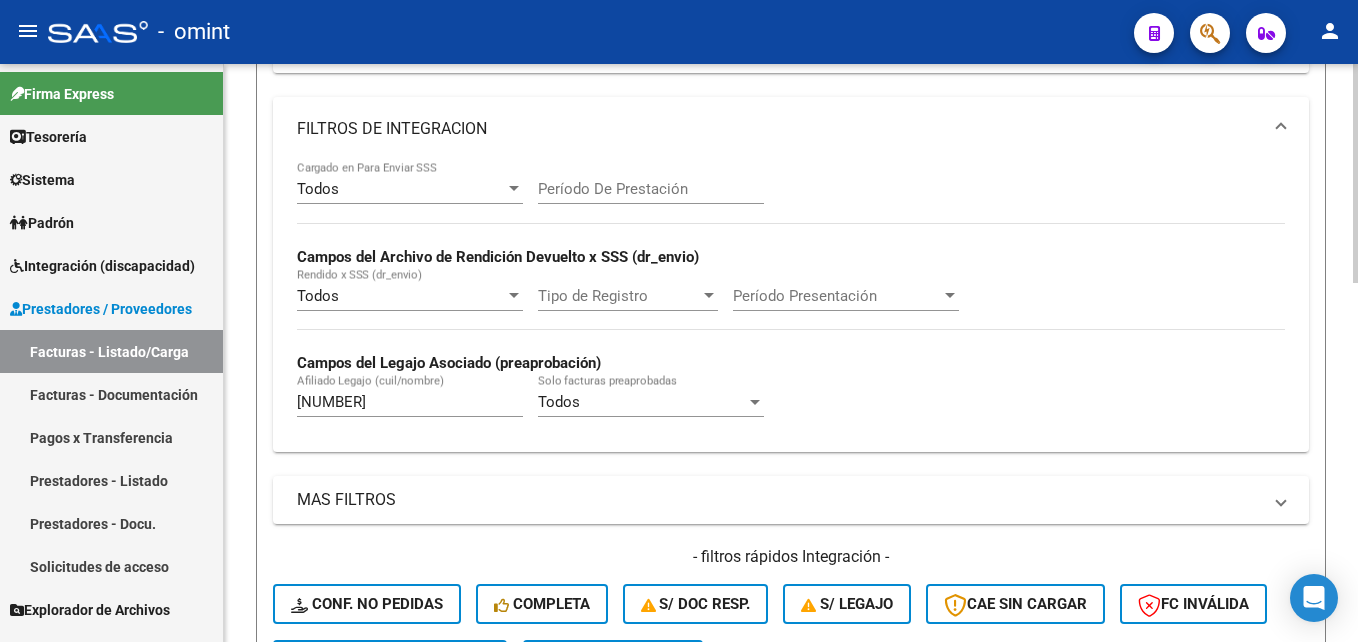 scroll, scrollTop: 947, scrollLeft: 0, axis: vertical 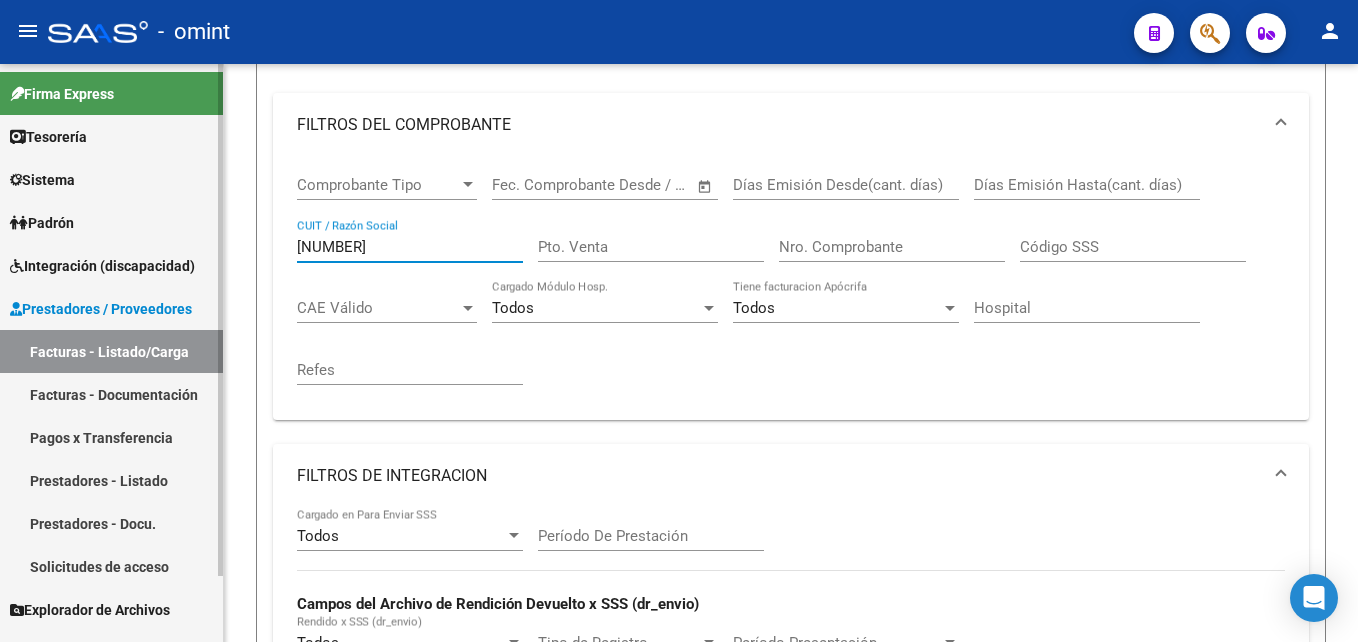 drag, startPoint x: 393, startPoint y: 241, endPoint x: 142, endPoint y: 226, distance: 251.44781 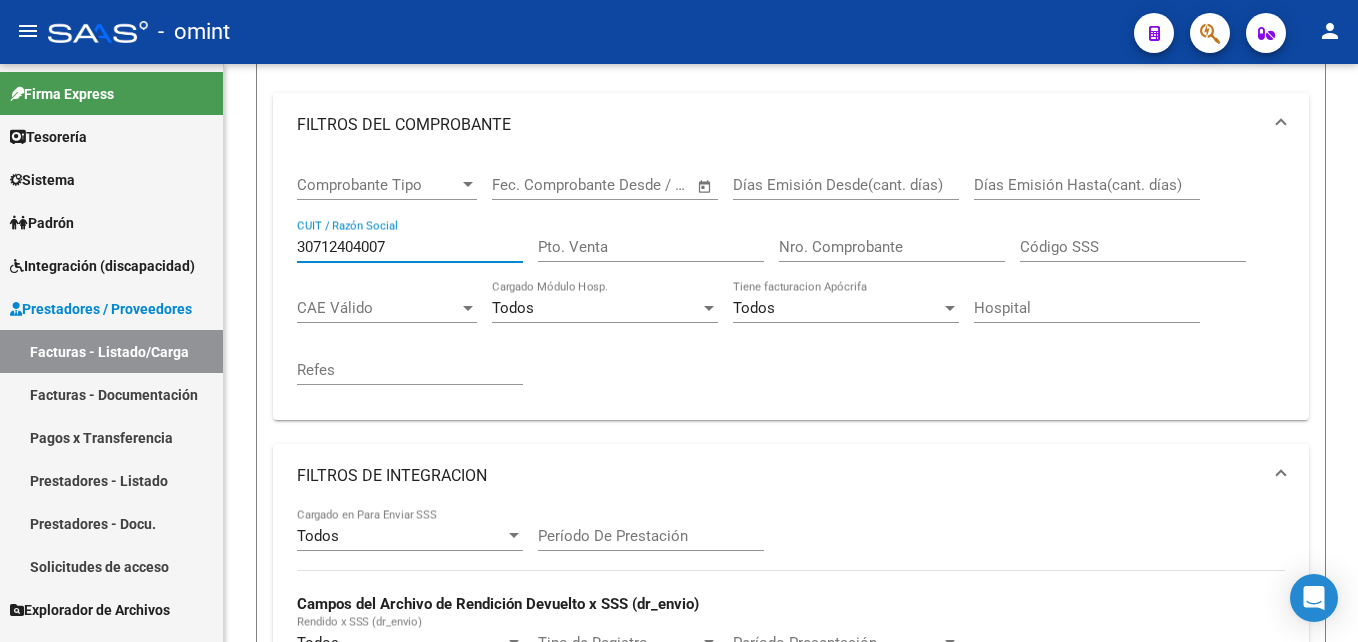 type on "30712404007" 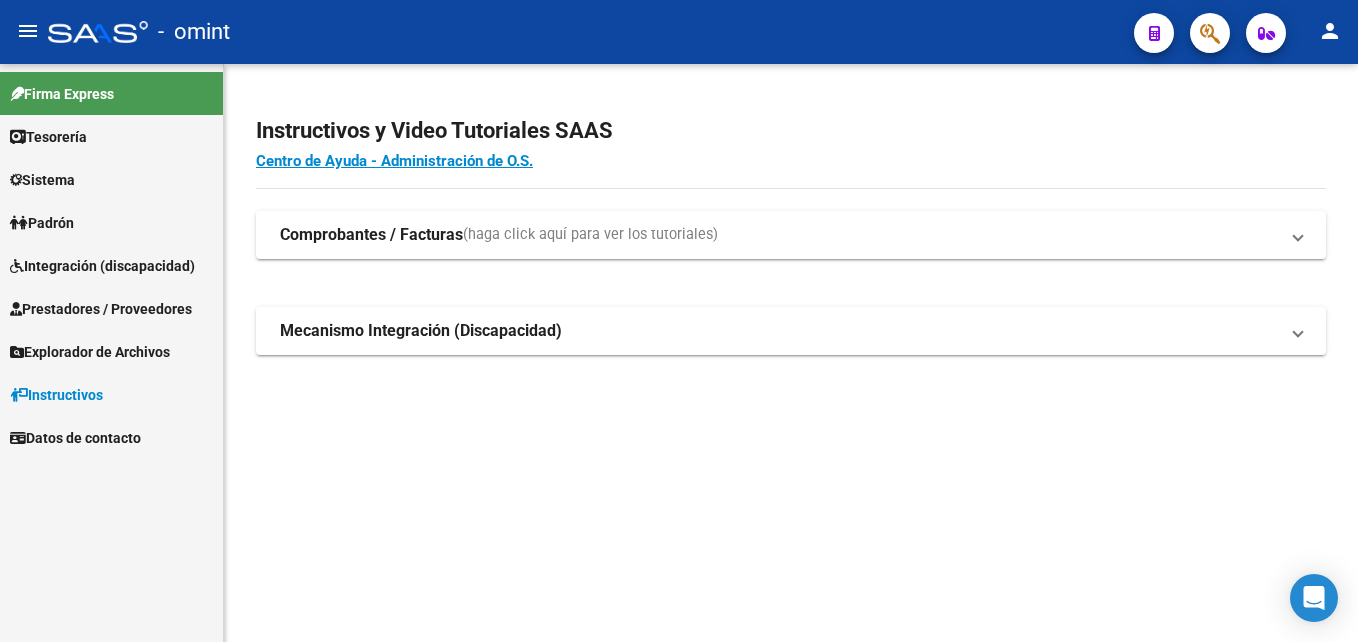 scroll, scrollTop: 0, scrollLeft: 0, axis: both 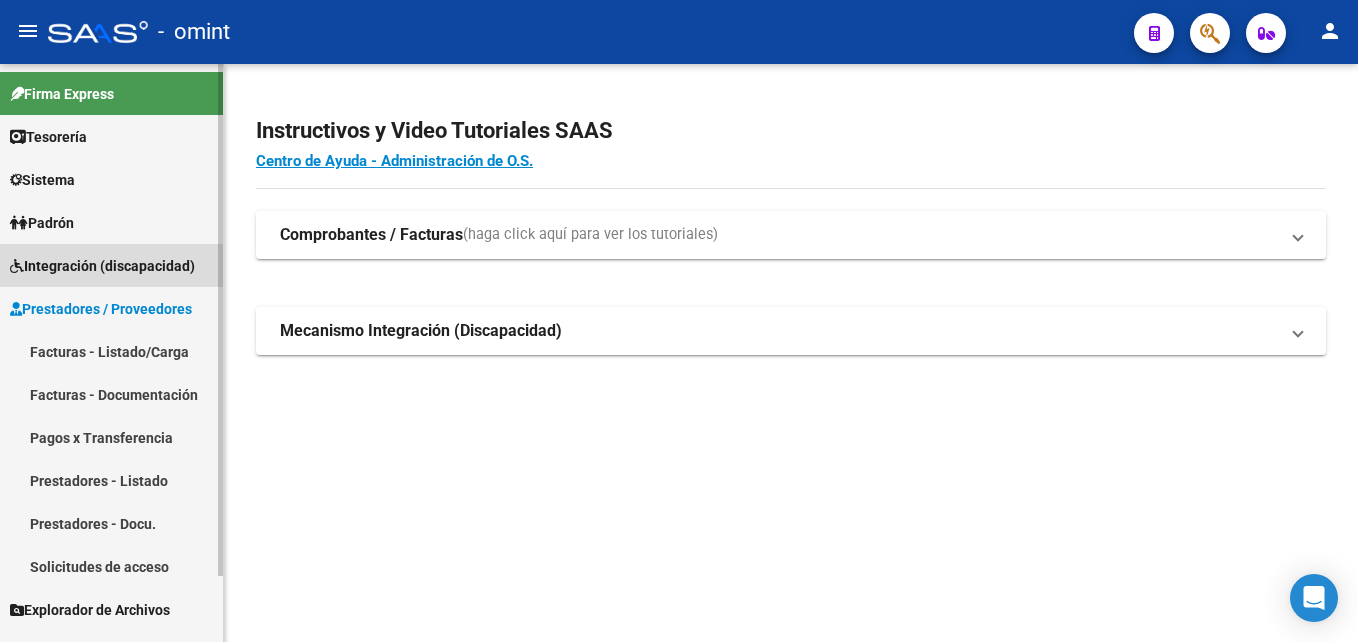 click on "Integración (discapacidad)" at bounding box center (102, 266) 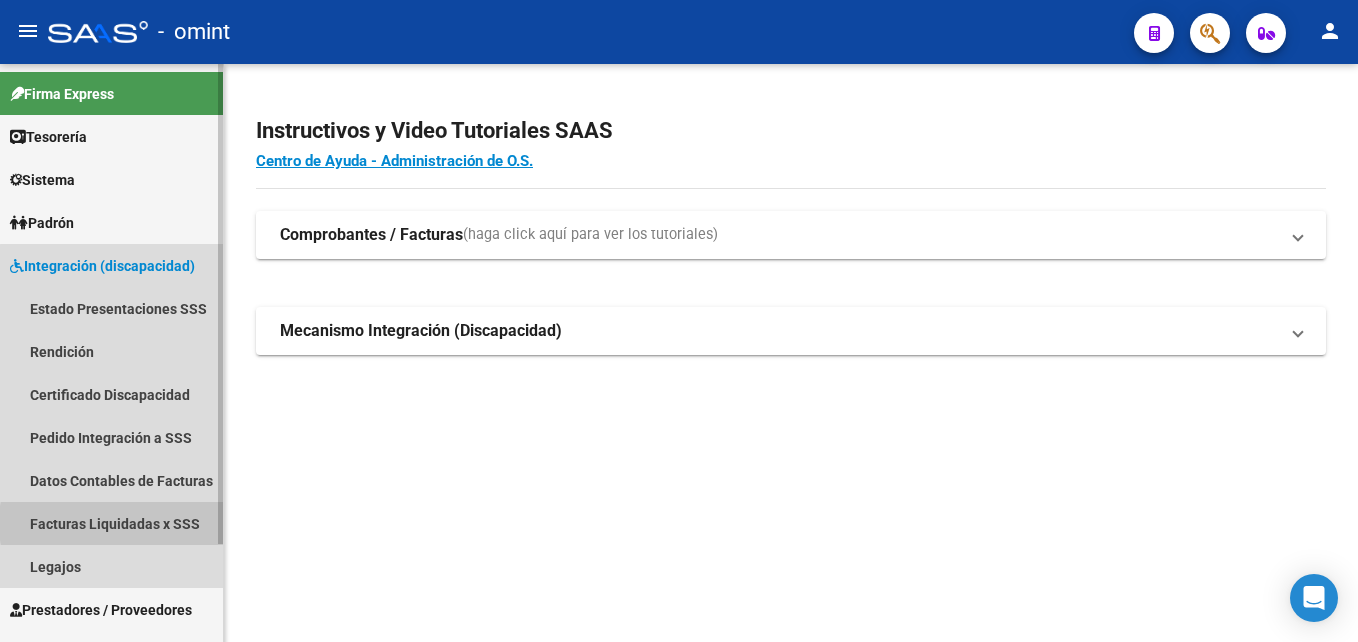 click on "Facturas Liquidadas x SSS" at bounding box center (111, 523) 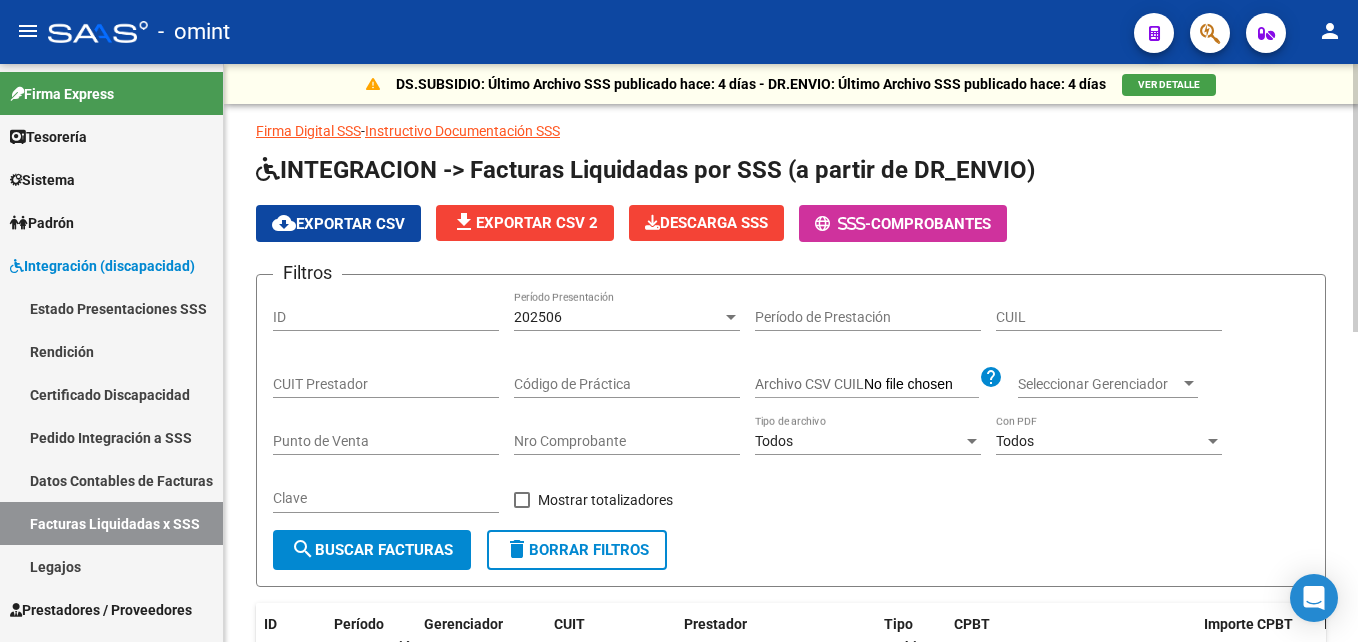 click on "202506" at bounding box center [618, 317] 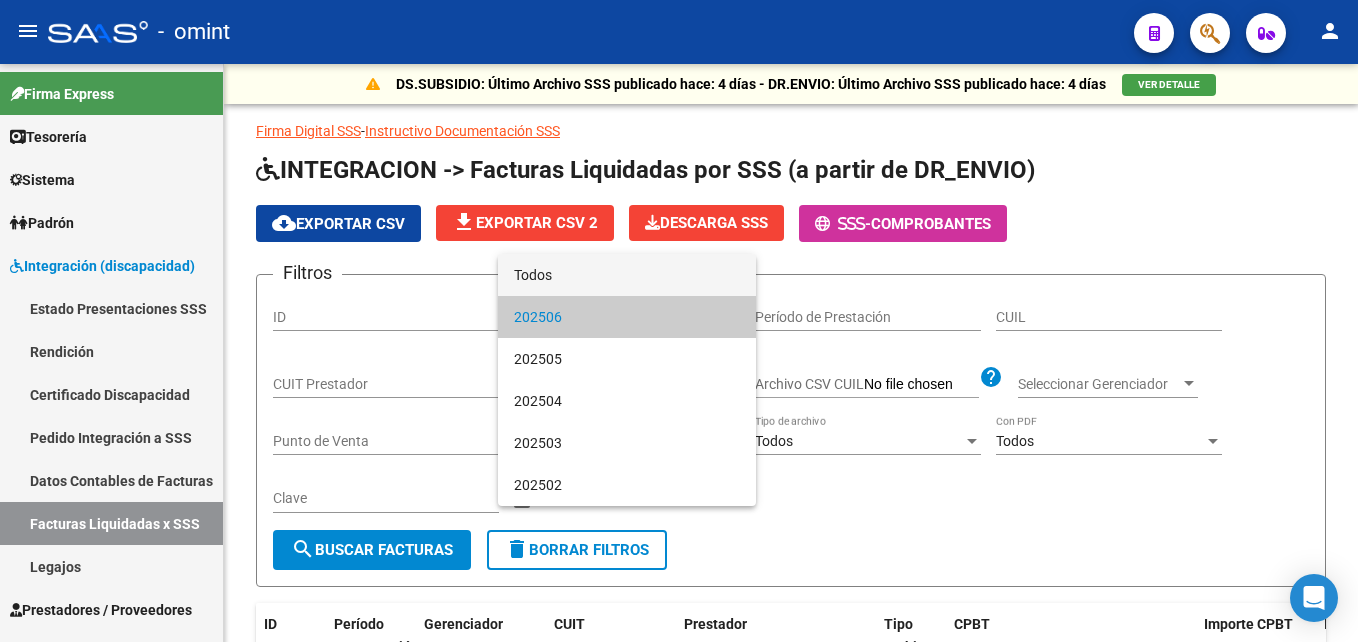 click on "Todos" at bounding box center [627, 275] 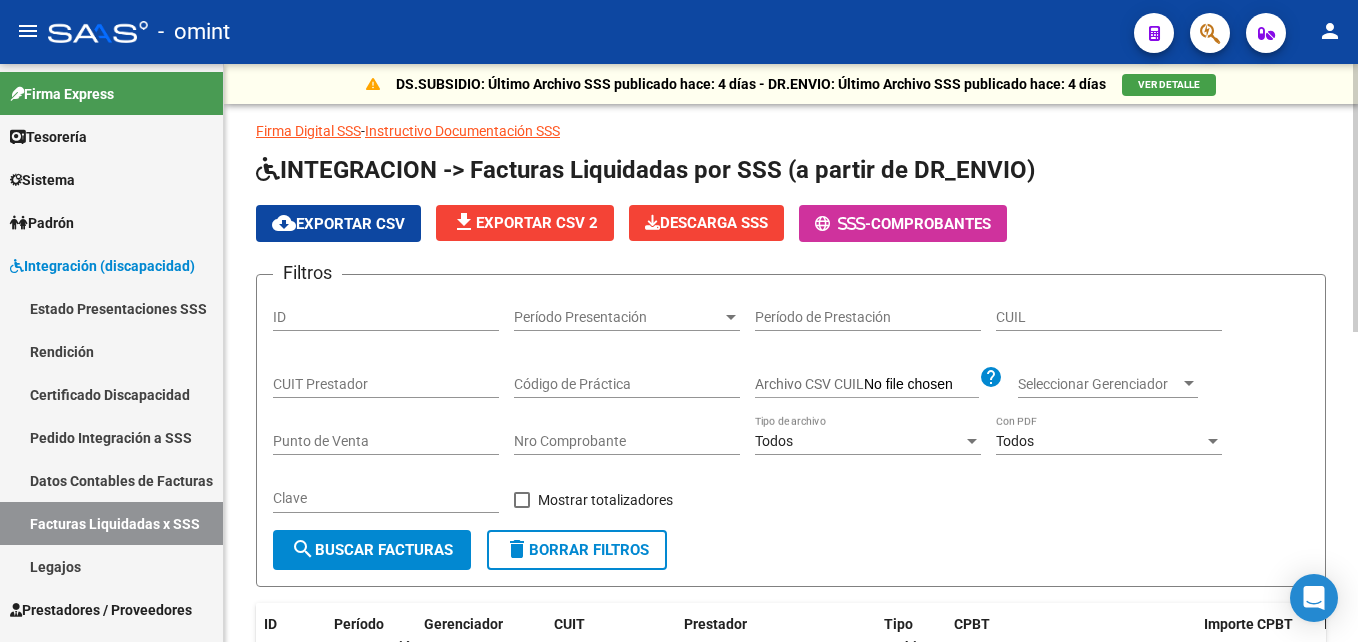 click on "CUIT Prestador" 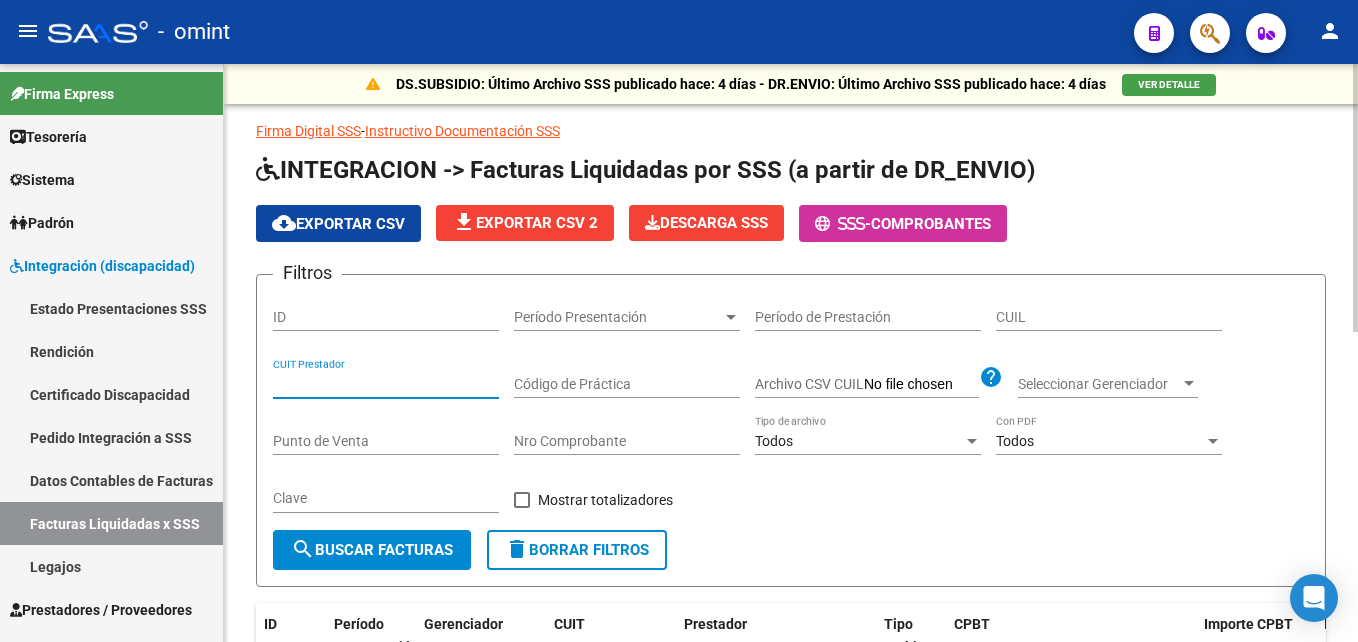 paste on "27-36946416-2" 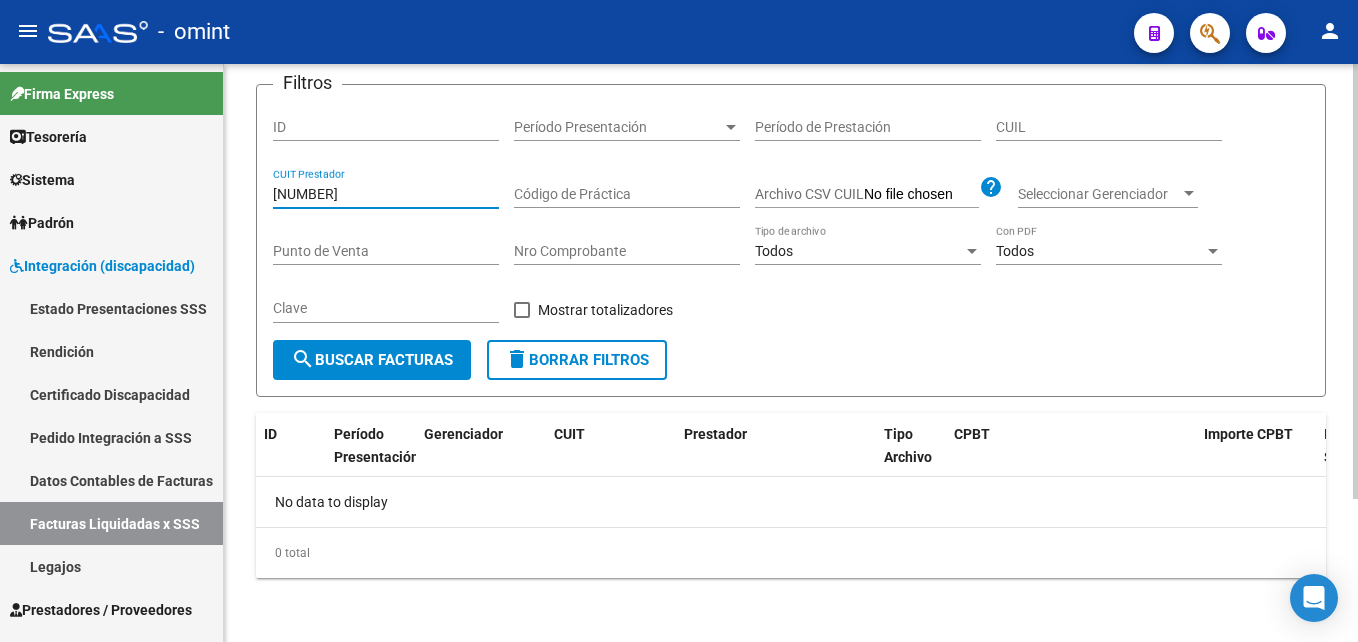 scroll, scrollTop: 0, scrollLeft: 0, axis: both 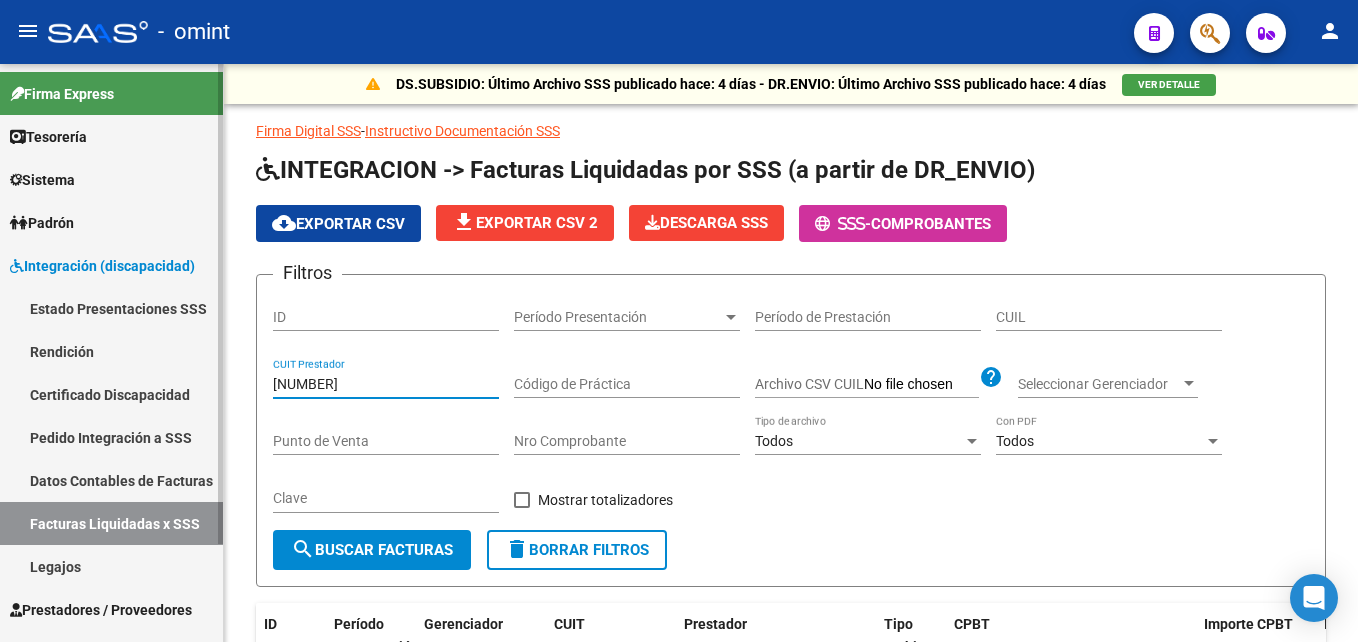 drag, startPoint x: 376, startPoint y: 389, endPoint x: 157, endPoint y: 379, distance: 219.2282 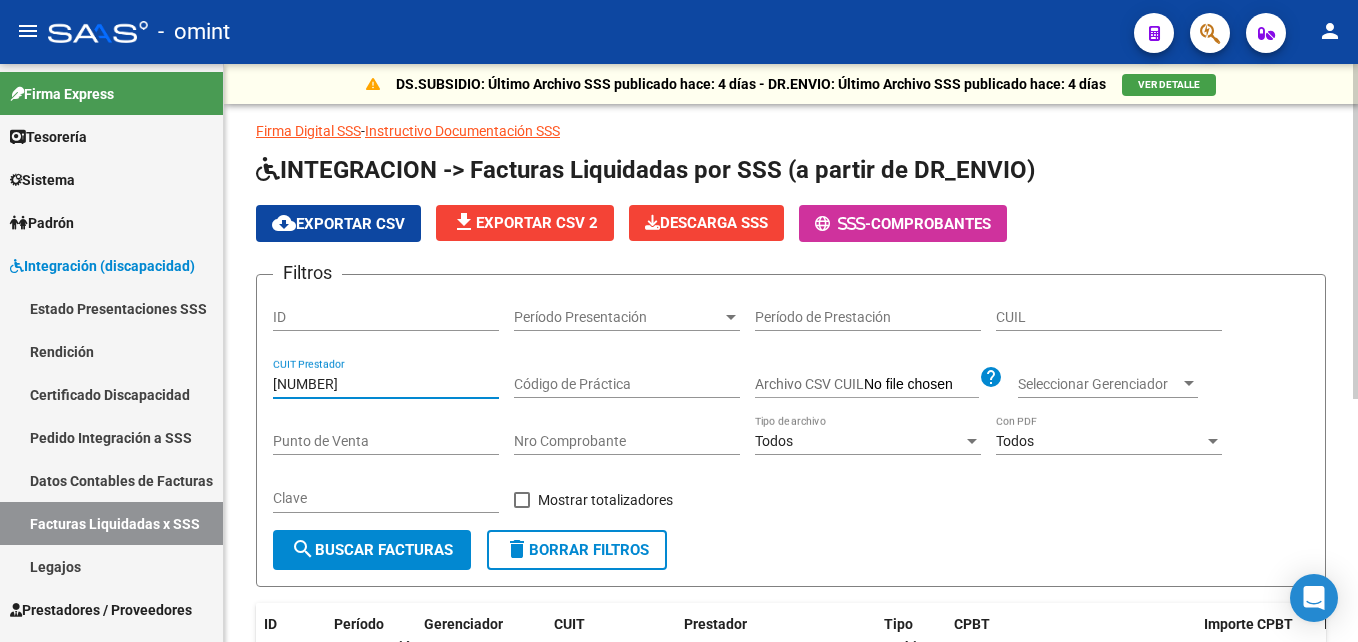 scroll, scrollTop: 420, scrollLeft: 0, axis: vertical 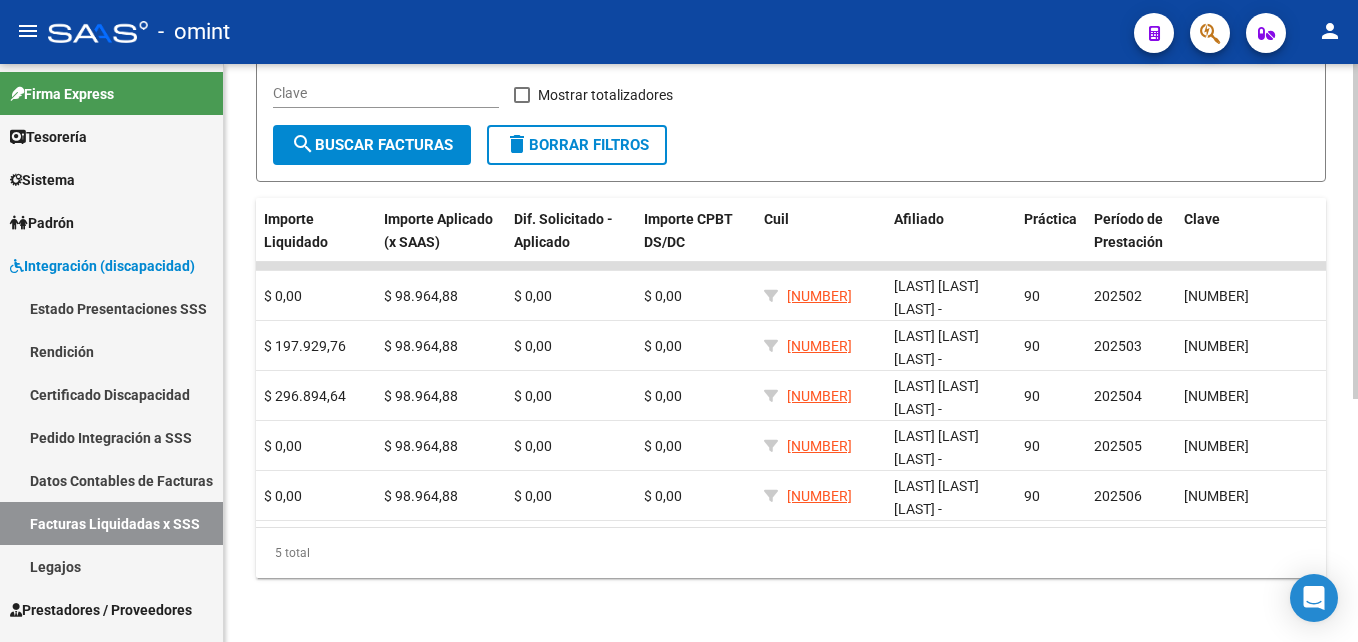 type on "[CUIL]" 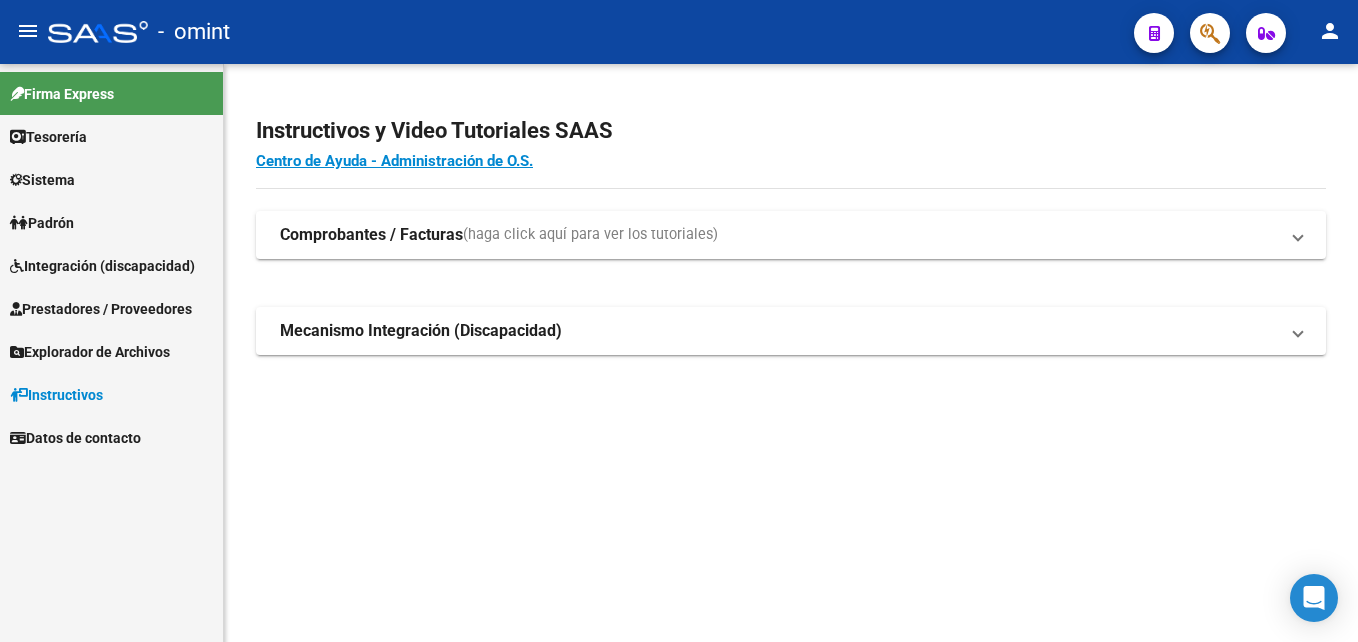 scroll, scrollTop: 0, scrollLeft: 0, axis: both 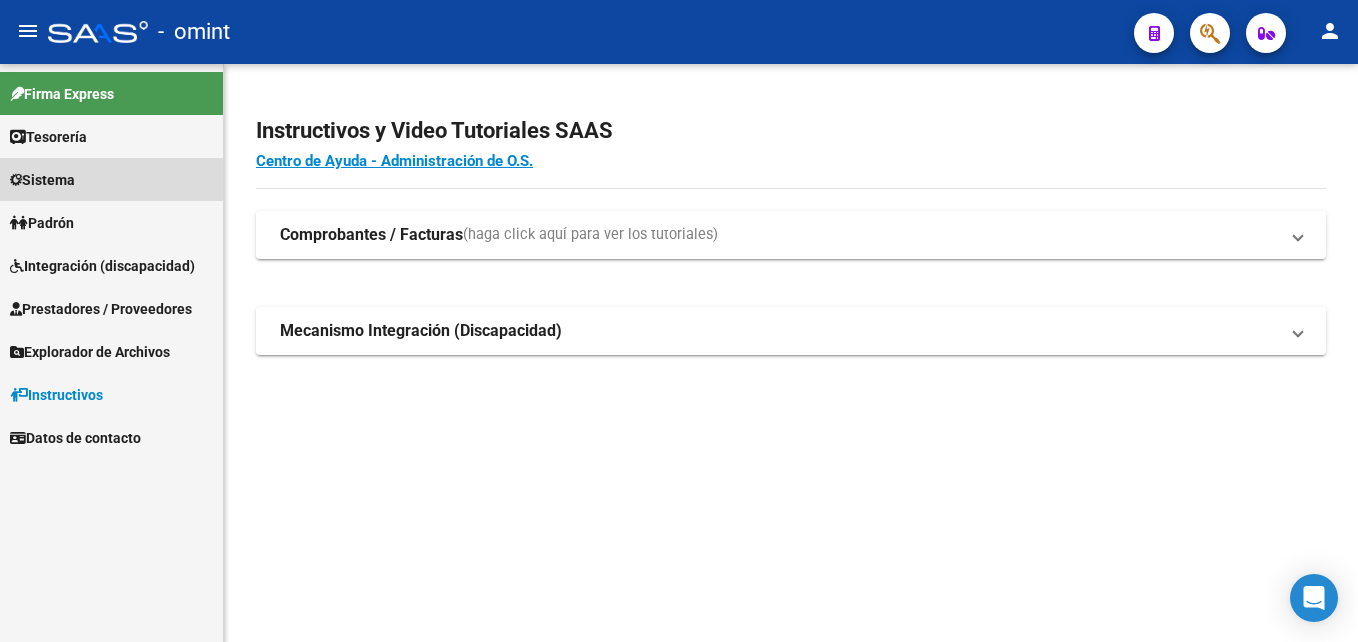click on "Sistema" at bounding box center (42, 180) 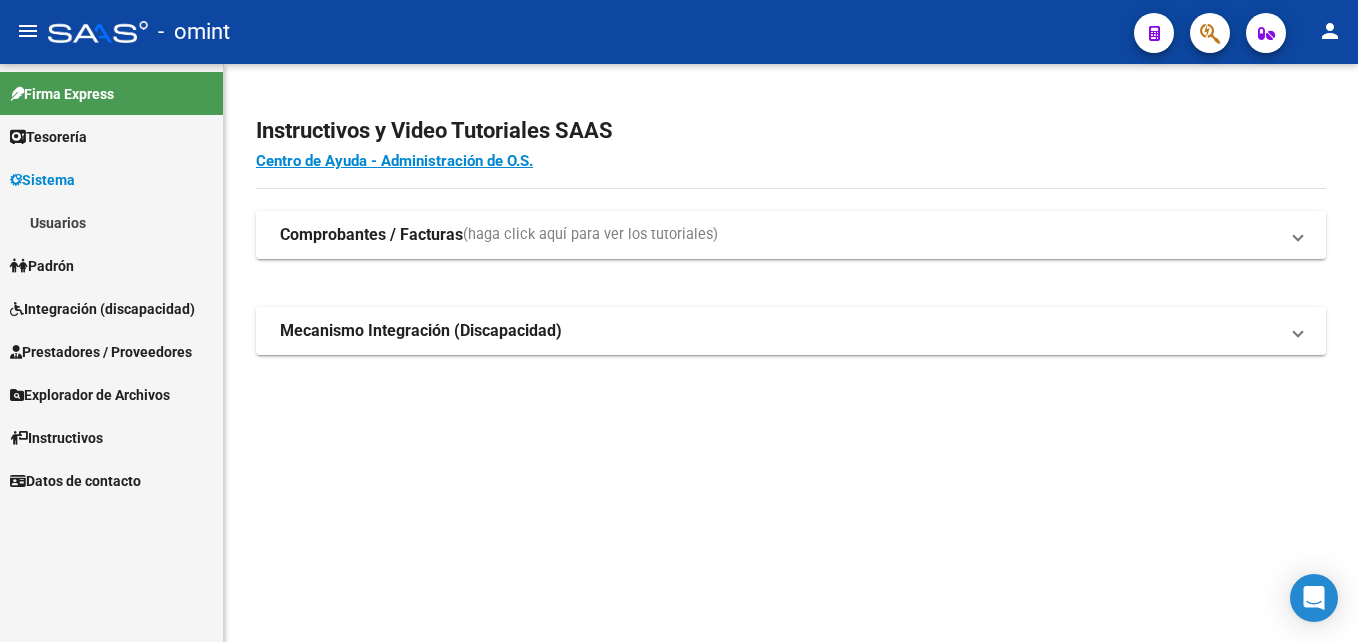 click on "Usuarios" at bounding box center [111, 222] 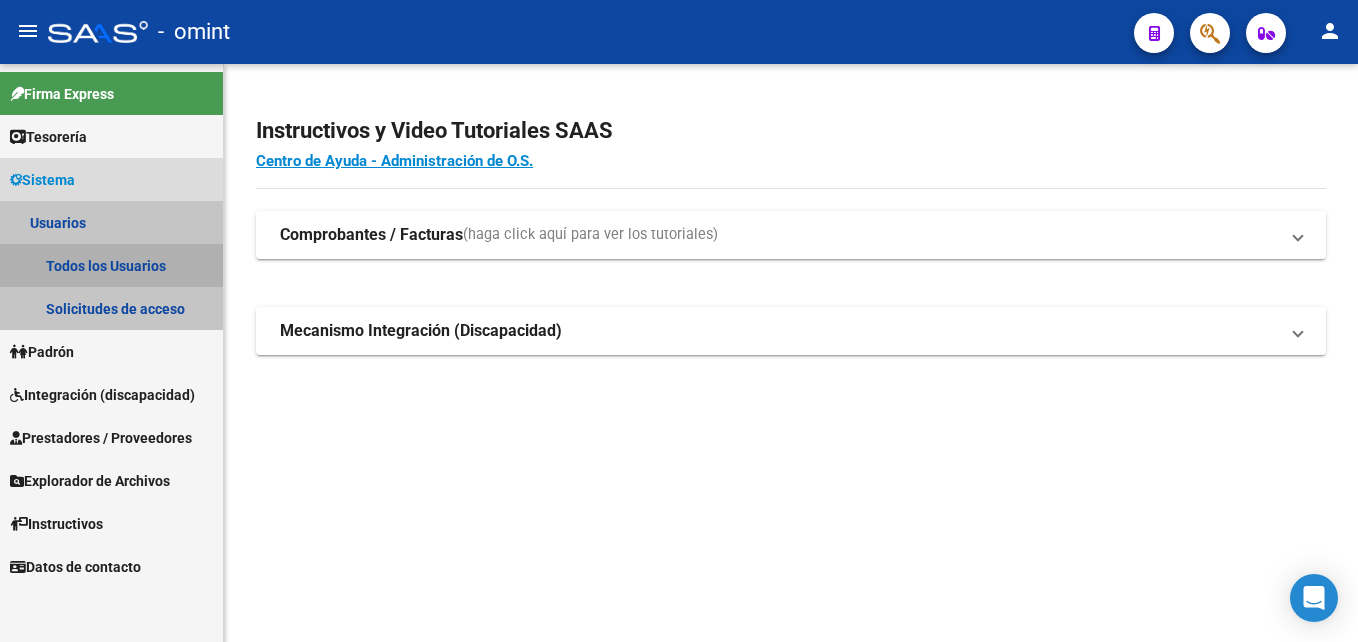 click on "Todos los Usuarios" at bounding box center (111, 265) 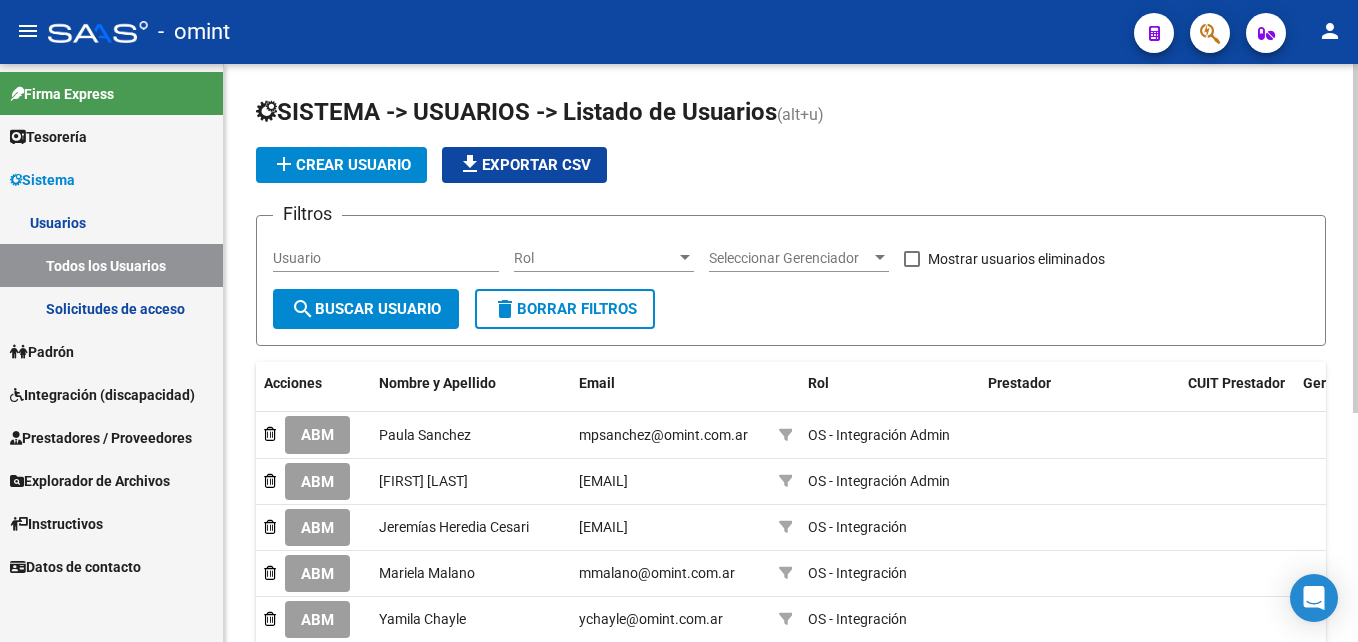 click on "Usuario" at bounding box center [386, 258] 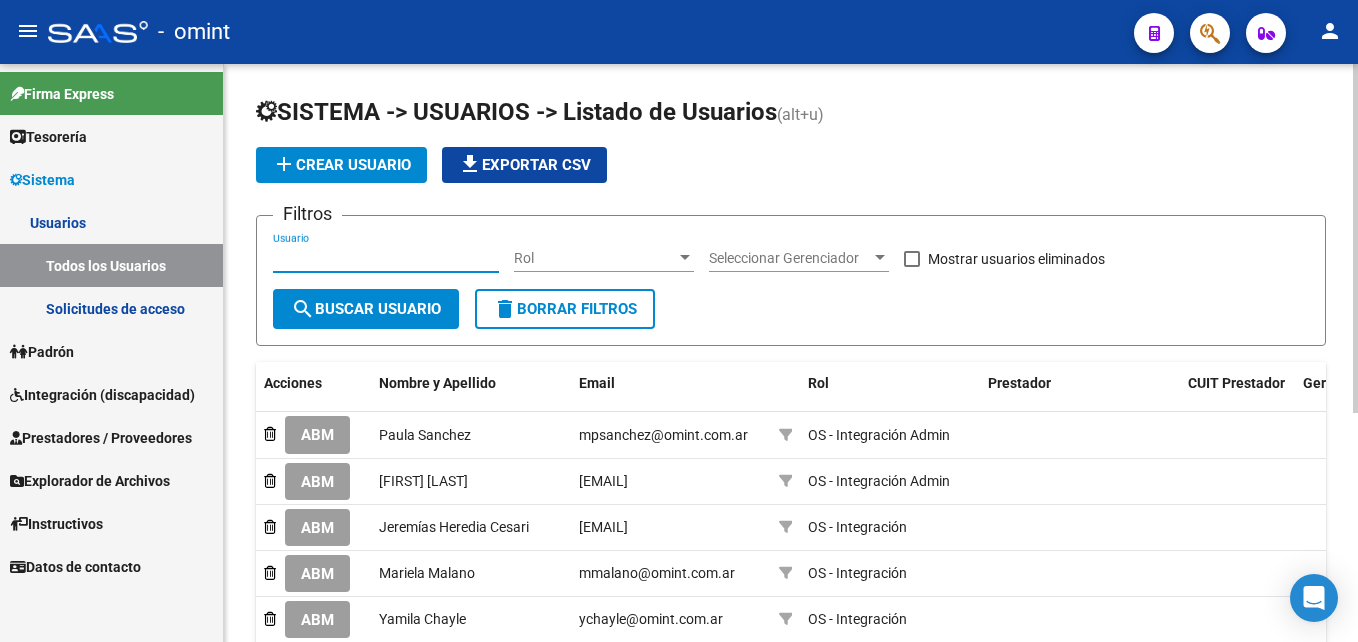 paste on "BLANQUERNA" 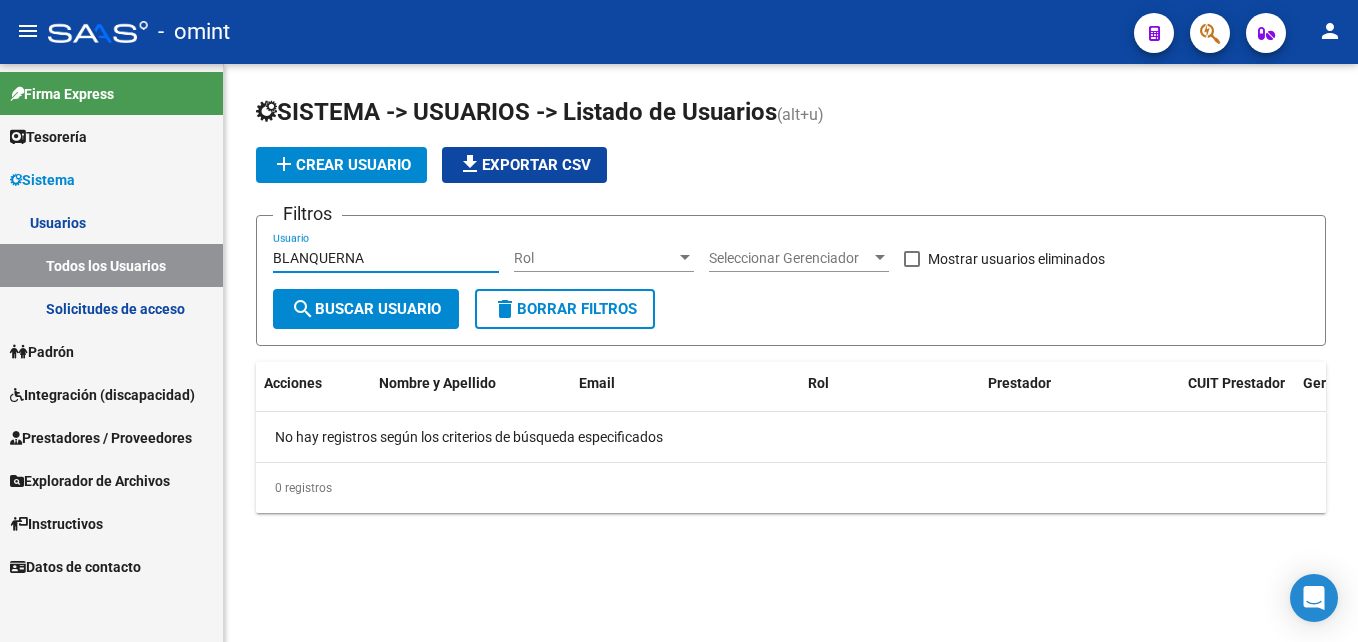 type on "BLANQUERNA" 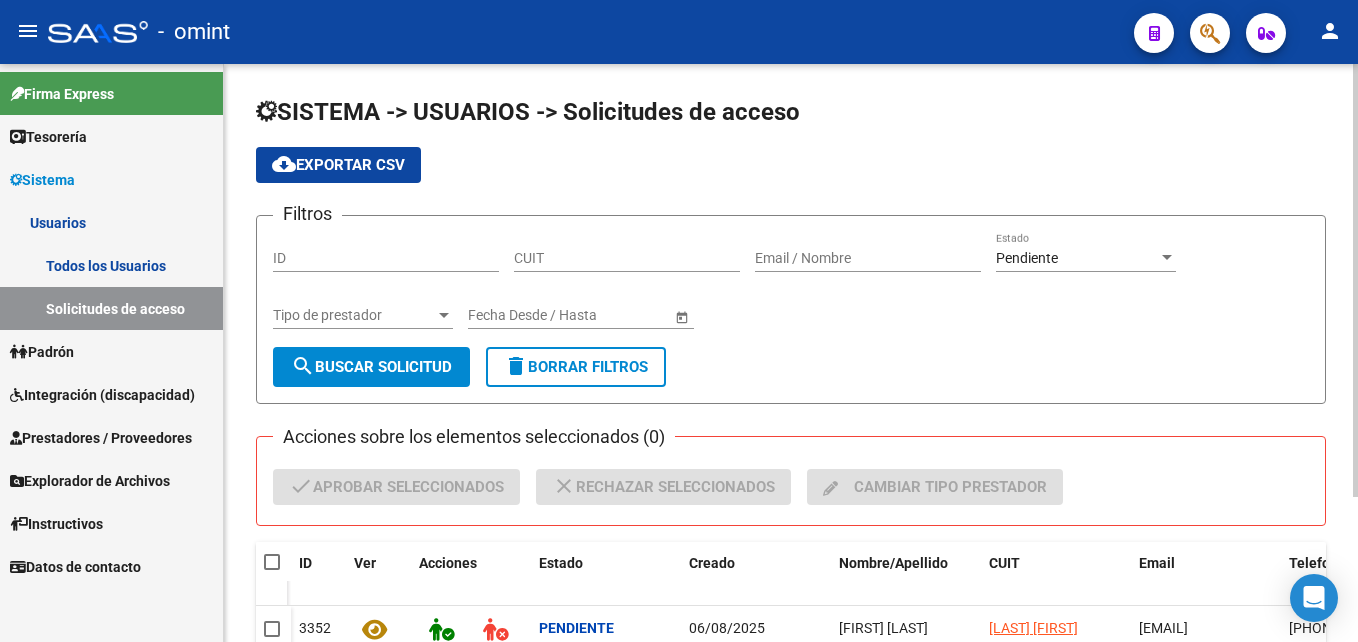 drag, startPoint x: 341, startPoint y: 255, endPoint x: 369, endPoint y: 258, distance: 28.160255 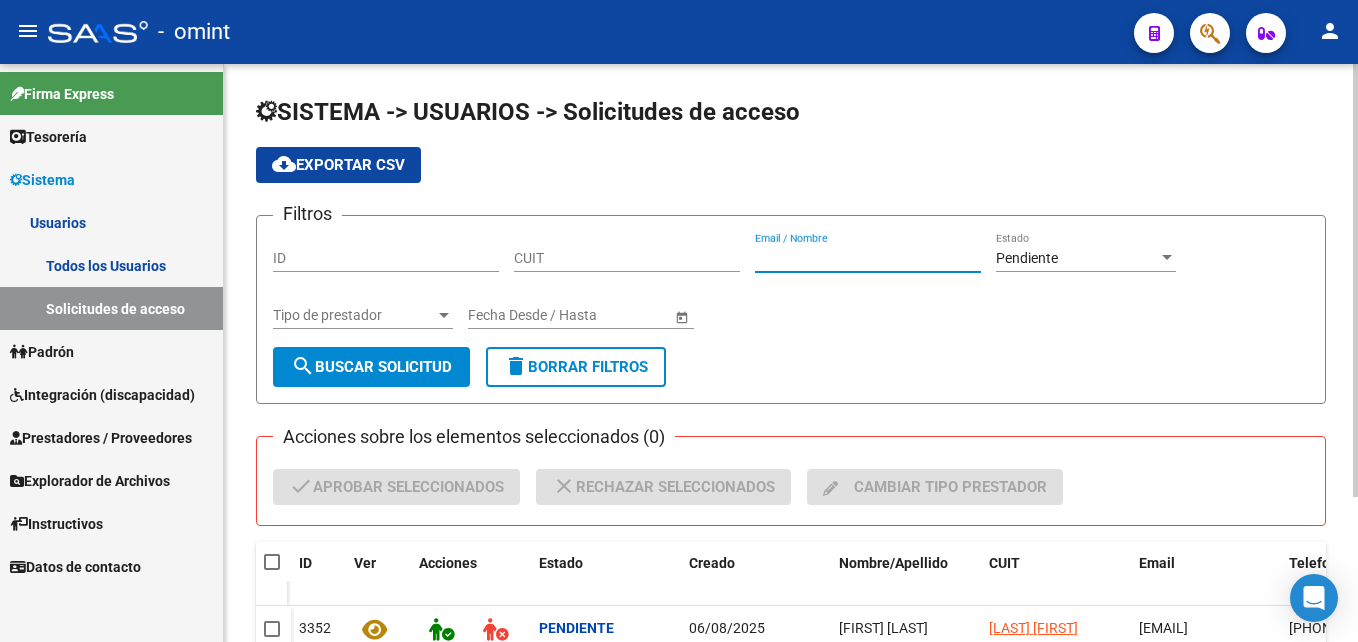 click on "Email / Nombre" at bounding box center [868, 258] 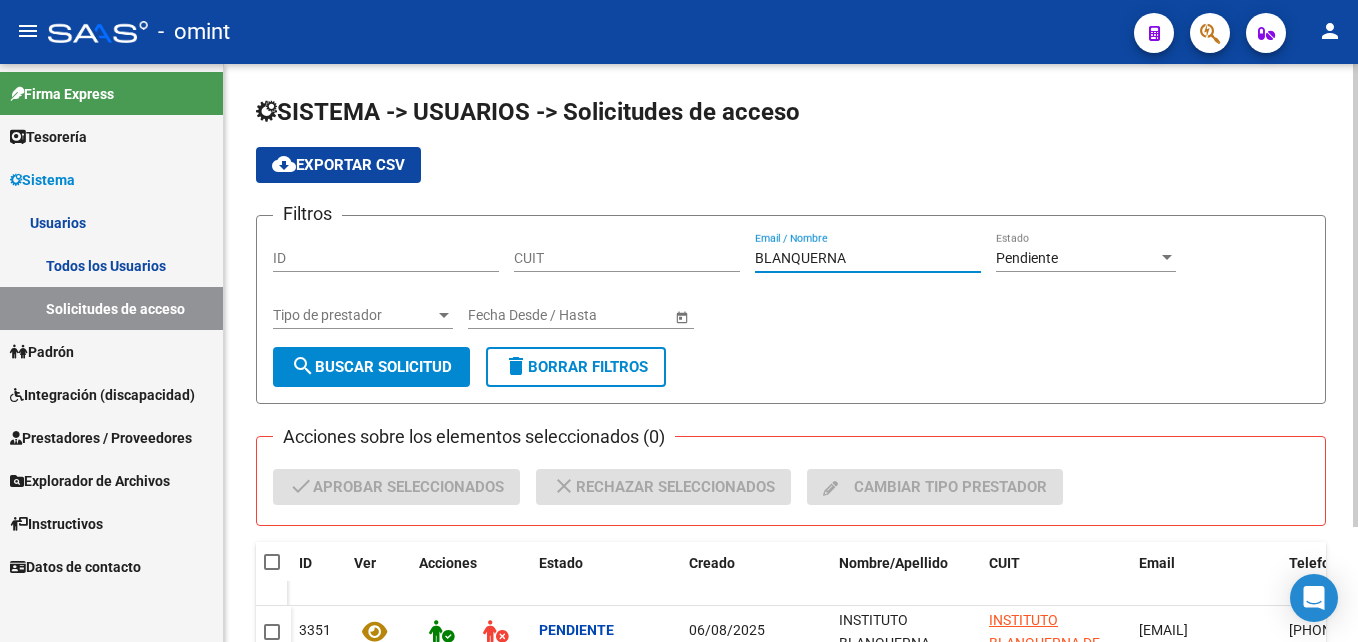 scroll, scrollTop: 144, scrollLeft: 0, axis: vertical 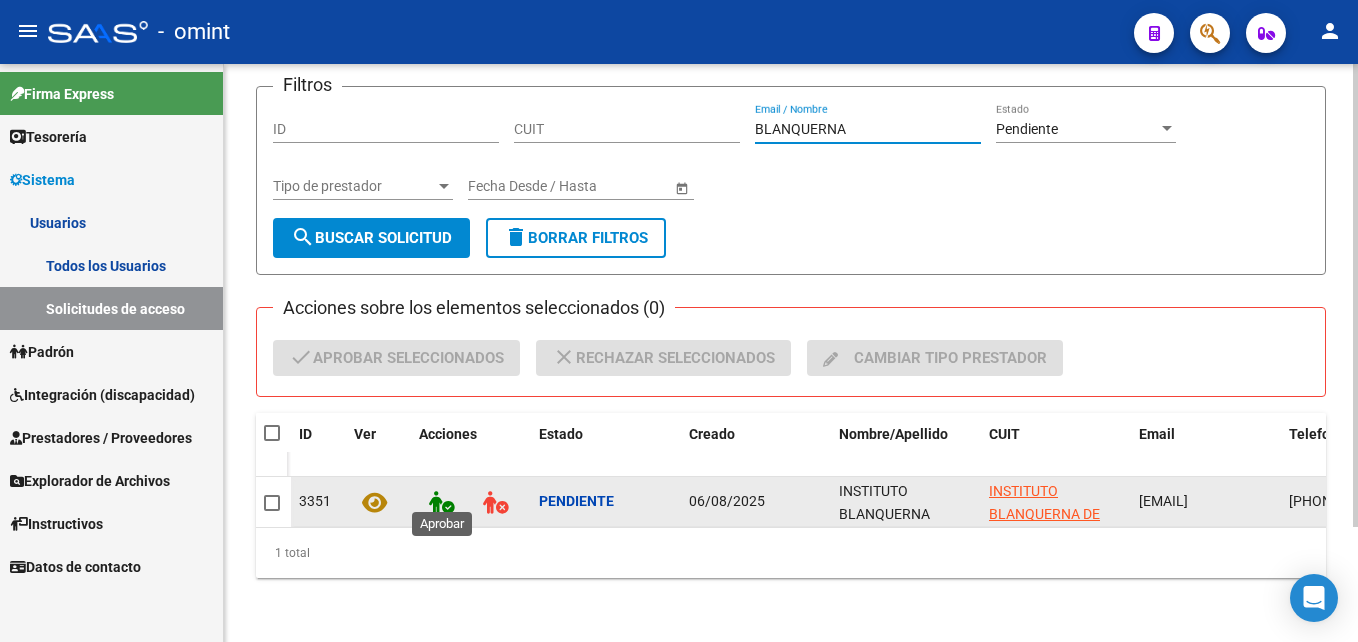 type on "BLANQUERNA" 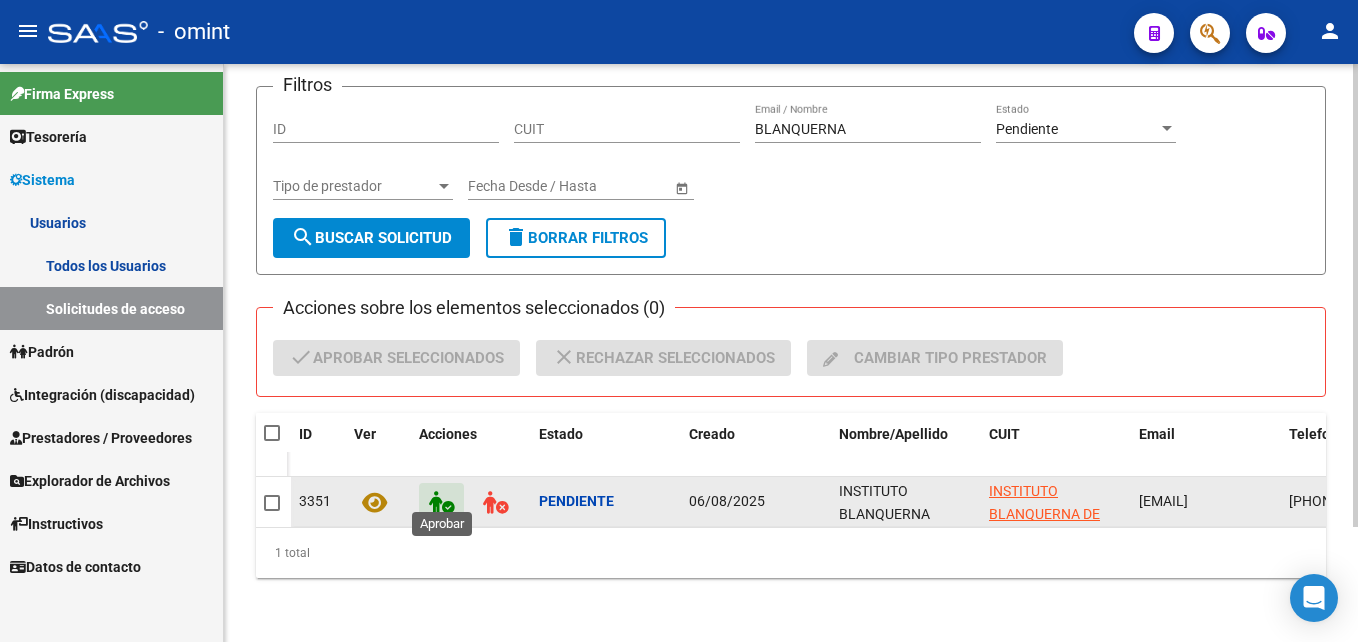 click 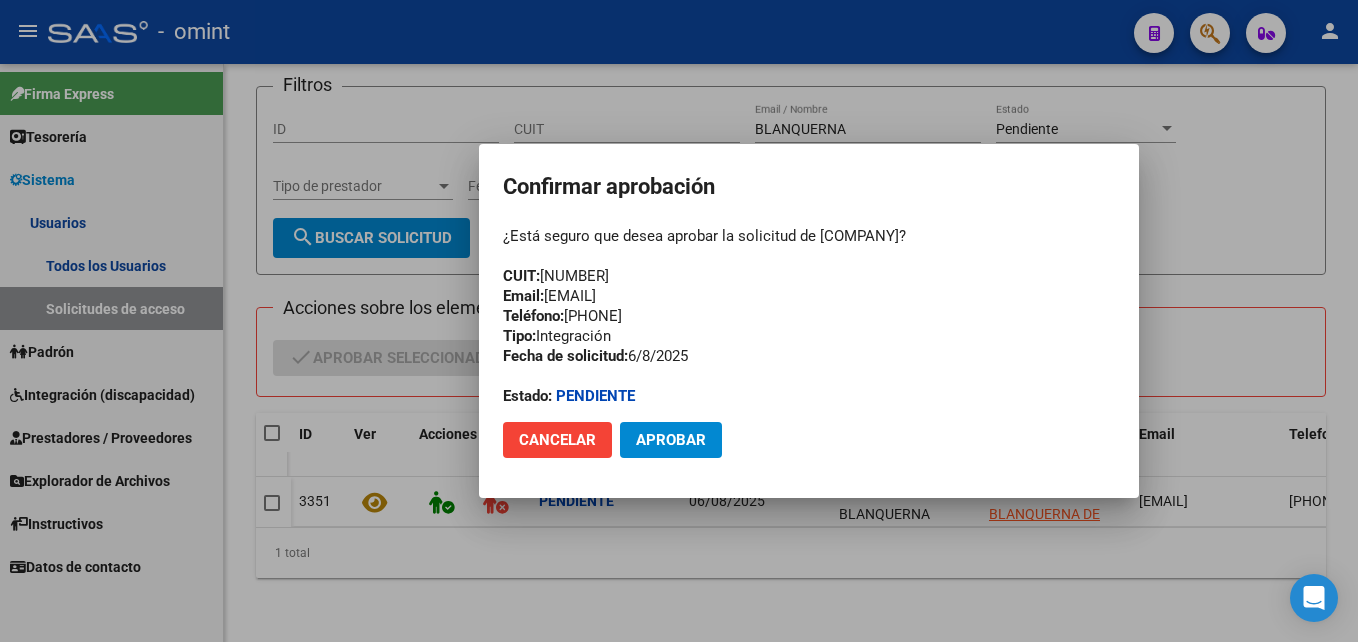 click on "¿Está seguro que desea aprobar la solicitud de INSTITUTO BLANQUERNA?
CUIT:  30662385227
Email:  administracion2@blanquerna.com.ar
Teléfono:  1168414875
Tipo:  Integración
Fecha de solicitud:  6/8/2025
Estado:
Pendiente" at bounding box center [809, 316] 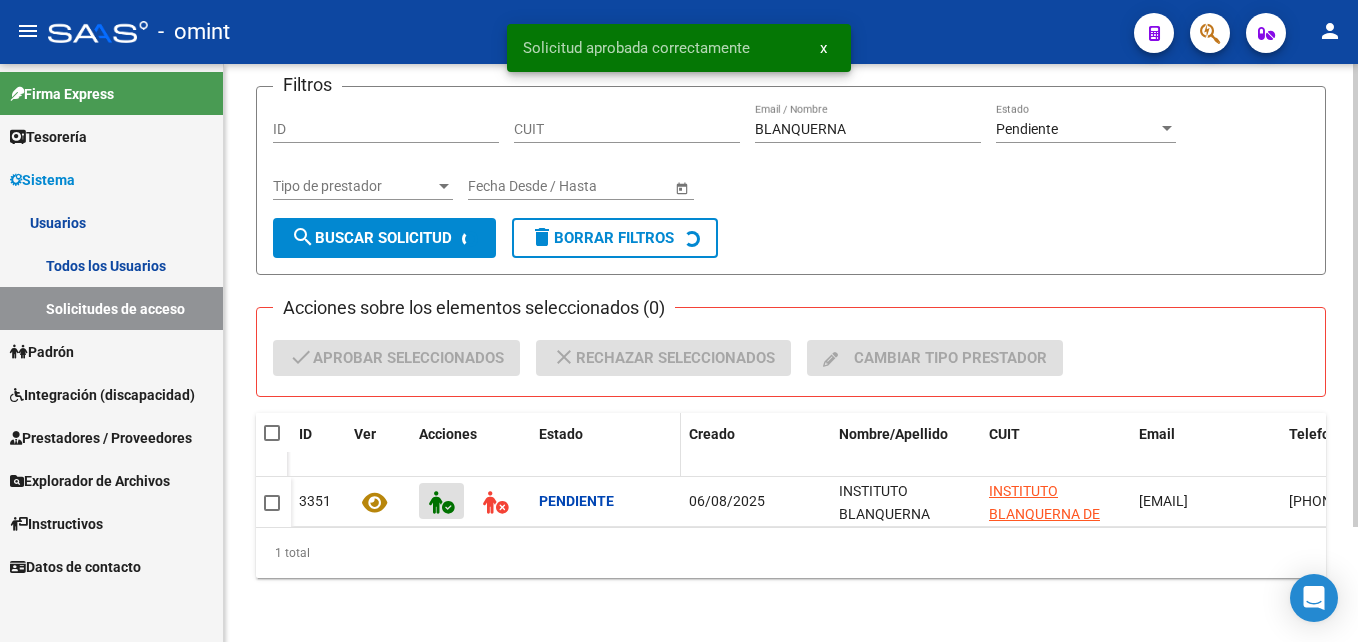 scroll, scrollTop: 129, scrollLeft: 0, axis: vertical 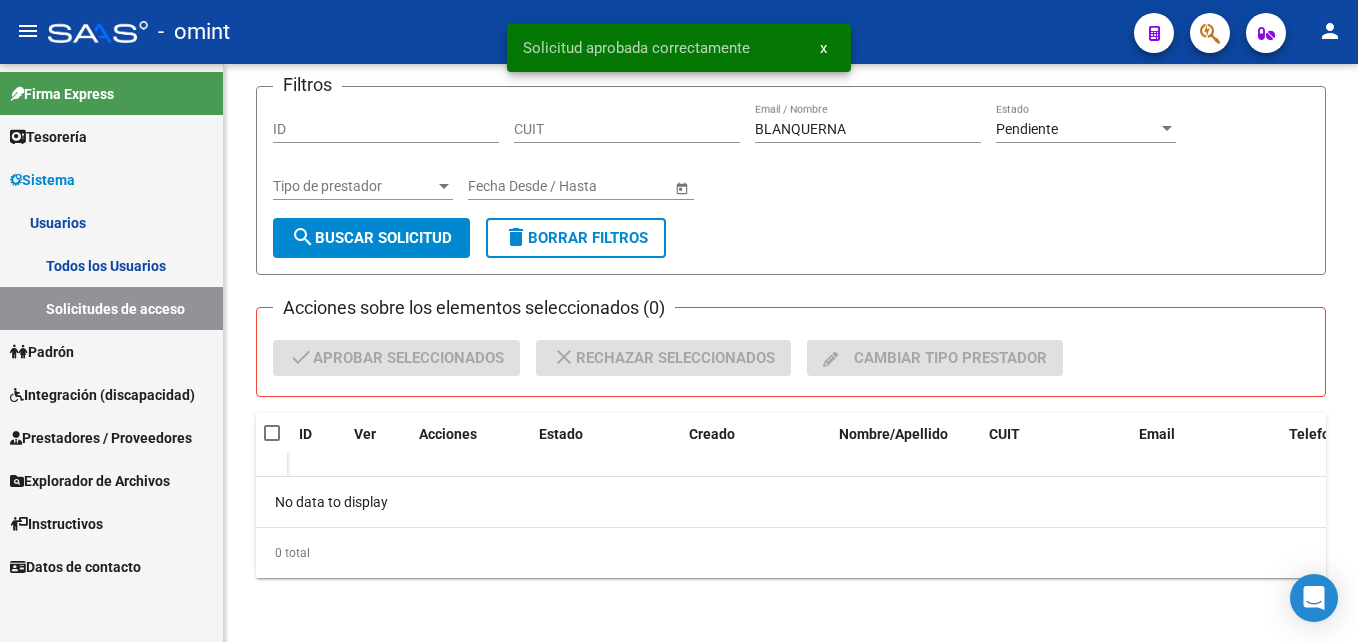 click on "Todos los Usuarios" at bounding box center (111, 265) 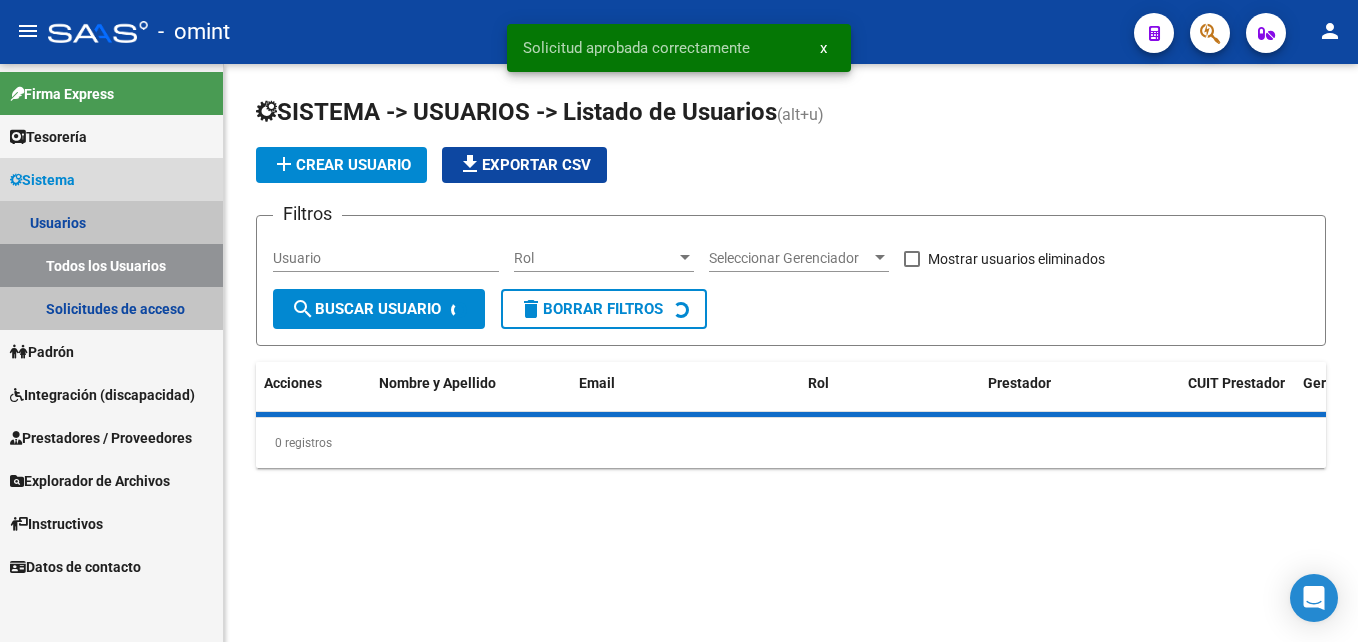 scroll, scrollTop: 0, scrollLeft: 0, axis: both 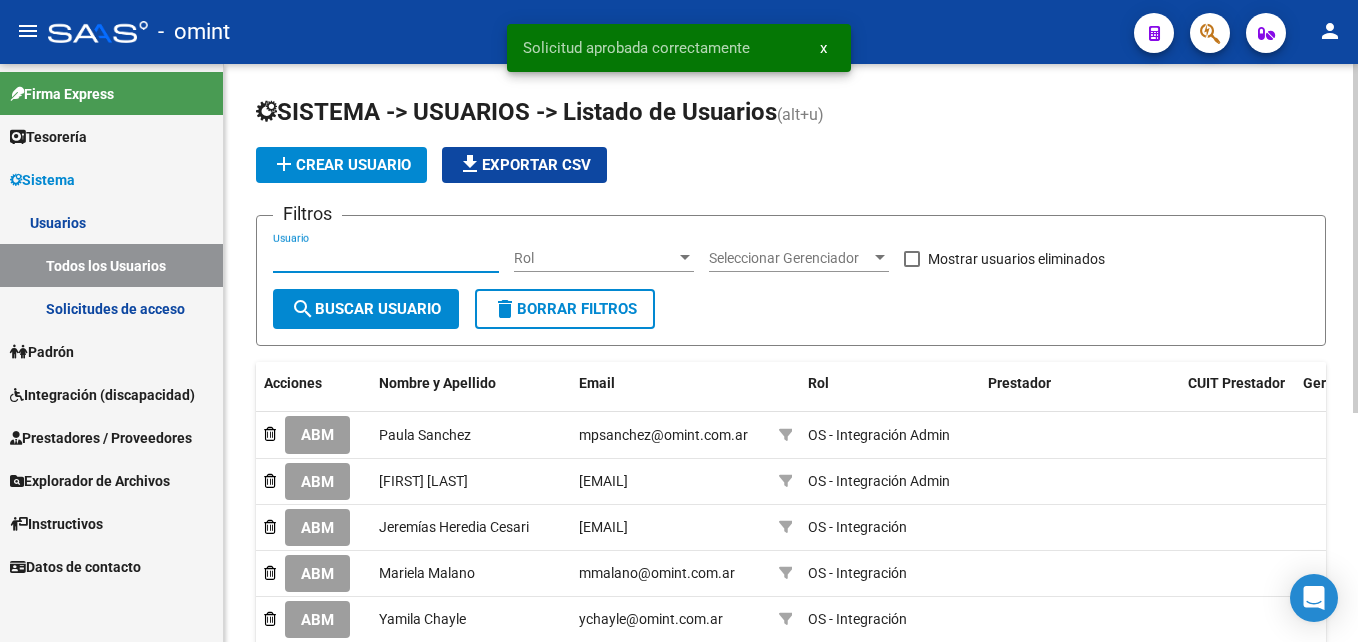 click on "Usuario" at bounding box center (386, 258) 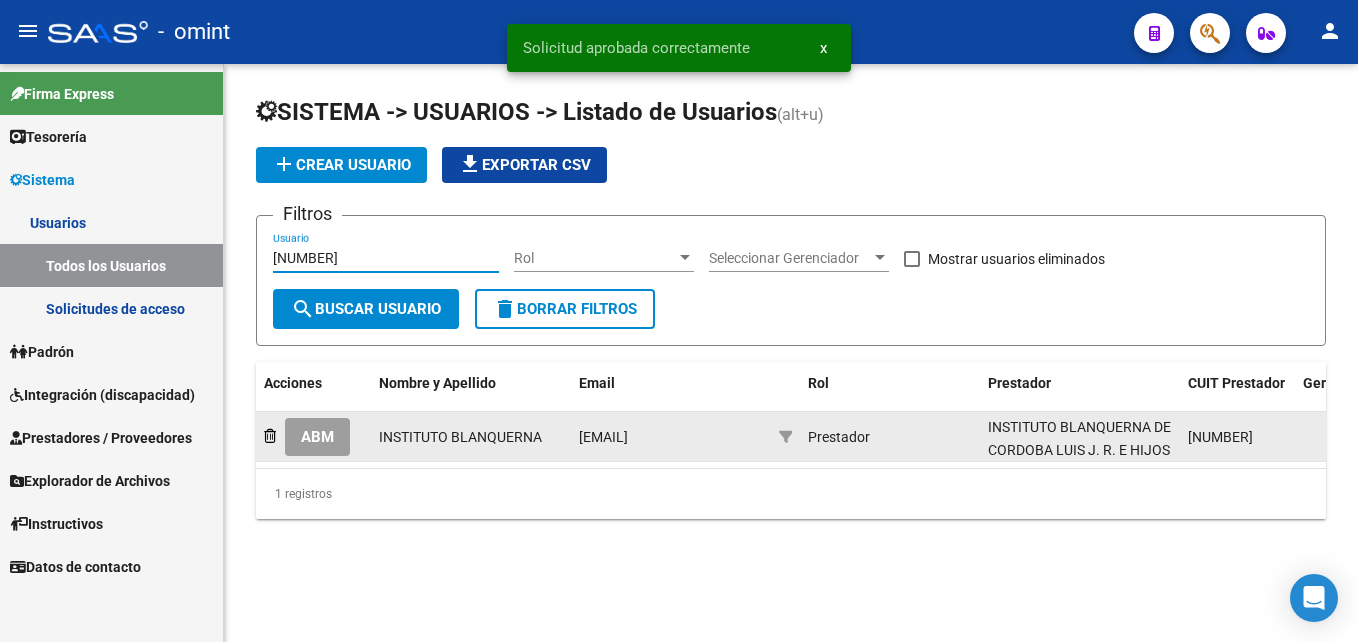 type on "30662385227" 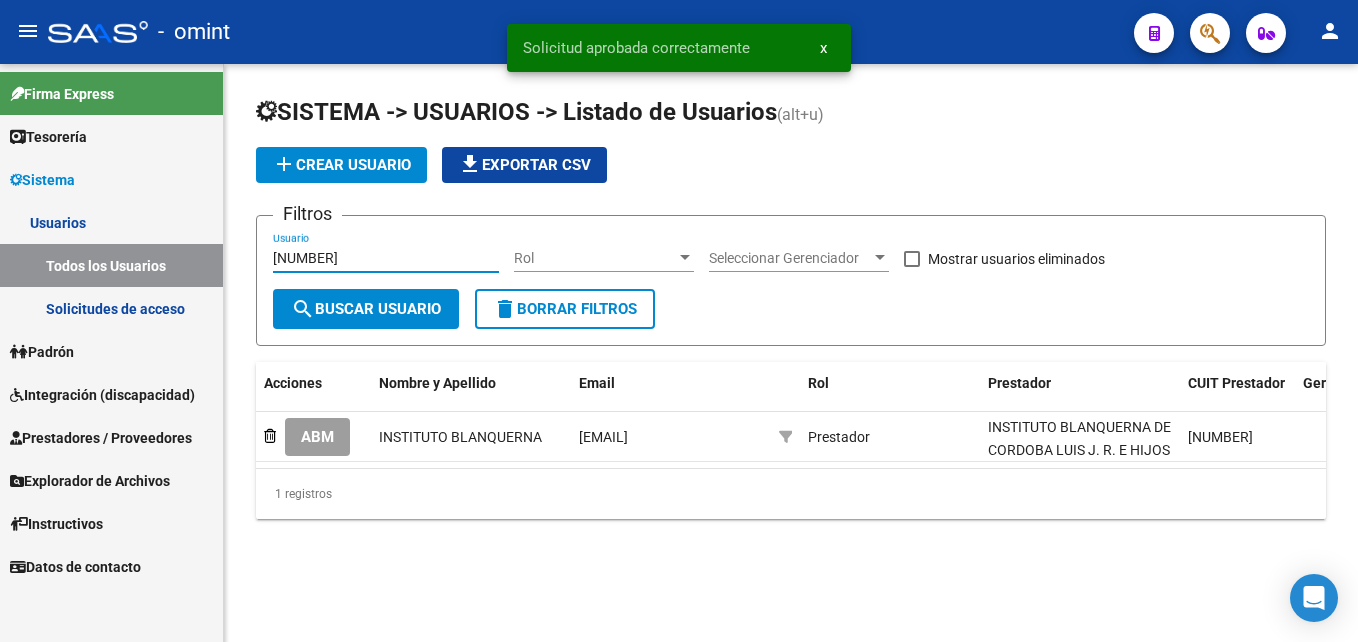 click on "ABM" 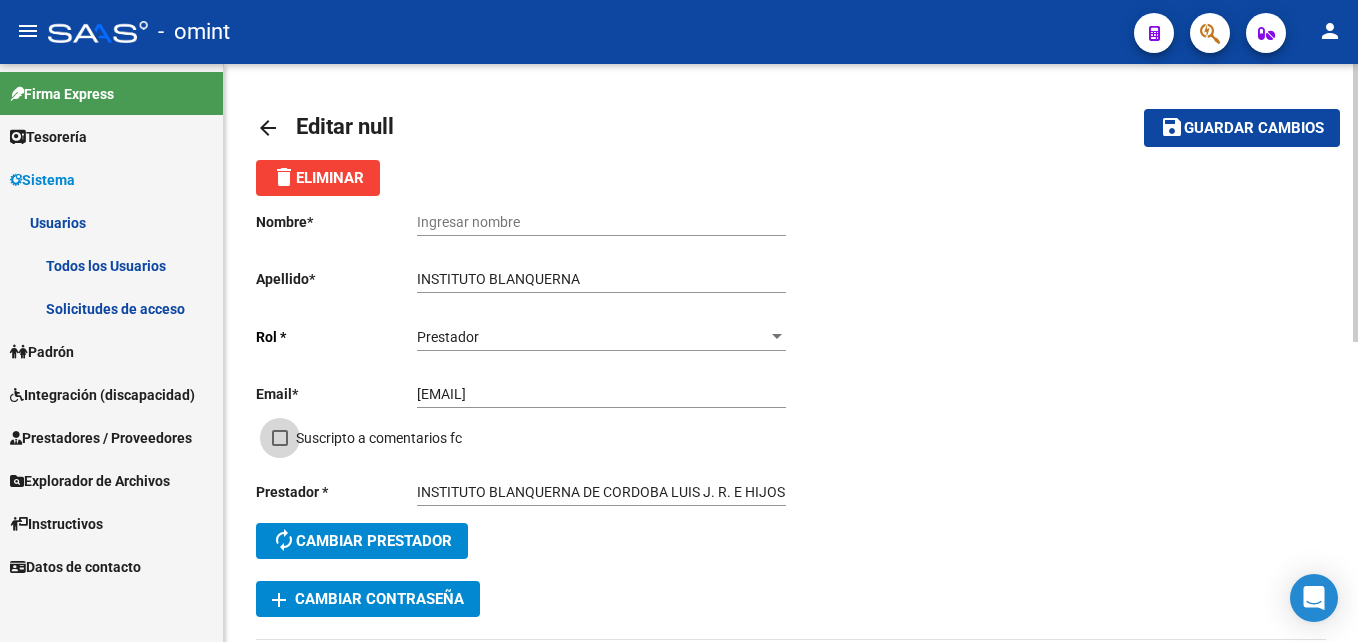 click on "Suscripto a comentarios fc" at bounding box center (367, 438) 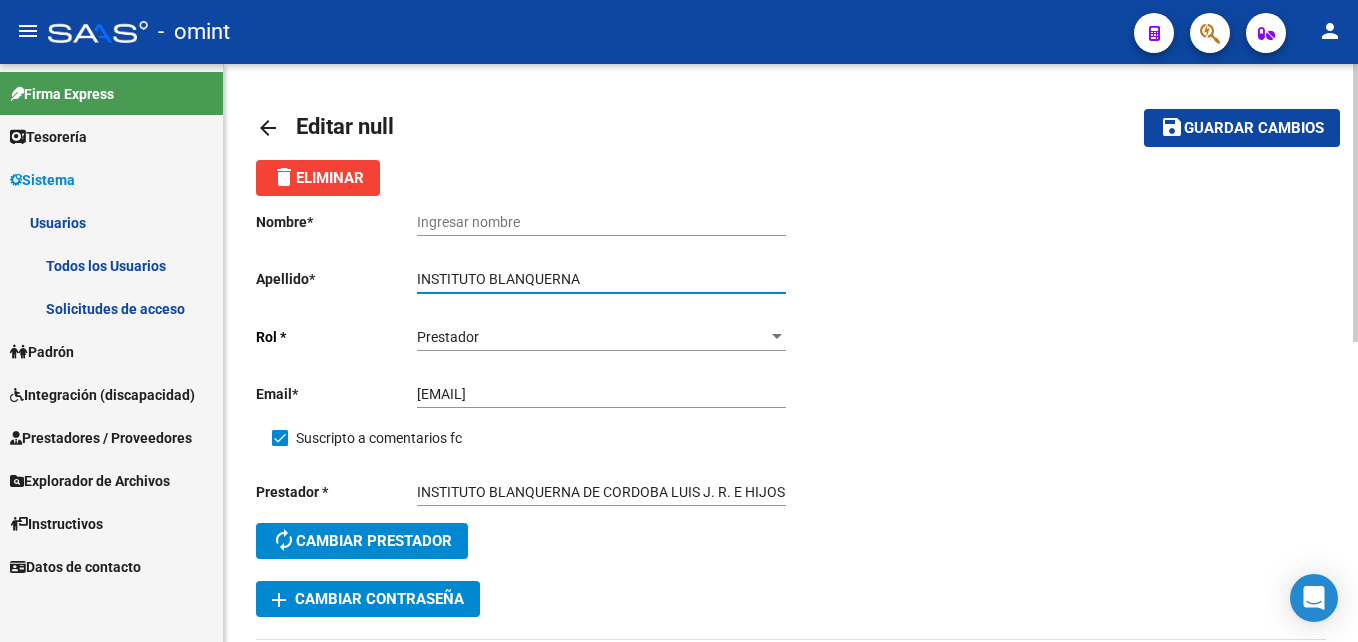 drag, startPoint x: 581, startPoint y: 275, endPoint x: 448, endPoint y: 276, distance: 133.00375 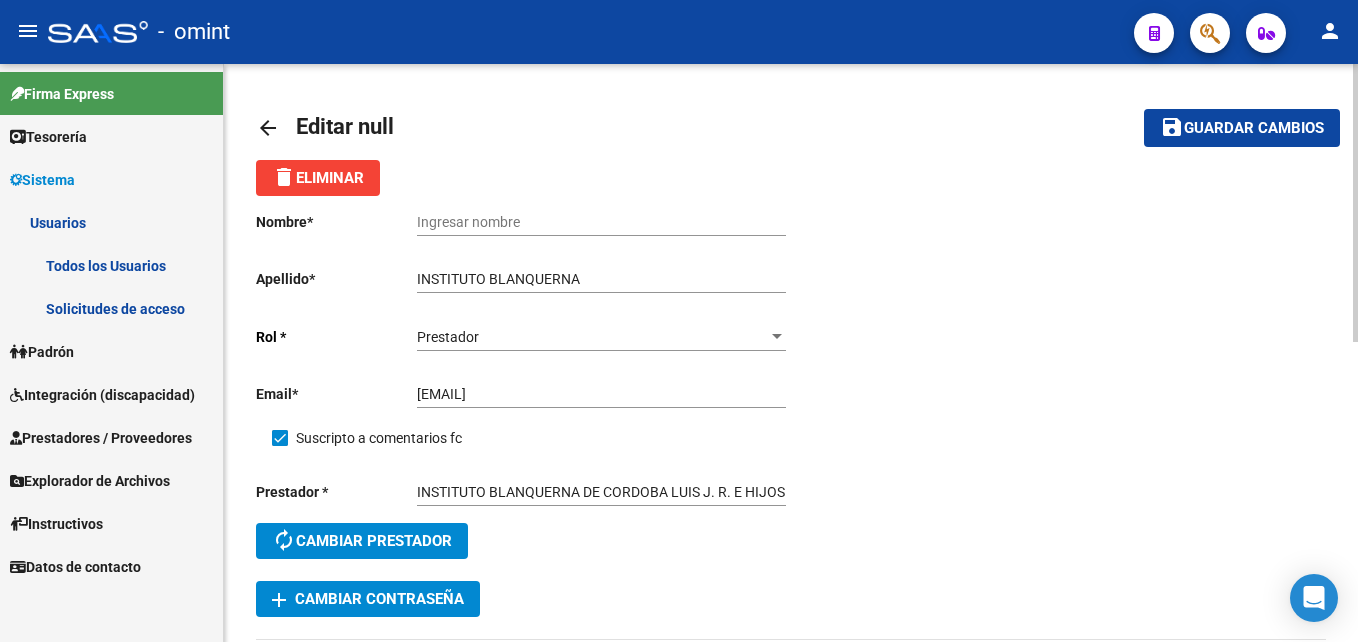 drag, startPoint x: 493, startPoint y: 211, endPoint x: 555, endPoint y: 214, distance: 62.072536 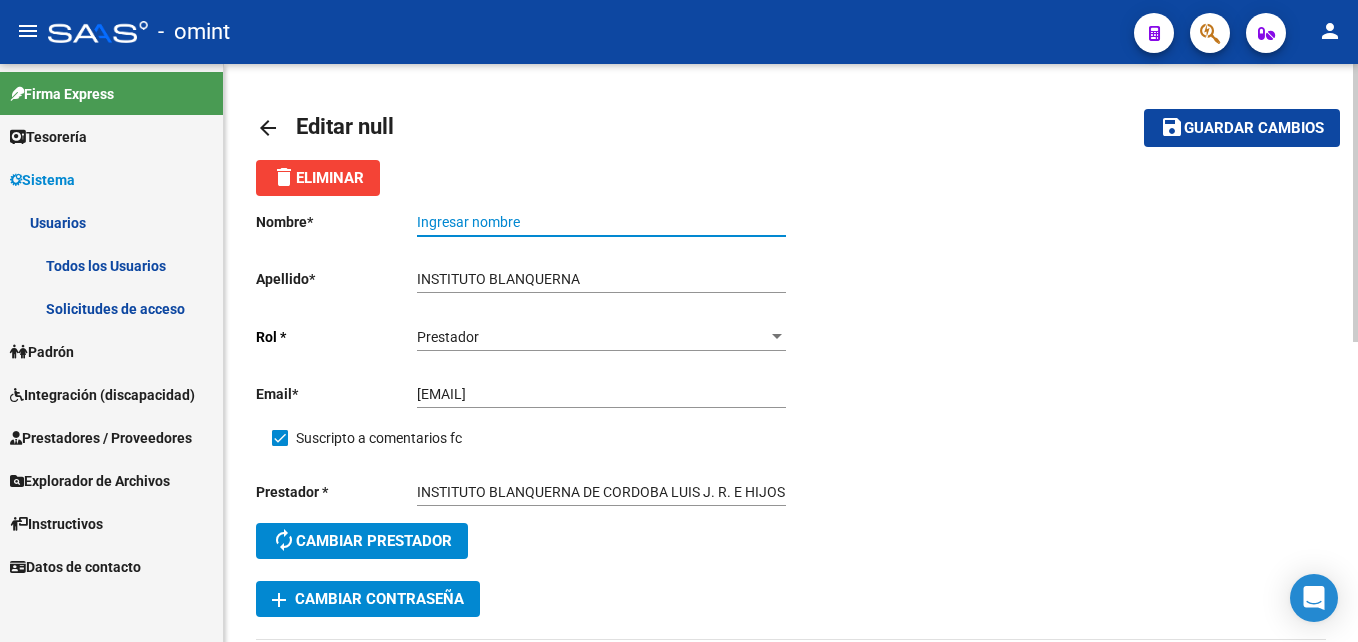 paste on "INSTITUTO BLANQUERNA" 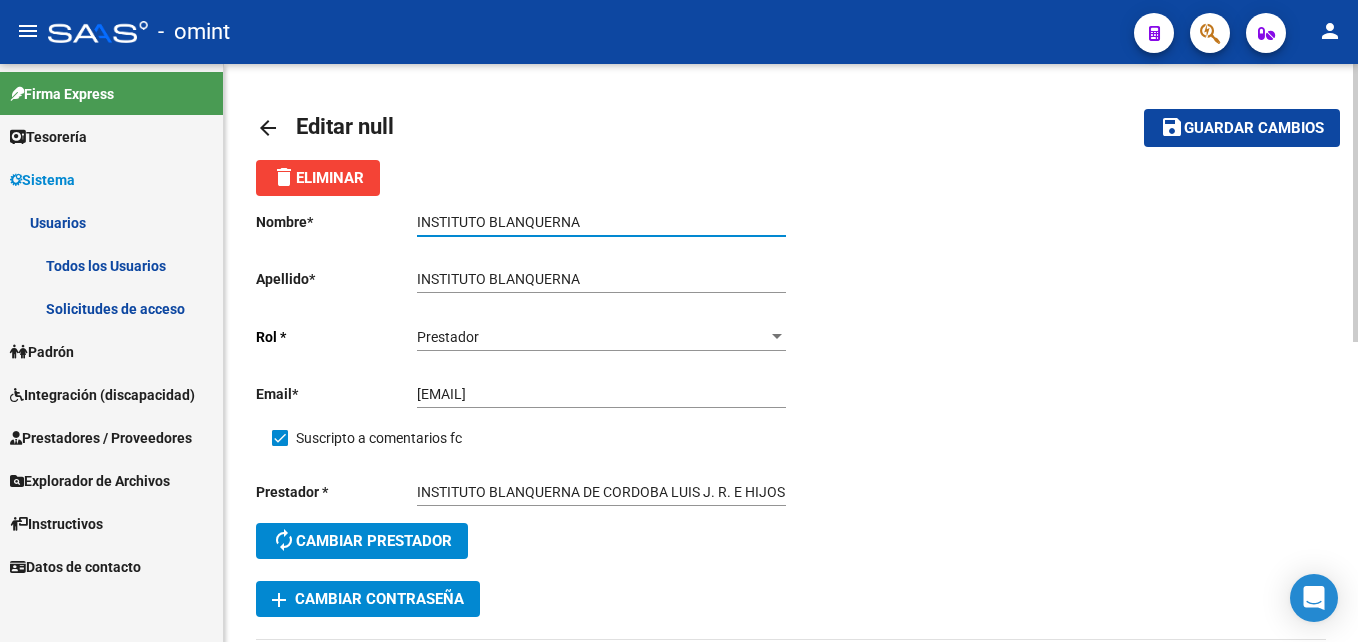 type on "INSTITUTO BLANQUERNA" 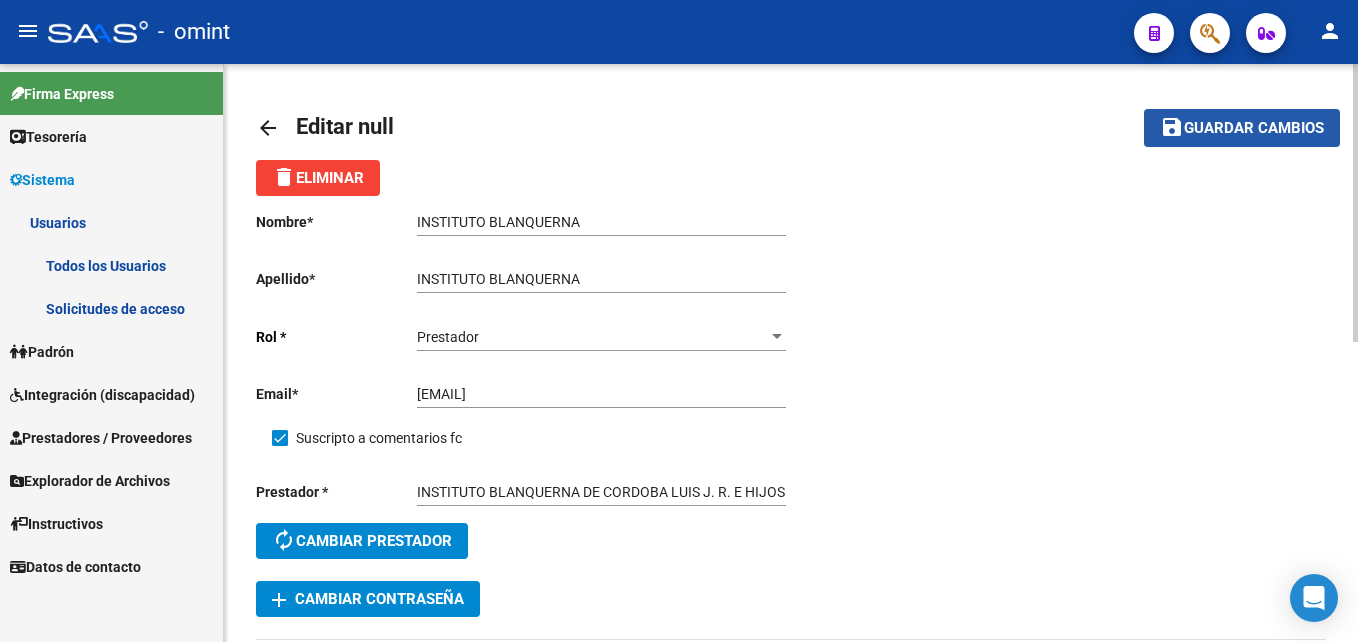 click on "Guardar cambios" 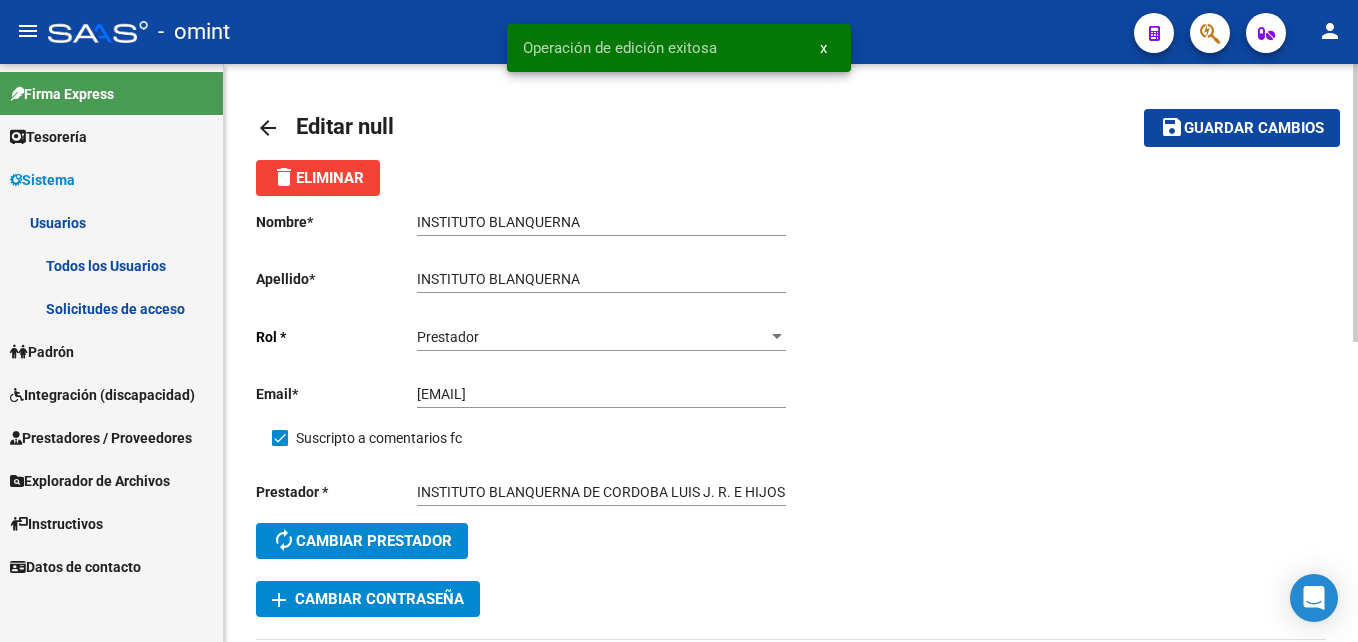 click on "arrow_back" 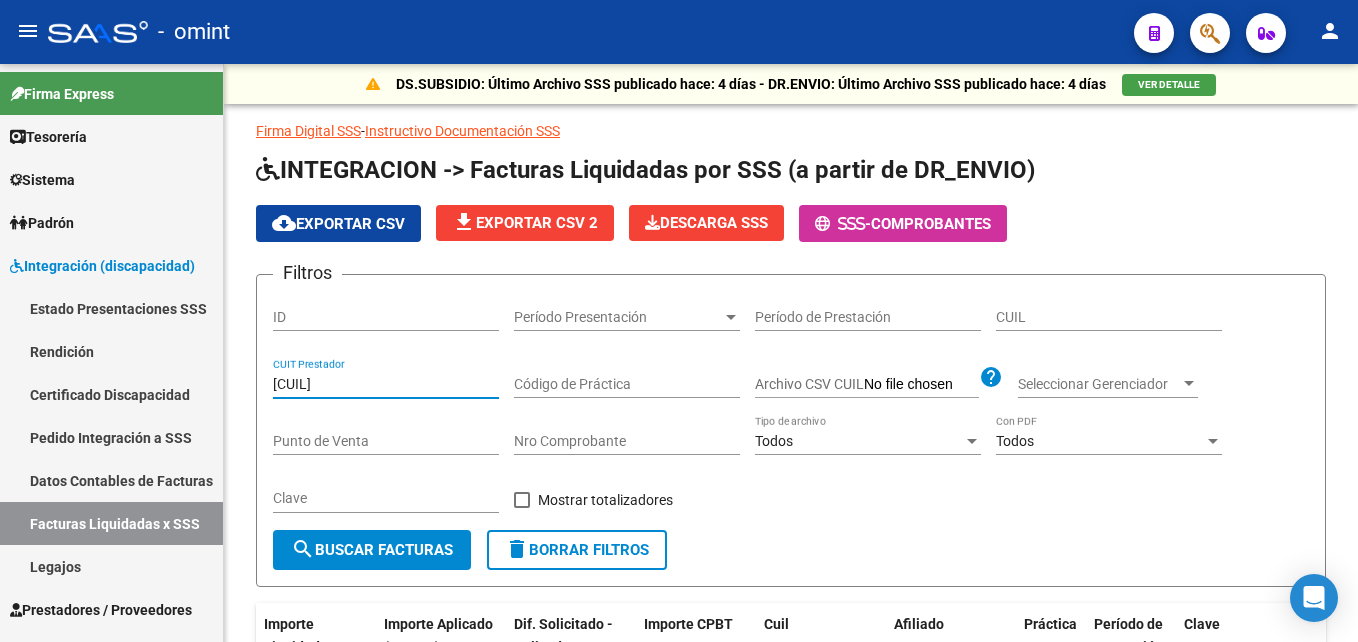 scroll, scrollTop: 0, scrollLeft: 0, axis: both 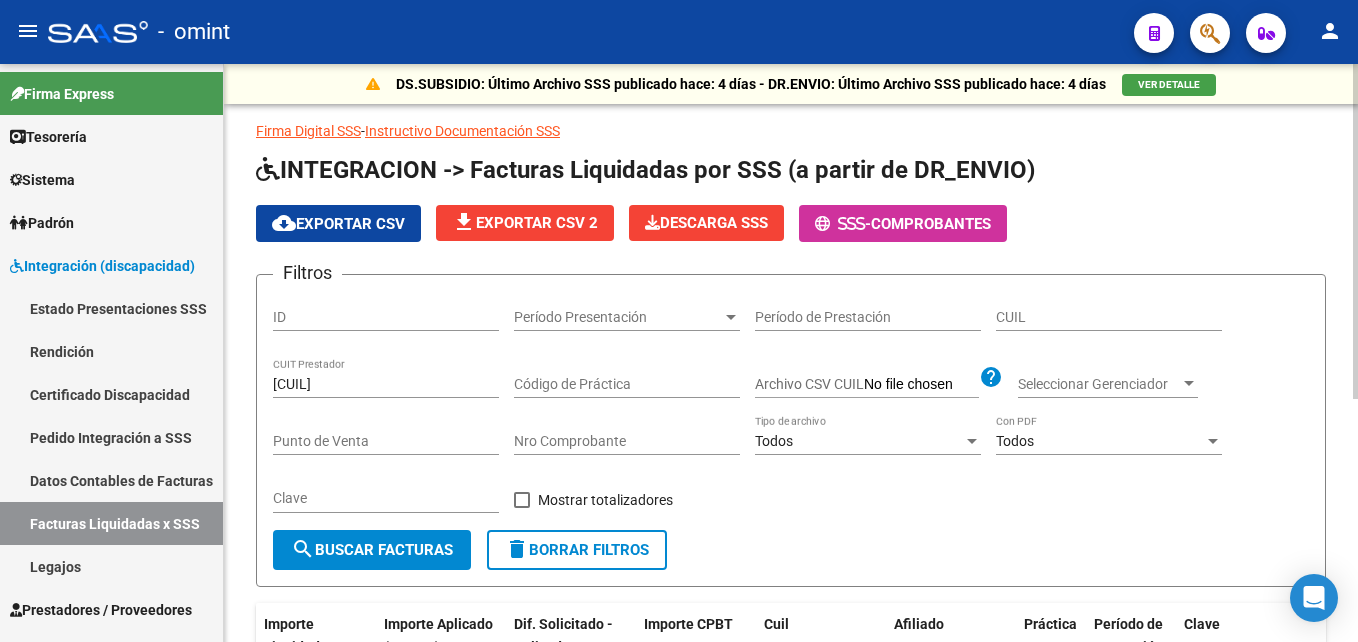 click on "[CUIL] CUIT Prestador" 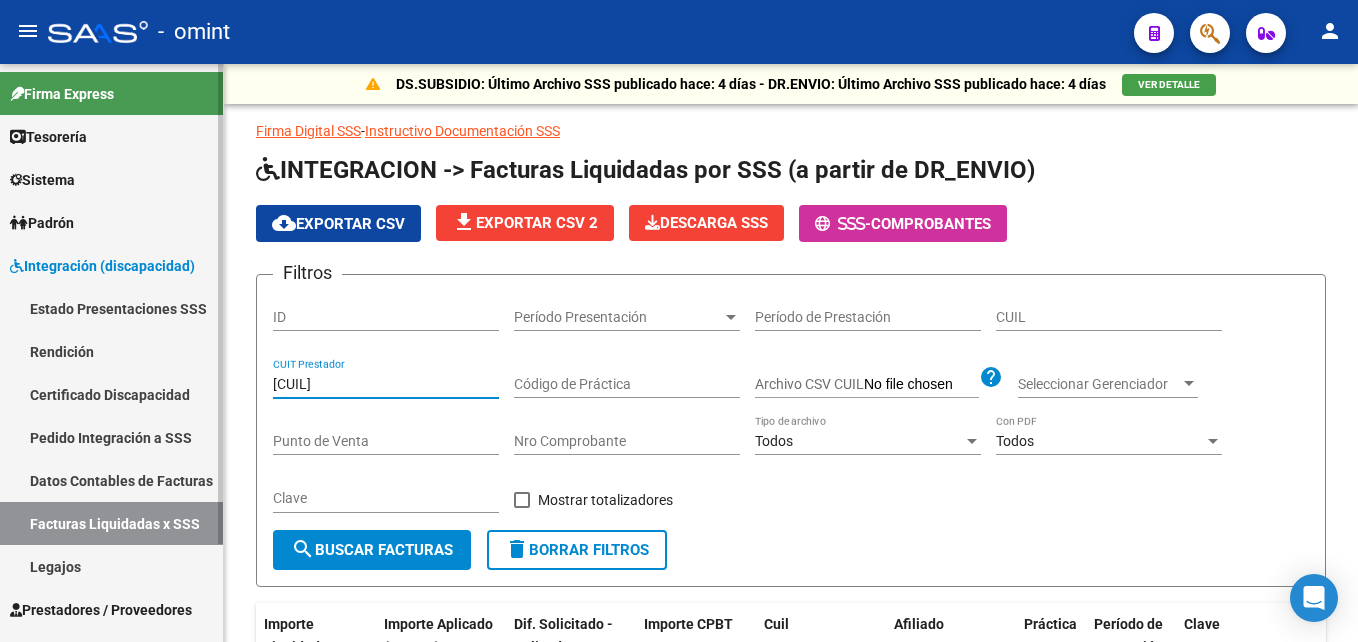 drag, startPoint x: 380, startPoint y: 385, endPoint x: 186, endPoint y: 389, distance: 194.04123 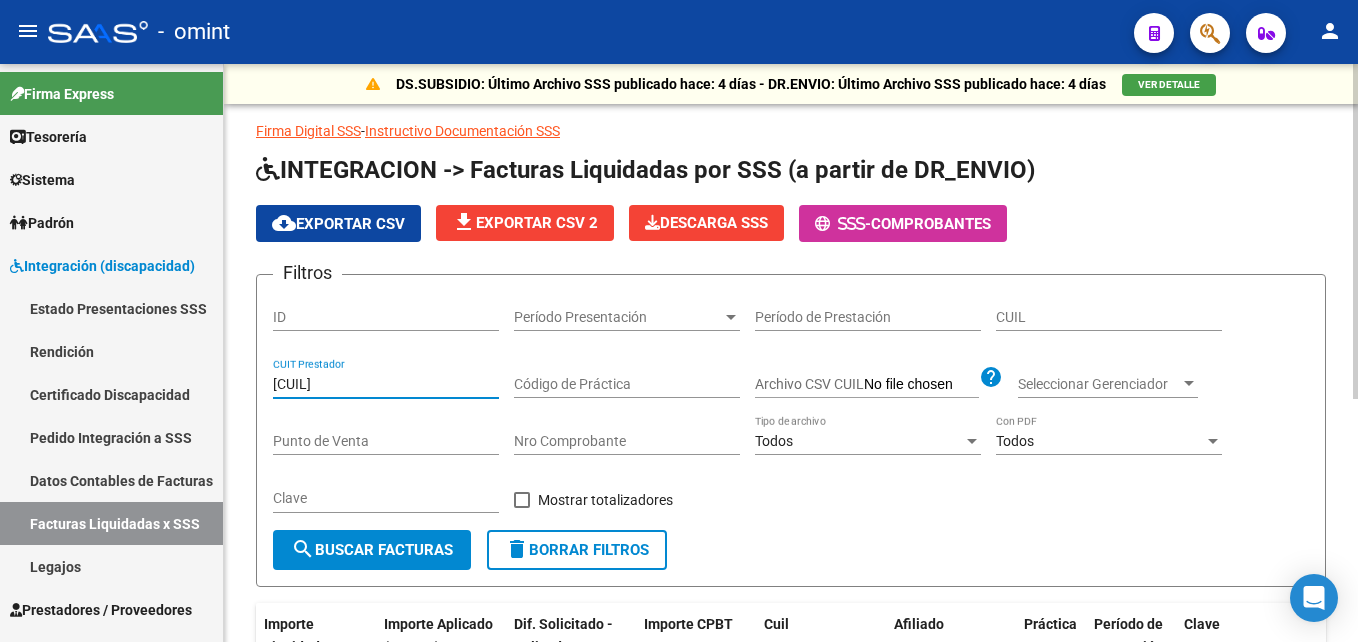 scroll, scrollTop: 420, scrollLeft: 0, axis: vertical 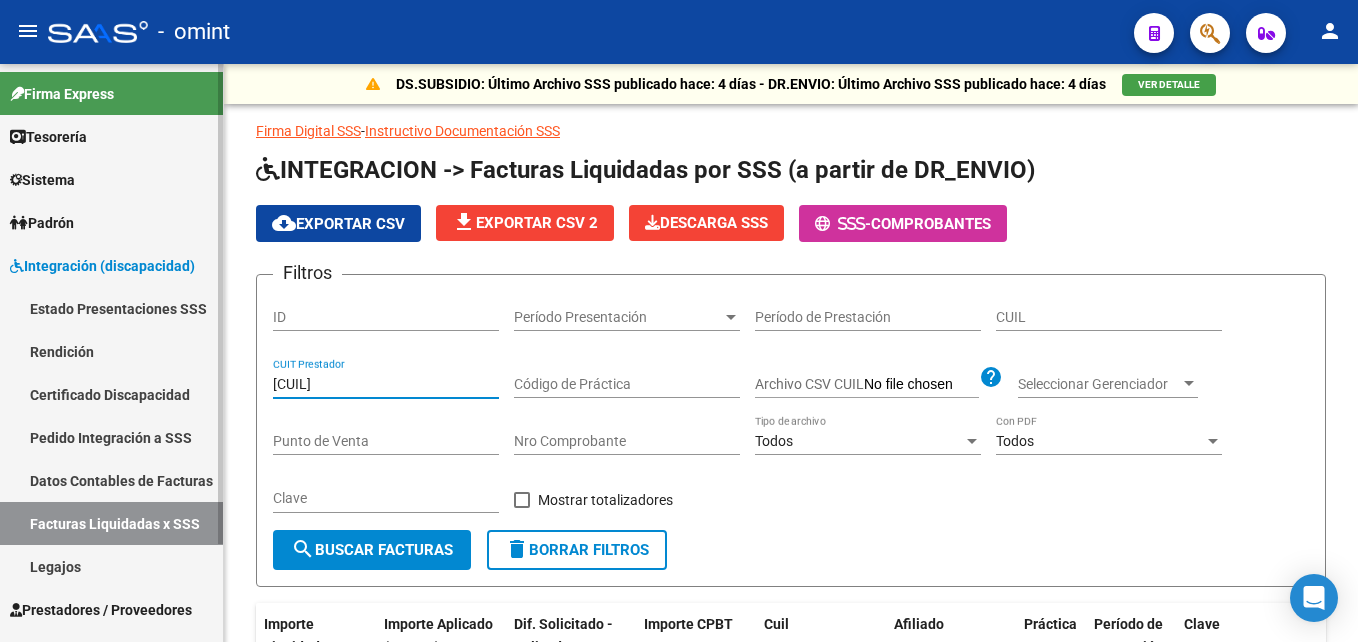 drag, startPoint x: 387, startPoint y: 390, endPoint x: 123, endPoint y: 390, distance: 264 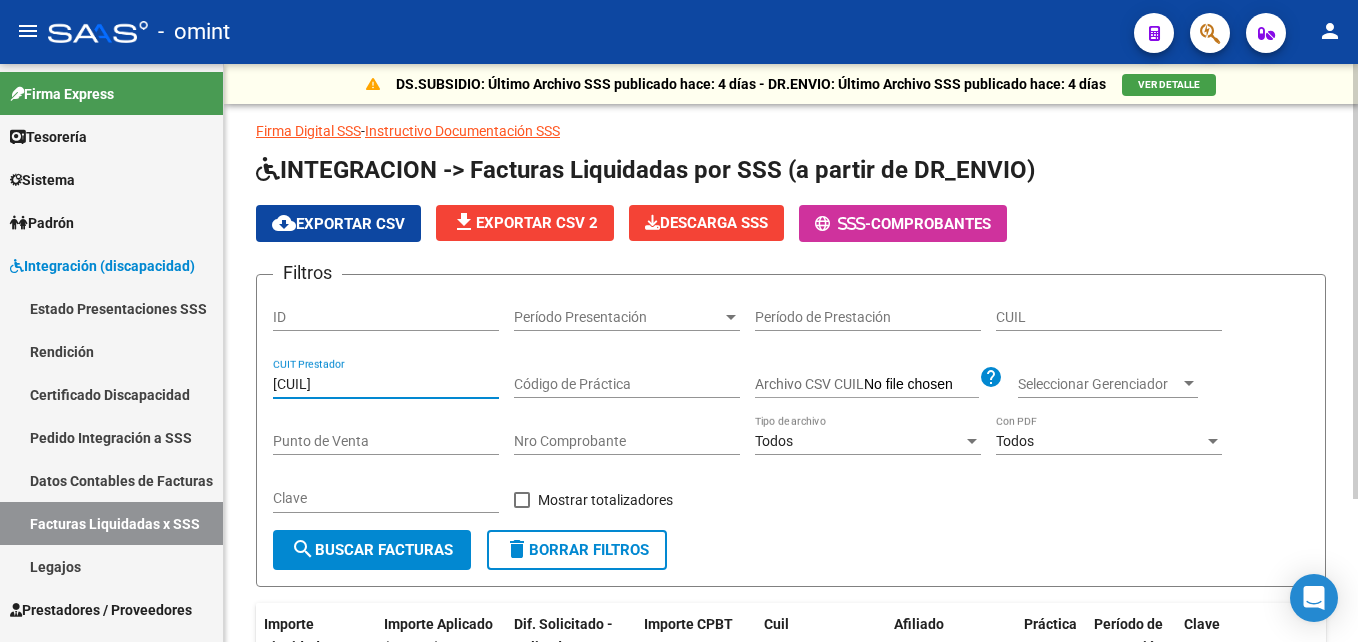 scroll, scrollTop: 190, scrollLeft: 0, axis: vertical 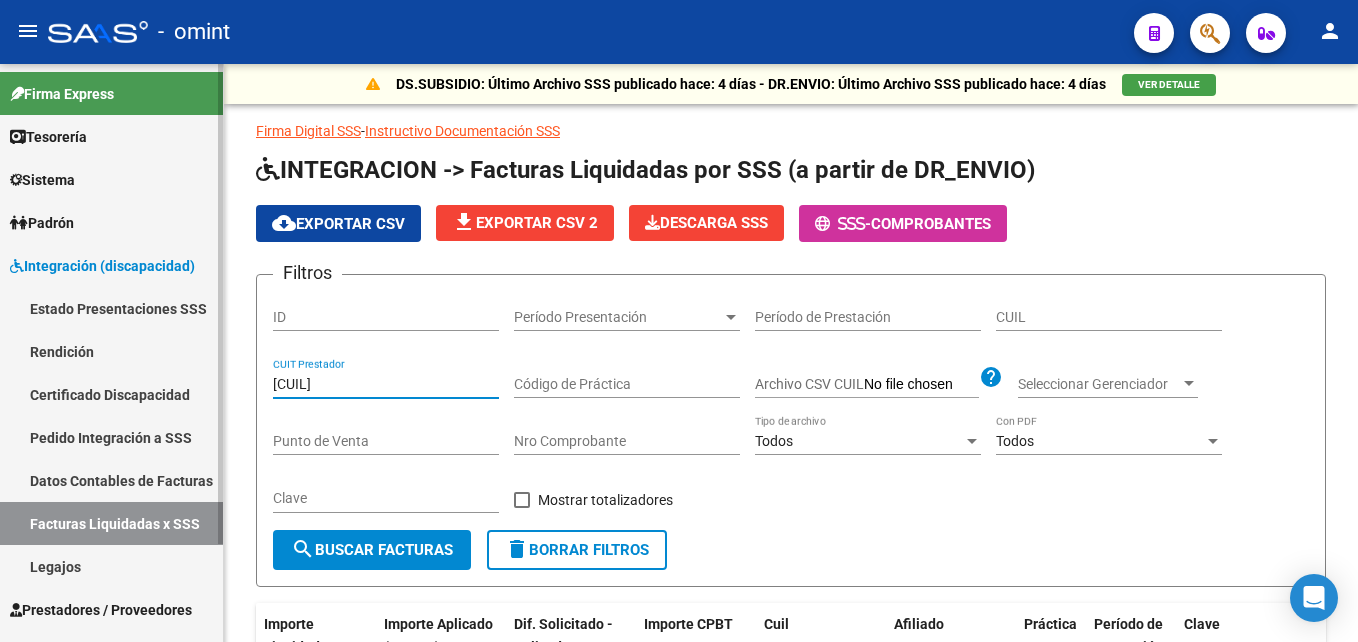 drag, startPoint x: 383, startPoint y: 384, endPoint x: 153, endPoint y: 374, distance: 230.21729 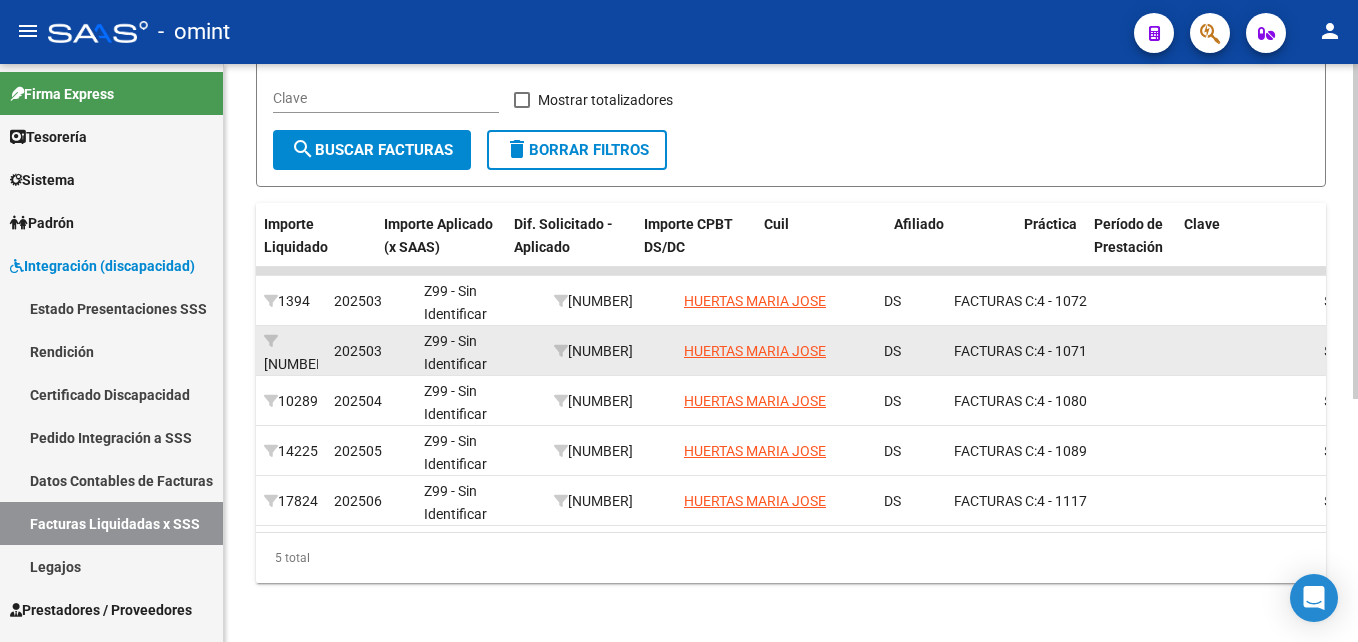 scroll, scrollTop: 420, scrollLeft: 0, axis: vertical 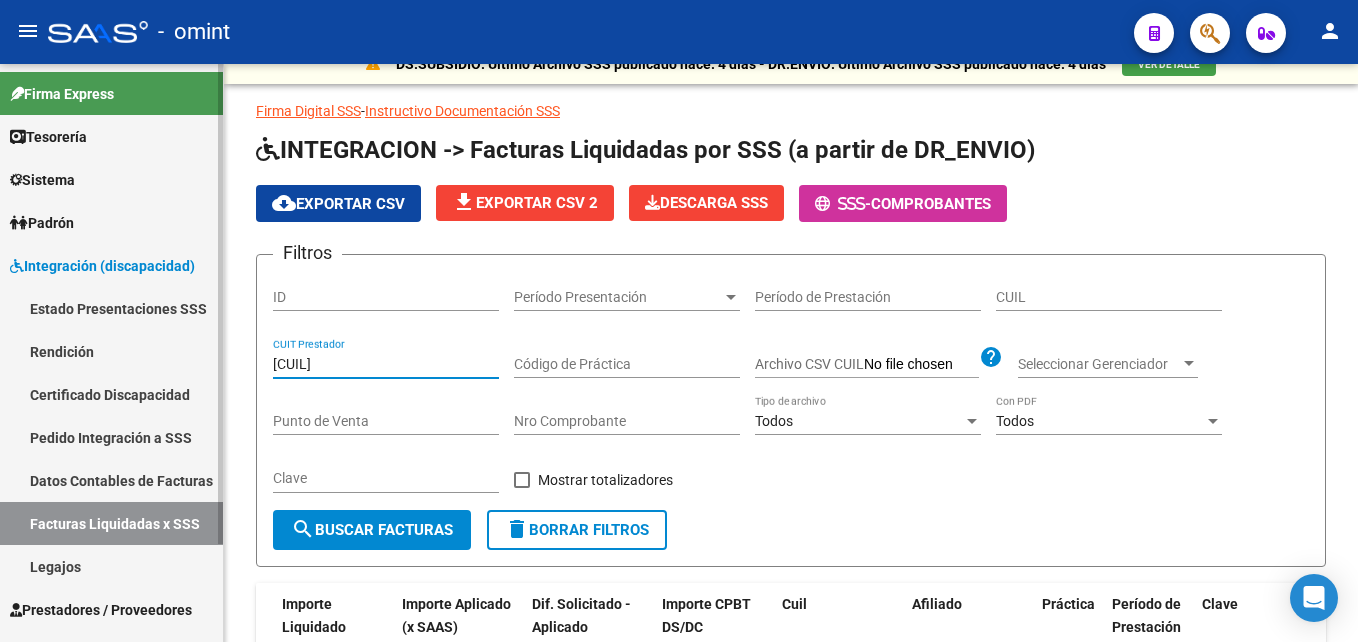 drag, startPoint x: 394, startPoint y: 360, endPoint x: 137, endPoint y: 350, distance: 257.1945 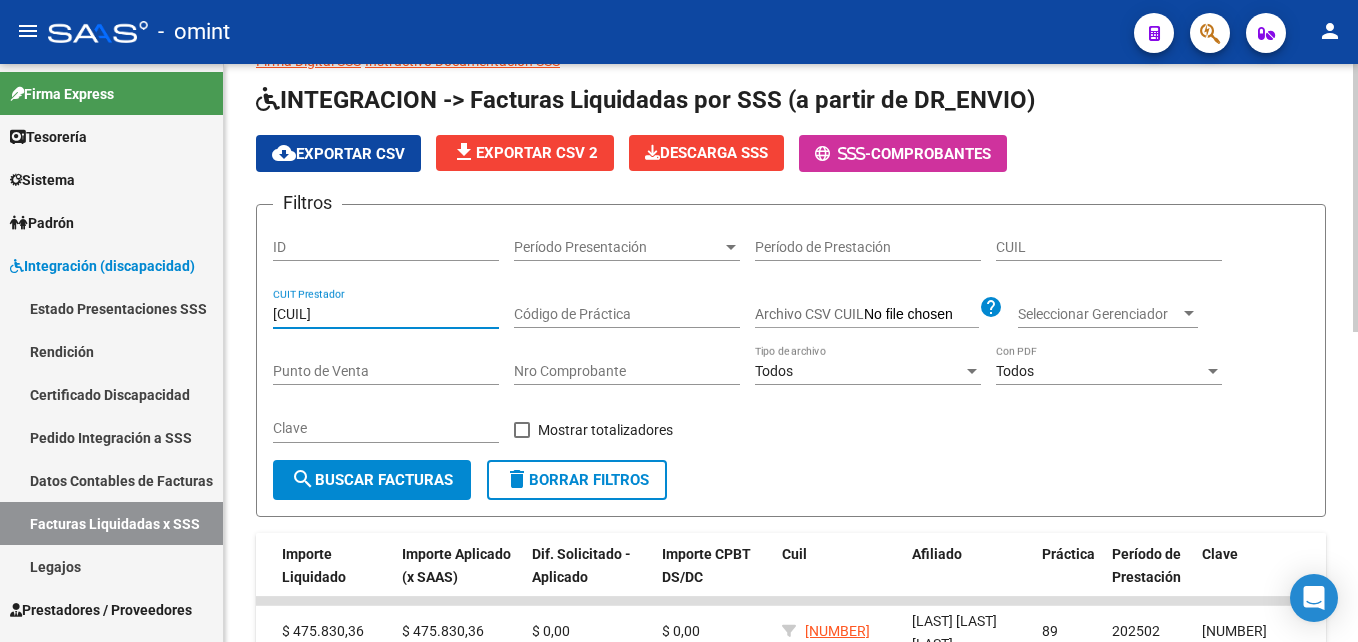 scroll, scrollTop: 0, scrollLeft: 0, axis: both 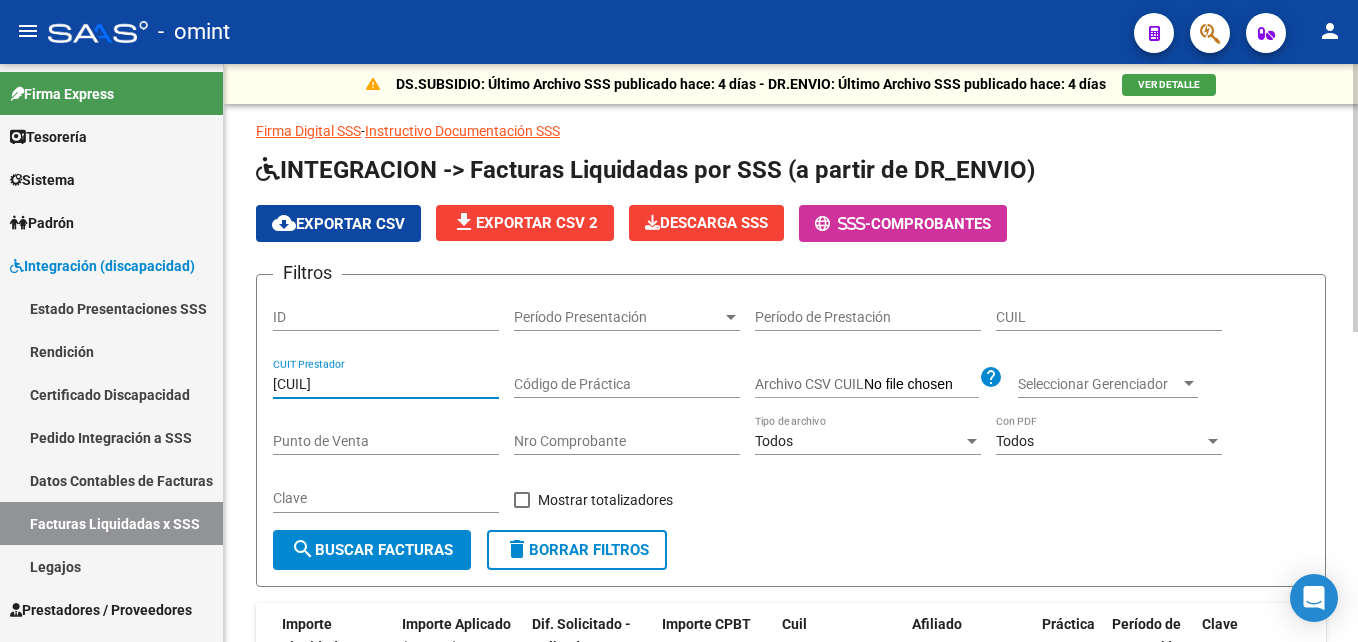 type on "30-71240400-7" 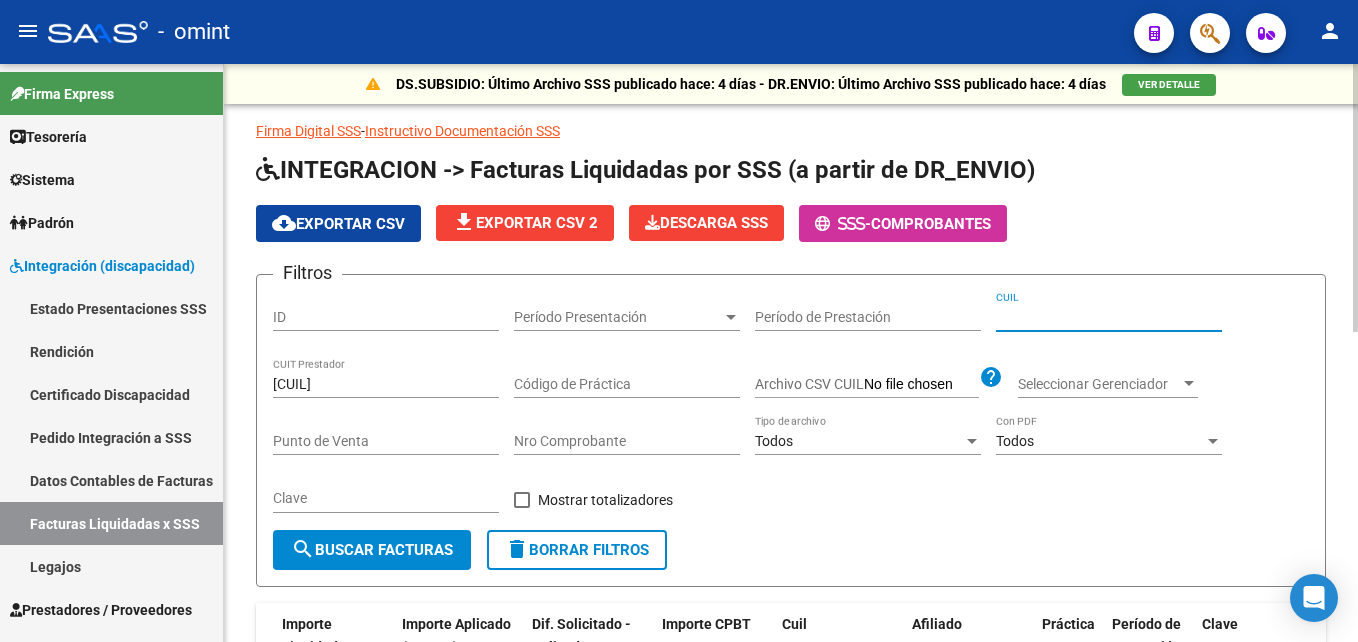 drag, startPoint x: 1053, startPoint y: 317, endPoint x: 1189, endPoint y: 303, distance: 136.71869 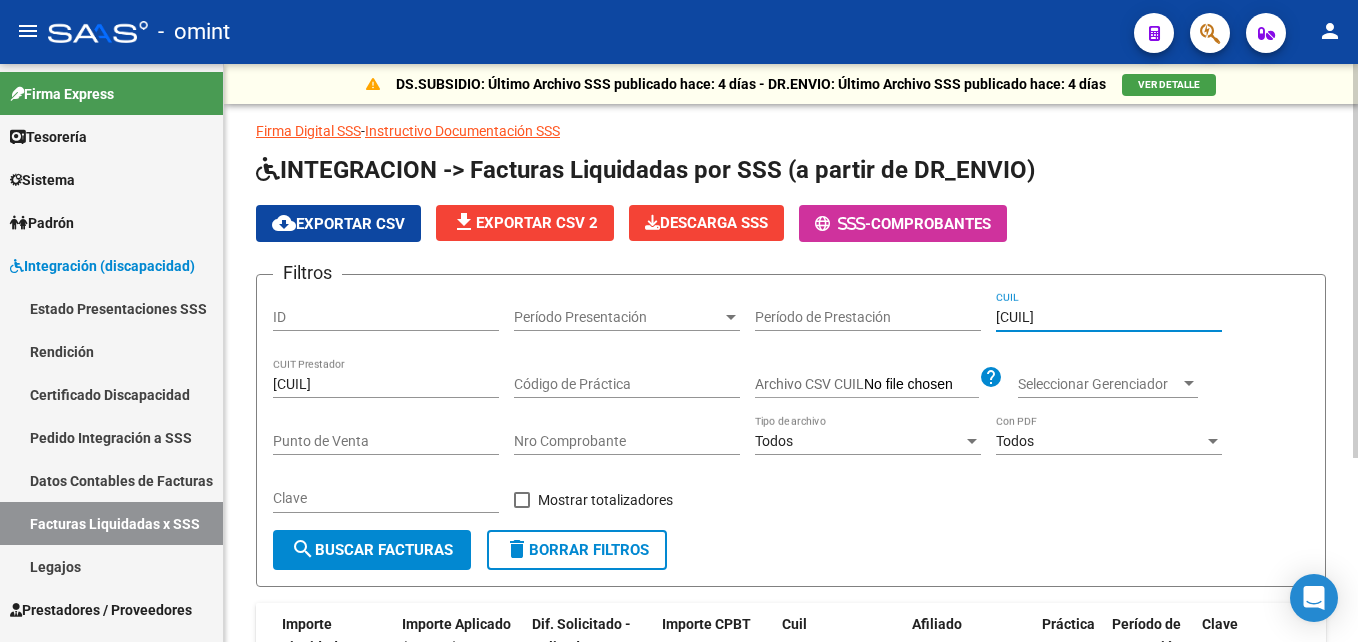 scroll, scrollTop: 270, scrollLeft: 0, axis: vertical 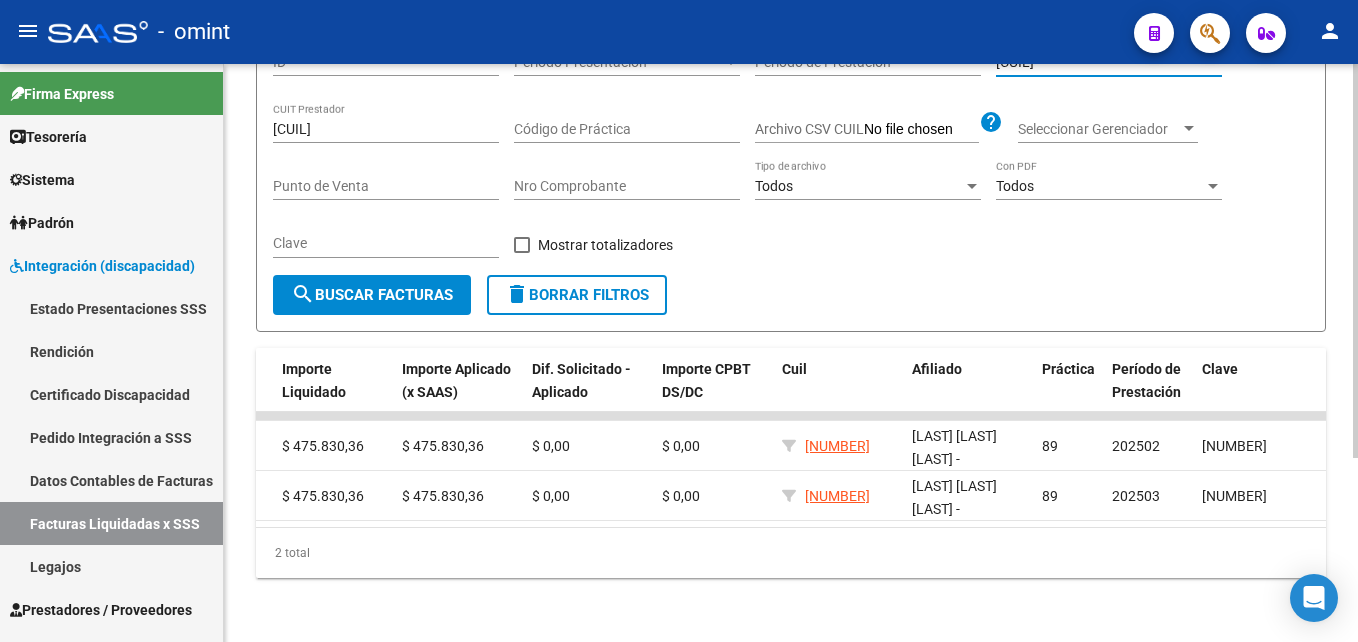 type on "[NUMBER]" 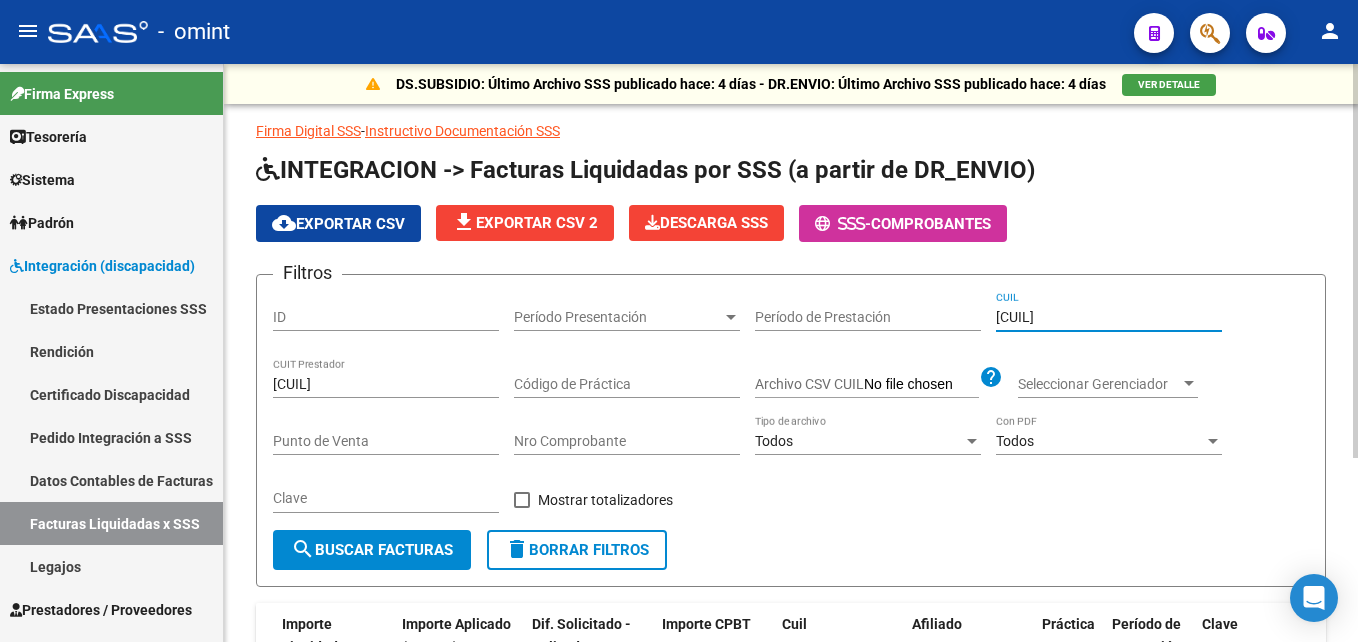 drag, startPoint x: 1105, startPoint y: 319, endPoint x: 978, endPoint y: 321, distance: 127.01575 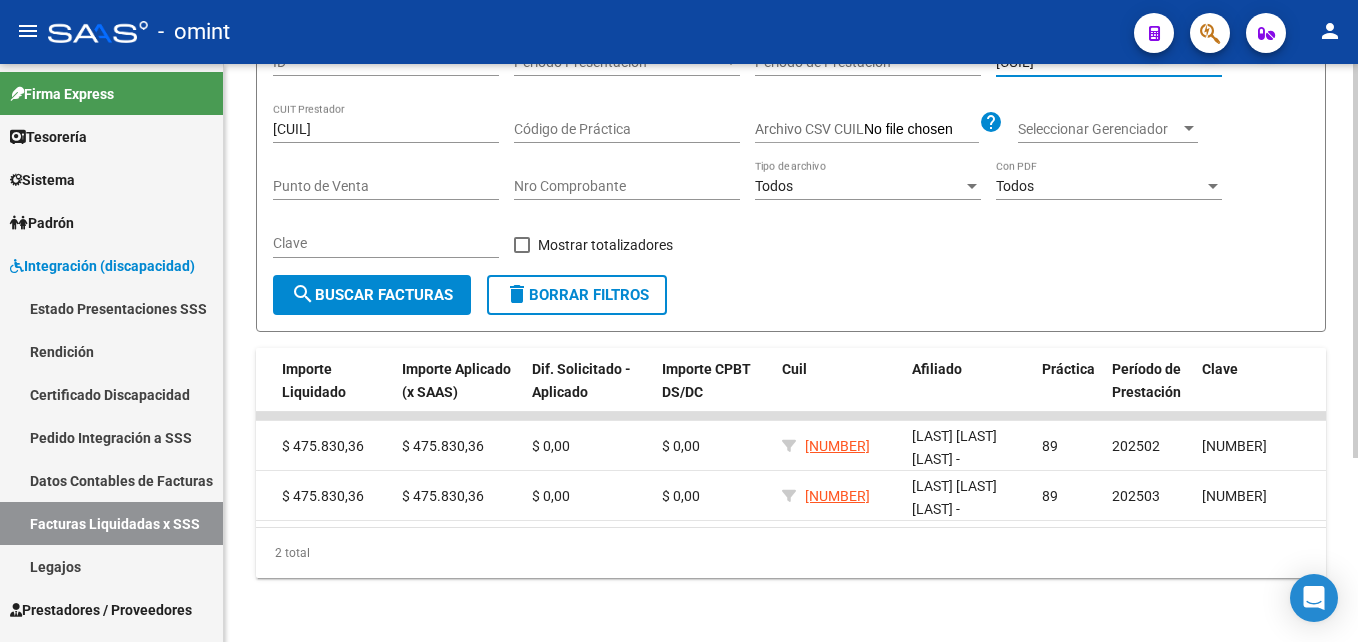 scroll, scrollTop: 0, scrollLeft: 0, axis: both 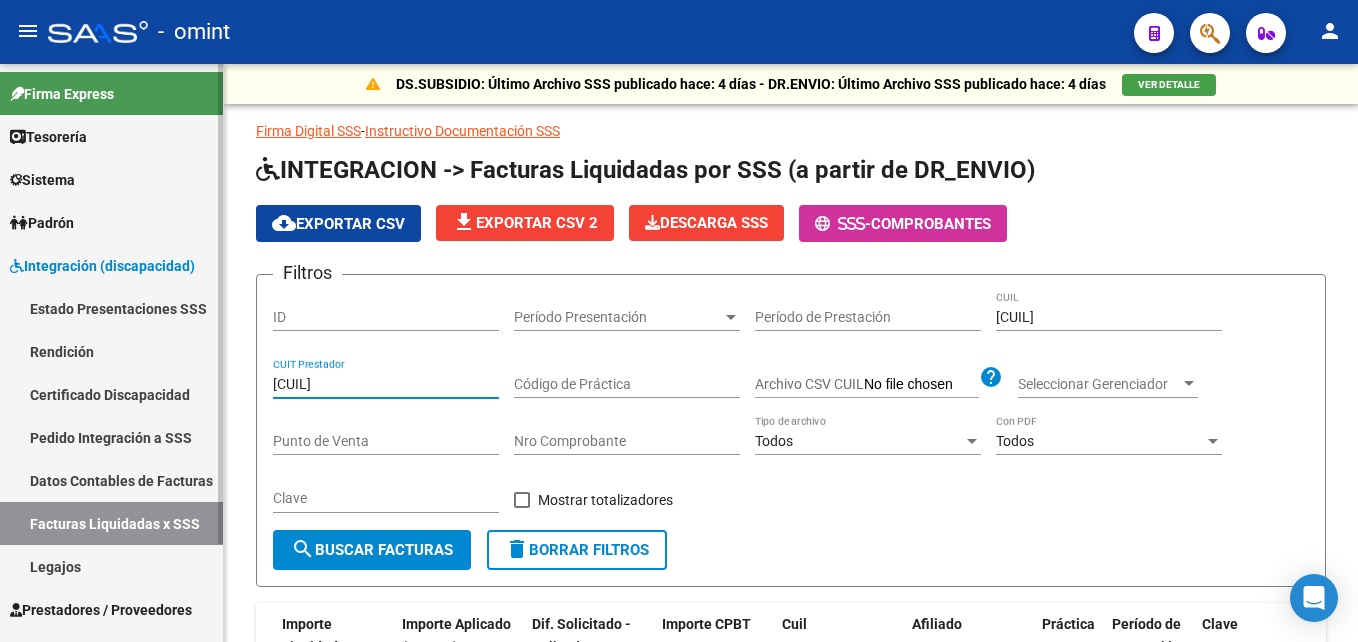 drag, startPoint x: 384, startPoint y: 390, endPoint x: 131, endPoint y: 390, distance: 253 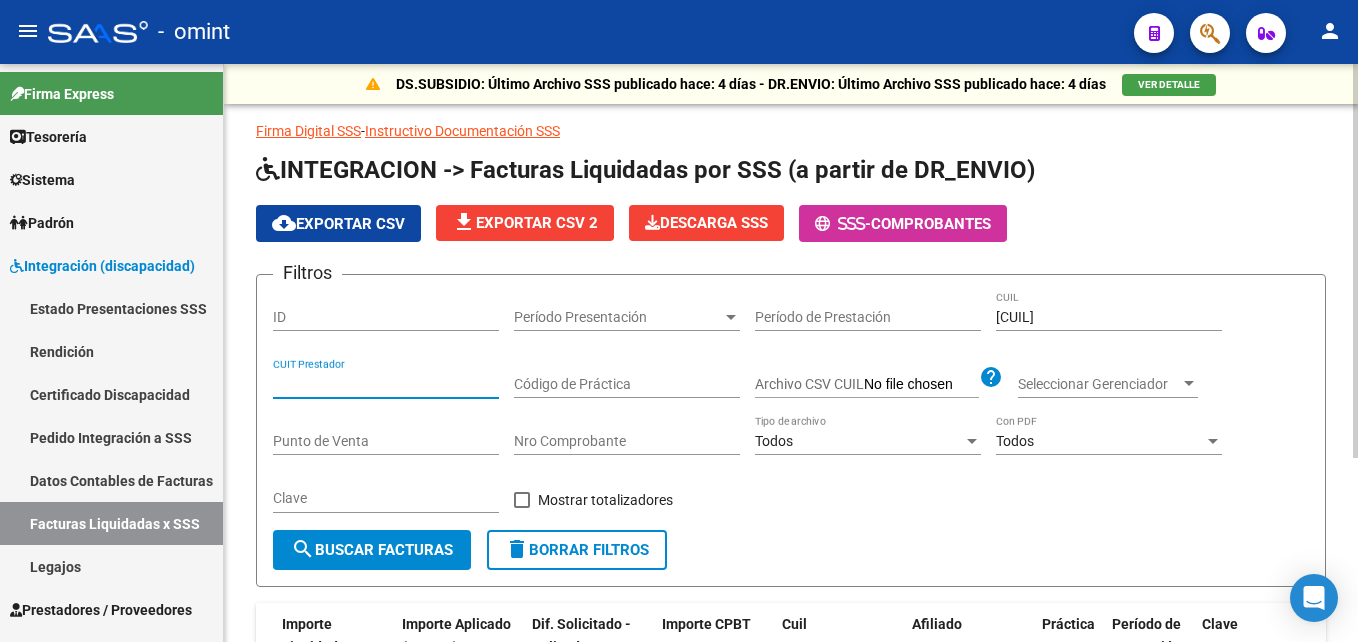 type 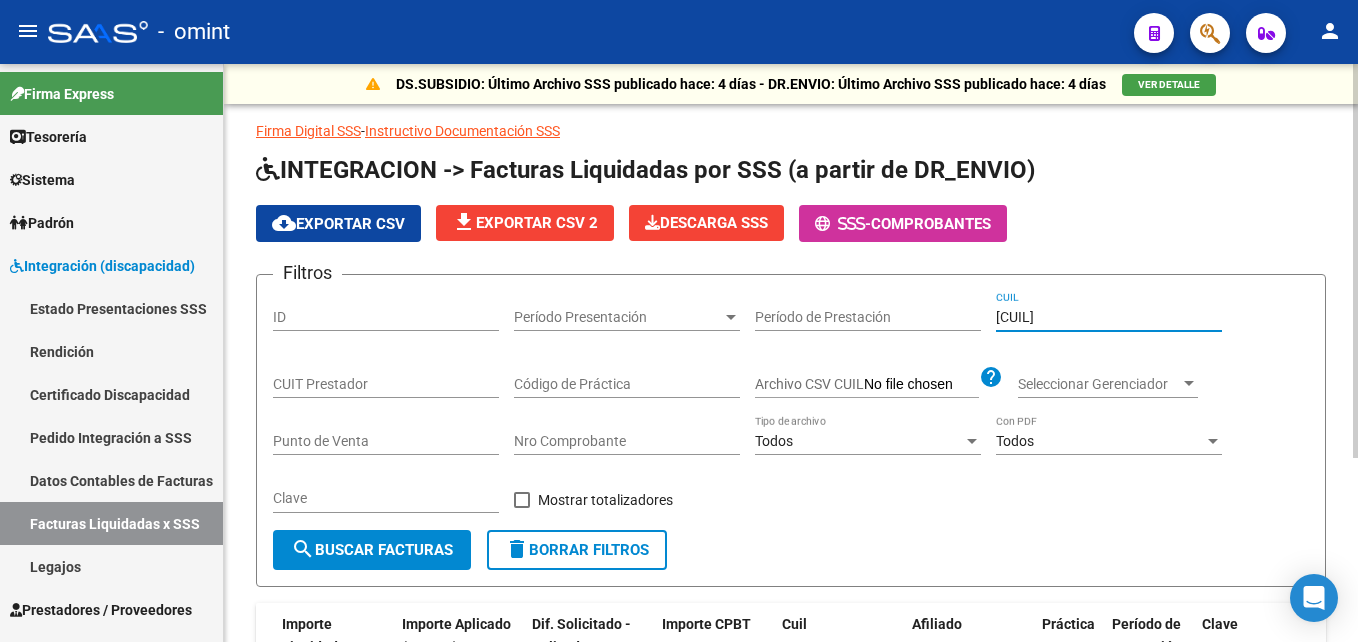 drag, startPoint x: 1114, startPoint y: 316, endPoint x: 863, endPoint y: 319, distance: 251.01793 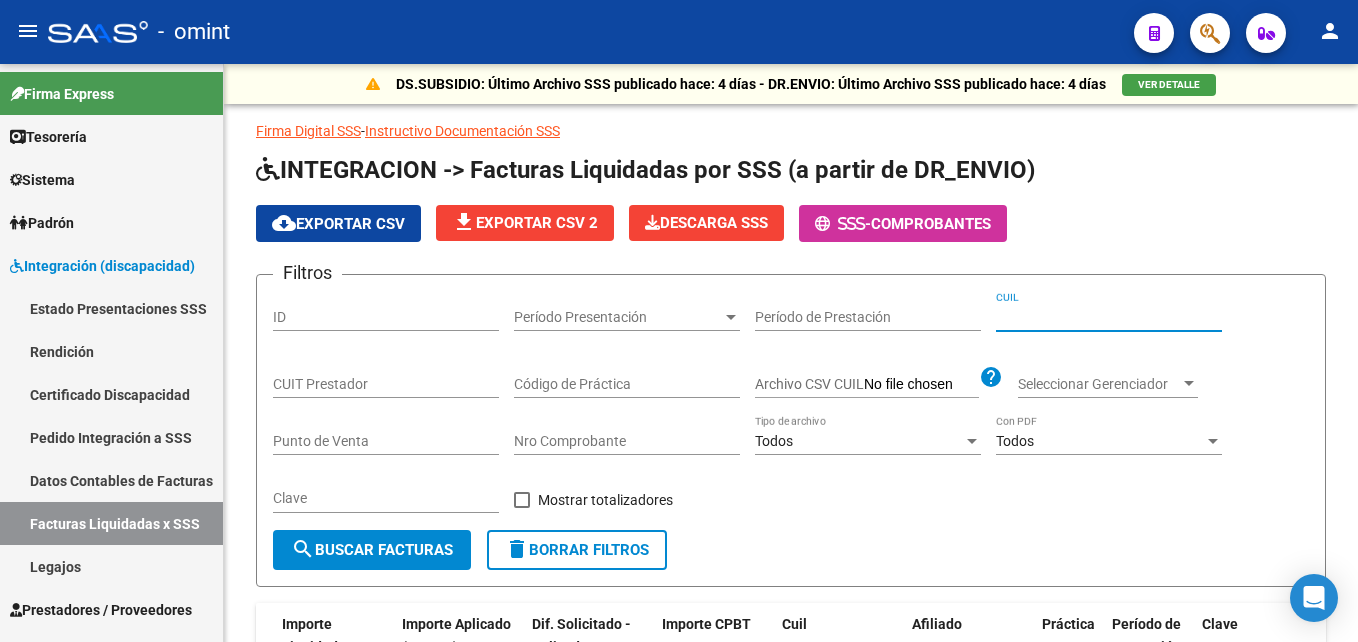 type 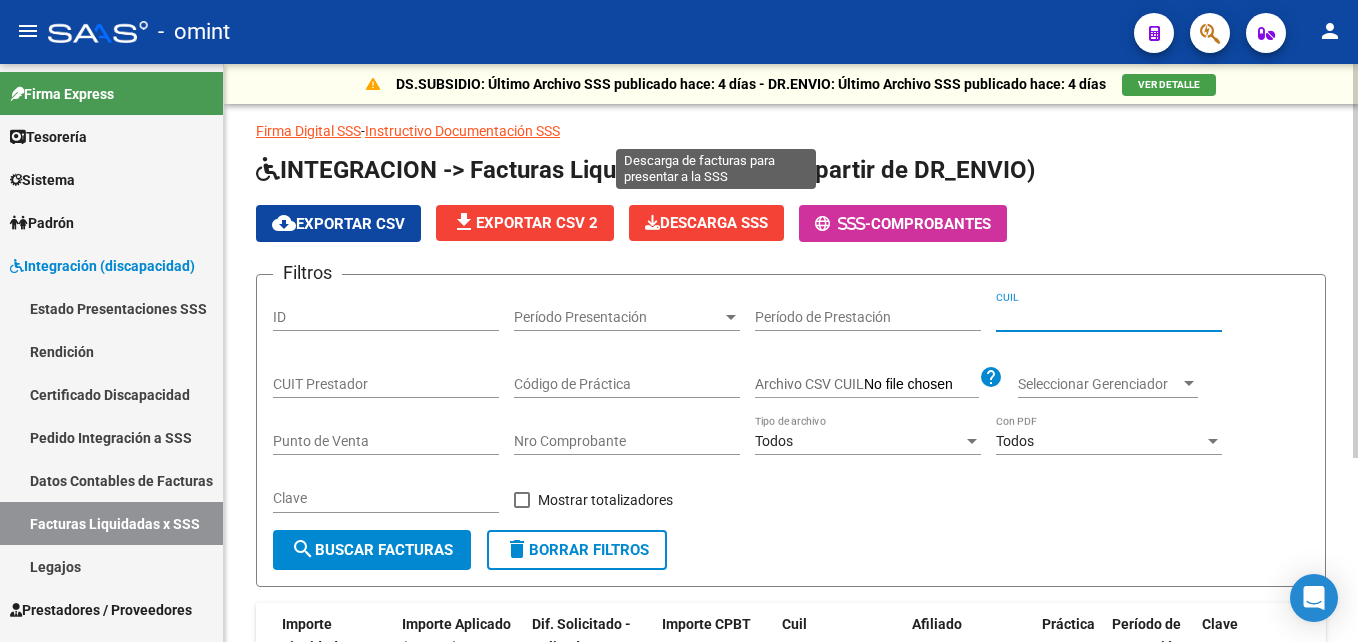 scroll, scrollTop: 100, scrollLeft: 0, axis: vertical 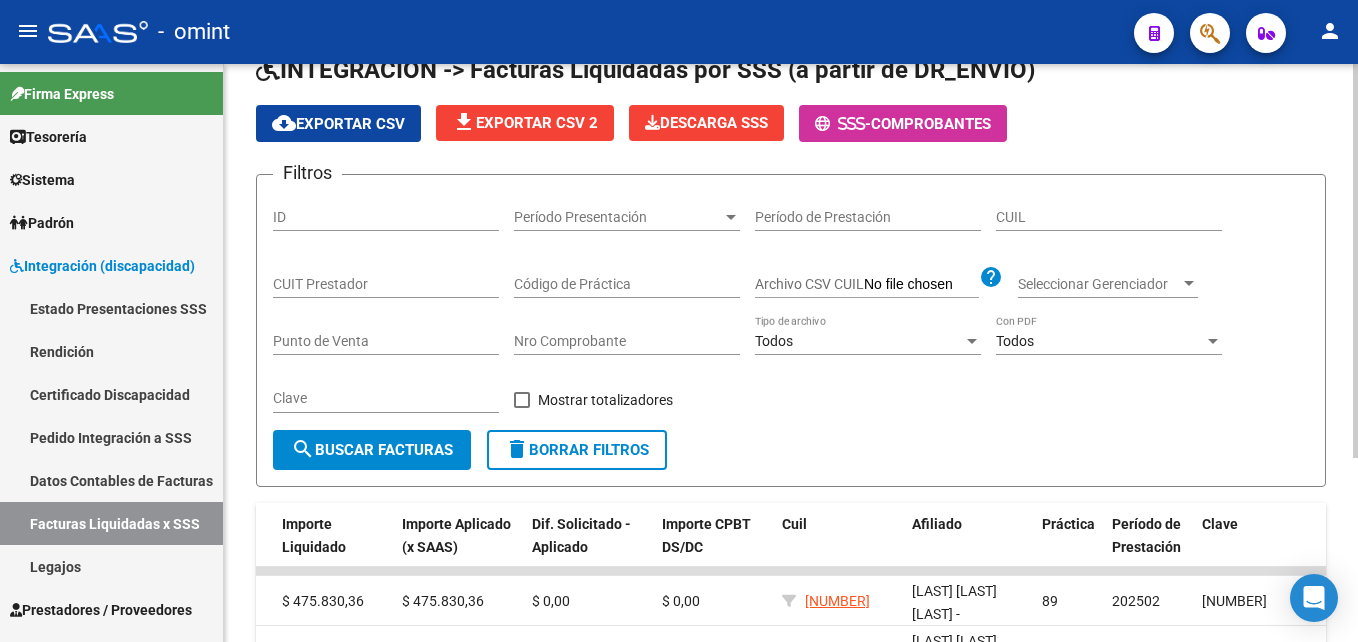 click on "CUIT Prestador" 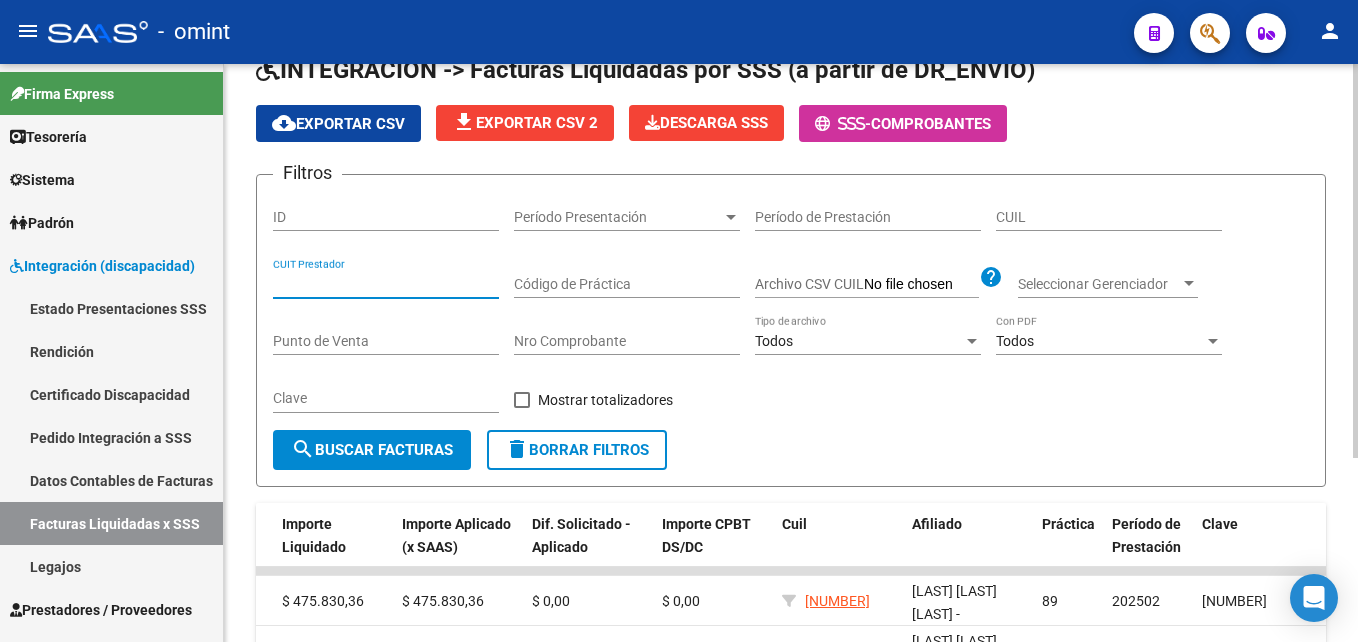 click on "CUIT Prestador" at bounding box center [386, 284] 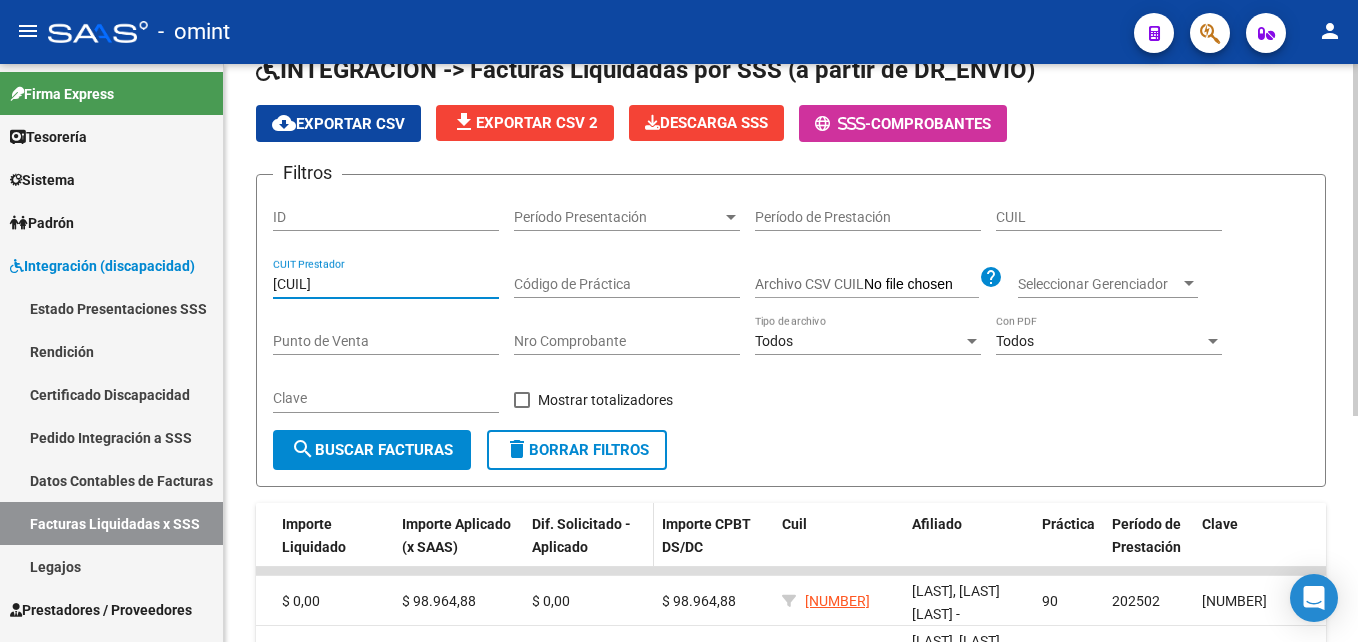 scroll, scrollTop: 370, scrollLeft: 0, axis: vertical 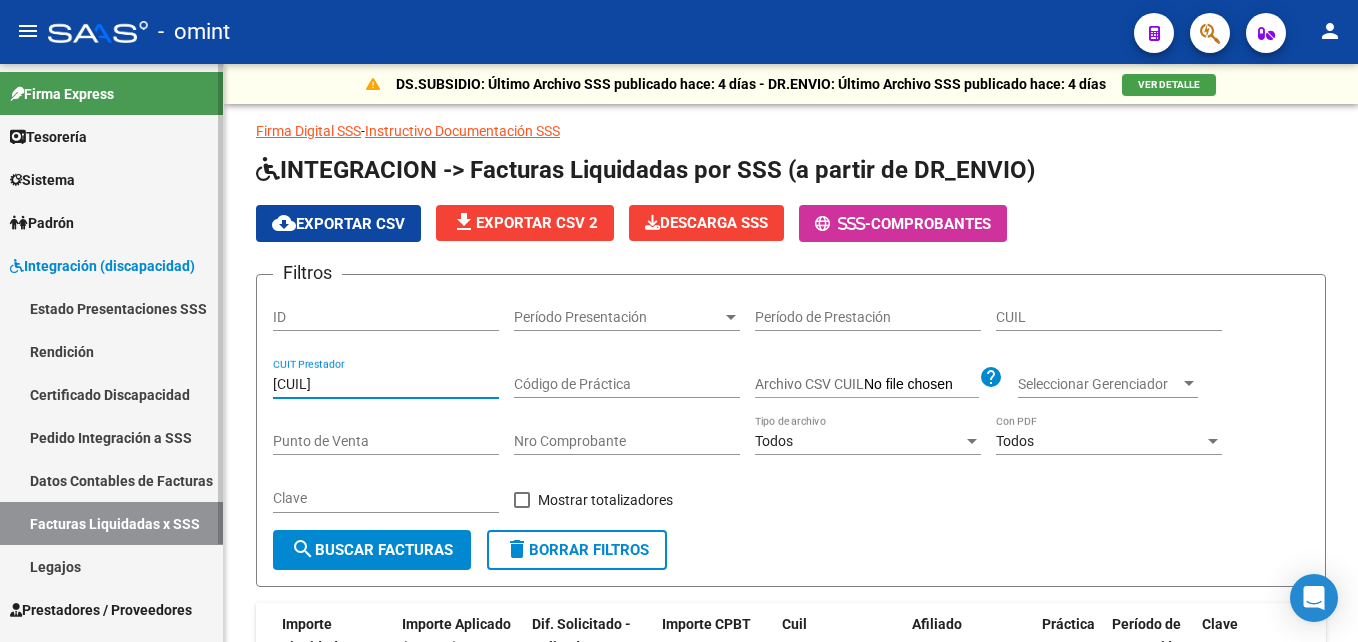 drag, startPoint x: 420, startPoint y: 391, endPoint x: 186, endPoint y: 385, distance: 234.0769 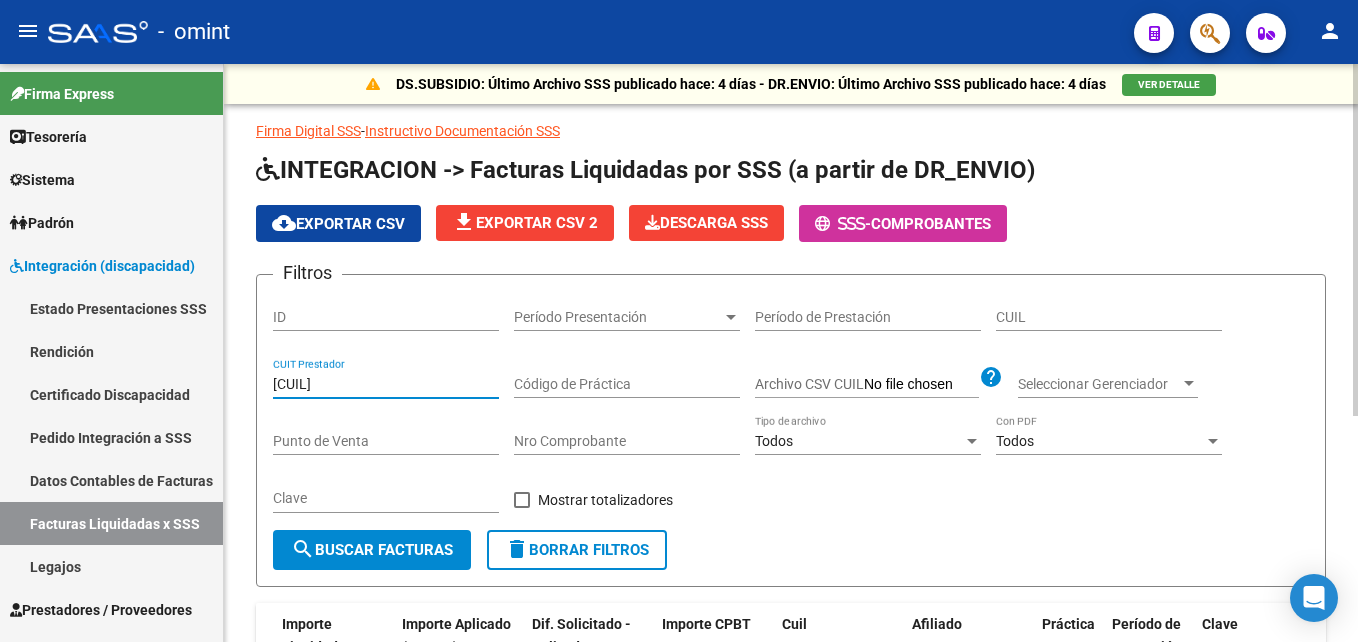 paste on "29414686-0" 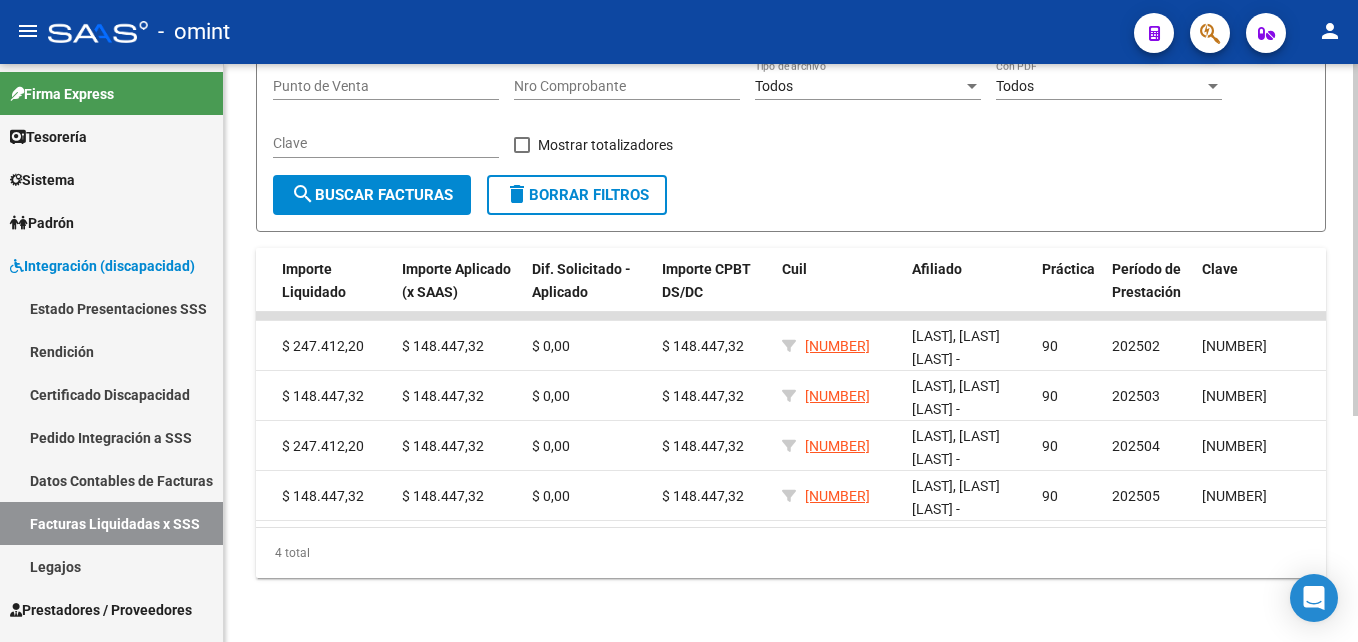 type on "27-29414686-0" 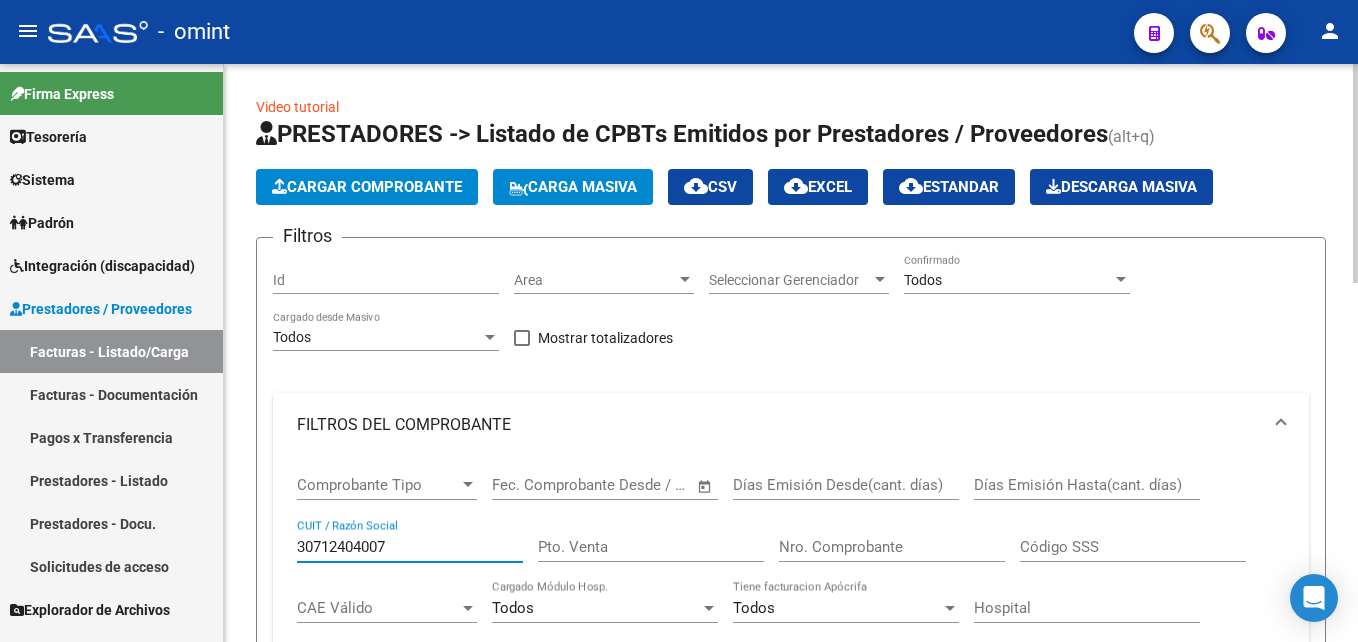 scroll, scrollTop: 0, scrollLeft: 0, axis: both 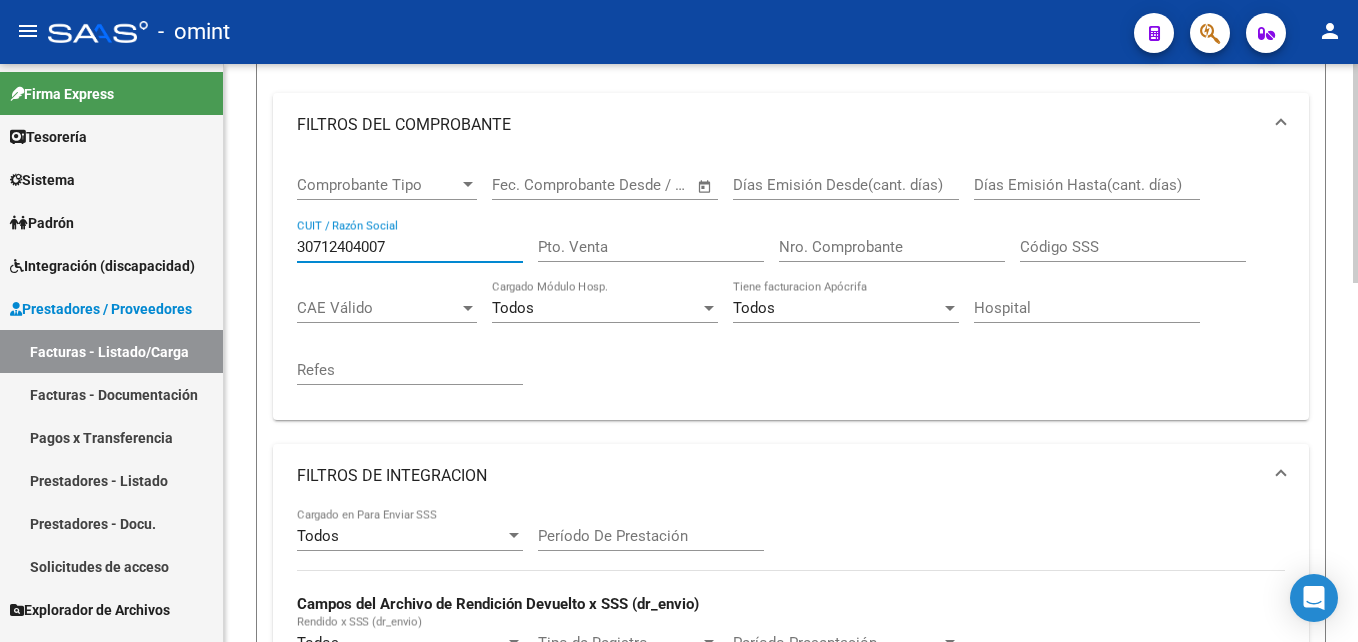 click on "30712404007" at bounding box center [410, 247] 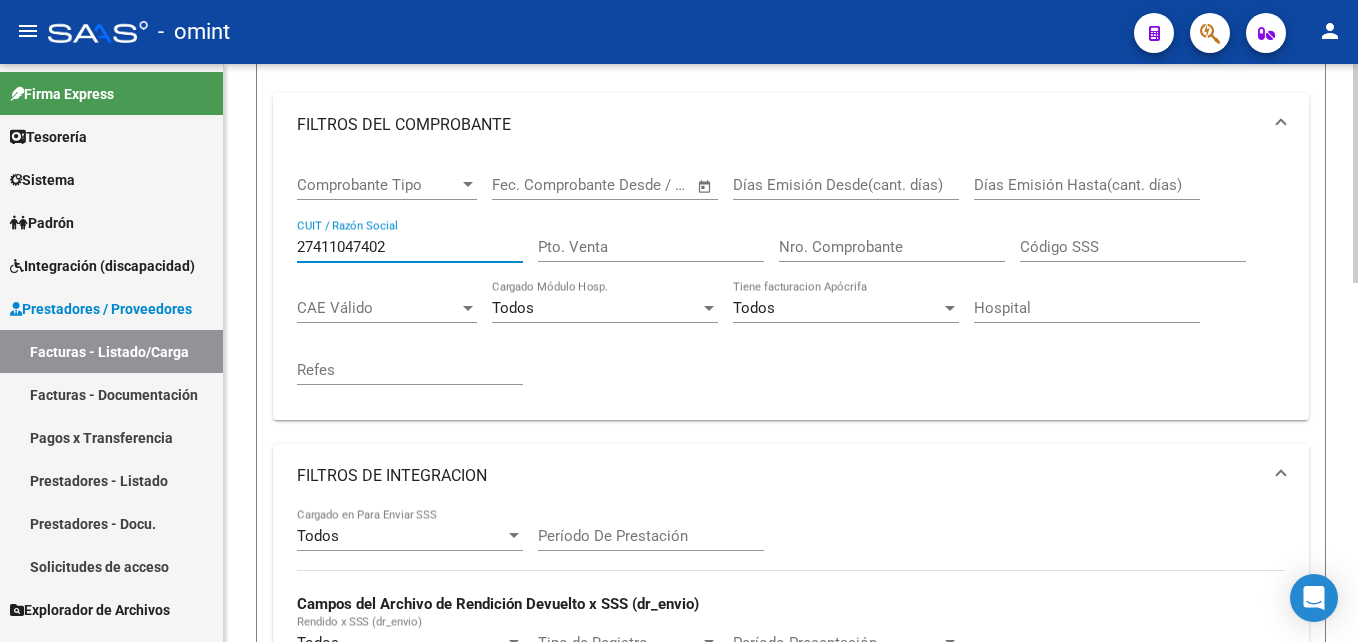 scroll, scrollTop: 947, scrollLeft: 0, axis: vertical 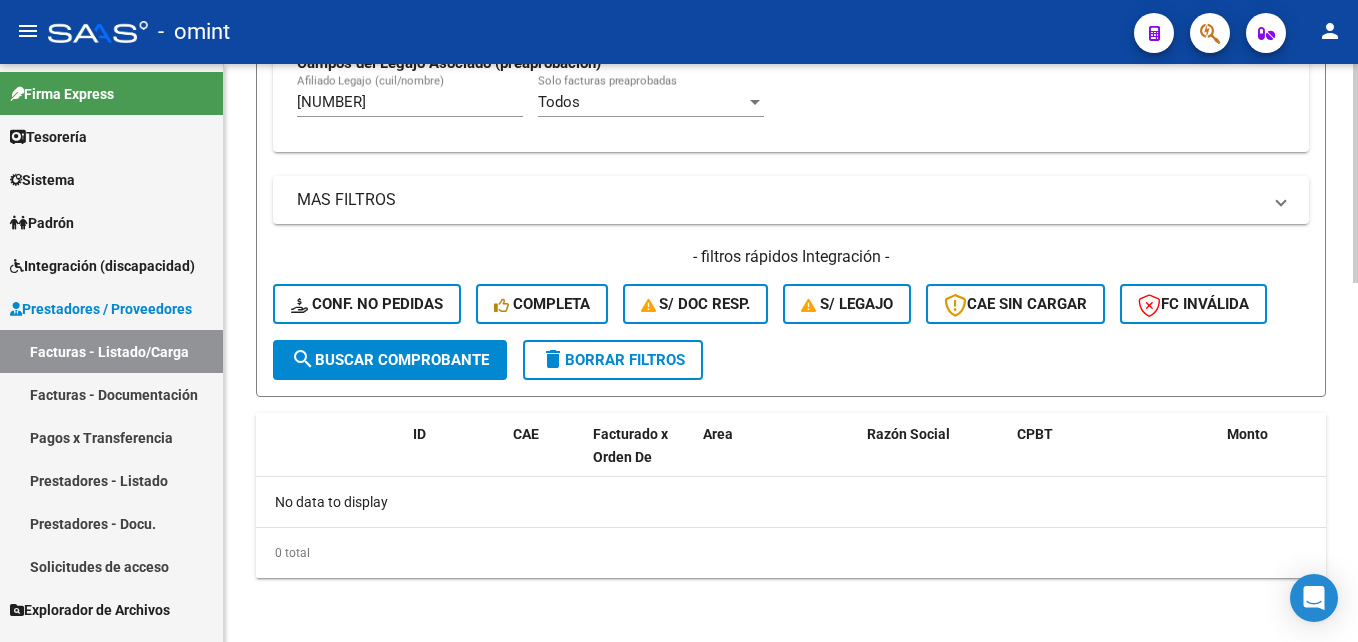 type on "27411047402" 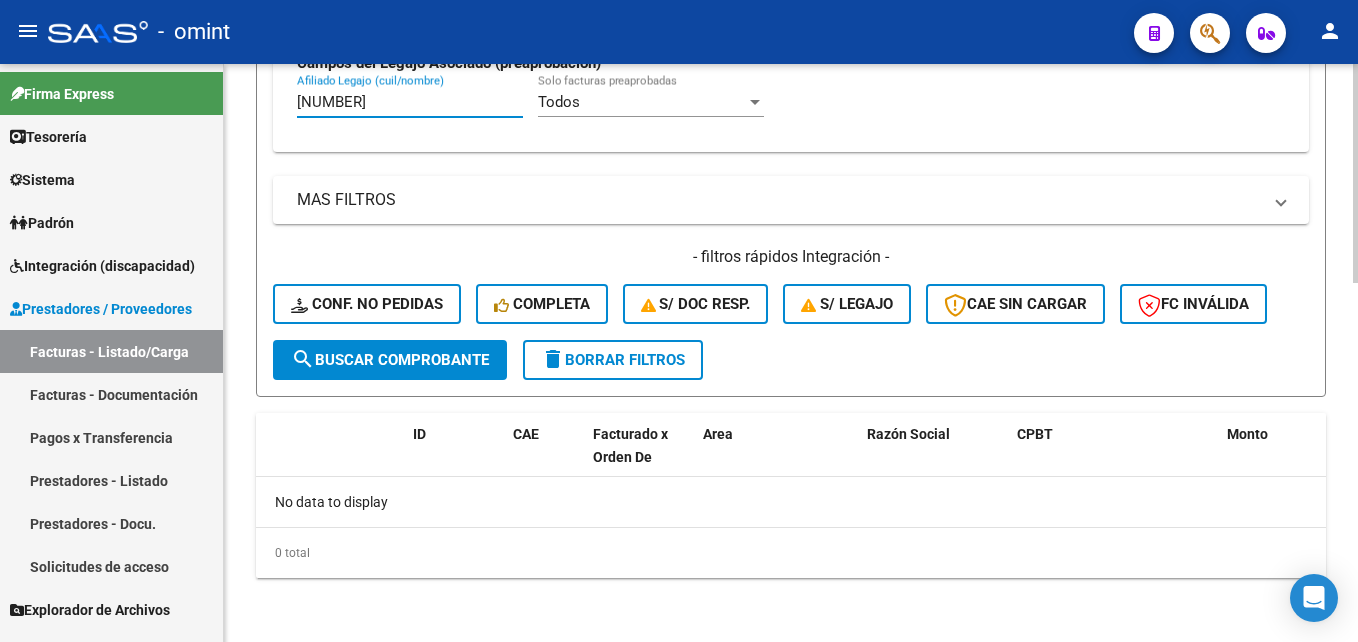 click on "[NUMBER]" at bounding box center (410, 102) 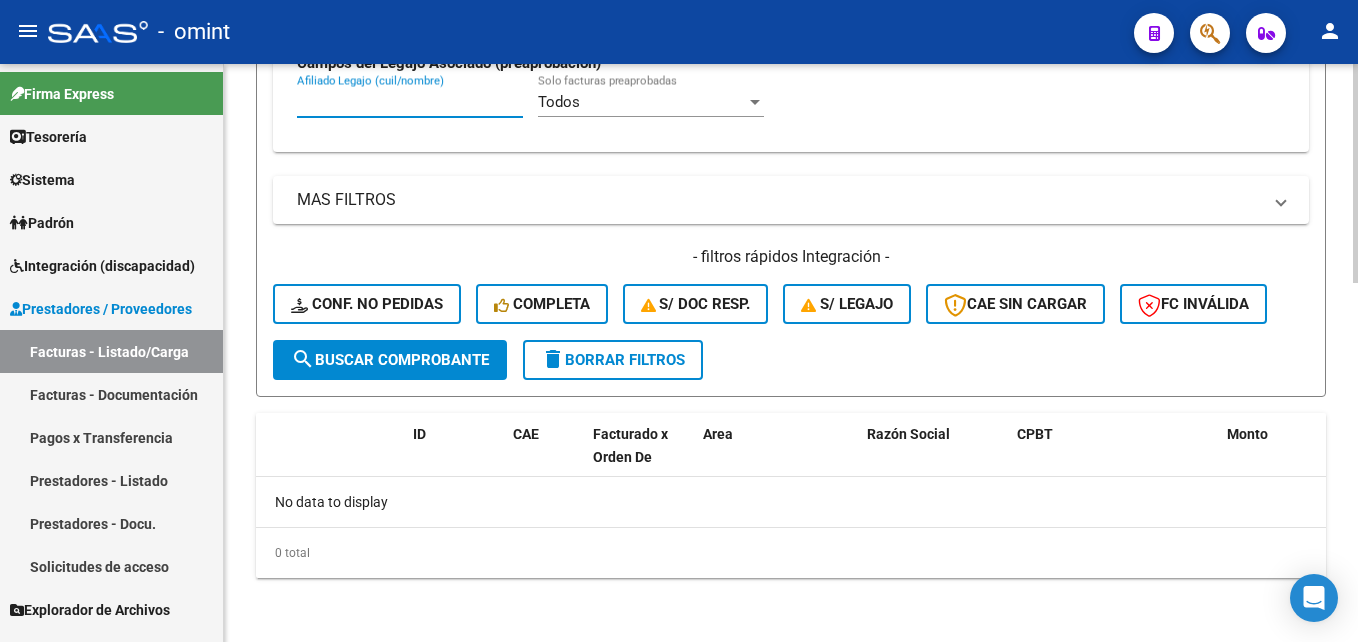 scroll, scrollTop: 547, scrollLeft: 0, axis: vertical 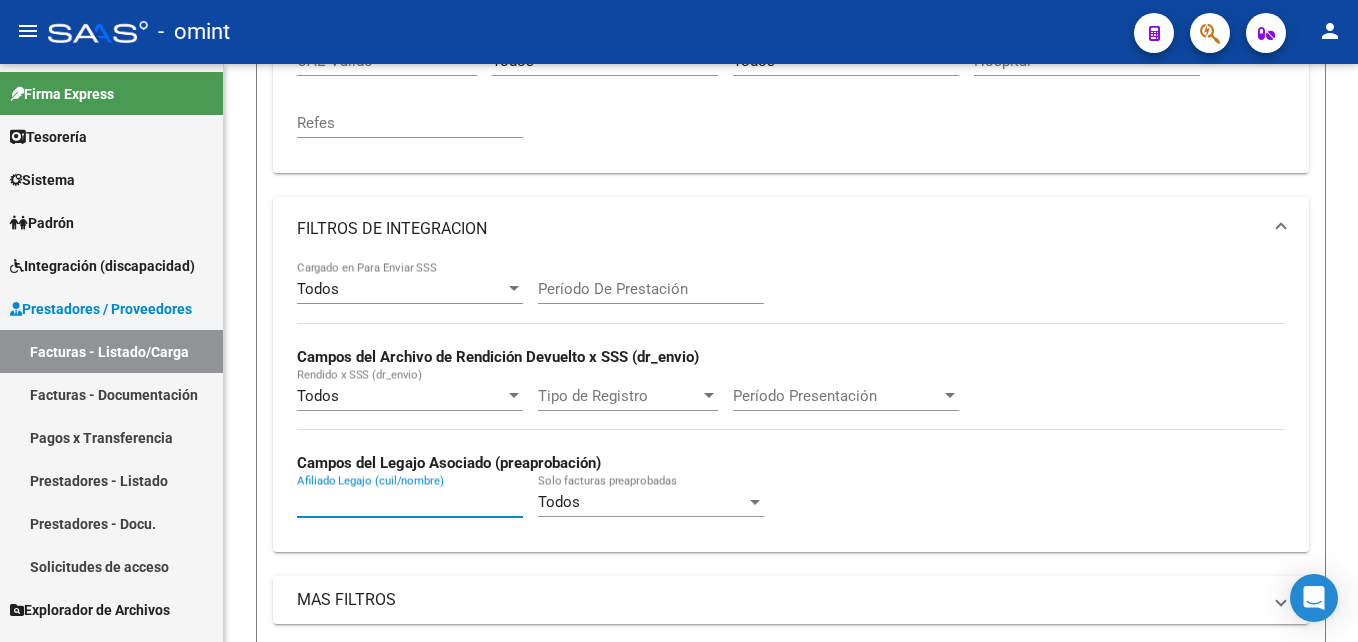 type 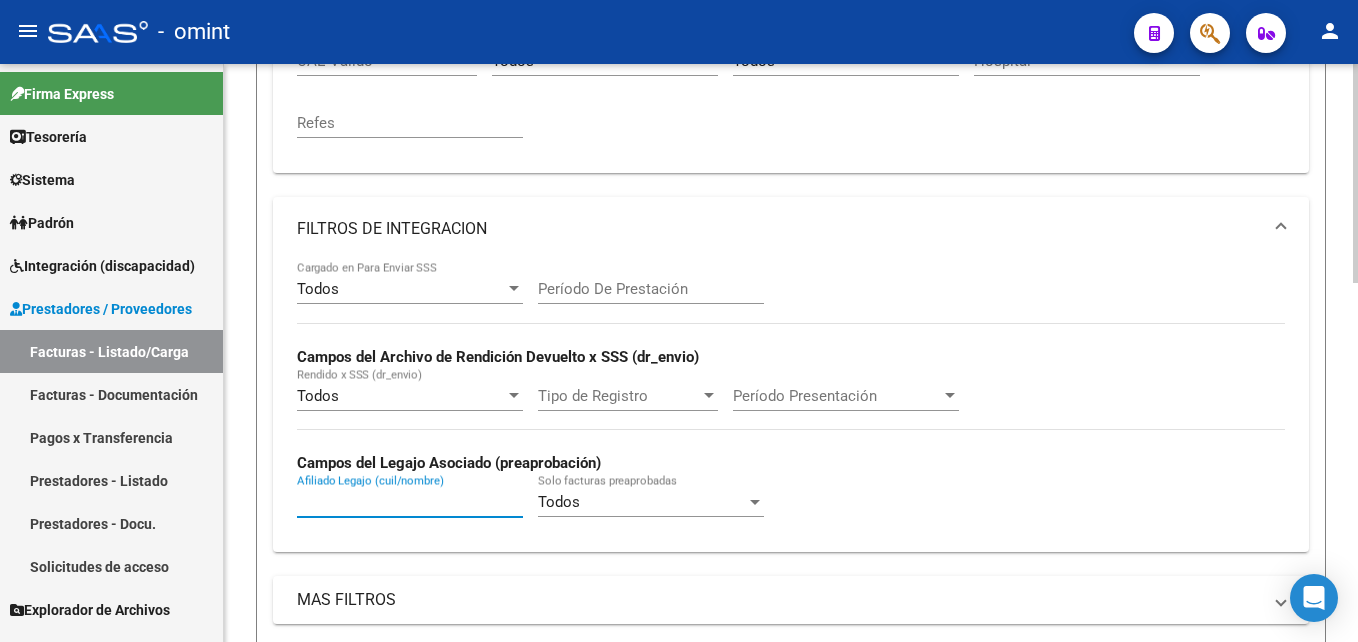 scroll, scrollTop: 147, scrollLeft: 0, axis: vertical 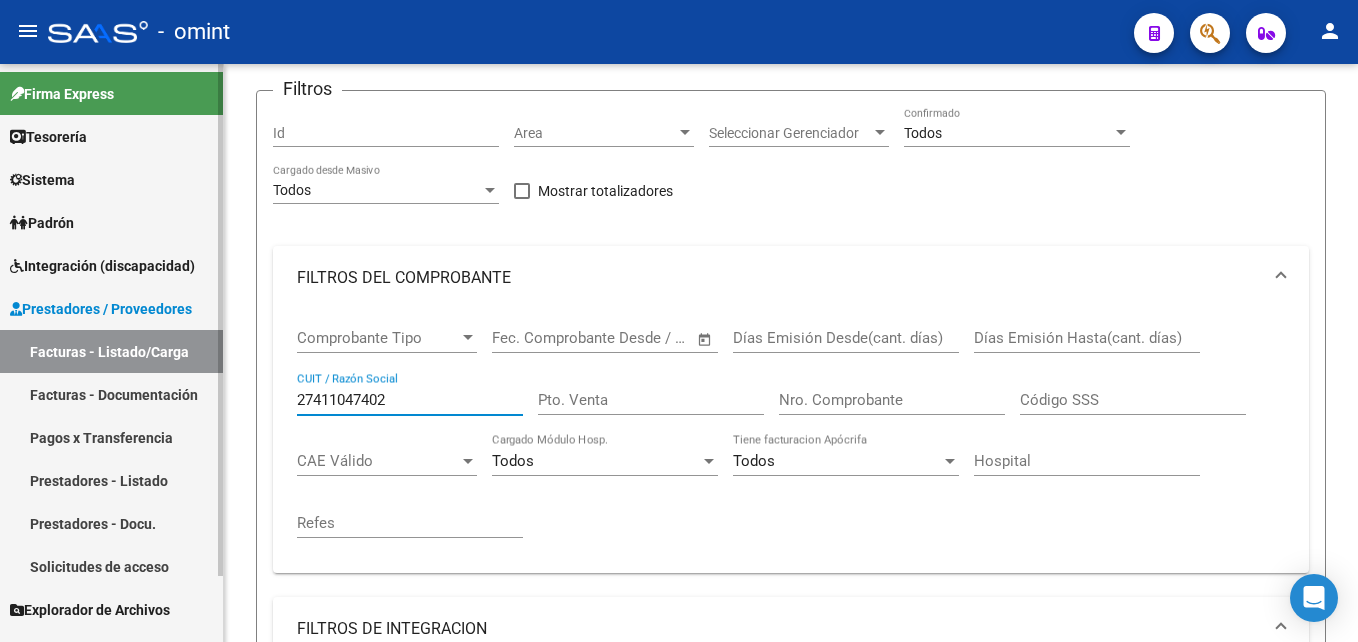 drag, startPoint x: 395, startPoint y: 402, endPoint x: 93, endPoint y: 394, distance: 302.10593 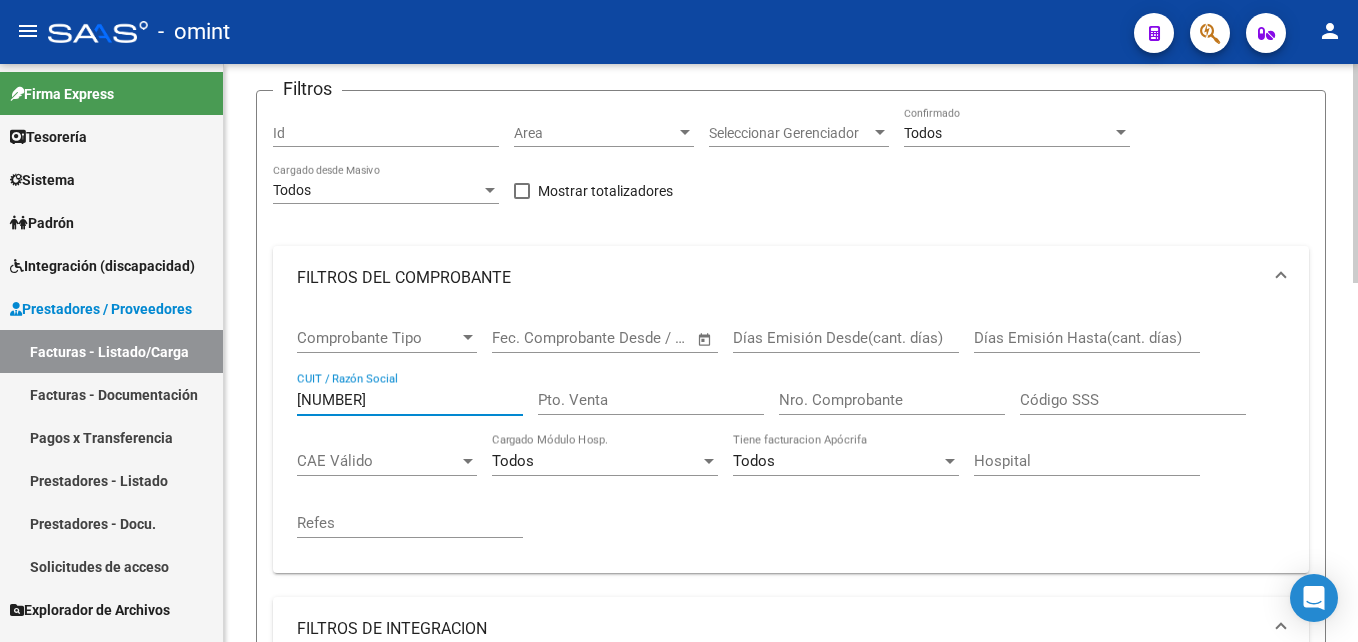 click on "20-56785841-4" at bounding box center (410, 400) 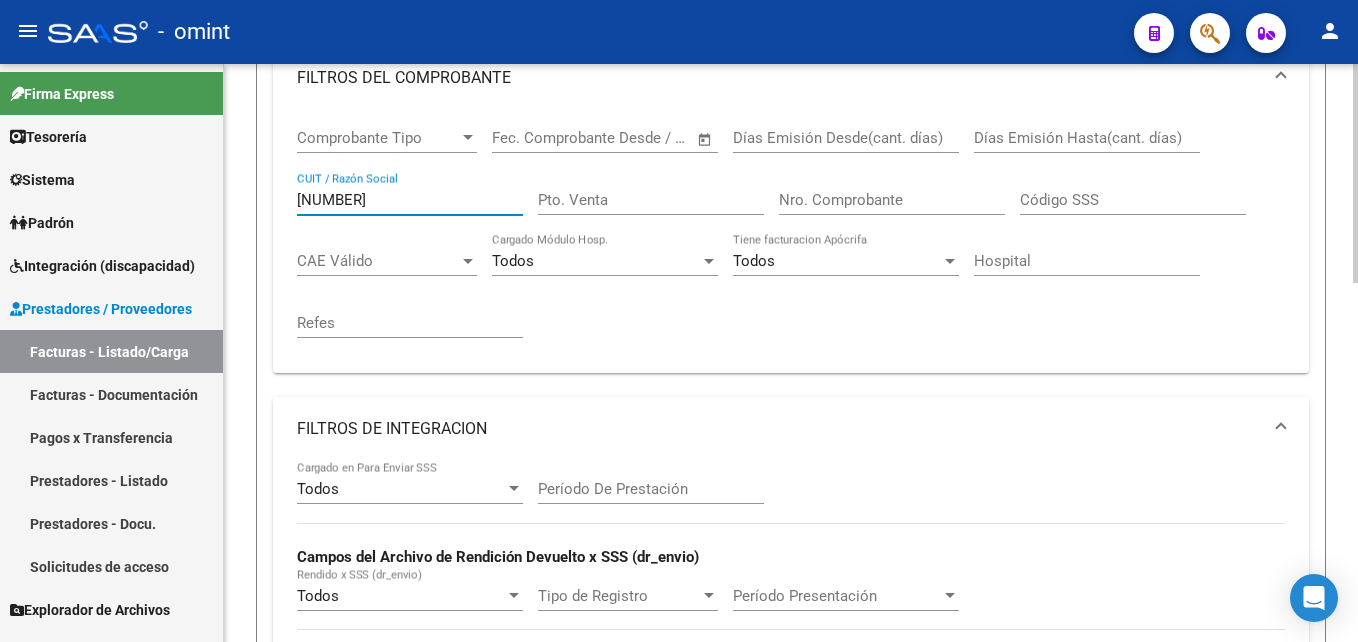 scroll, scrollTop: 247, scrollLeft: 0, axis: vertical 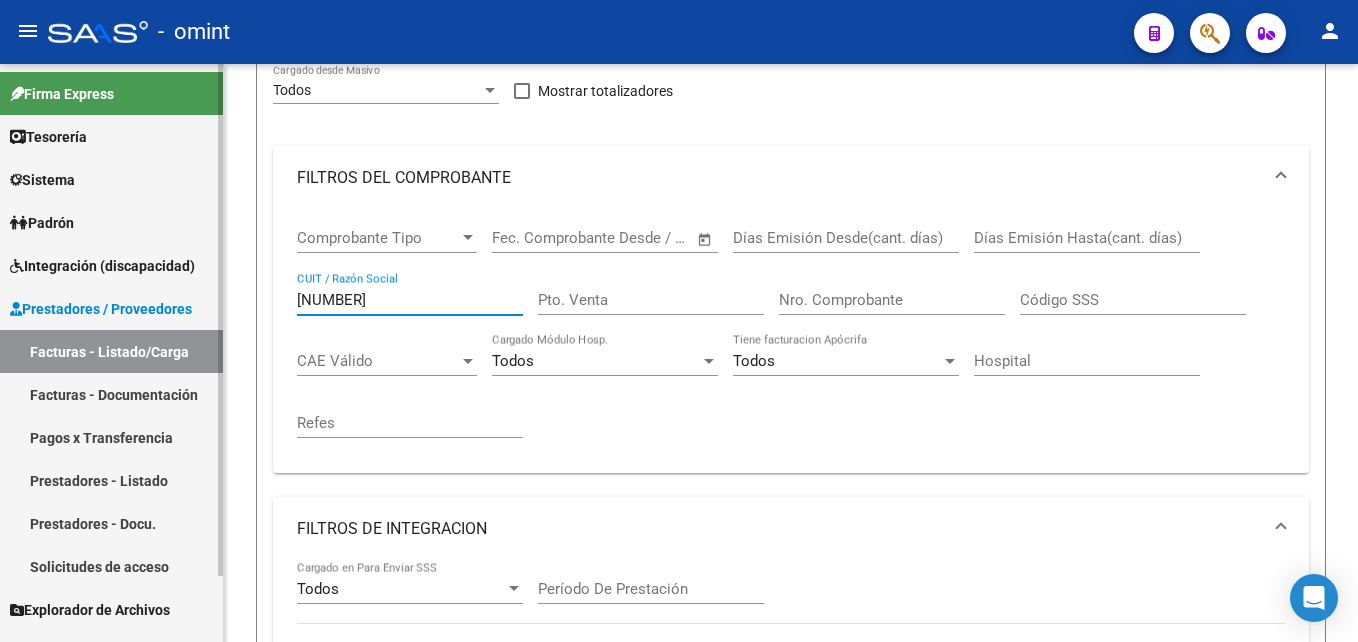 drag, startPoint x: 390, startPoint y: 299, endPoint x: 145, endPoint y: 271, distance: 246.5948 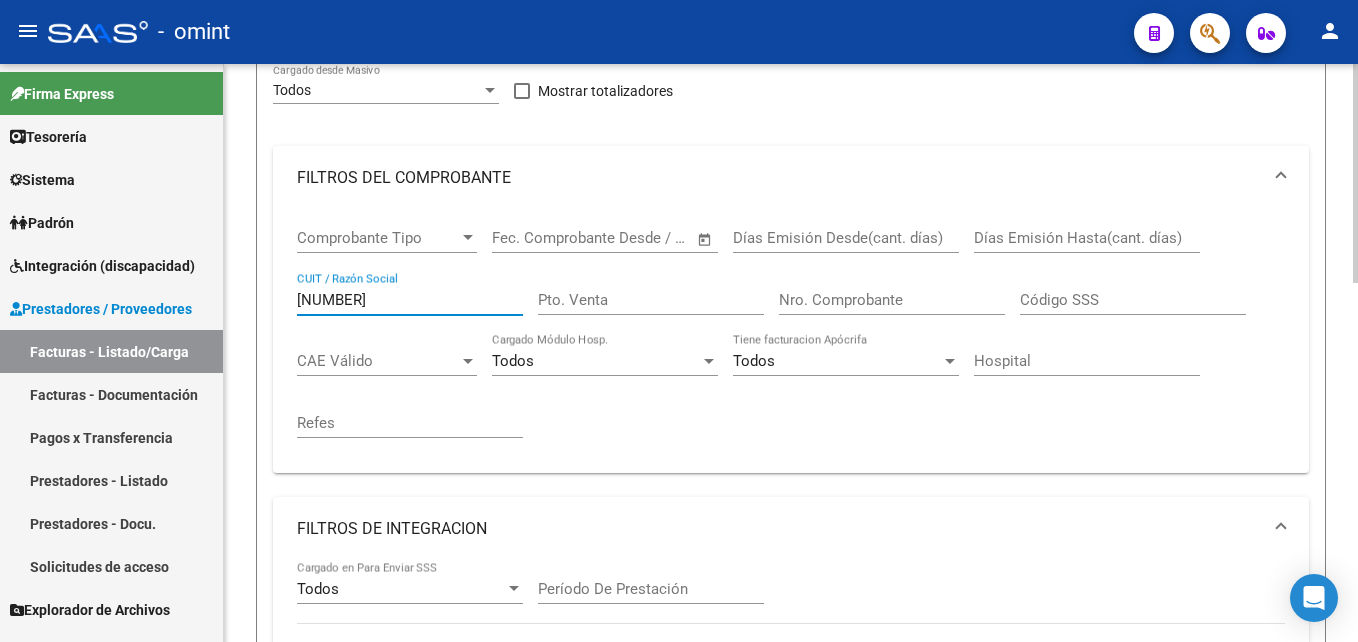 paste on "30712404007" 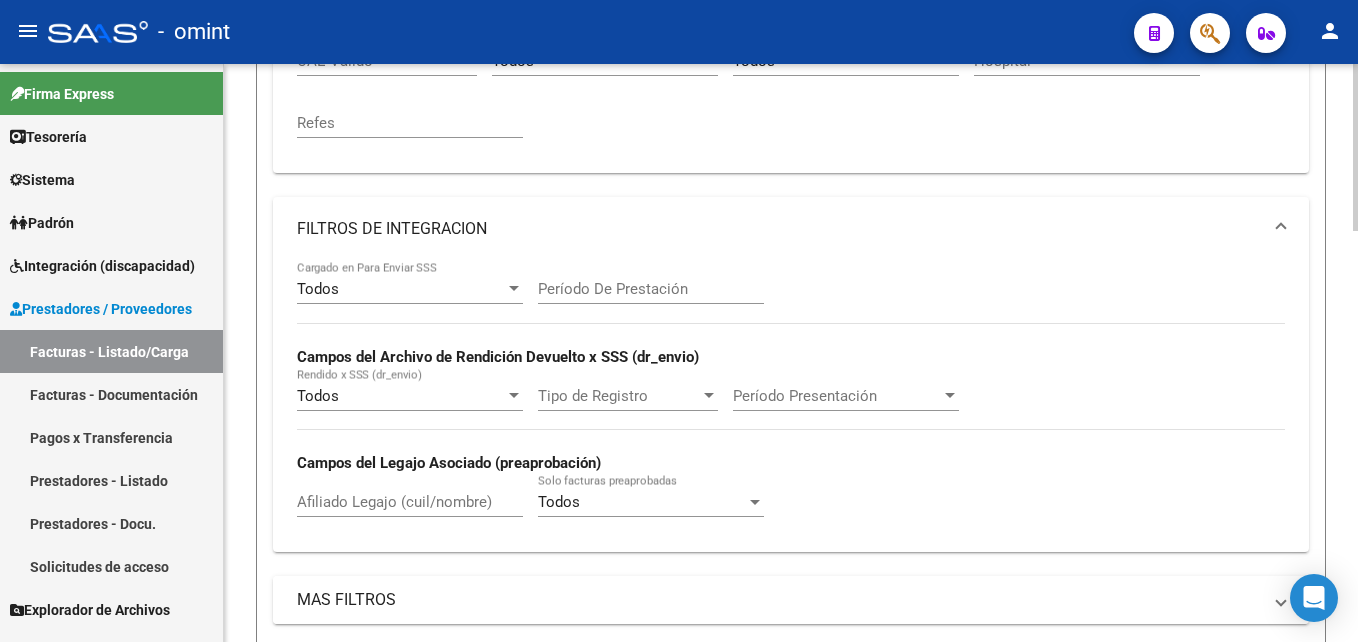 scroll, scrollTop: 902, scrollLeft: 0, axis: vertical 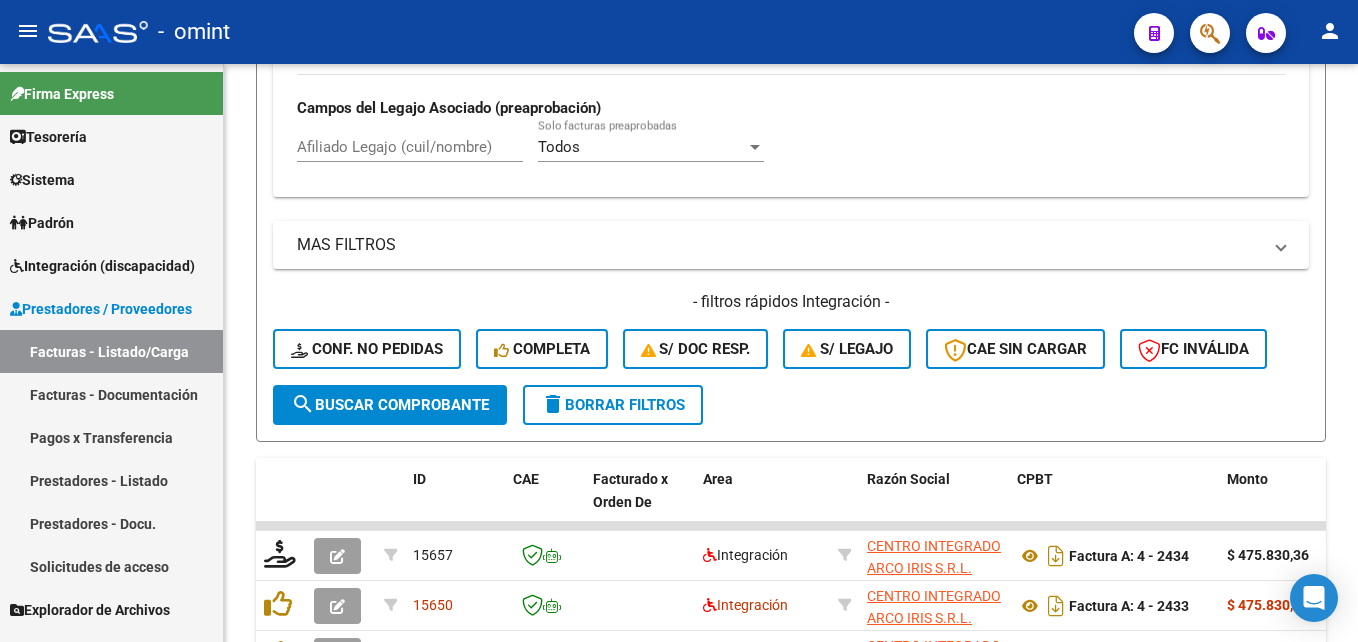 type on "30712404007" 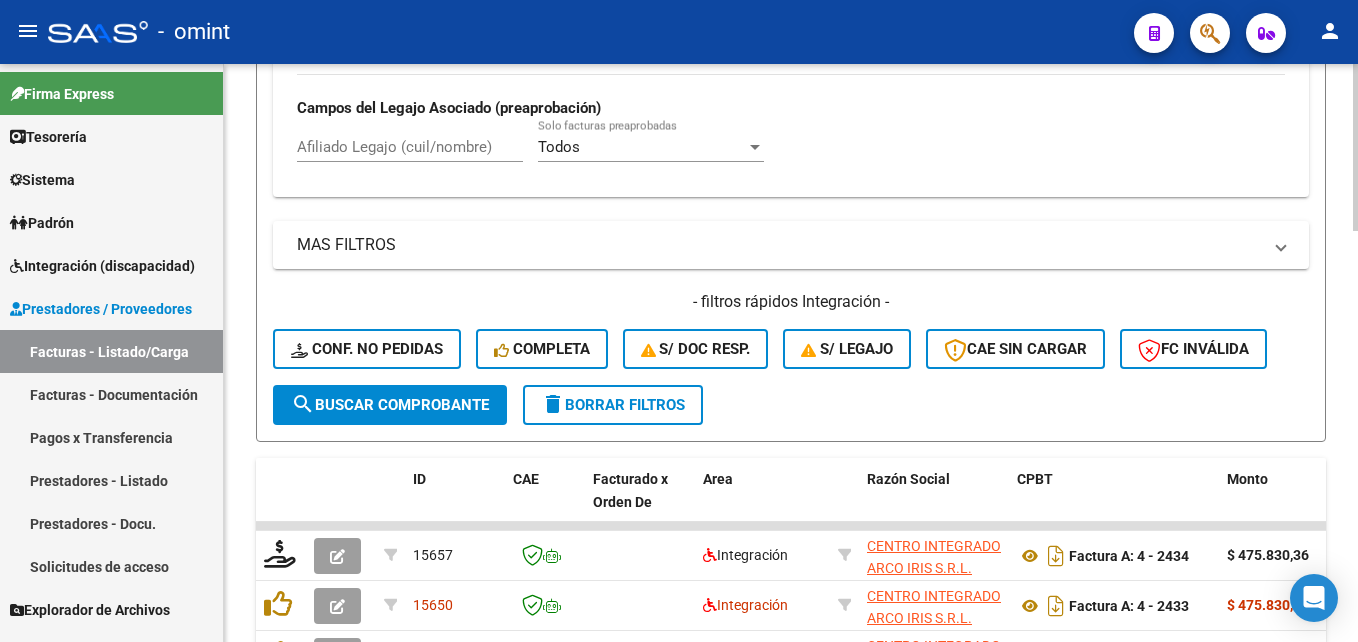 click on "Afiliado Legajo (cuil/nombre)" at bounding box center (410, 147) 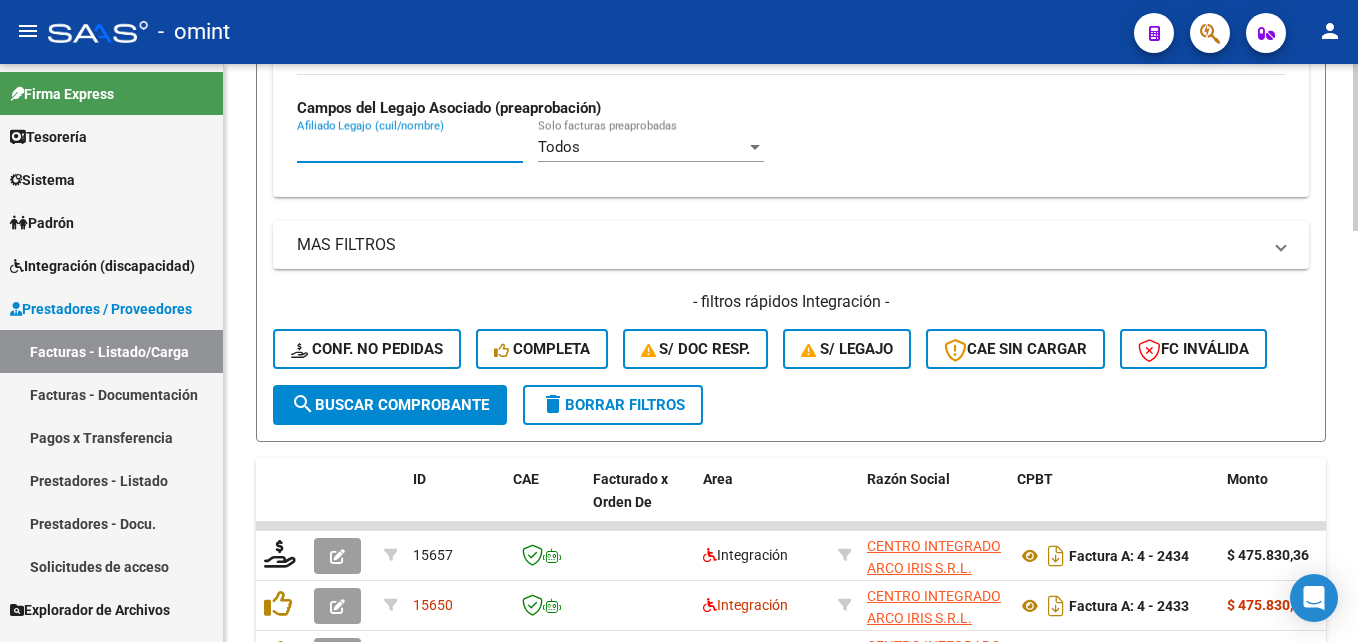 paste on "20-56785841-4" 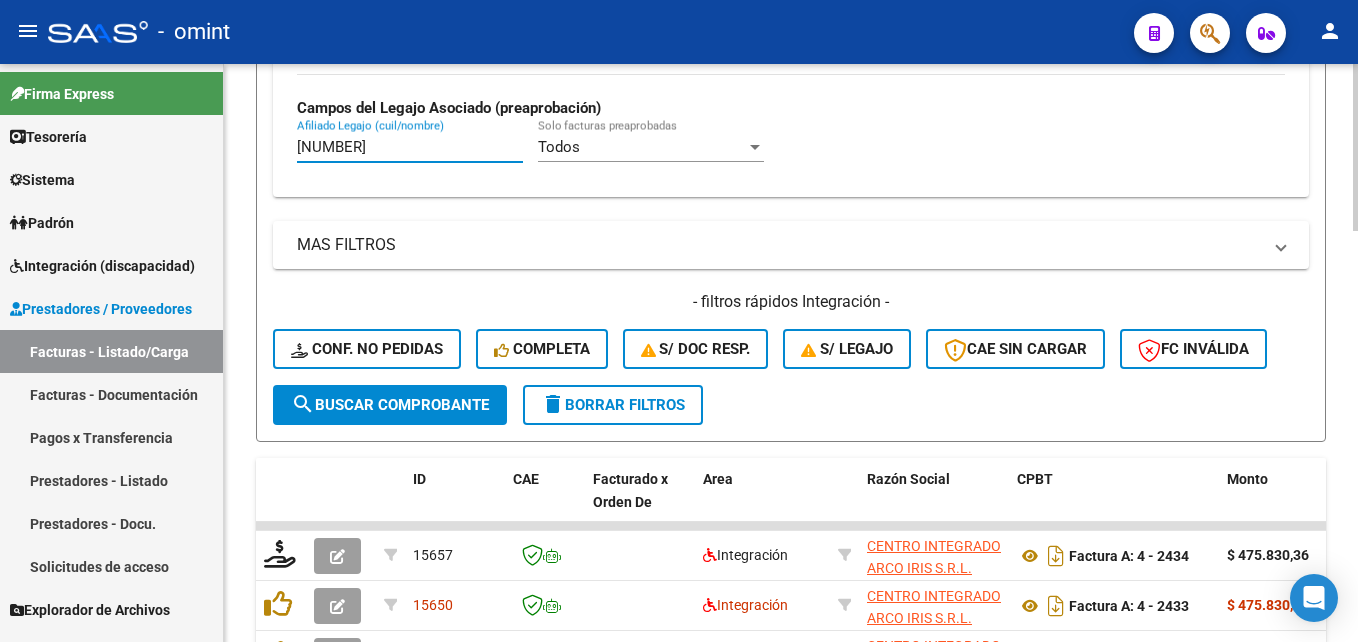 click on "20-56785841-4" at bounding box center [410, 147] 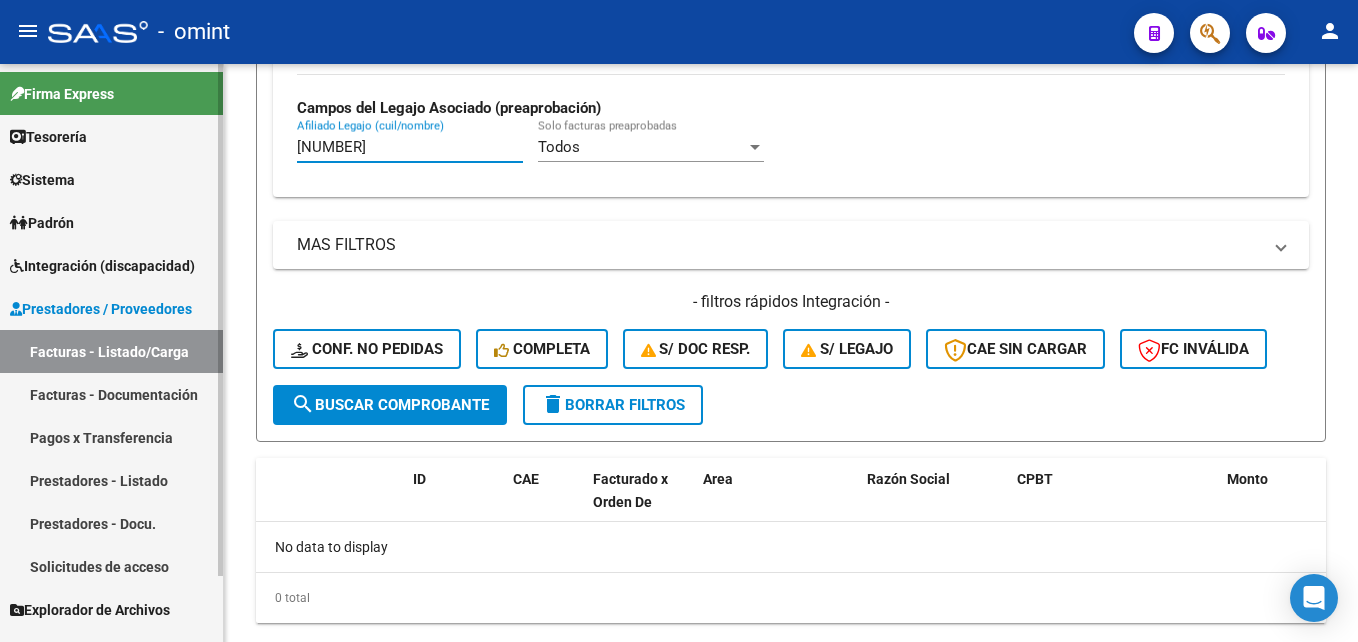 drag, startPoint x: 429, startPoint y: 152, endPoint x: 193, endPoint y: 136, distance: 236.54175 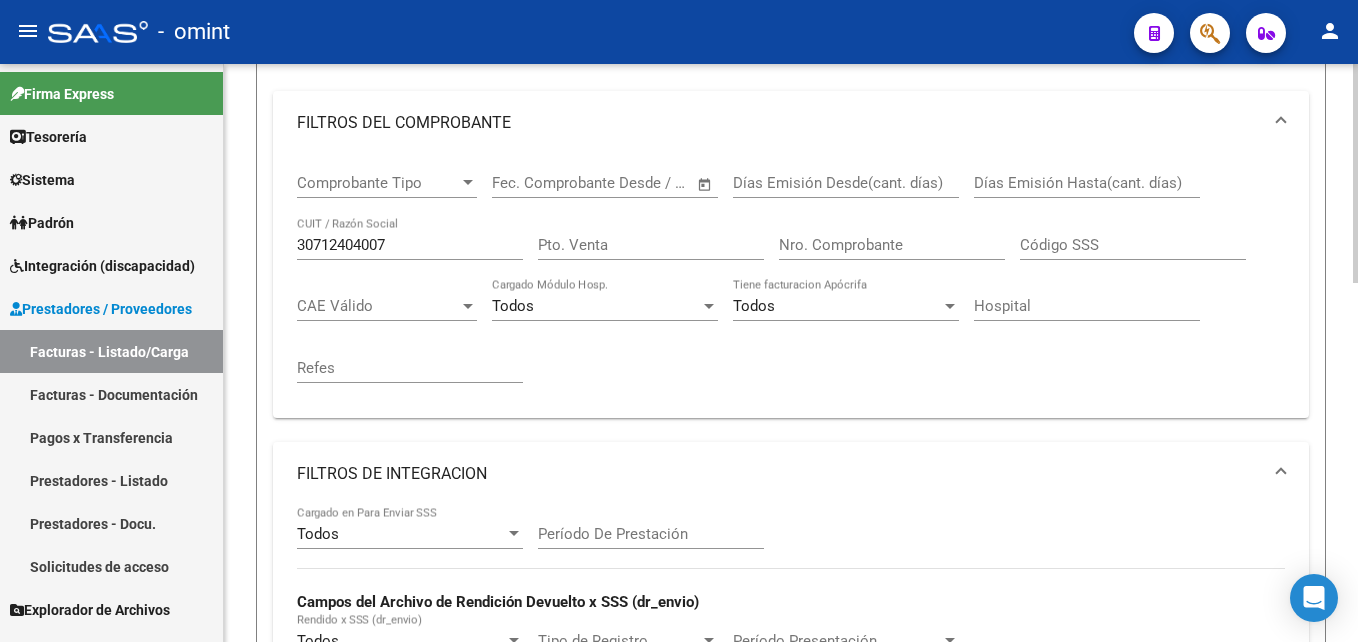 scroll, scrollTop: 0, scrollLeft: 0, axis: both 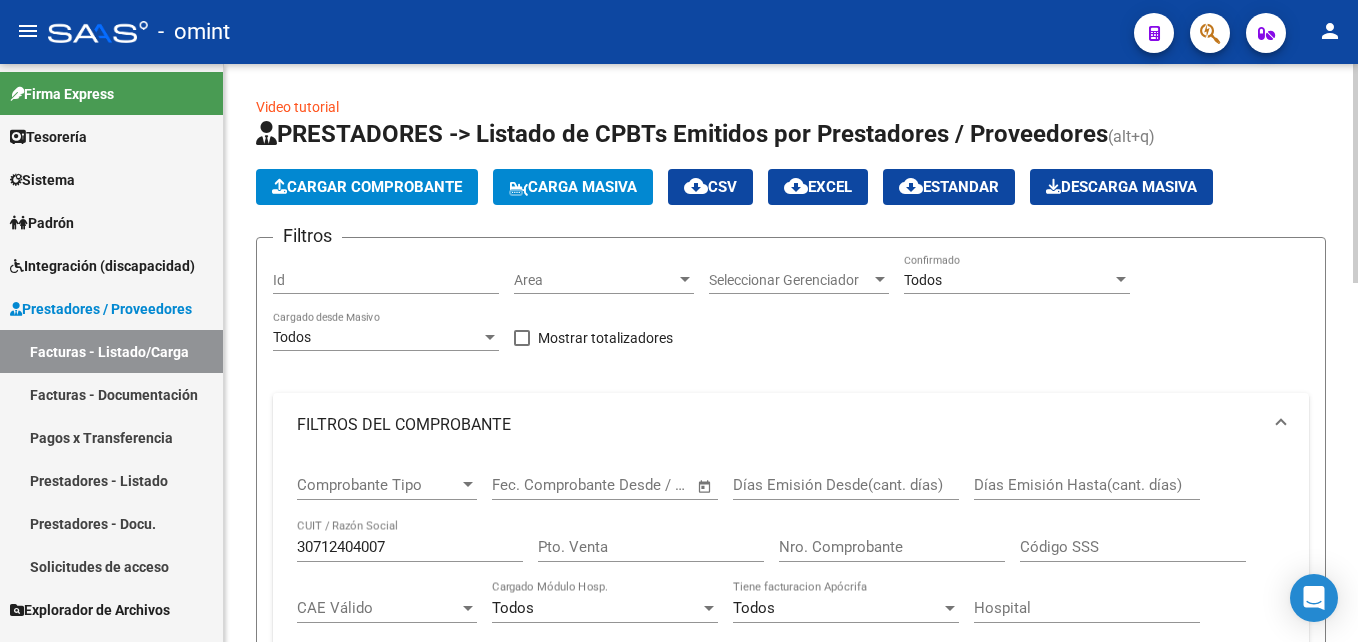 type on "[CUIL]" 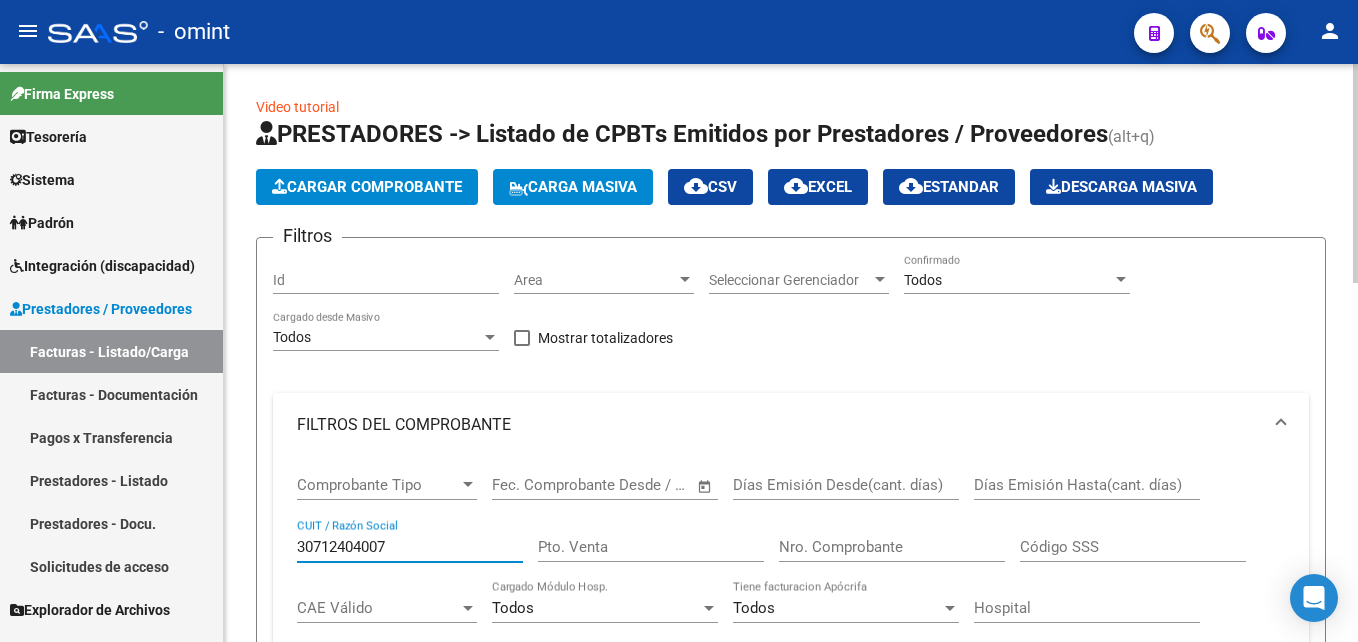 click on "30712404007" at bounding box center (410, 547) 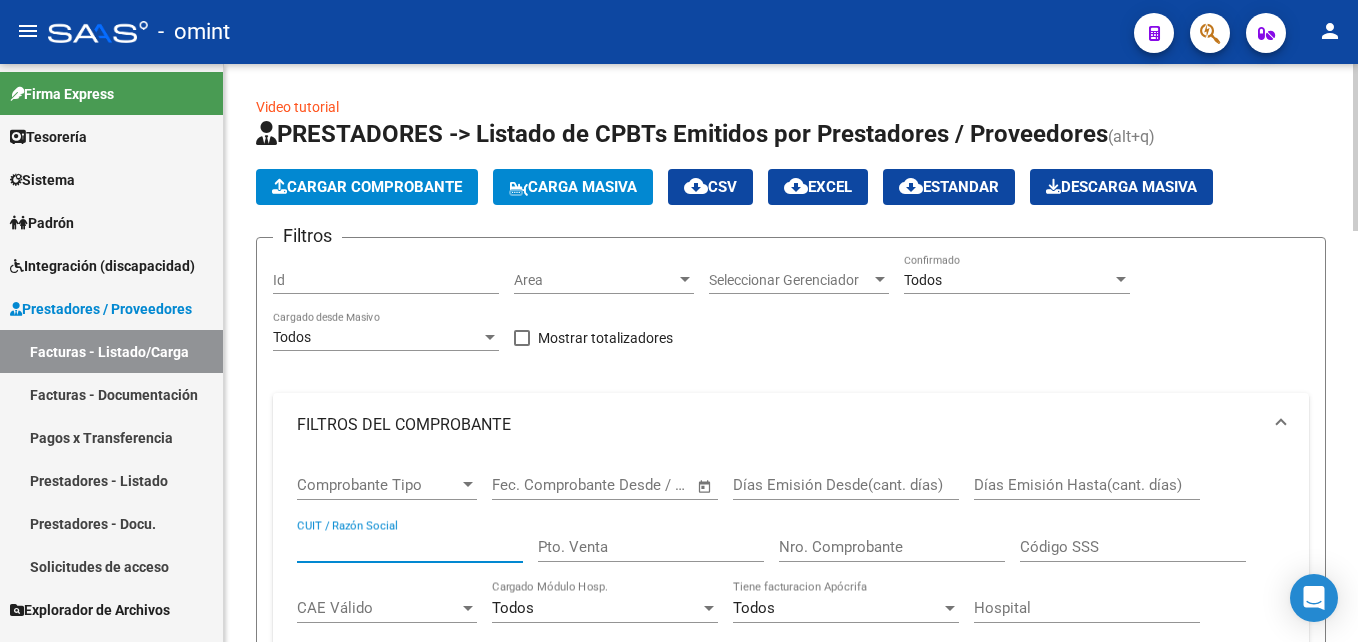 paste on "[CUIL]" 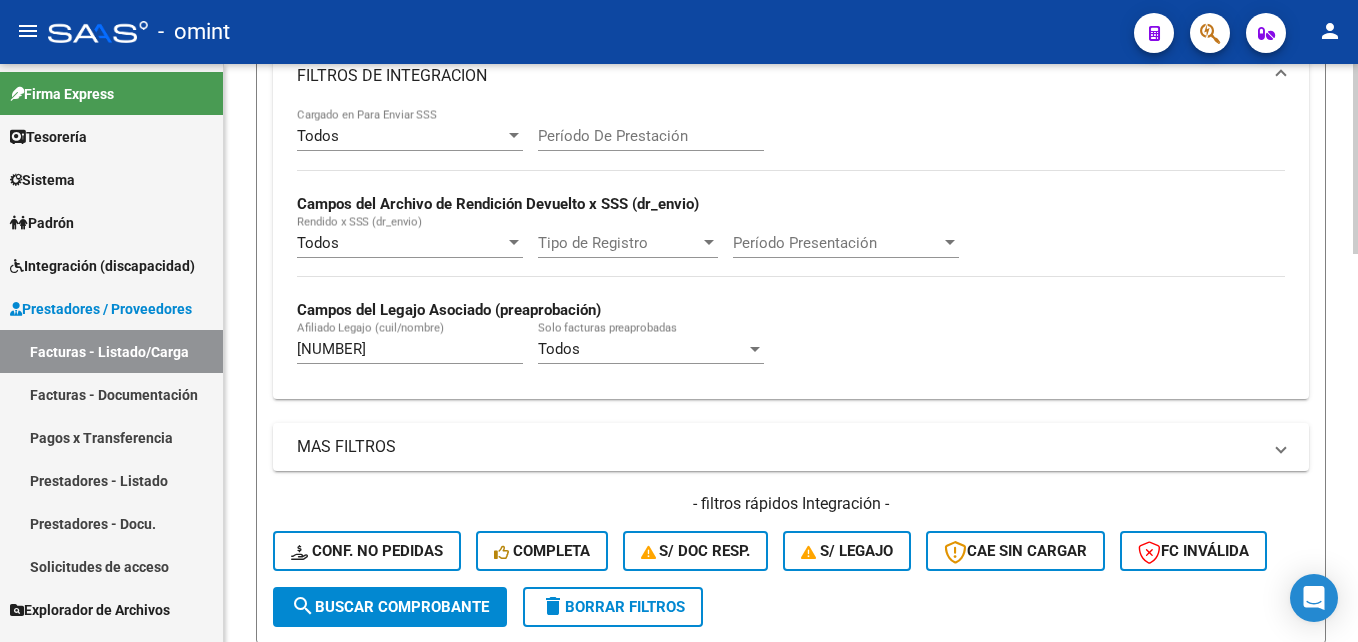 scroll, scrollTop: 1177, scrollLeft: 0, axis: vertical 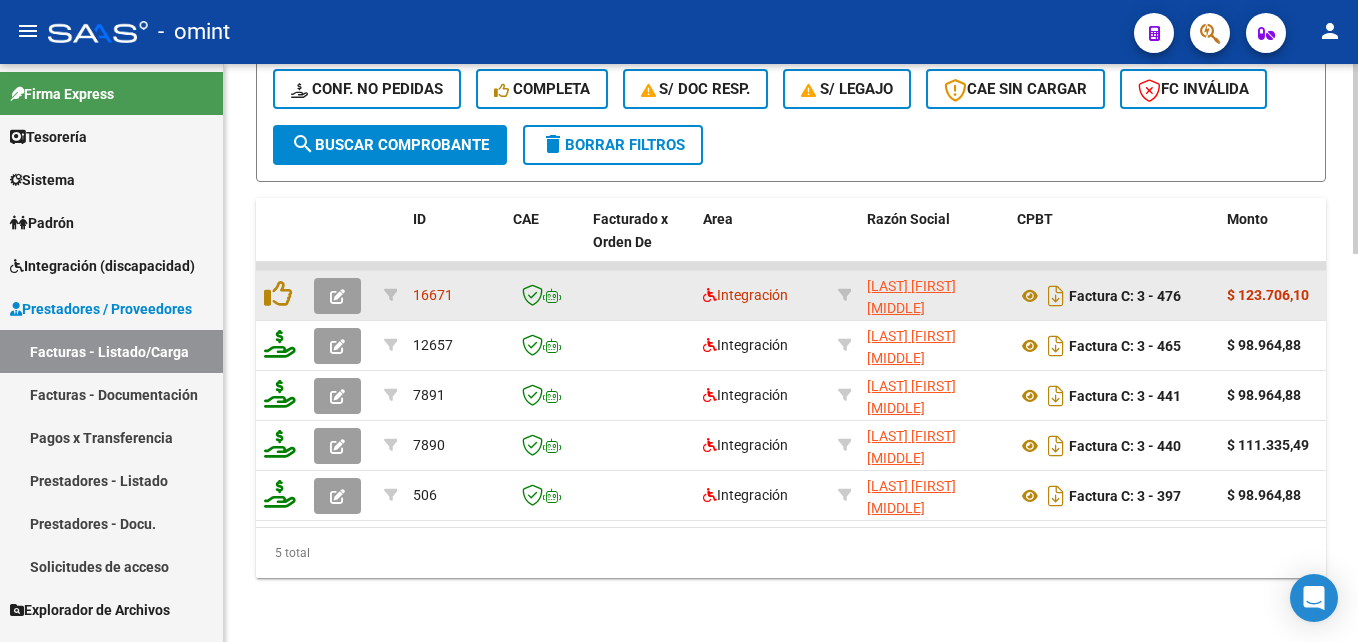 type on "[CUIL]" 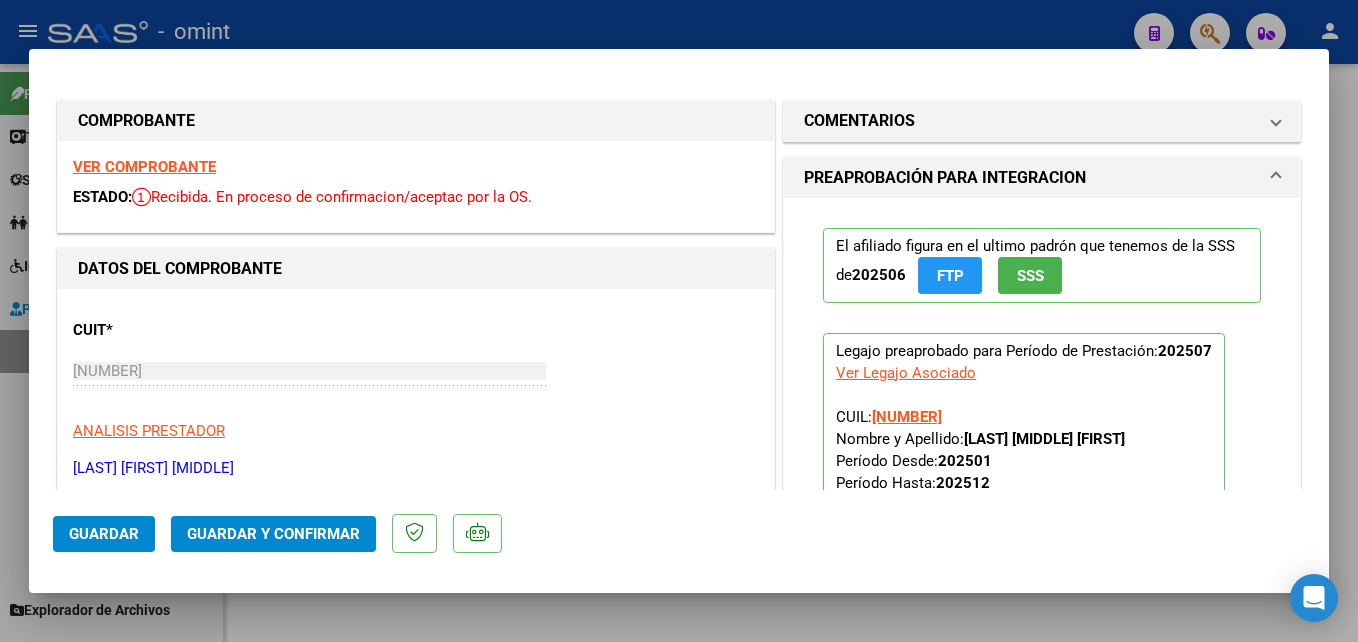 click on "VER COMPROBANTE" at bounding box center [144, 167] 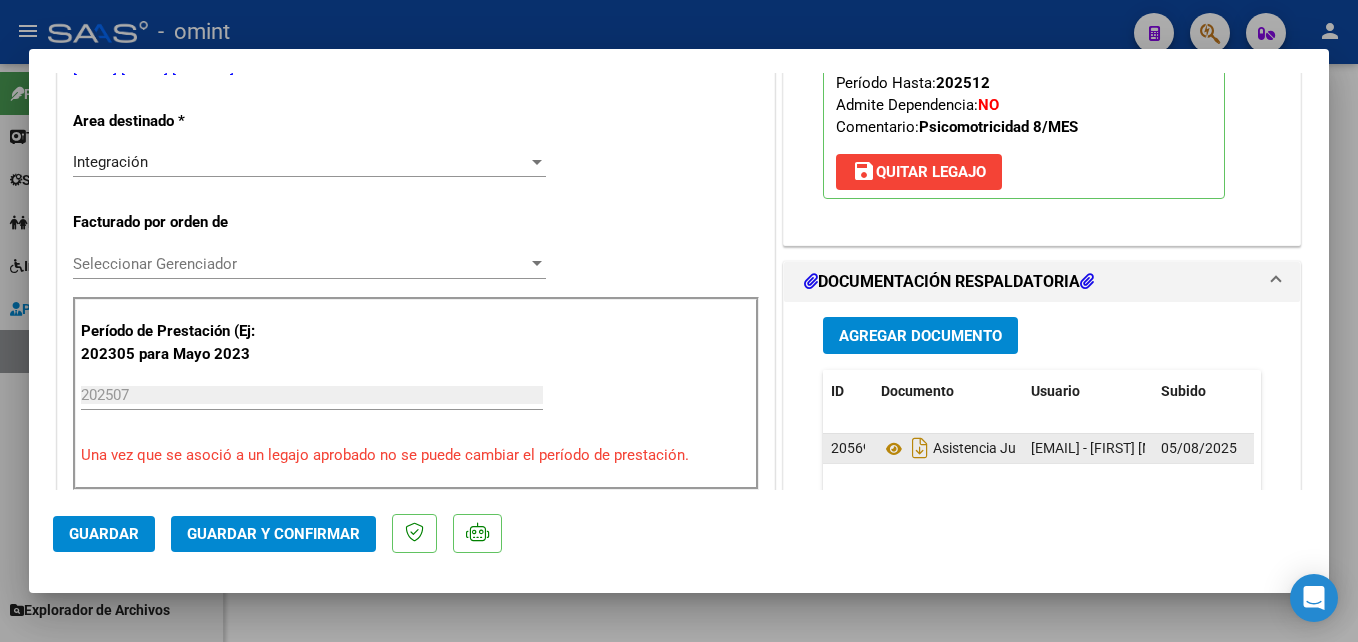 scroll, scrollTop: 500, scrollLeft: 0, axis: vertical 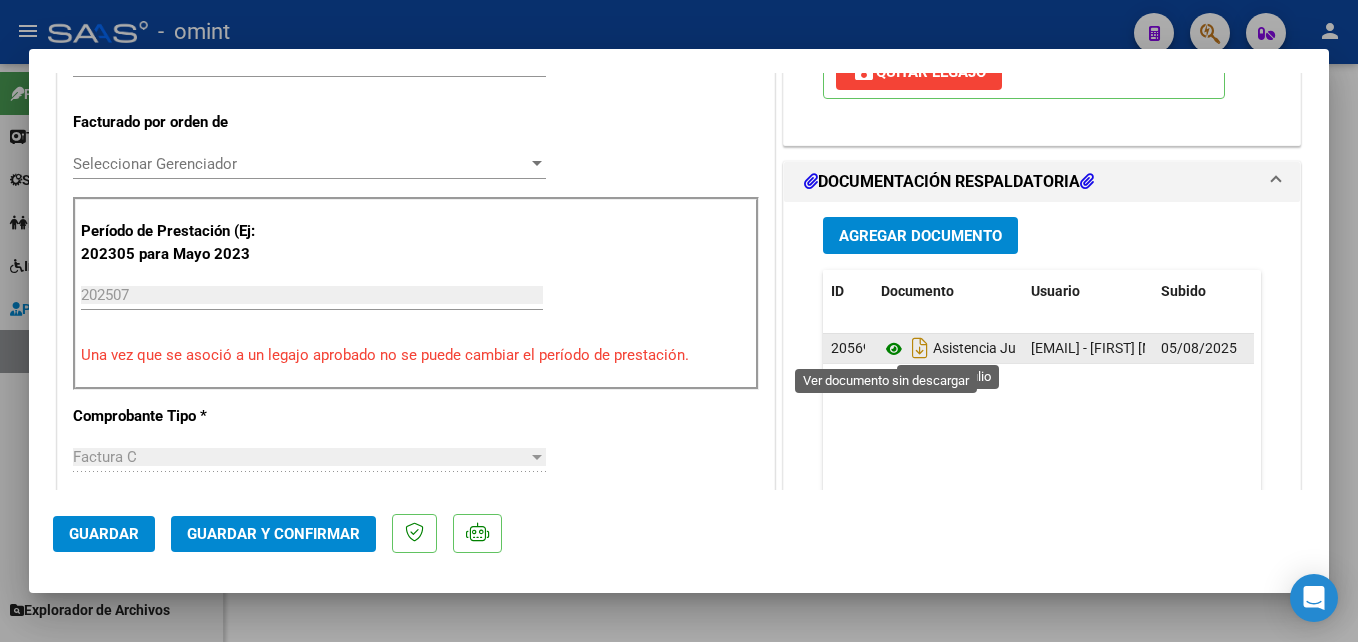 click 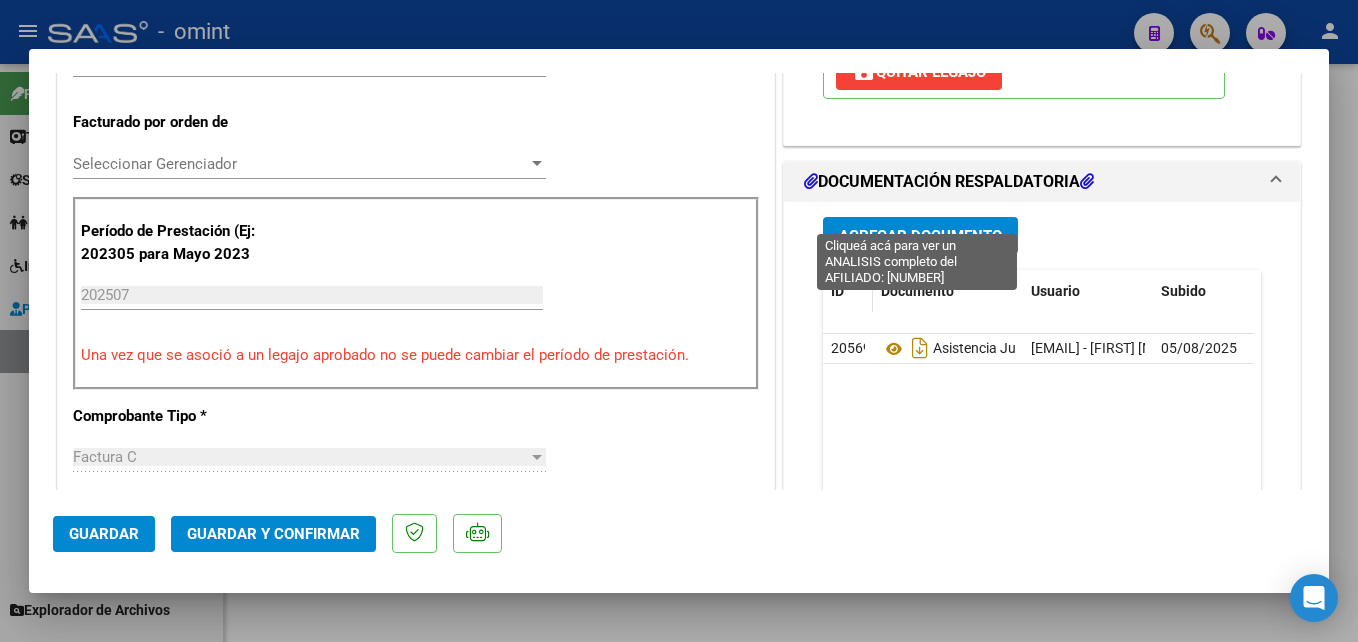 scroll, scrollTop: 600, scrollLeft: 0, axis: vertical 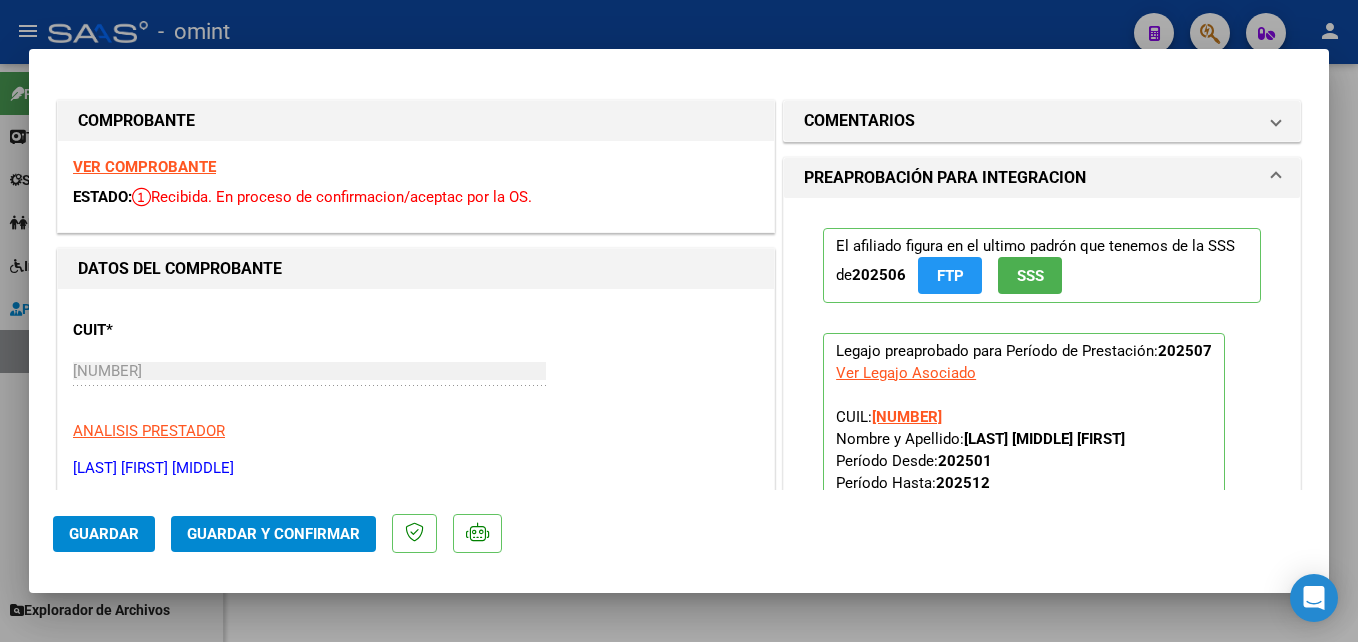 click on "VER COMPROBANTE" at bounding box center [144, 167] 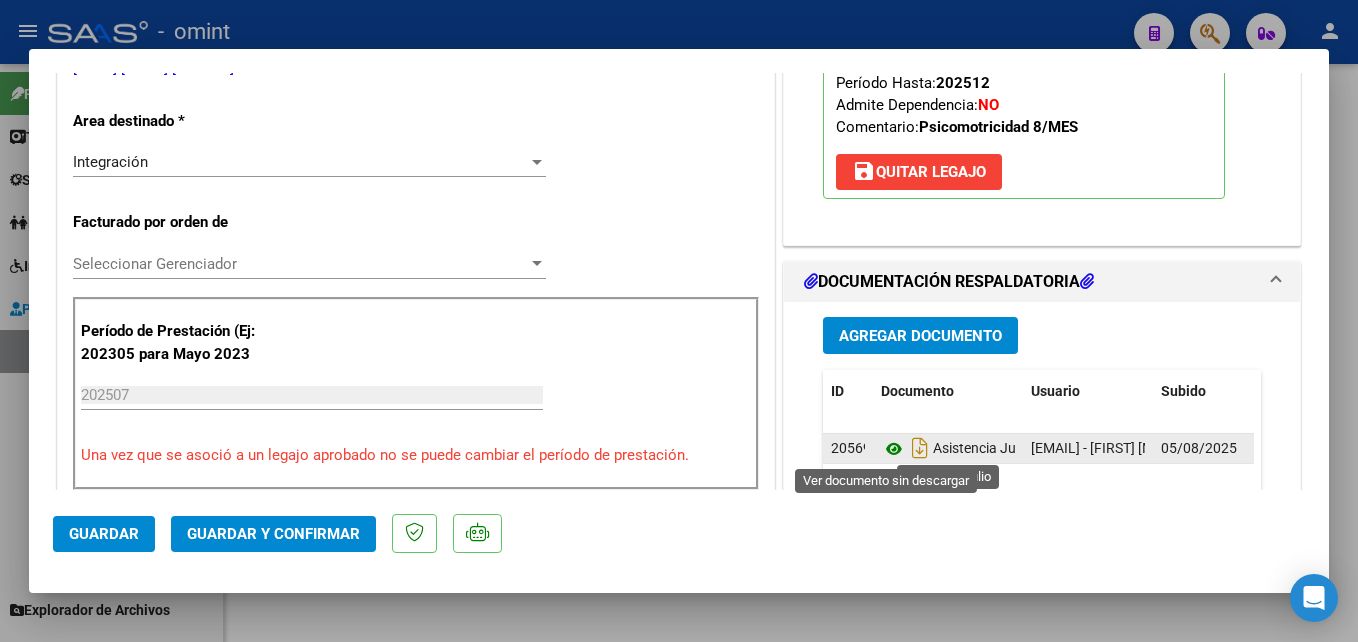 click 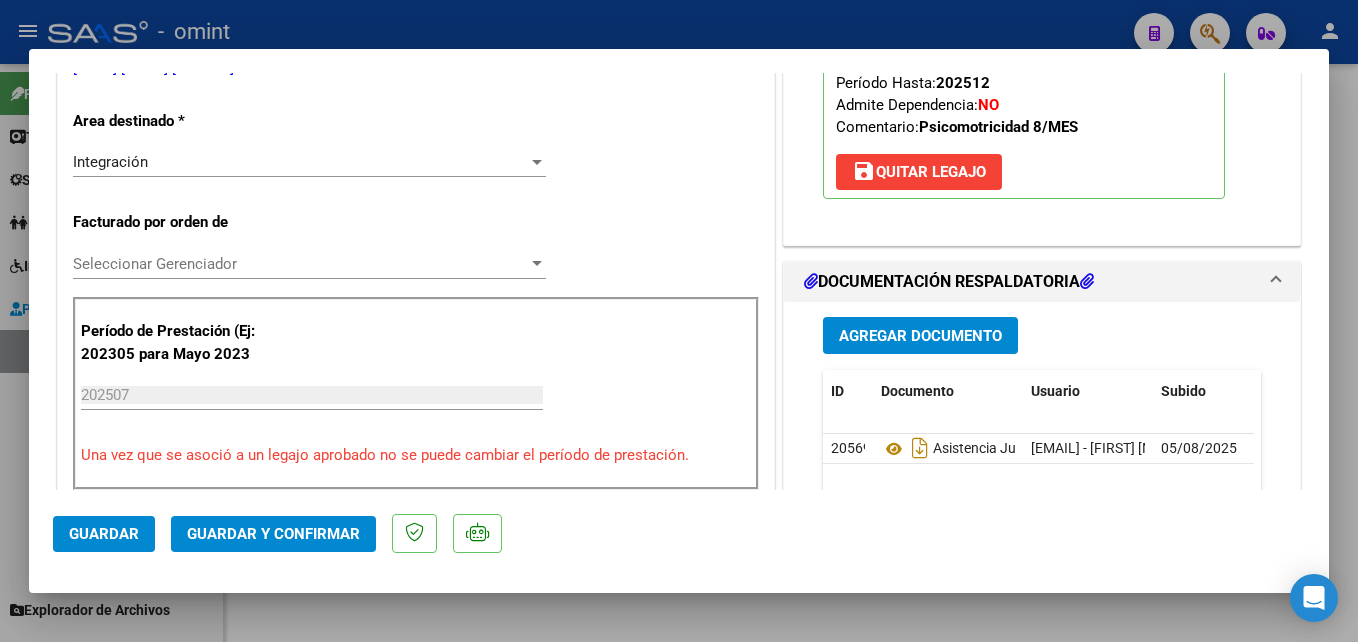 click on "Guardar y Confirmar" 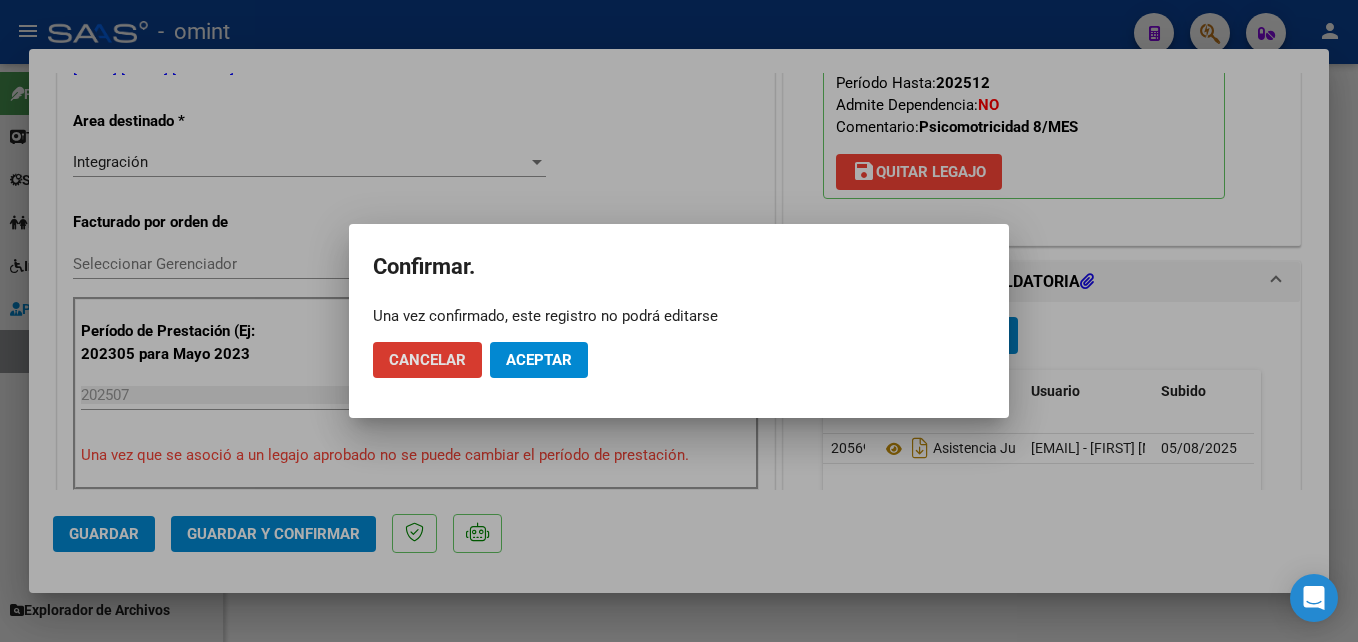 click on "Aceptar" 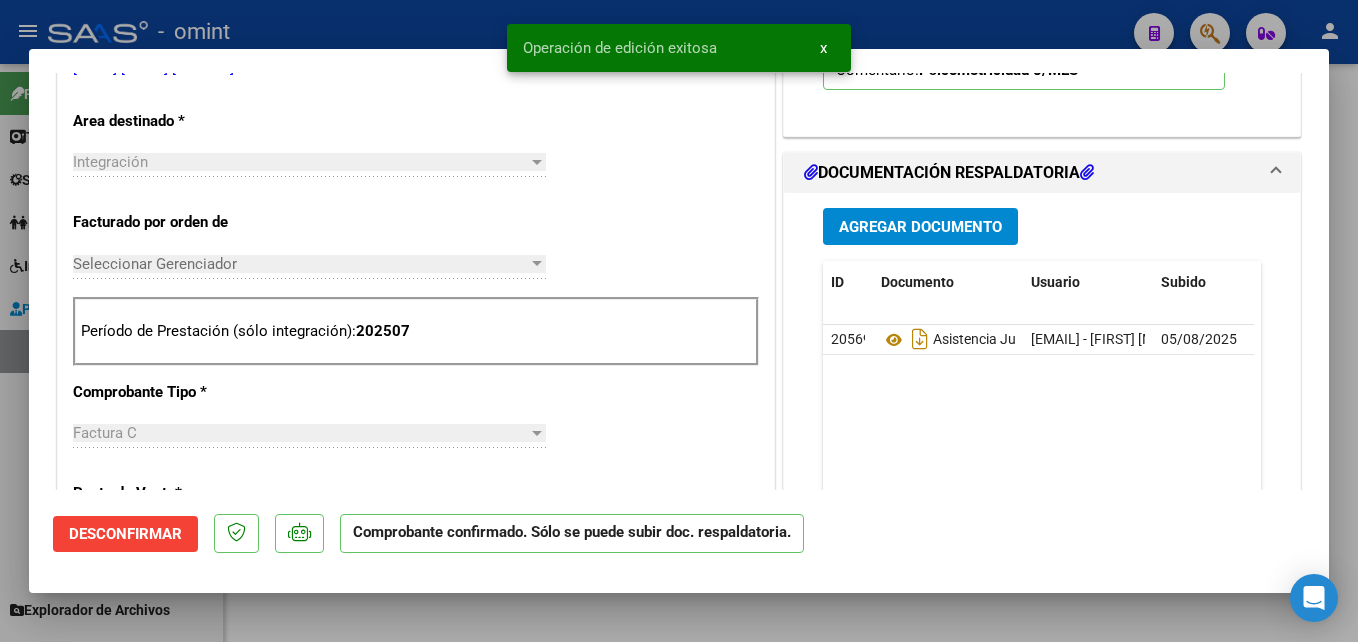 click at bounding box center (679, 321) 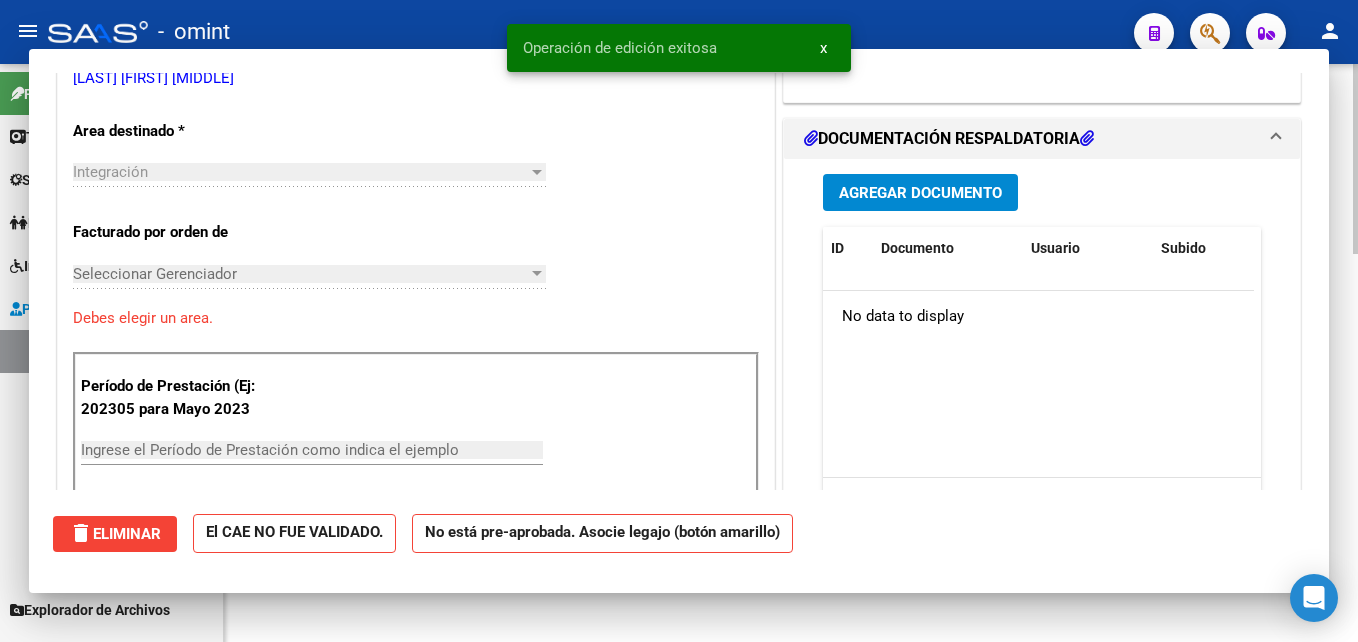 scroll, scrollTop: 0, scrollLeft: 0, axis: both 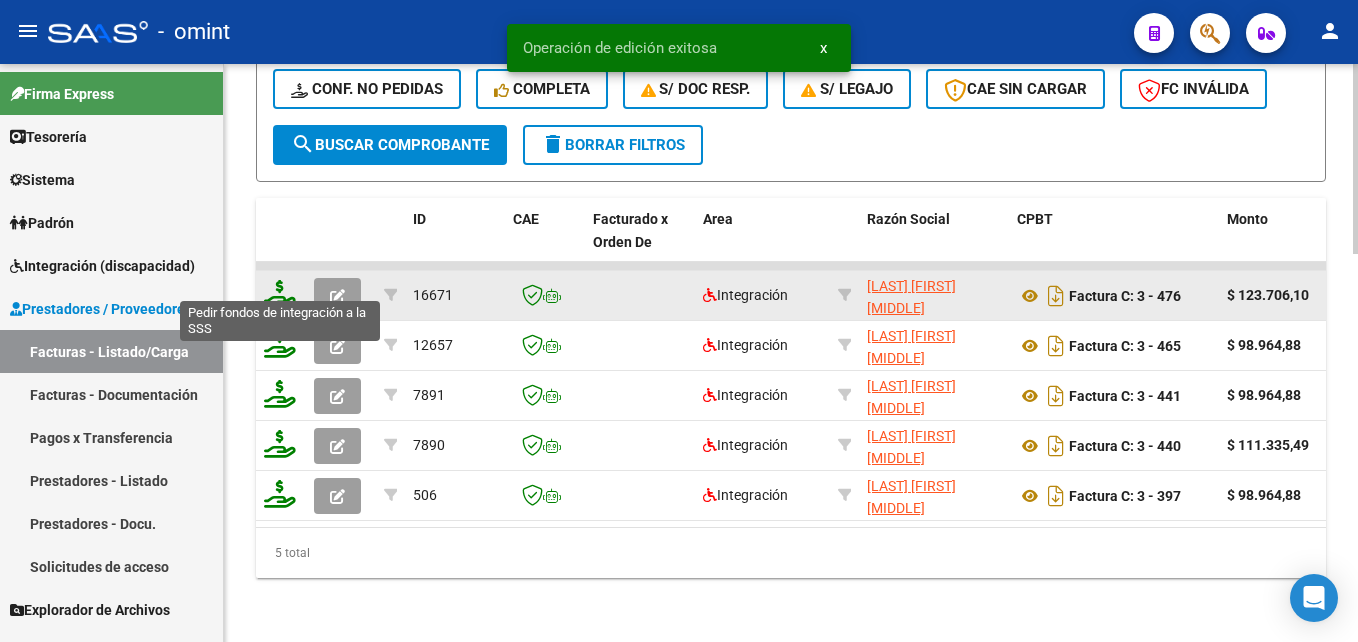 click 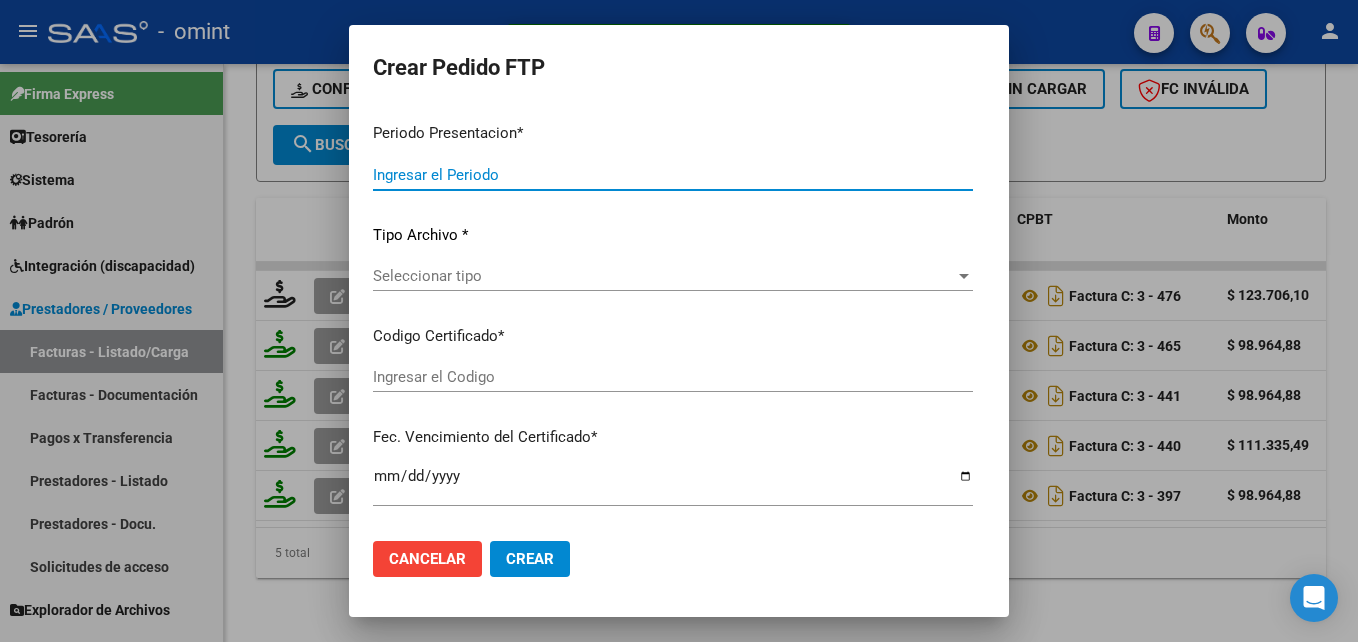 type on "202507" 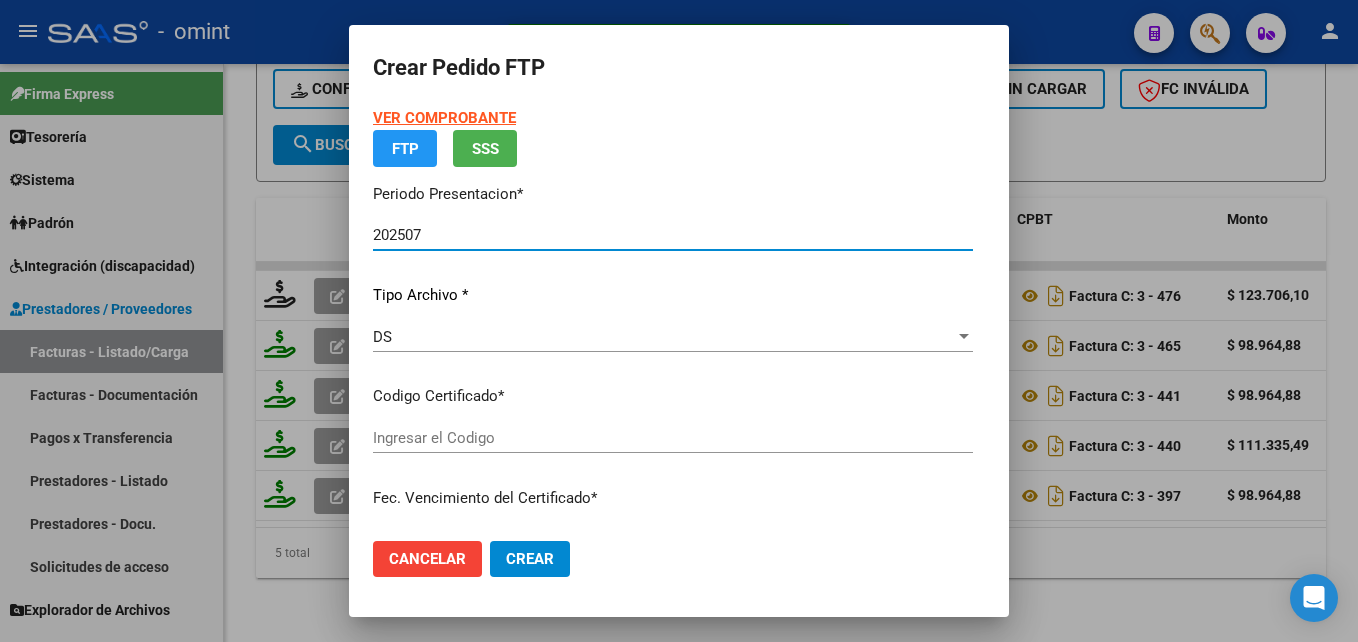 type on "3011455437" 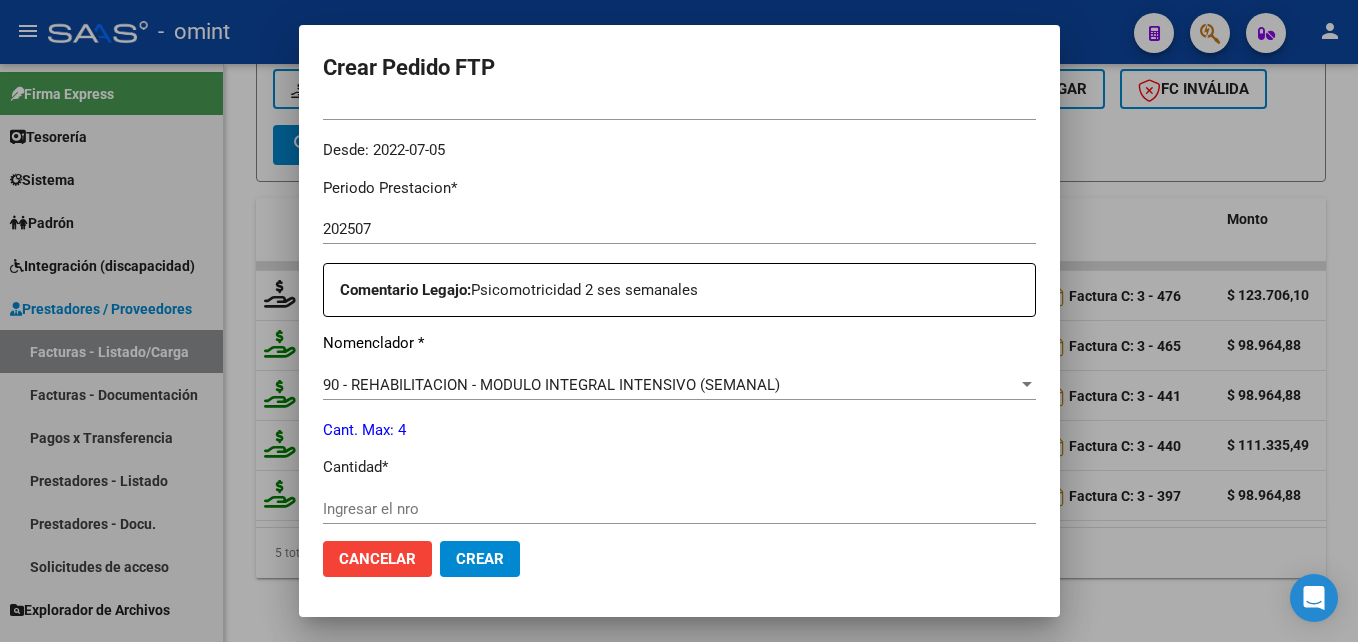 scroll, scrollTop: 700, scrollLeft: 0, axis: vertical 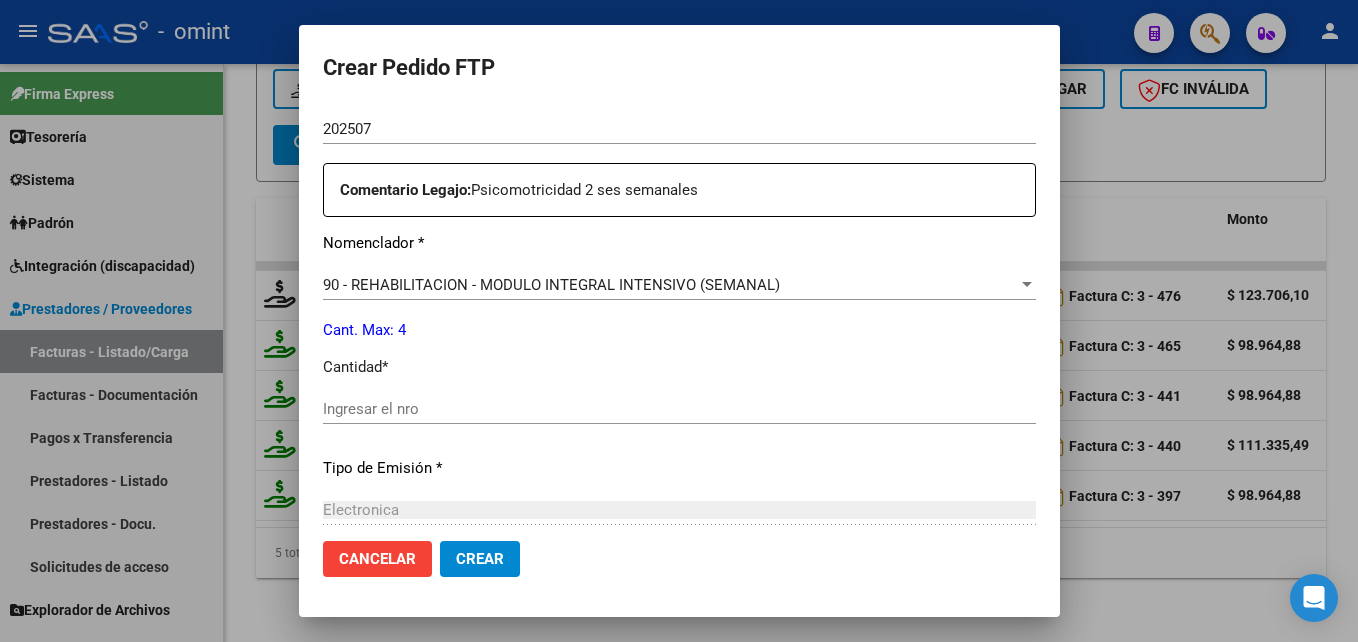 click on "Ingresar el nro" 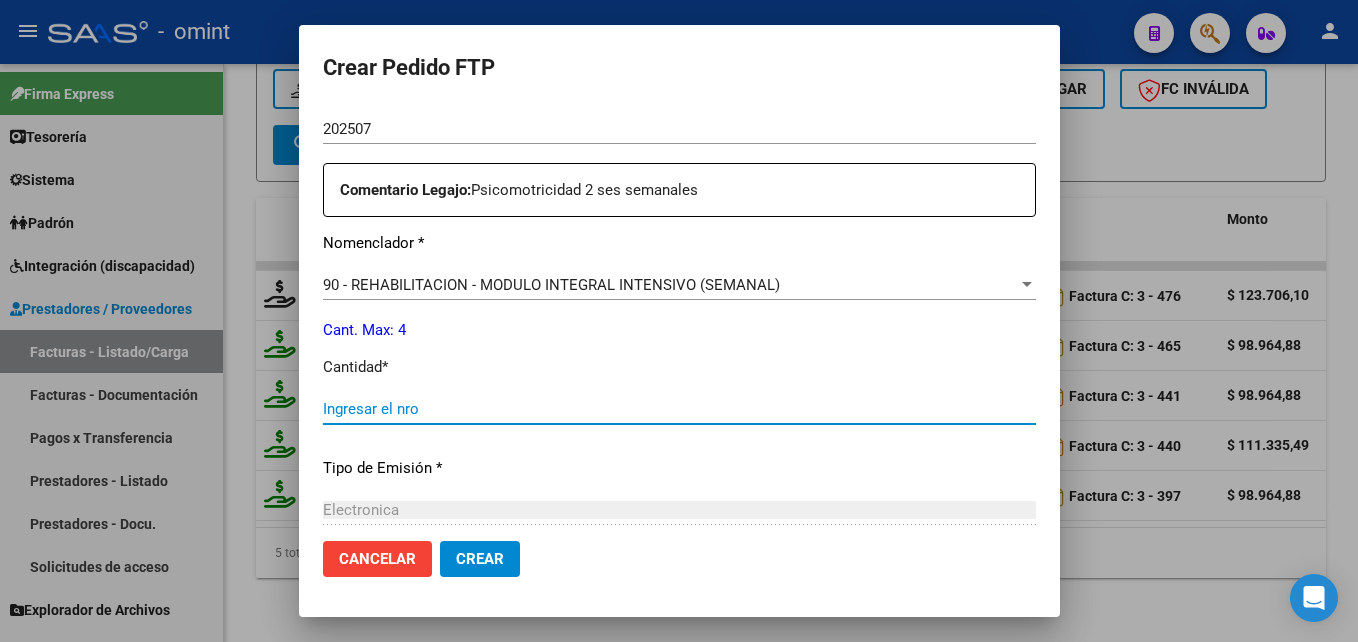 click on "Ingresar el nro" at bounding box center (679, 409) 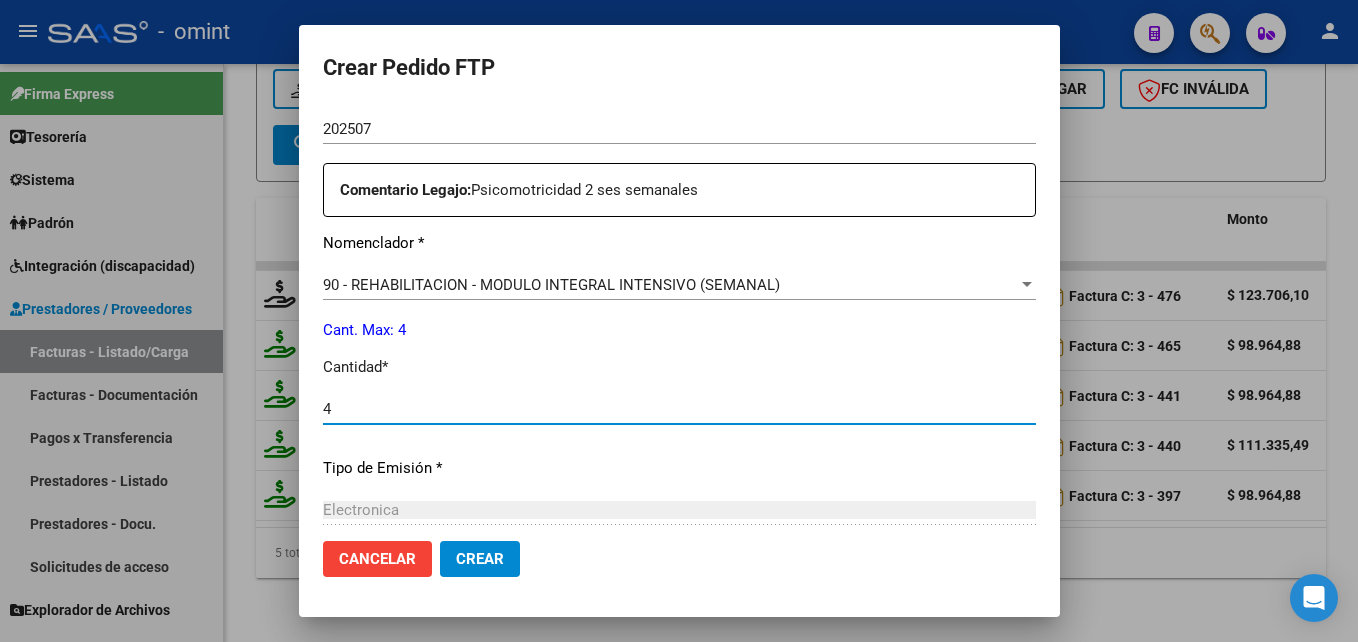 type on "4" 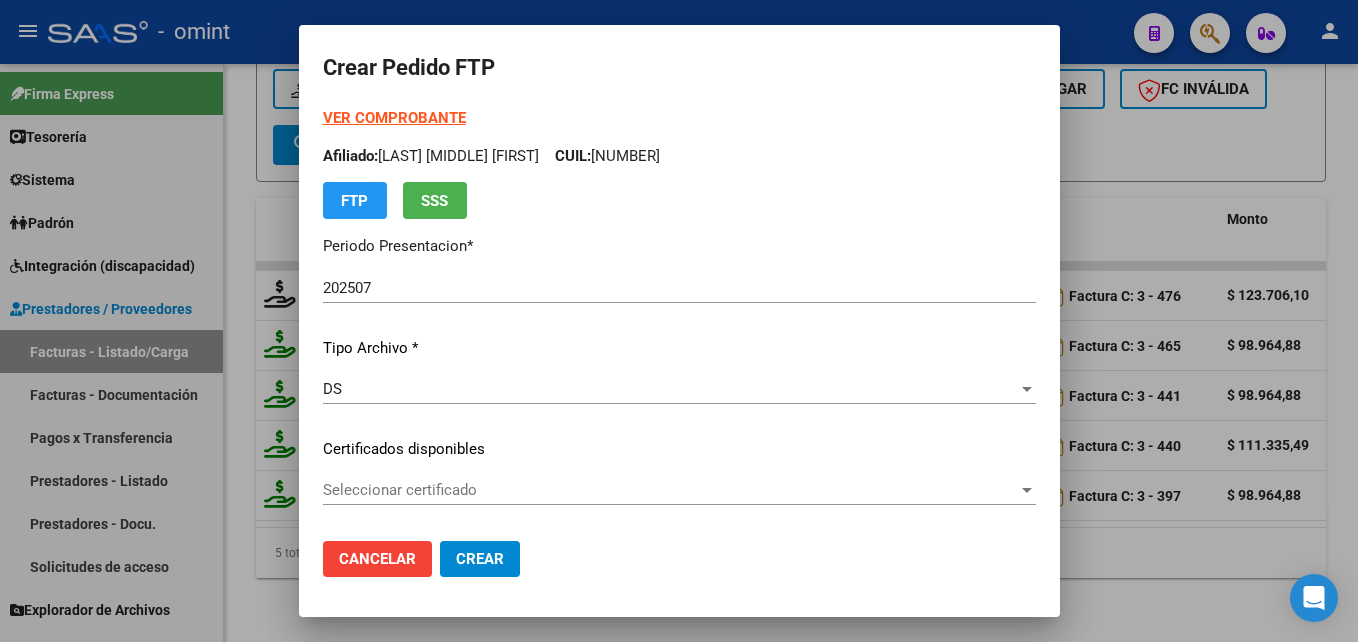 scroll, scrollTop: 200, scrollLeft: 0, axis: vertical 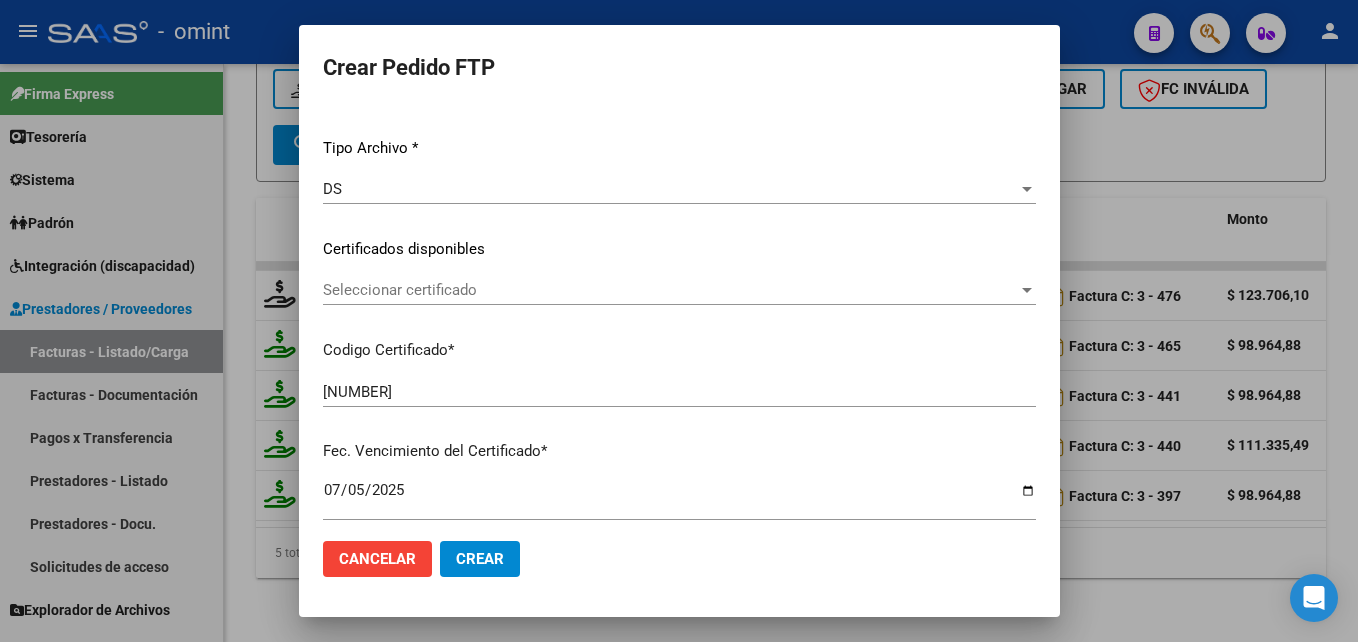 click on "Seleccionar certificado Seleccionar certificado" 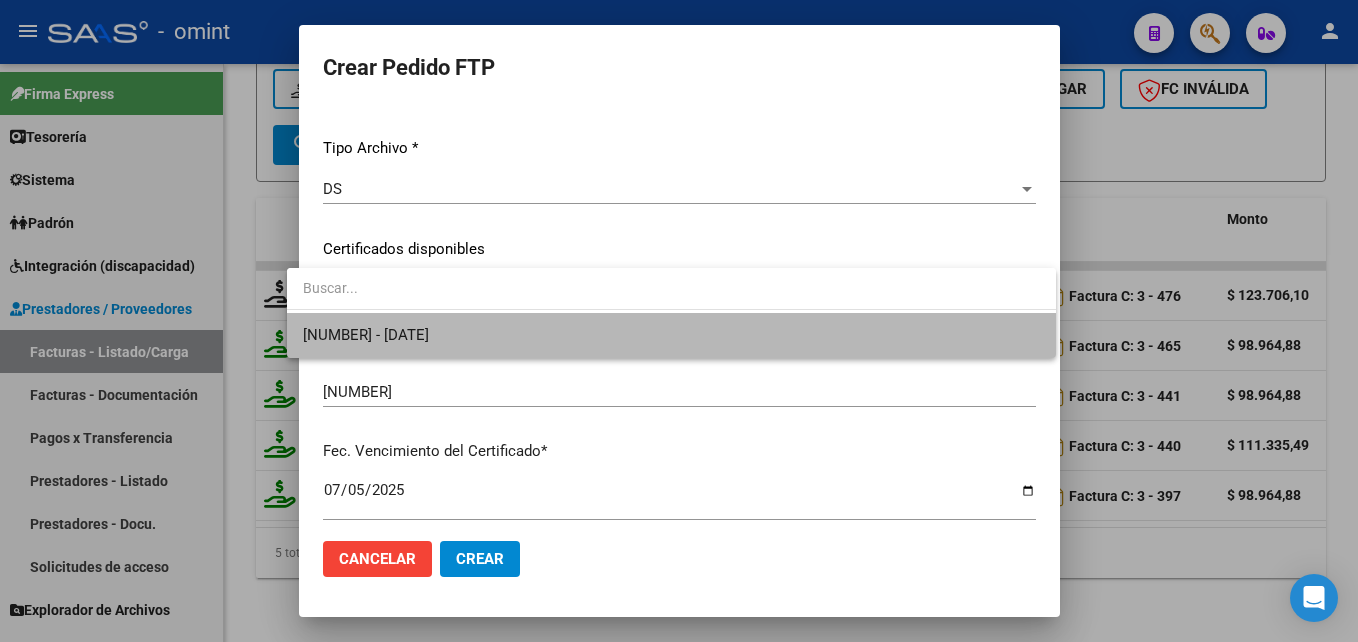 click on "3011455437 - 2025-07-05" at bounding box center (671, 335) 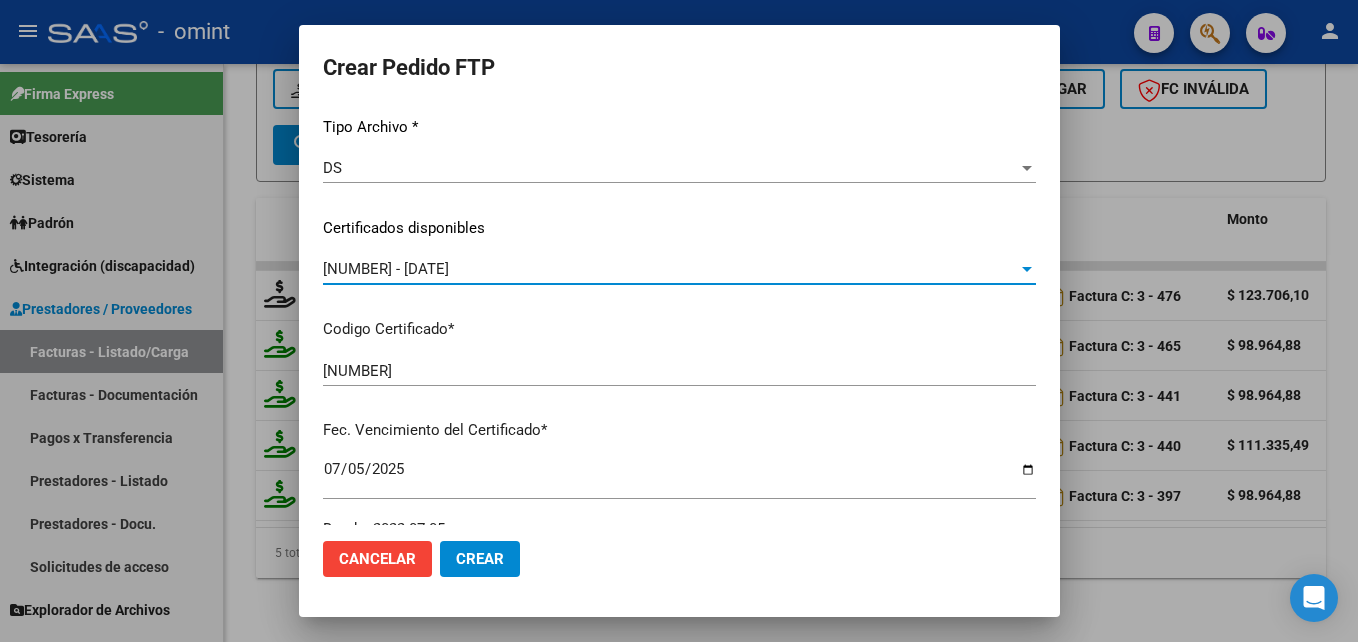 scroll, scrollTop: 0, scrollLeft: 0, axis: both 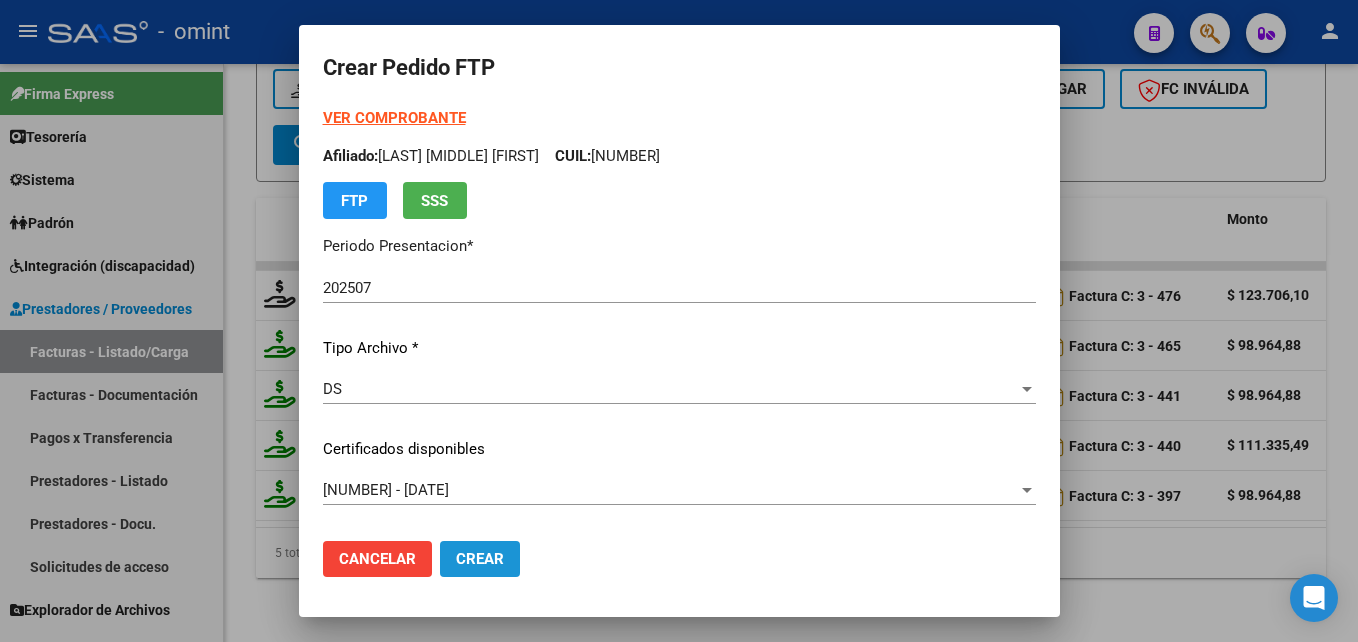 click on "Crear" 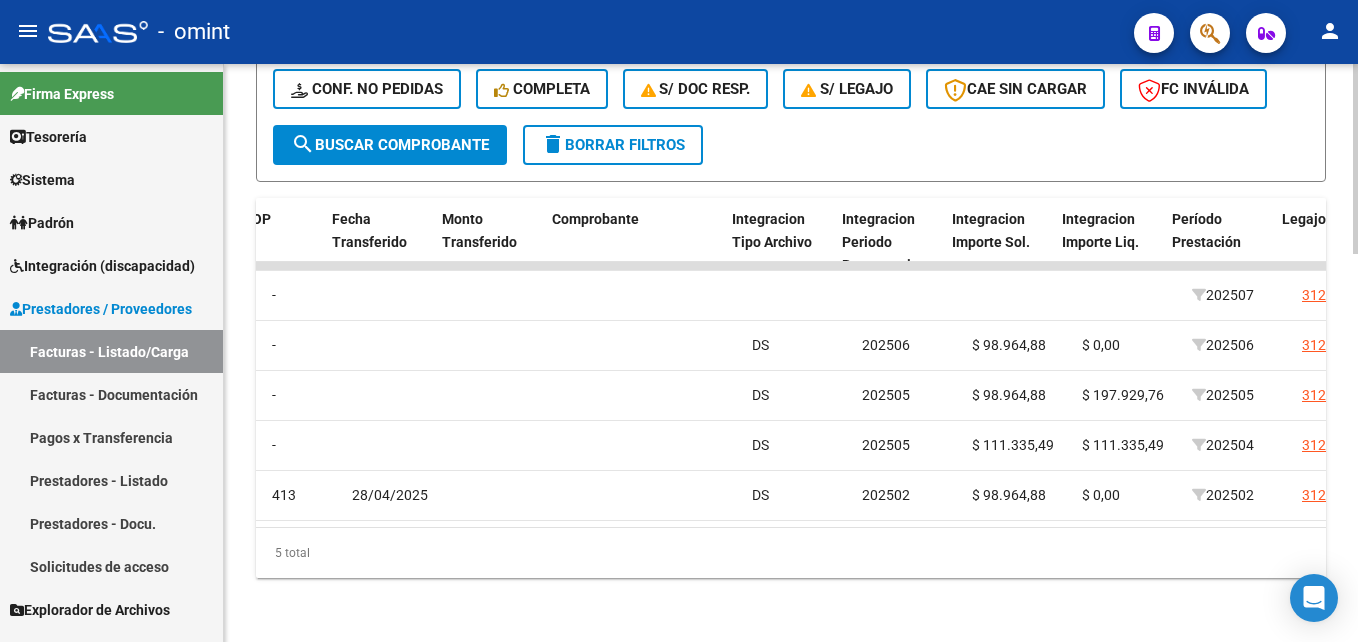 scroll, scrollTop: 0, scrollLeft: 1970, axis: horizontal 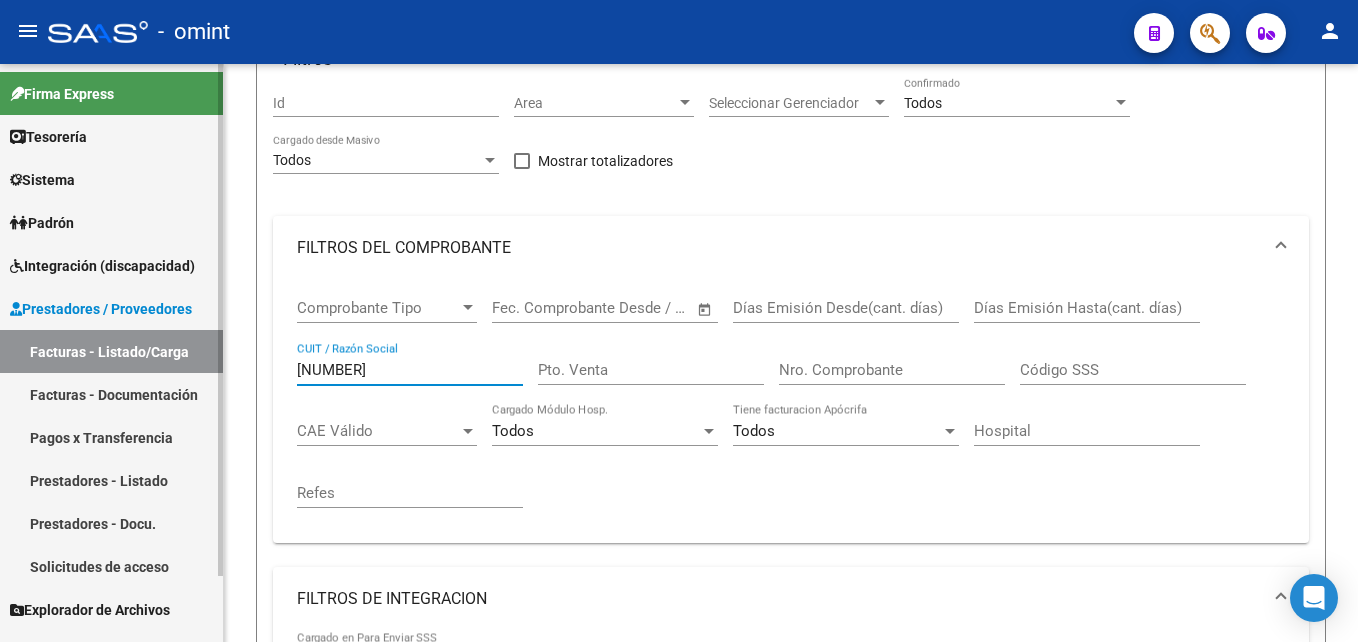 drag, startPoint x: 418, startPoint y: 372, endPoint x: 153, endPoint y: 355, distance: 265.5447 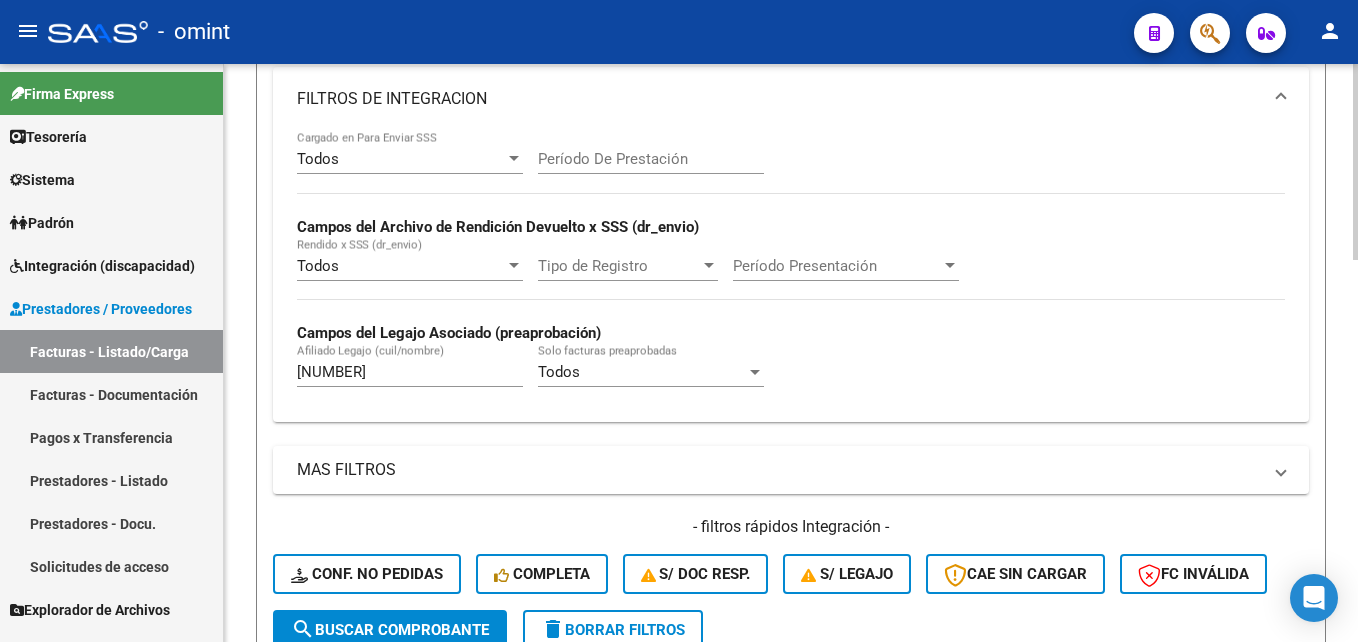 scroll, scrollTop: 1127, scrollLeft: 0, axis: vertical 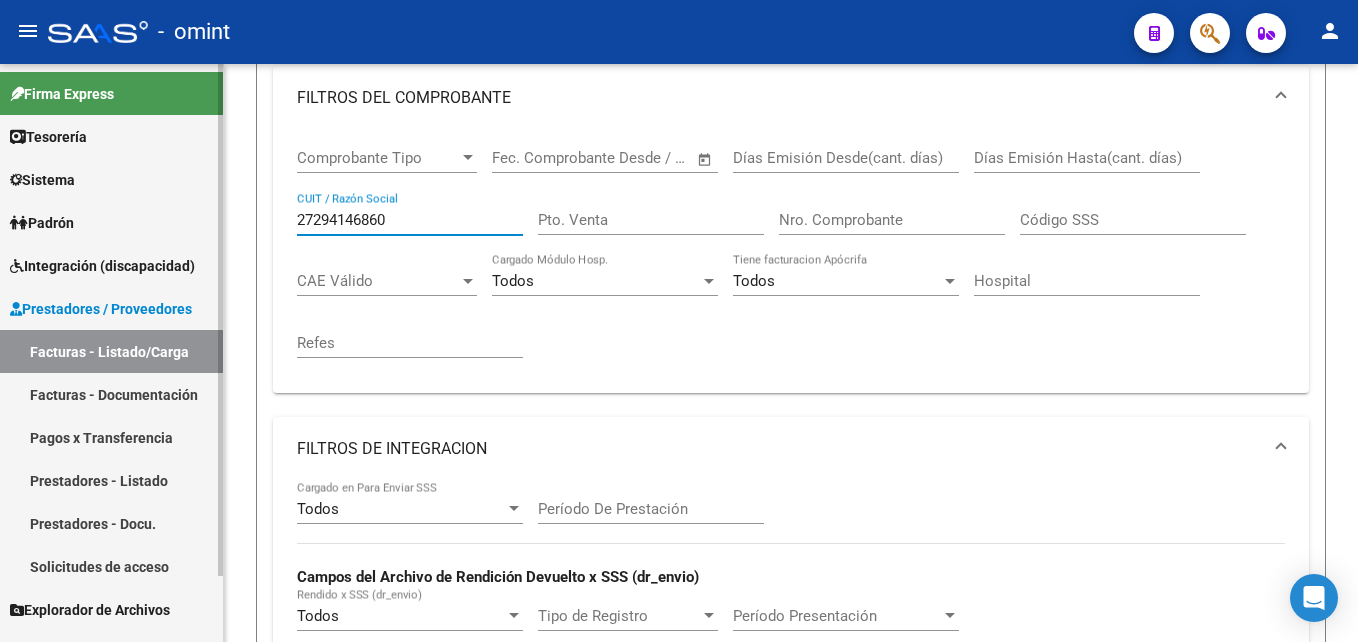 drag, startPoint x: 399, startPoint y: 220, endPoint x: 110, endPoint y: 219, distance: 289.00174 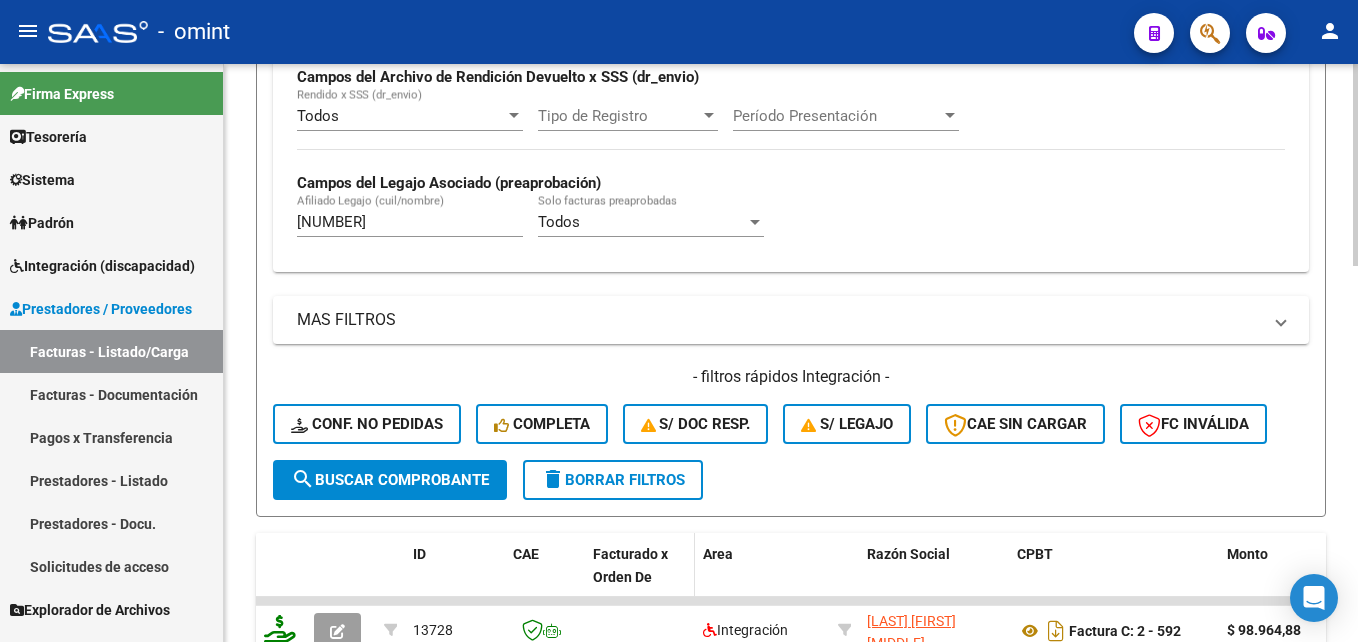 scroll, scrollTop: 1077, scrollLeft: 0, axis: vertical 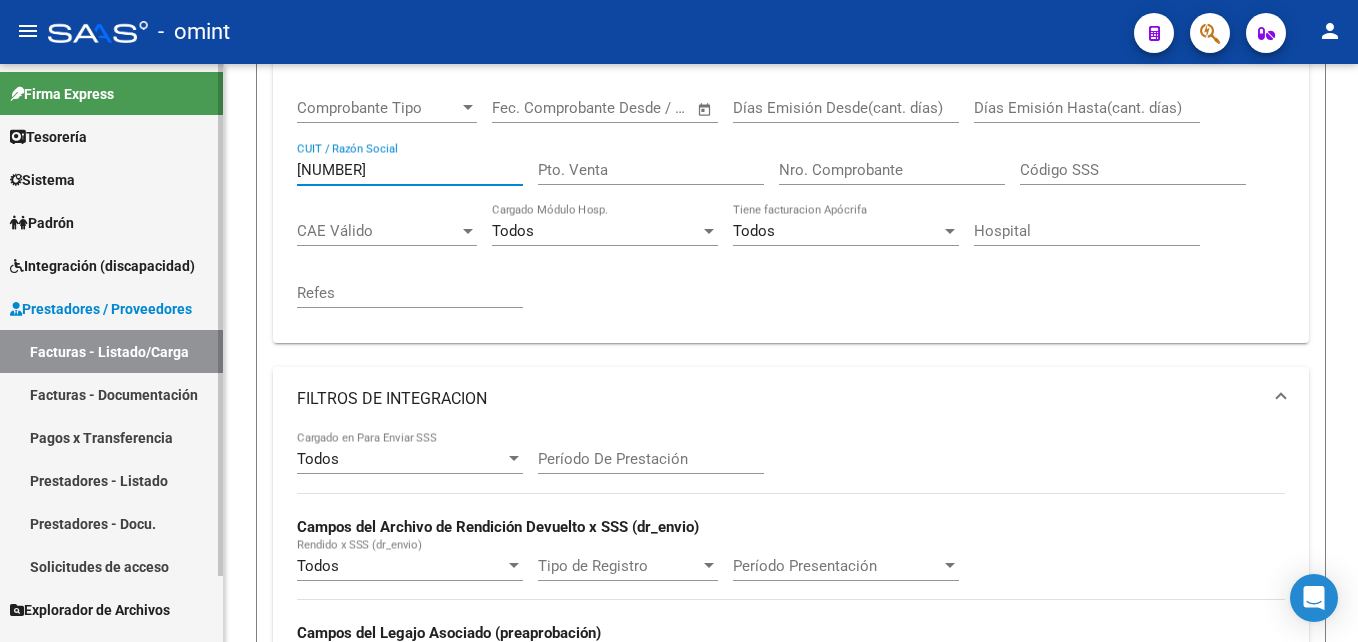 drag, startPoint x: 400, startPoint y: 166, endPoint x: 156, endPoint y: 179, distance: 244.34607 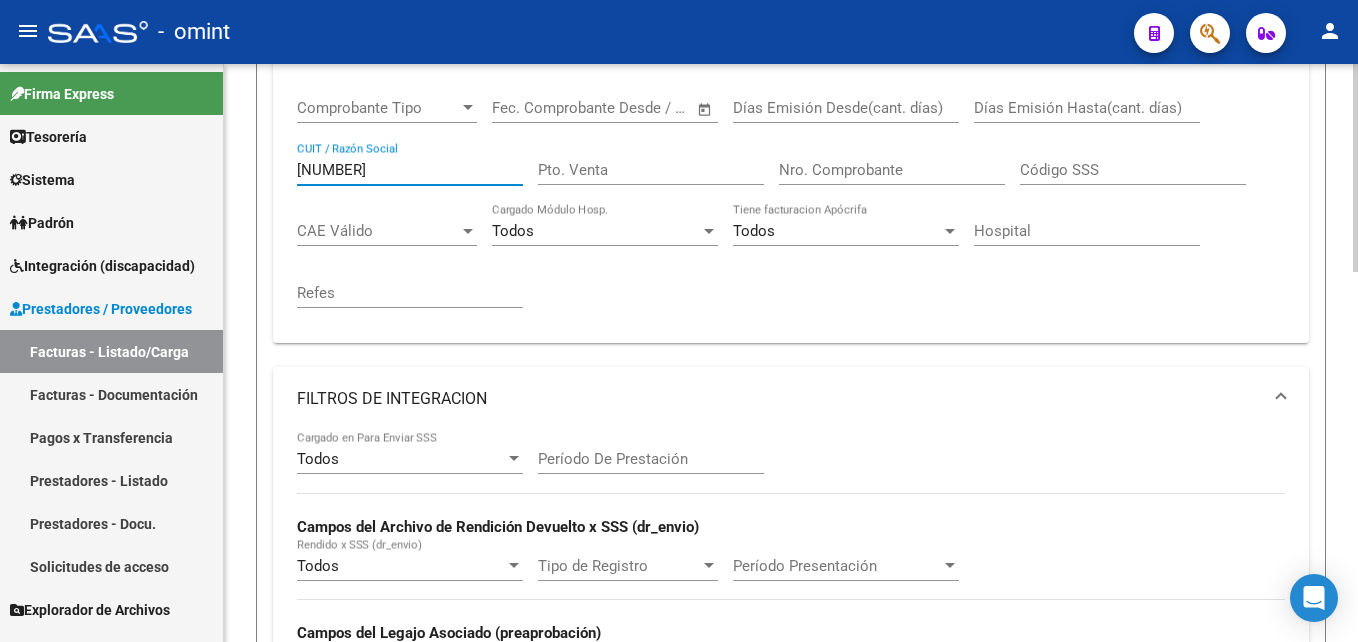 type on "27284615447" 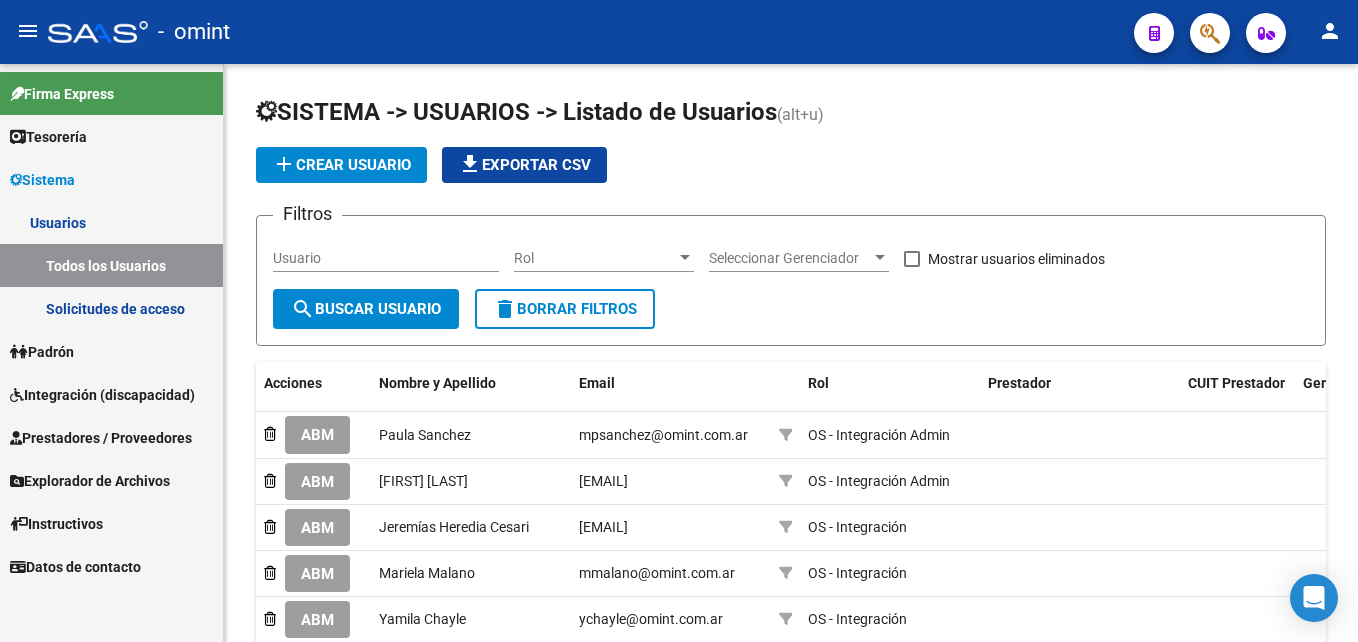 scroll, scrollTop: 0, scrollLeft: 0, axis: both 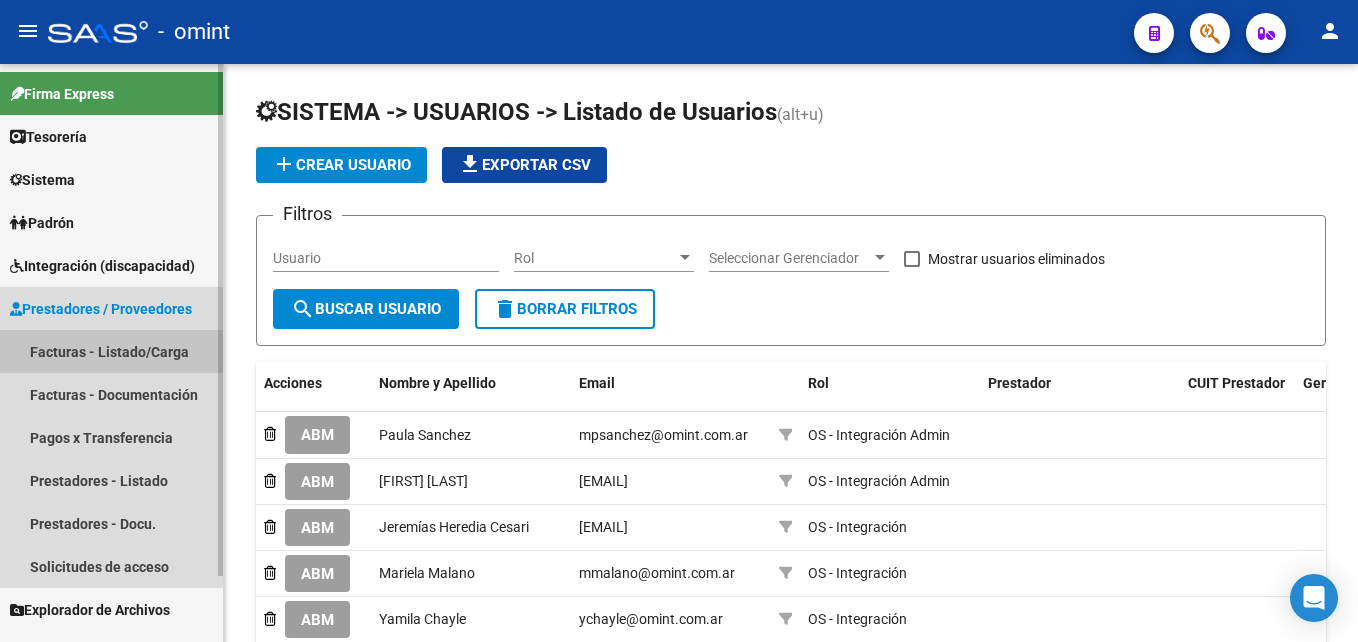 click on "Facturas - Listado/Carga" at bounding box center (111, 351) 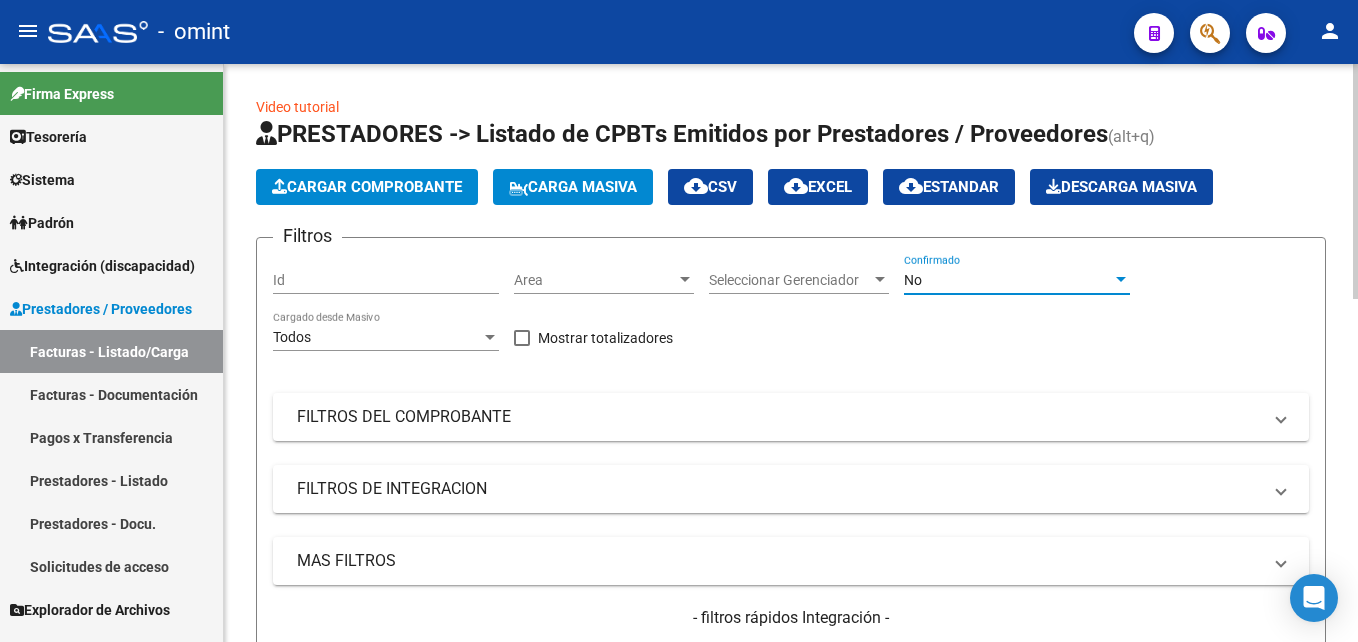 click on "No" at bounding box center (1008, 280) 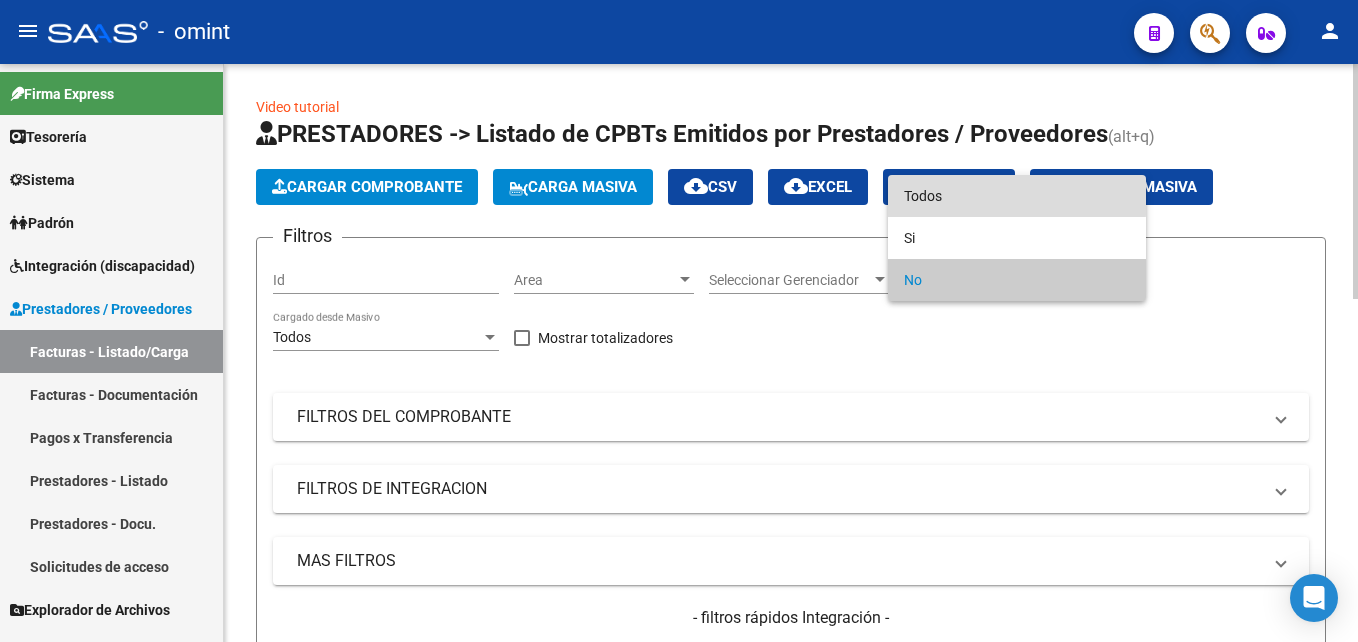 click on "Todos" at bounding box center [1017, 196] 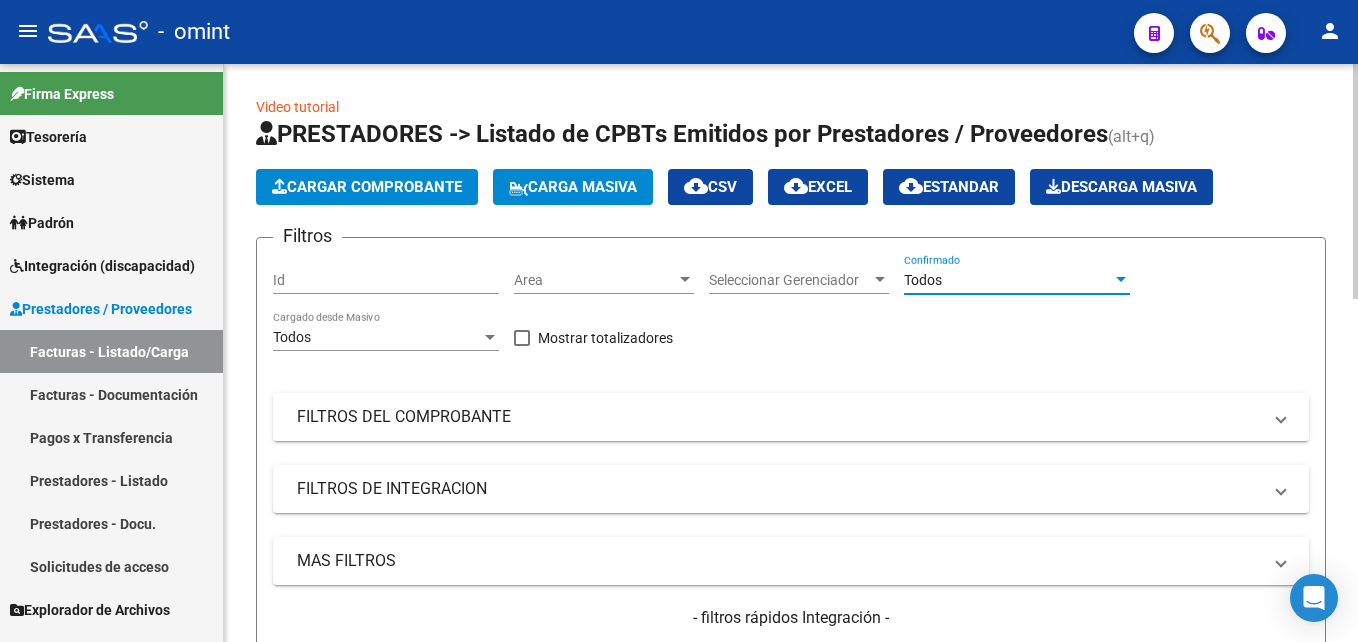 click on "FILTROS DEL COMPROBANTE" at bounding box center [779, 417] 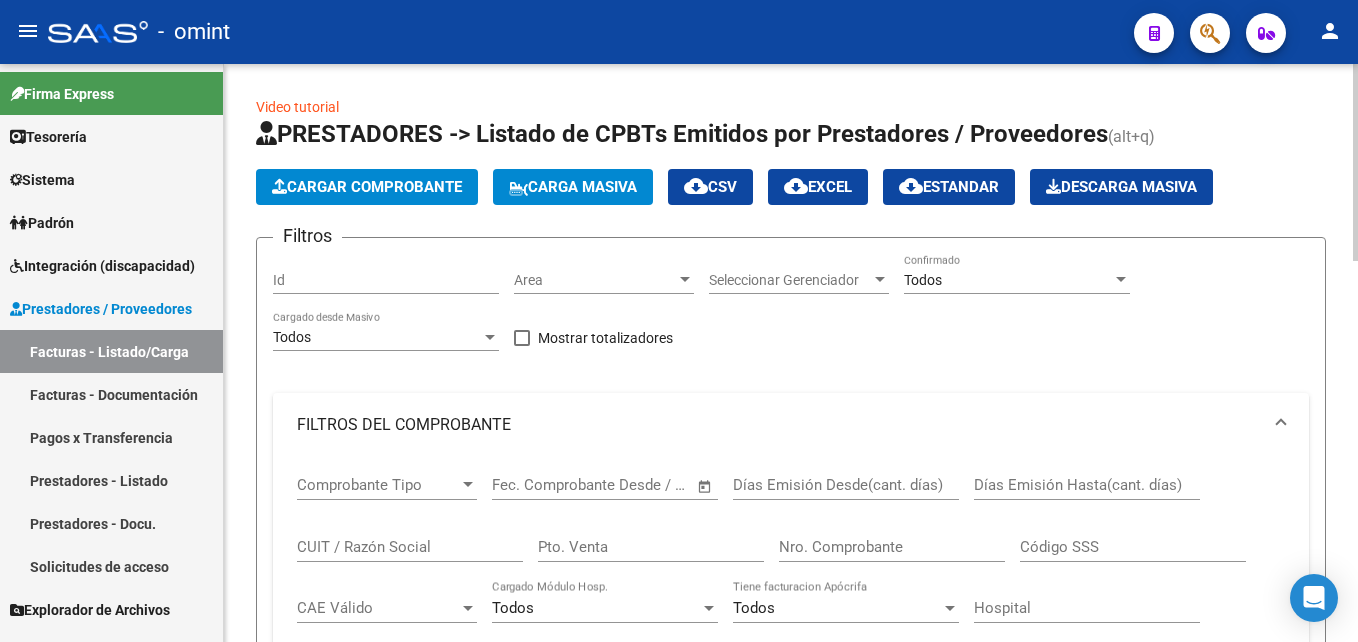 drag, startPoint x: 346, startPoint y: 548, endPoint x: 372, endPoint y: 547, distance: 26.019224 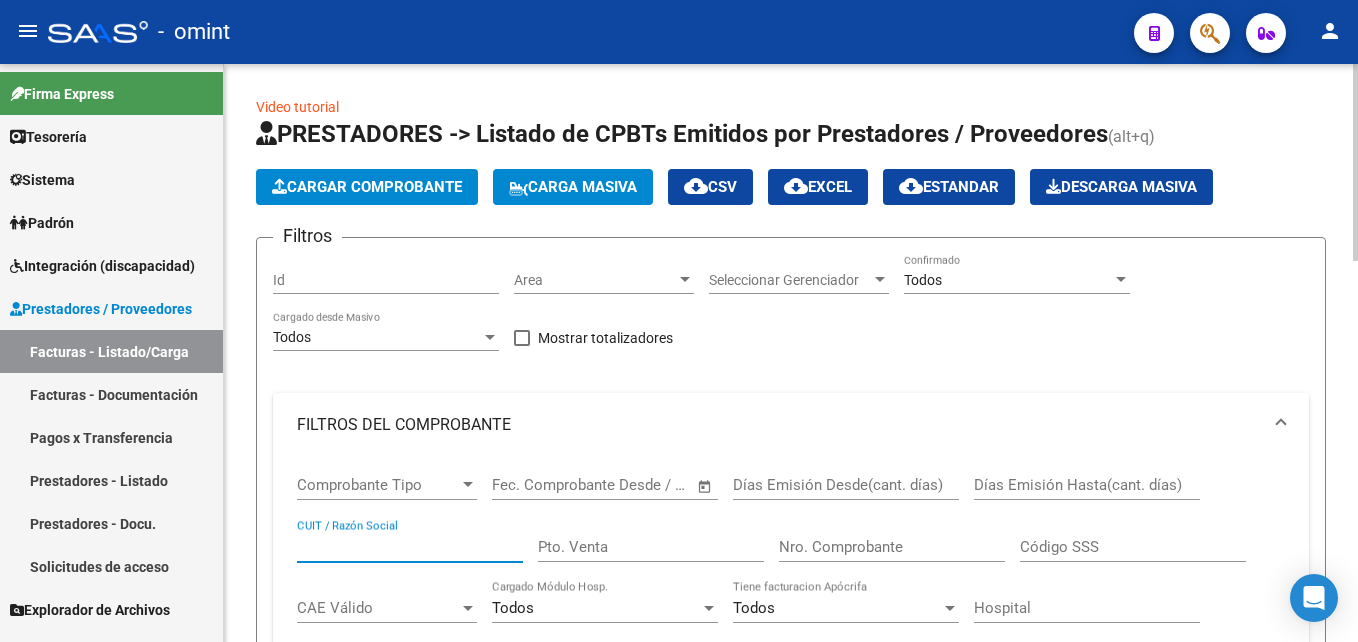 paste on "[CUIL]" 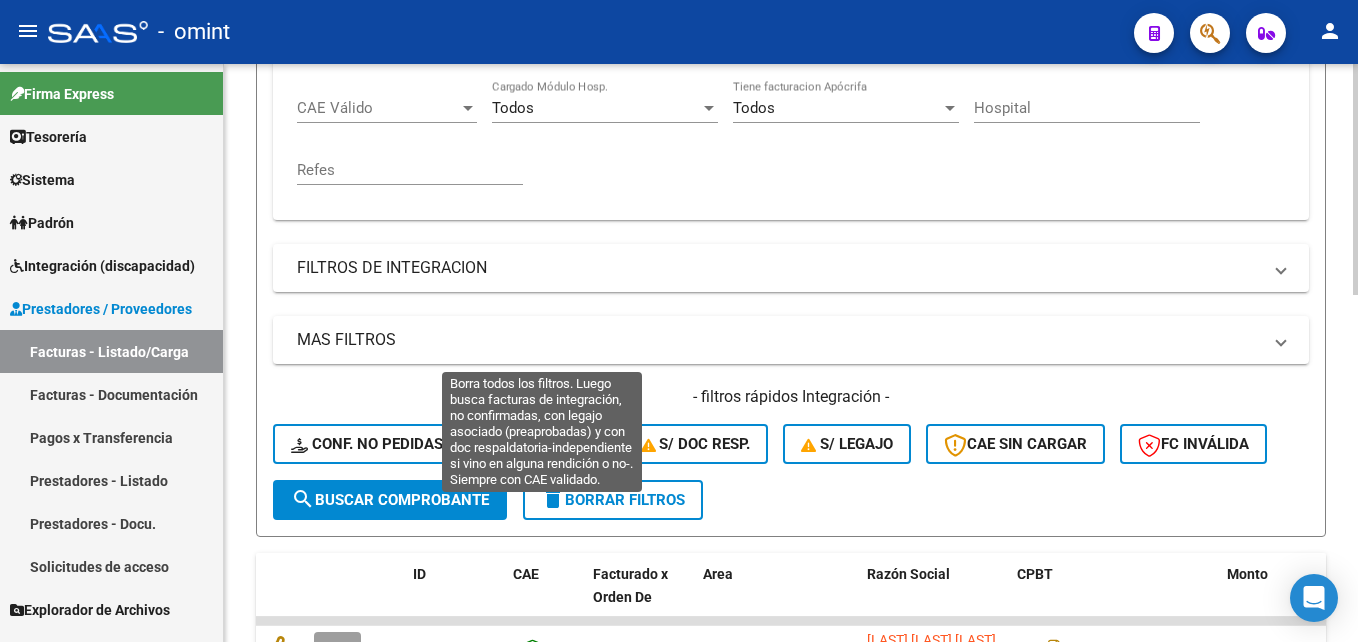 scroll, scrollTop: 870, scrollLeft: 0, axis: vertical 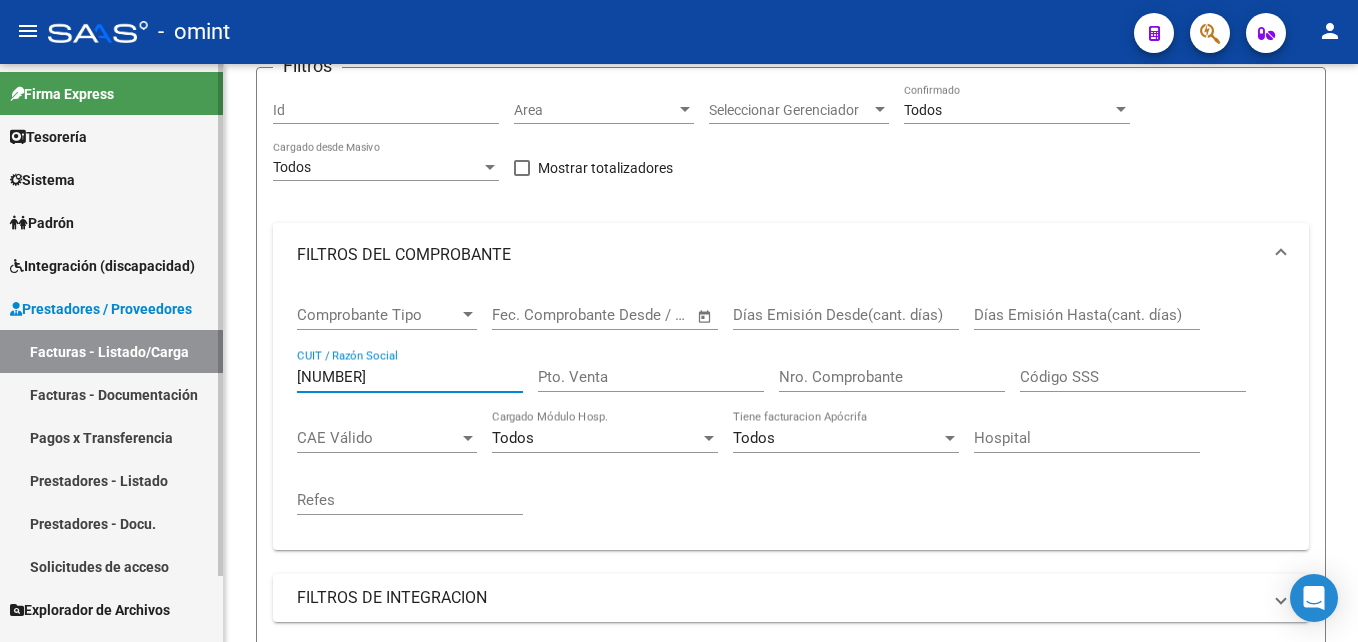 drag, startPoint x: 396, startPoint y: 375, endPoint x: 213, endPoint y: 371, distance: 183.04372 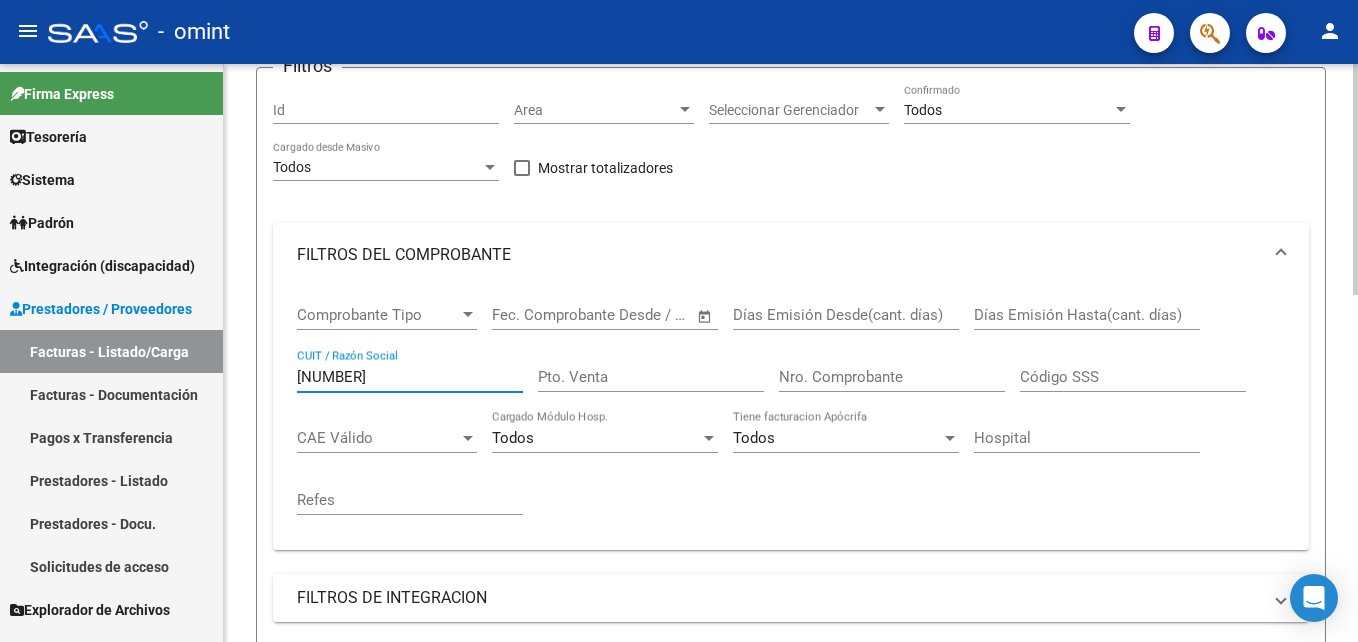 paste on "[CUIL]" 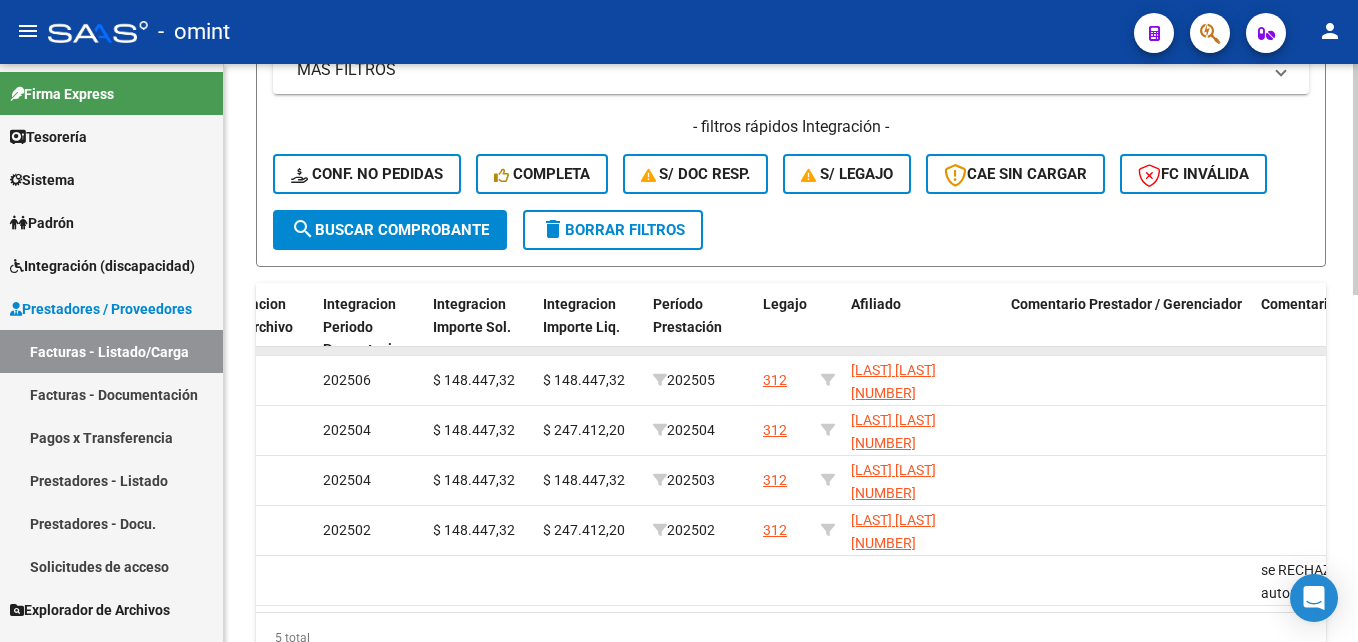 scroll, scrollTop: 870, scrollLeft: 0, axis: vertical 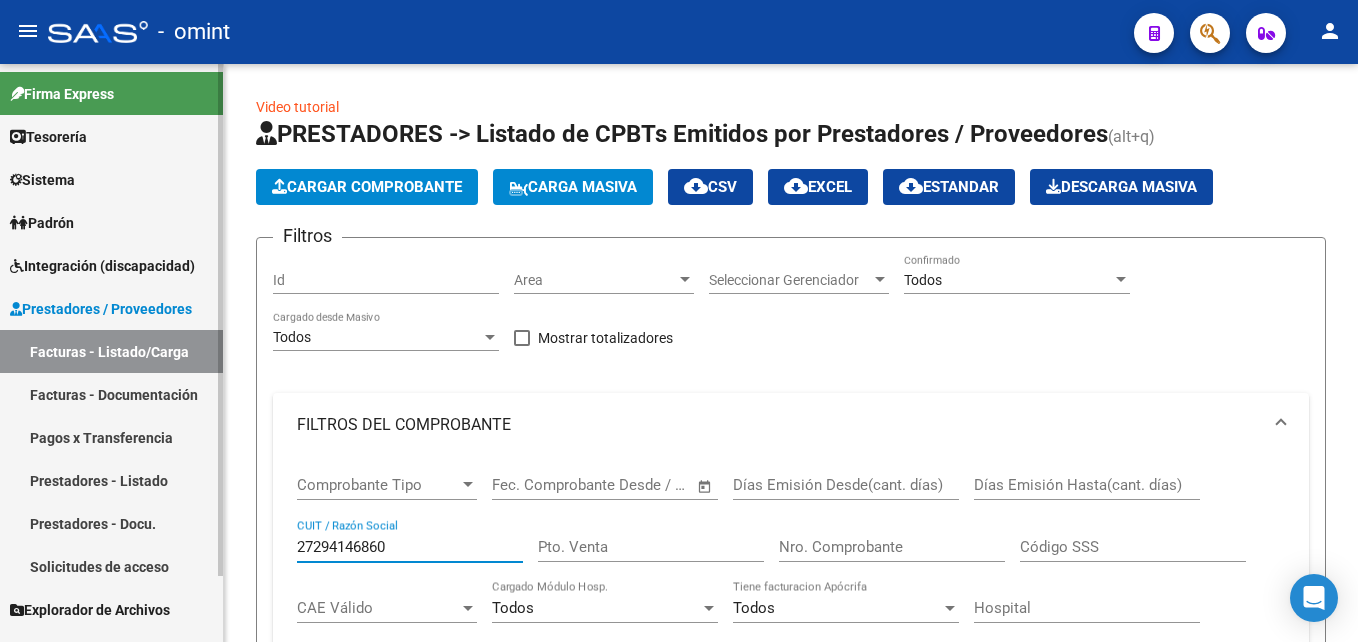 drag, startPoint x: 413, startPoint y: 550, endPoint x: 140, endPoint y: 530, distance: 273.73163 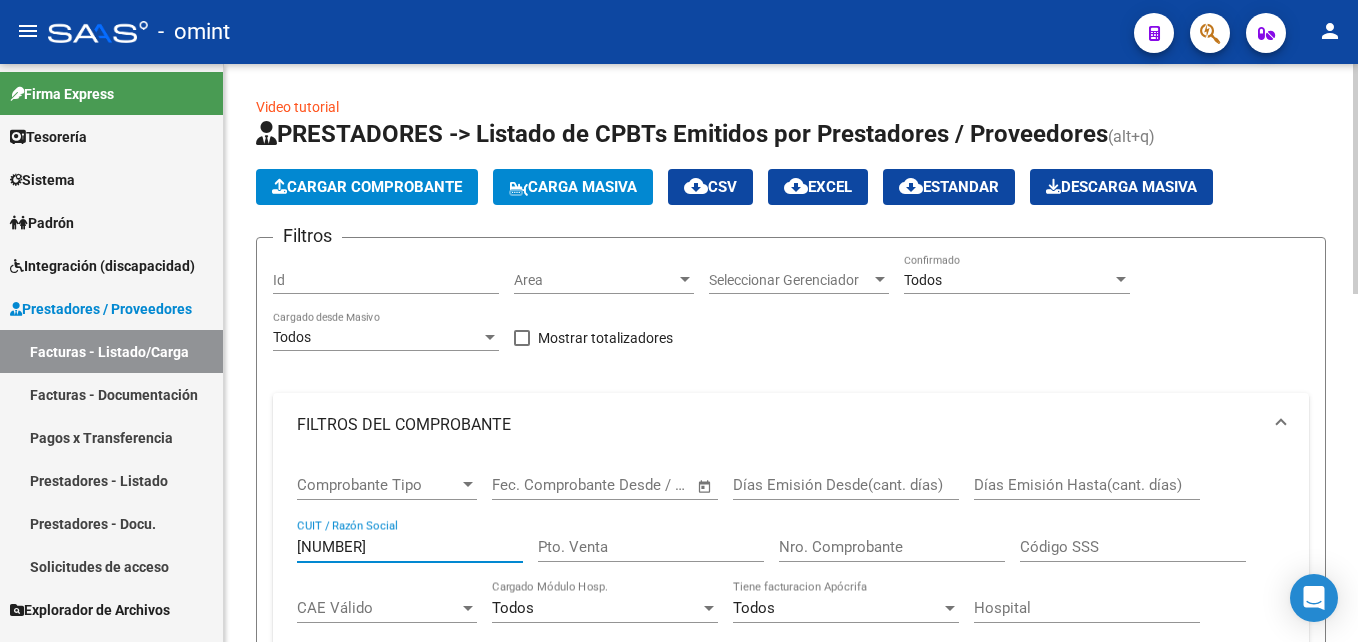 scroll, scrollTop: 0, scrollLeft: 0, axis: both 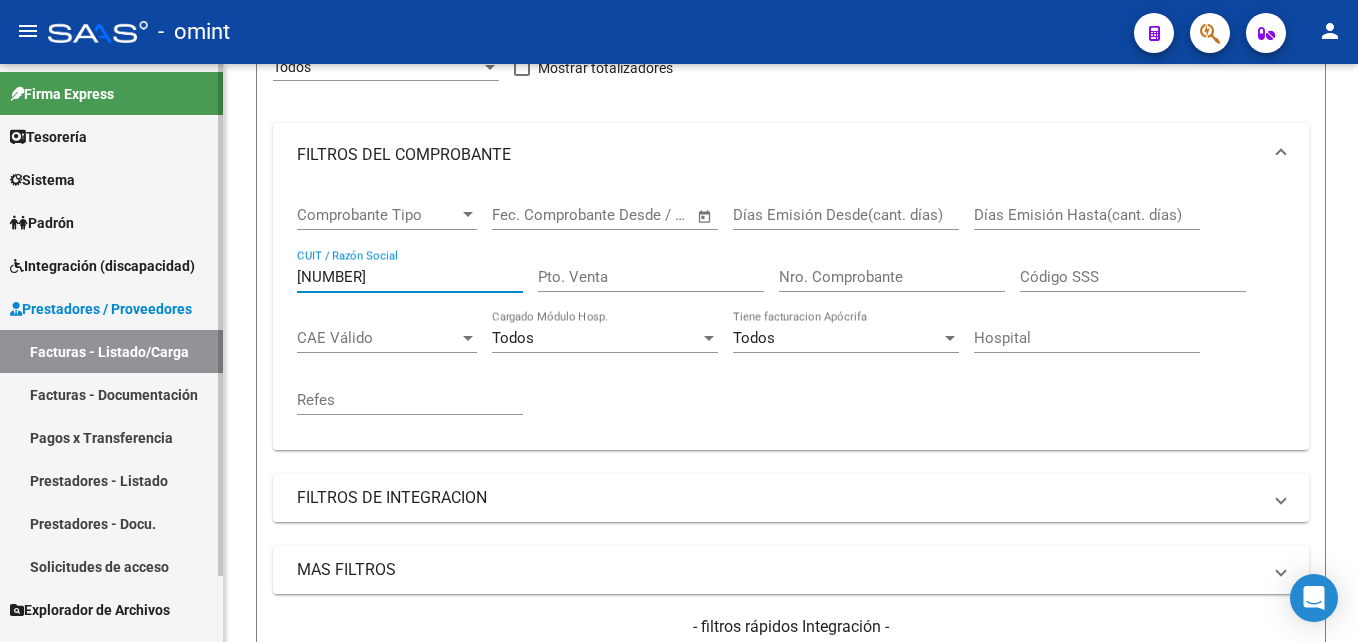 paste on "[CUIL]" 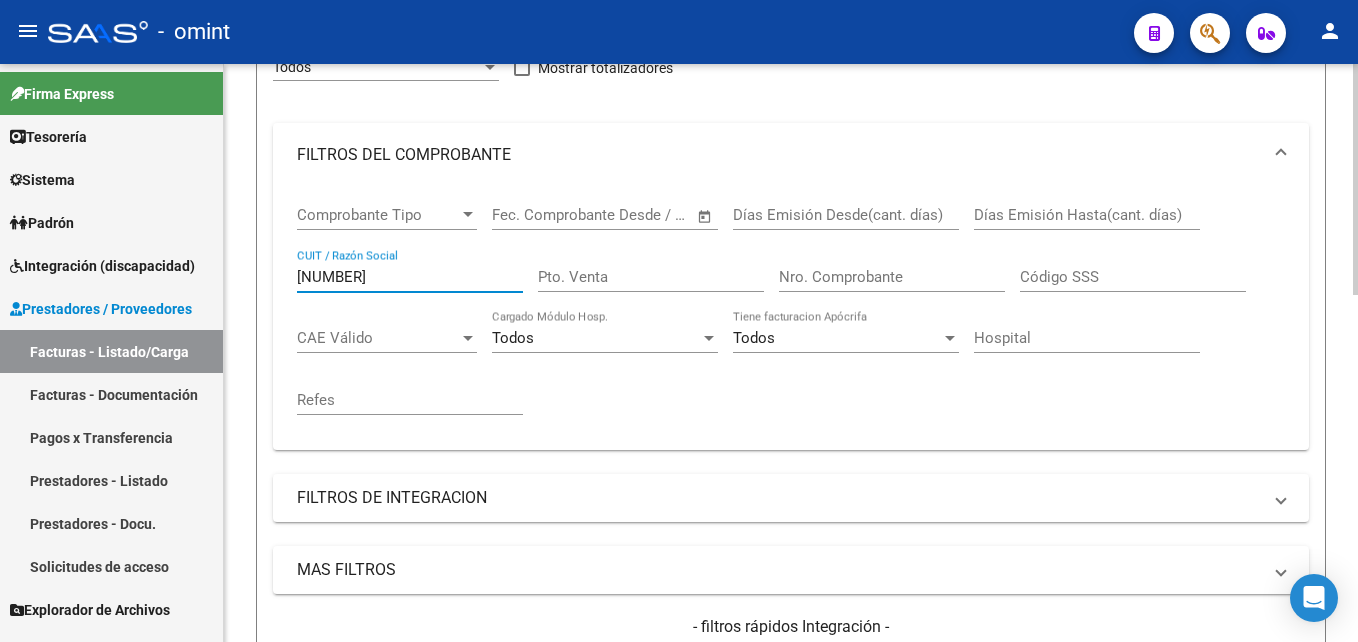 type on "27294146" 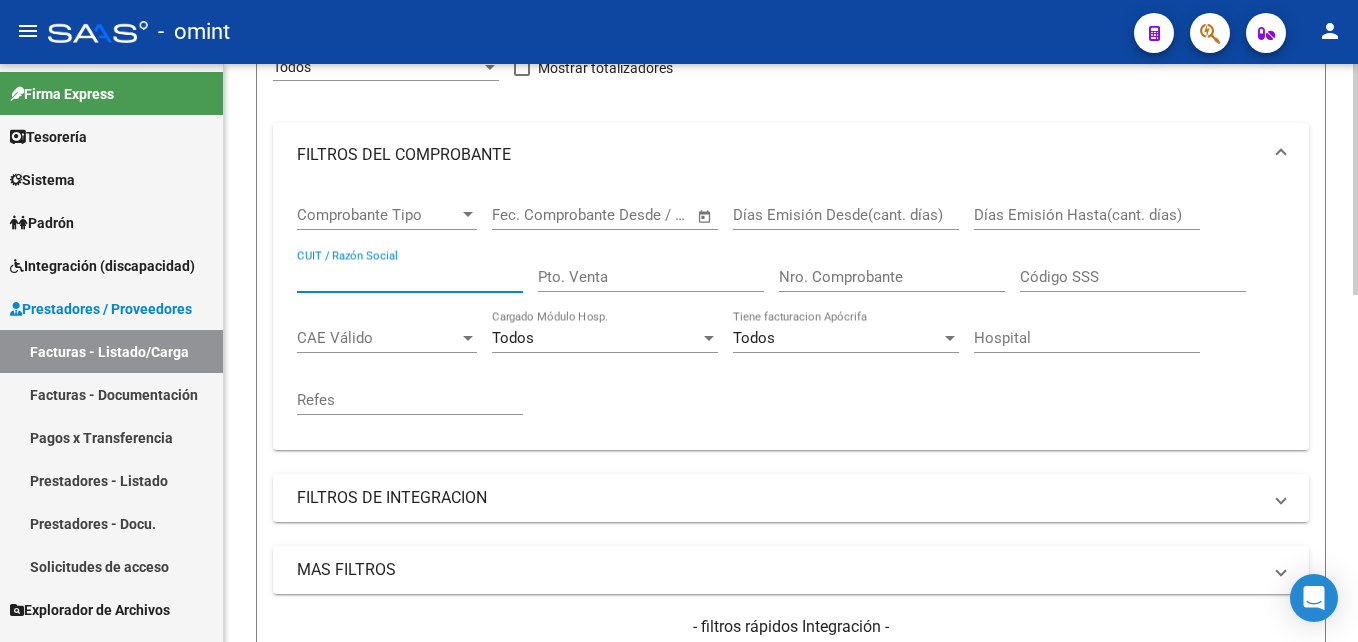 drag, startPoint x: 410, startPoint y: 278, endPoint x: 422, endPoint y: 290, distance: 16.970562 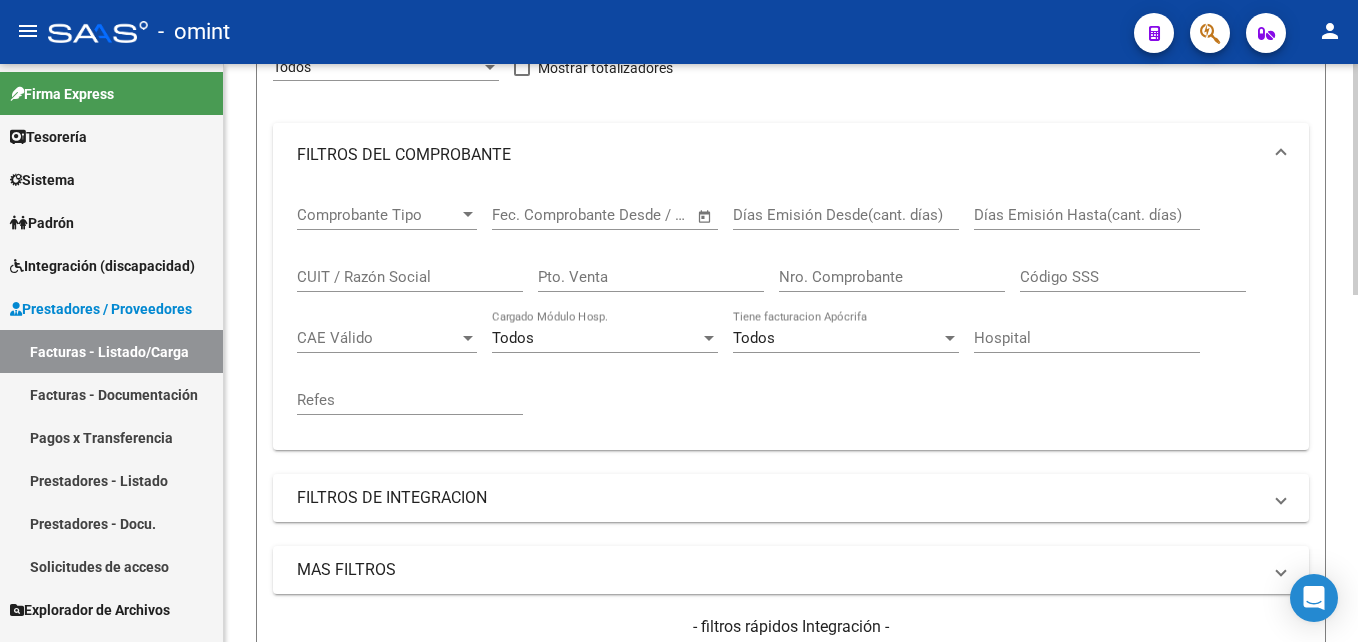 drag, startPoint x: 373, startPoint y: 287, endPoint x: 417, endPoint y: 276, distance: 45.35416 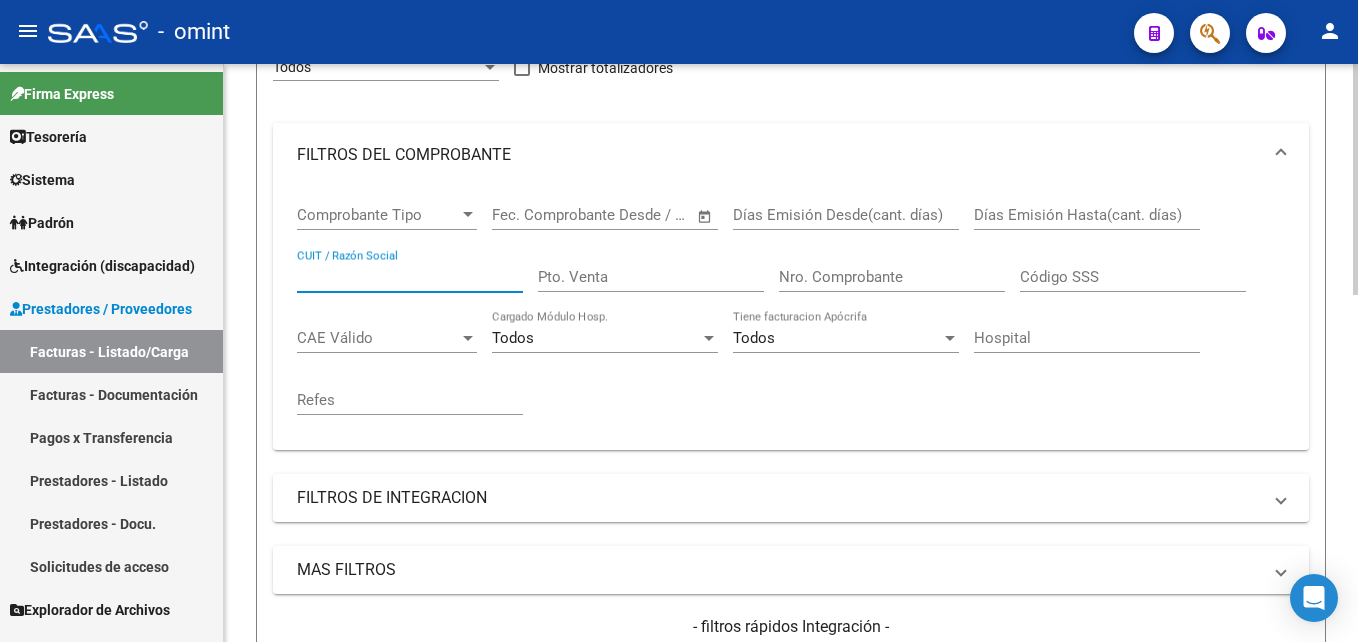 paste on "27294146860" 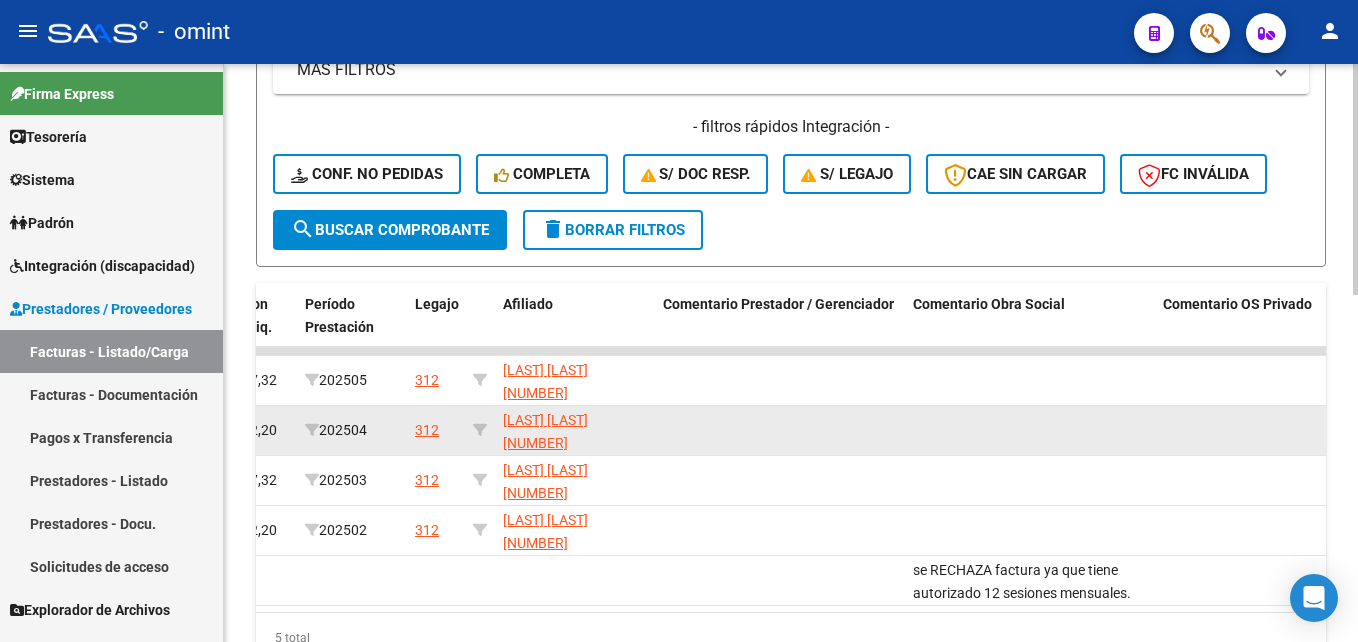 scroll, scrollTop: 870, scrollLeft: 0, axis: vertical 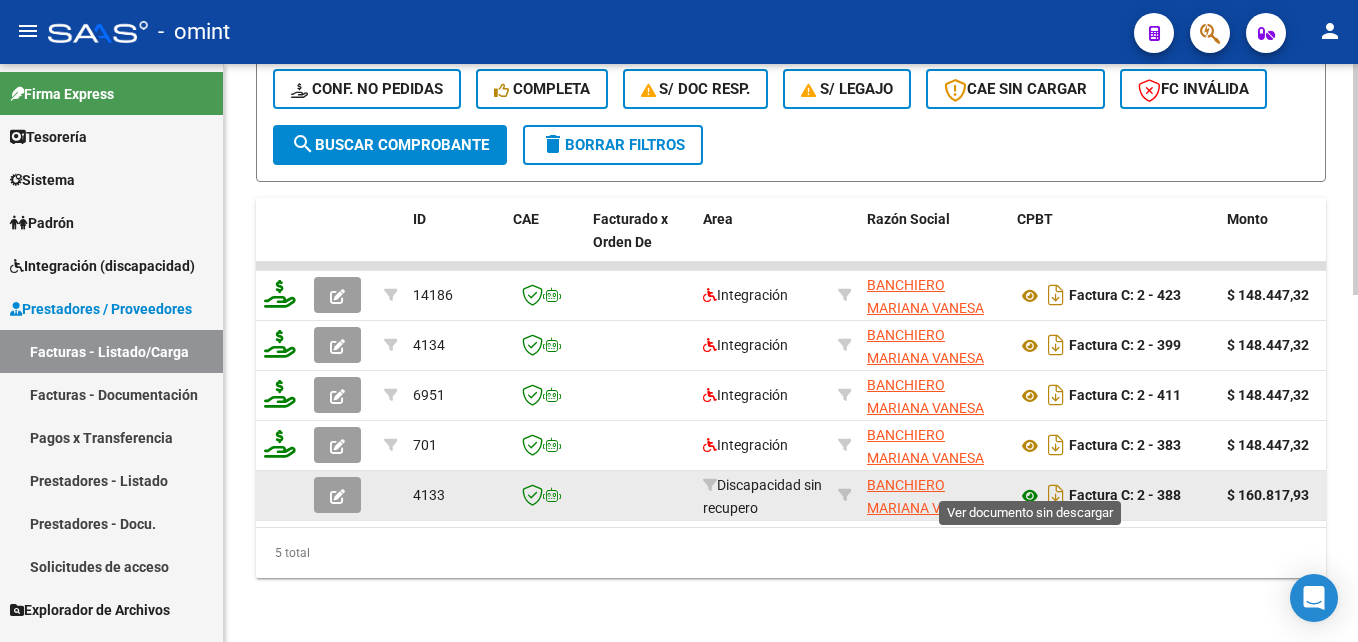 click 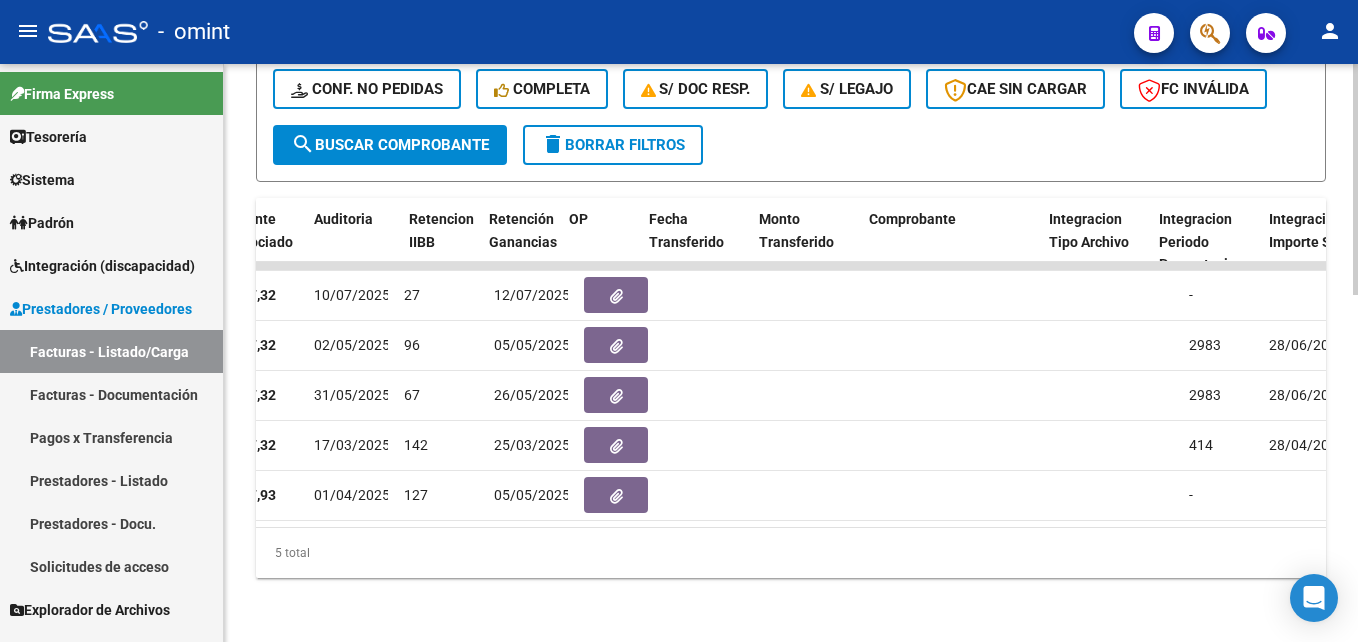 scroll, scrollTop: 0, scrollLeft: 2484, axis: horizontal 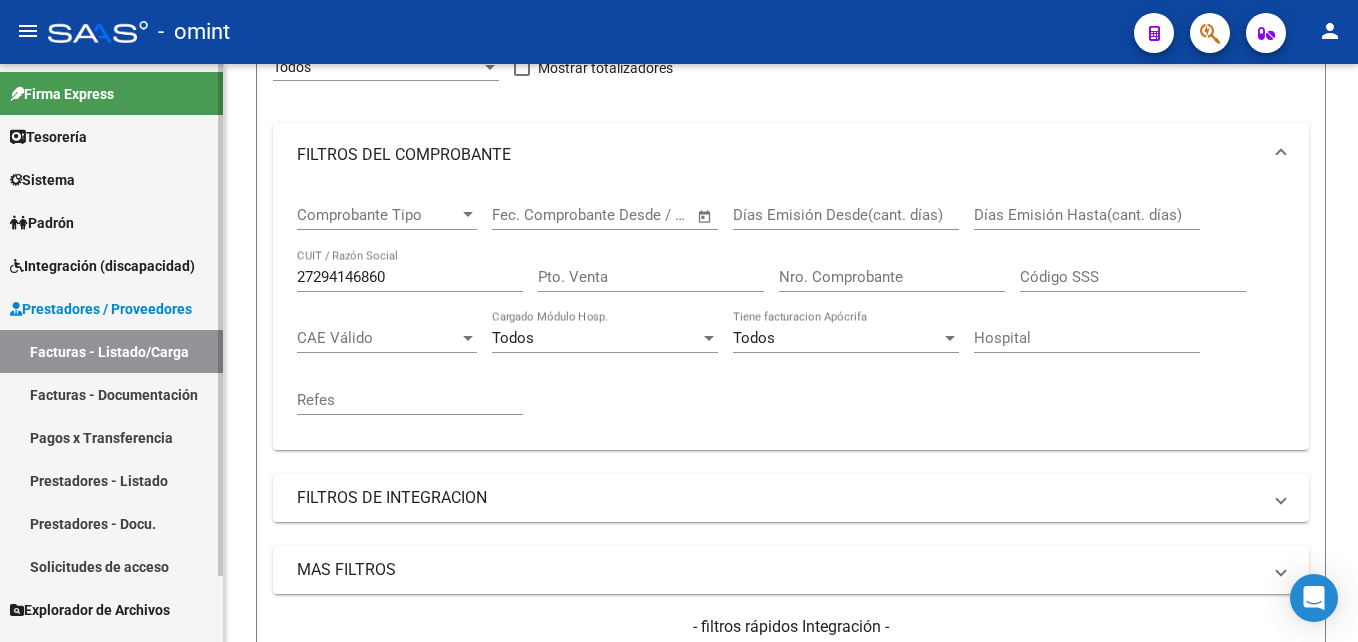 drag, startPoint x: 400, startPoint y: 278, endPoint x: 140, endPoint y: 260, distance: 260.62234 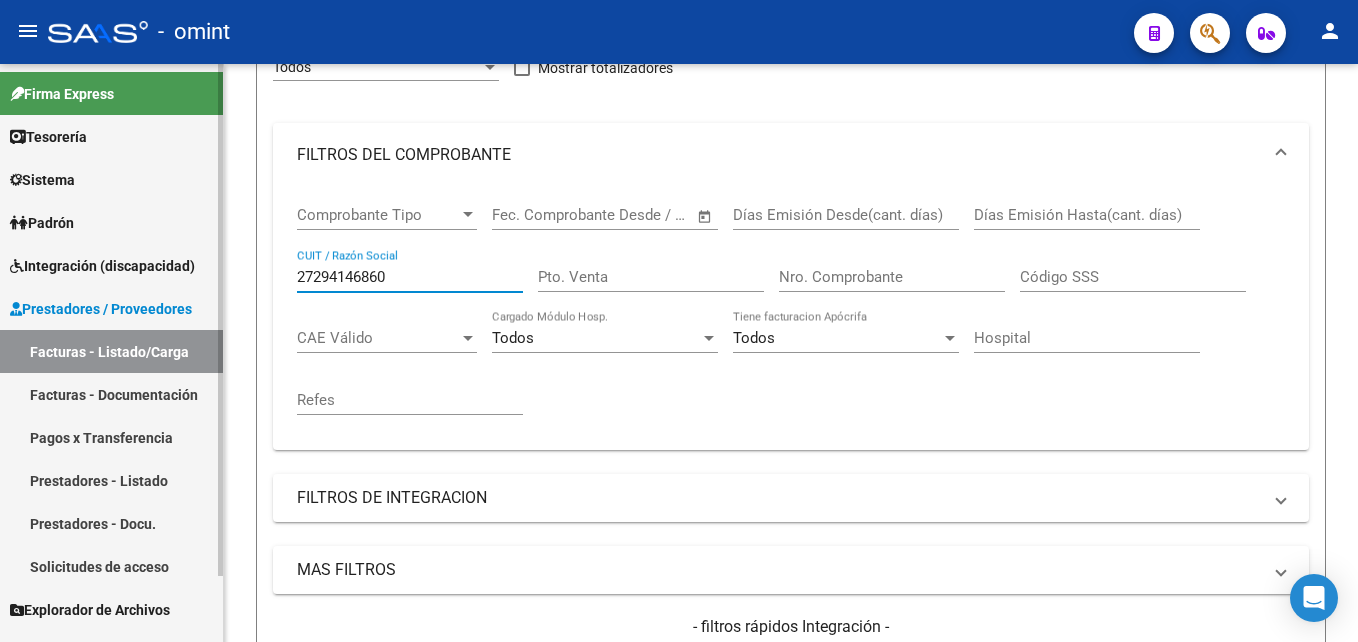 paste on "316628279" 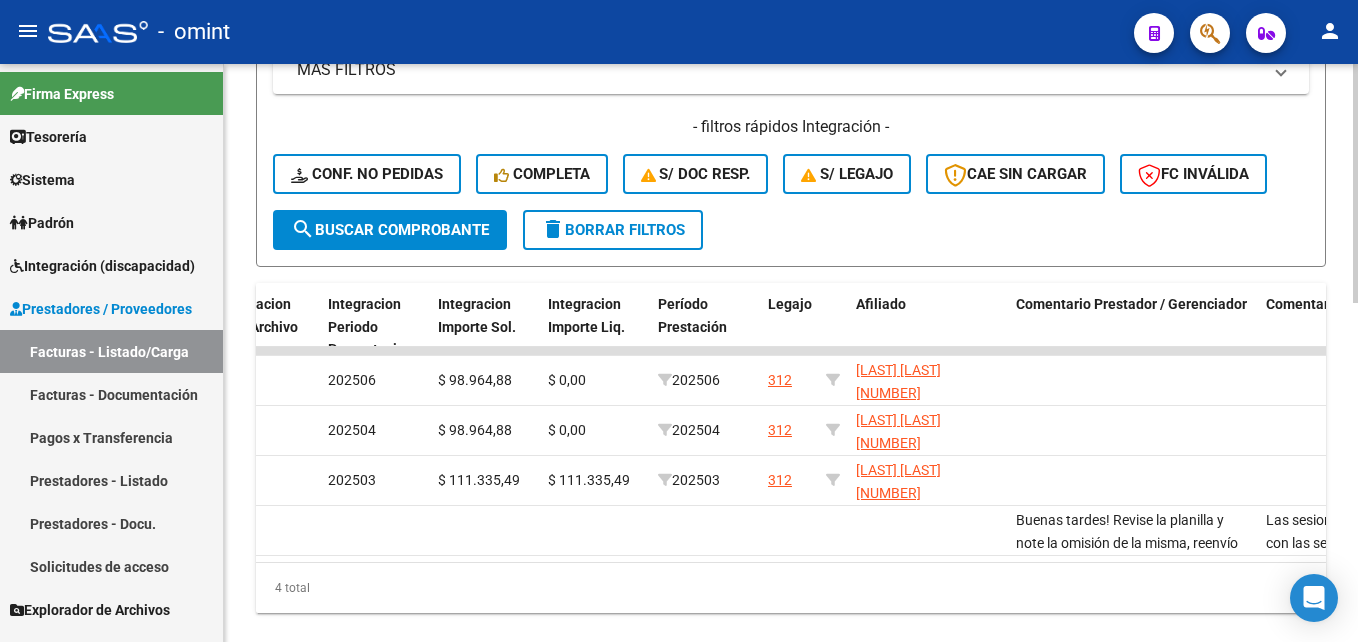 scroll, scrollTop: 820, scrollLeft: 0, axis: vertical 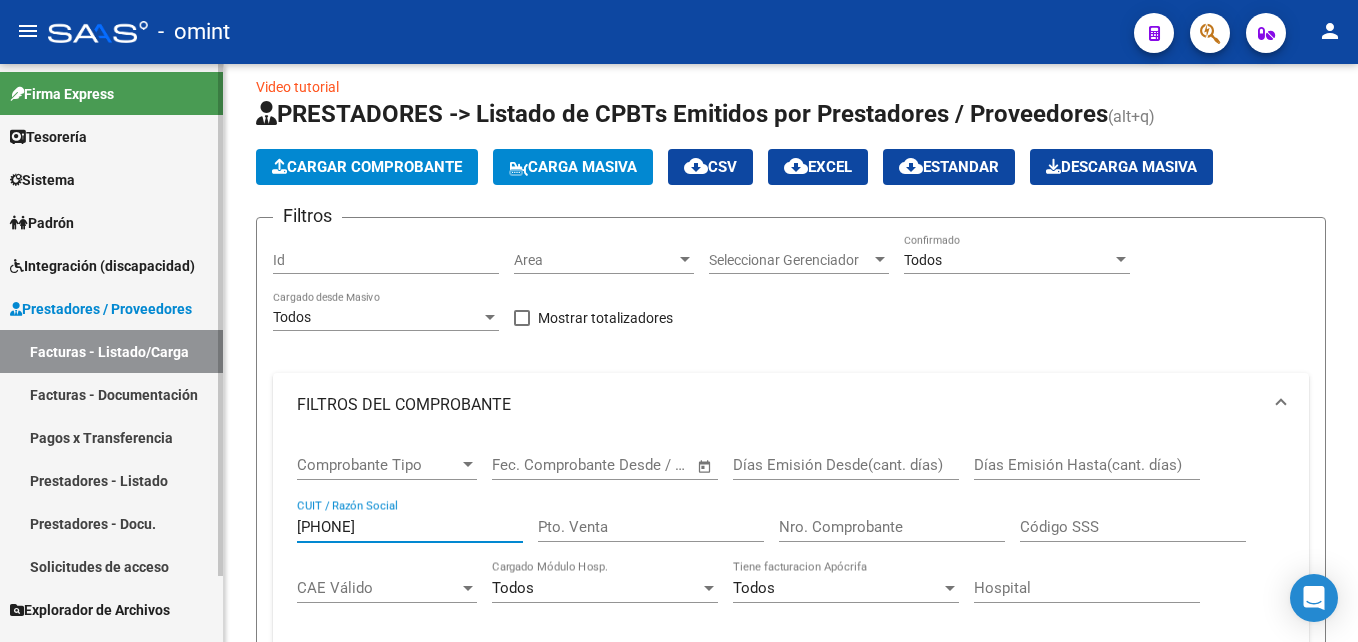 drag, startPoint x: 373, startPoint y: 520, endPoint x: 0, endPoint y: 450, distance: 379.51154 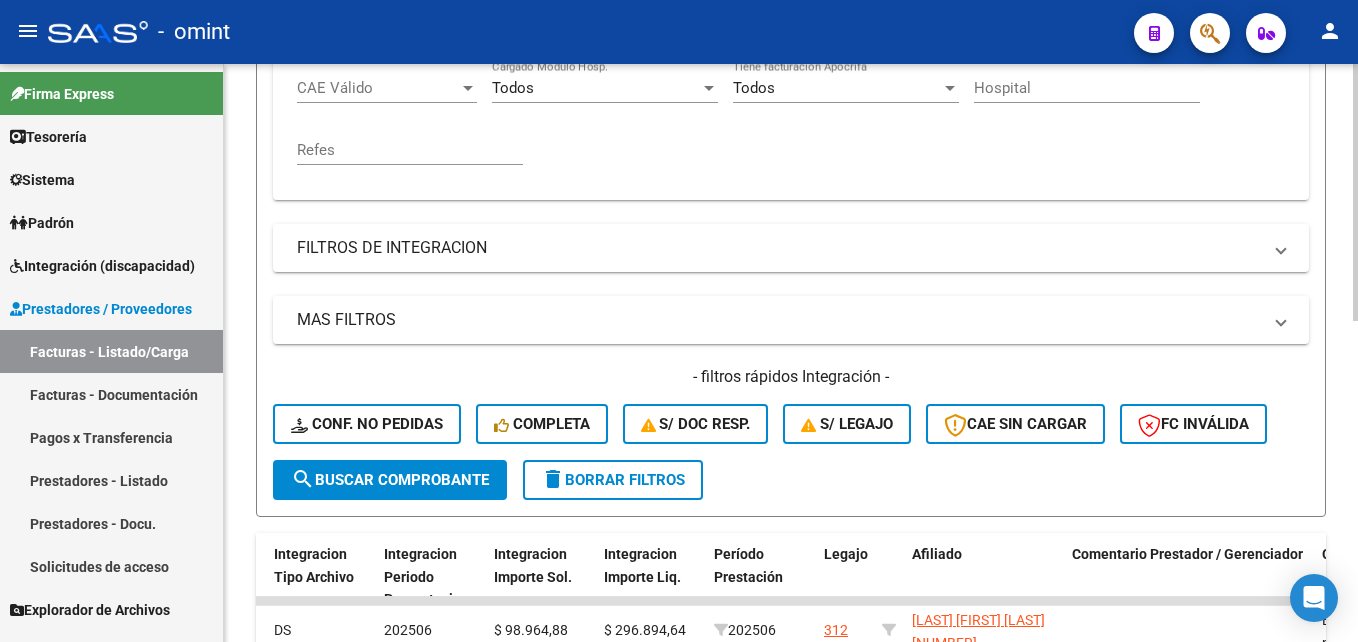 scroll, scrollTop: 720, scrollLeft: 0, axis: vertical 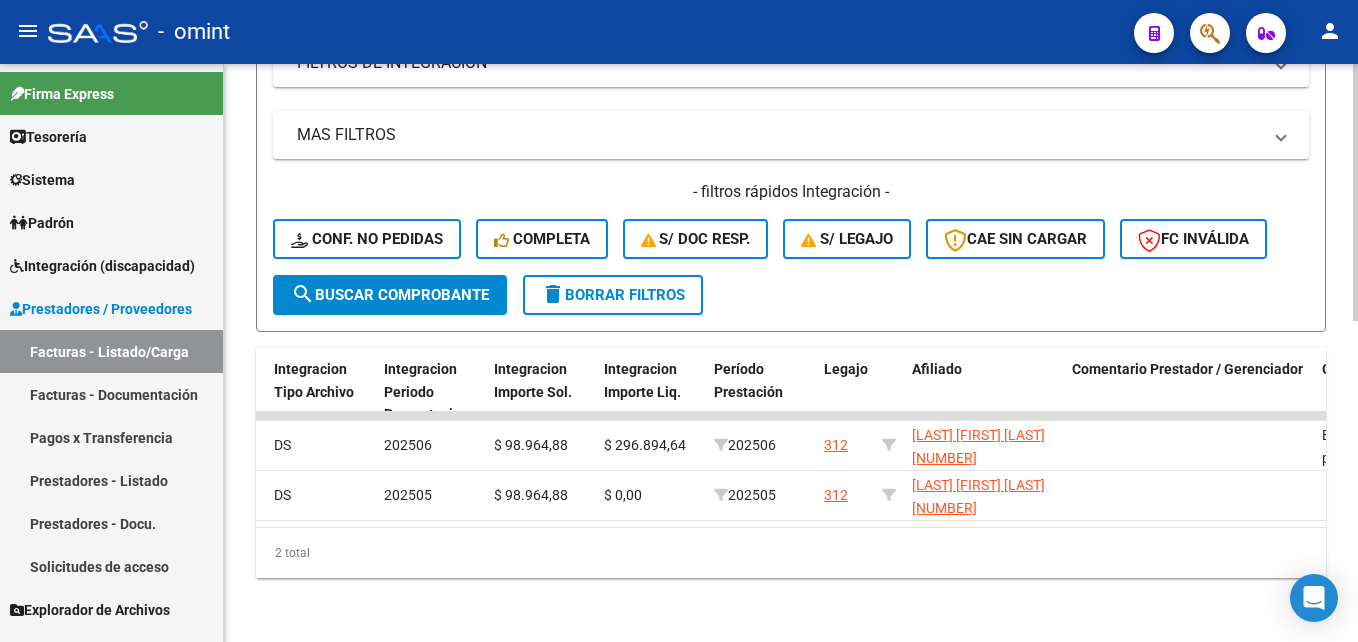 type on "[CUIL]" 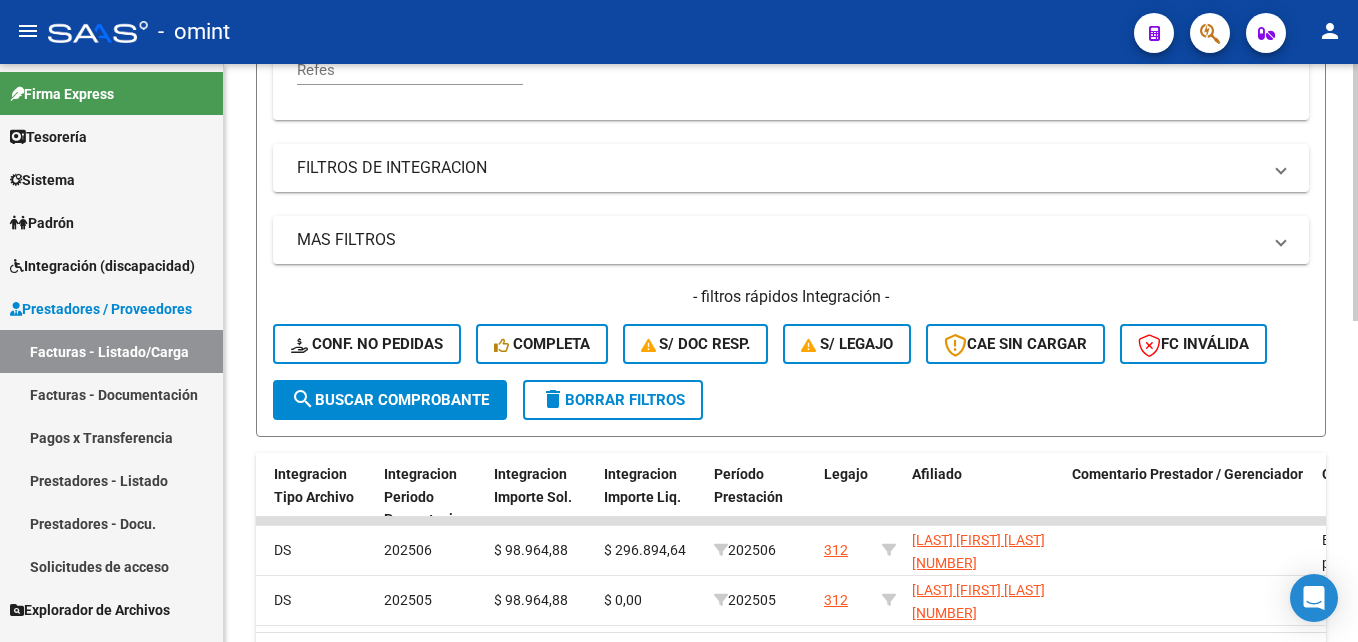 scroll, scrollTop: 720, scrollLeft: 0, axis: vertical 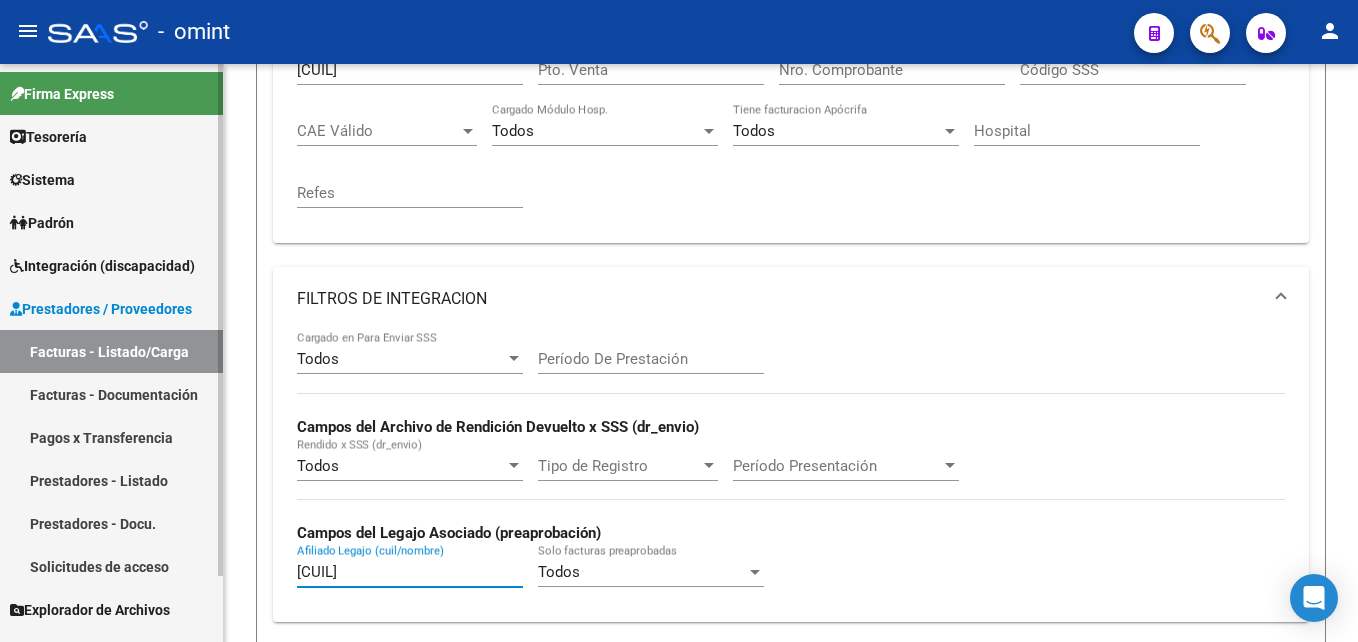 drag, startPoint x: 401, startPoint y: 579, endPoint x: 216, endPoint y: 564, distance: 185.60712 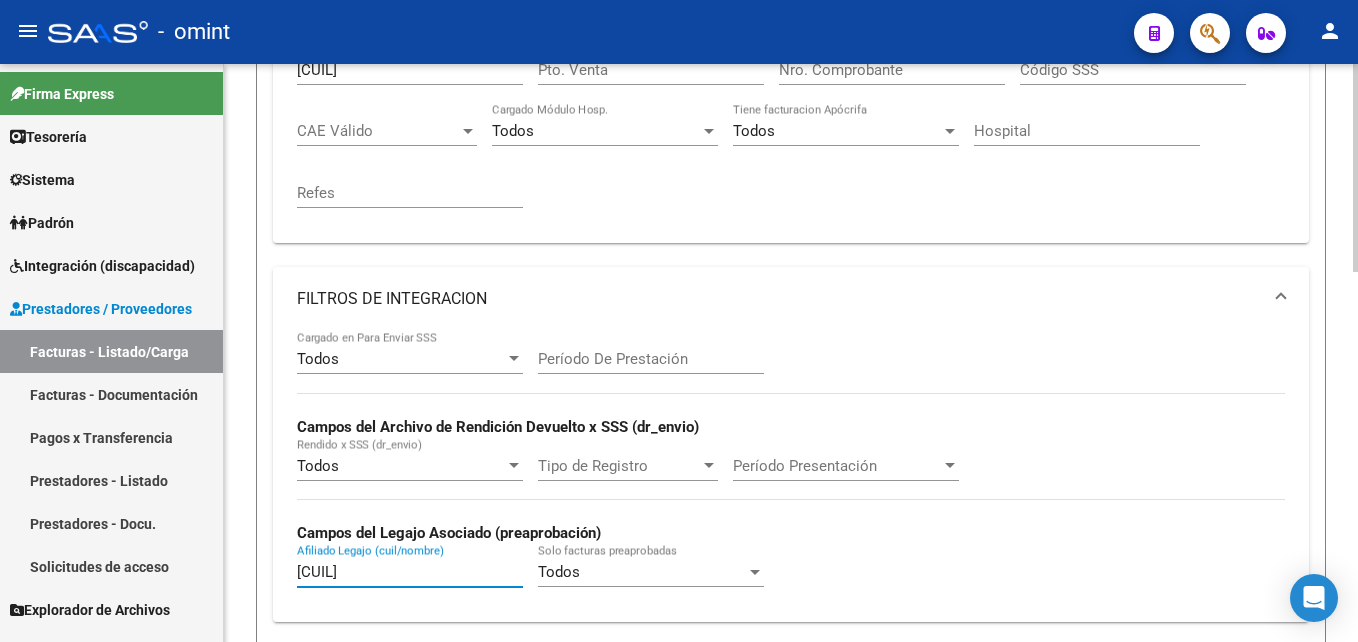 scroll, scrollTop: 0, scrollLeft: 0, axis: both 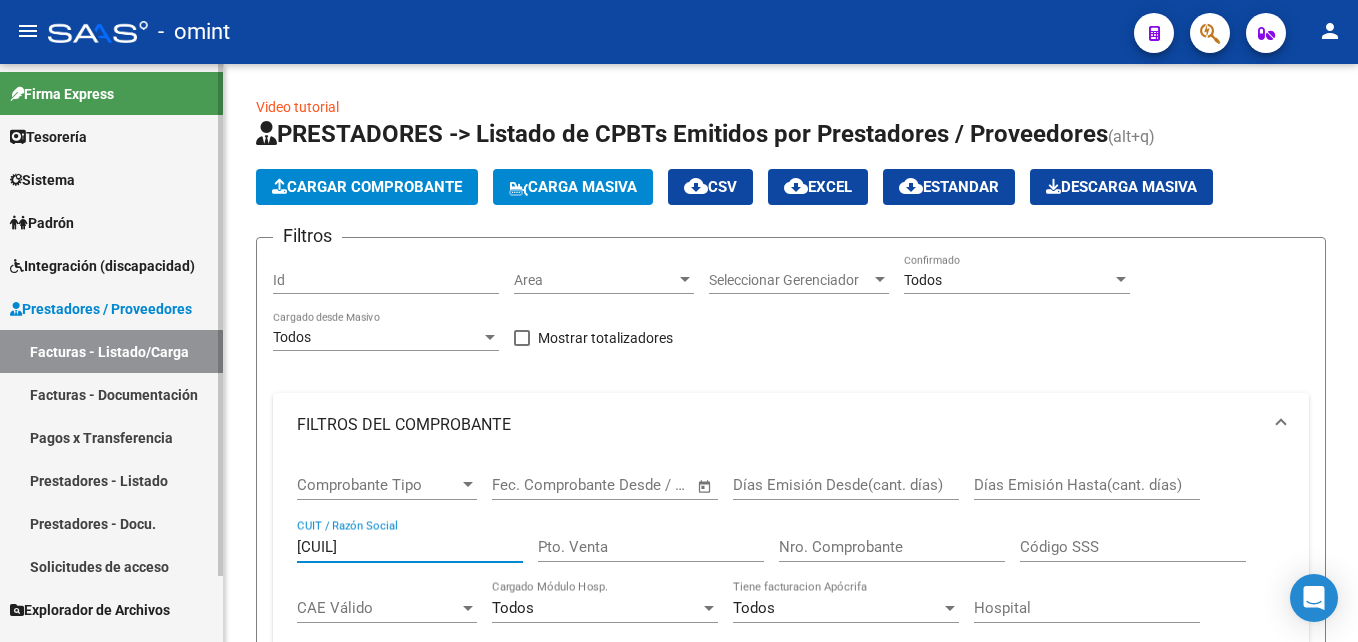 drag, startPoint x: 410, startPoint y: 541, endPoint x: 111, endPoint y: 514, distance: 300.21658 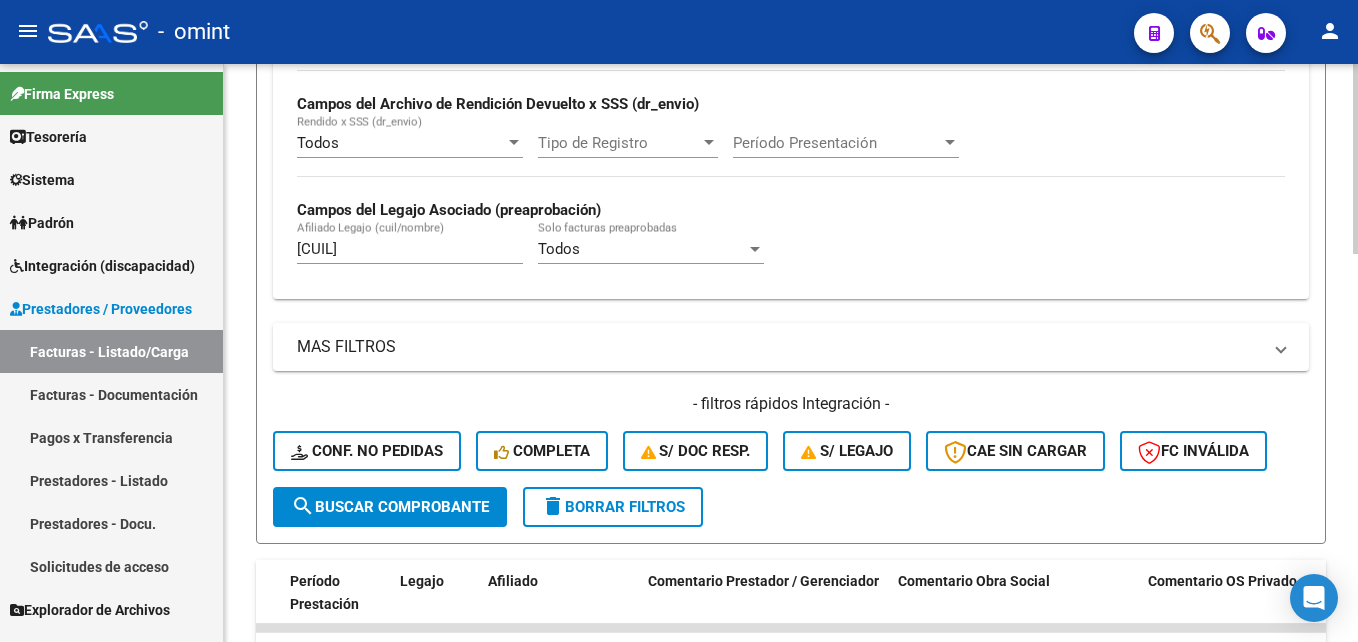 scroll, scrollTop: 1177, scrollLeft: 0, axis: vertical 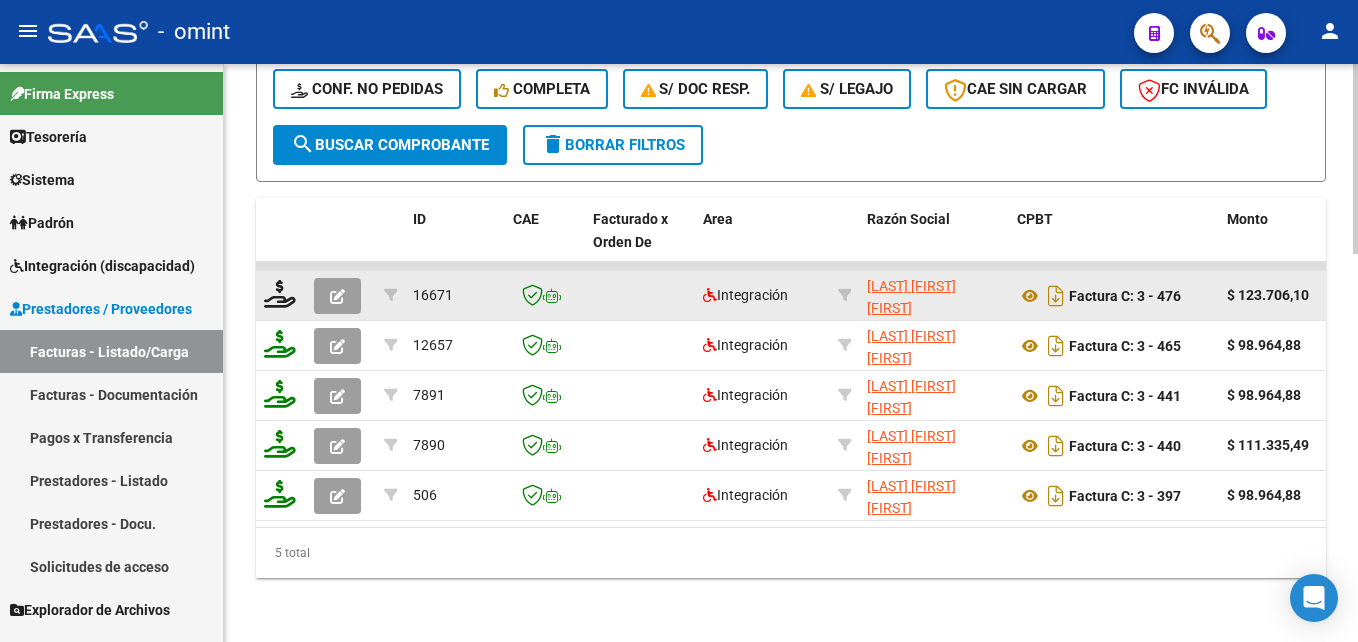 type on "[CUIL]" 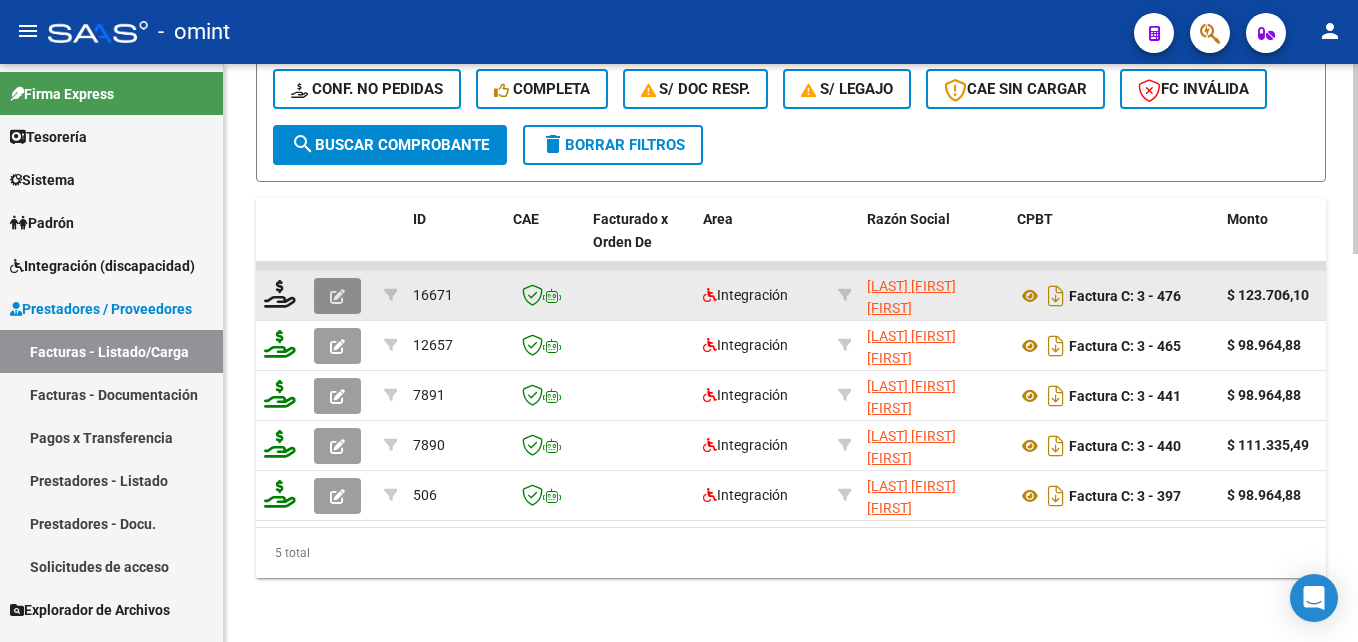 click 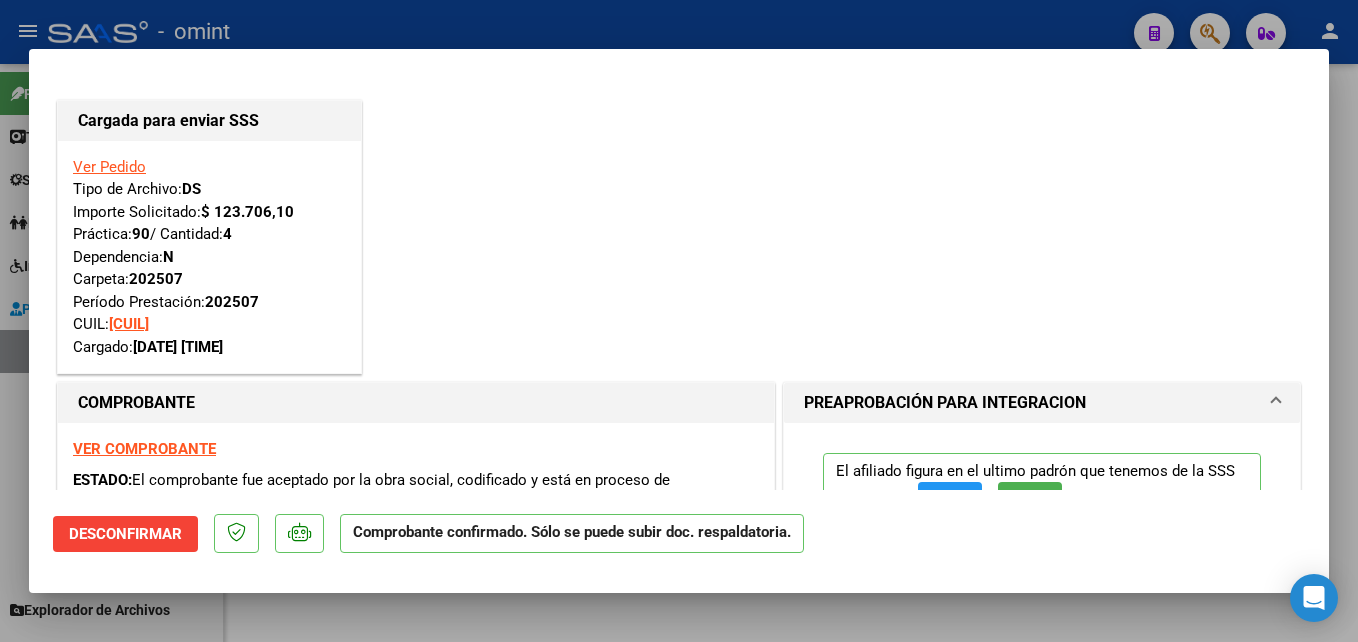click at bounding box center [679, 321] 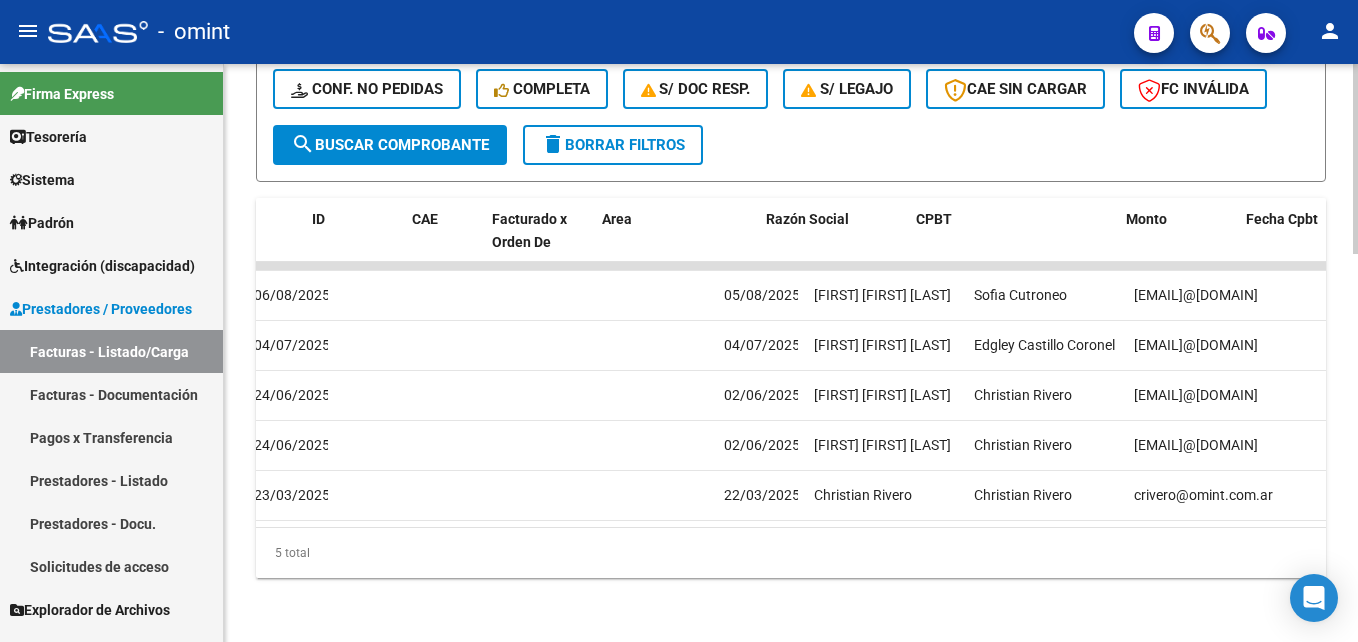 scroll, scrollTop: 0, scrollLeft: 0, axis: both 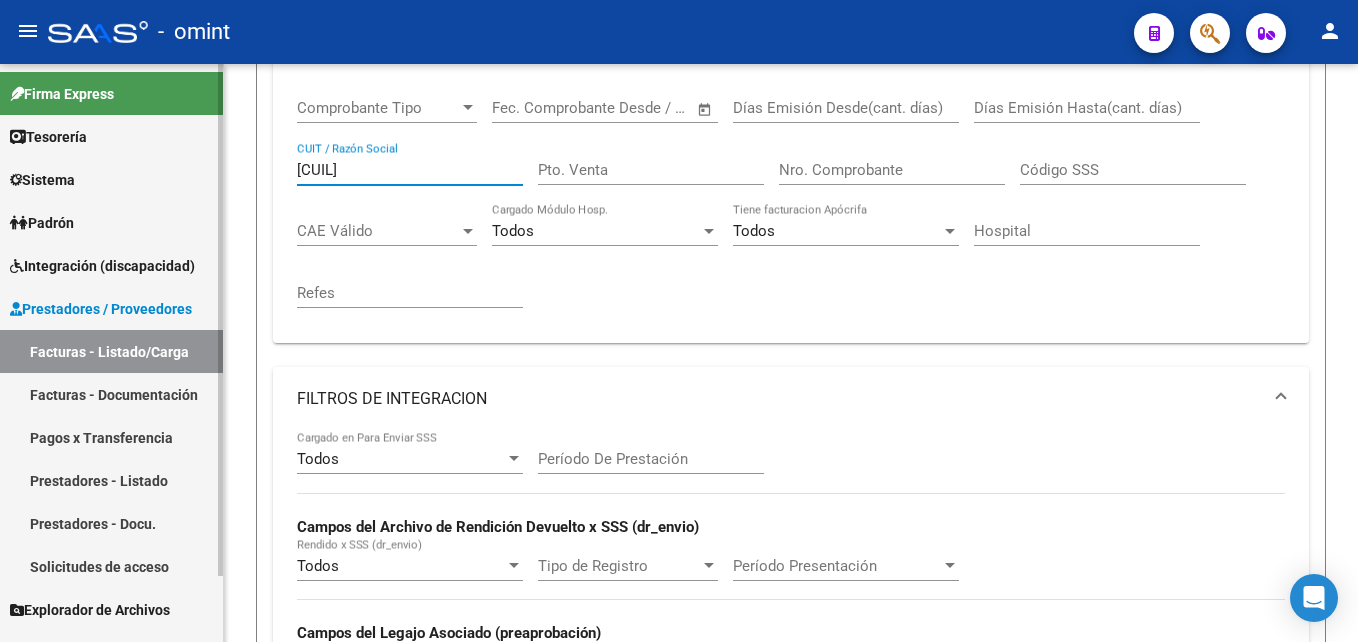 drag, startPoint x: 394, startPoint y: 173, endPoint x: 199, endPoint y: 173, distance: 195 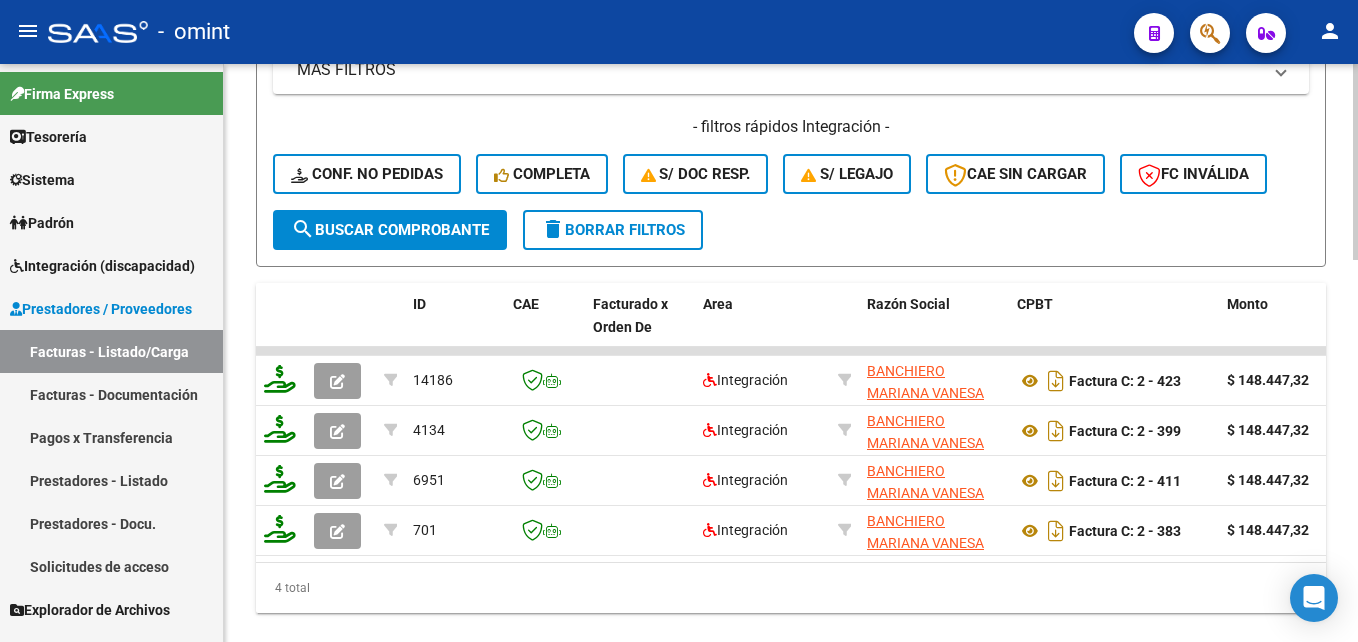 scroll, scrollTop: 1127, scrollLeft: 0, axis: vertical 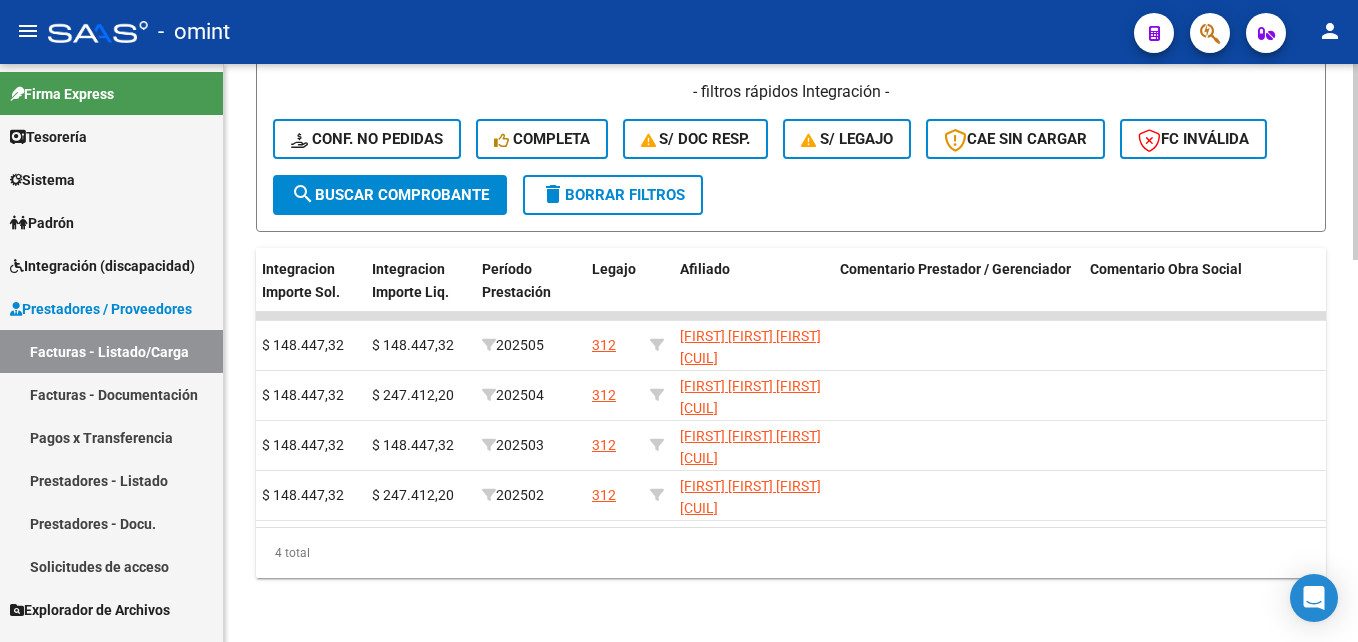 type on "27294146860" 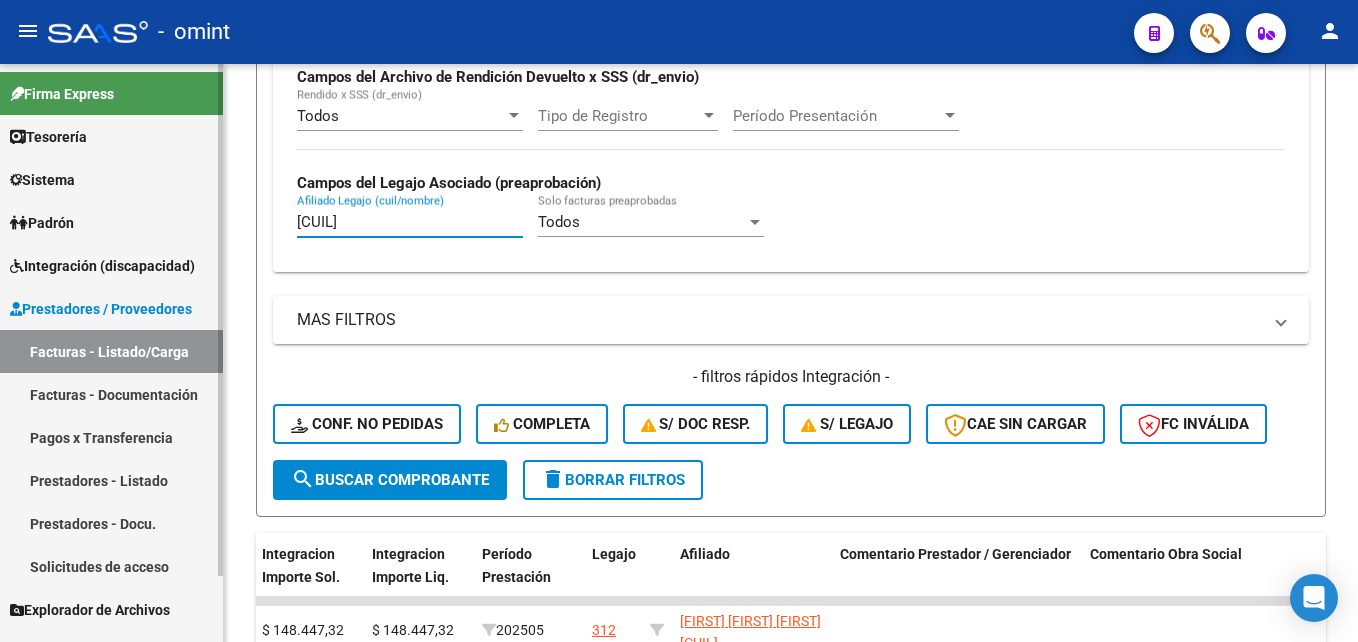 drag, startPoint x: 404, startPoint y: 223, endPoint x: 0, endPoint y: 225, distance: 404.00494 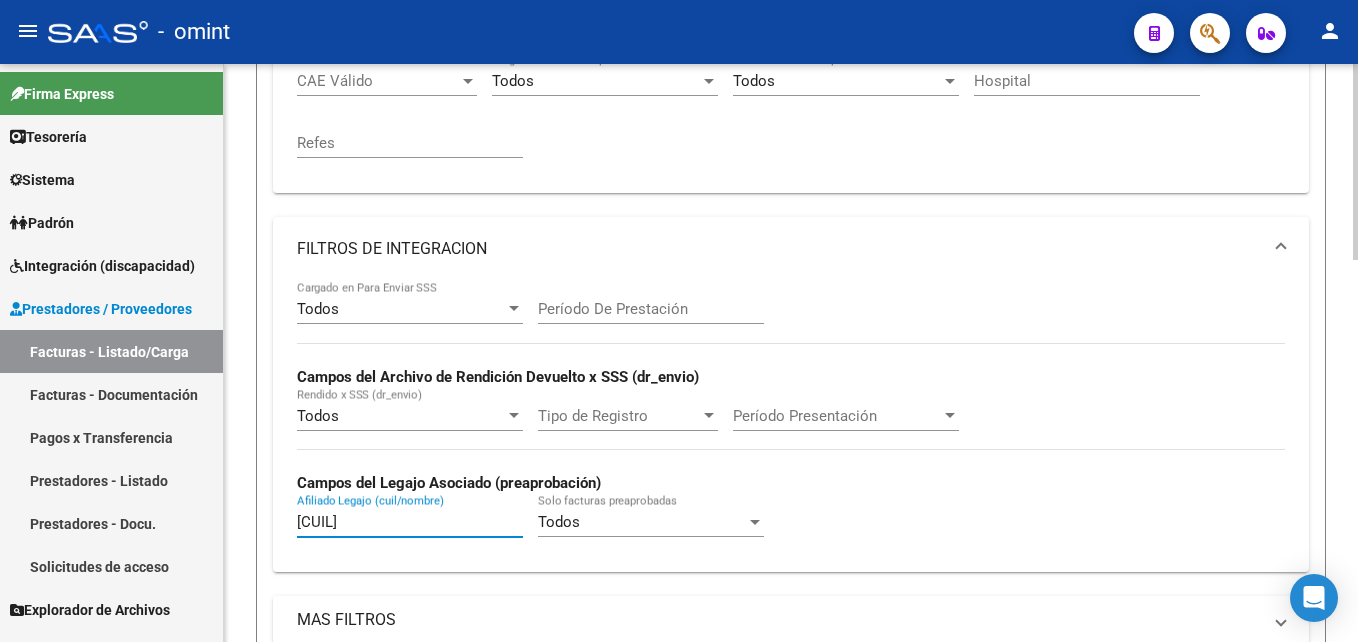 scroll, scrollTop: 227, scrollLeft: 0, axis: vertical 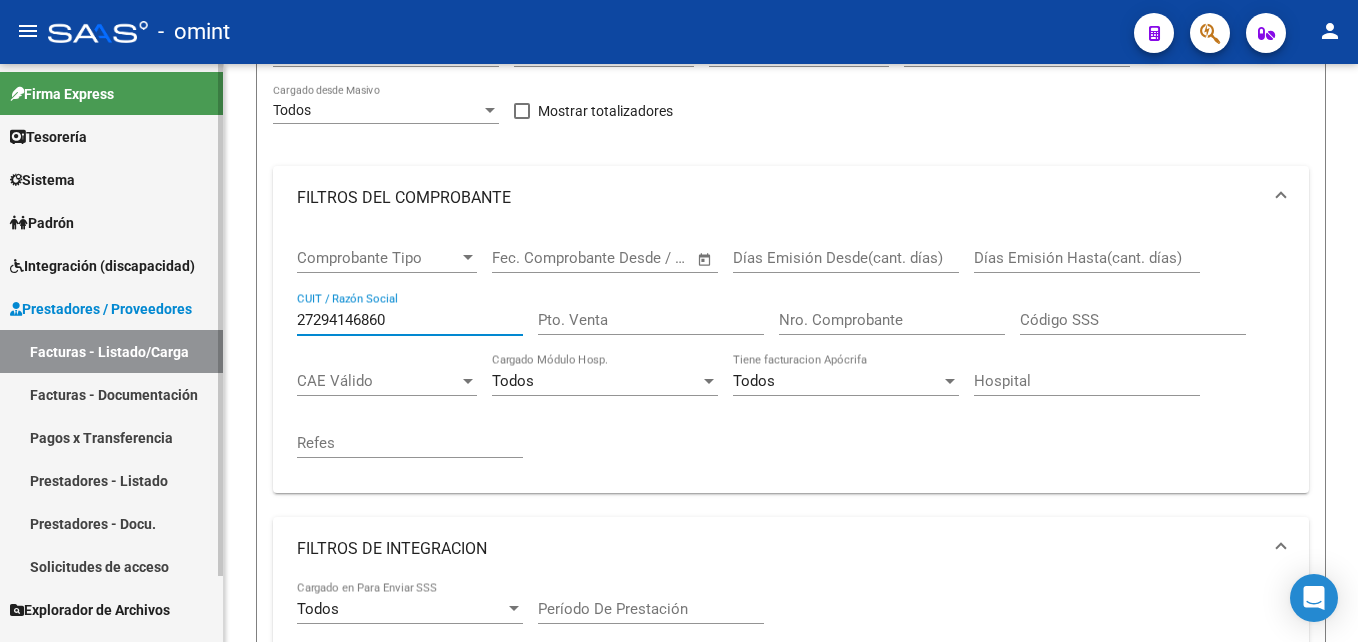 drag, startPoint x: 408, startPoint y: 328, endPoint x: 183, endPoint y: 328, distance: 225 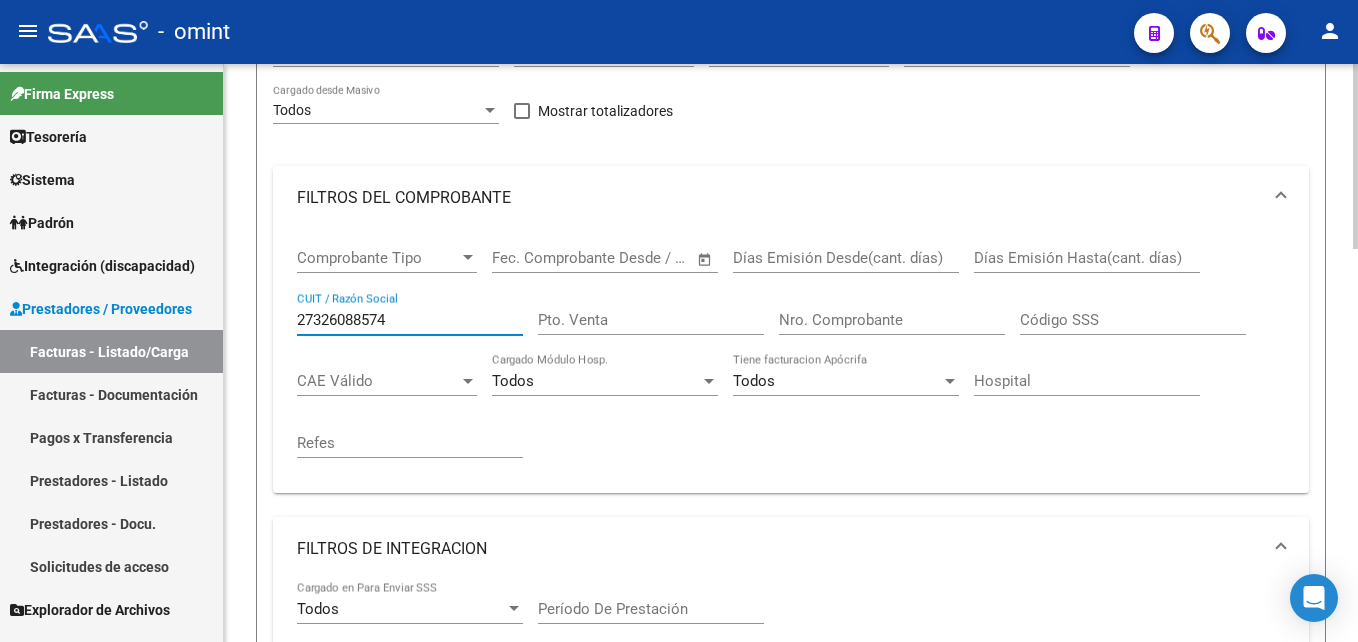type on "27326088574" 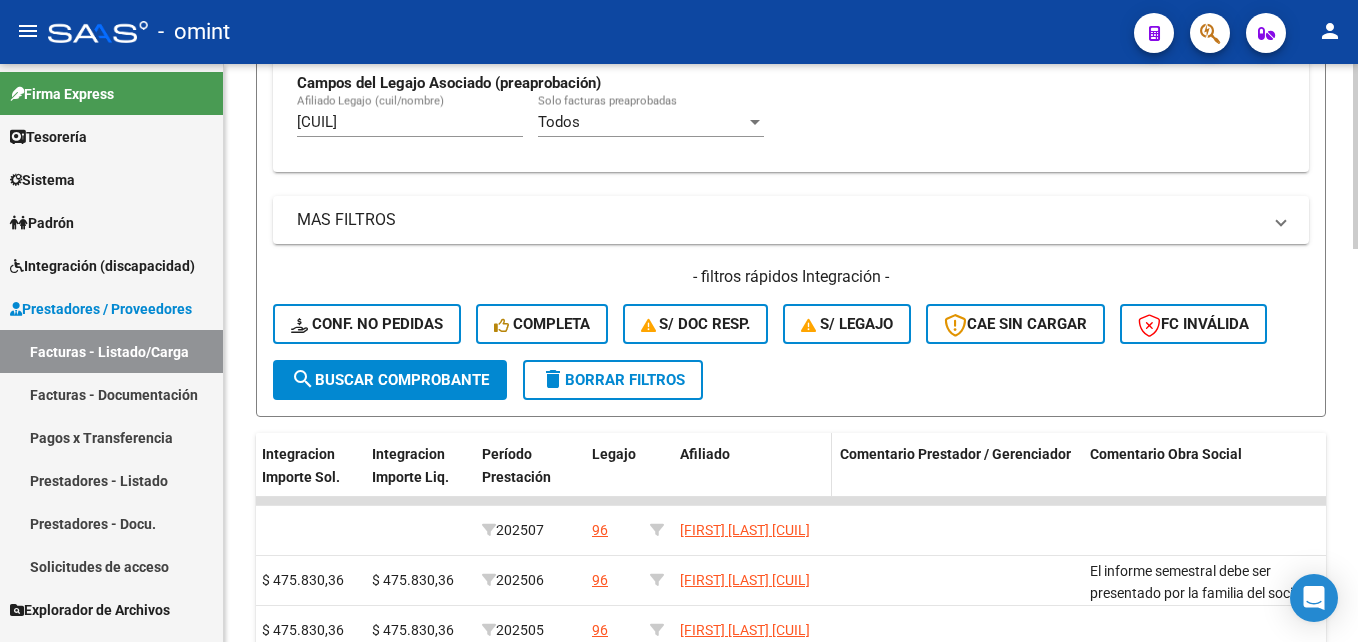 scroll, scrollTop: 1227, scrollLeft: 0, axis: vertical 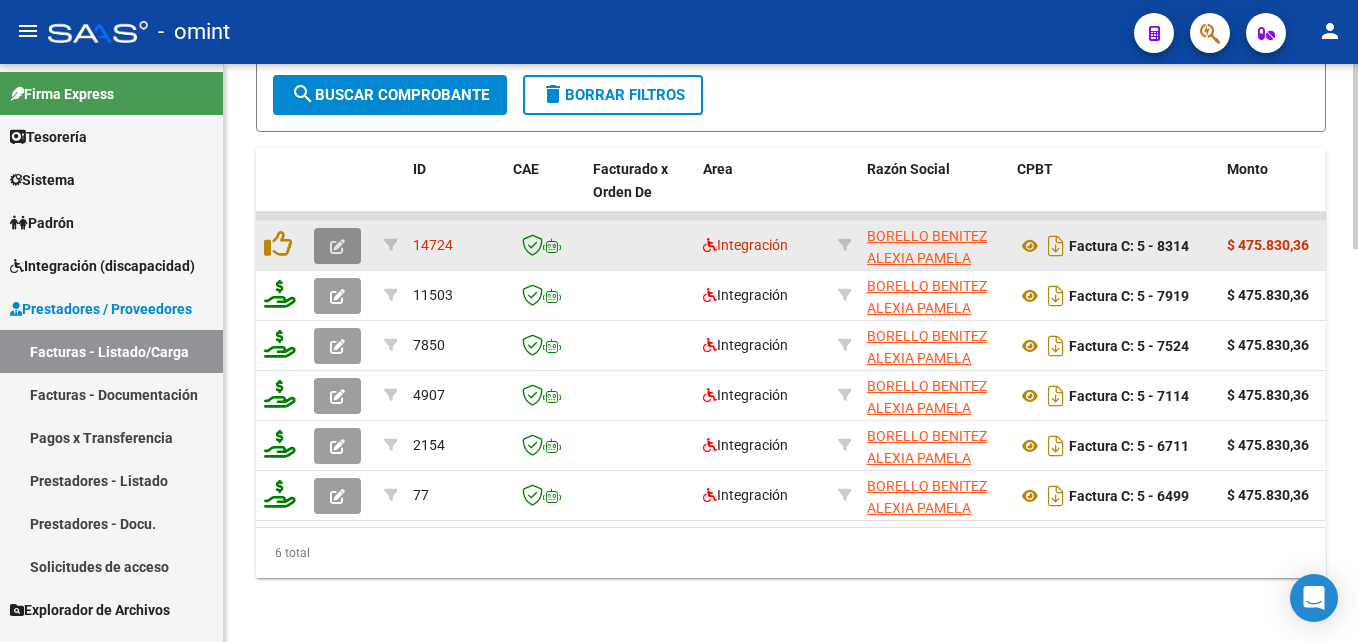 click 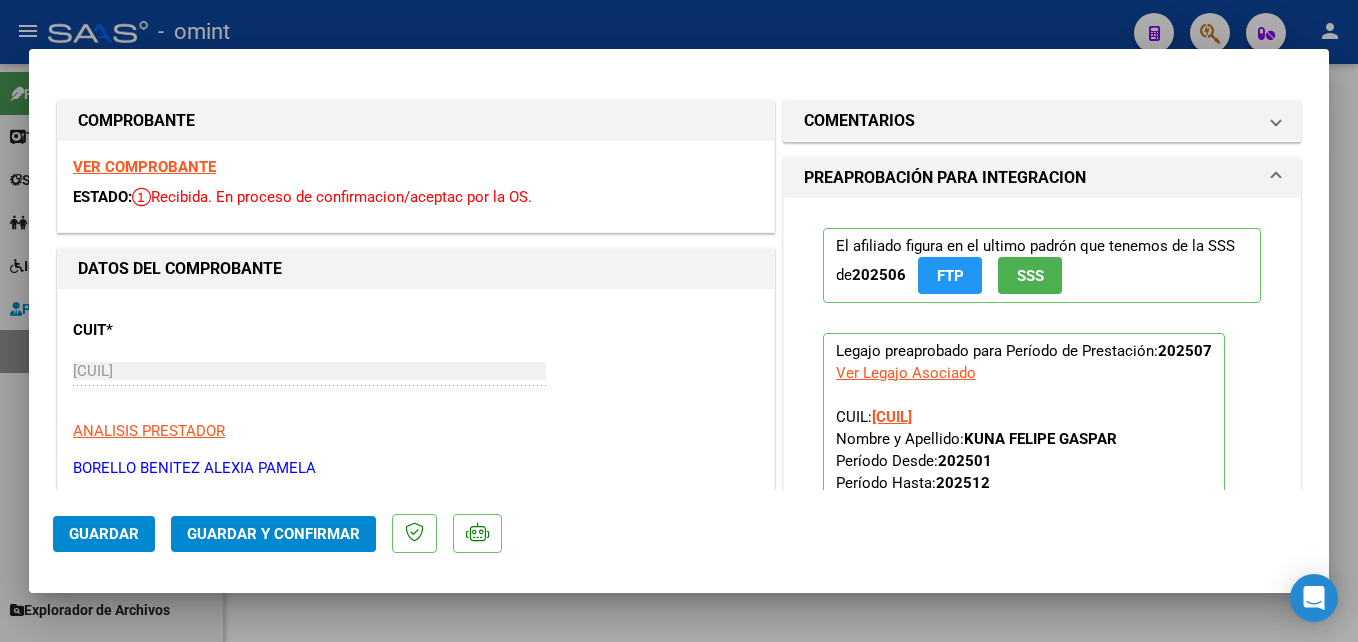 click on "VER COMPROBANTE" at bounding box center [144, 167] 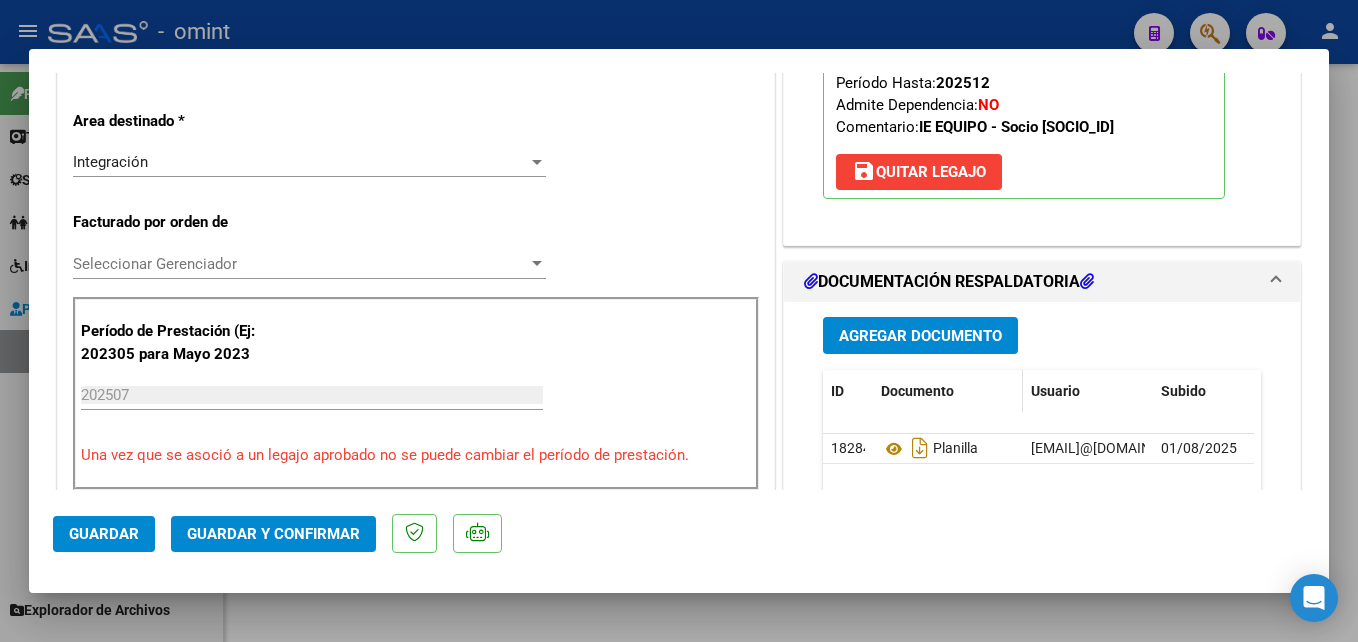 scroll, scrollTop: 500, scrollLeft: 0, axis: vertical 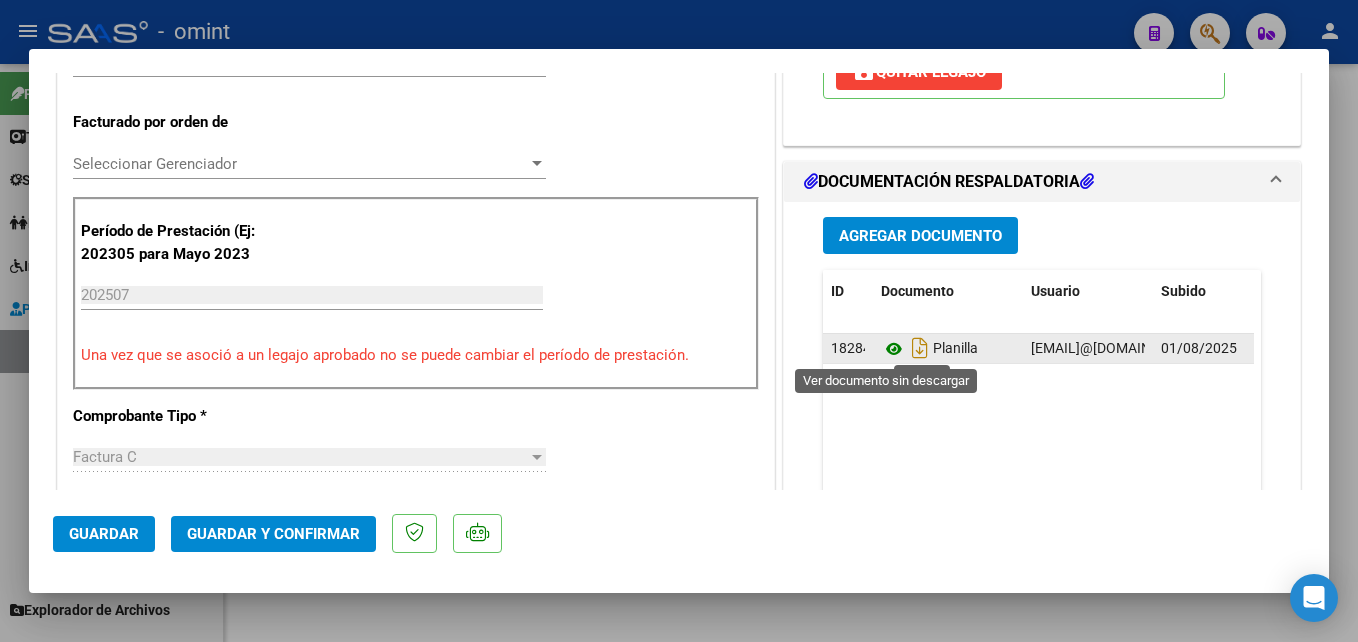 click 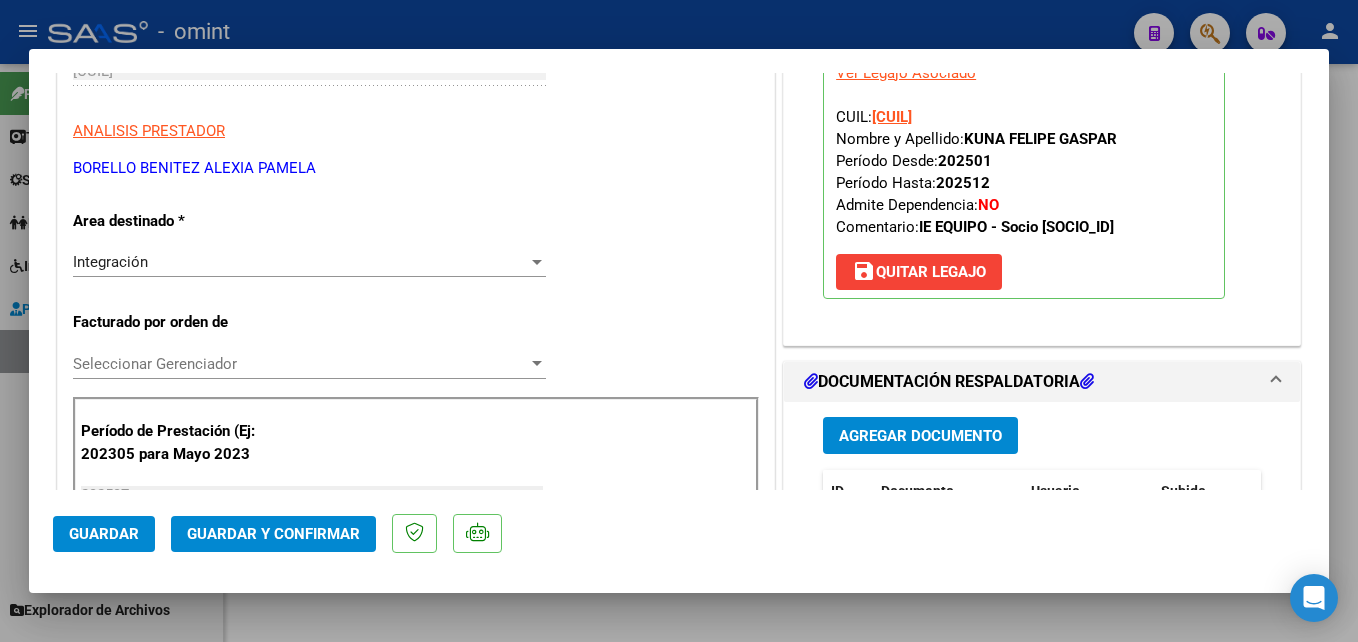 scroll, scrollTop: 0, scrollLeft: 0, axis: both 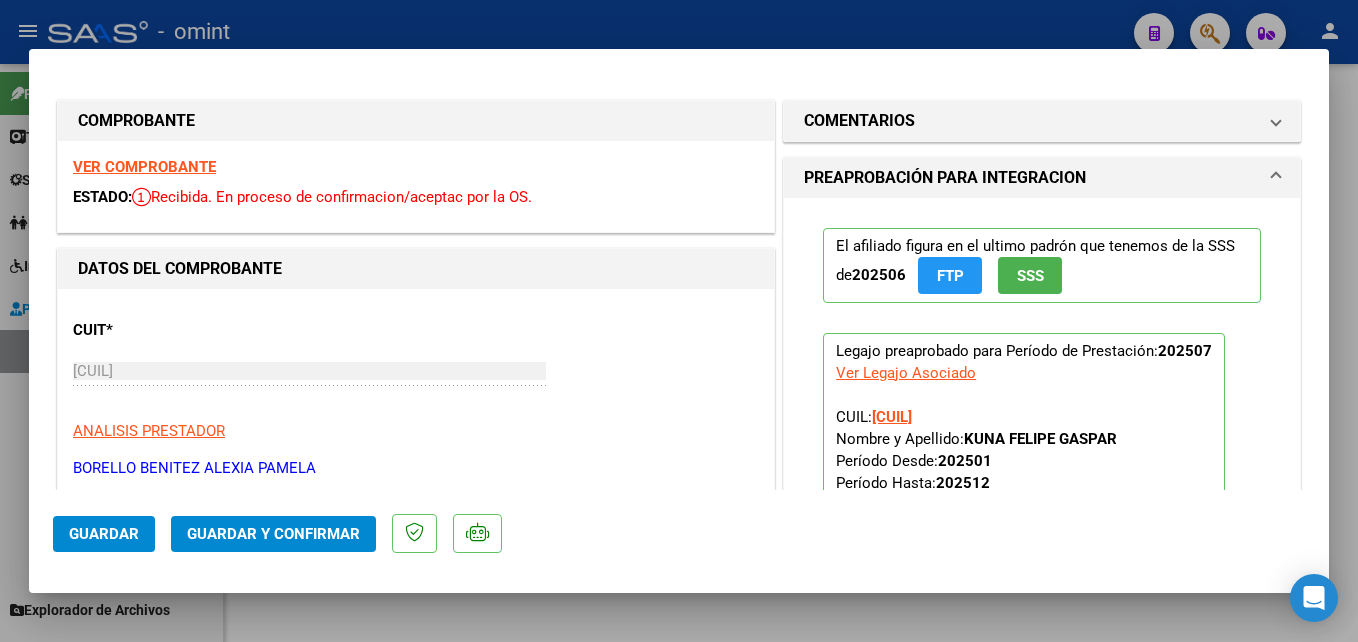 click on "Guardar y Confirmar" 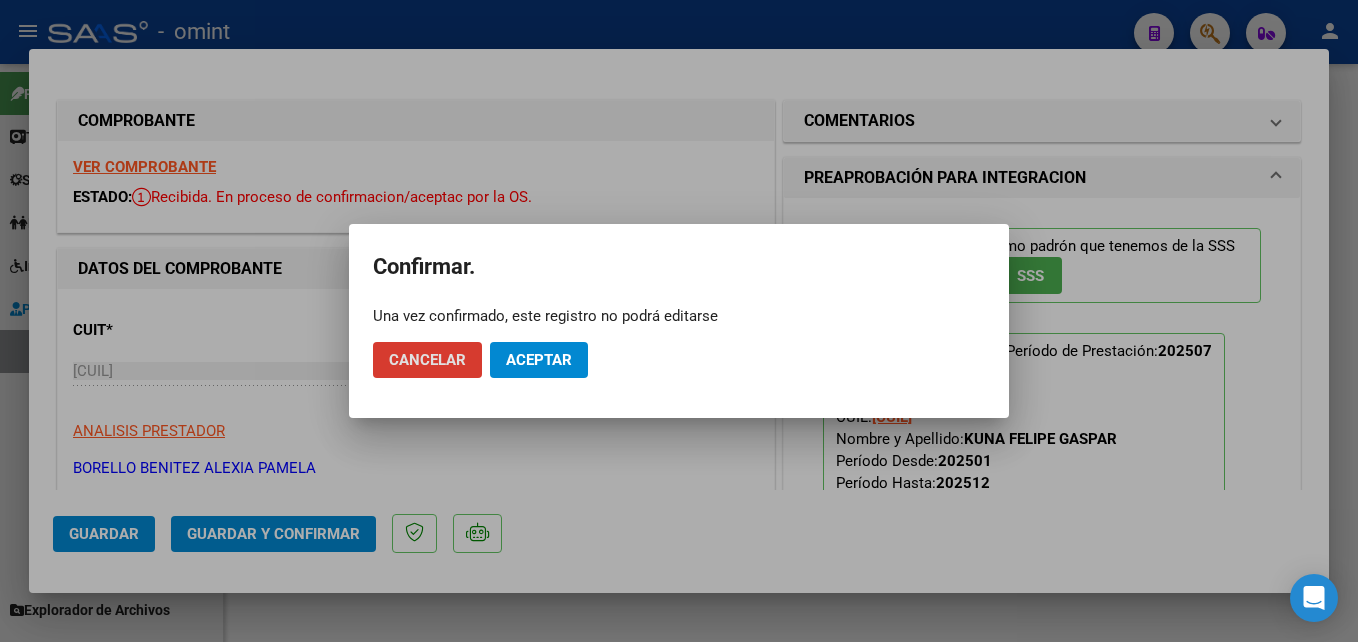 click on "Aceptar" 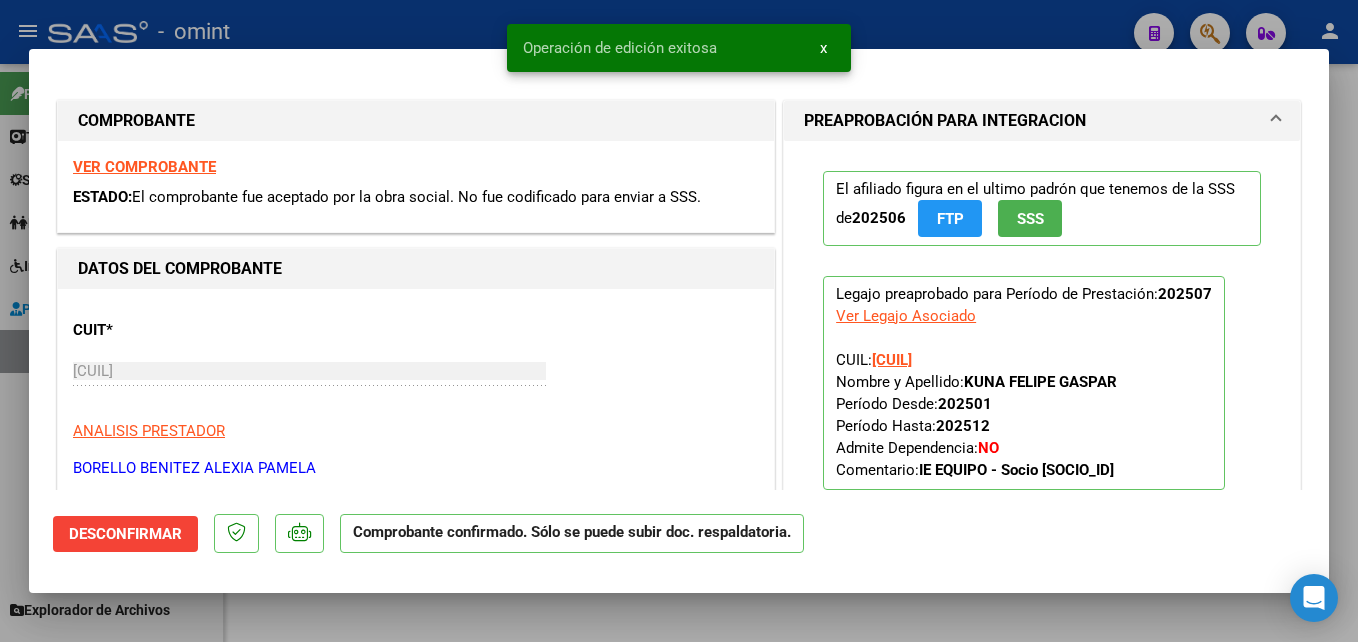 click at bounding box center [679, 321] 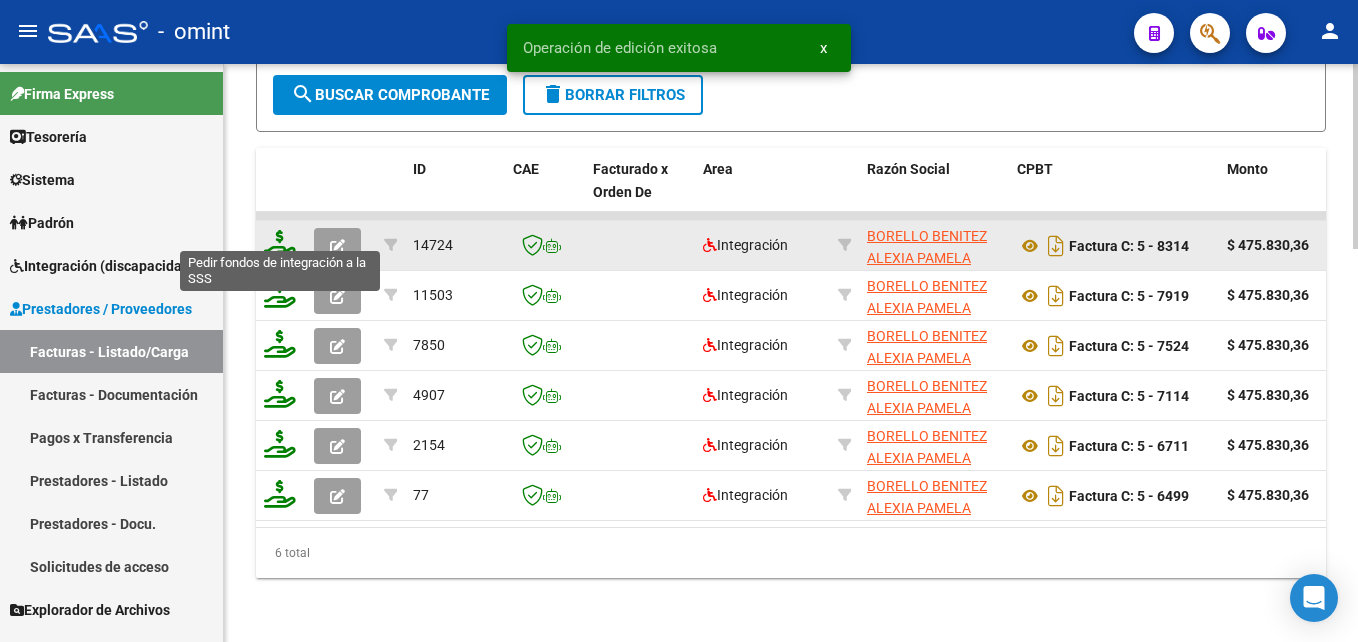 click 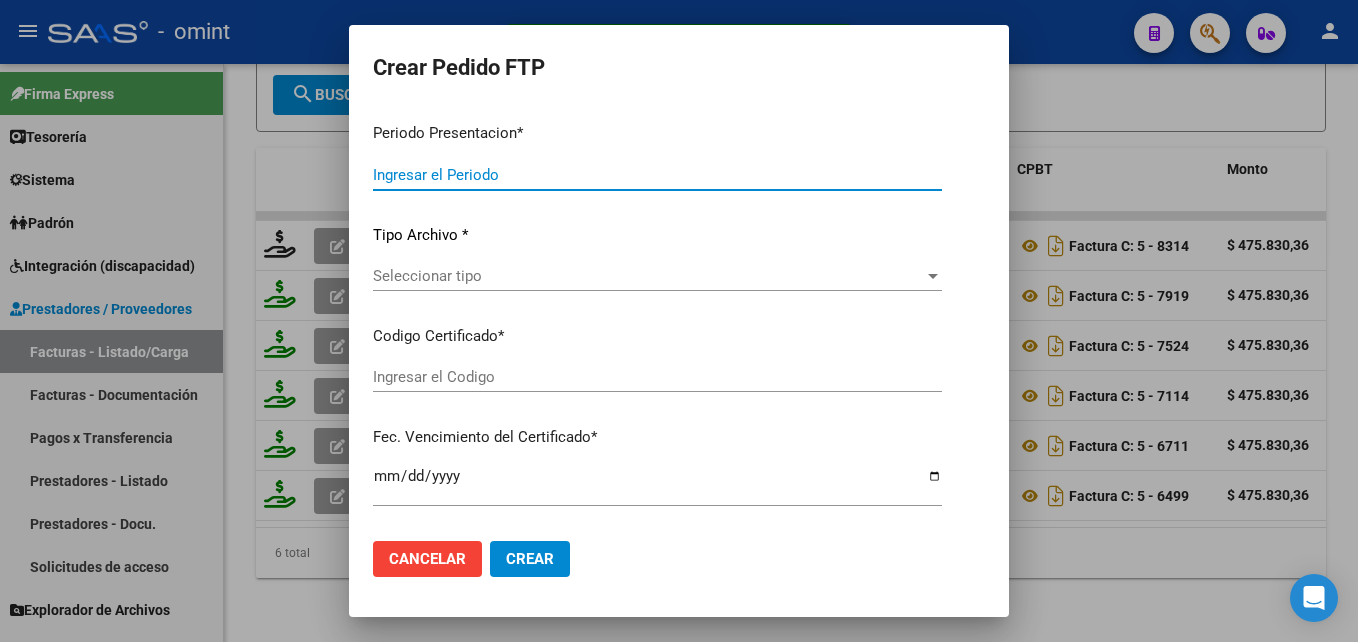 type on "202507" 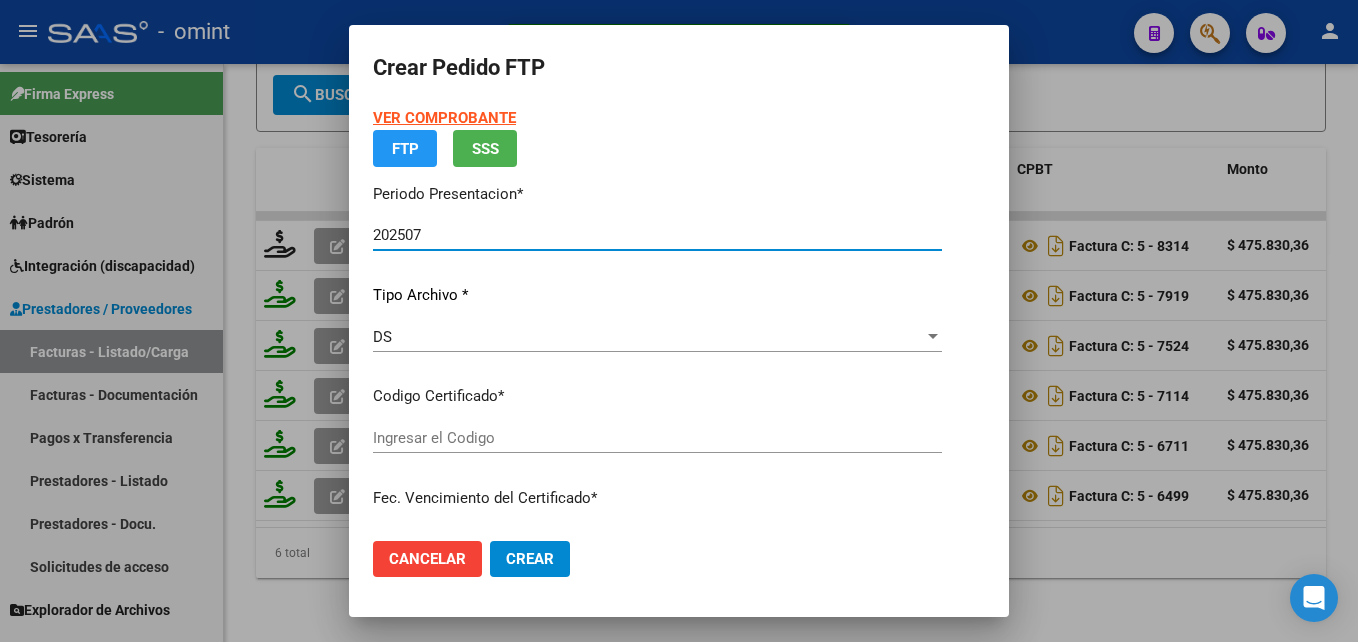 type on "[NUMBER]" 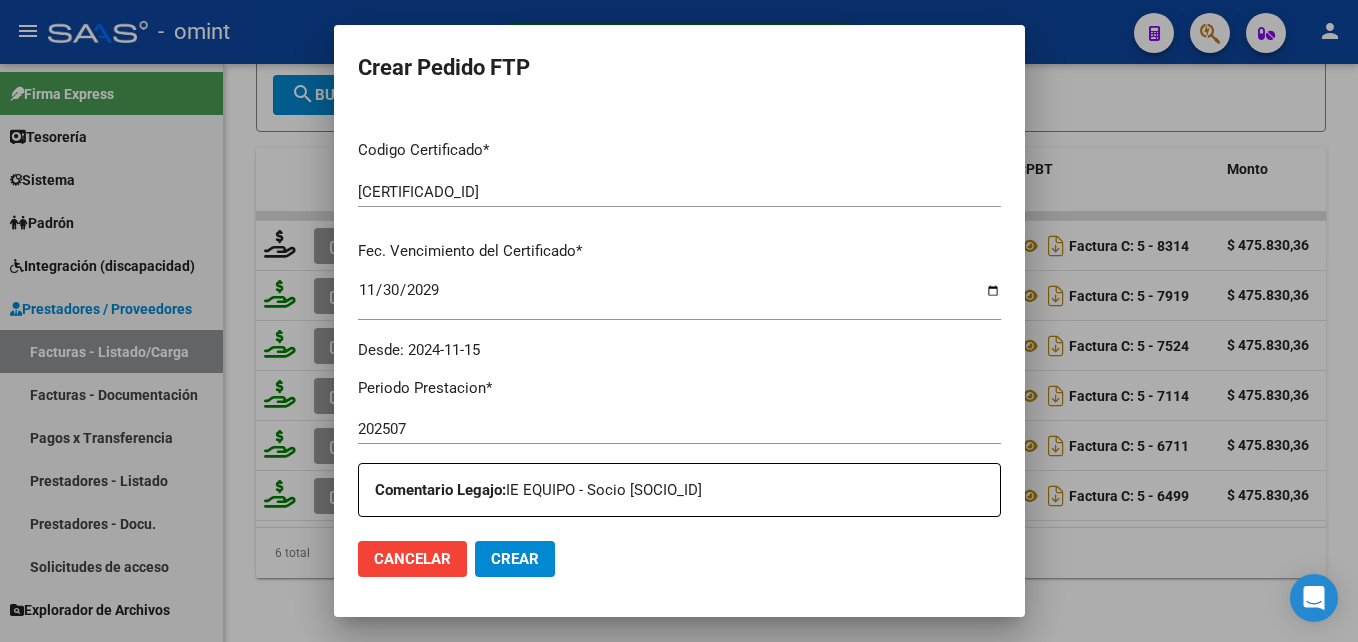 scroll, scrollTop: 300, scrollLeft: 0, axis: vertical 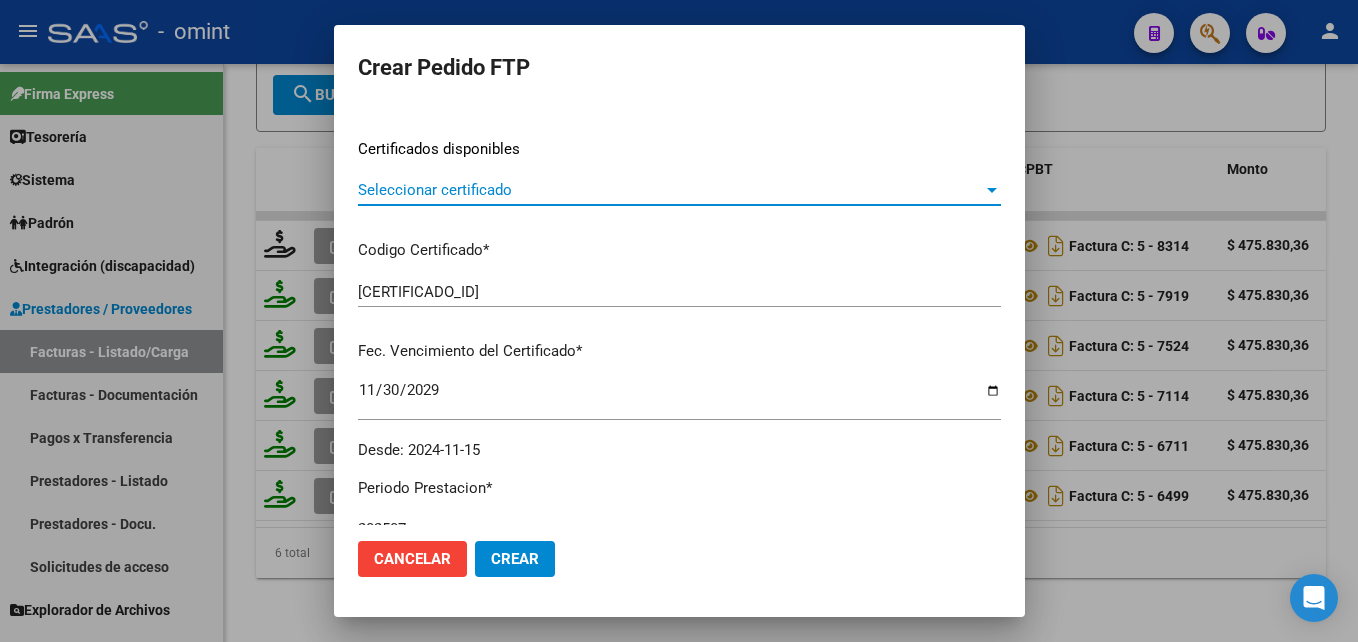 click on "Seleccionar certificado" at bounding box center [670, 190] 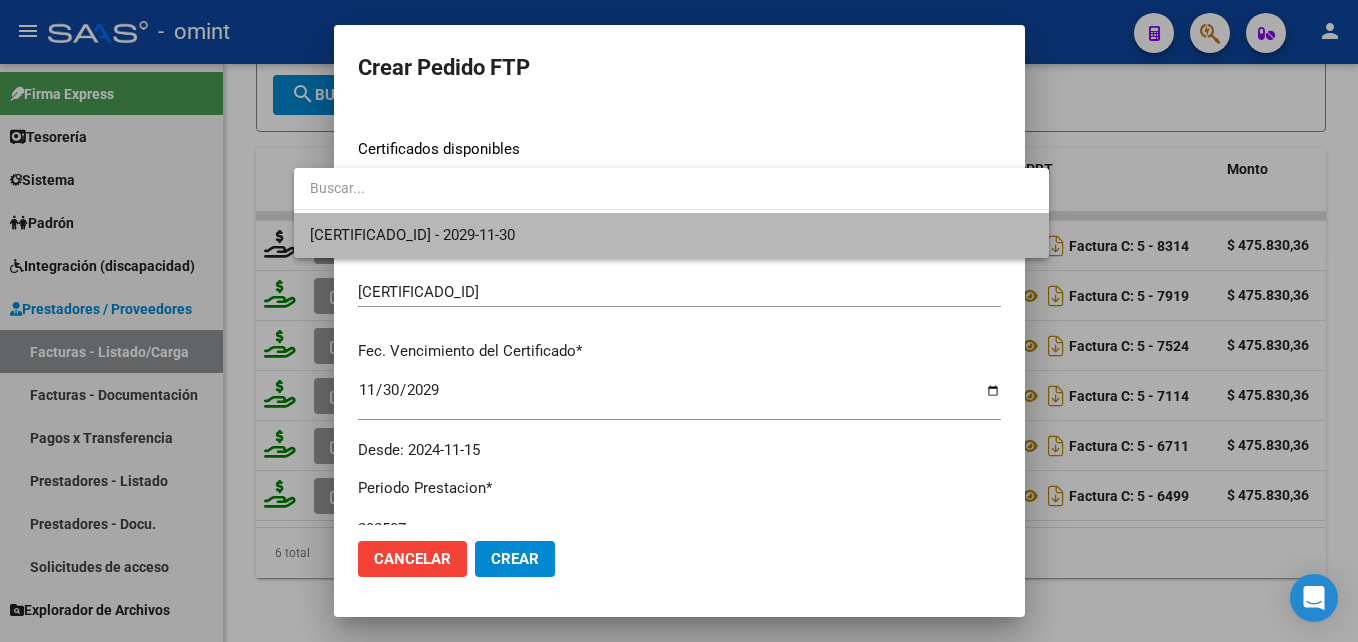 click on "[NUMBER] - [DATE]" at bounding box center [671, 235] 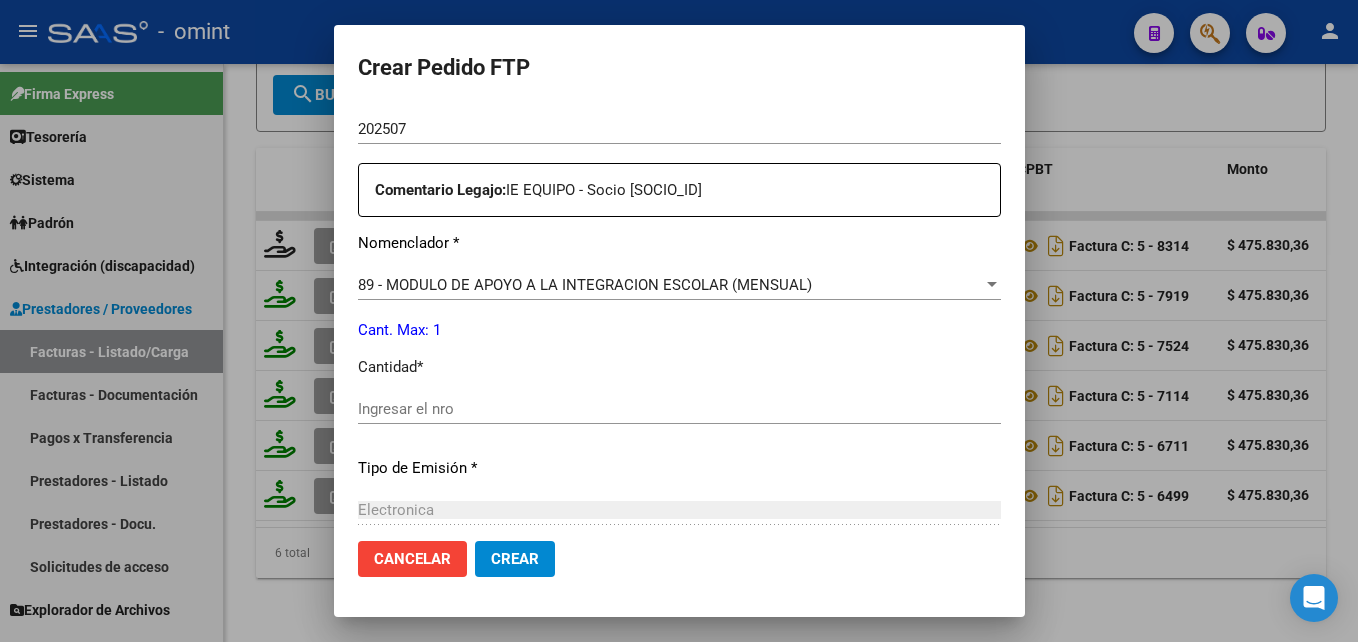 scroll, scrollTop: 800, scrollLeft: 0, axis: vertical 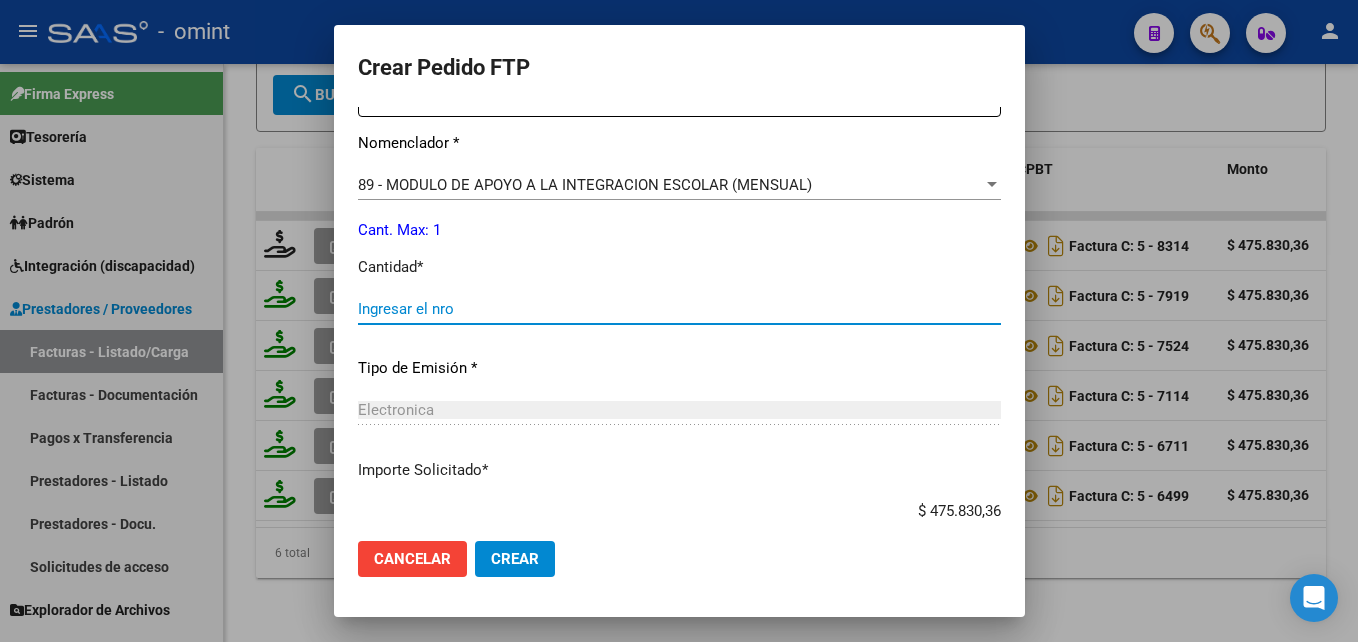 click on "Ingresar el nro" at bounding box center [679, 309] 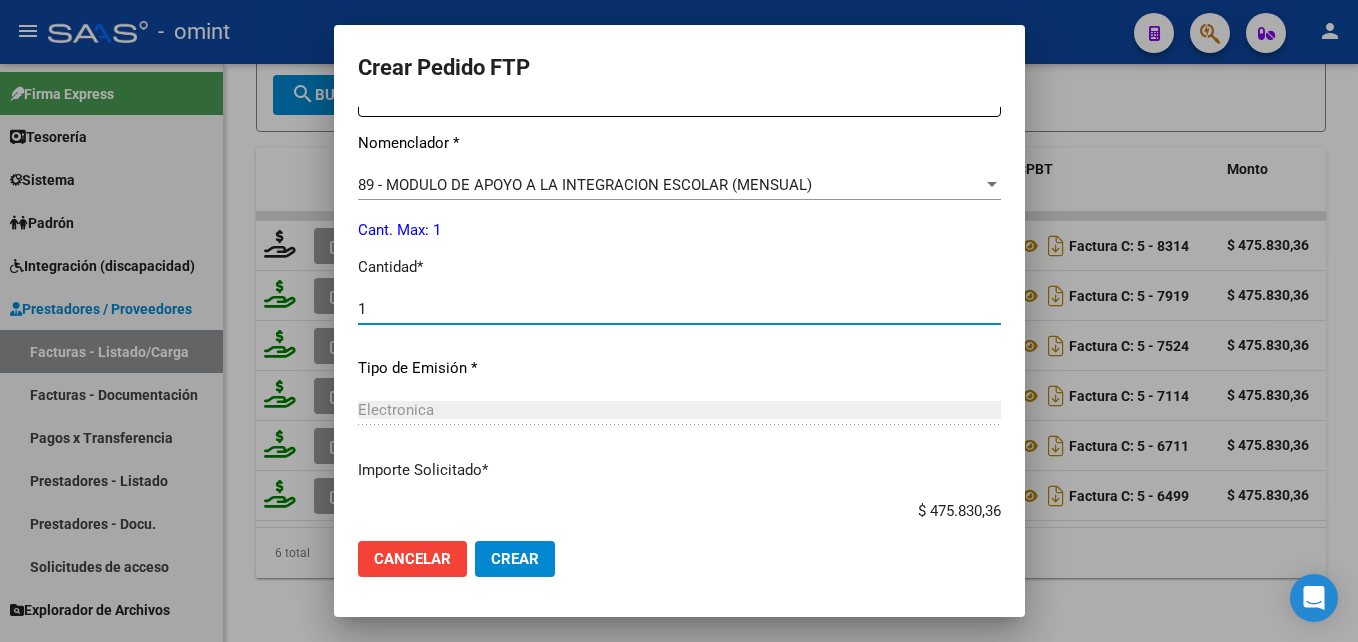 type on "1" 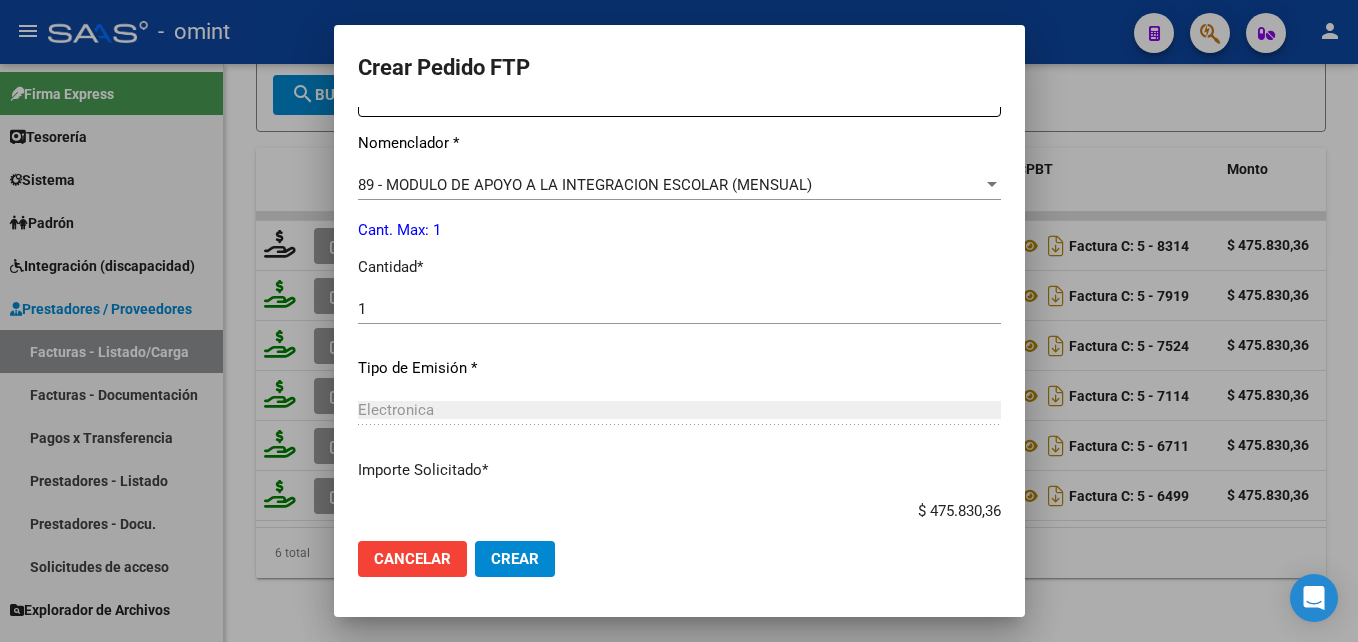 click on "Cantidad  *" 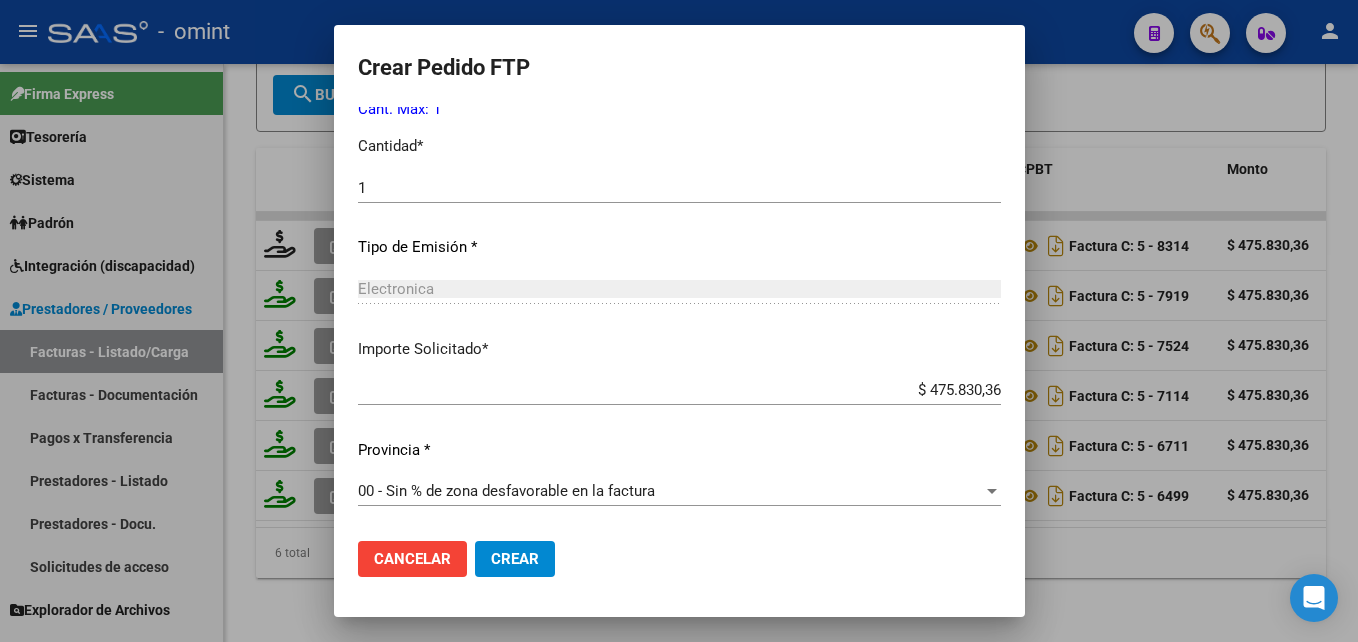 click on "Crear" 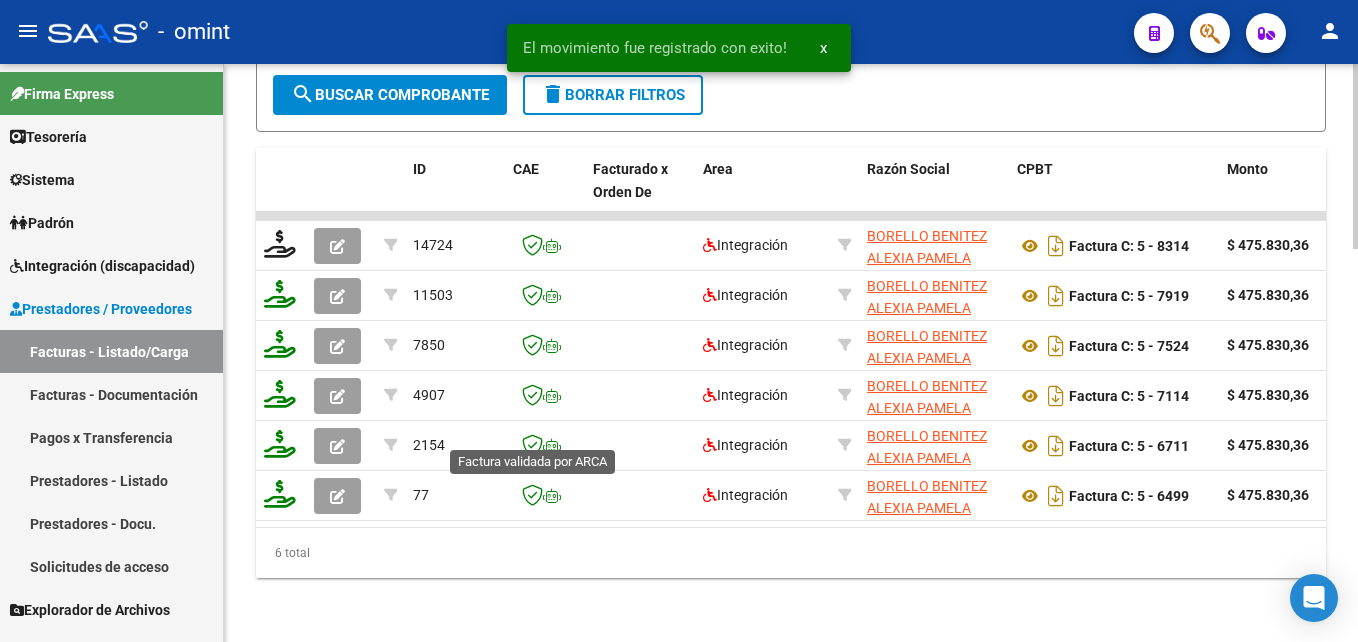 scroll, scrollTop: 1227, scrollLeft: 0, axis: vertical 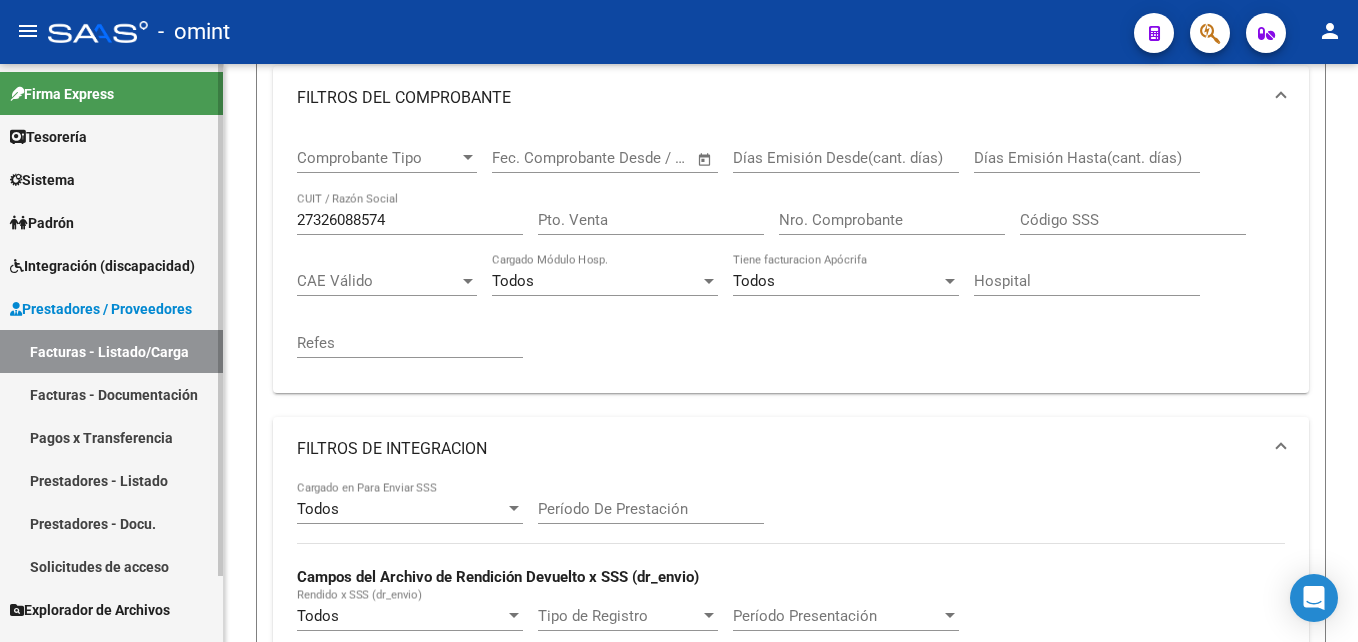 drag, startPoint x: 407, startPoint y: 217, endPoint x: 130, endPoint y: 217, distance: 277 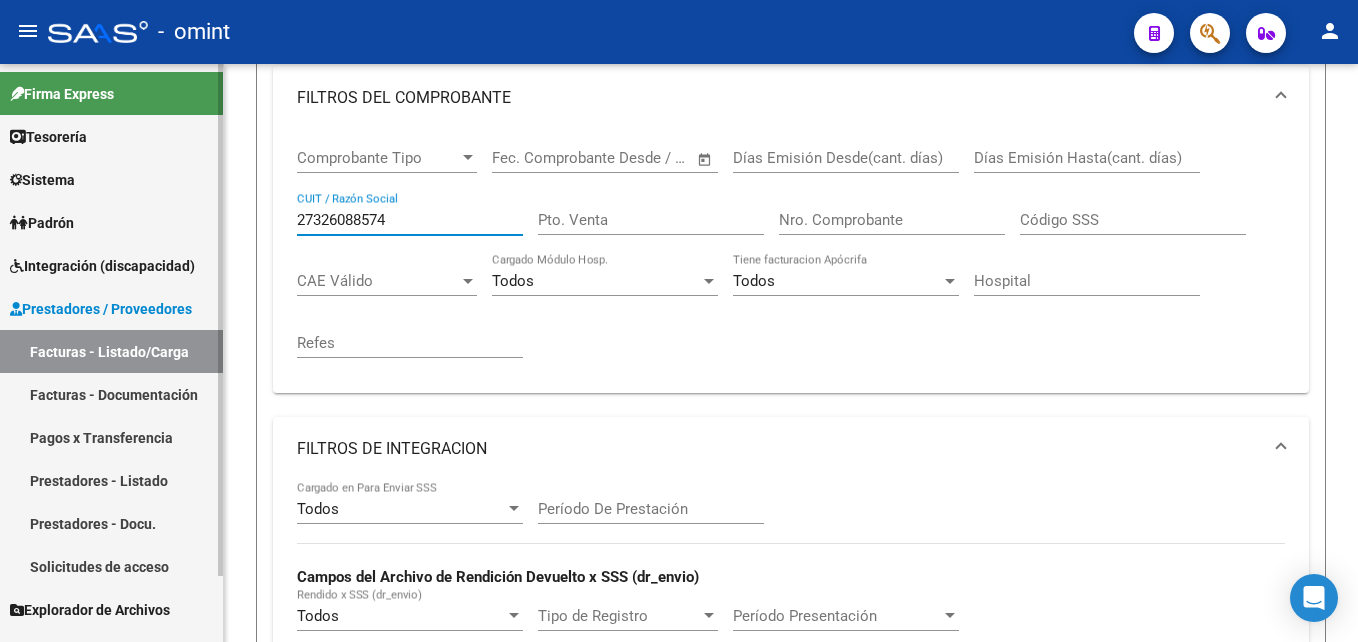 paste on "[NUMBER]" 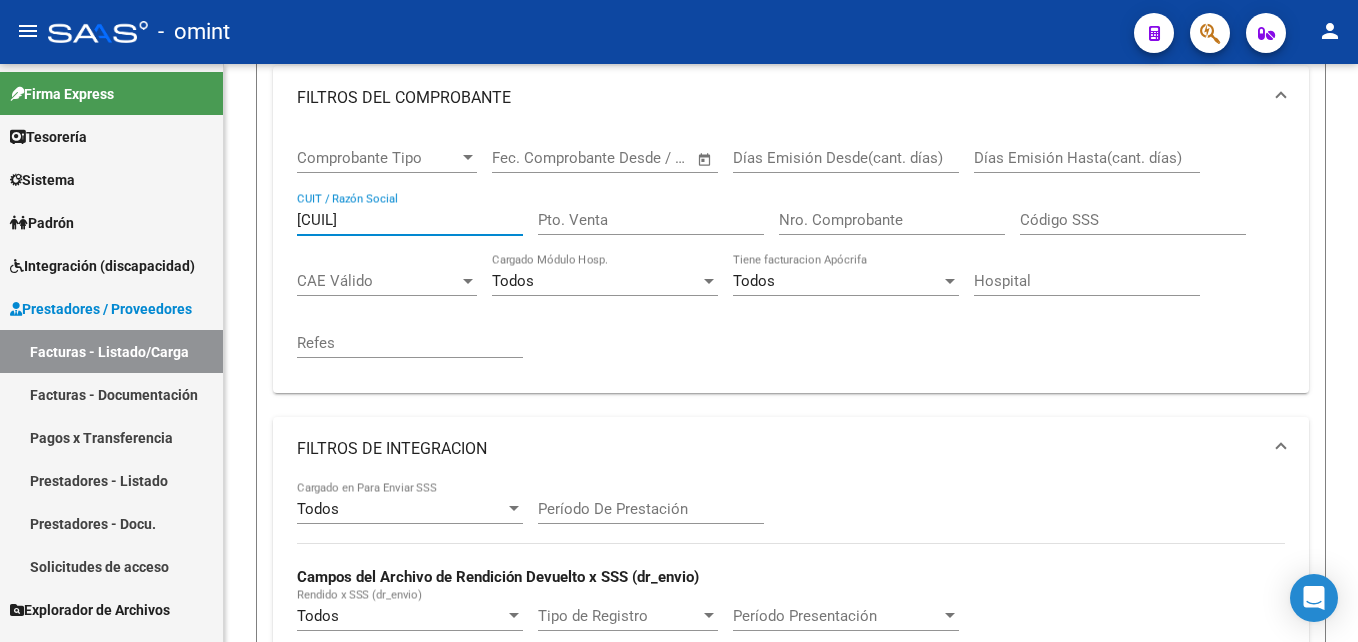 type on "[NUMBER]" 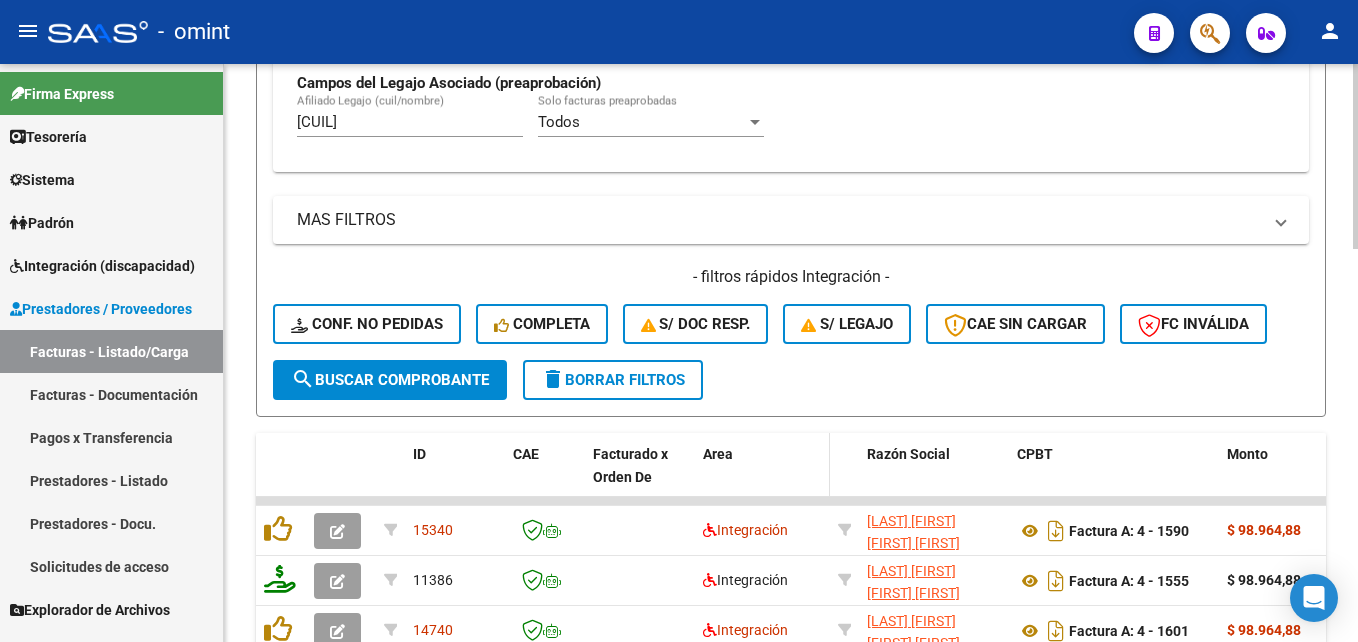 scroll, scrollTop: 1227, scrollLeft: 0, axis: vertical 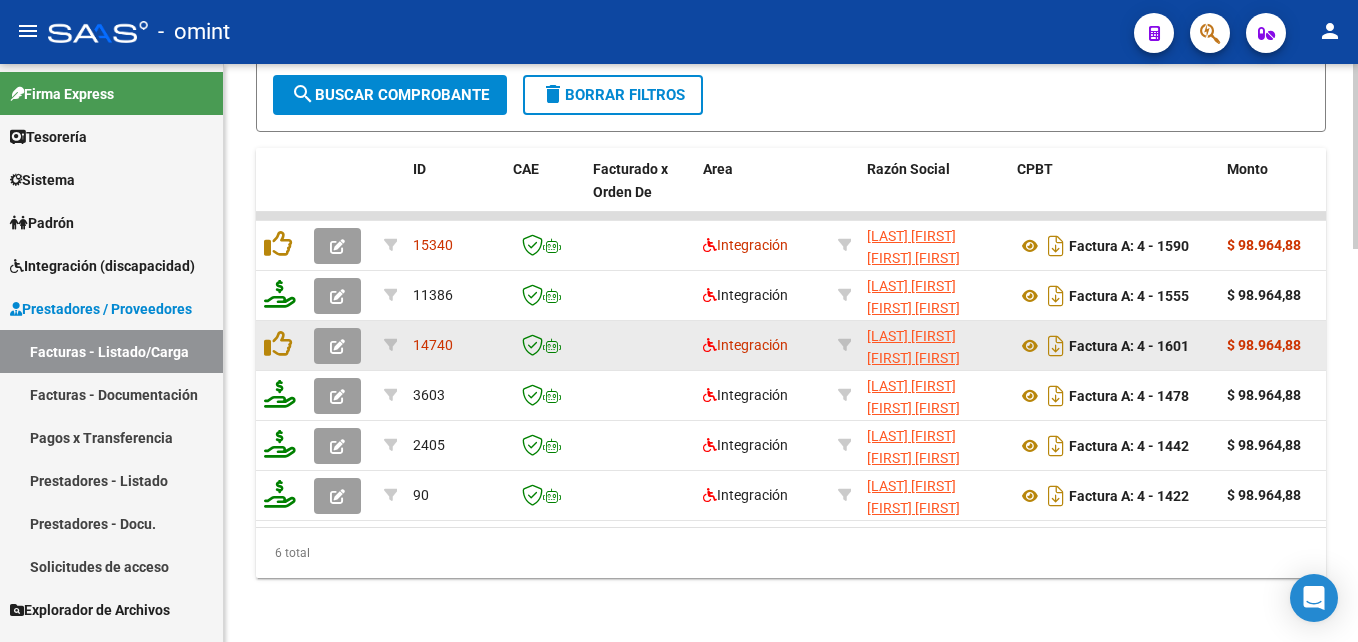click 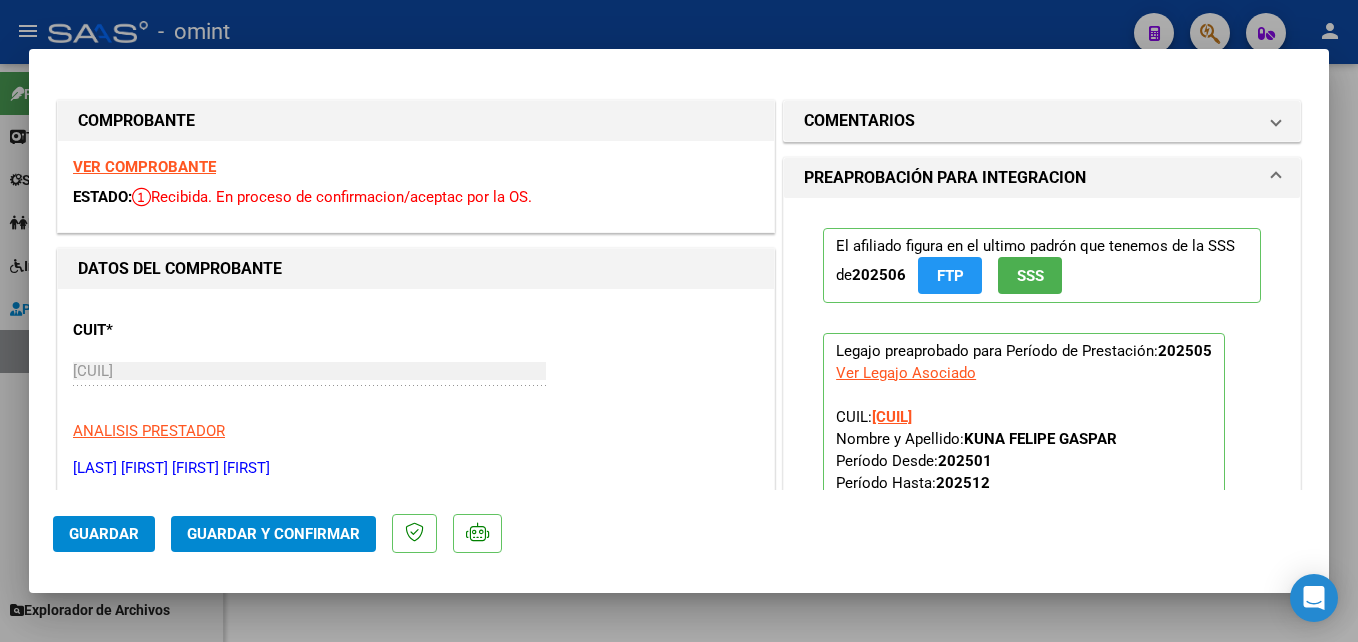 click on "VER COMPROBANTE" at bounding box center (144, 167) 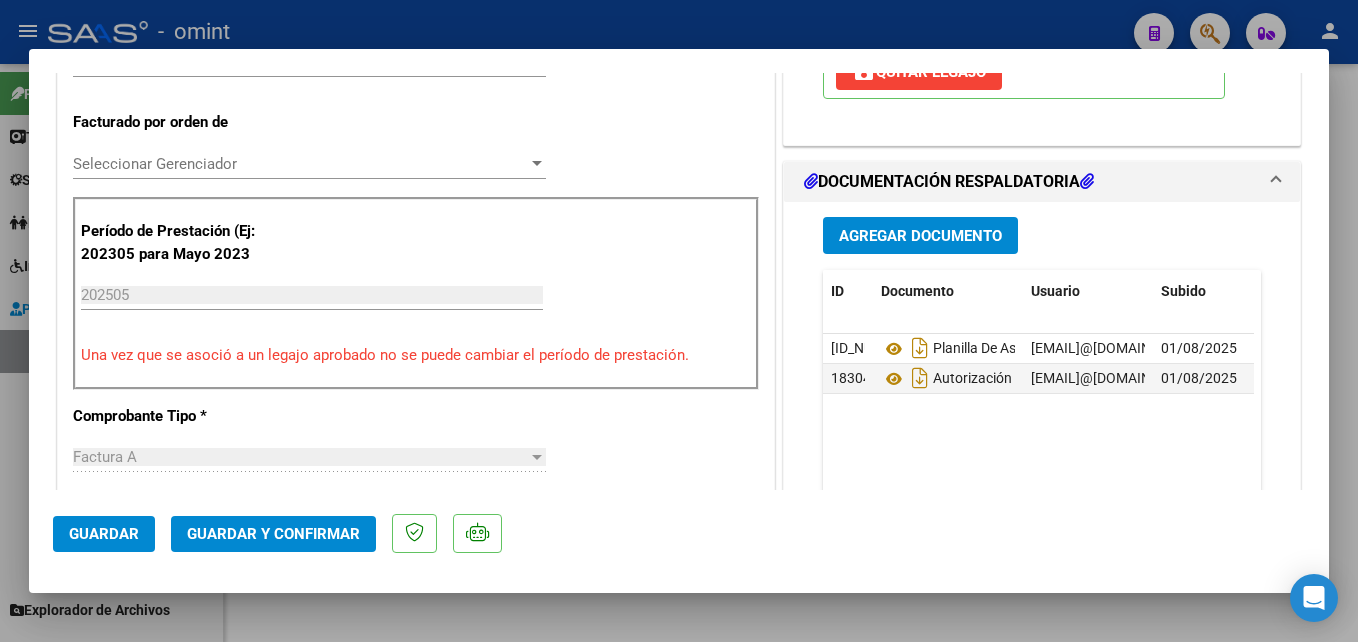 scroll, scrollTop: 600, scrollLeft: 0, axis: vertical 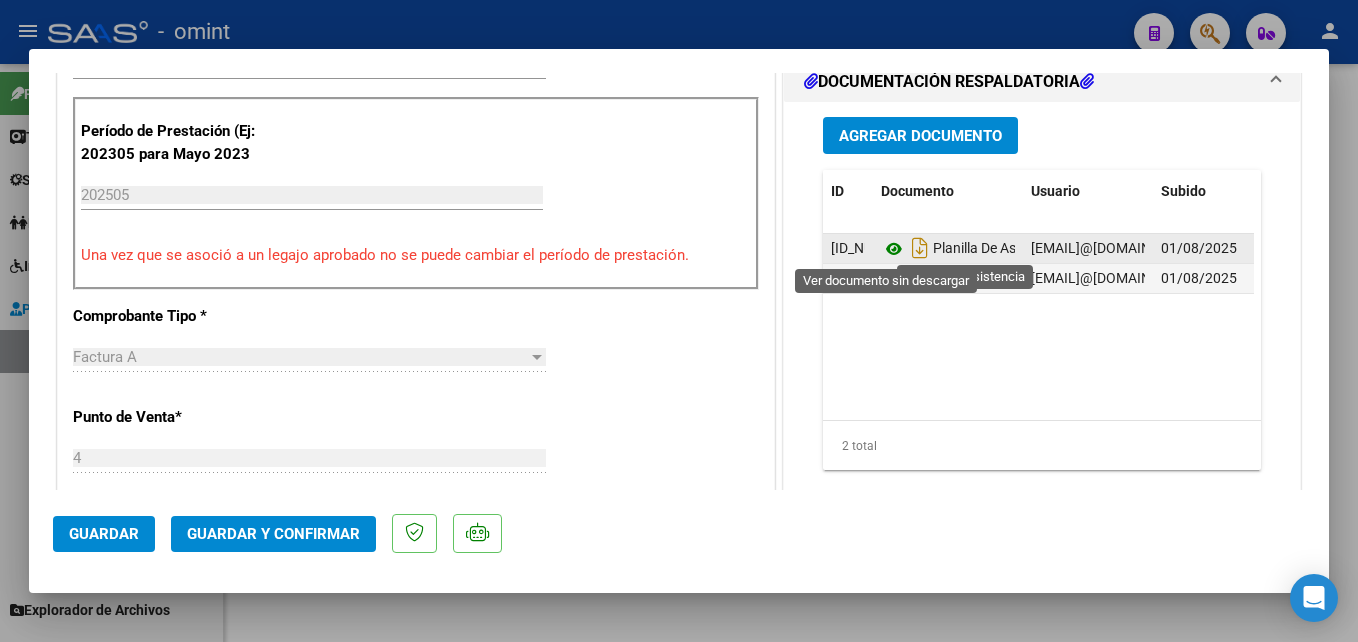 click 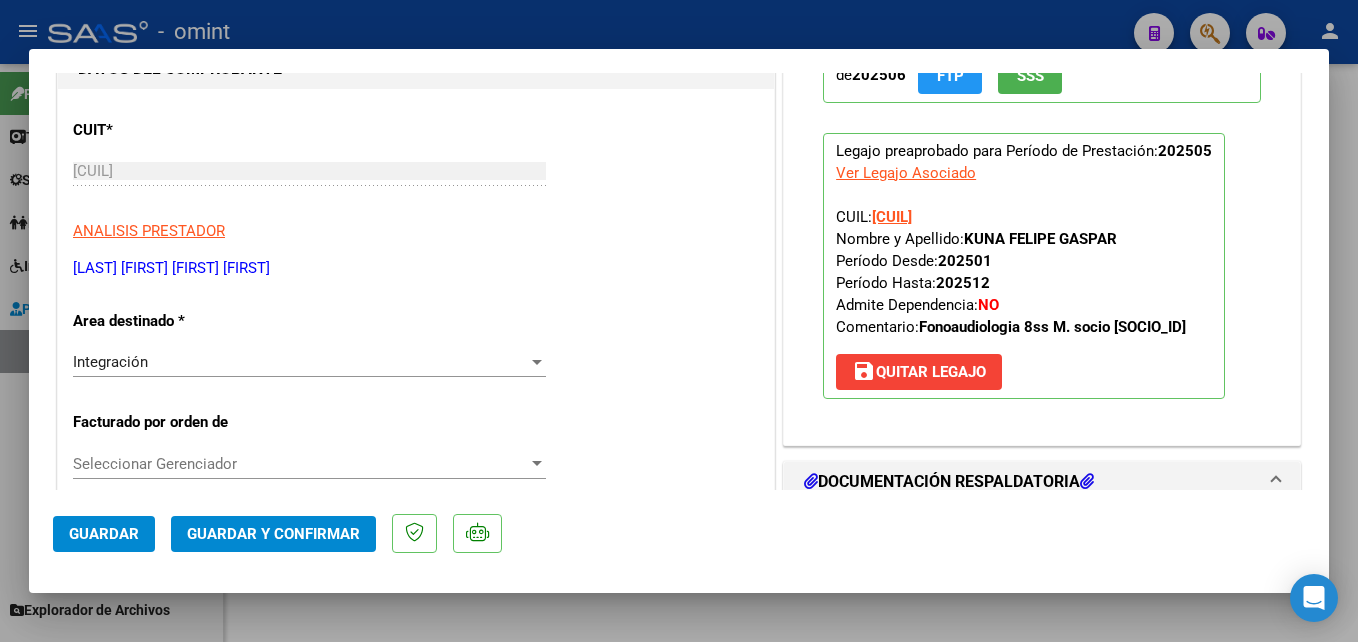scroll, scrollTop: 0, scrollLeft: 0, axis: both 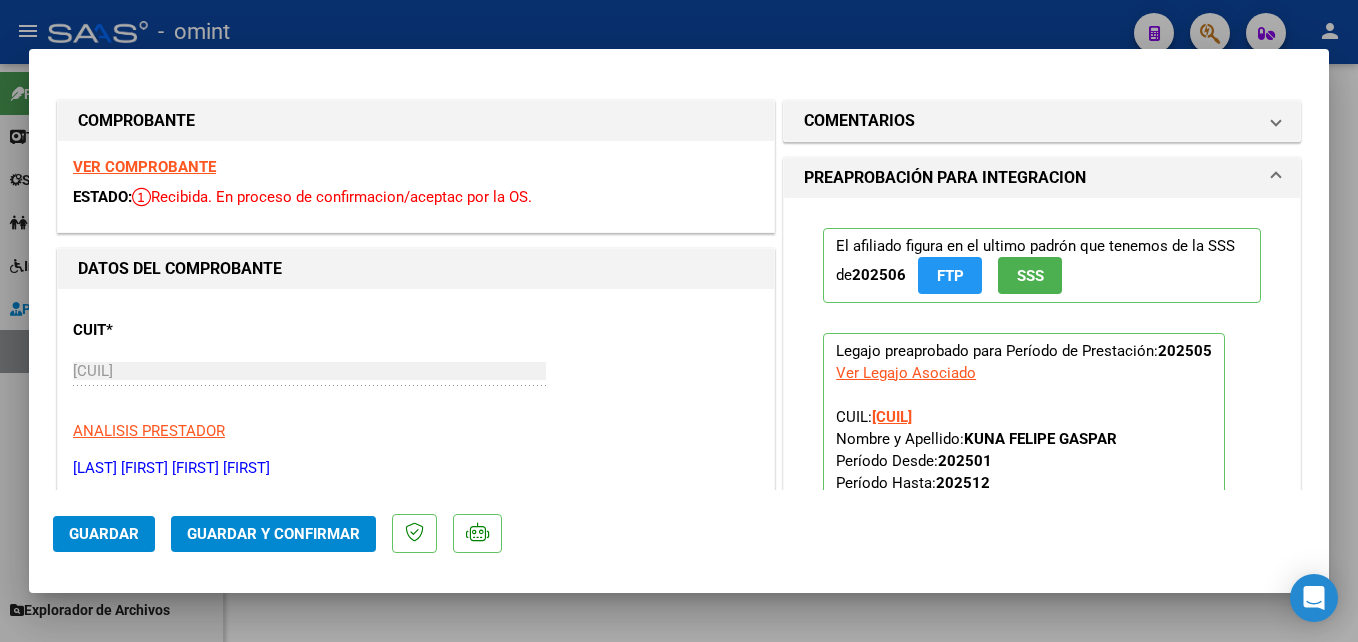 click on "Guardar y Confirmar" 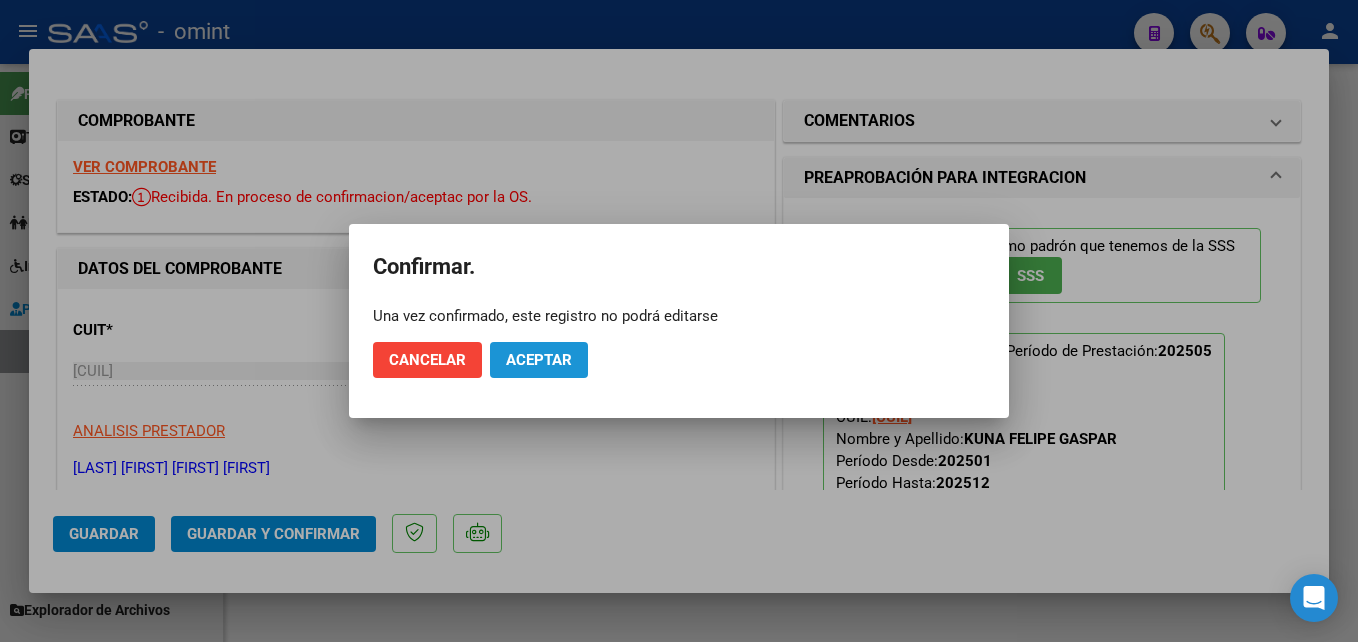click on "Aceptar" 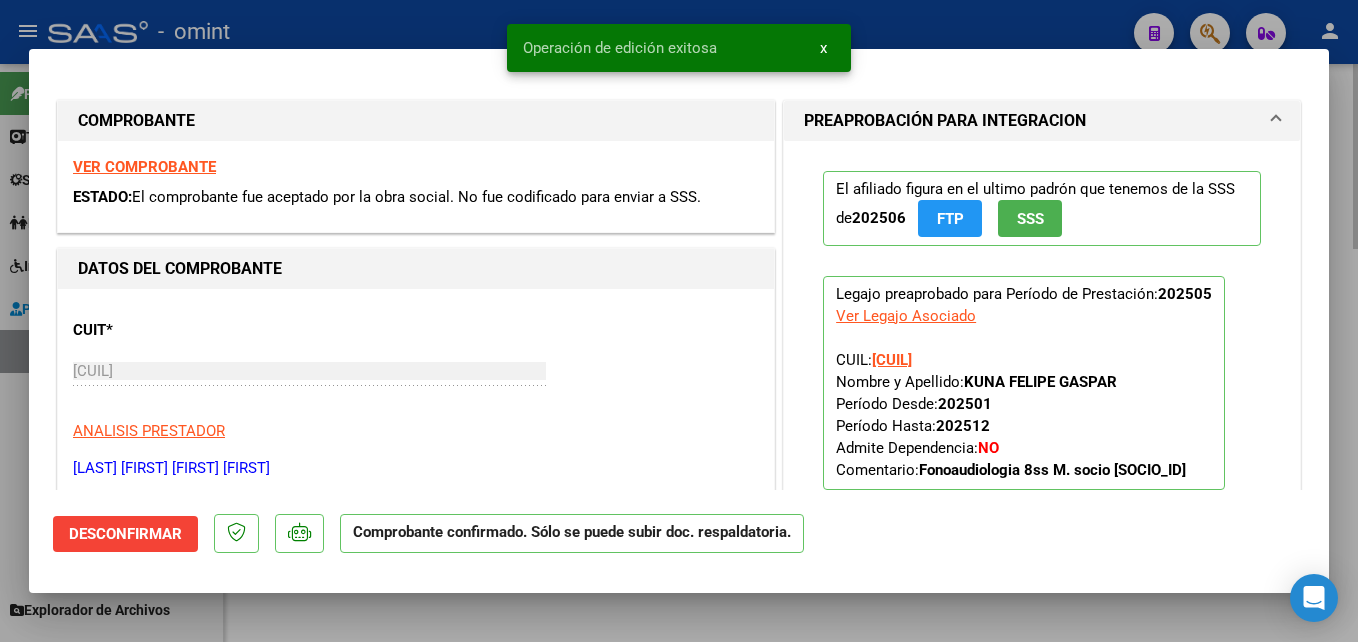 click at bounding box center [679, 321] 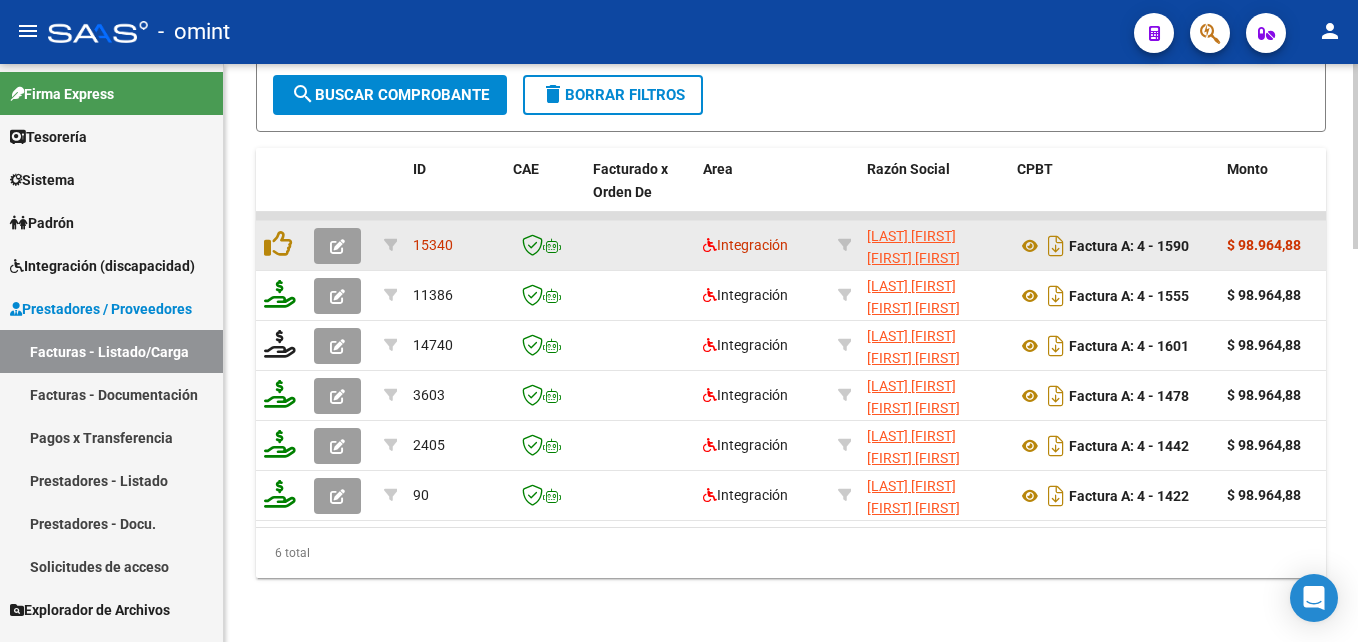 click 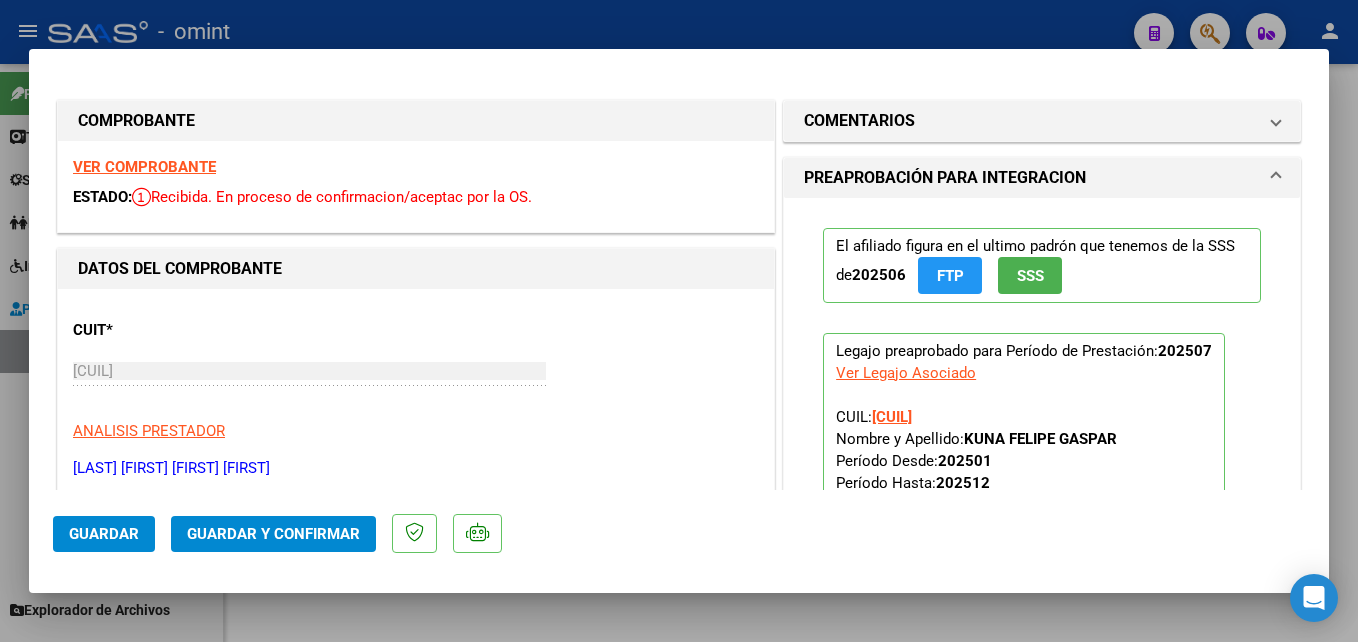 click on "VER COMPROBANTE" at bounding box center (144, 167) 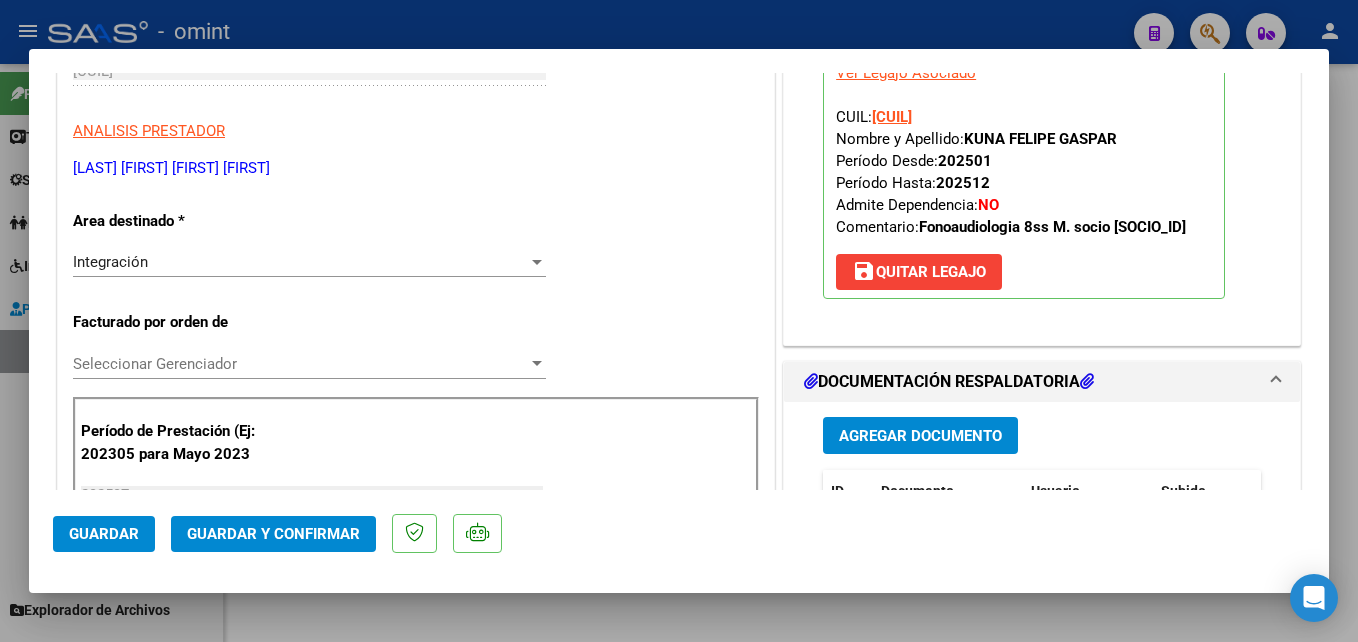 scroll, scrollTop: 600, scrollLeft: 0, axis: vertical 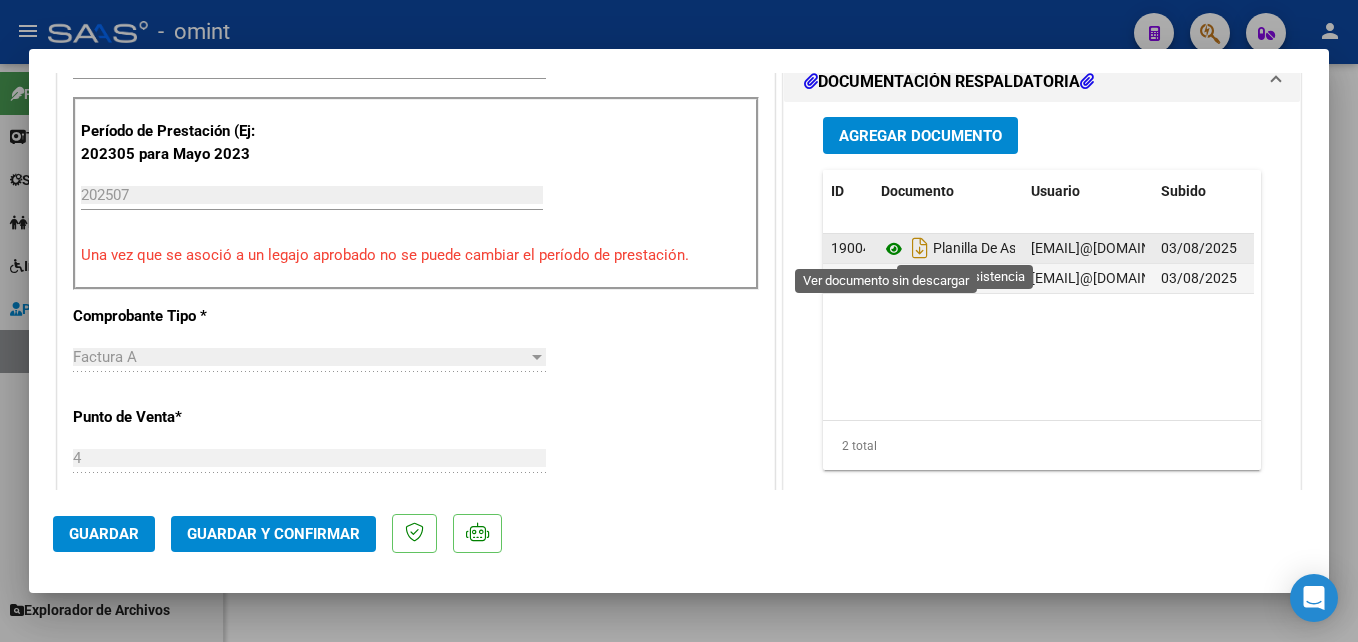 click 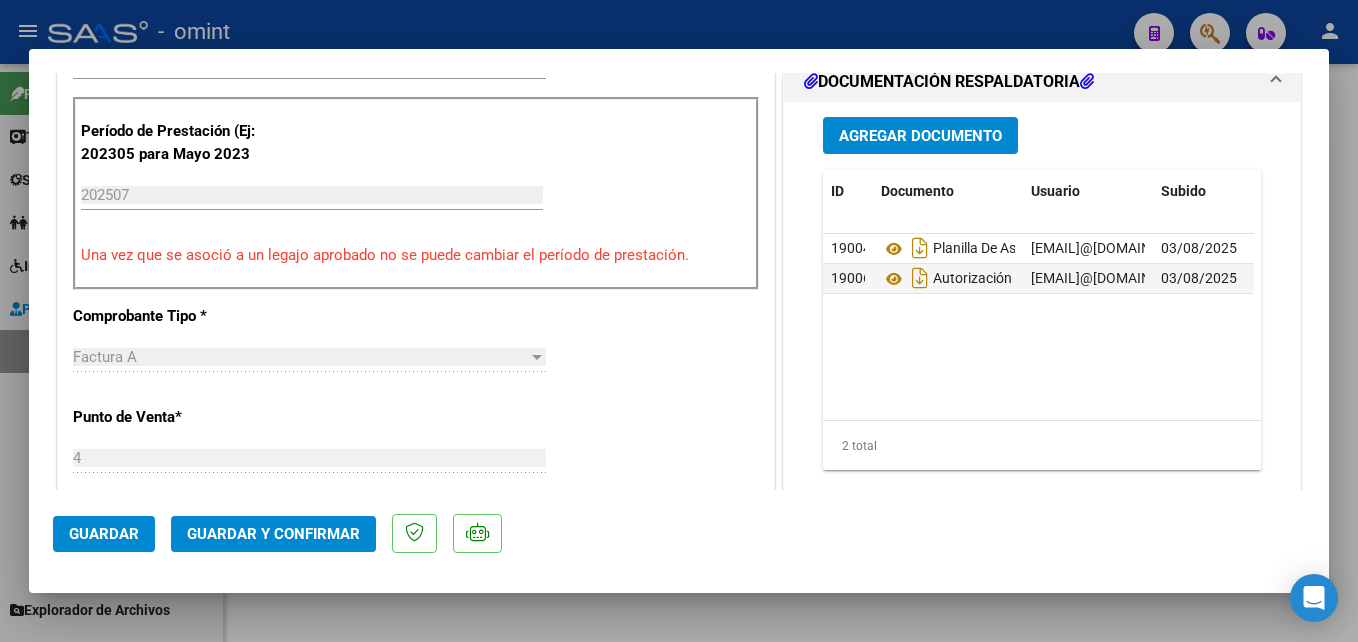 click on "Guardar y Confirmar" 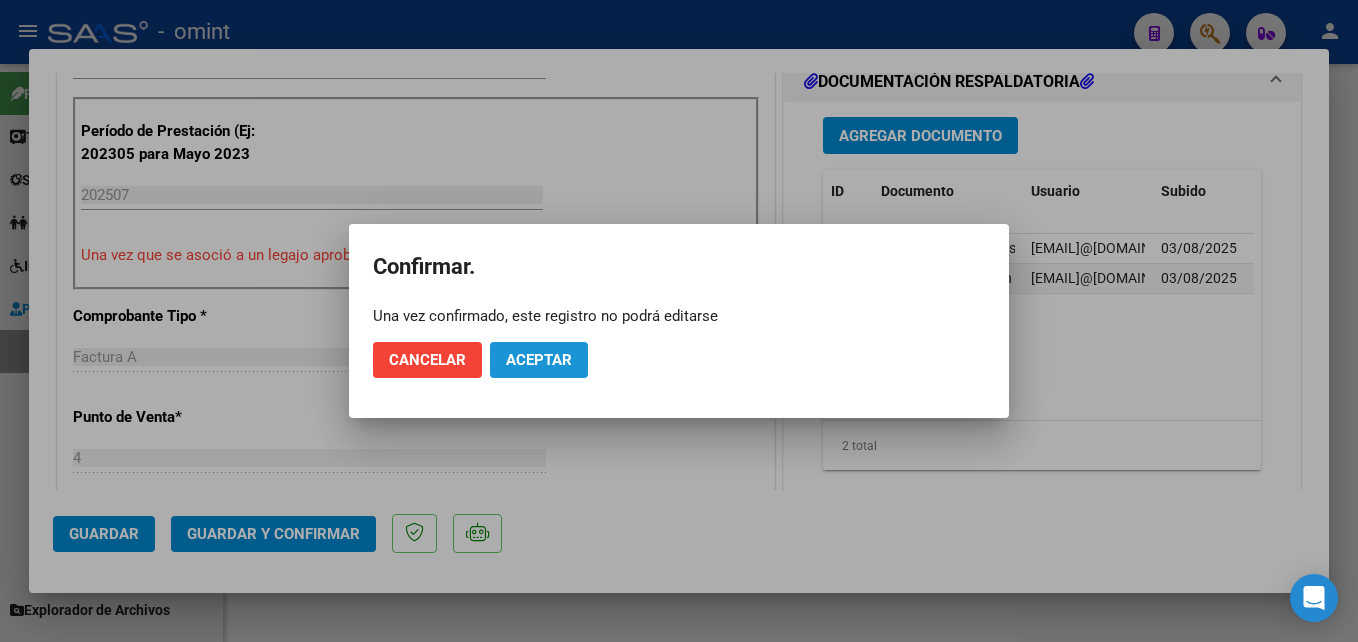 click on "Aceptar" 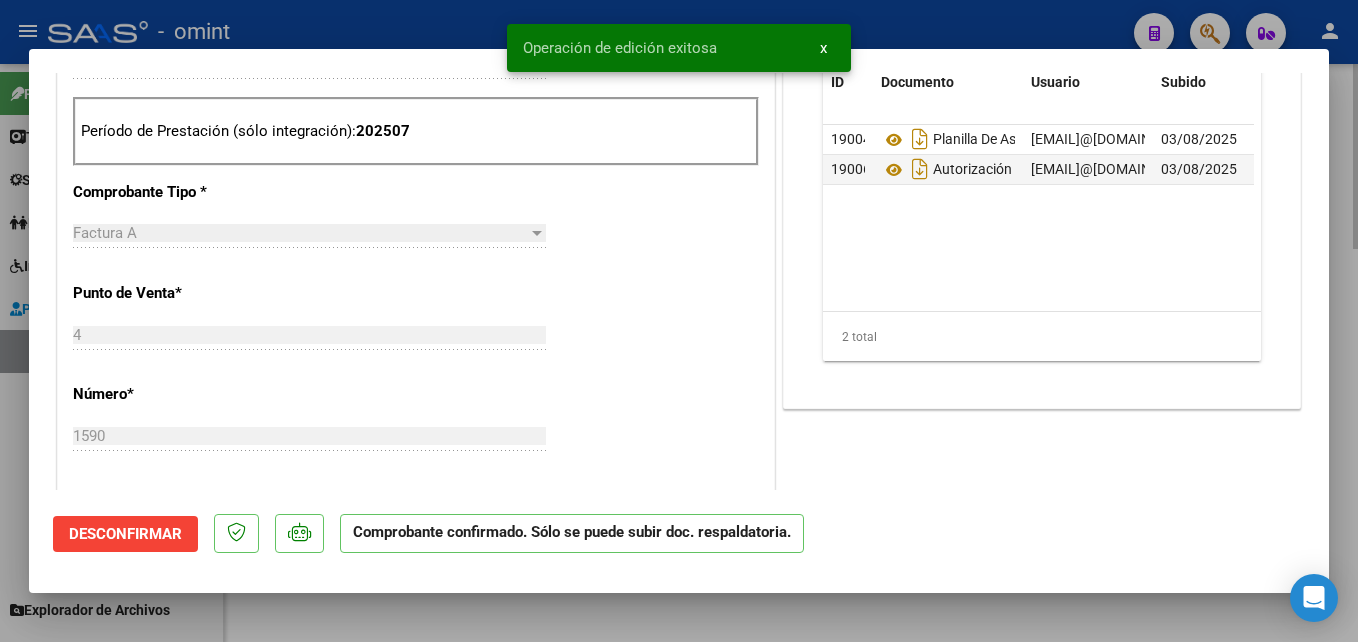 click at bounding box center [679, 321] 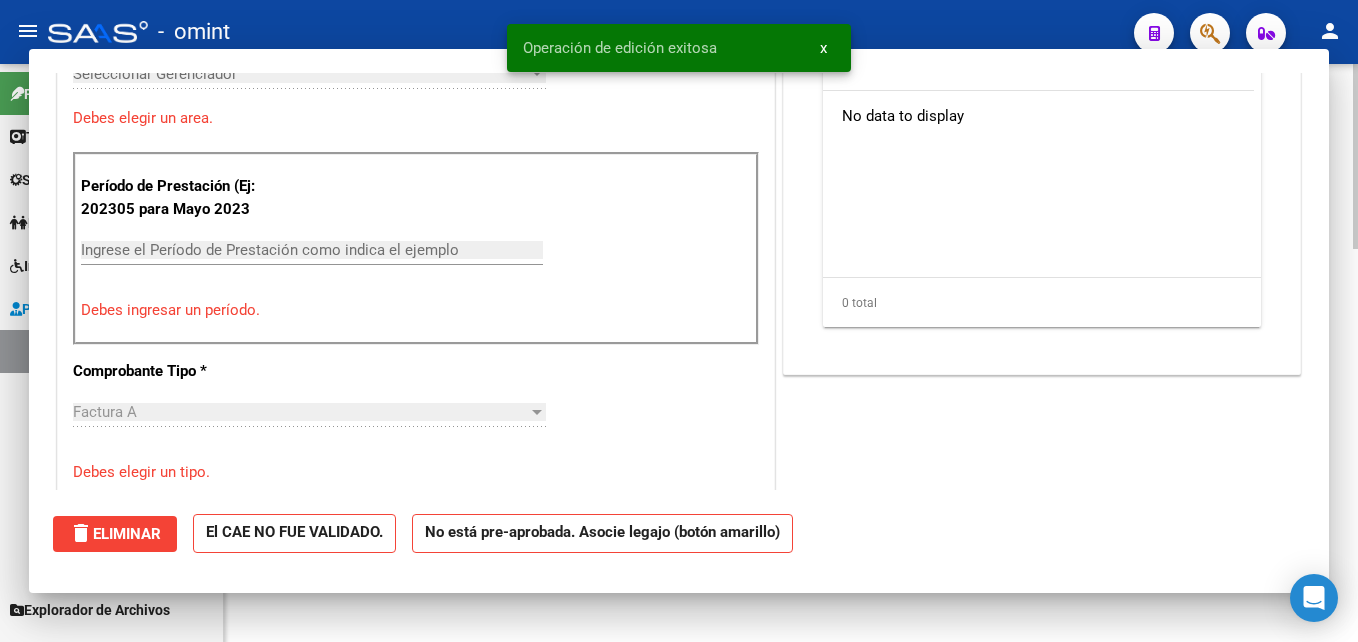 scroll, scrollTop: 0, scrollLeft: 0, axis: both 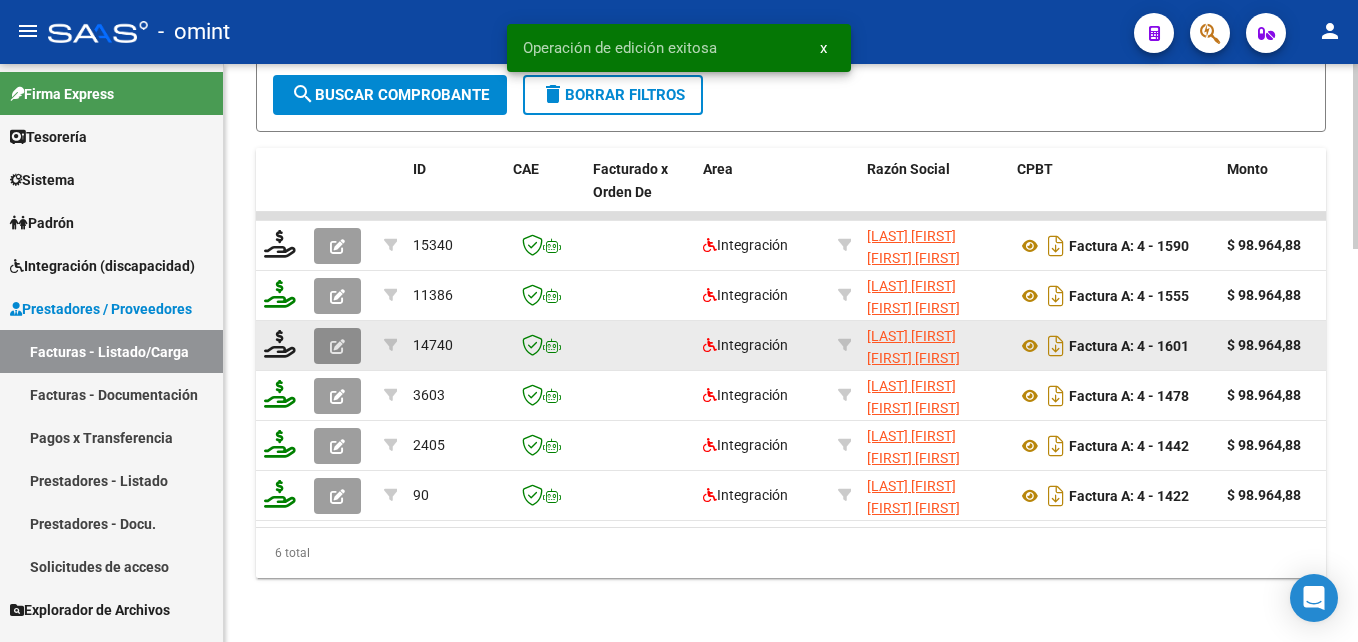 click 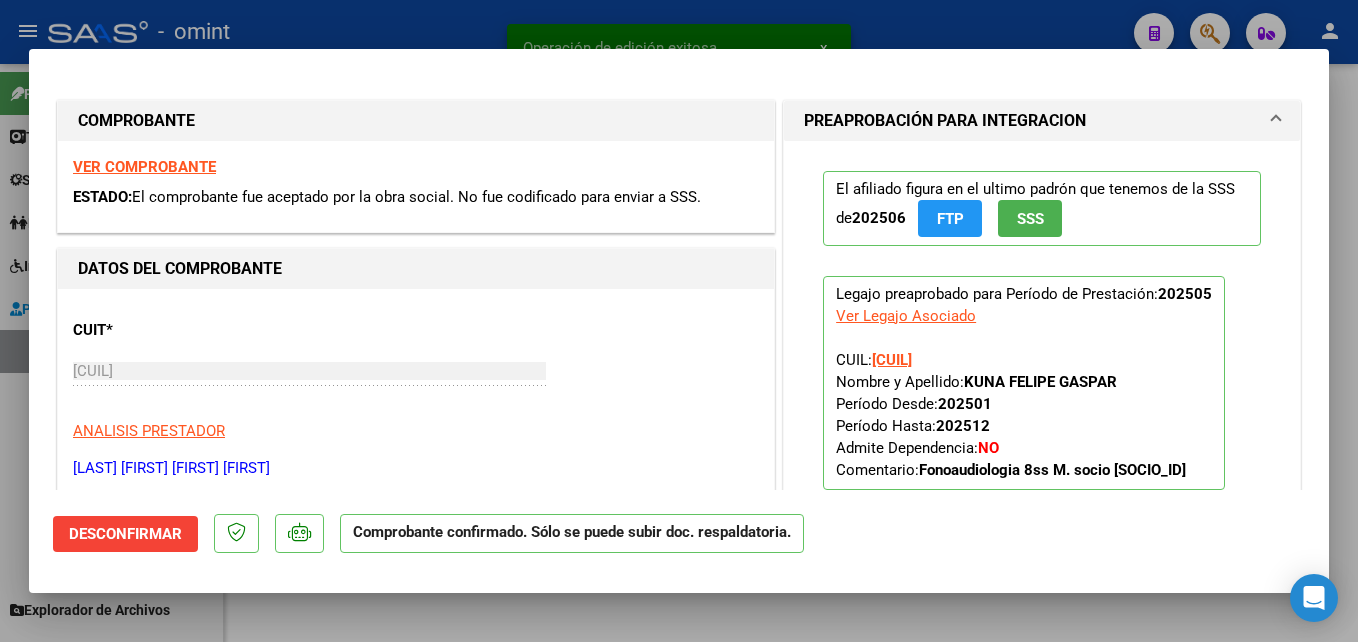 click at bounding box center [679, 321] 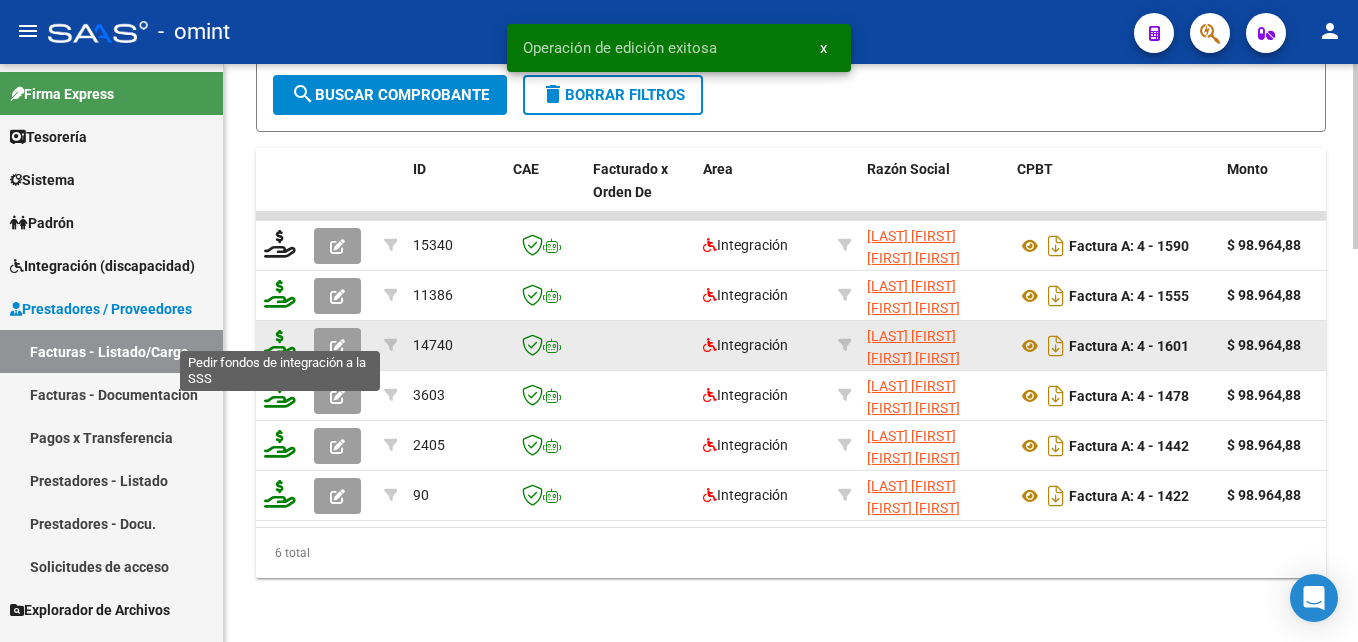 click 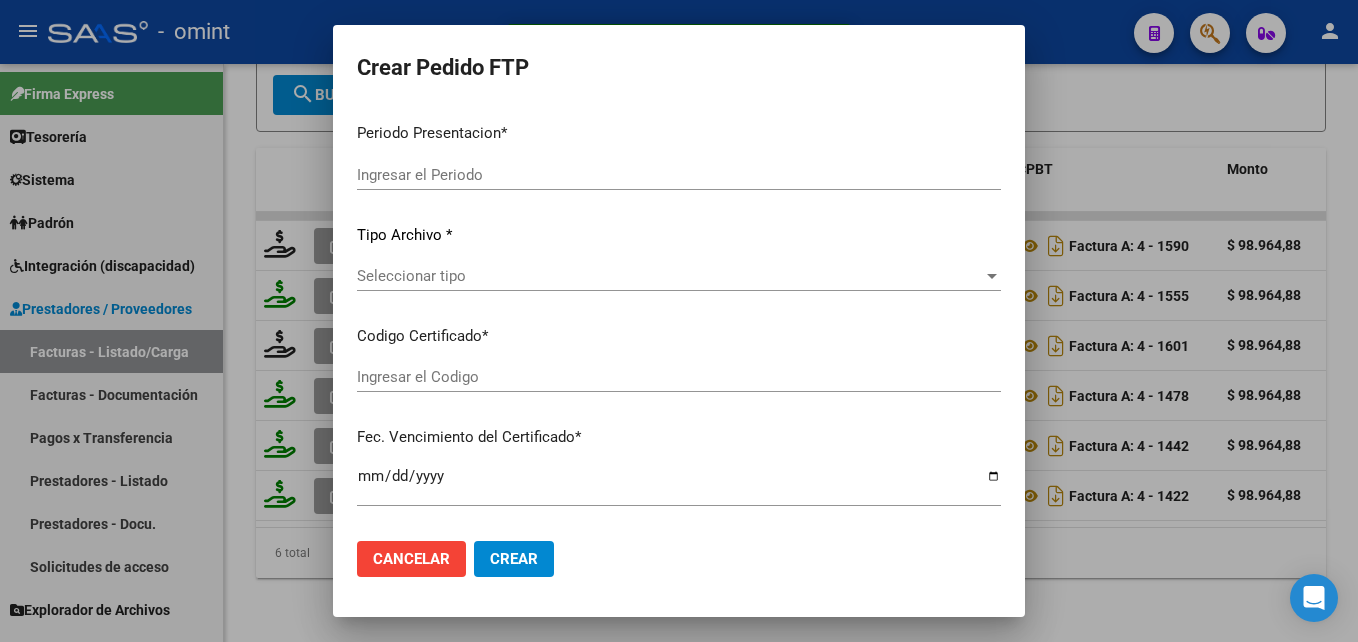 type on "202507" 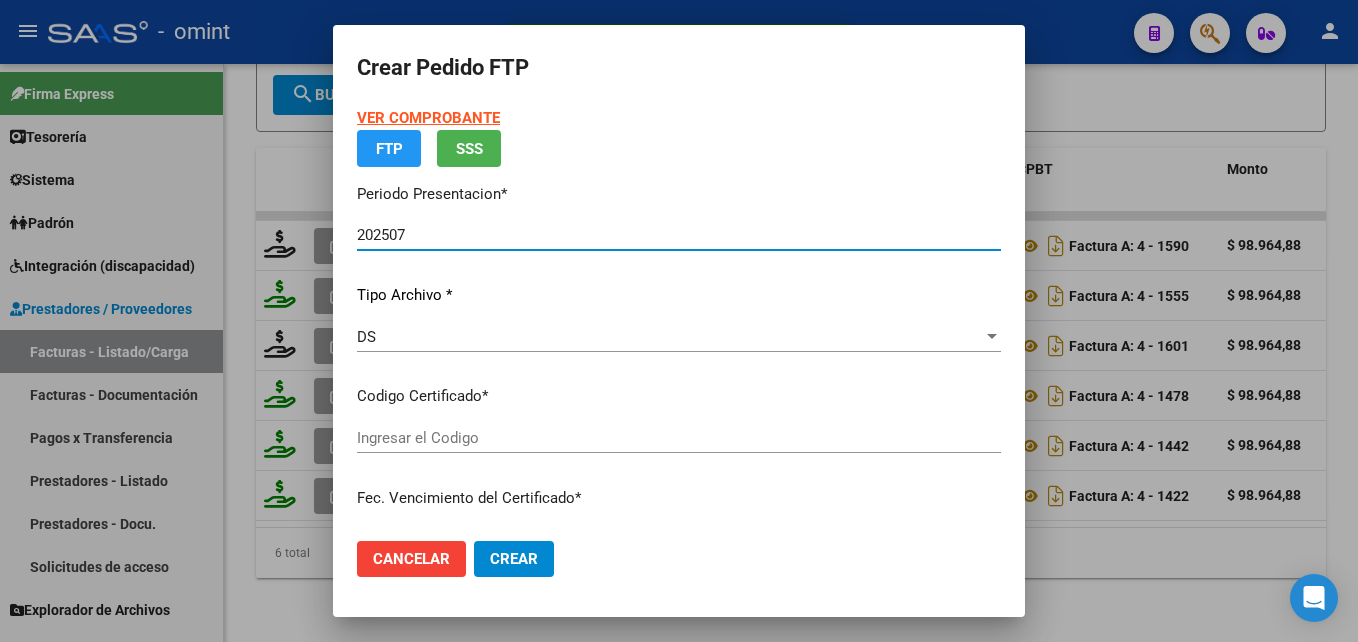 type on "5363099688" 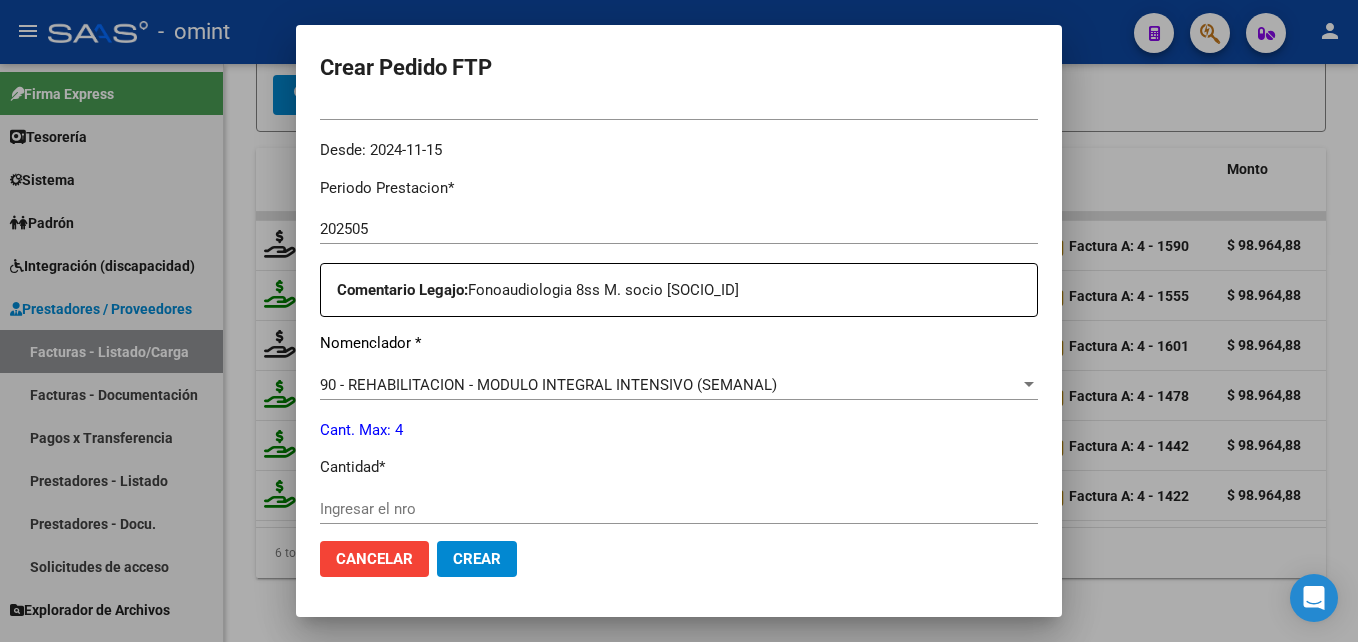 scroll, scrollTop: 700, scrollLeft: 0, axis: vertical 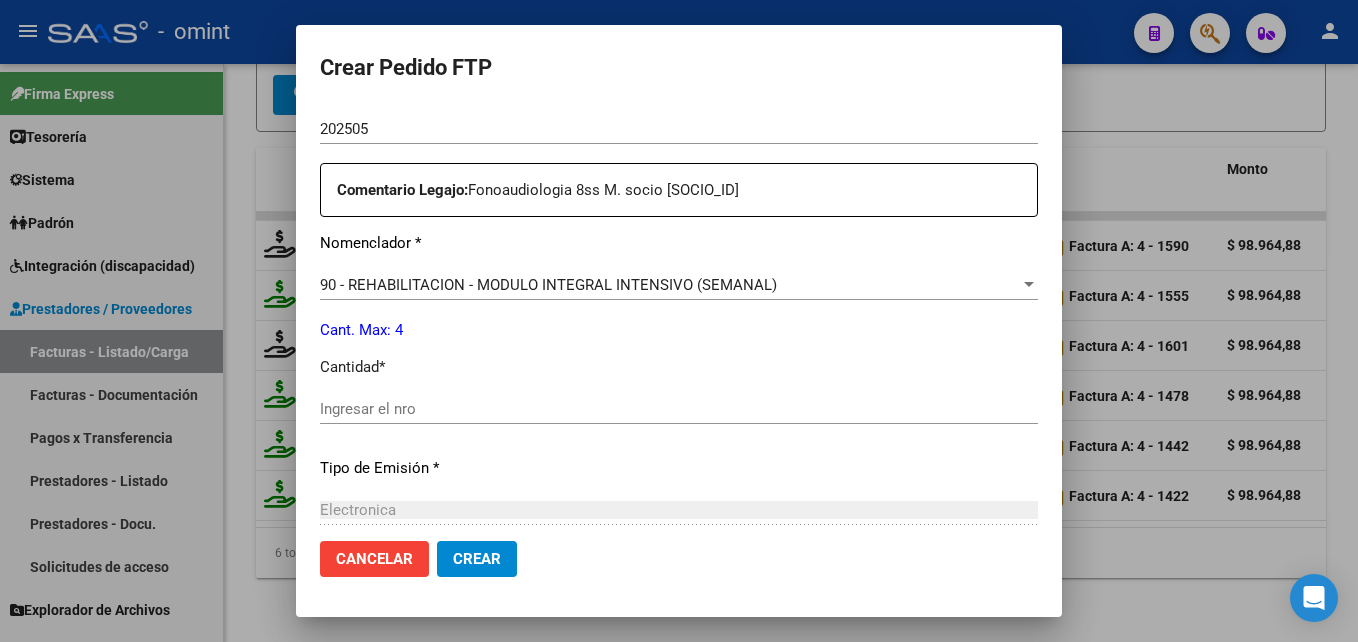 click on "Ingresar el nro" at bounding box center (679, 409) 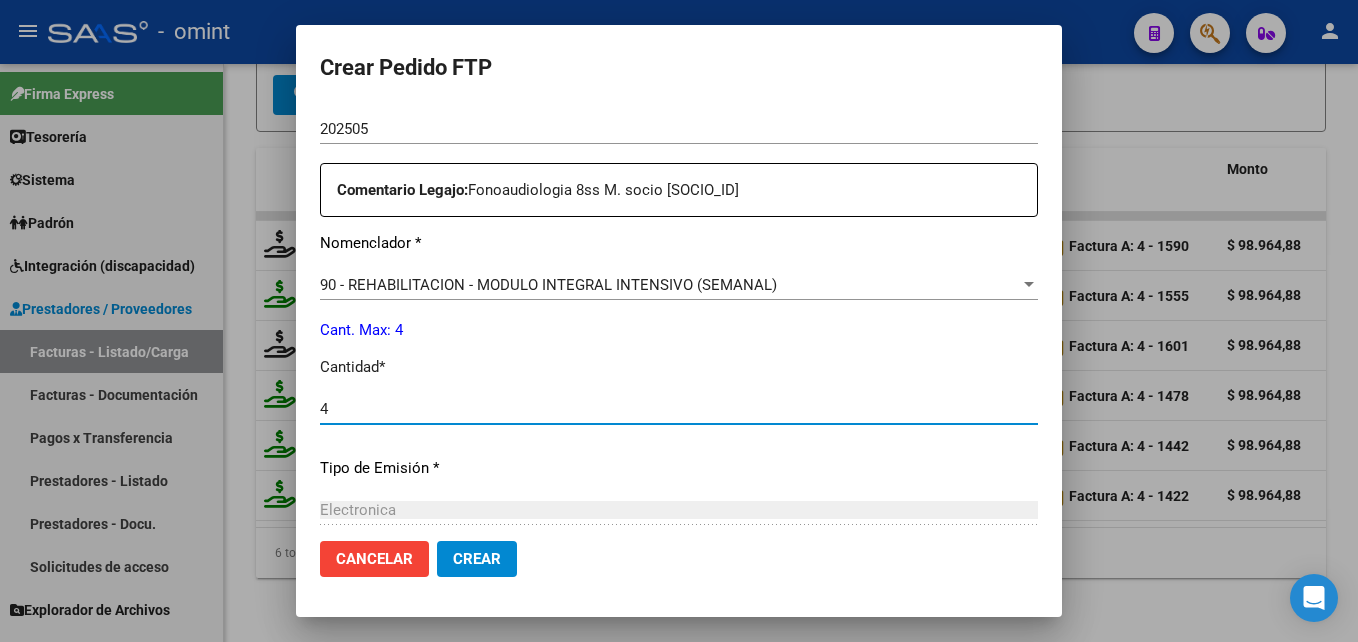 scroll, scrollTop: 921, scrollLeft: 0, axis: vertical 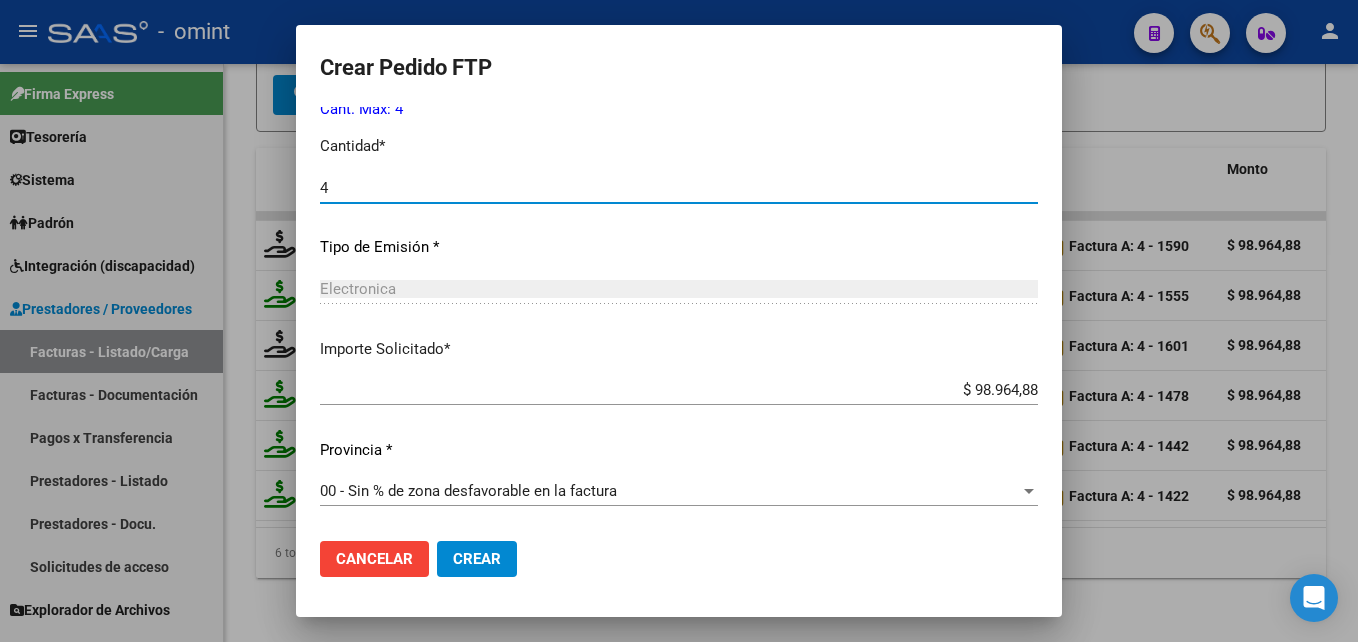 type on "4" 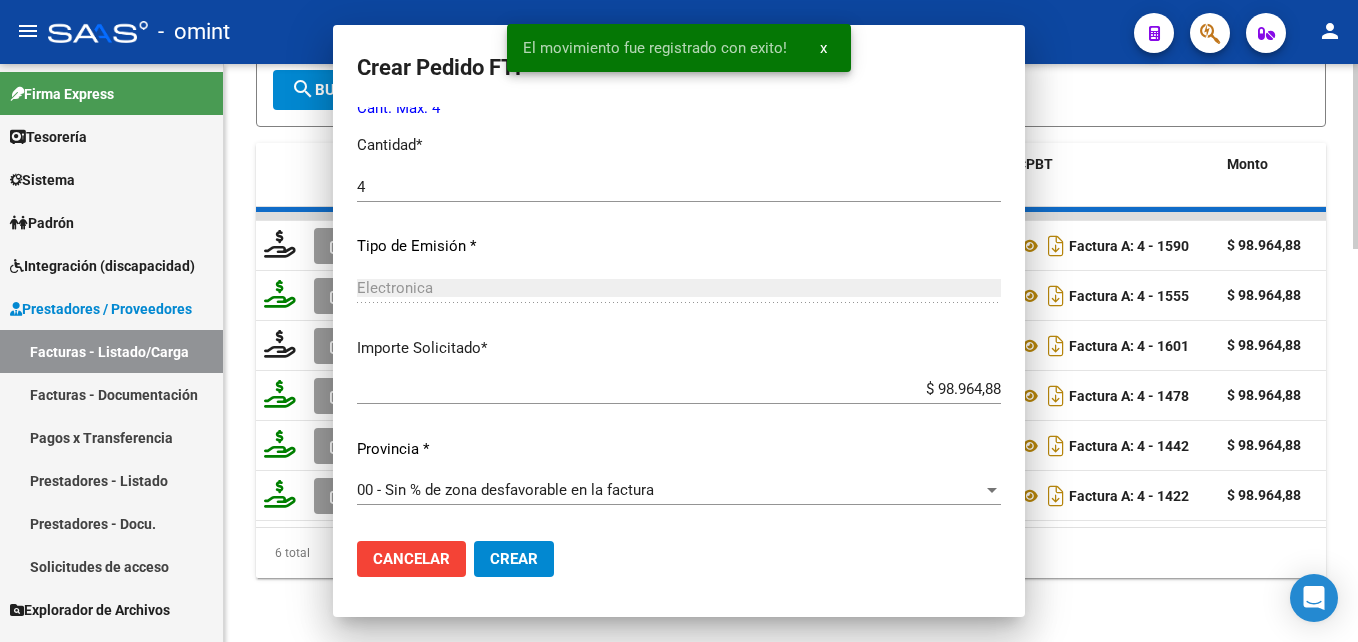 scroll, scrollTop: 0, scrollLeft: 0, axis: both 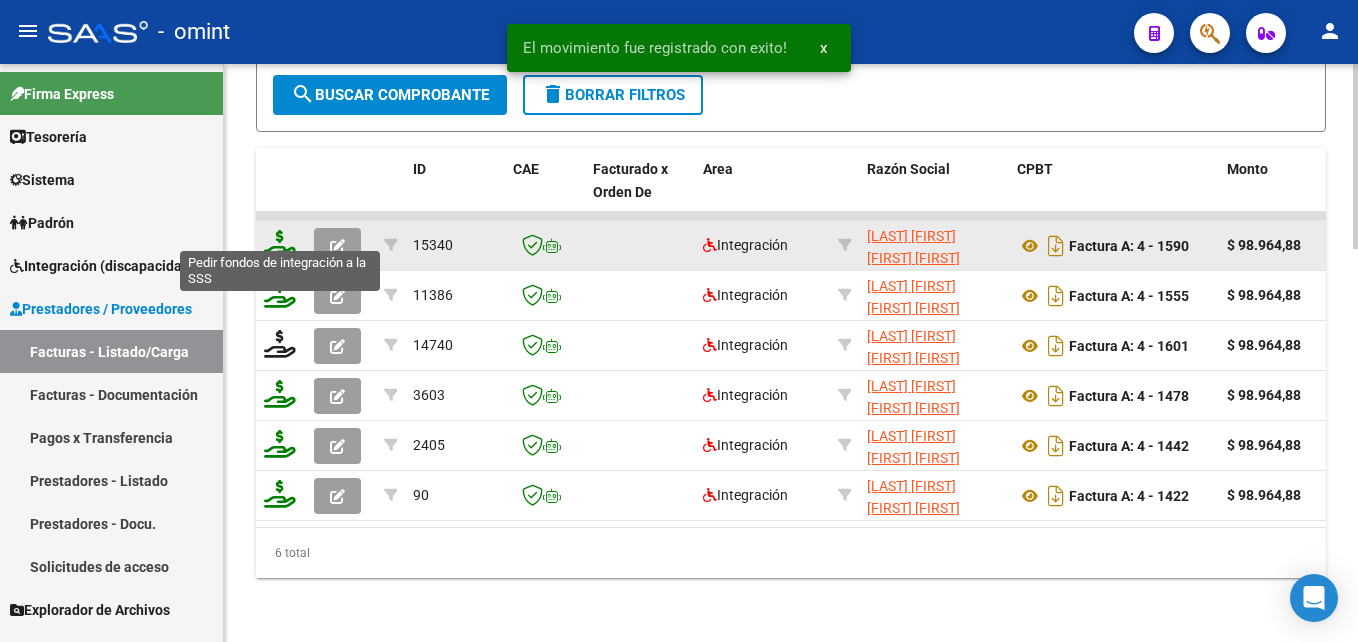 click 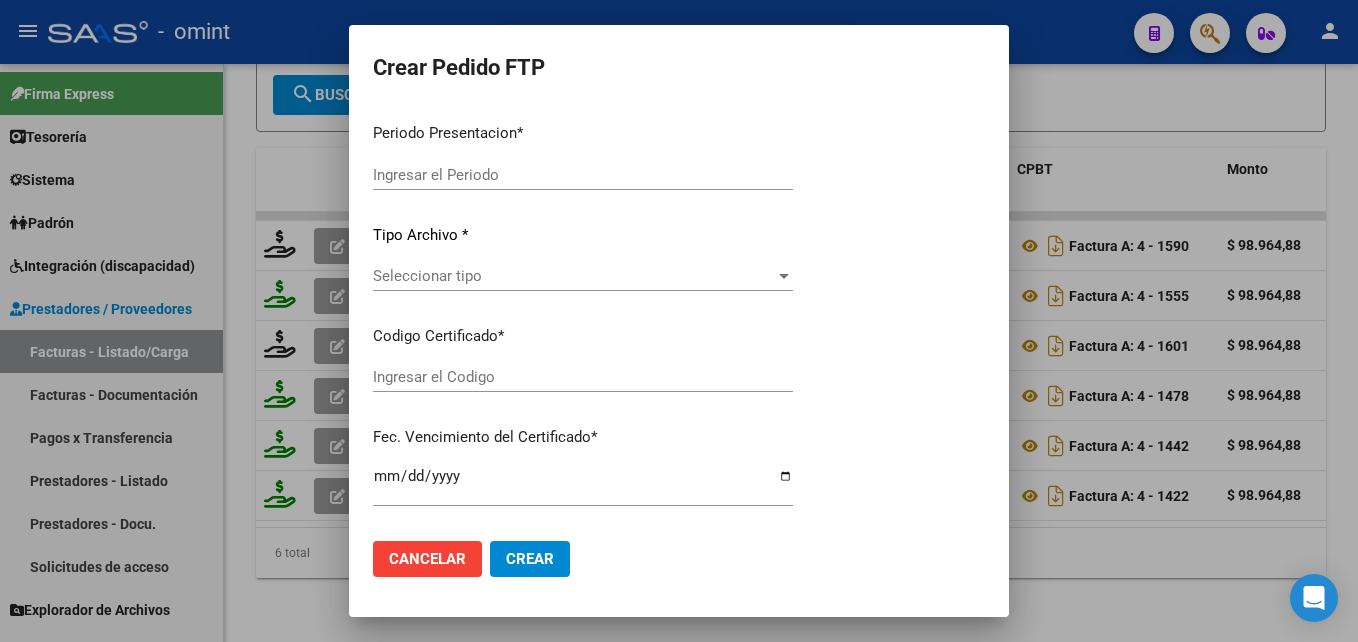 type on "202507" 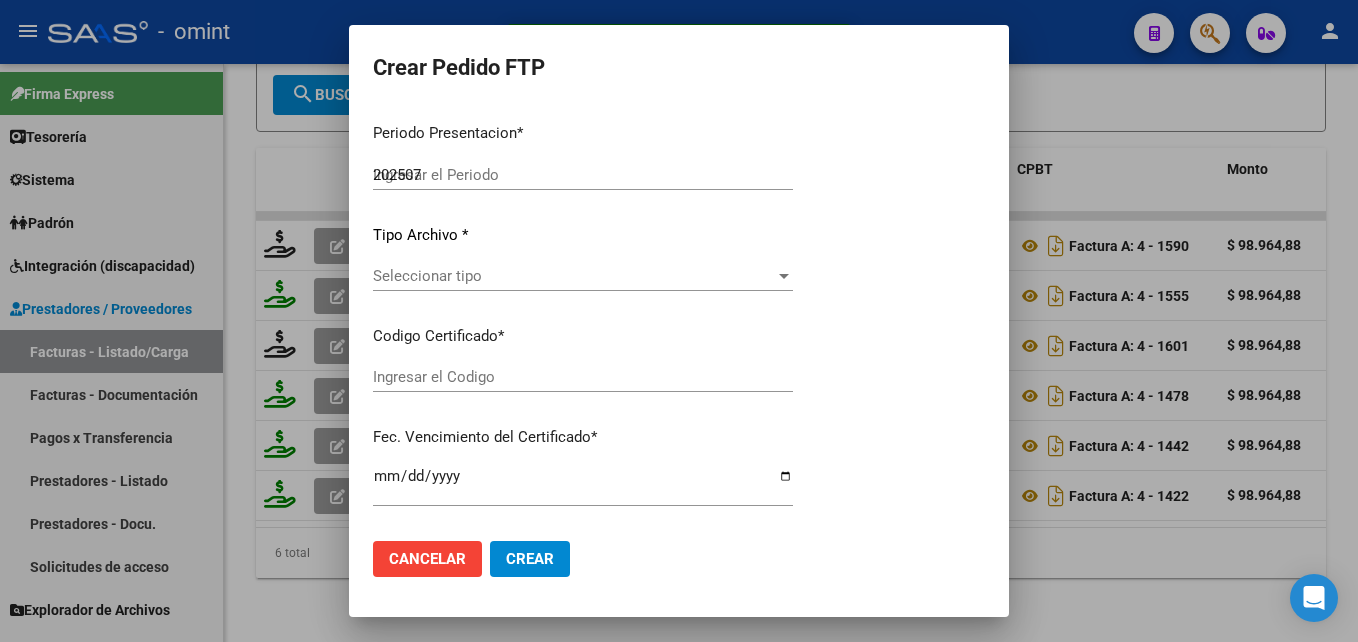 type on "202507" 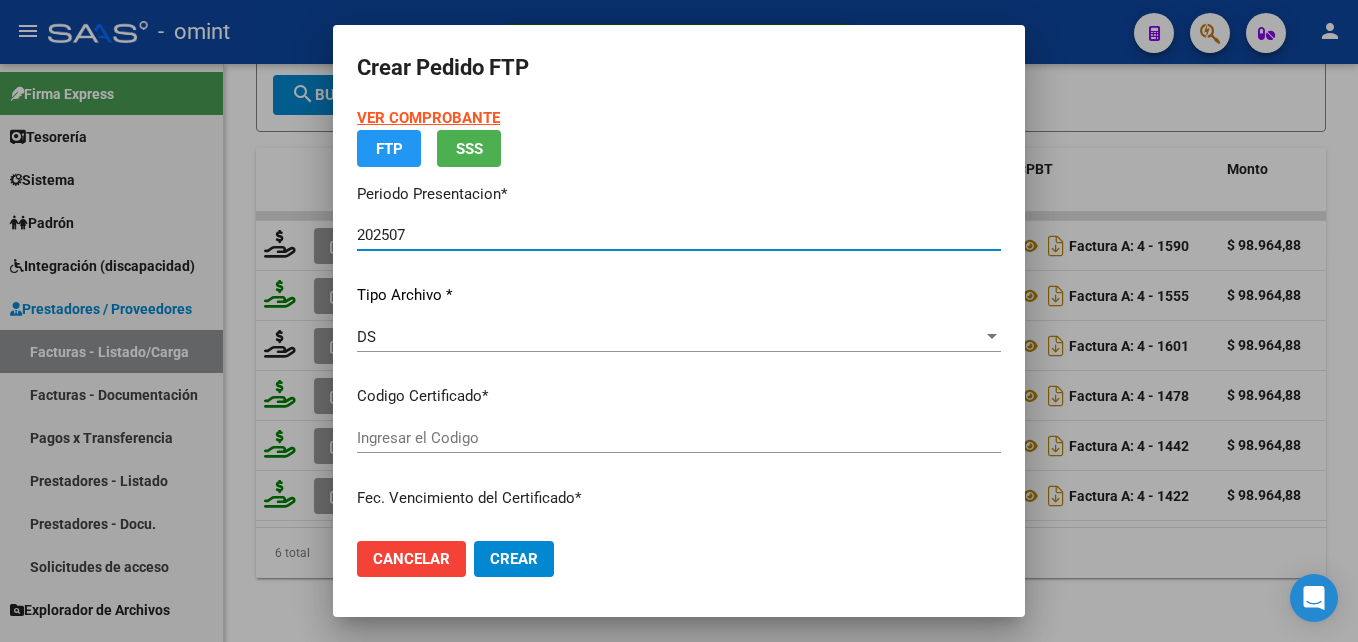 type on "5363099688" 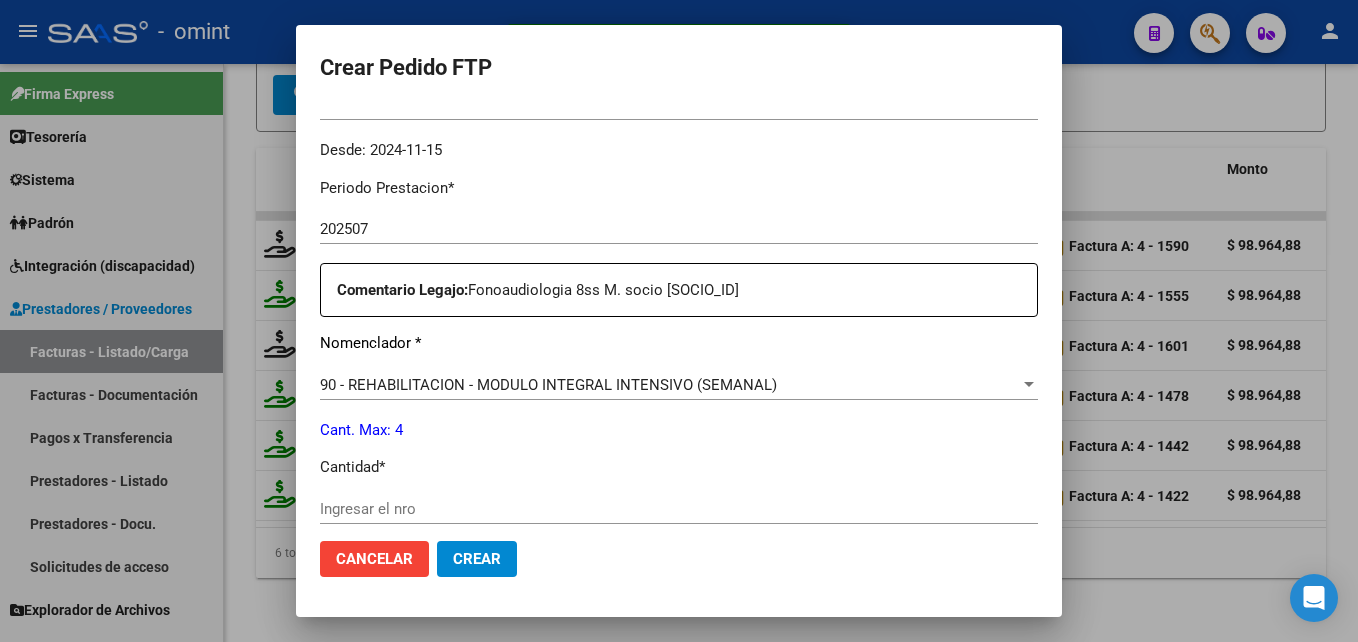scroll, scrollTop: 700, scrollLeft: 0, axis: vertical 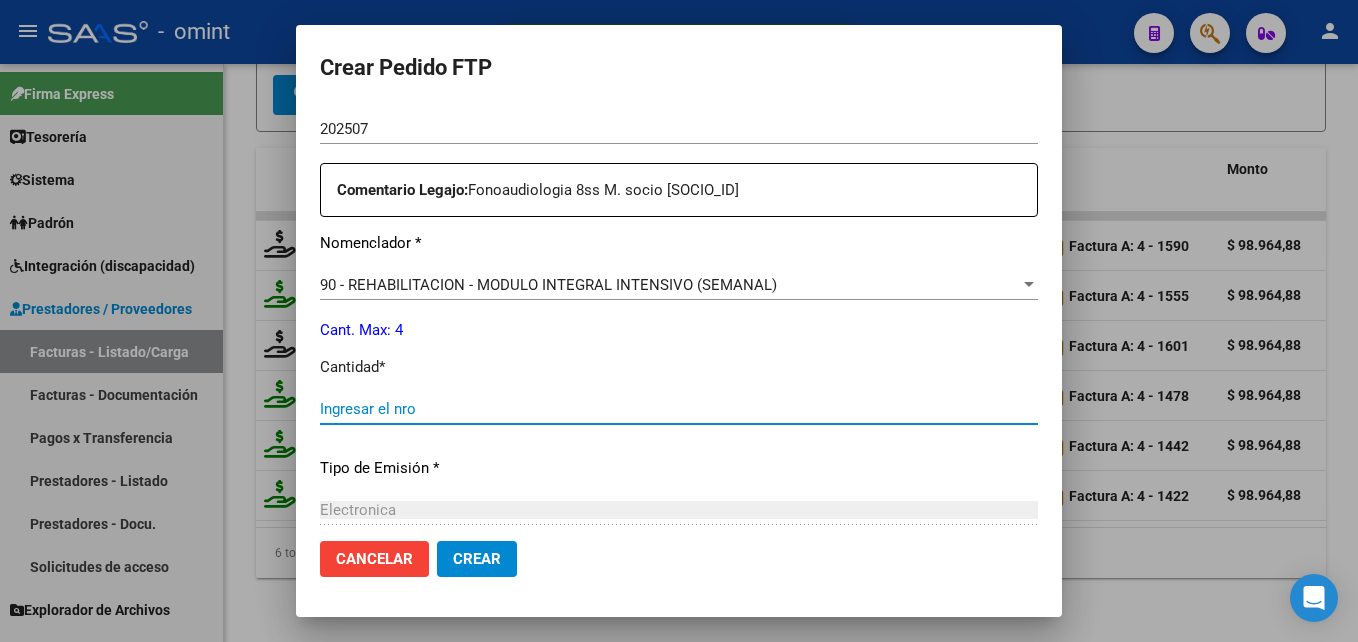 click on "Ingresar el nro" at bounding box center (679, 409) 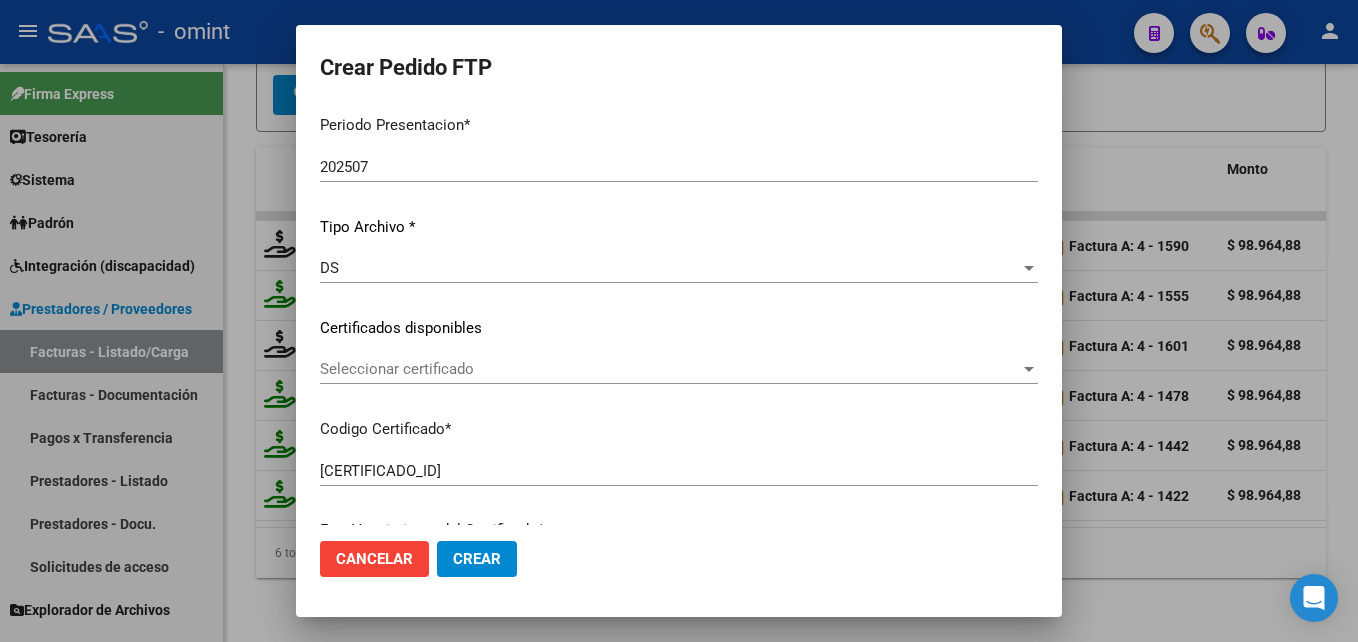 scroll, scrollTop: 0, scrollLeft: 0, axis: both 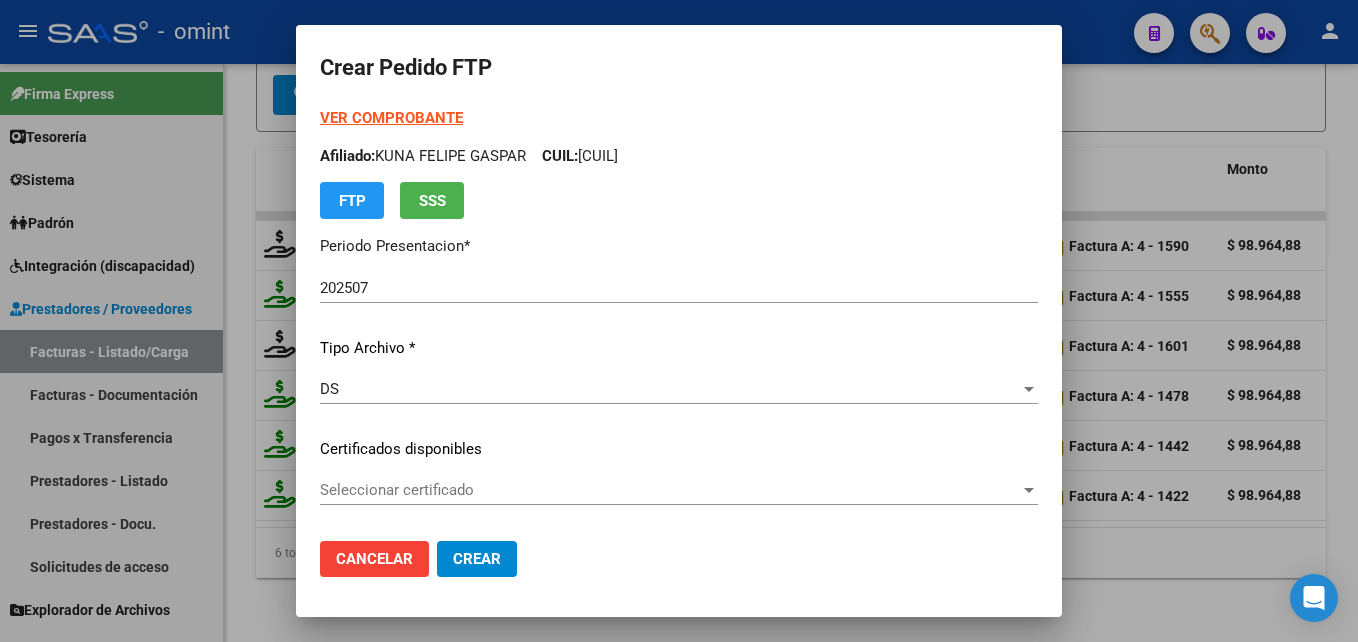 type on "4" 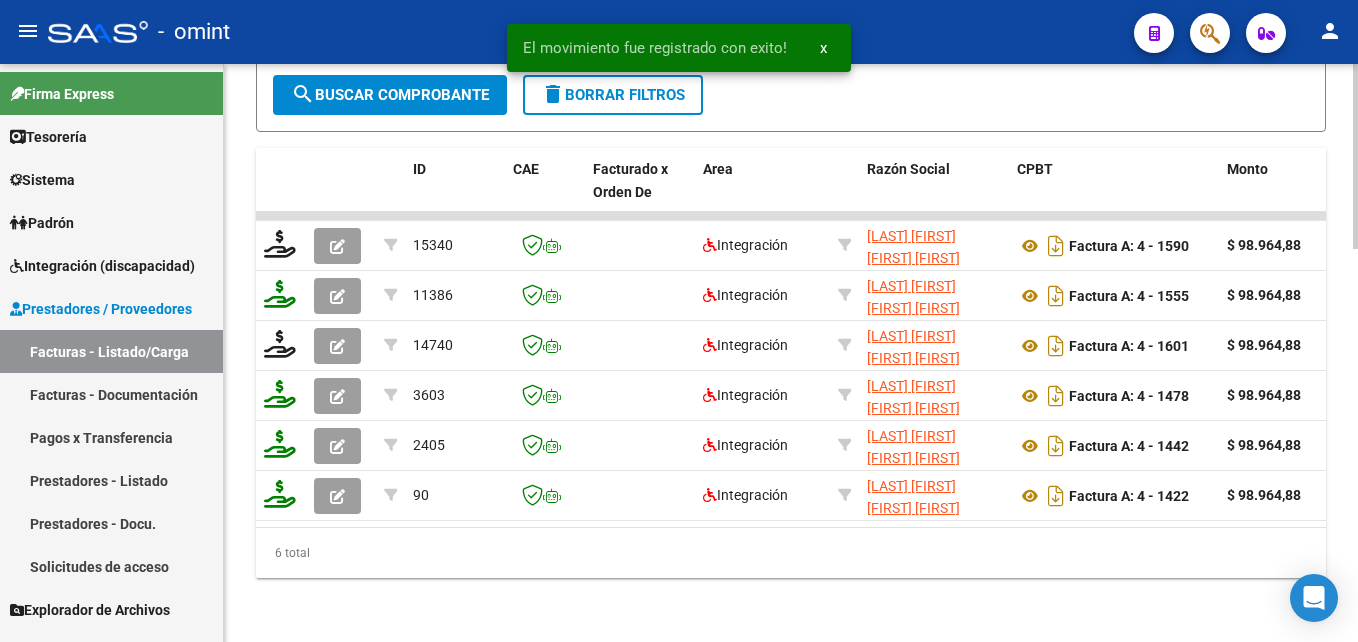 scroll, scrollTop: 1227, scrollLeft: 0, axis: vertical 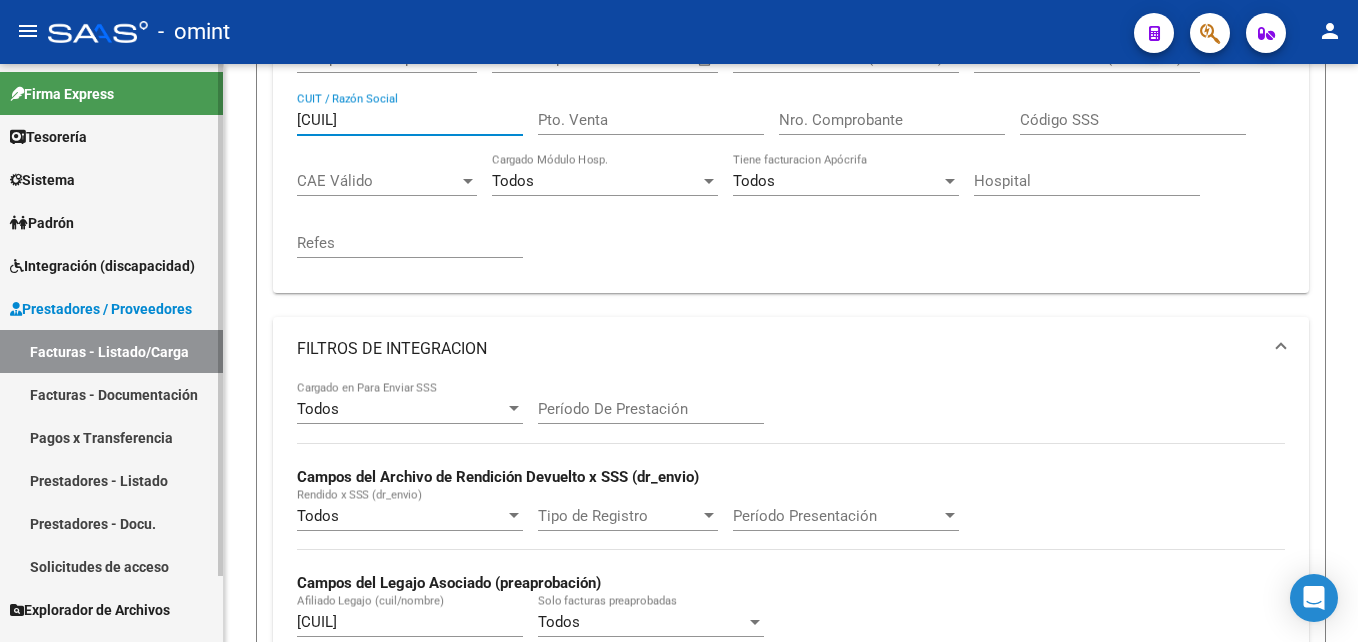 drag, startPoint x: 395, startPoint y: 117, endPoint x: 178, endPoint y: 121, distance: 217.03687 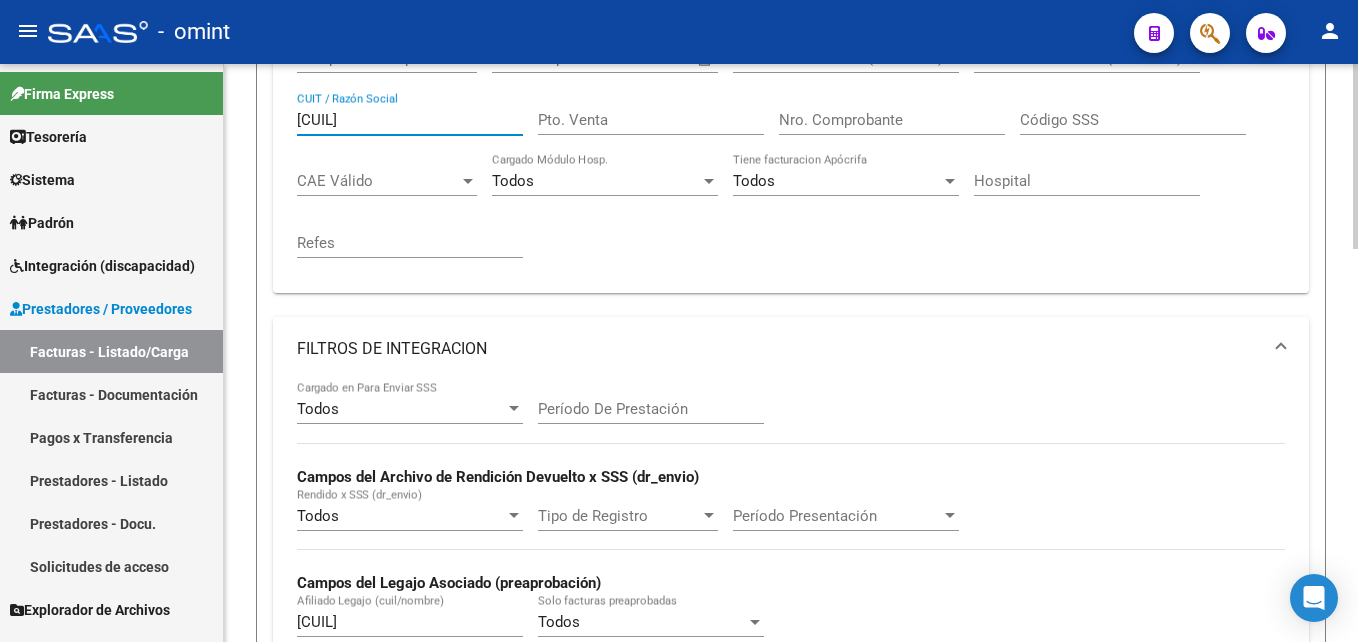 paste on "392840929" 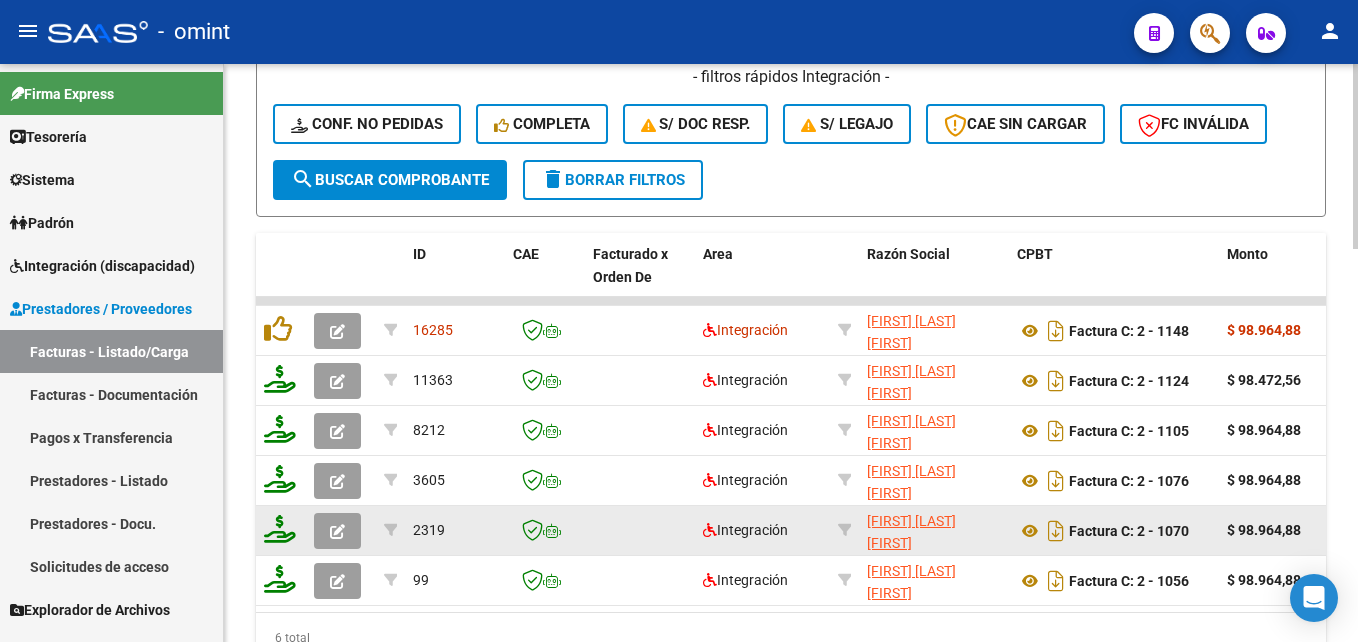 scroll, scrollTop: 1227, scrollLeft: 0, axis: vertical 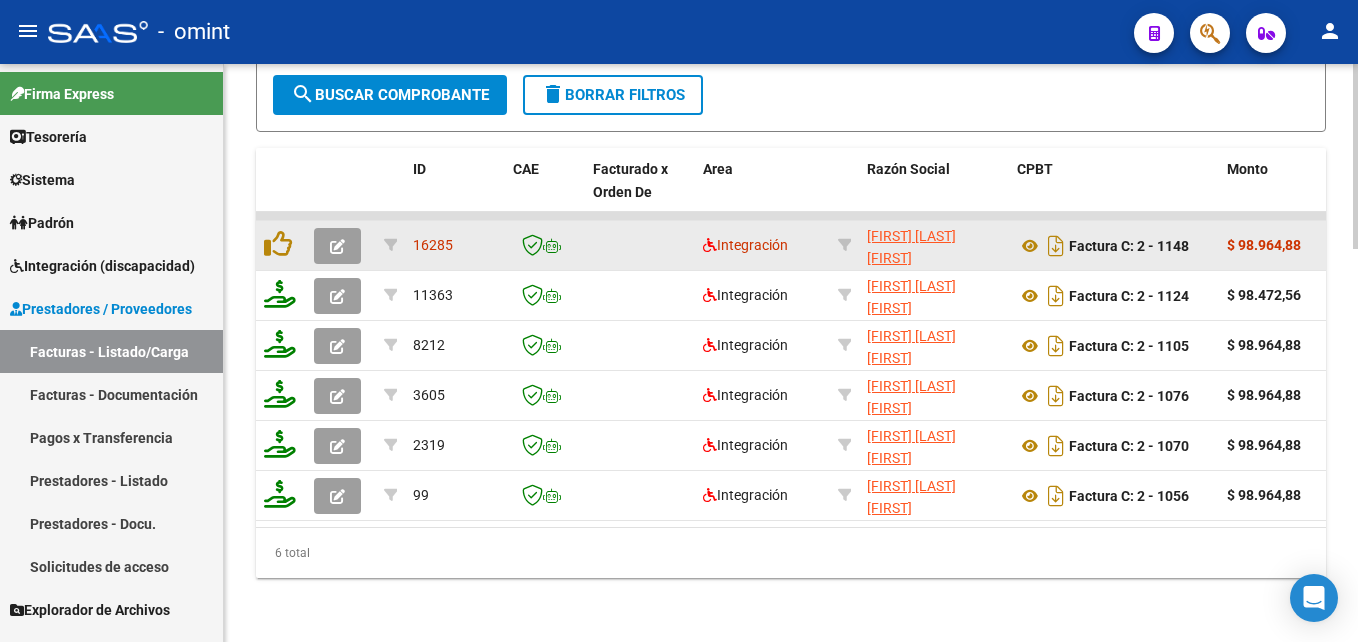 type on "27392840929" 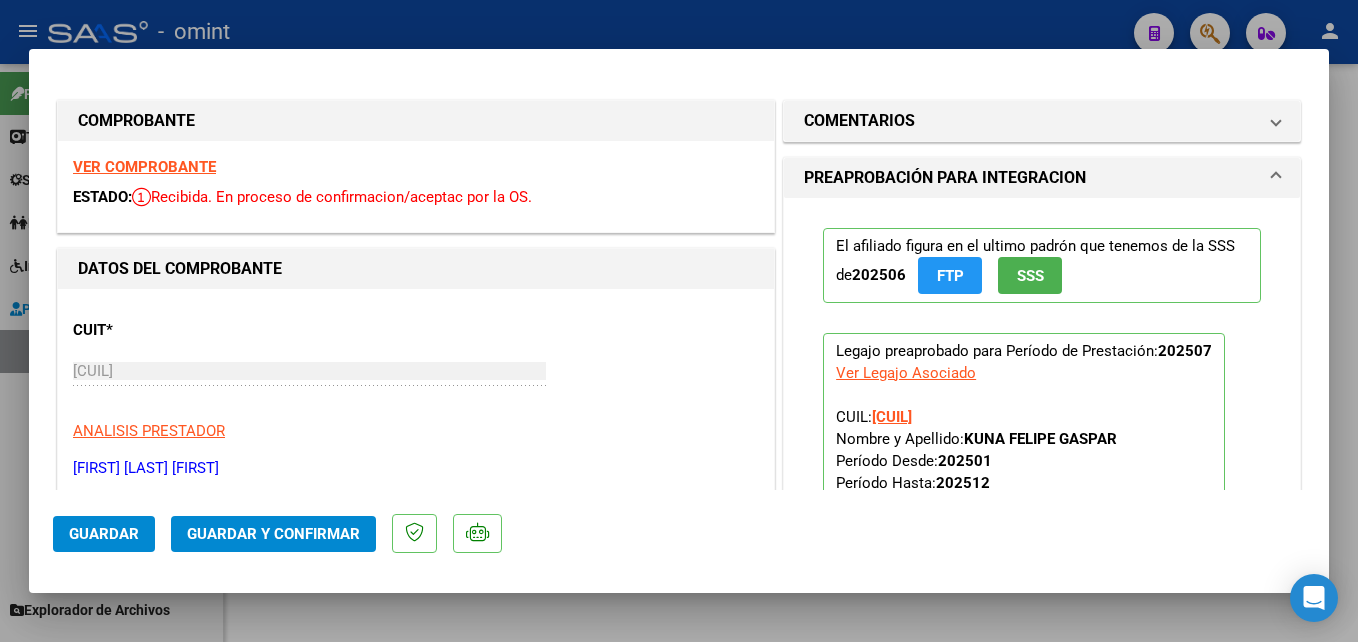click on "VER COMPROBANTE" at bounding box center (144, 167) 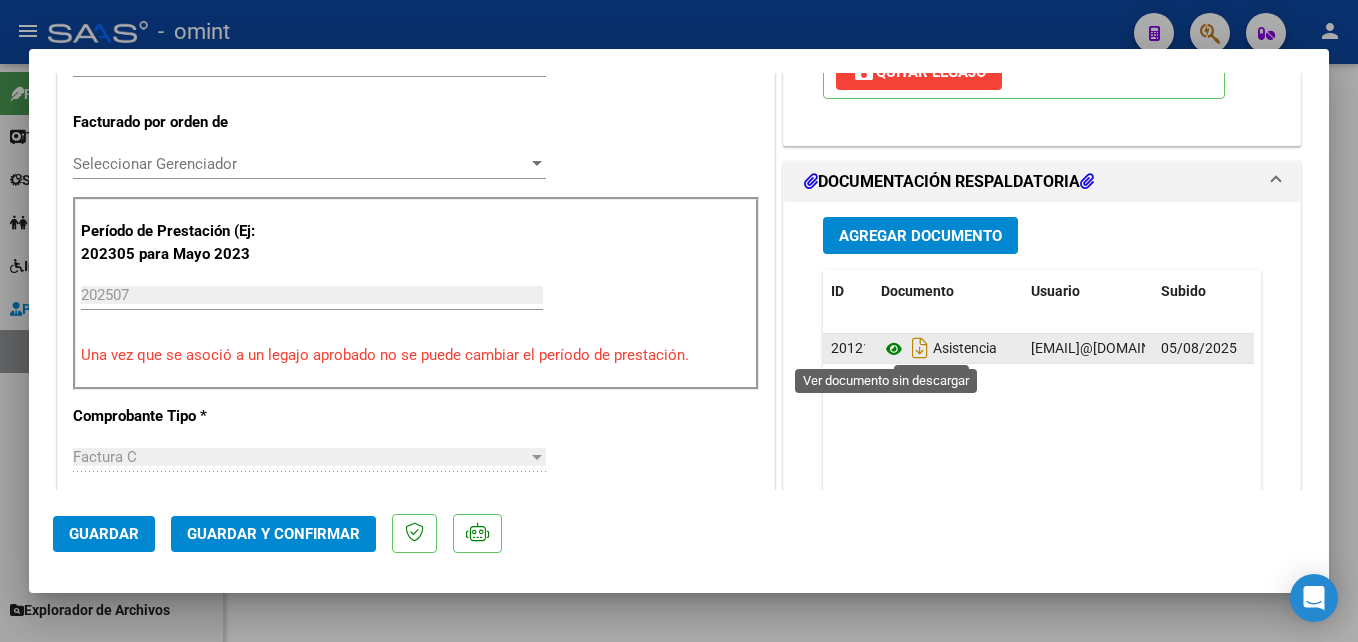scroll, scrollTop: 600, scrollLeft: 0, axis: vertical 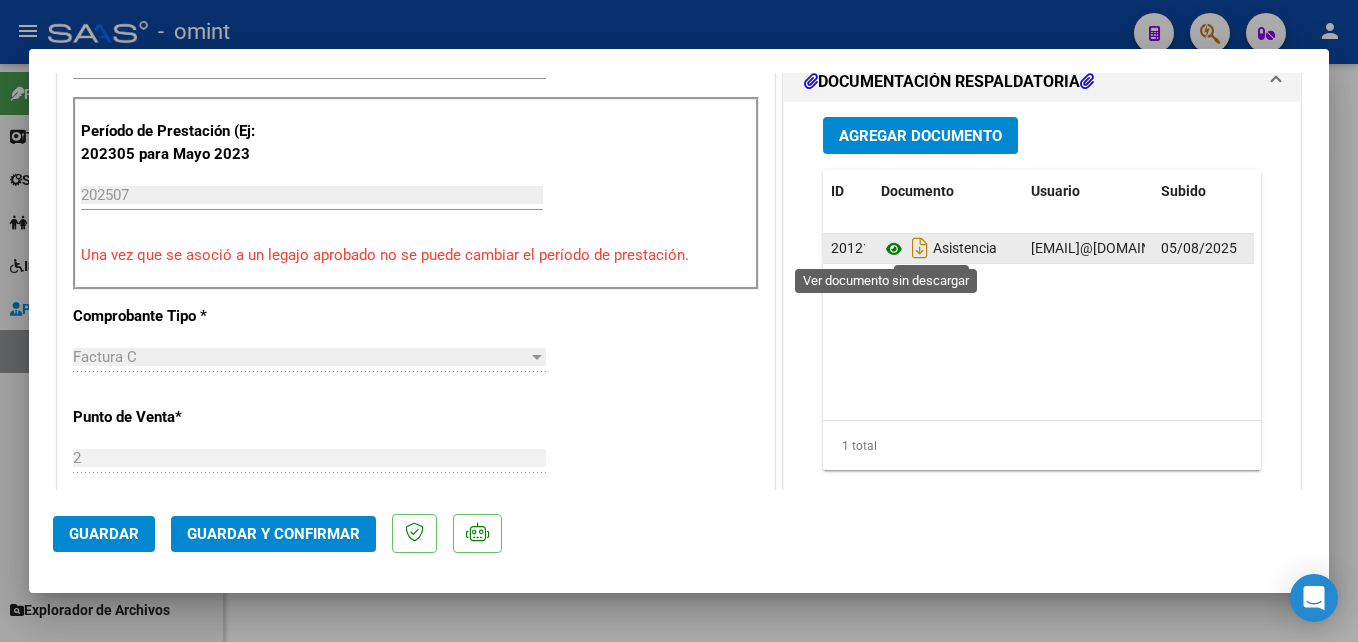click 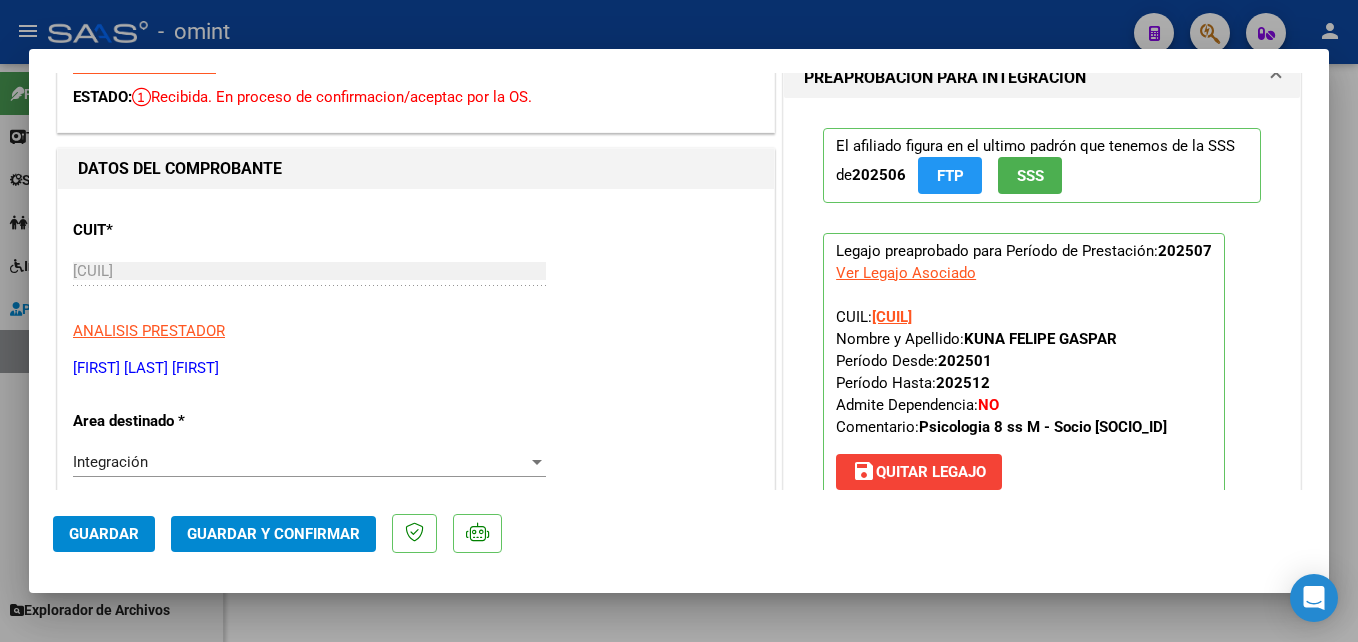 scroll, scrollTop: 0, scrollLeft: 0, axis: both 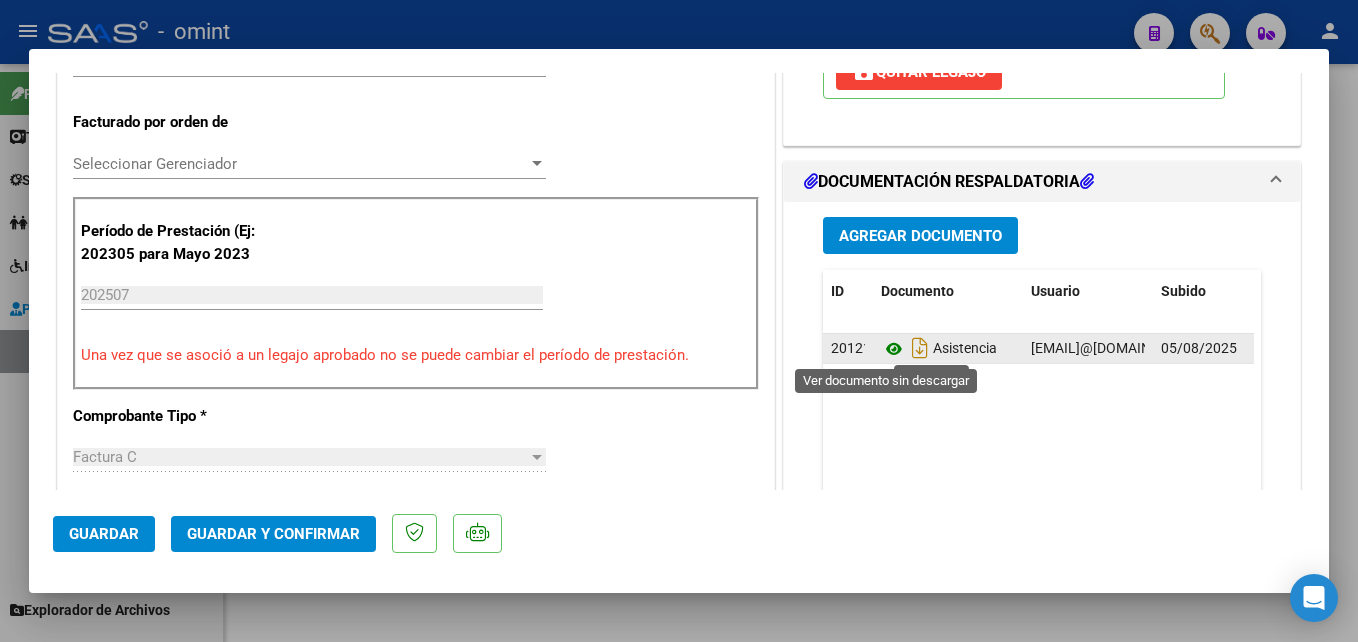 click 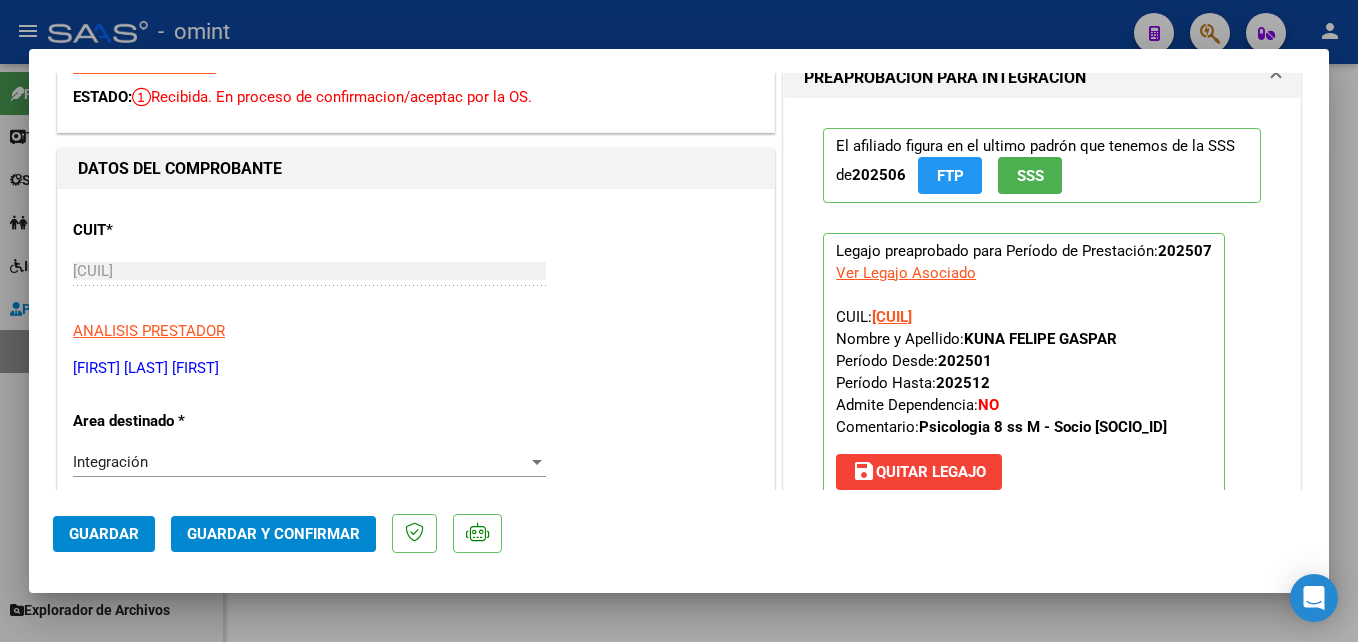 scroll, scrollTop: 0, scrollLeft: 0, axis: both 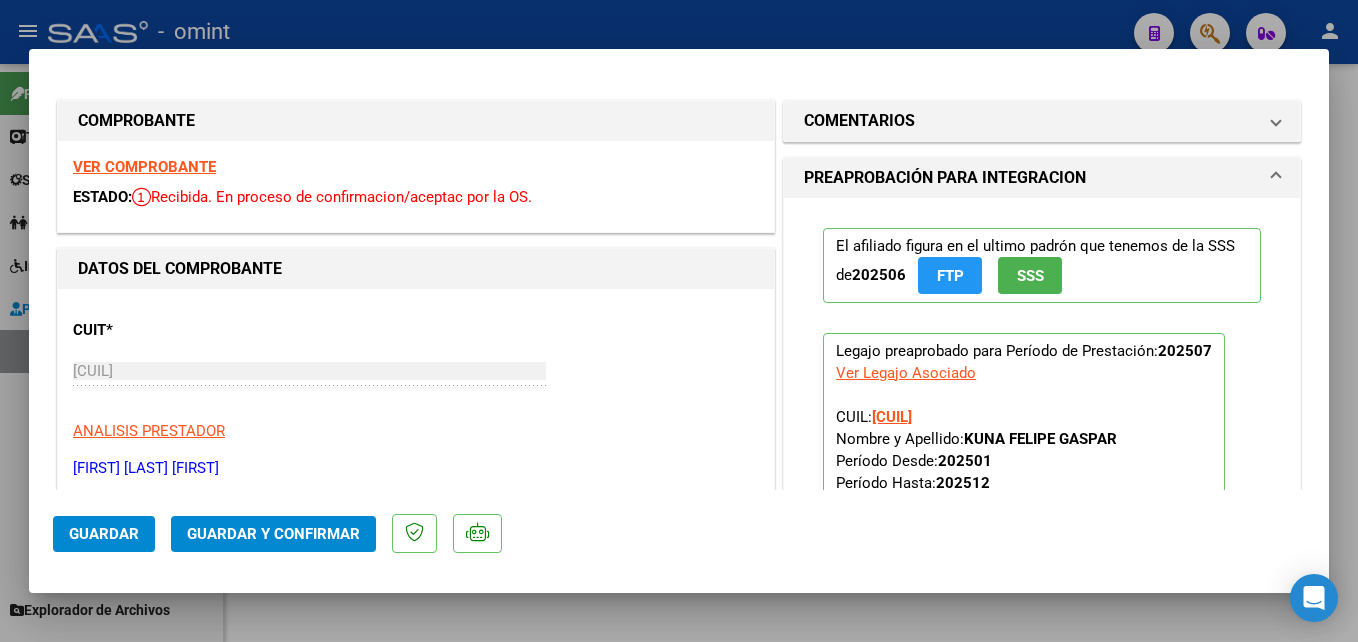 click on "Guardar y Confirmar" 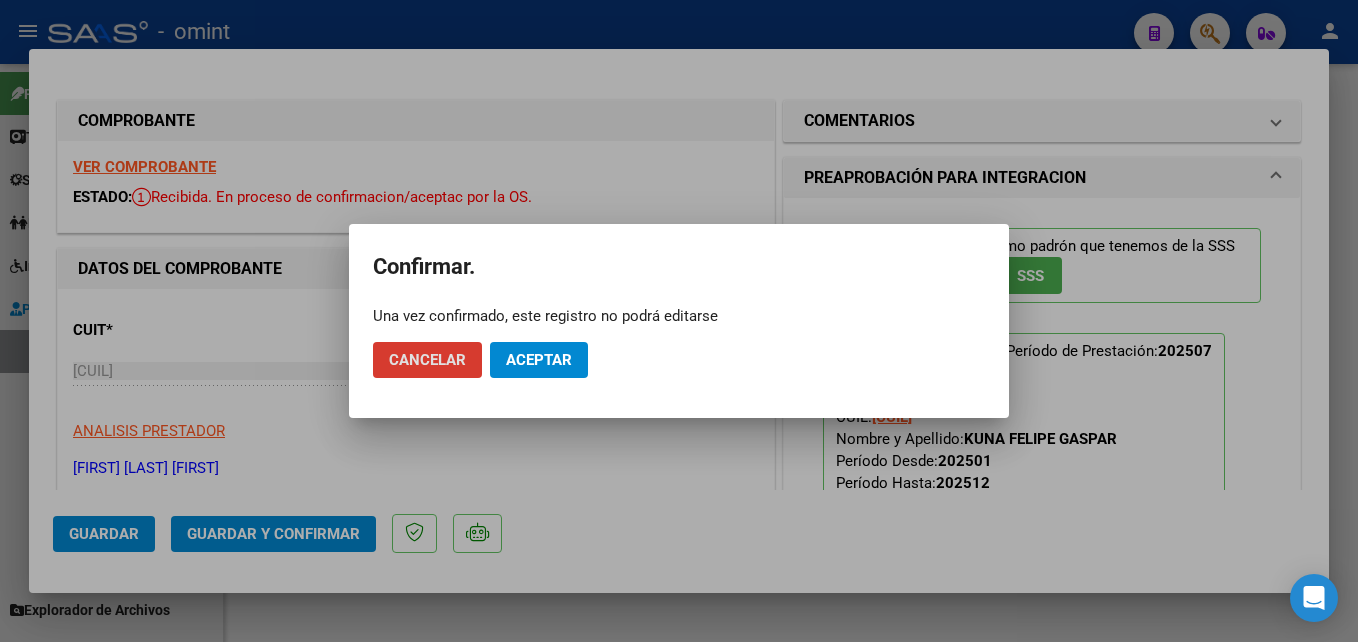 click on "Aceptar" 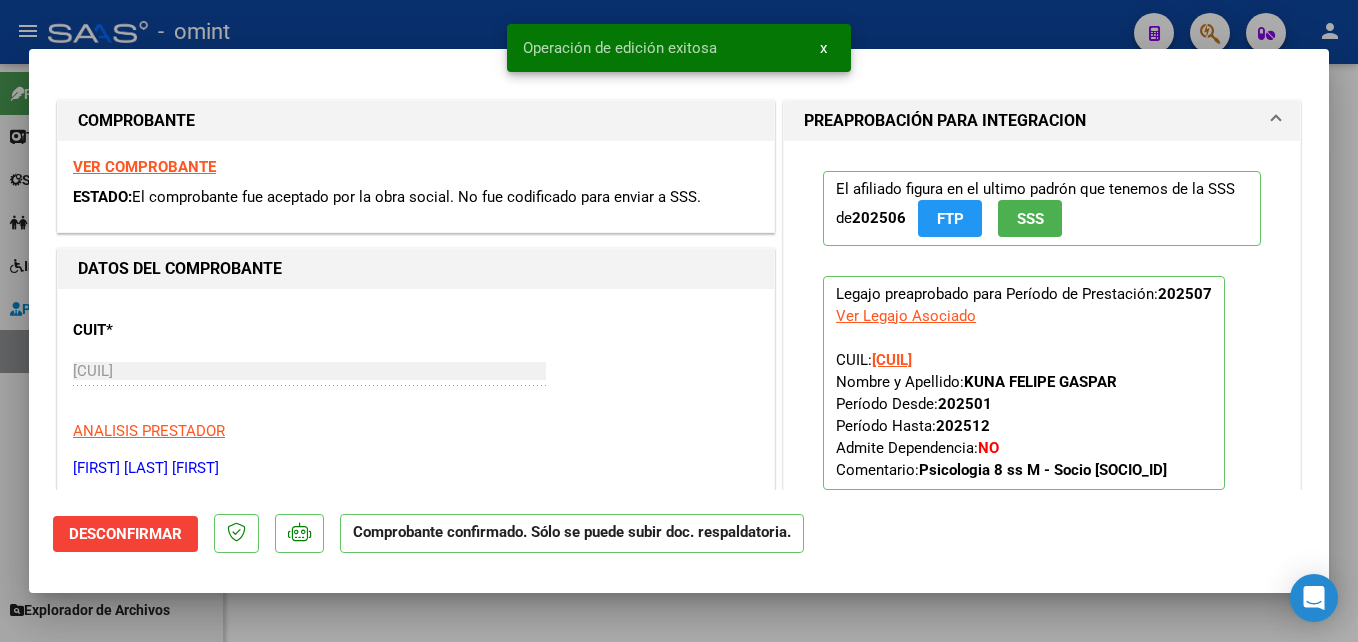 click at bounding box center [679, 321] 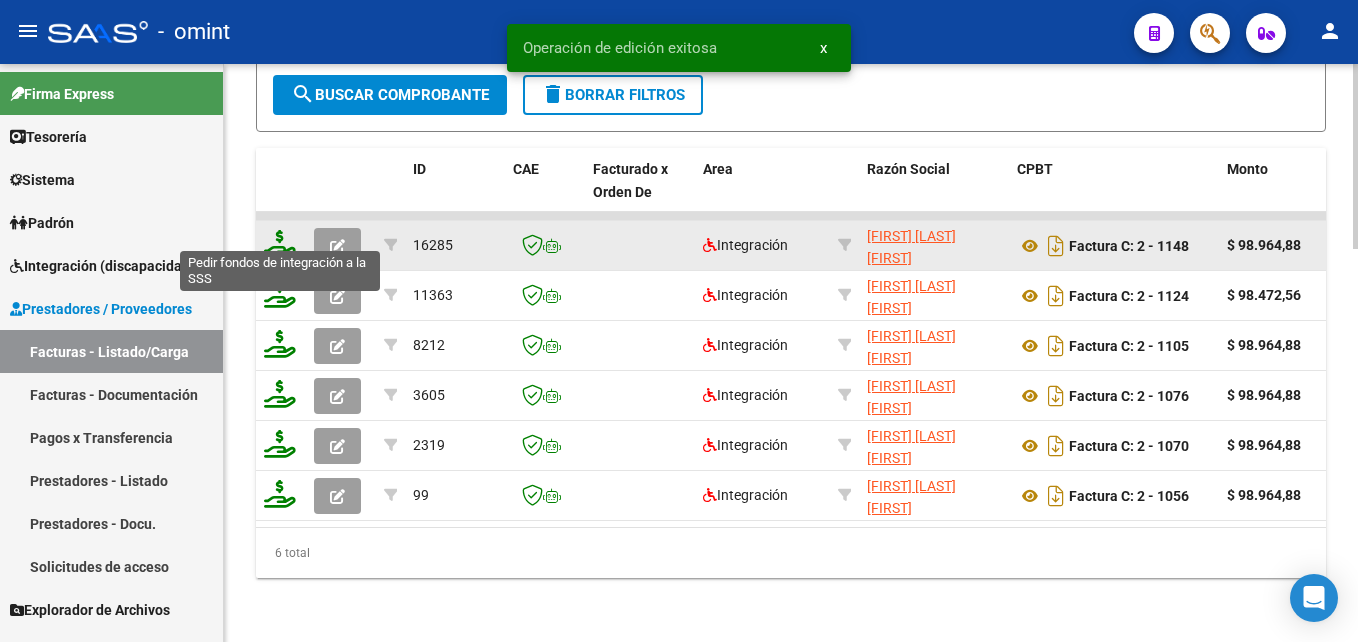 click 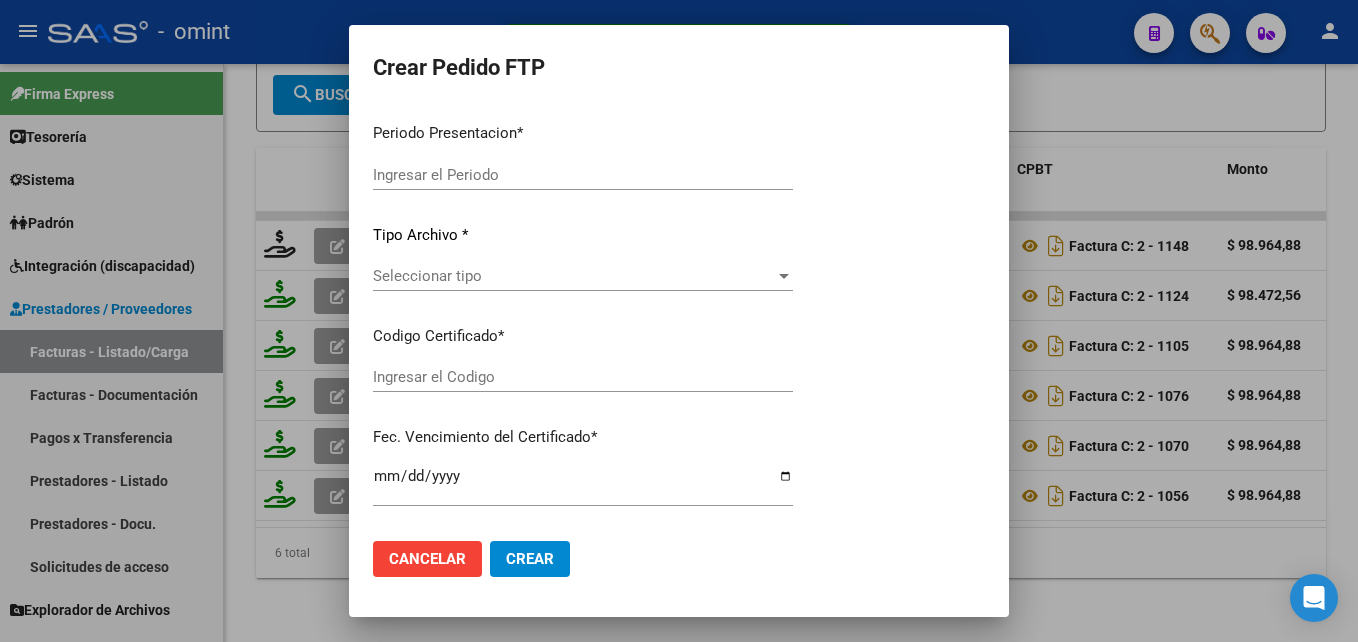 type on "202507" 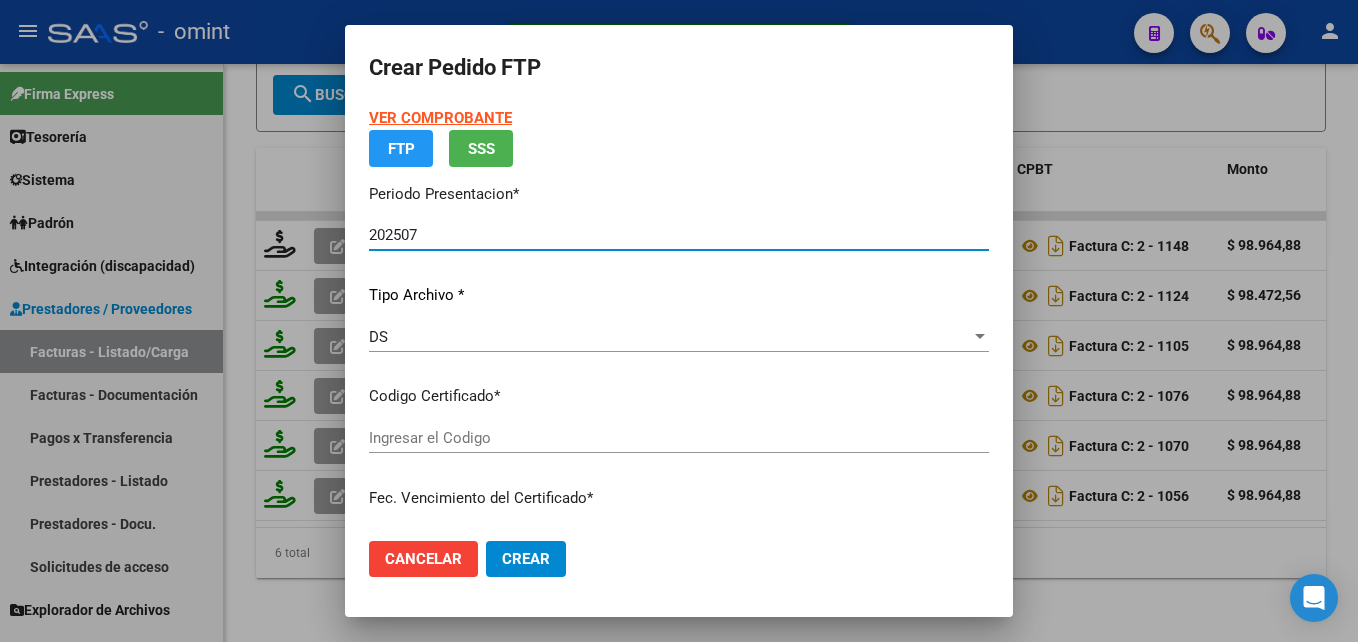 type on "5363099688" 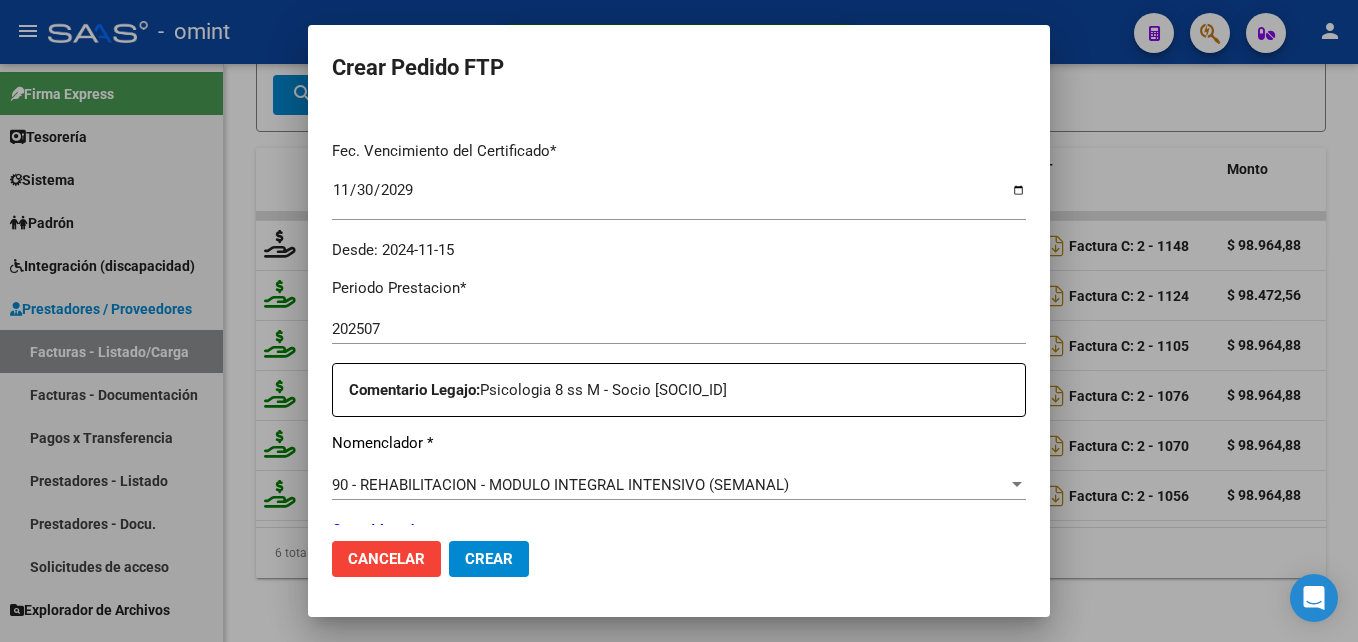 scroll, scrollTop: 600, scrollLeft: 0, axis: vertical 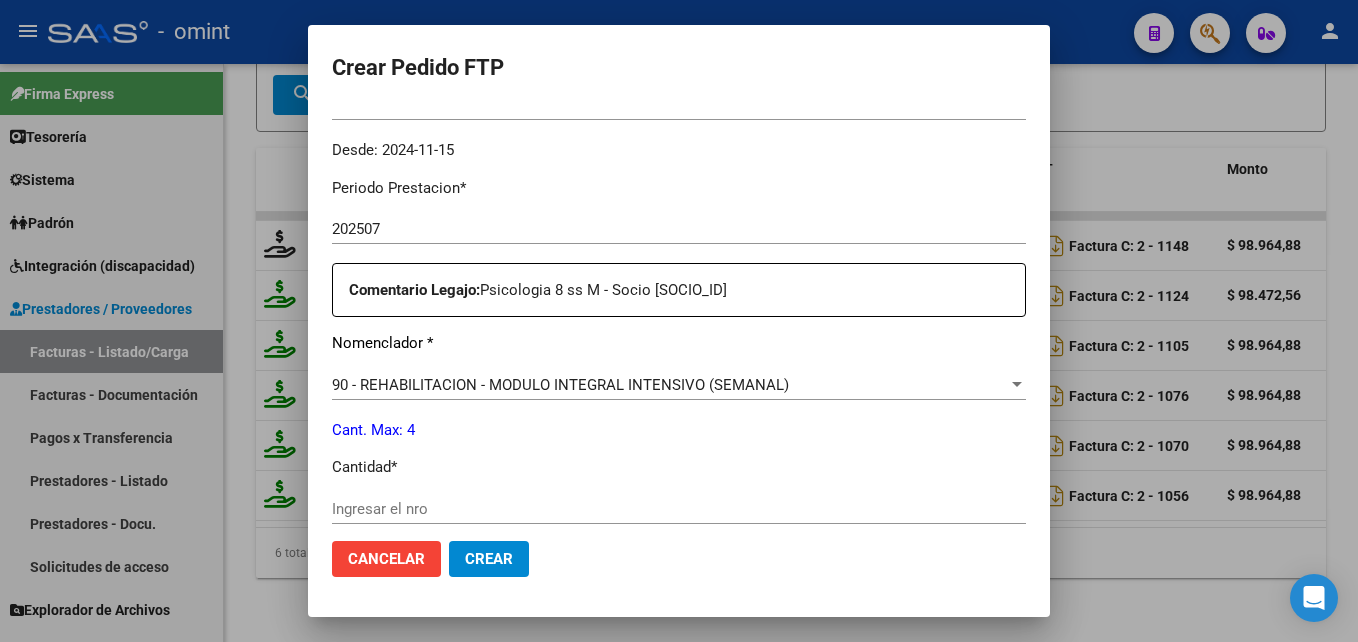 click on "Ingresar el nro" at bounding box center (679, 509) 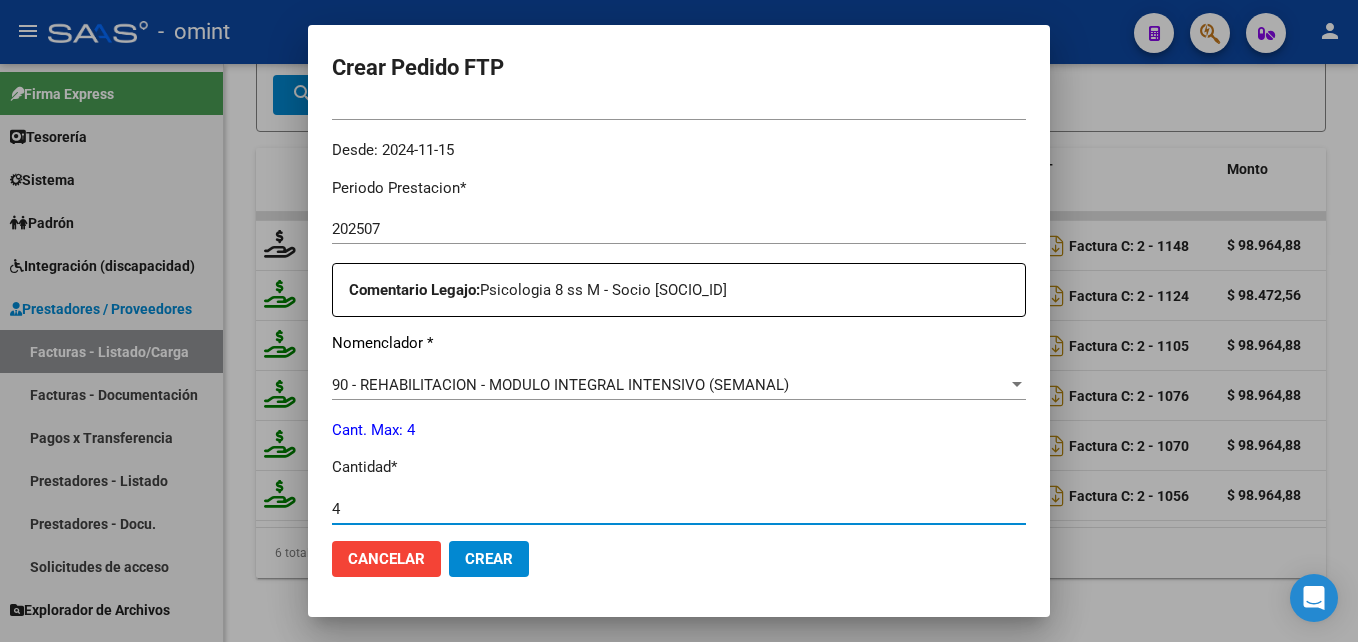 type on "4" 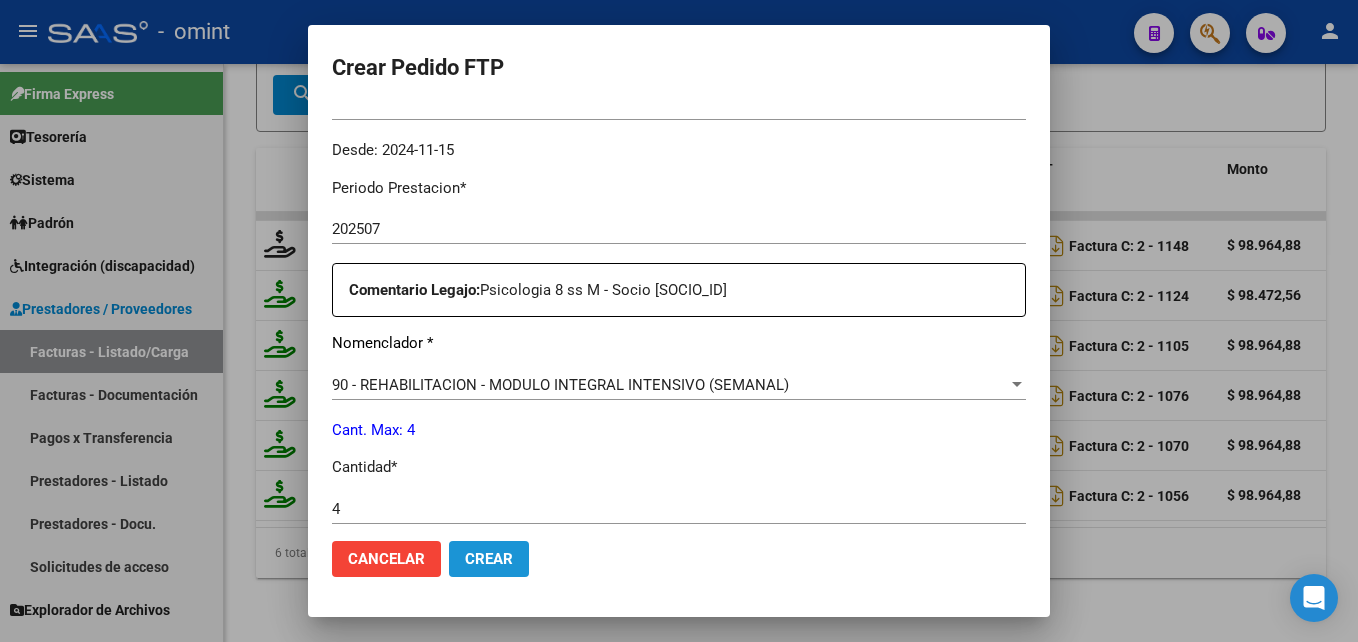 click on "Crear" 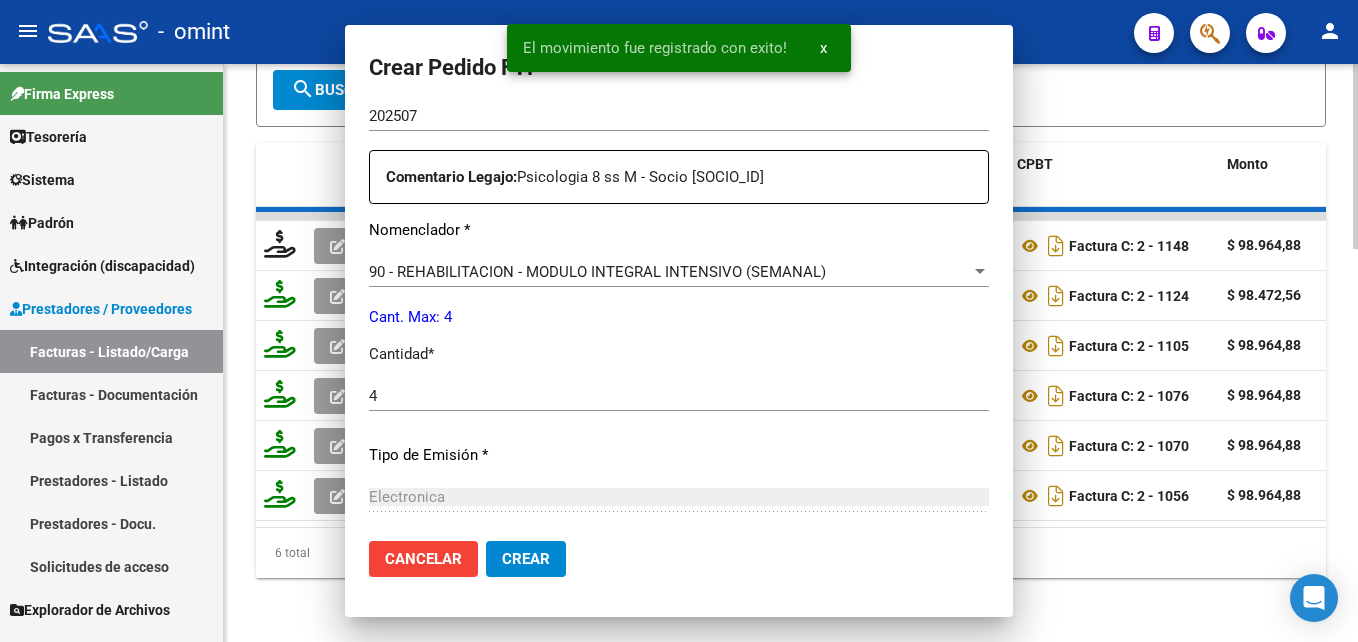 scroll, scrollTop: 1229, scrollLeft: 0, axis: vertical 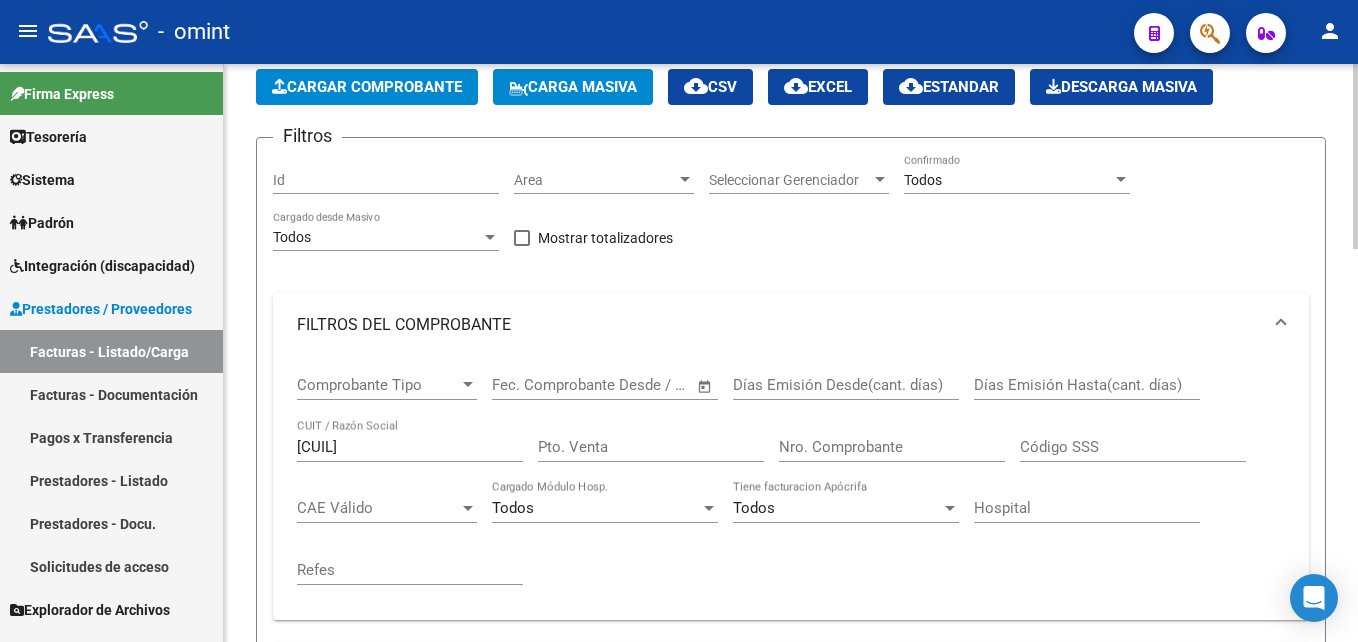 click on "27392840929" at bounding box center (410, 447) 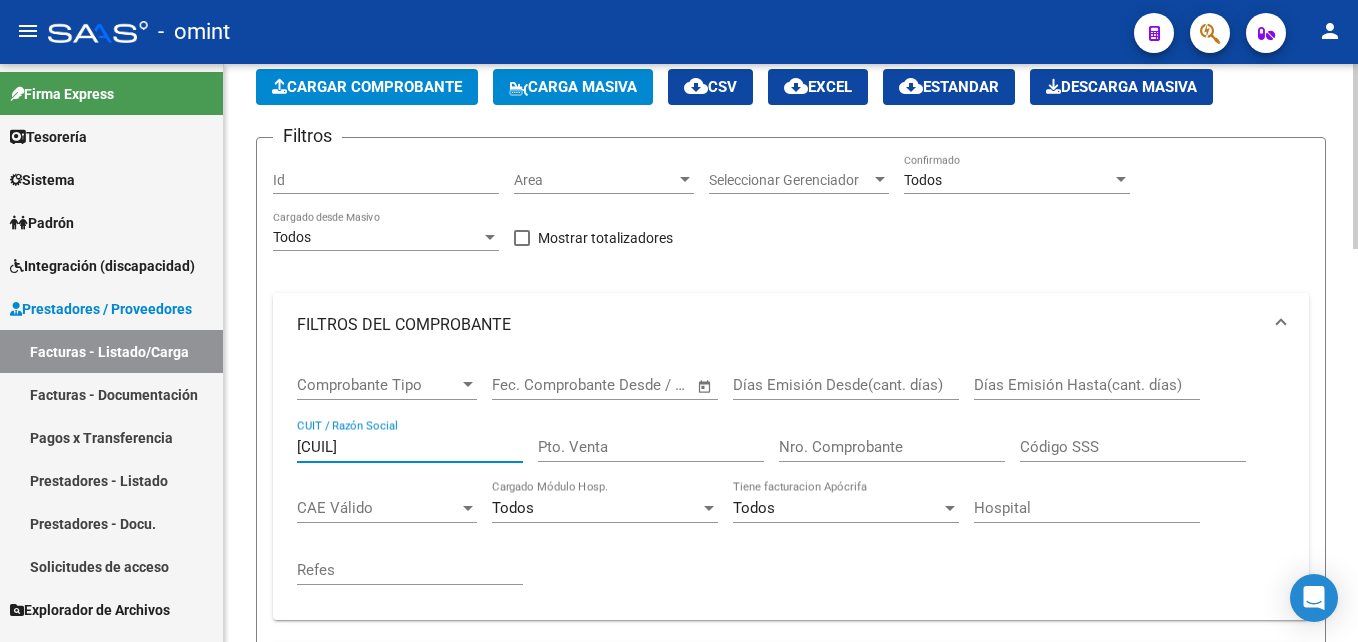 click on "27392840929" at bounding box center [410, 447] 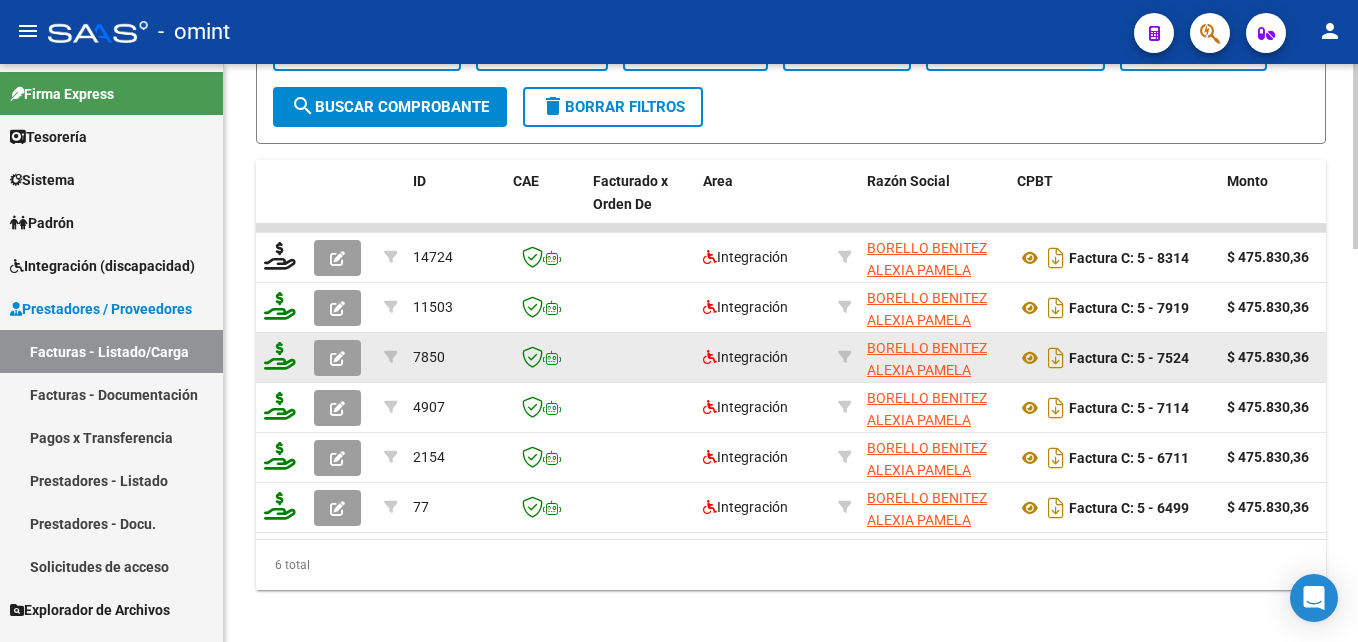 scroll, scrollTop: 1227, scrollLeft: 0, axis: vertical 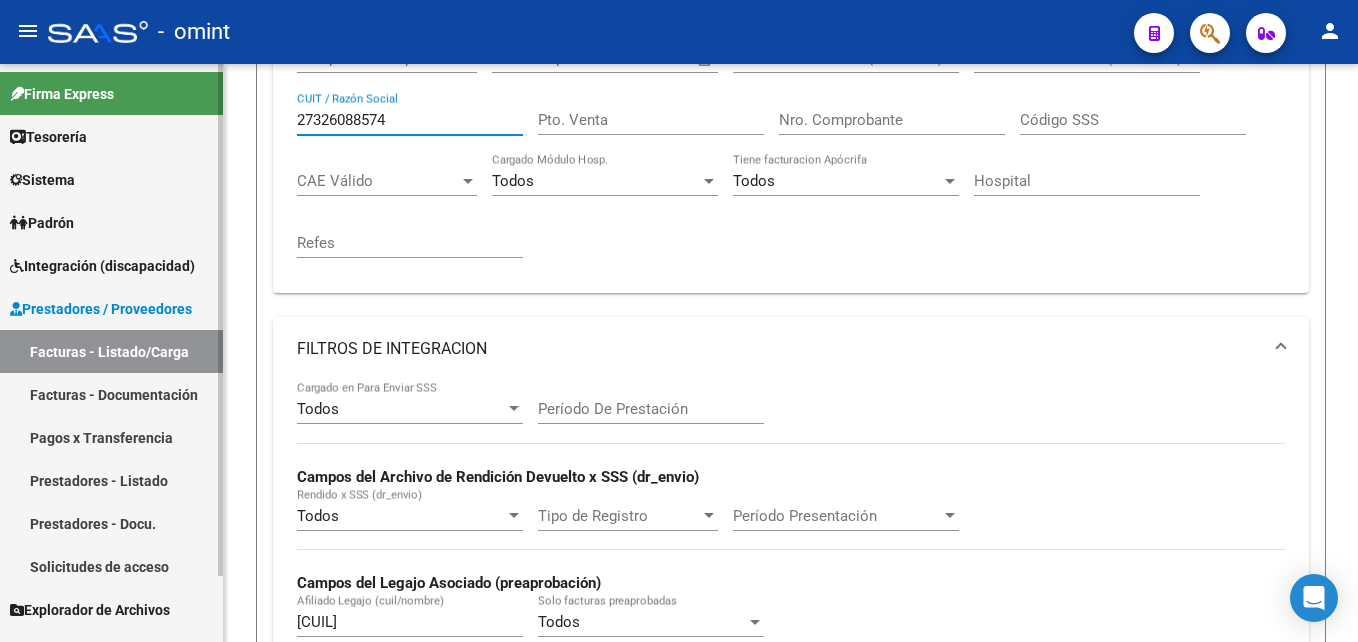 click on "Firma Express     Tesorería Extractos Procesados (csv) Extractos Originales (pdf)    Sistema Usuarios Todos los Usuarios Solicitudes de acceso    Padrón Afiliados Empadronados Análisis Afiliado    Integración (discapacidad) Estado Presentaciones SSS Rendición Certificado Discapacidad Pedido Integración a SSS Datos Contables de Facturas Facturas Liquidadas x SSS Legajos    Prestadores / Proveedores Facturas - Listado/Carga Facturas - Documentación Pagos x Transferencia Prestadores - Listado Prestadores - Docu. Solicitudes de acceso    Explorador de Archivos Integración DS.SUBSIDIO DR.ENVIO DS.DEVERR DS.DEVOK    Instructivos    Datos de contacto  Video tutorial   PRESTADORES -> Listado de CPBTs Emitidos por Prestadores / Proveedores (alt+q)   Cargar Comprobante
Carga Masiva  cloud_download  CSV  cloud_download  EXCEL  cloud_download  Estandar   Descarga Masiva
Filtros Id Area Area Seleccionar Gerenciador Seleccionar Gerenciador Todos Confirmado Todos Cargado desde Masivo   Start date" 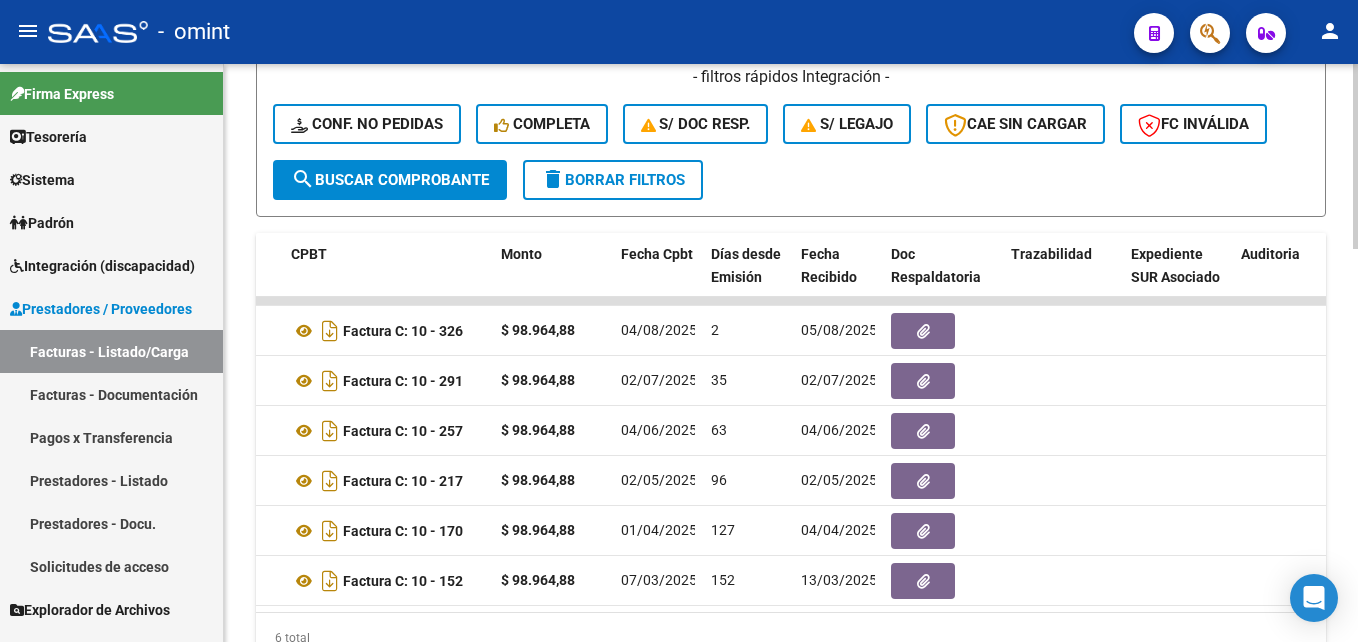 scroll, scrollTop: 1227, scrollLeft: 0, axis: vertical 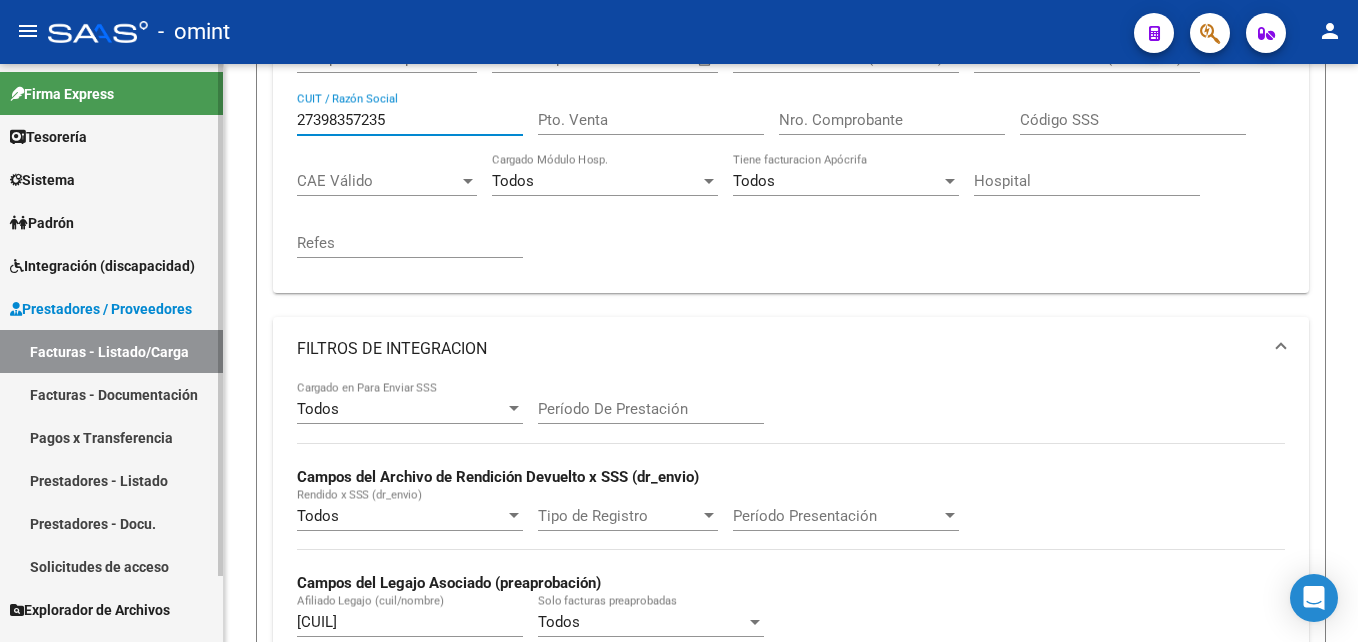 drag, startPoint x: 396, startPoint y: 122, endPoint x: 163, endPoint y: 123, distance: 233.00215 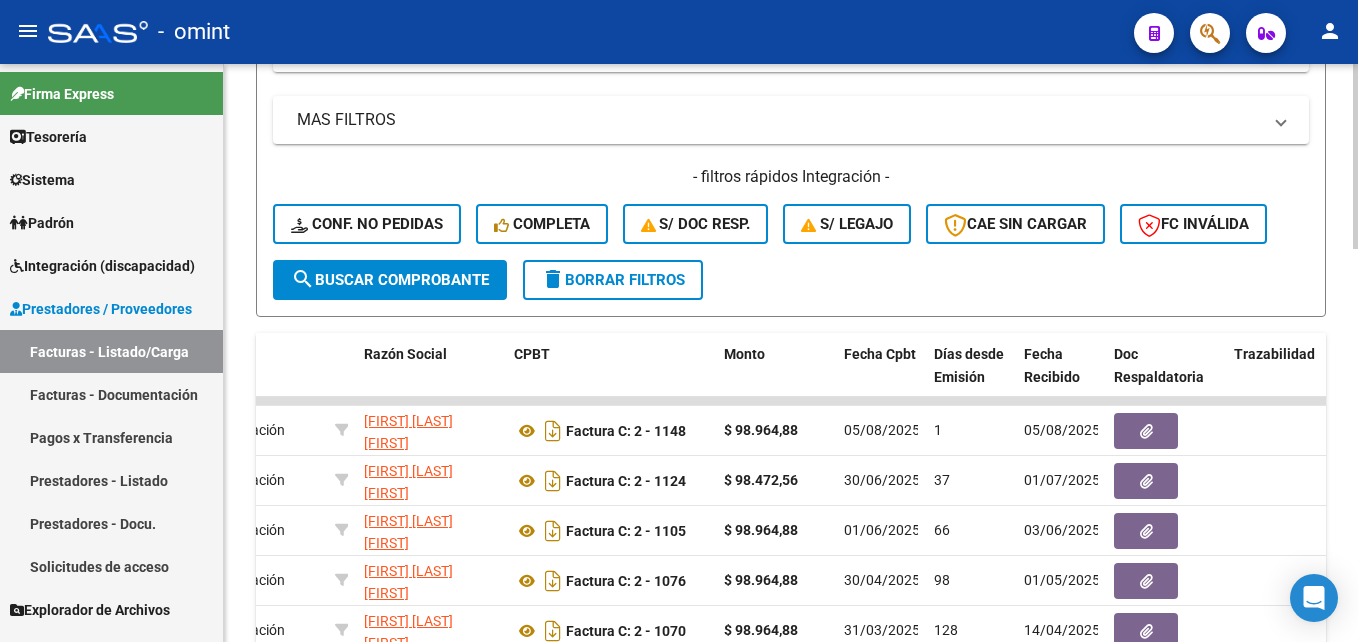 scroll, scrollTop: 1227, scrollLeft: 0, axis: vertical 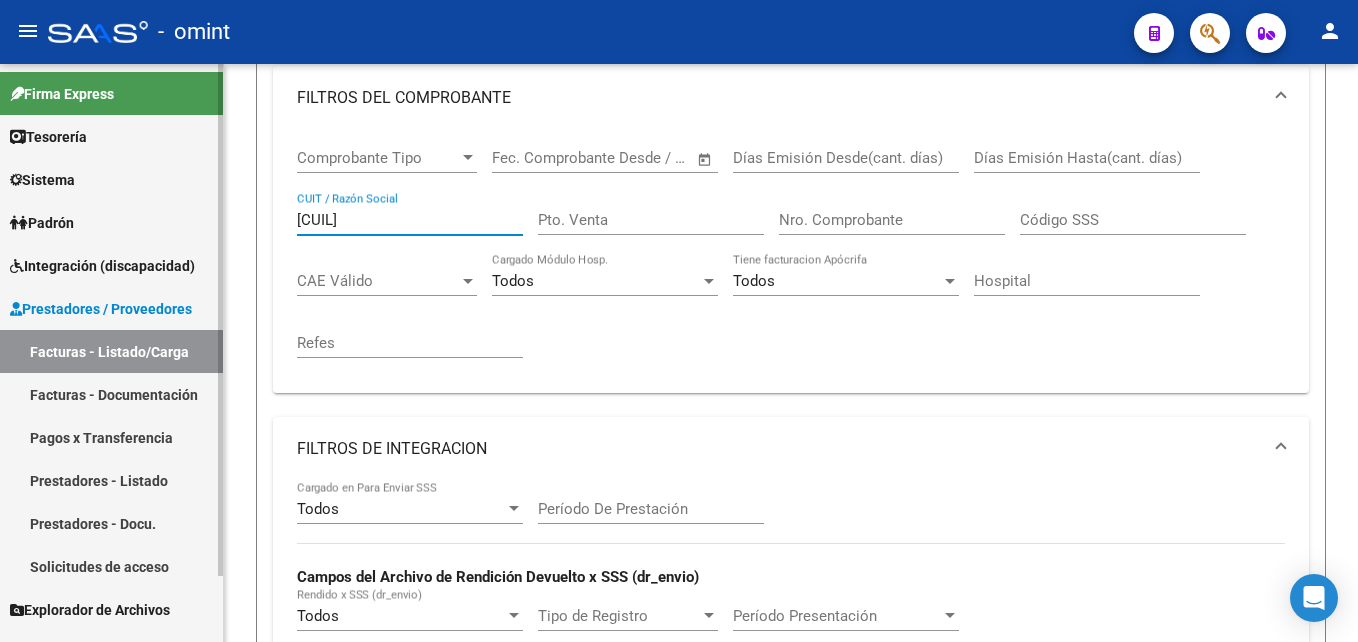 drag, startPoint x: 406, startPoint y: 213, endPoint x: 139, endPoint y: 217, distance: 267.02997 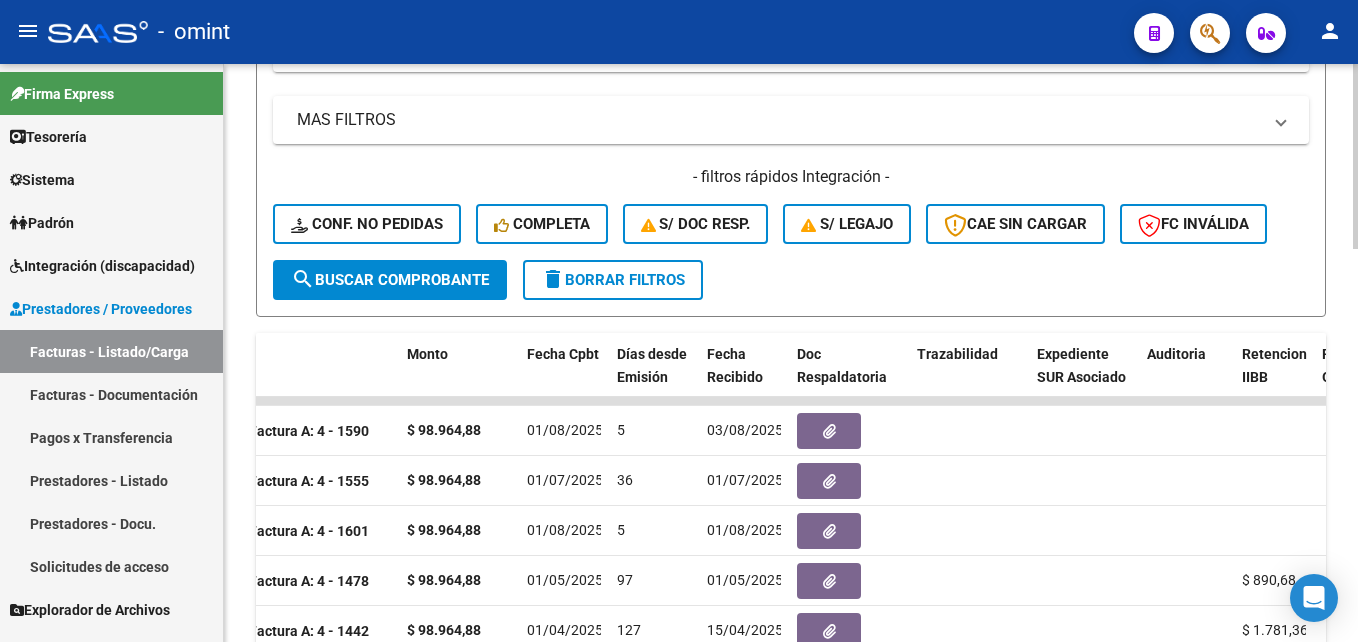 scroll, scrollTop: 1227, scrollLeft: 0, axis: vertical 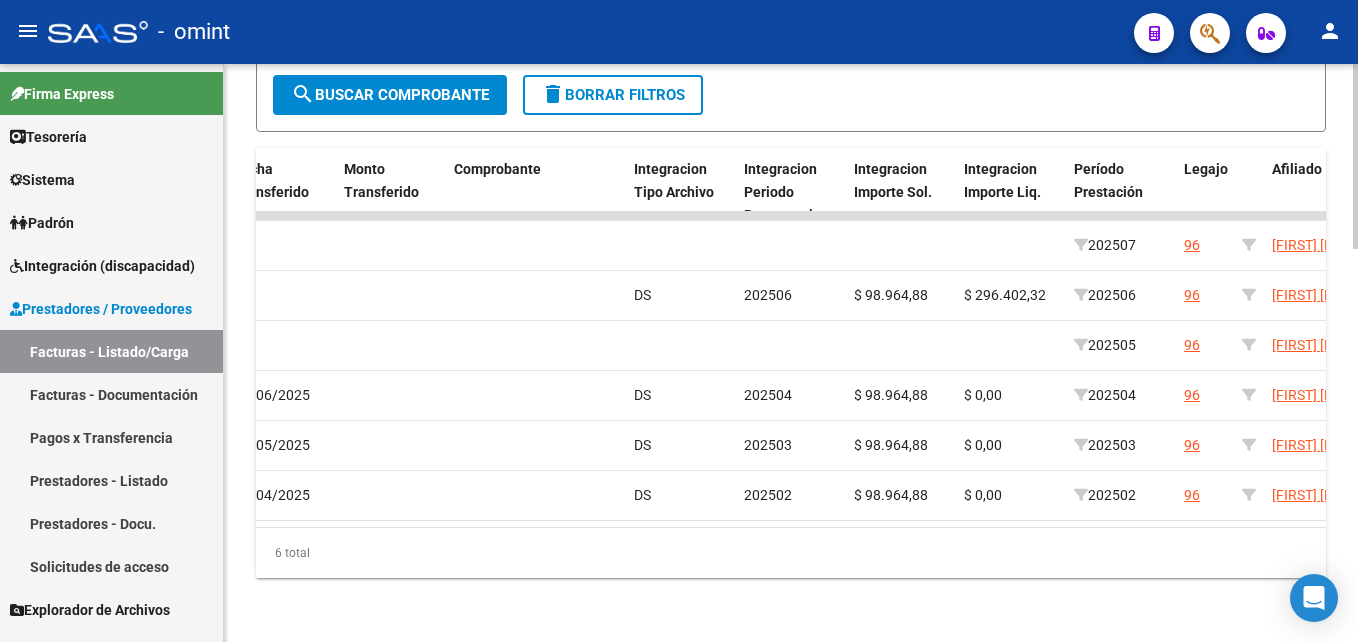 type on "27239026325" 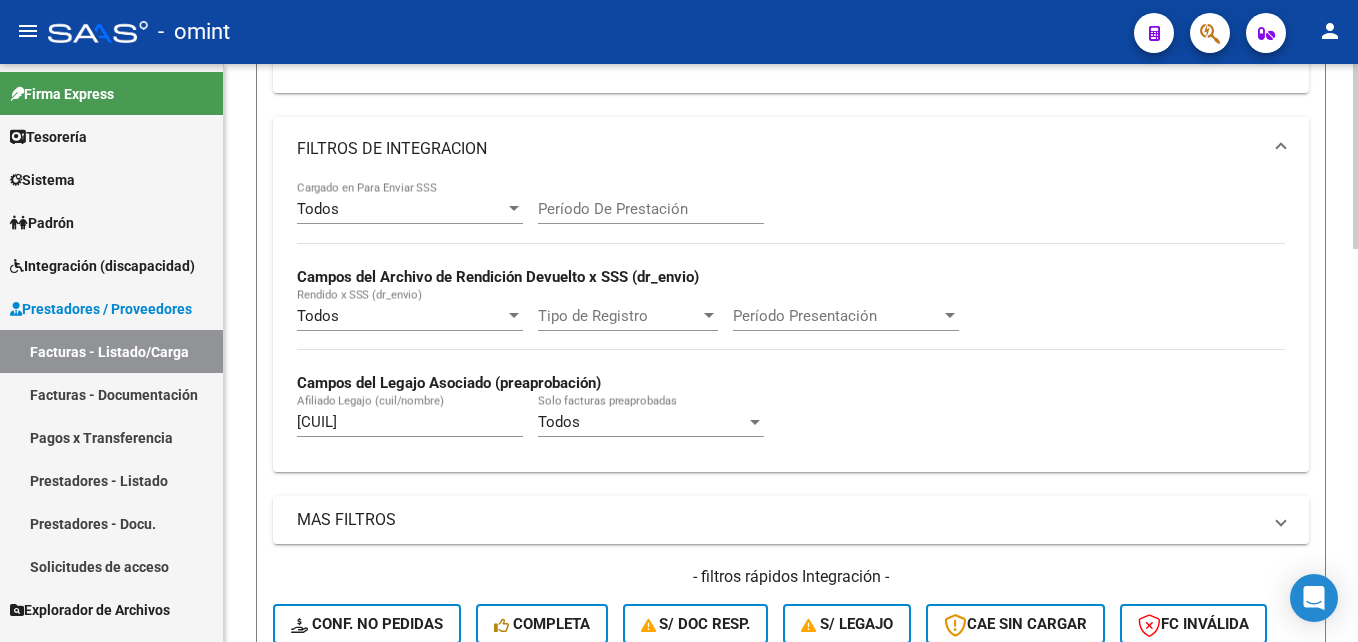 scroll, scrollTop: 427, scrollLeft: 0, axis: vertical 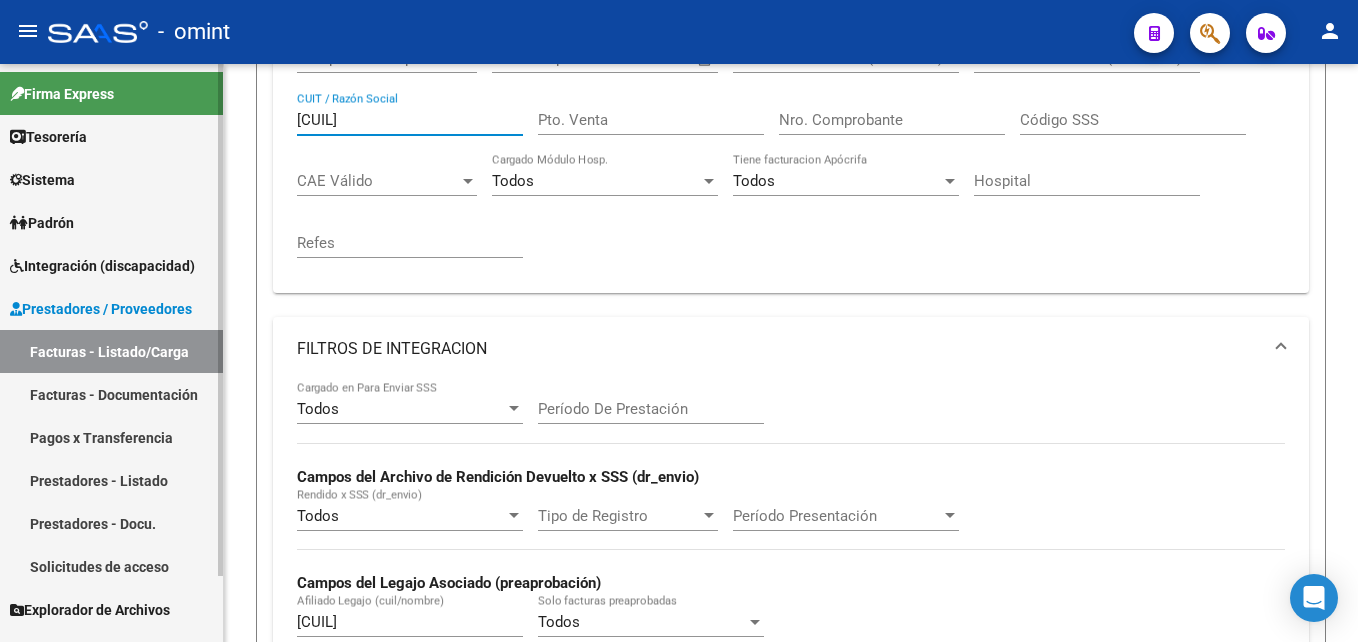drag, startPoint x: 407, startPoint y: 112, endPoint x: 199, endPoint y: 113, distance: 208.00241 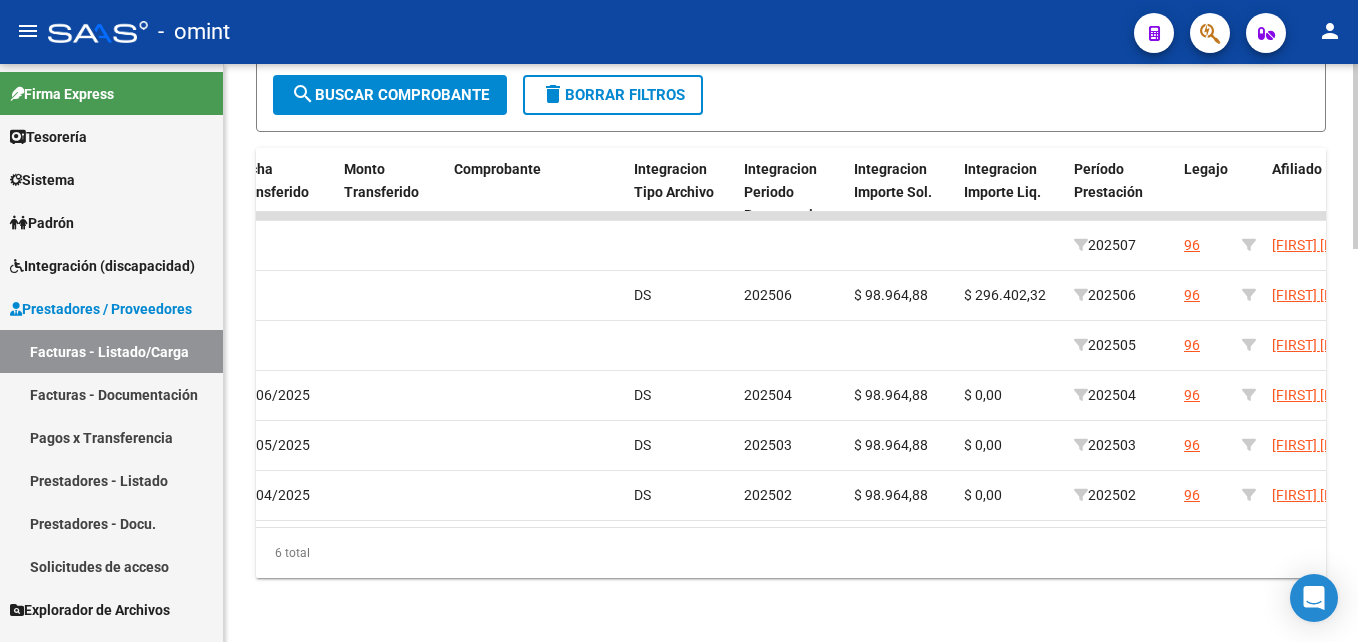 scroll, scrollTop: 527, scrollLeft: 0, axis: vertical 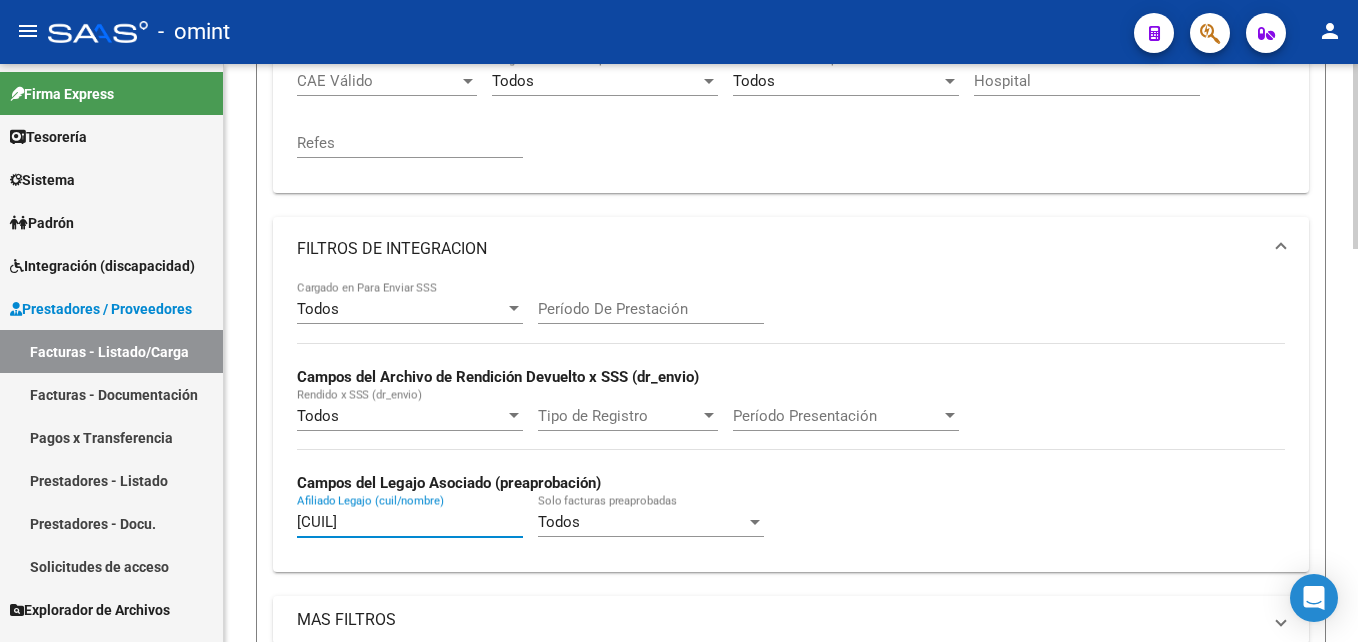 click on "20568149972" at bounding box center (410, 522) 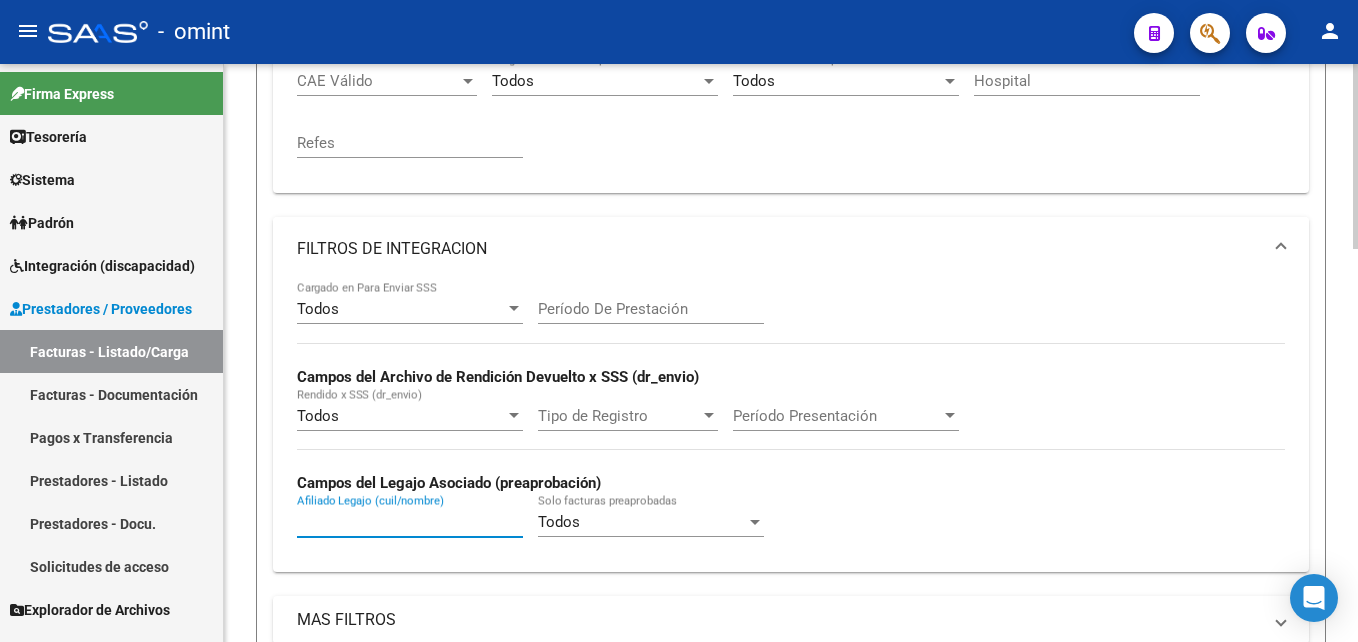 paste on "20568149972" 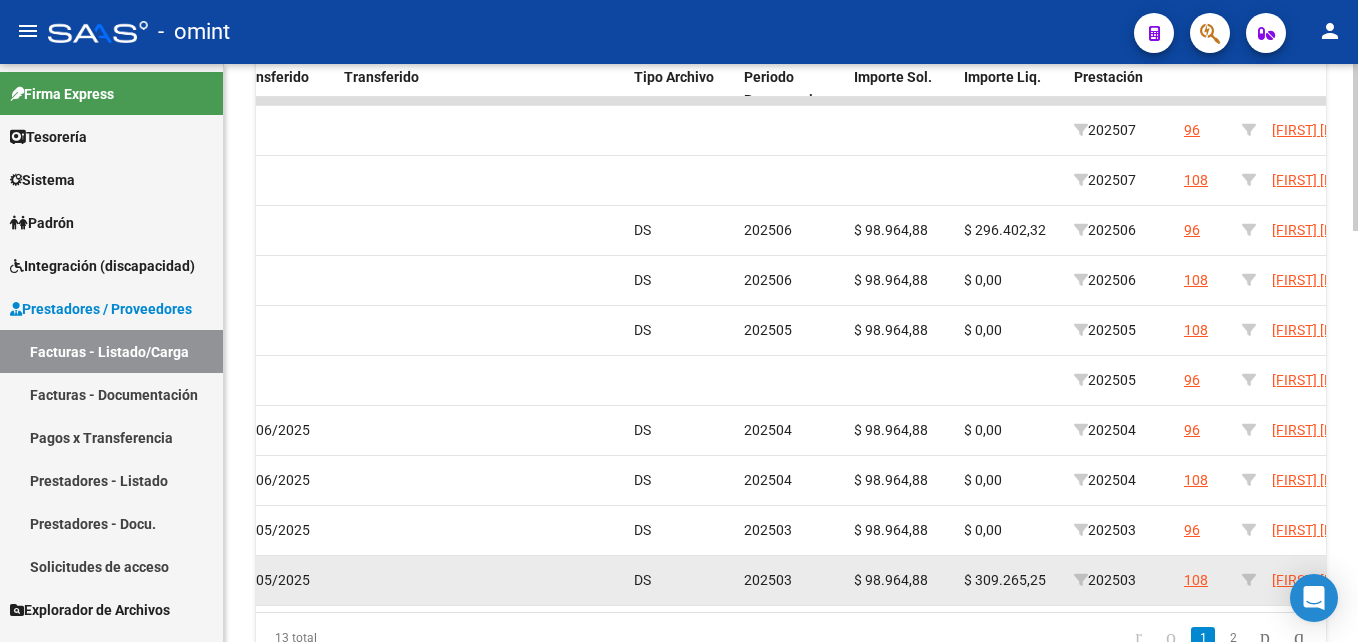 scroll, scrollTop: 1427, scrollLeft: 0, axis: vertical 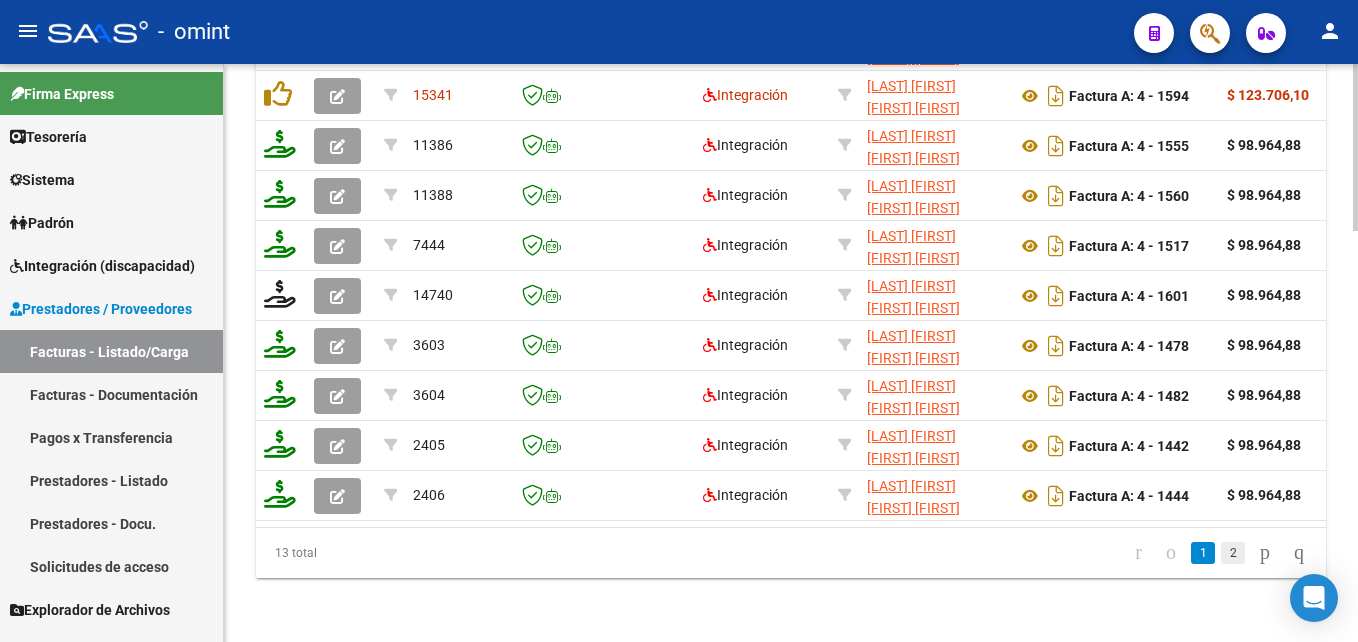 click on "2" 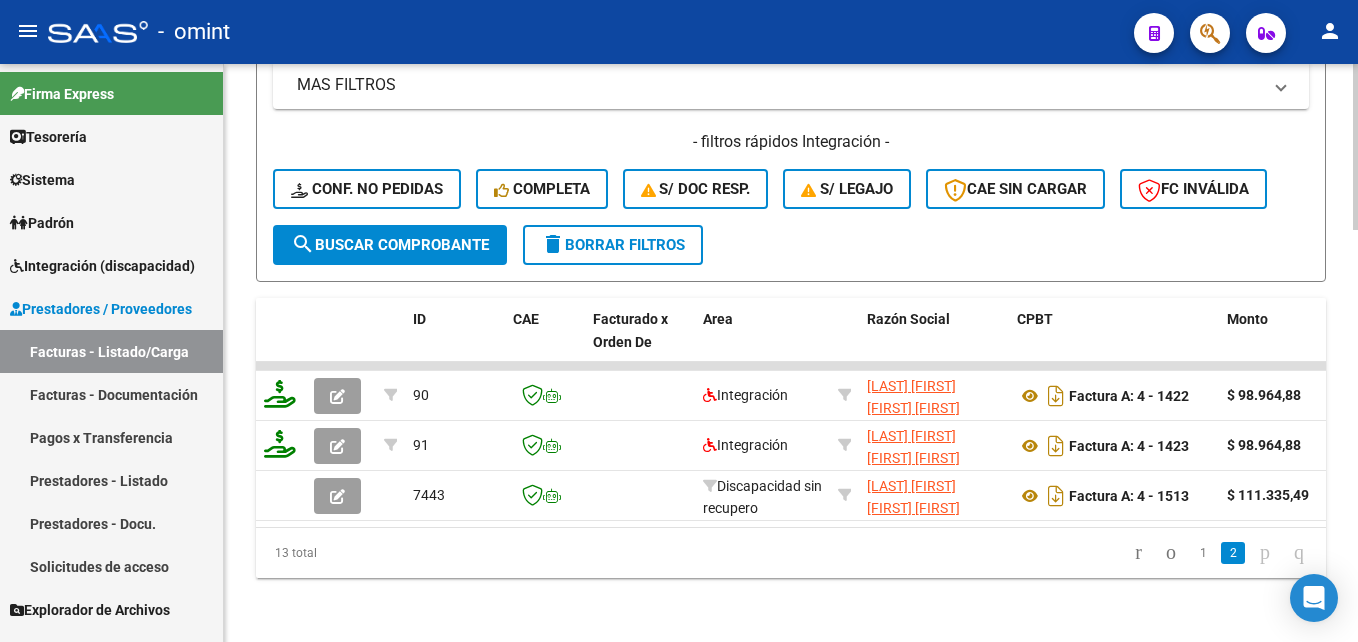 scroll, scrollTop: 1077, scrollLeft: 0, axis: vertical 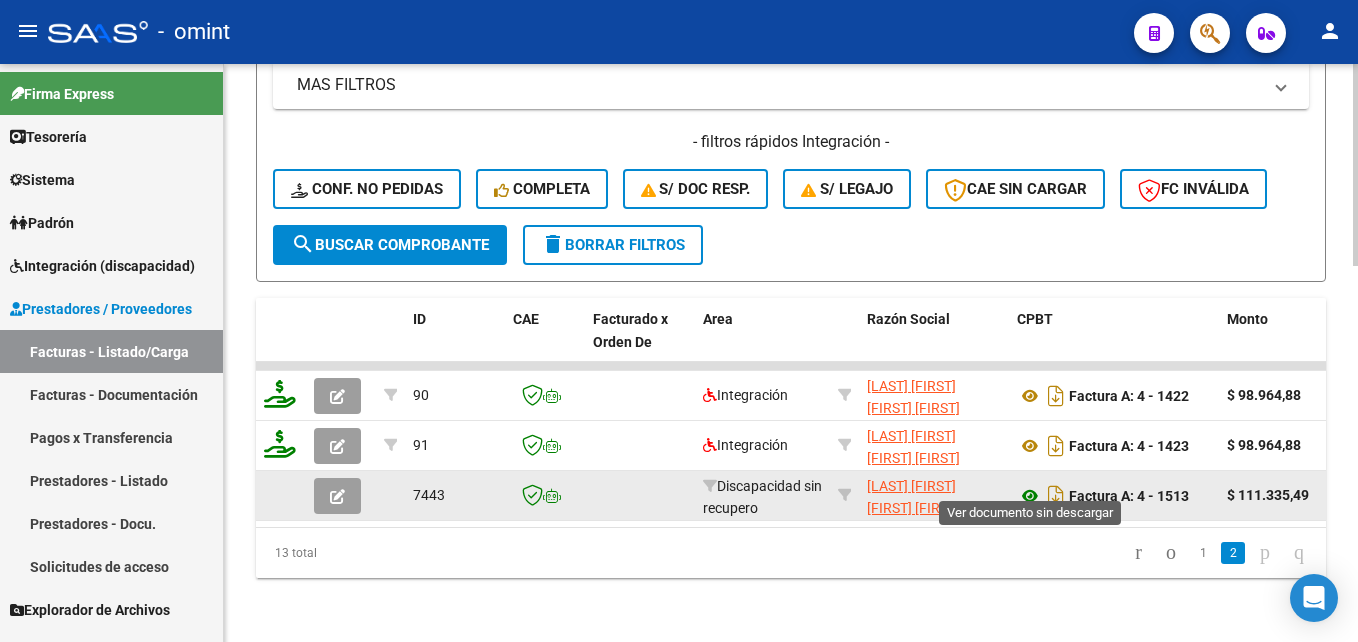 click 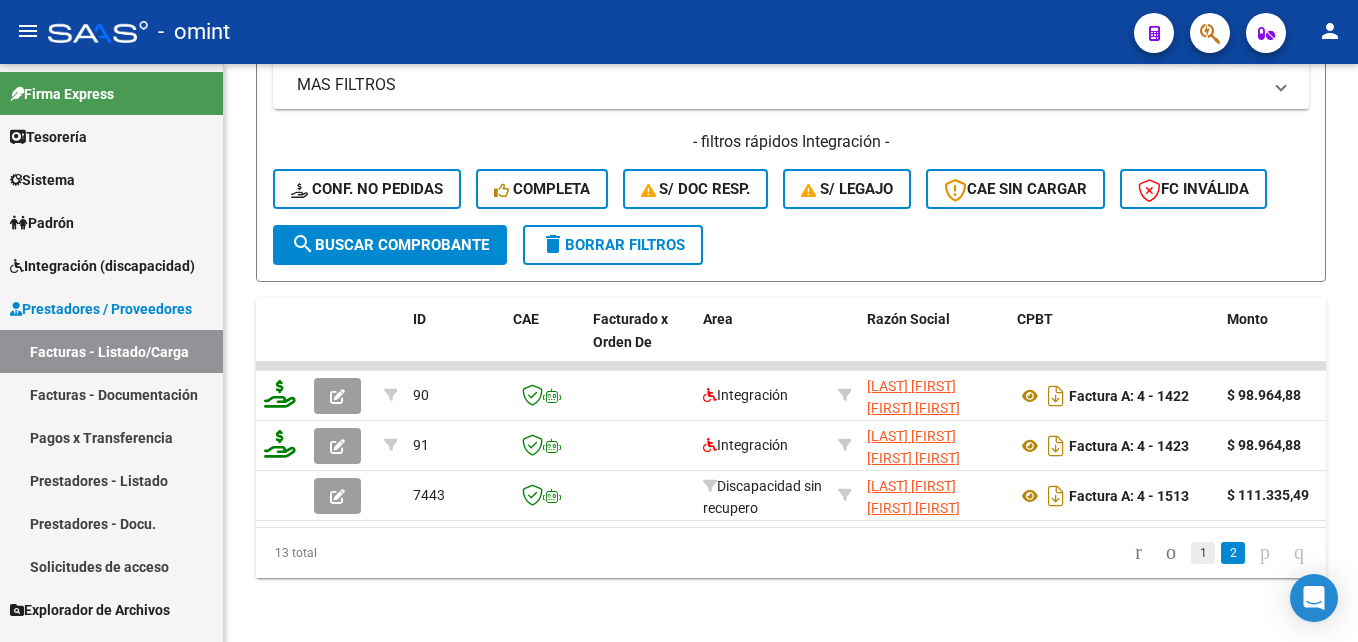 click on "1" 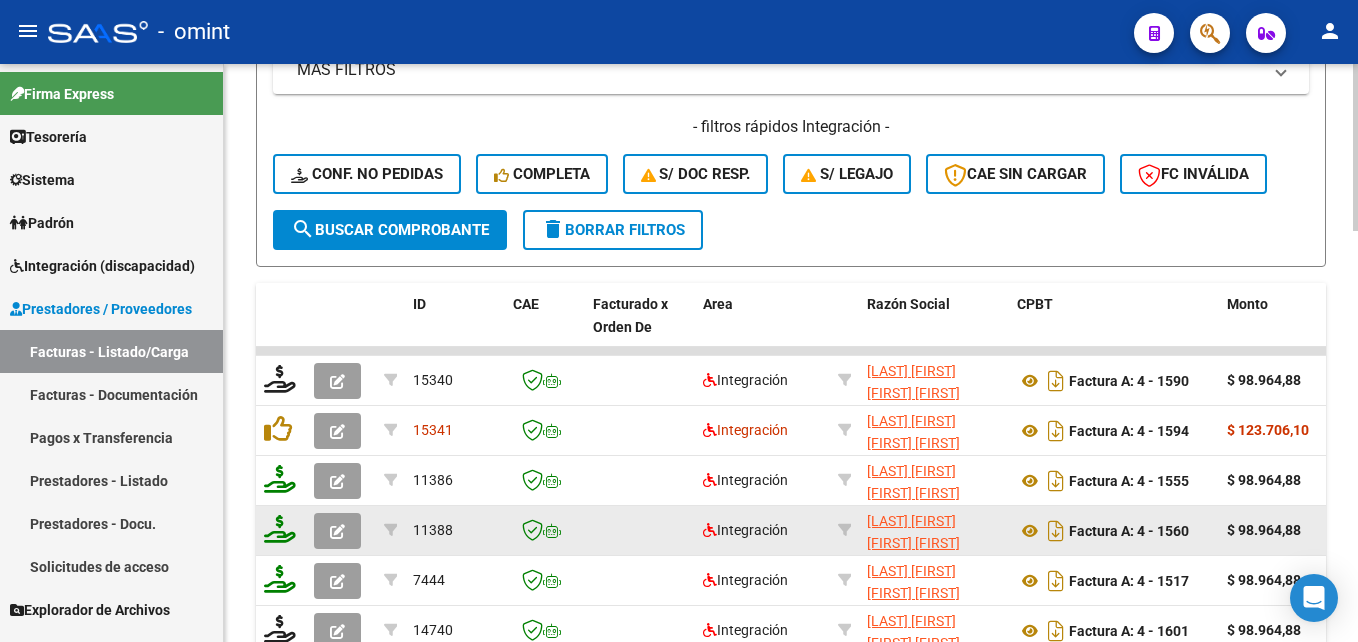 scroll, scrollTop: 26, scrollLeft: 0, axis: vertical 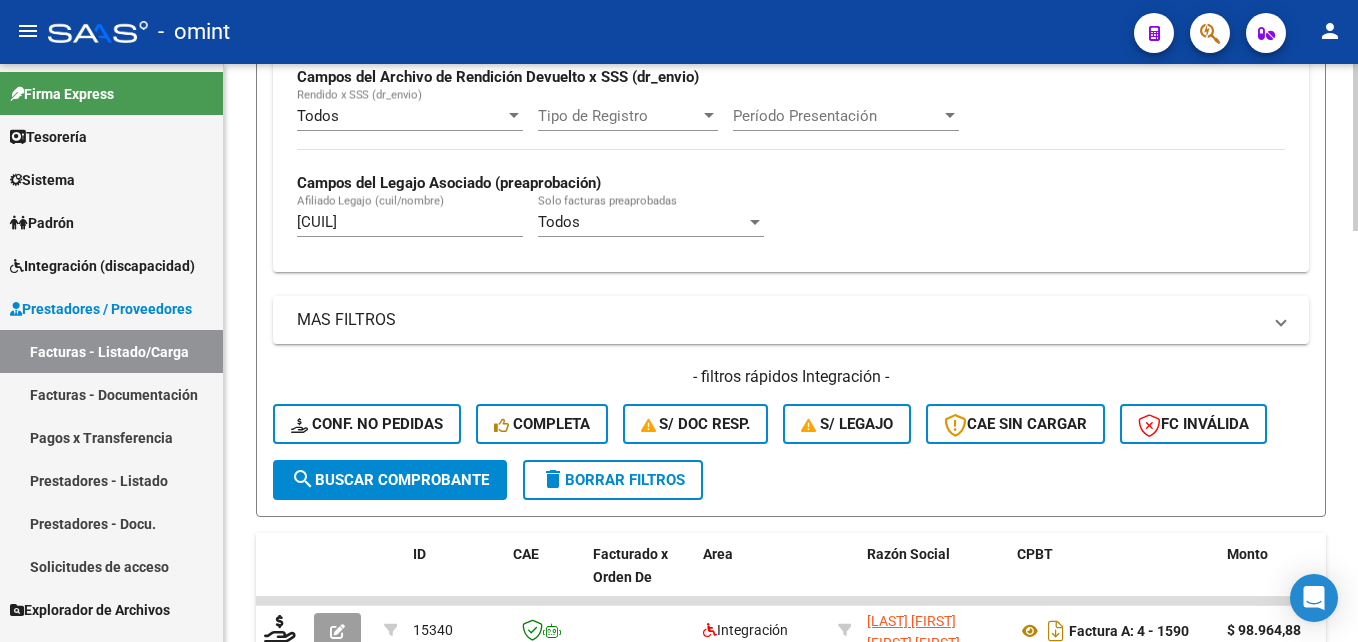 click on "20568149972" at bounding box center [410, 222] 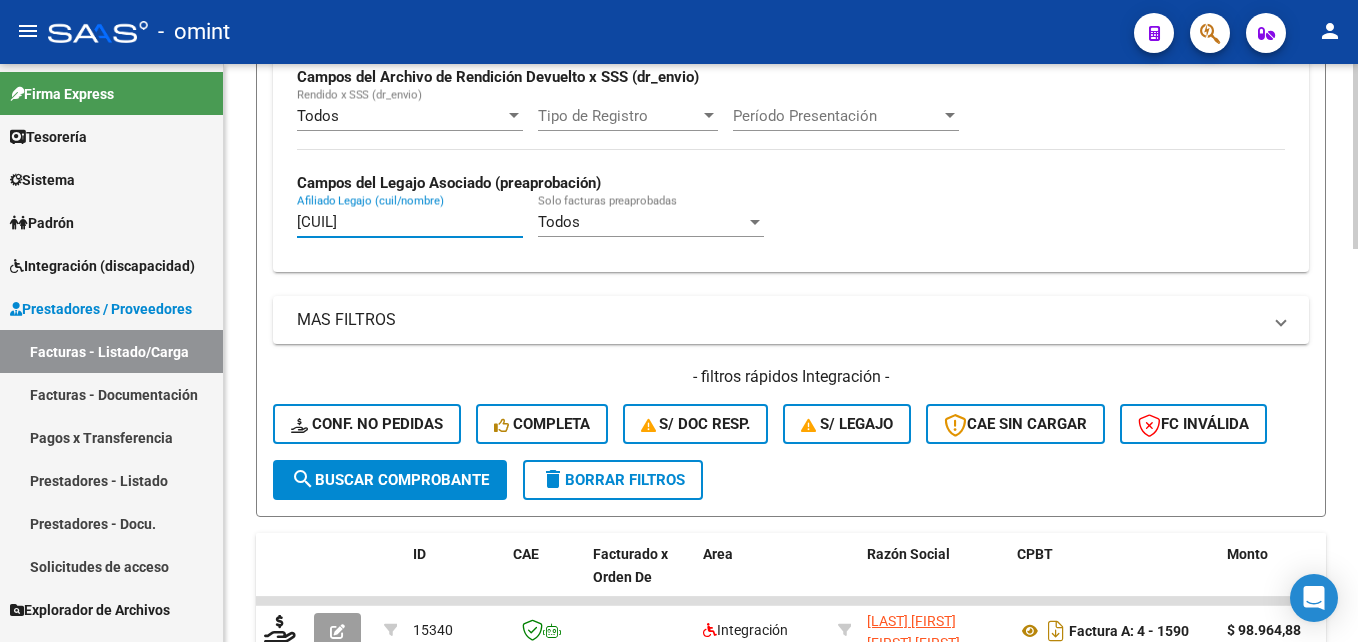 scroll, scrollTop: 0, scrollLeft: 0, axis: both 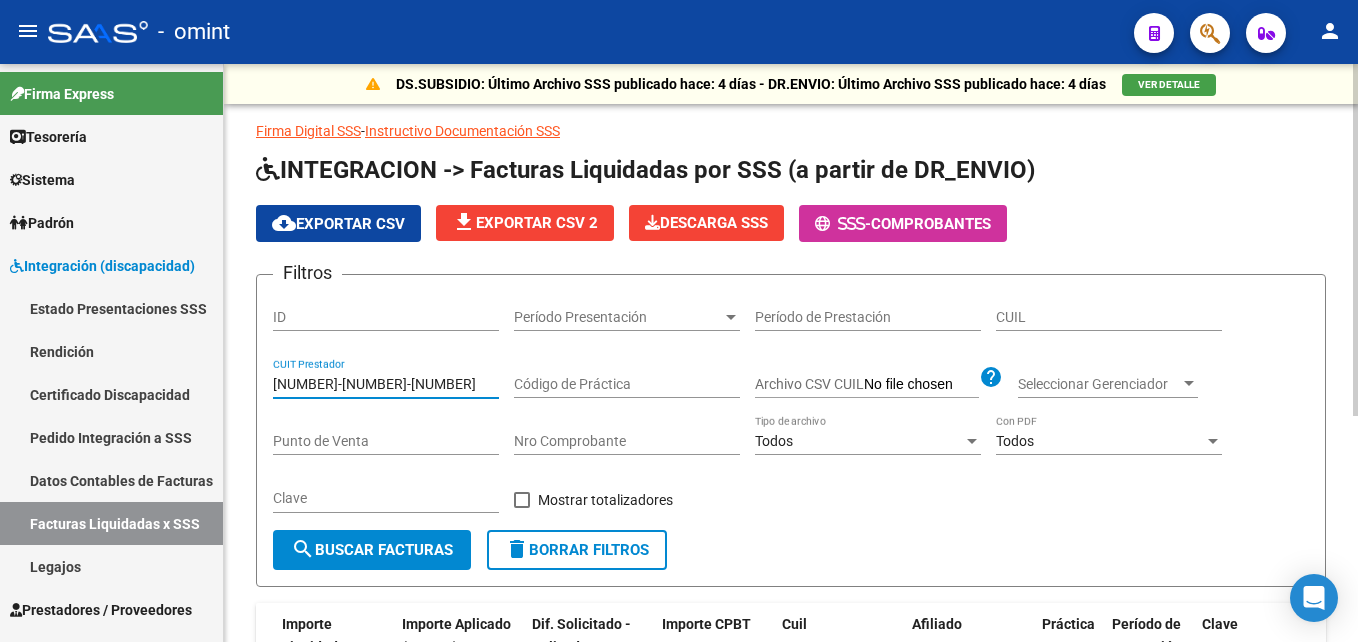 drag, startPoint x: 1033, startPoint y: 312, endPoint x: 1055, endPoint y: 308, distance: 22.36068 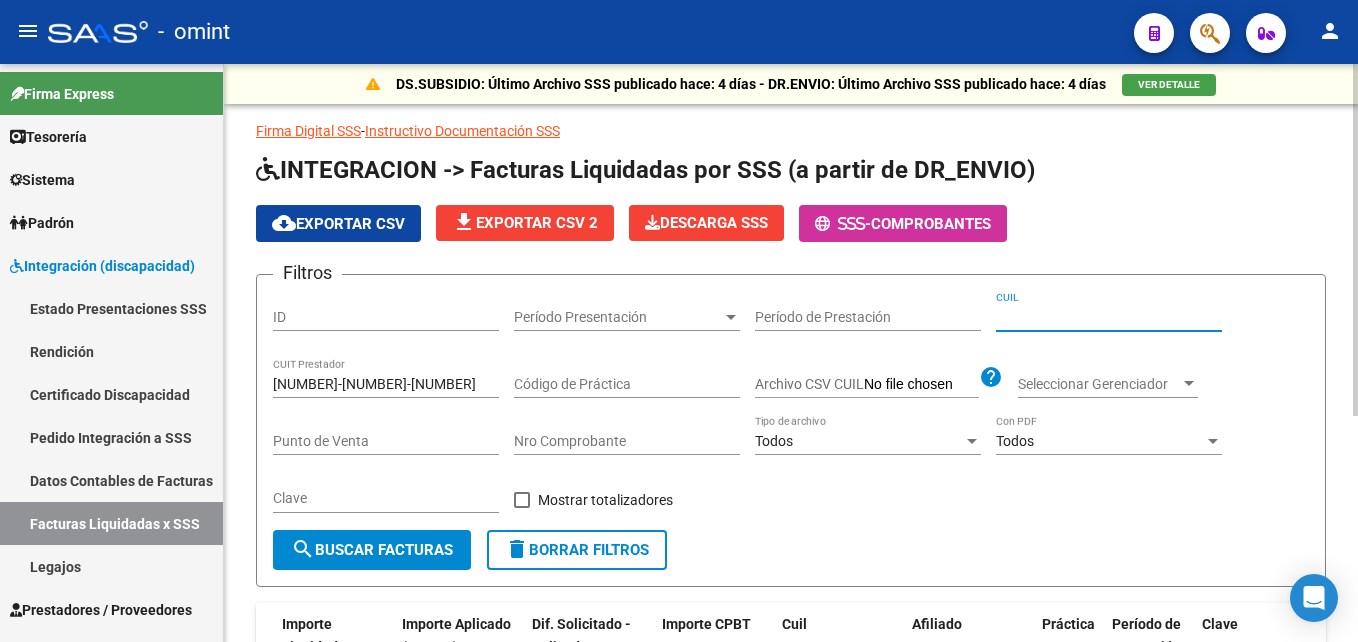 paste on "[NUMBER]-[NUMBER]-[NUMBER]" 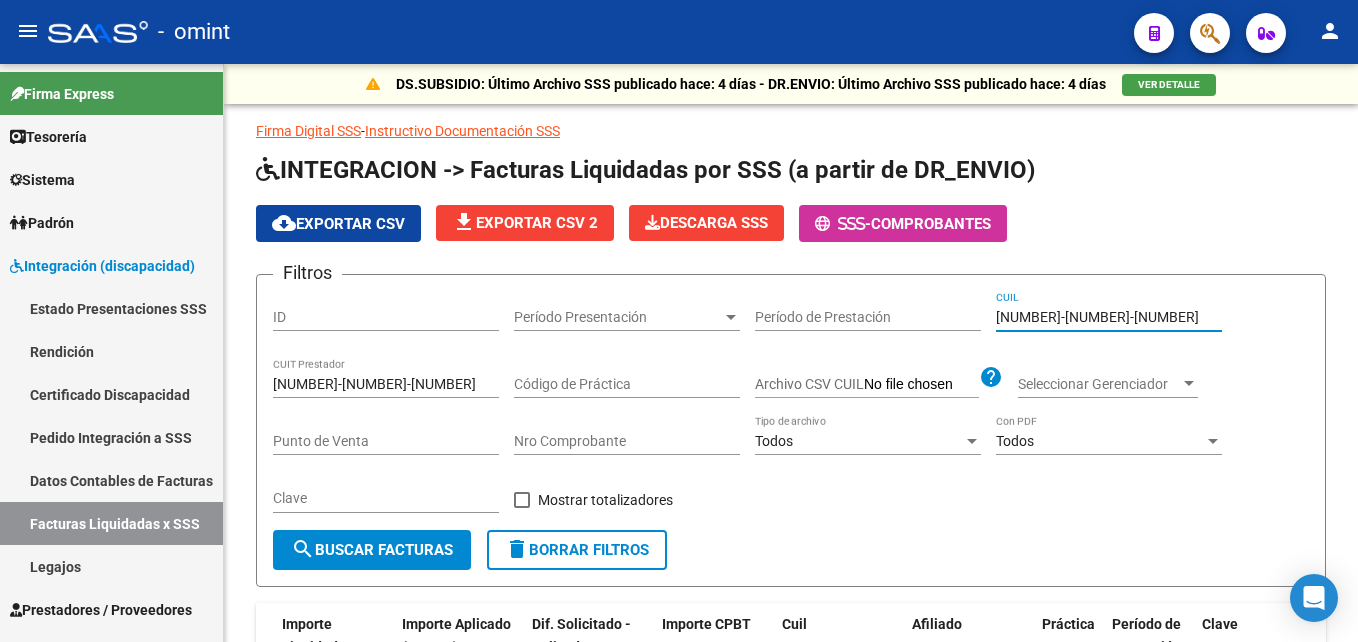 type on "[NUMBER]-[NUMBER]-[NUMBER]" 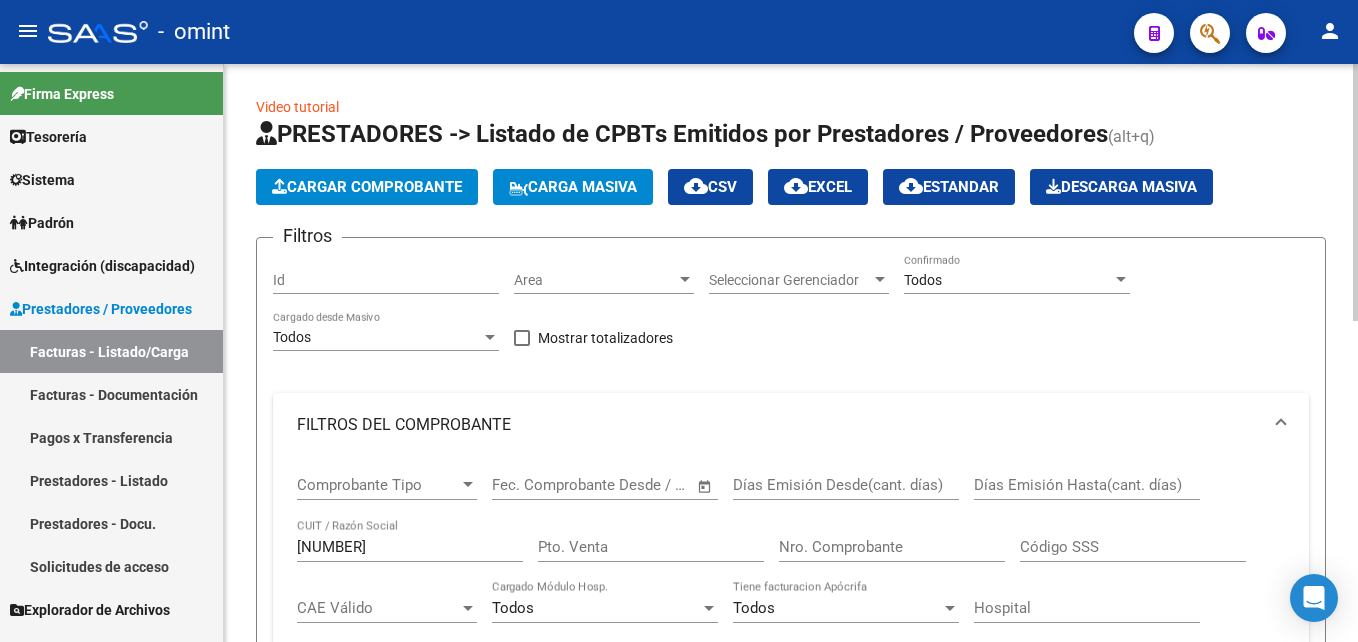 scroll, scrollTop: 0, scrollLeft: 0, axis: both 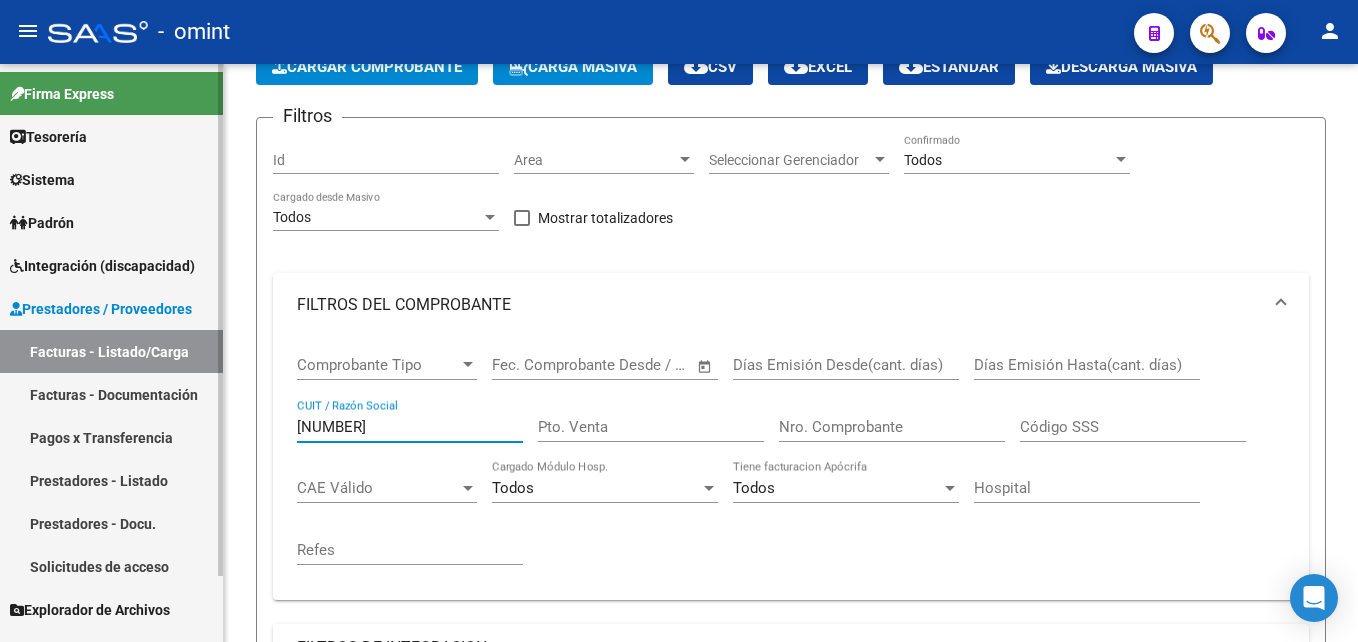 drag, startPoint x: 424, startPoint y: 426, endPoint x: 182, endPoint y: 431, distance: 242.05165 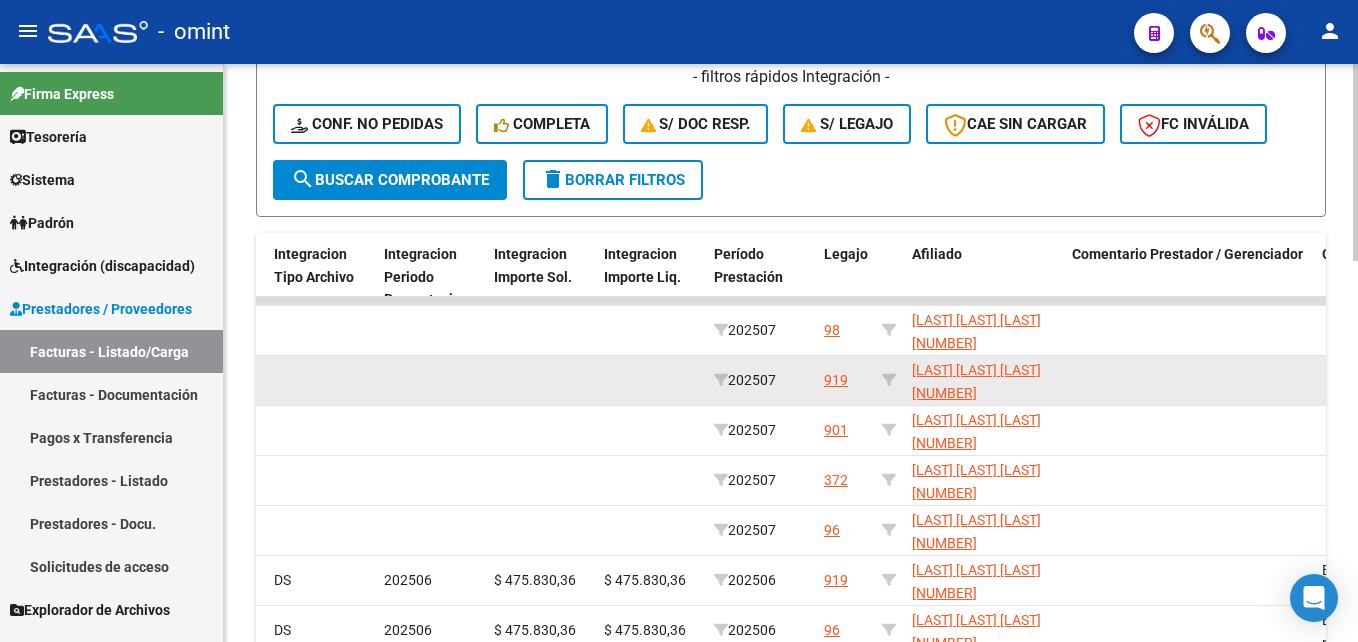 scroll, scrollTop: 1120, scrollLeft: 0, axis: vertical 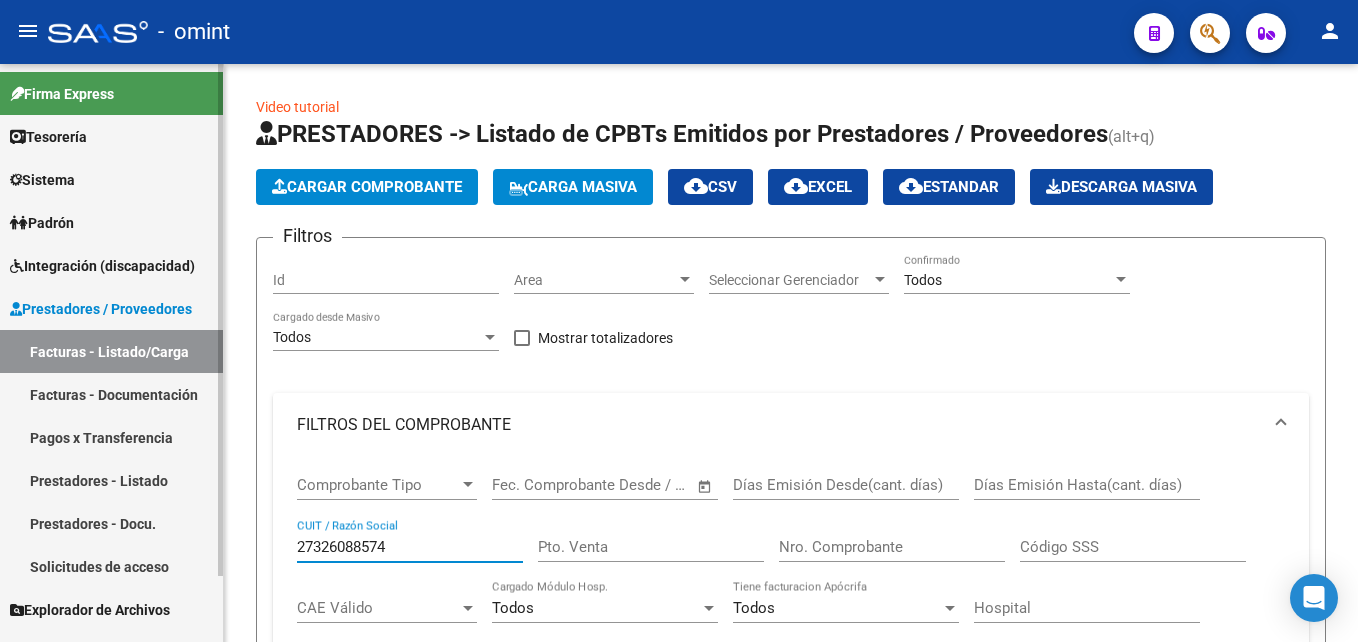 click on "menu -   omint  person    Firma Express     Tesorería Extractos Procesados (csv) Extractos Originales (pdf)    Sistema Usuarios Todos los Usuarios Solicitudes de acceso    Padrón Afiliados Empadronados Análisis Afiliado    Integración (discapacidad) Estado Presentaciones SSS Rendición Certificado Discapacidad Pedido Integración a SSS Datos Contables de Facturas Facturas Liquidadas x SSS Legajos    Prestadores / Proveedores Facturas - Listado/Carga Facturas - Documentación Pagos x Transferencia Prestadores - Listado Prestadores - Docu. Solicitudes de acceso    Explorador de Archivos Integración DS.SUBSIDIO DR.ENVIO DS.DEVERR DS.DEVOK    Instructivos    Datos de contacto  Video tutorial   PRESTADORES -> Listado de CPBTs Emitidos por Prestadores / Proveedores (alt+q)   Cargar Comprobante
Carga Masiva  cloud_download  CSV  cloud_download  EXCEL  cloud_download  Estandar   Descarga Masiva
Filtros Id Area Area Seleccionar Gerenciador Seleccionar Gerenciador Todos Confirmado Todos   5" at bounding box center [679, 321] 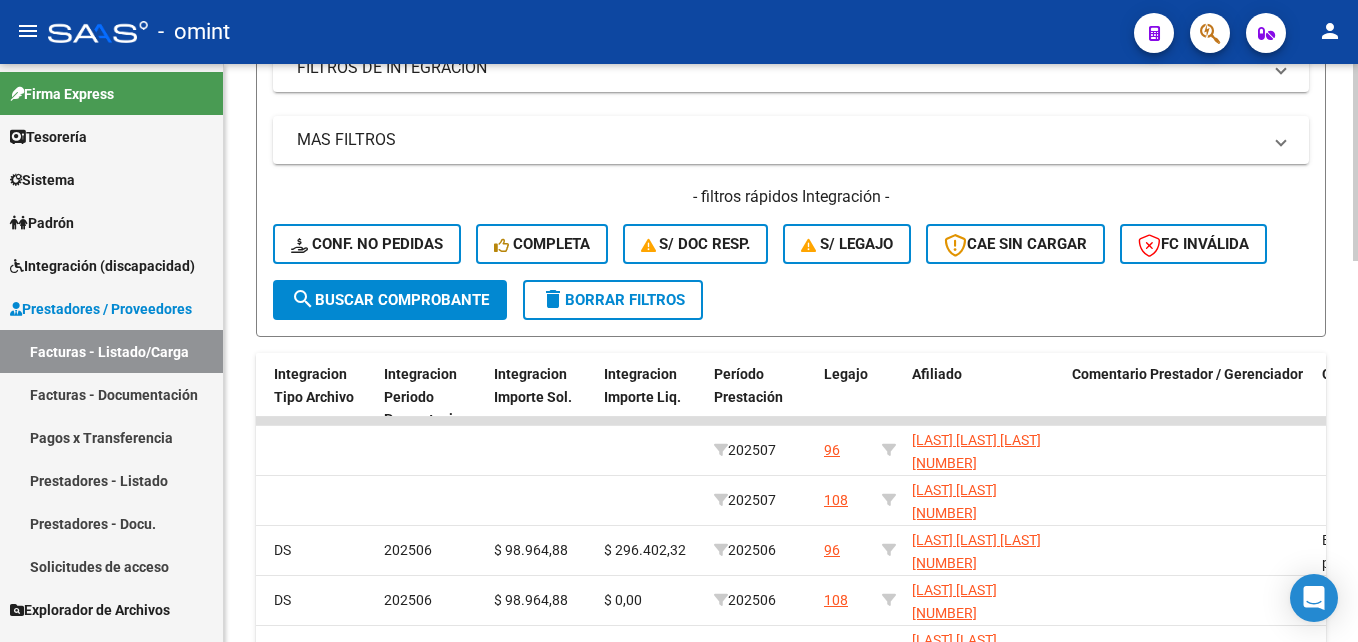 scroll, scrollTop: 1100, scrollLeft: 0, axis: vertical 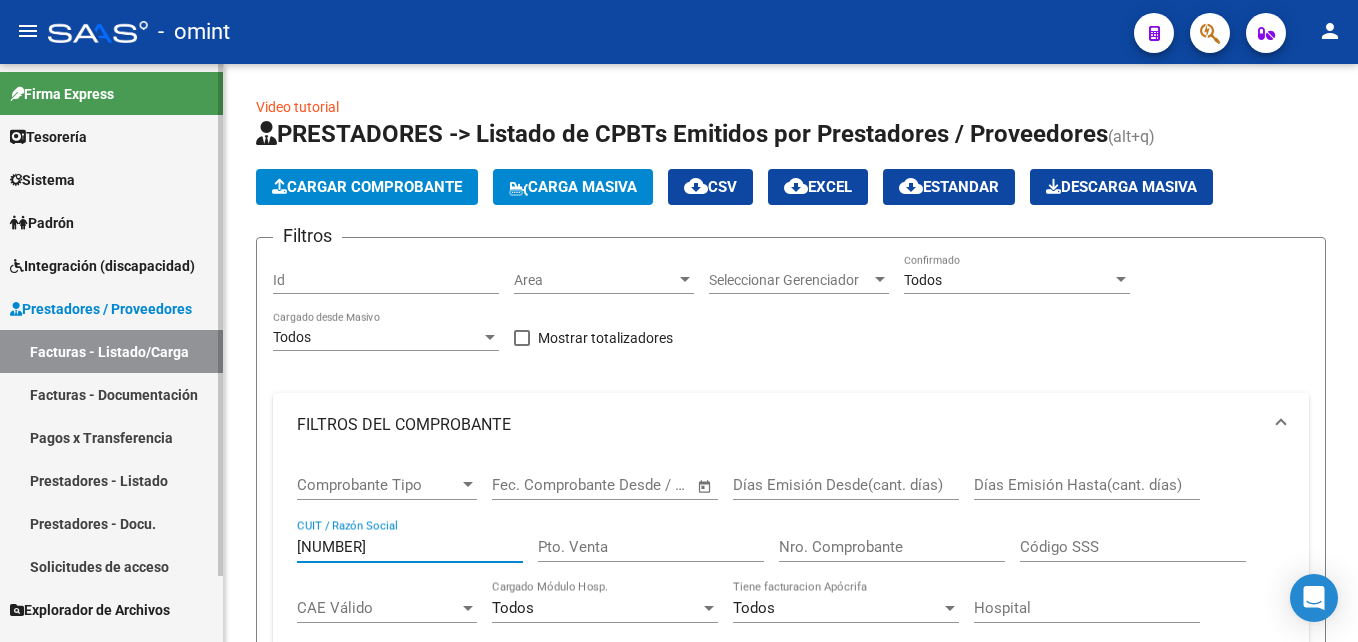 drag, startPoint x: 430, startPoint y: 555, endPoint x: 1, endPoint y: 528, distance: 429.84882 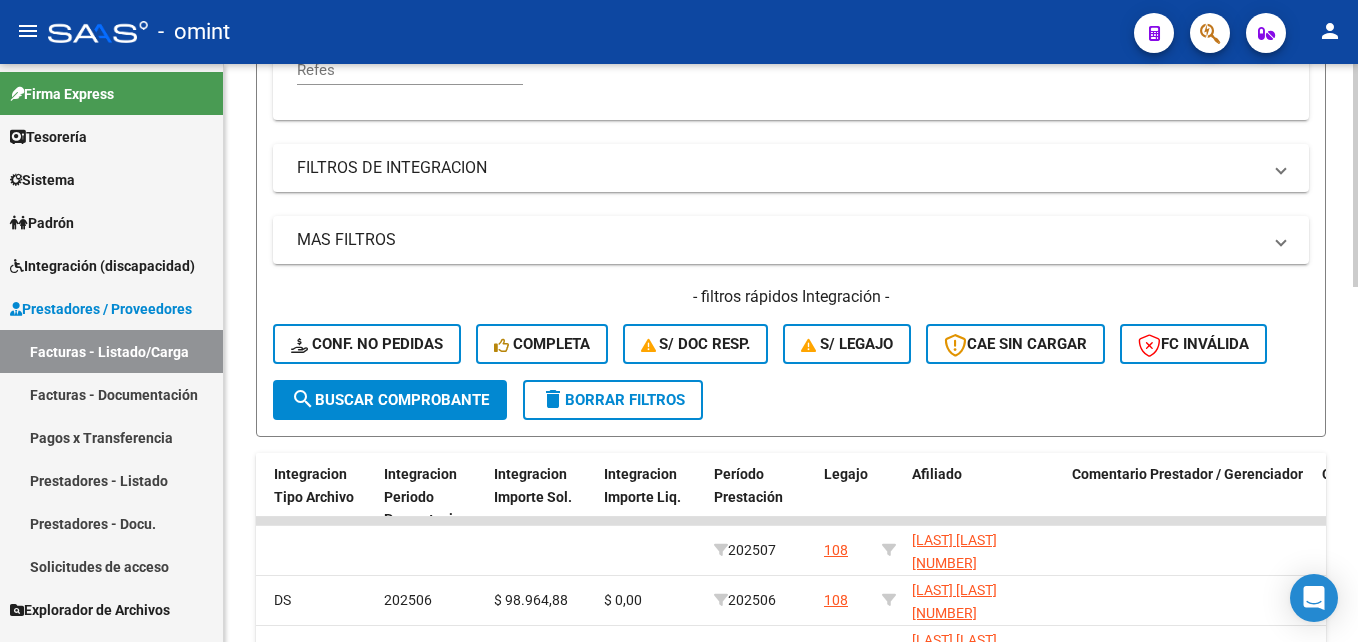 scroll, scrollTop: 920, scrollLeft: 0, axis: vertical 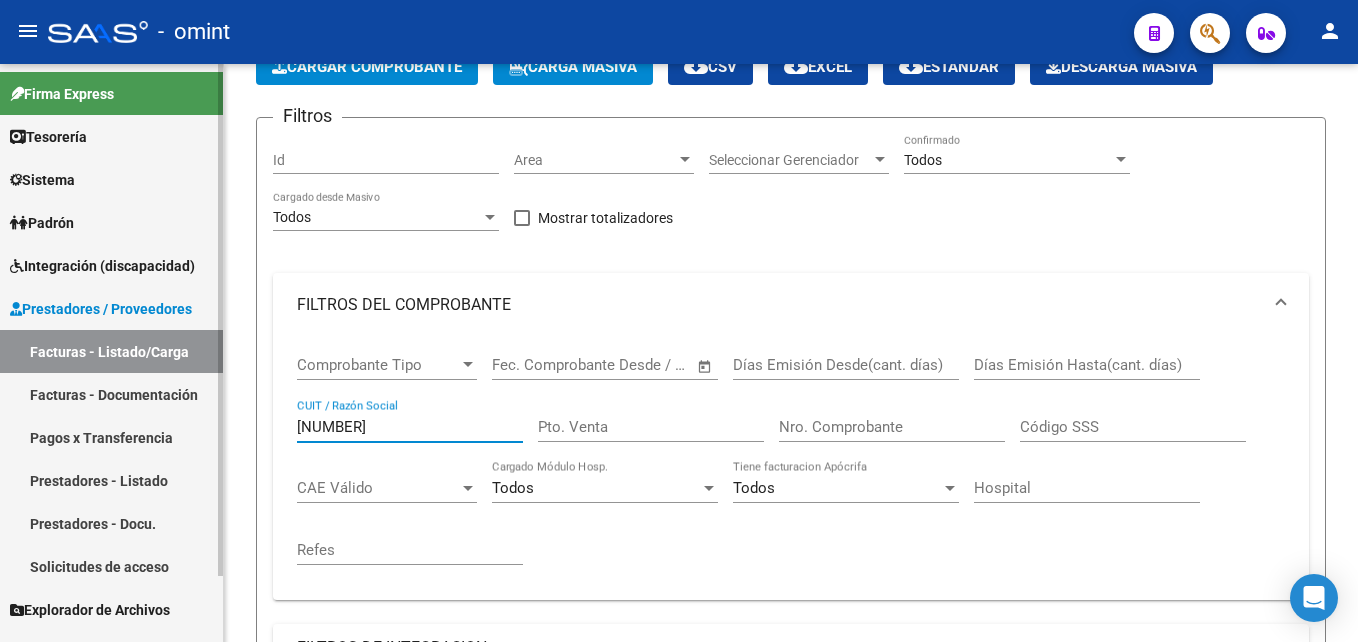 drag, startPoint x: 411, startPoint y: 424, endPoint x: 197, endPoint y: 408, distance: 214.59729 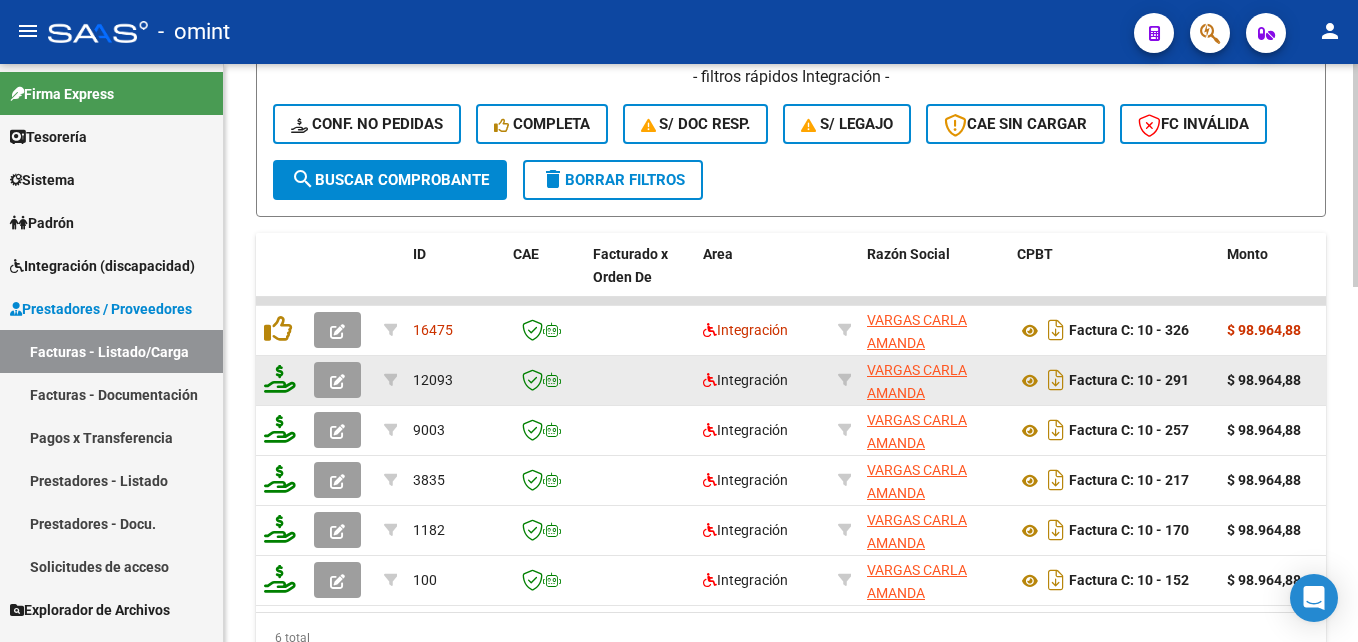scroll, scrollTop: 920, scrollLeft: 0, axis: vertical 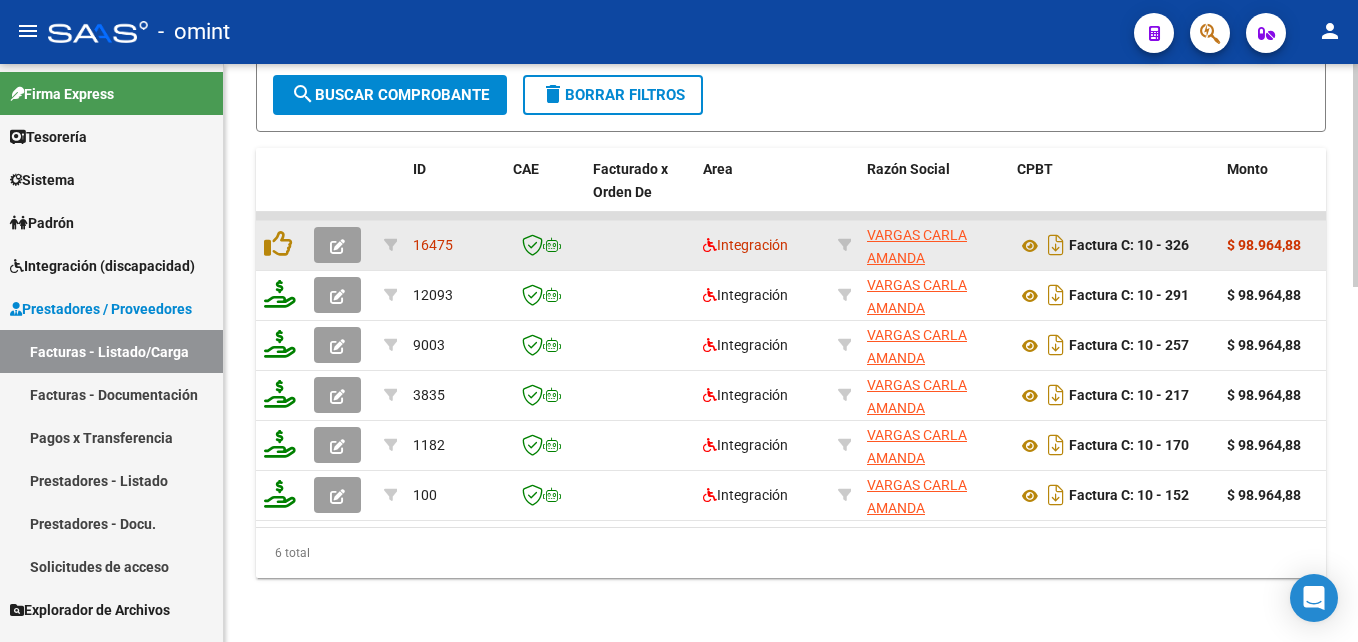 type on "27398357235" 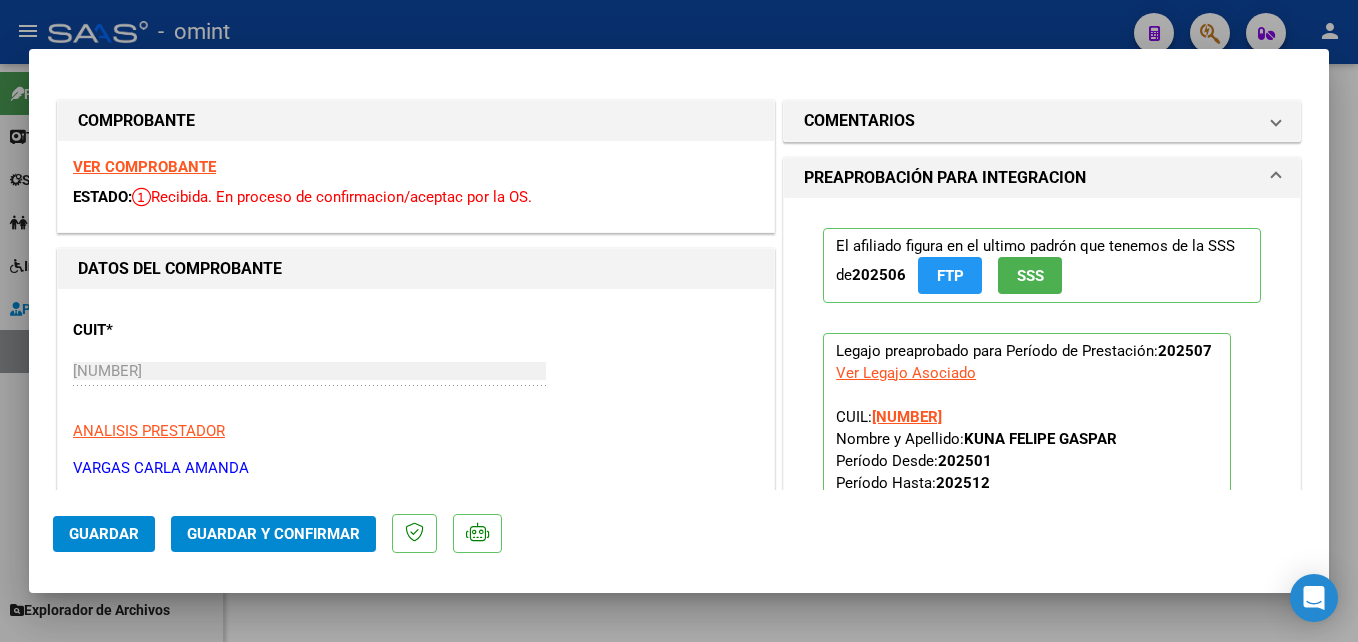 click on "VER COMPROBANTE" at bounding box center (144, 167) 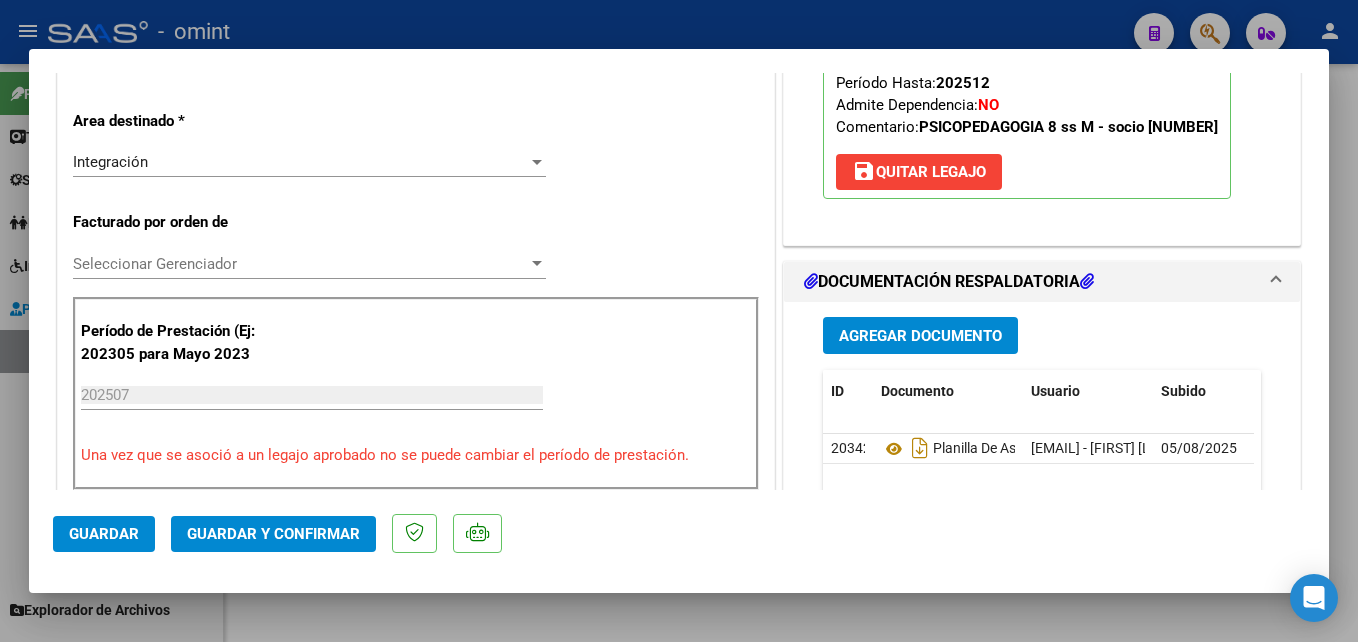 scroll, scrollTop: 700, scrollLeft: 0, axis: vertical 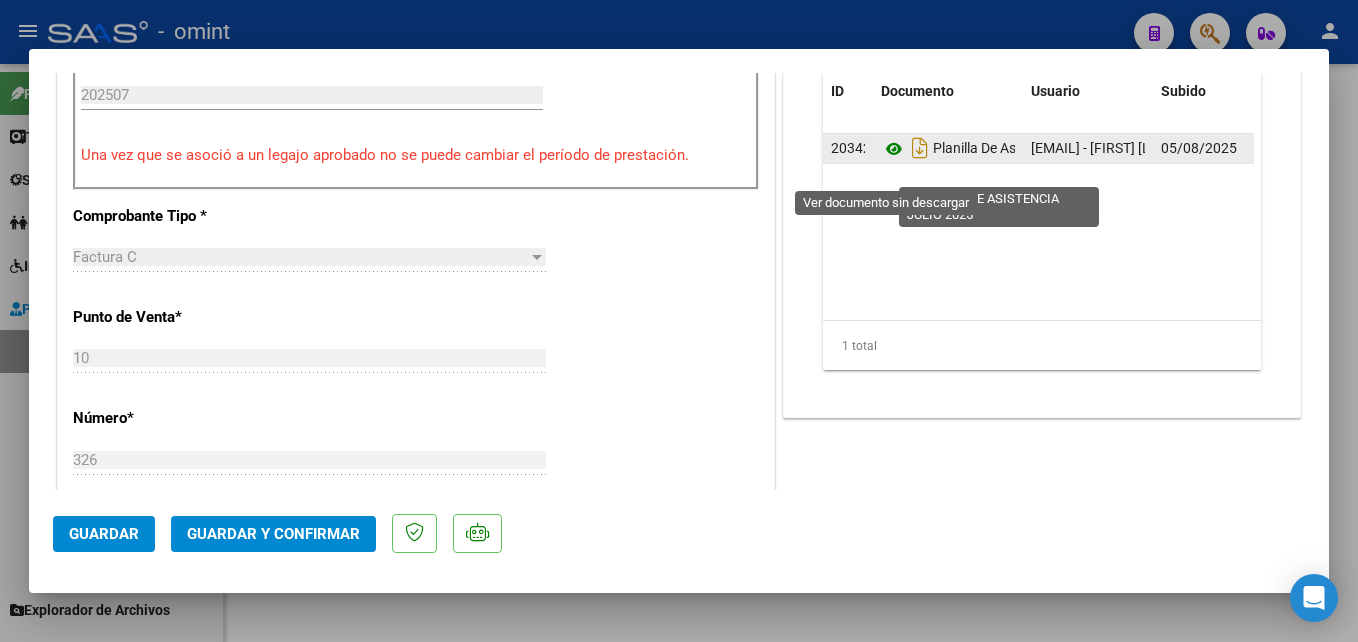 click 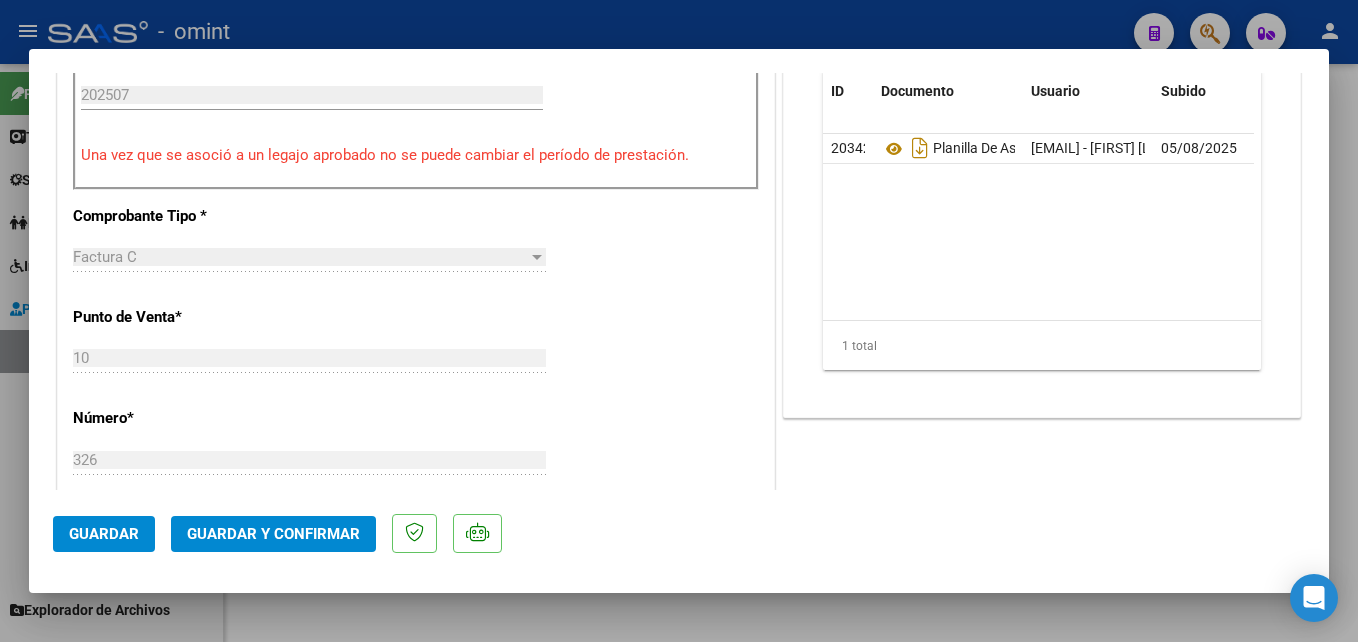 click on "Guardar y Confirmar" 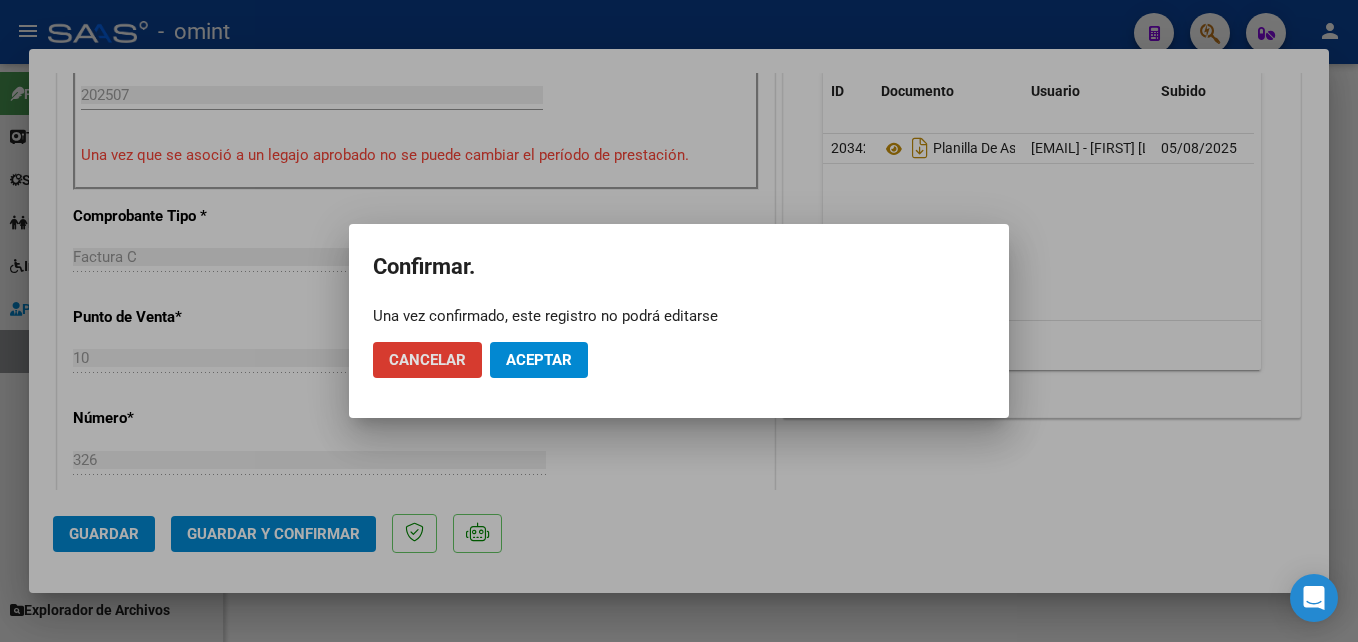 click on "Aceptar" 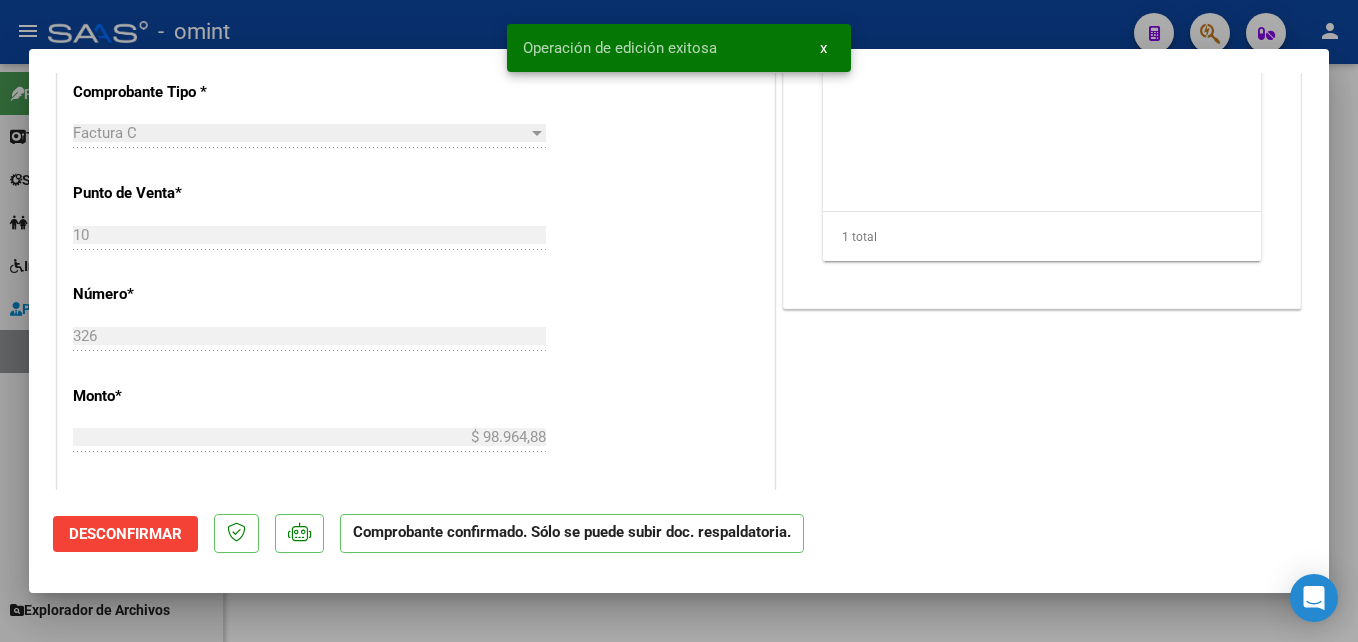 click at bounding box center (679, 321) 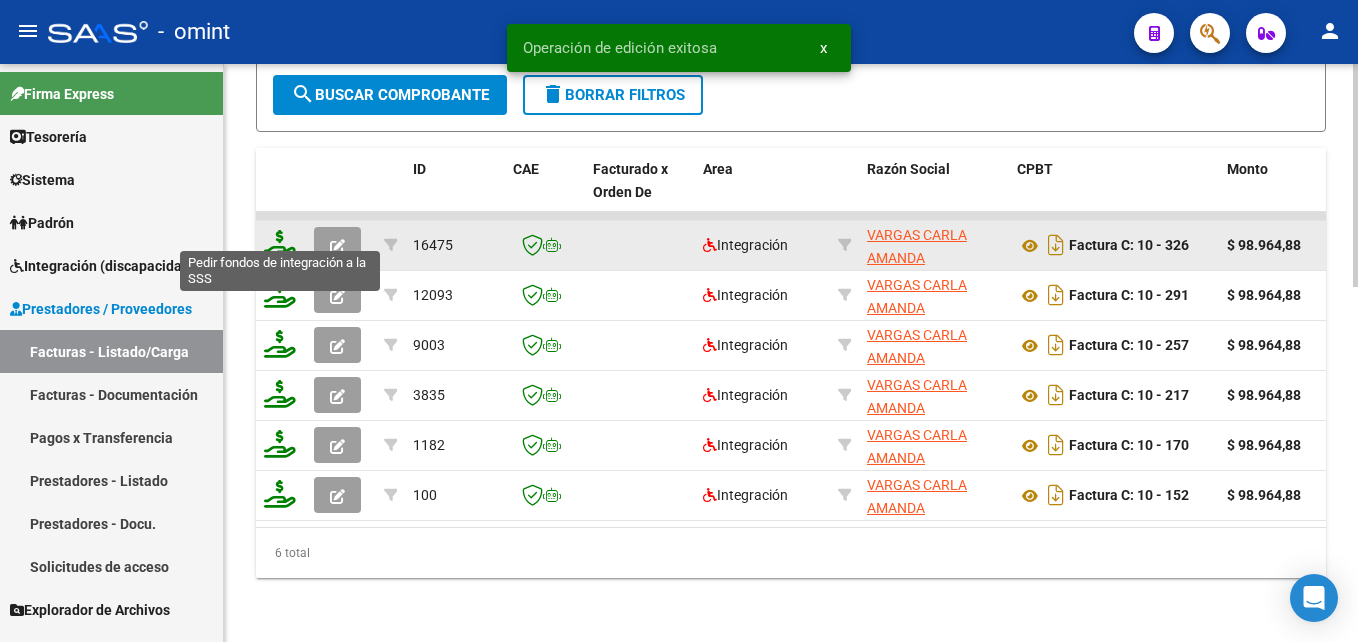 click 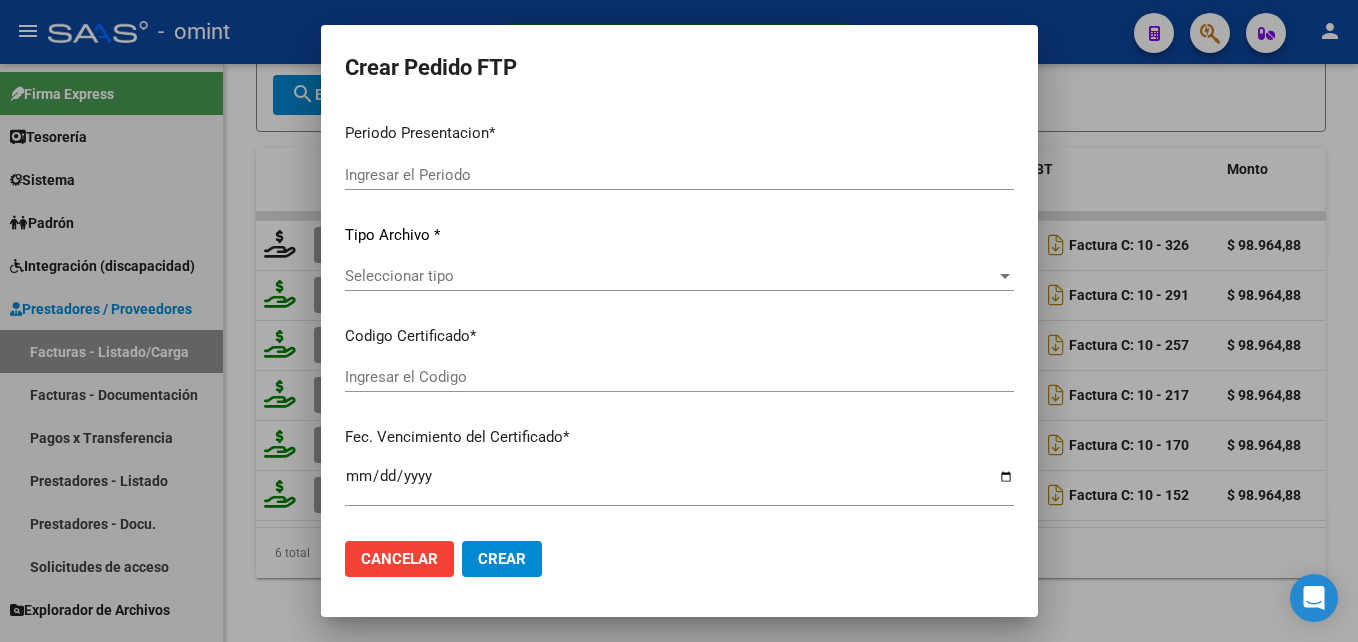 type on "202507" 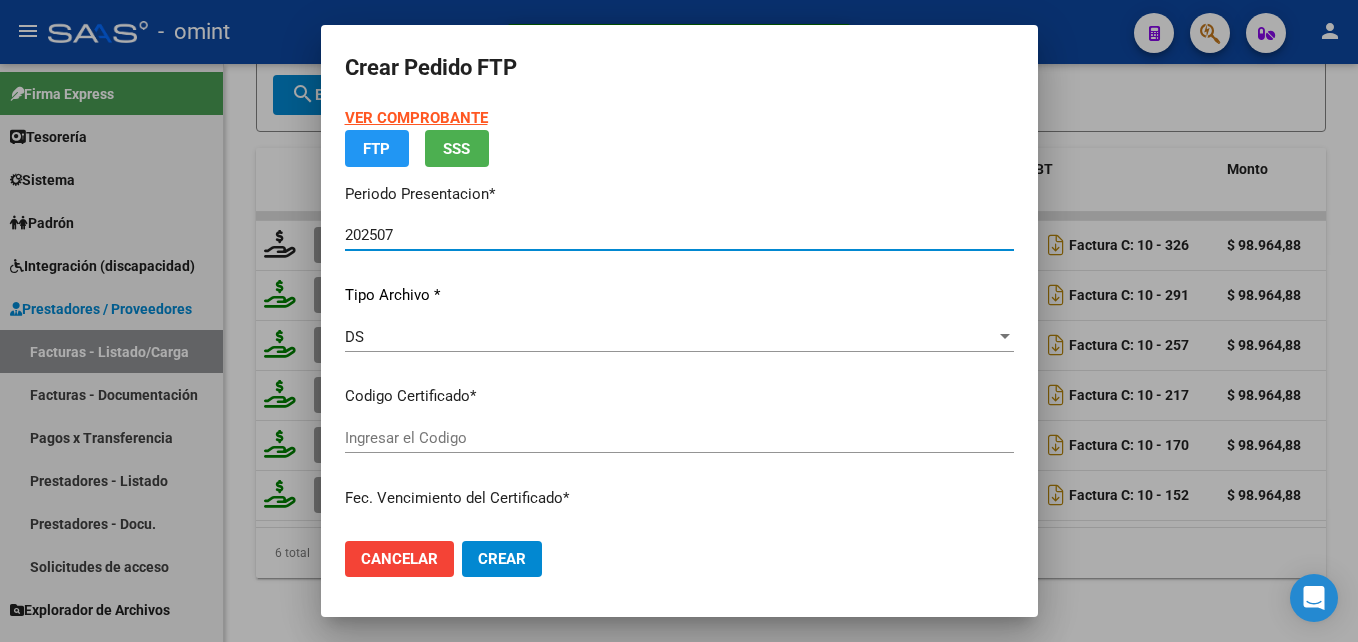 type on "[NUMBER]" 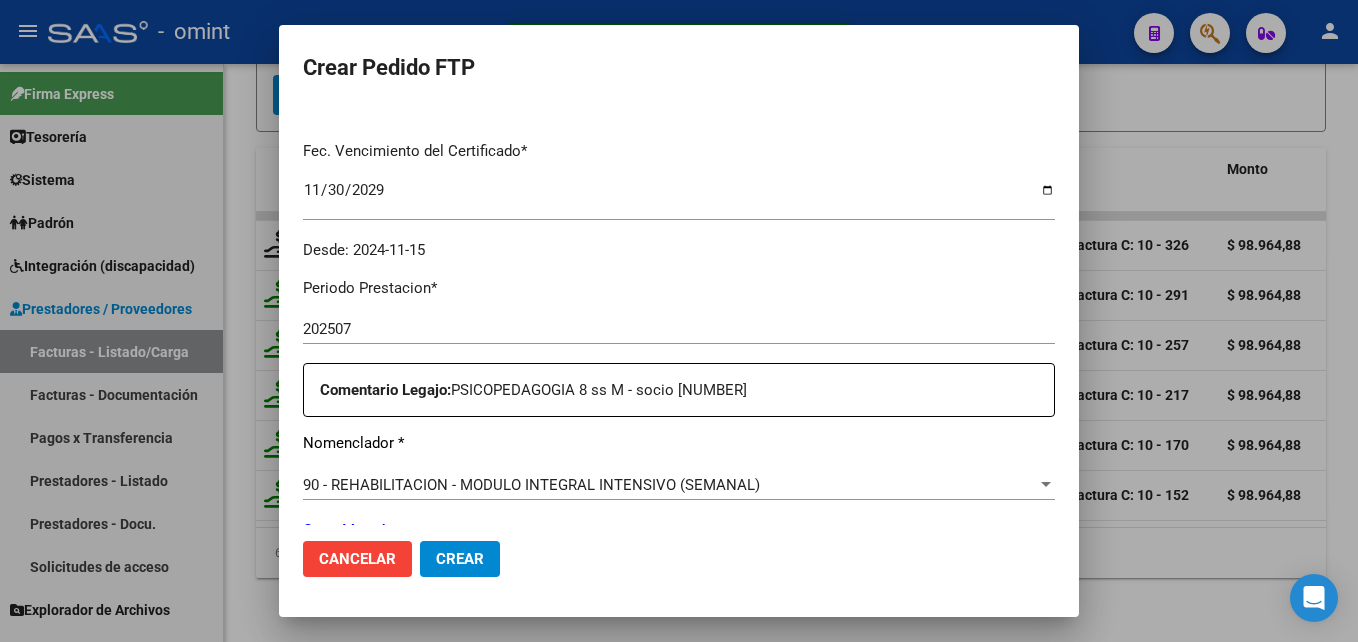 scroll, scrollTop: 600, scrollLeft: 0, axis: vertical 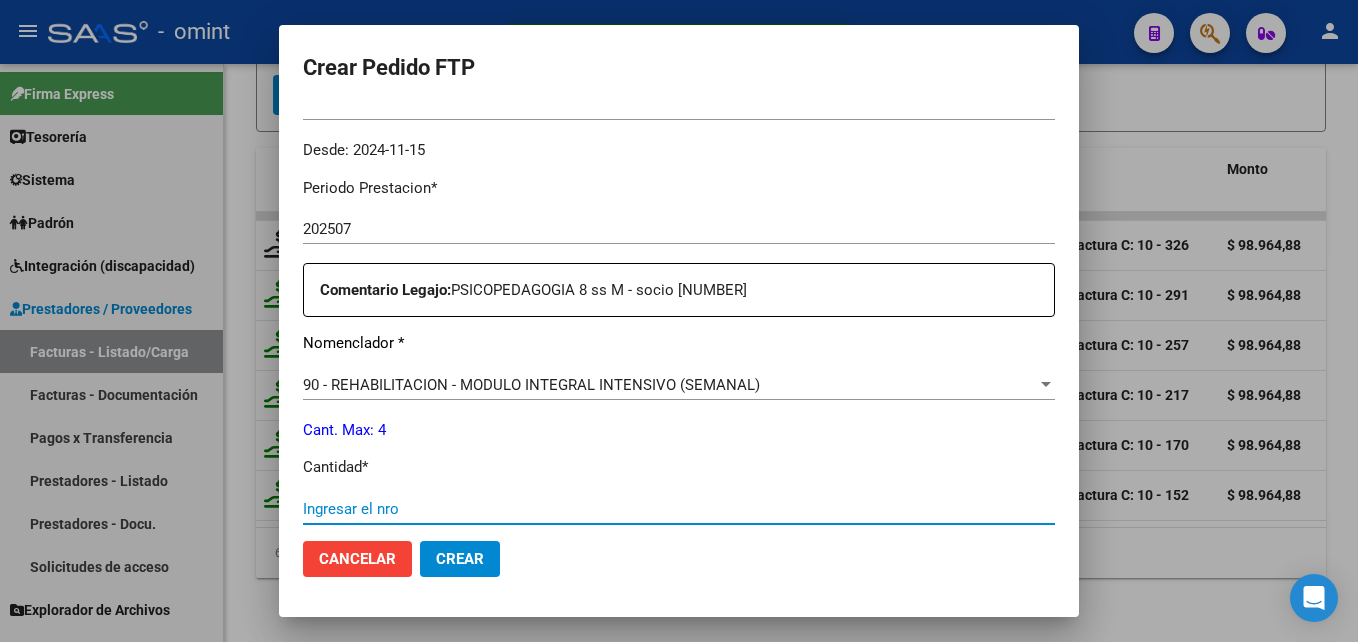 click on "Ingresar el nro" at bounding box center (679, 509) 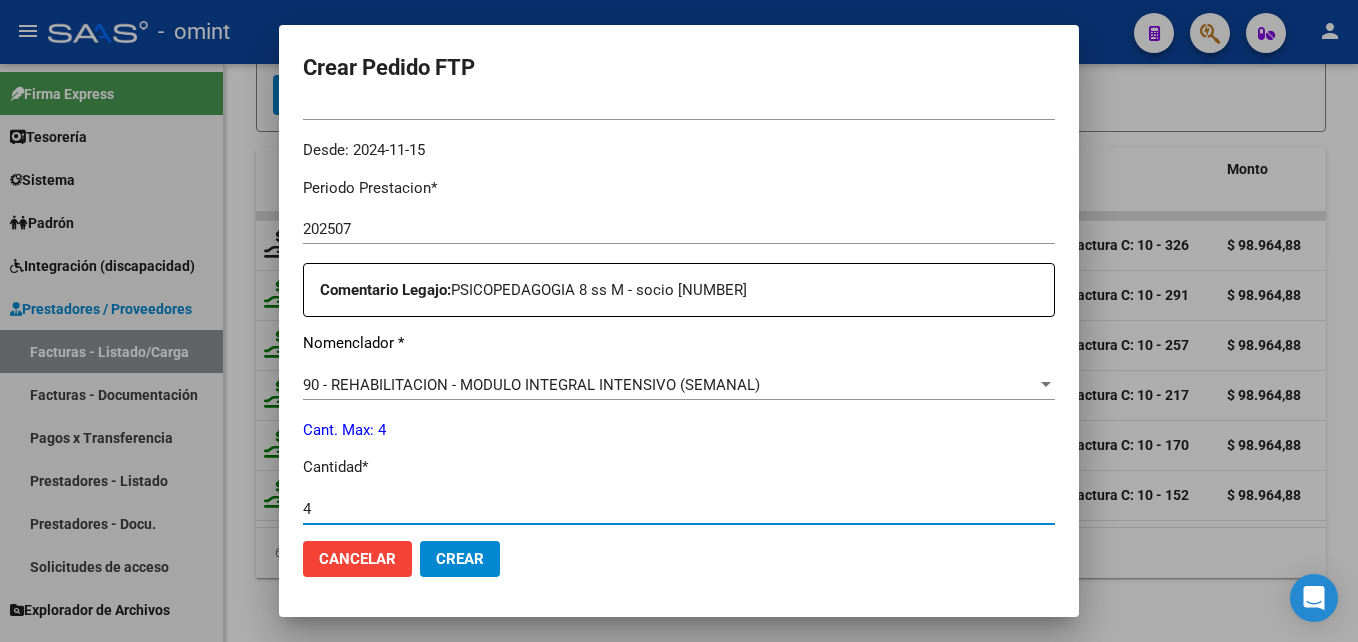 type on "4" 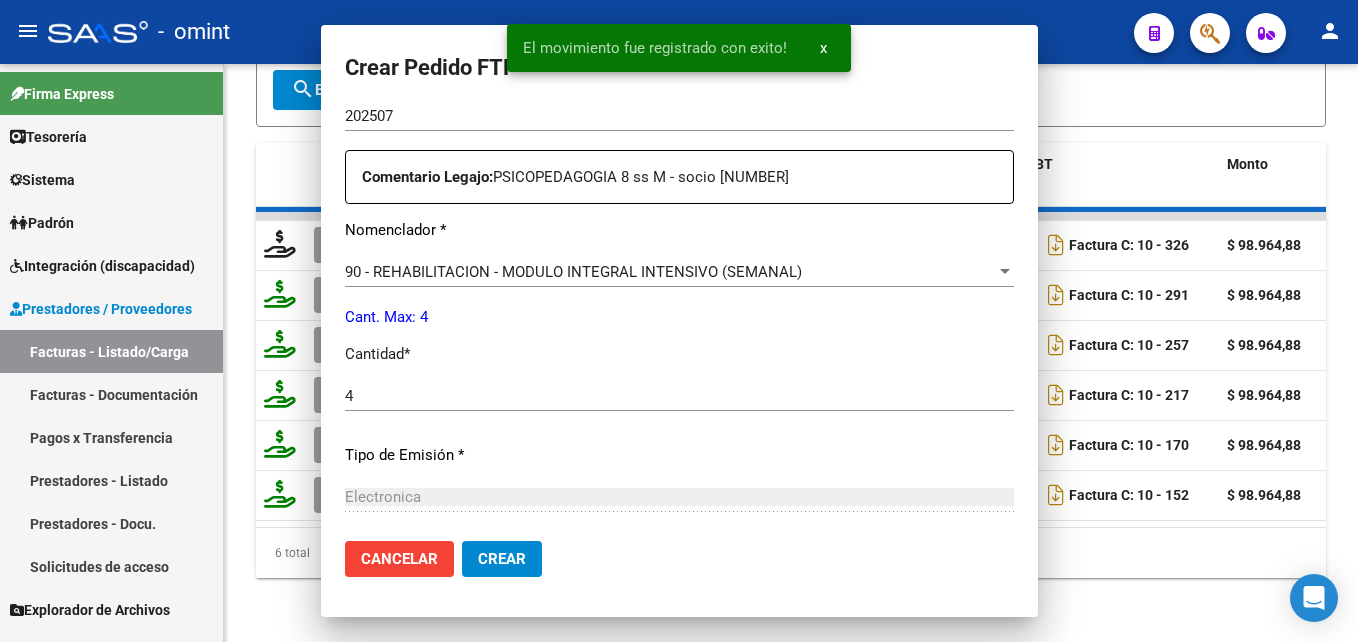 scroll, scrollTop: 922, scrollLeft: 0, axis: vertical 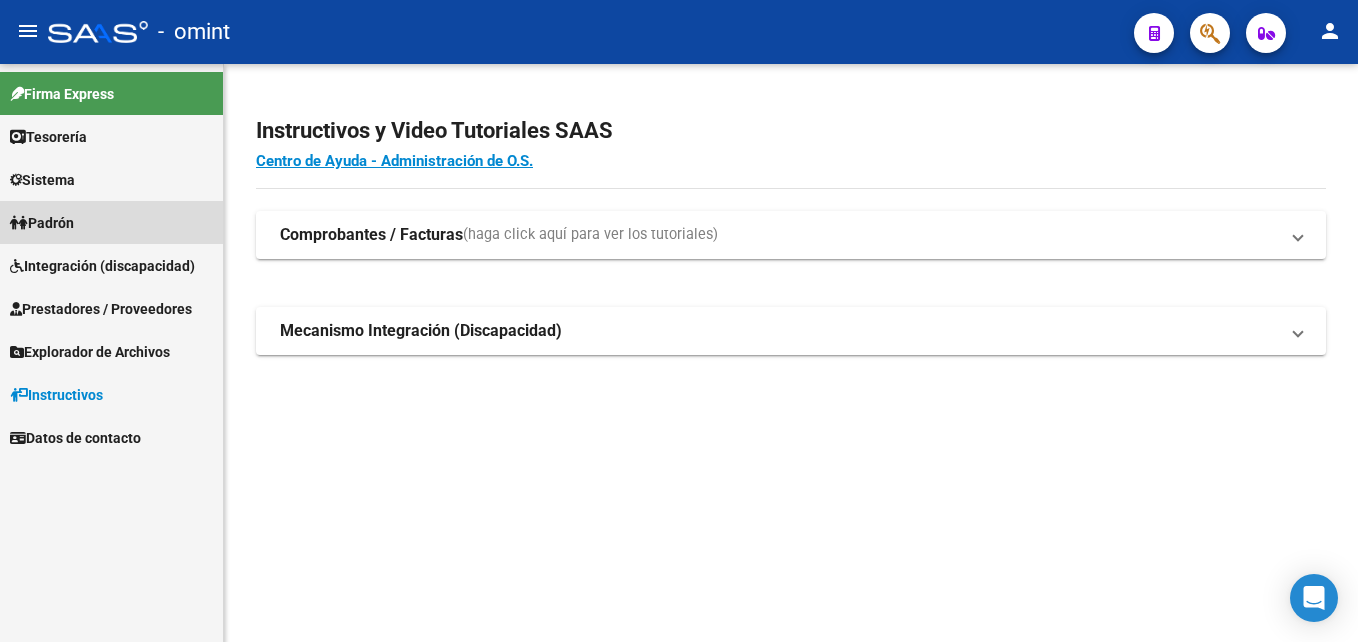 click on "Padrón" at bounding box center (42, 223) 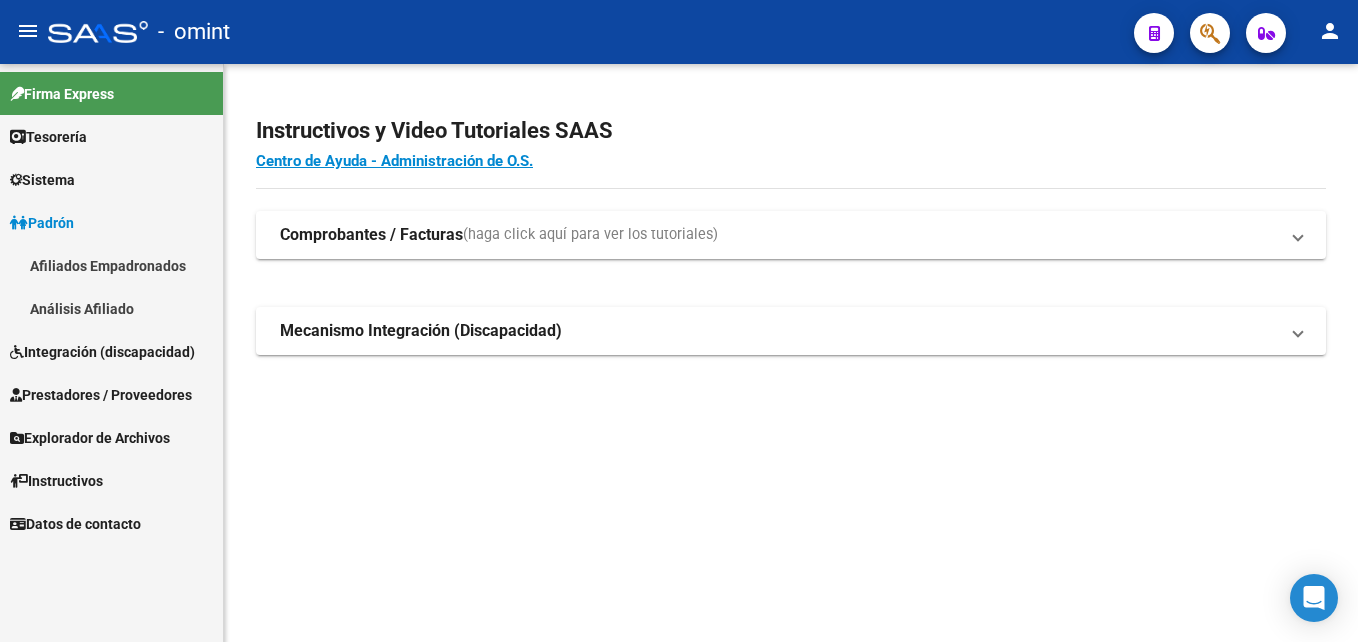 click on "Prestadores / Proveedores" at bounding box center [111, 394] 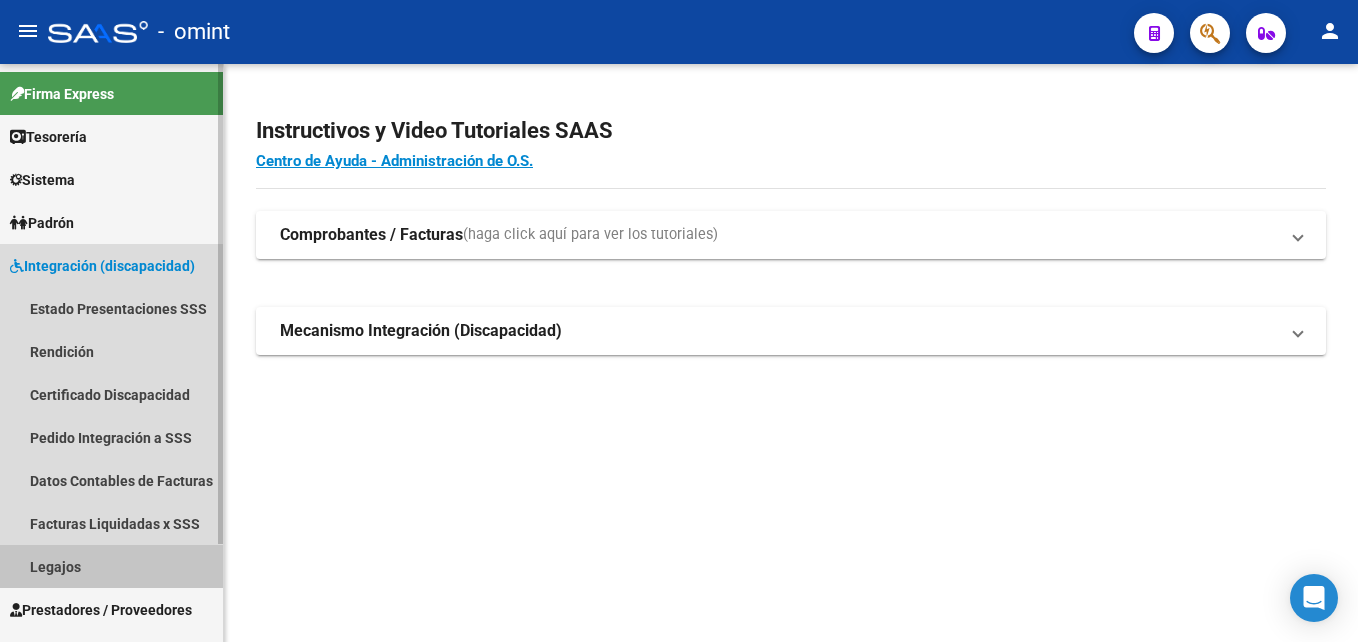 click on "Legajos" at bounding box center [111, 566] 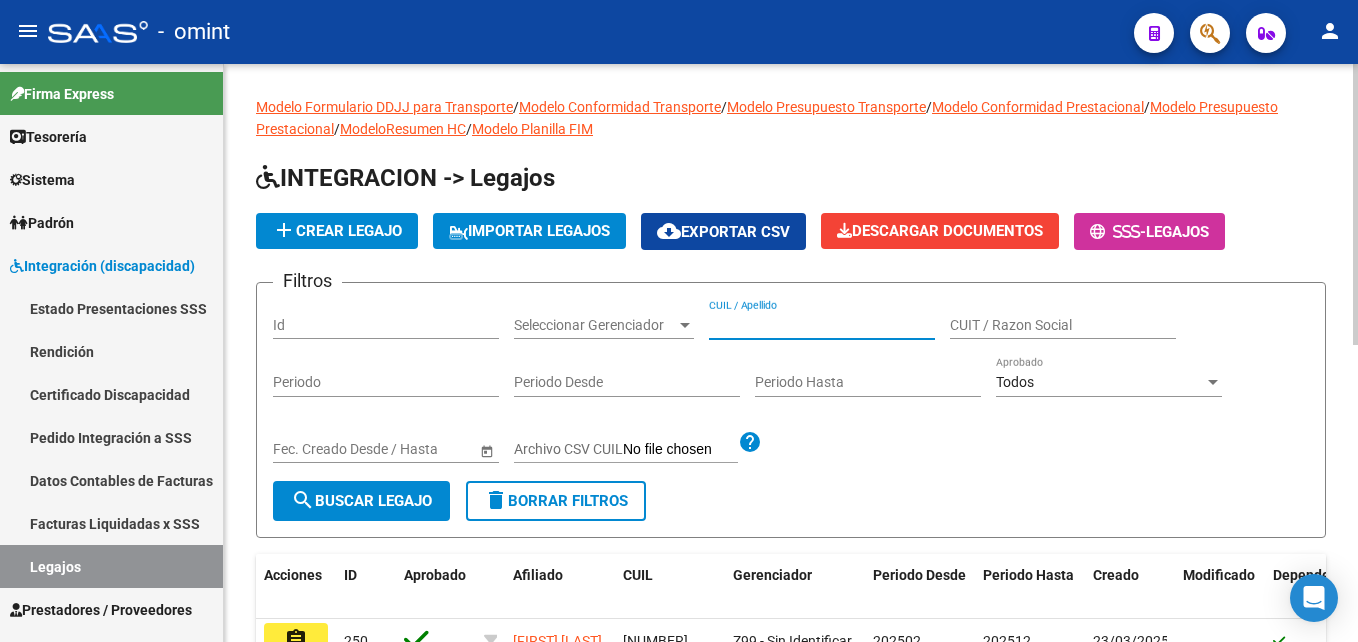 click on "CUIL / Apellido" at bounding box center (822, 325) 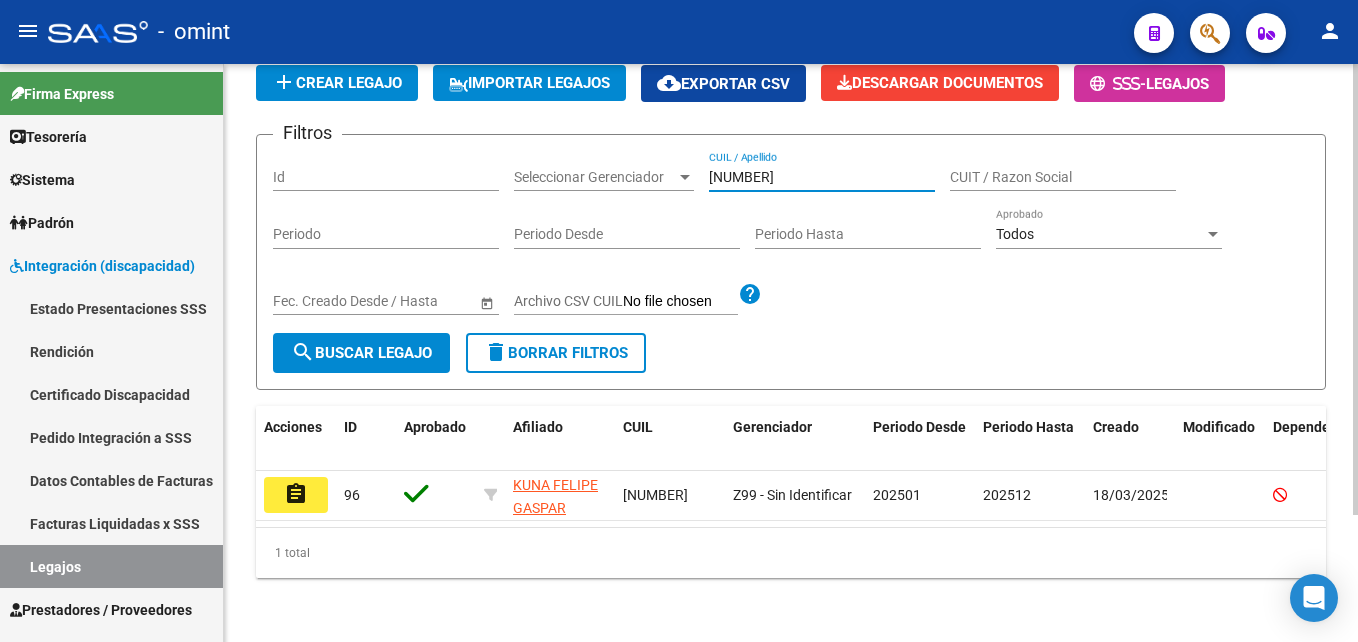 scroll, scrollTop: 162, scrollLeft: 0, axis: vertical 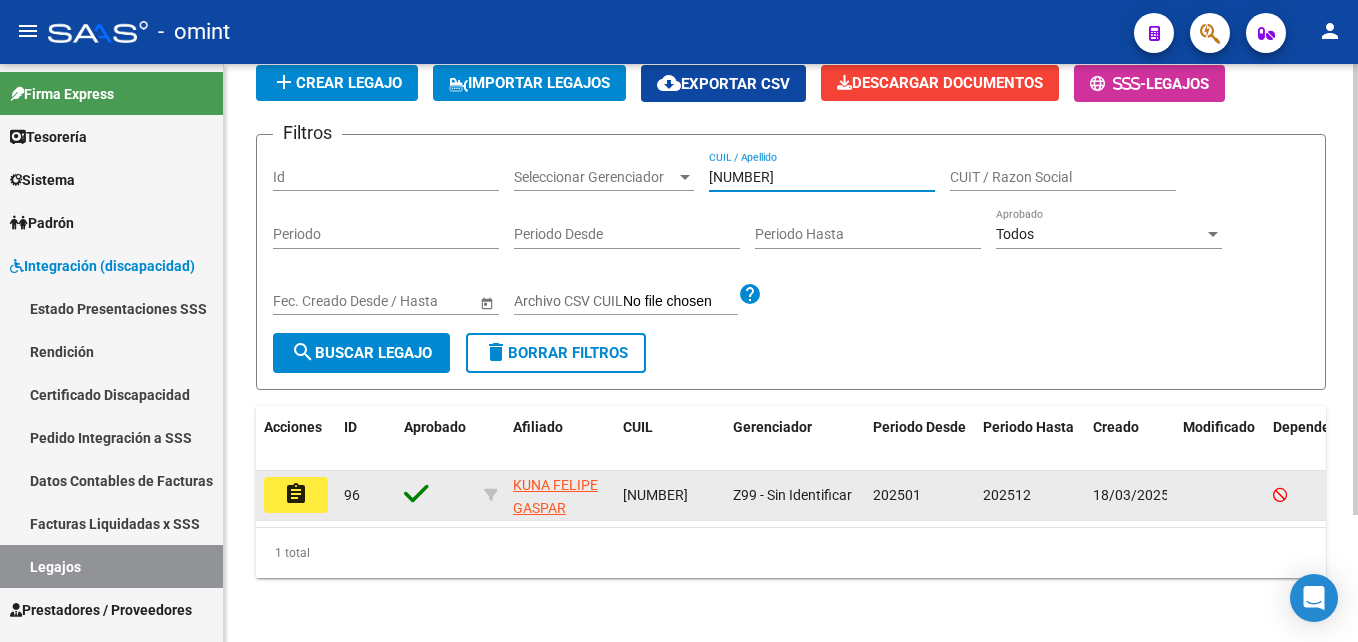 type on "[NUMBER]" 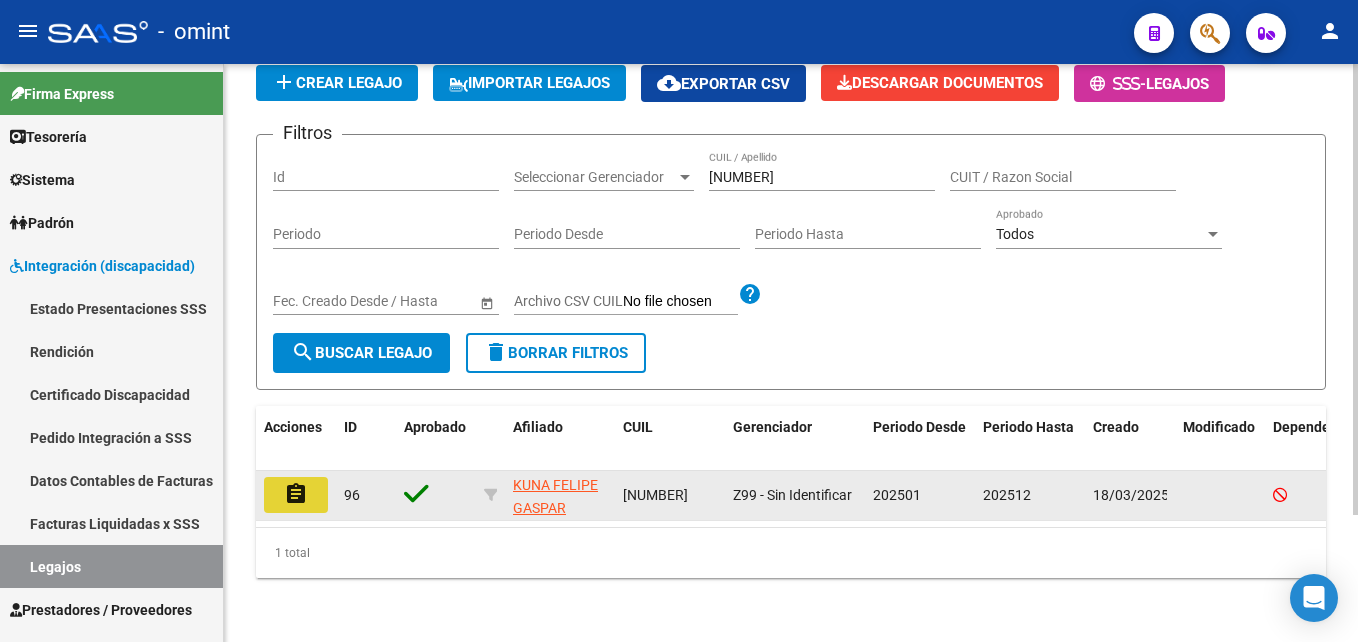 click on "assignment" 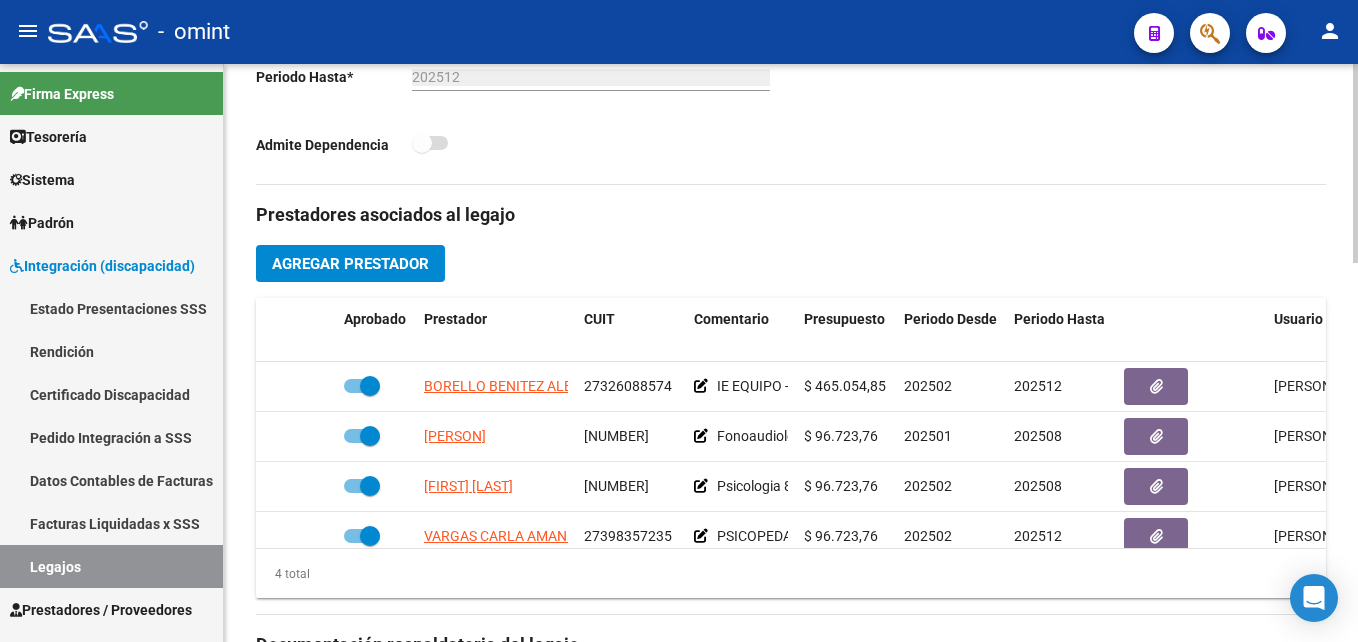 scroll, scrollTop: 603, scrollLeft: 0, axis: vertical 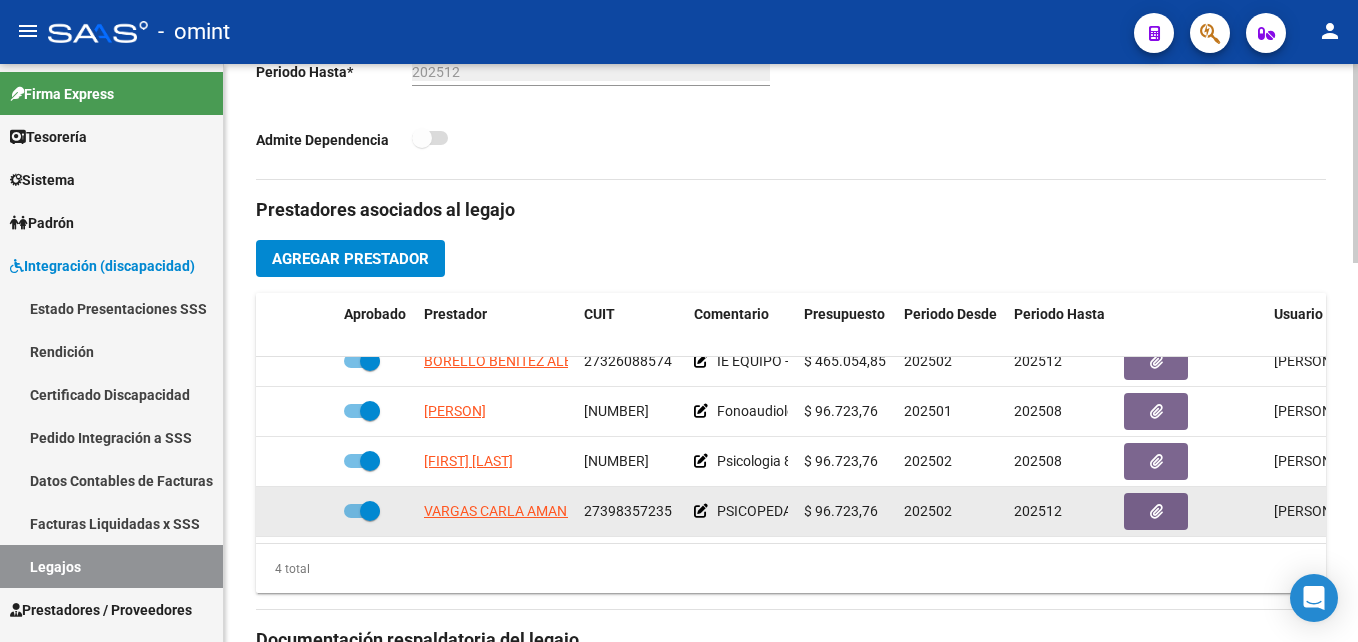 click on "27398357235" 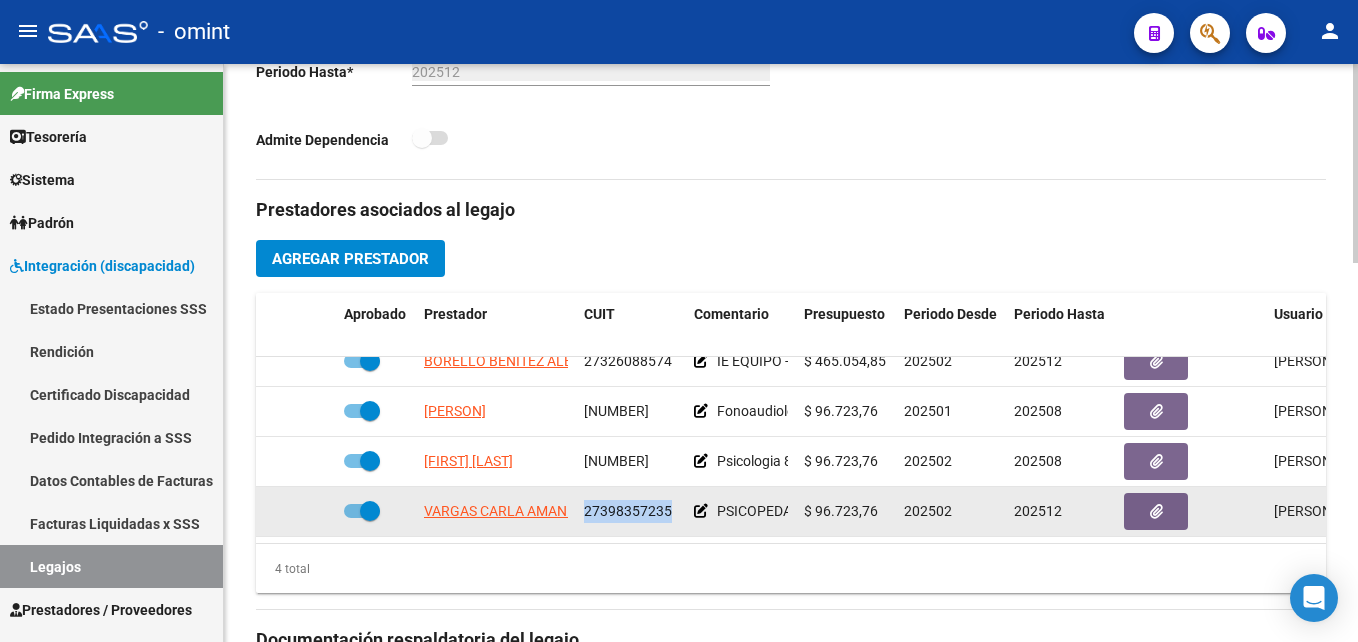 click on "27398357235" 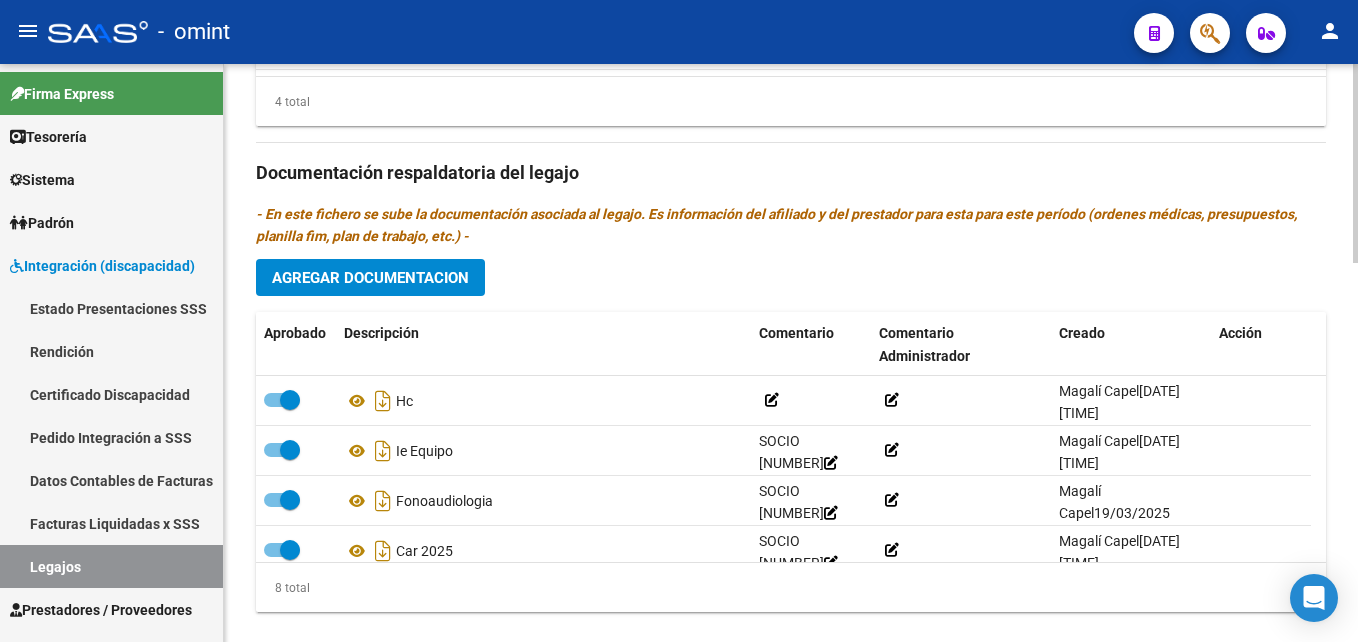 scroll, scrollTop: 1069, scrollLeft: 0, axis: vertical 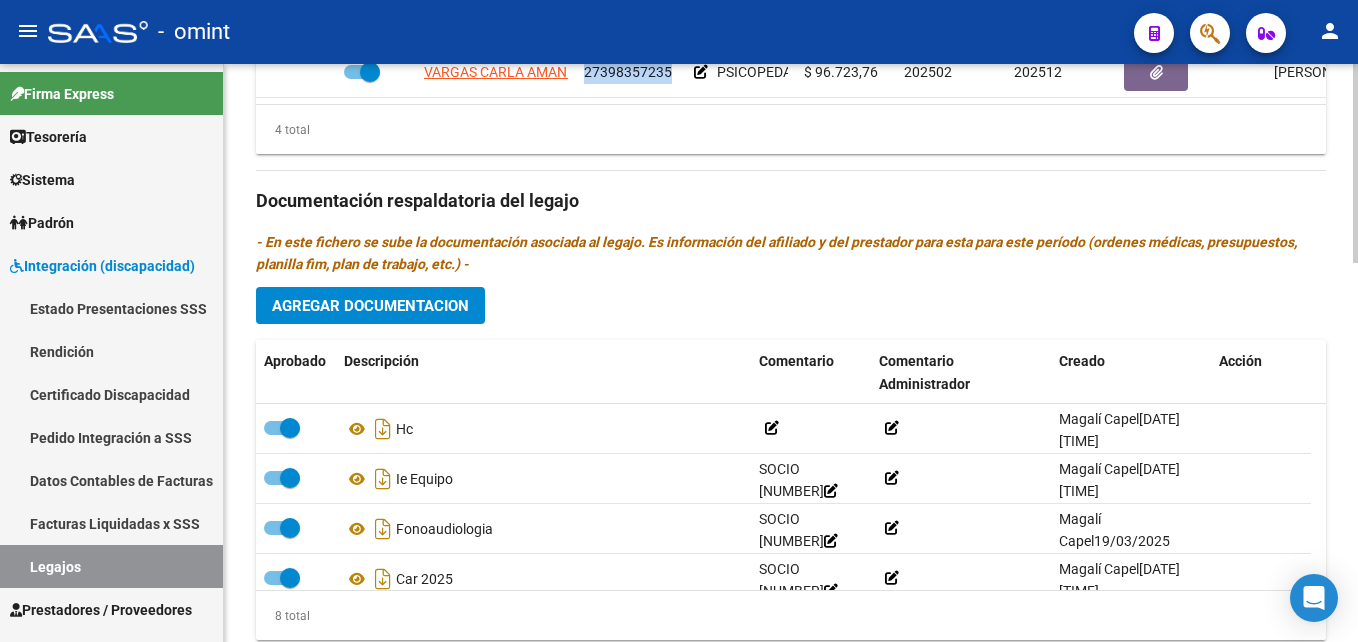 click on "Agregar Documentacion" 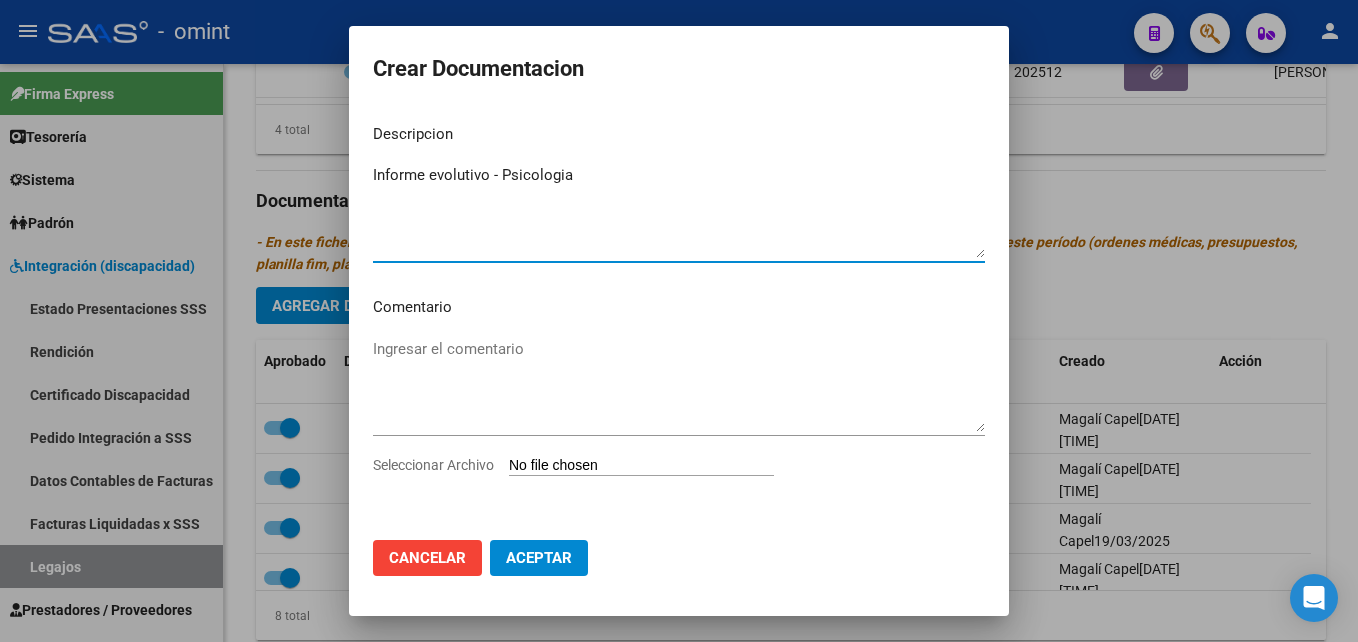 type on "Informe evolutivo - Psicologia" 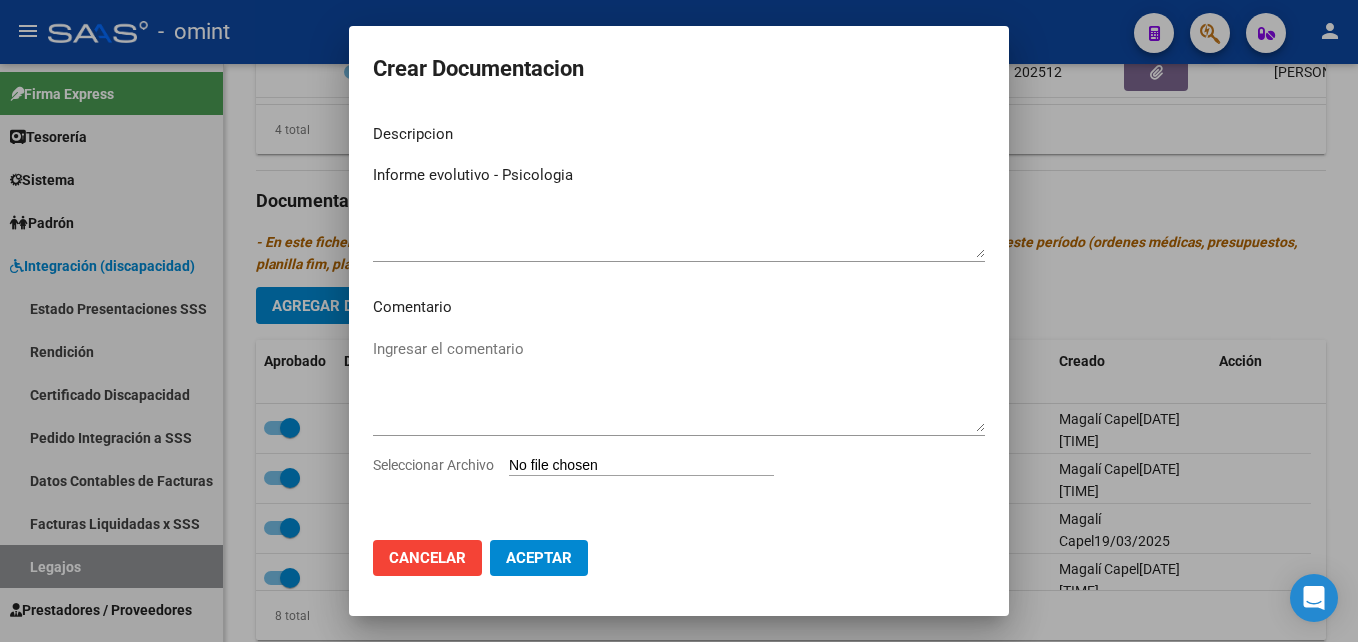 type on "C:\fakepath\Informe evolutivo - Psicologia.pdf" 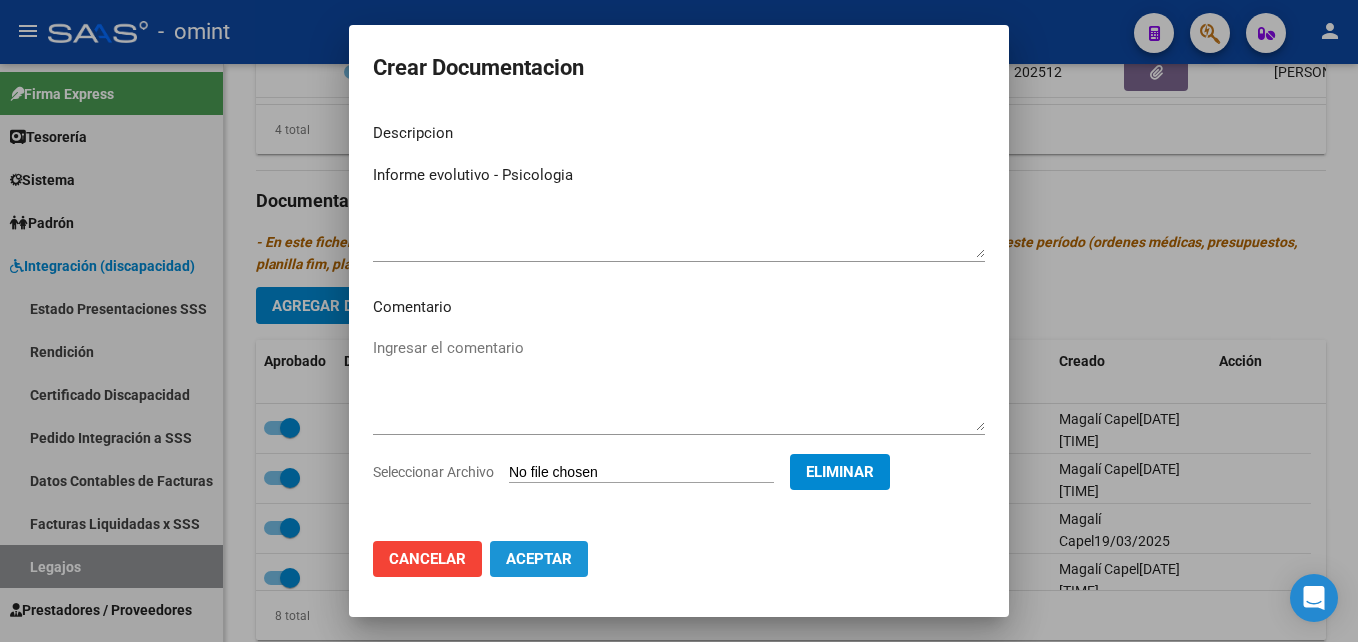 click on "Aceptar" 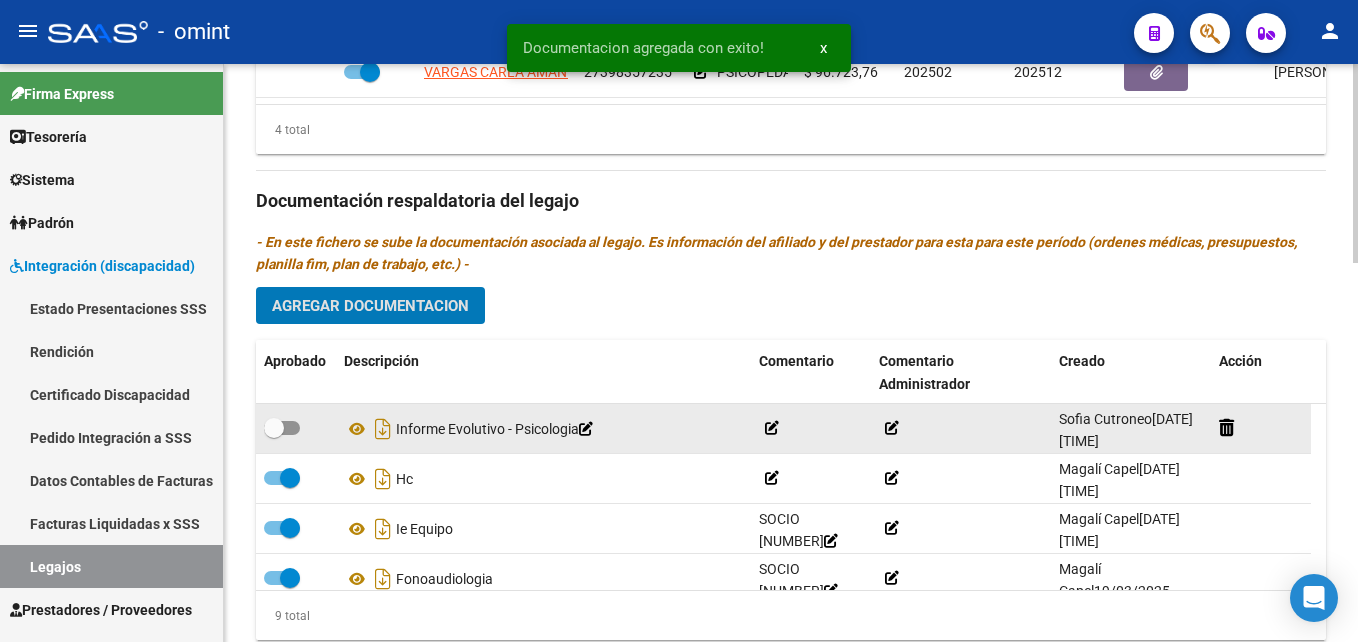 click at bounding box center [274, 428] 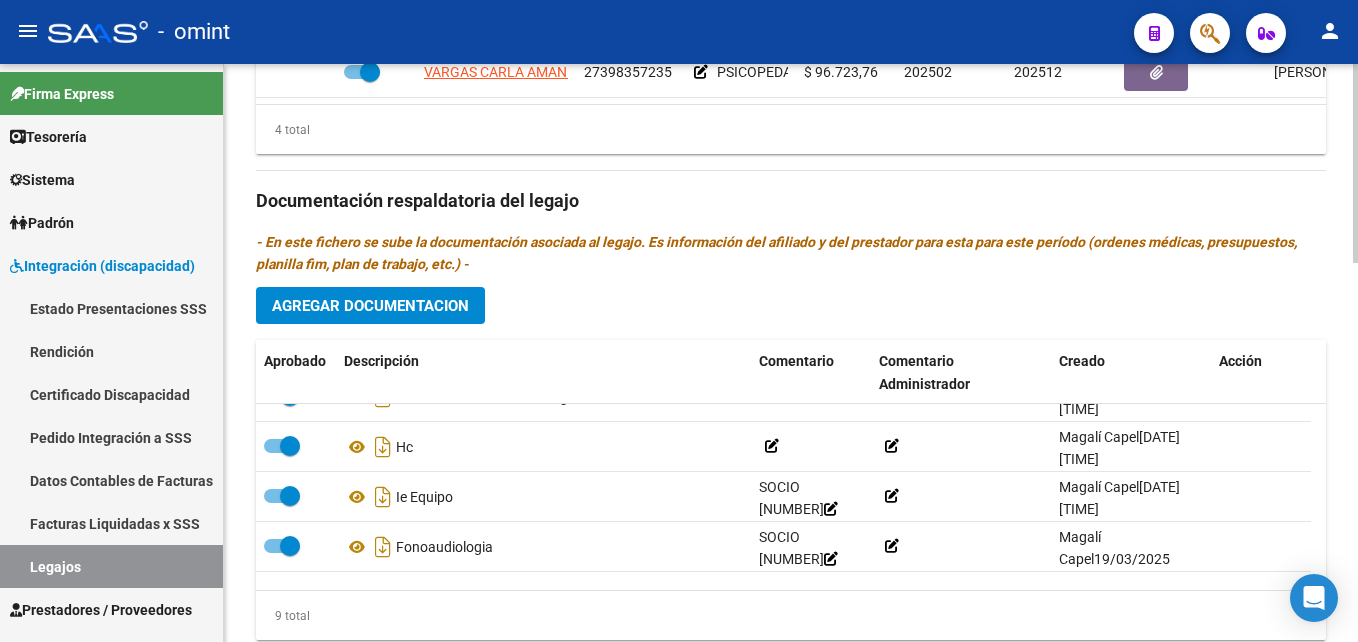 scroll, scrollTop: 0, scrollLeft: 0, axis: both 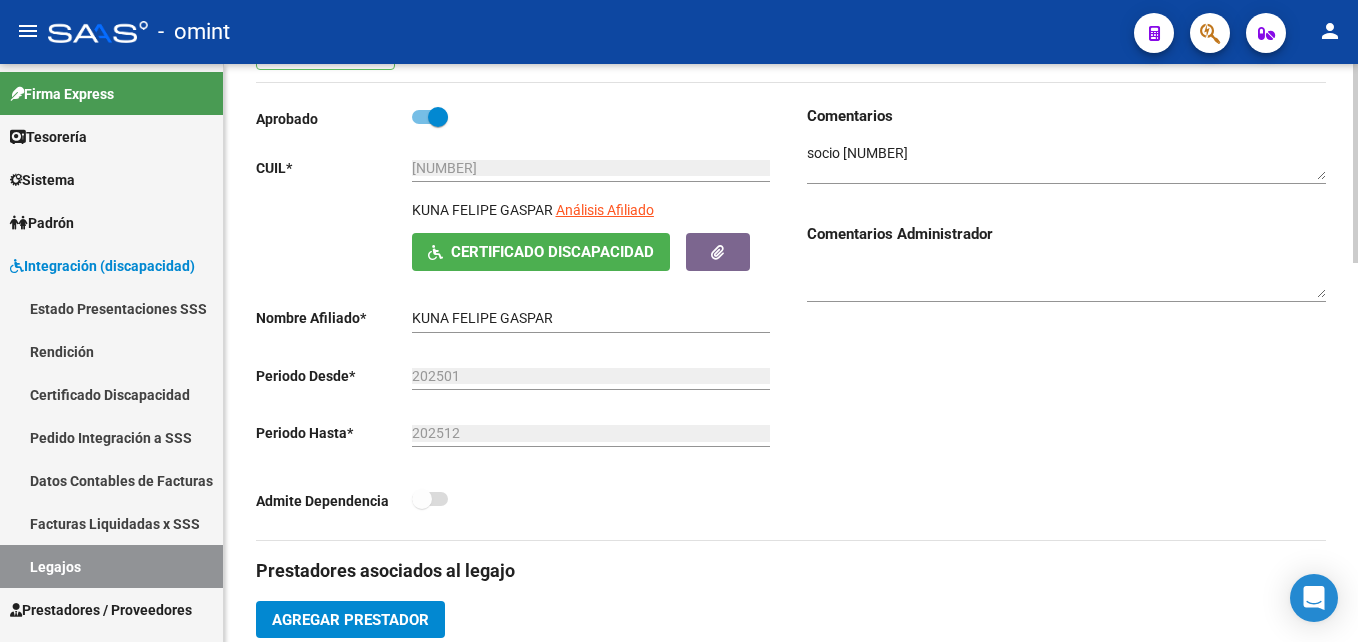 click at bounding box center [1066, 162] 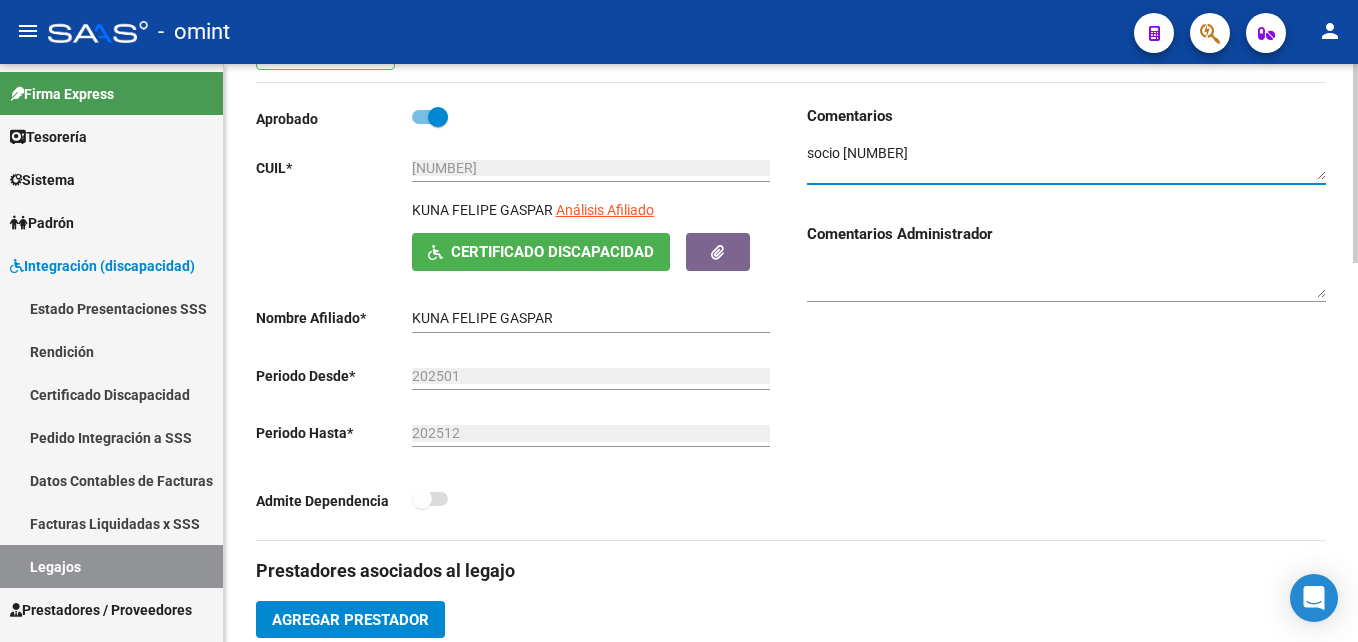click at bounding box center [1066, 162] 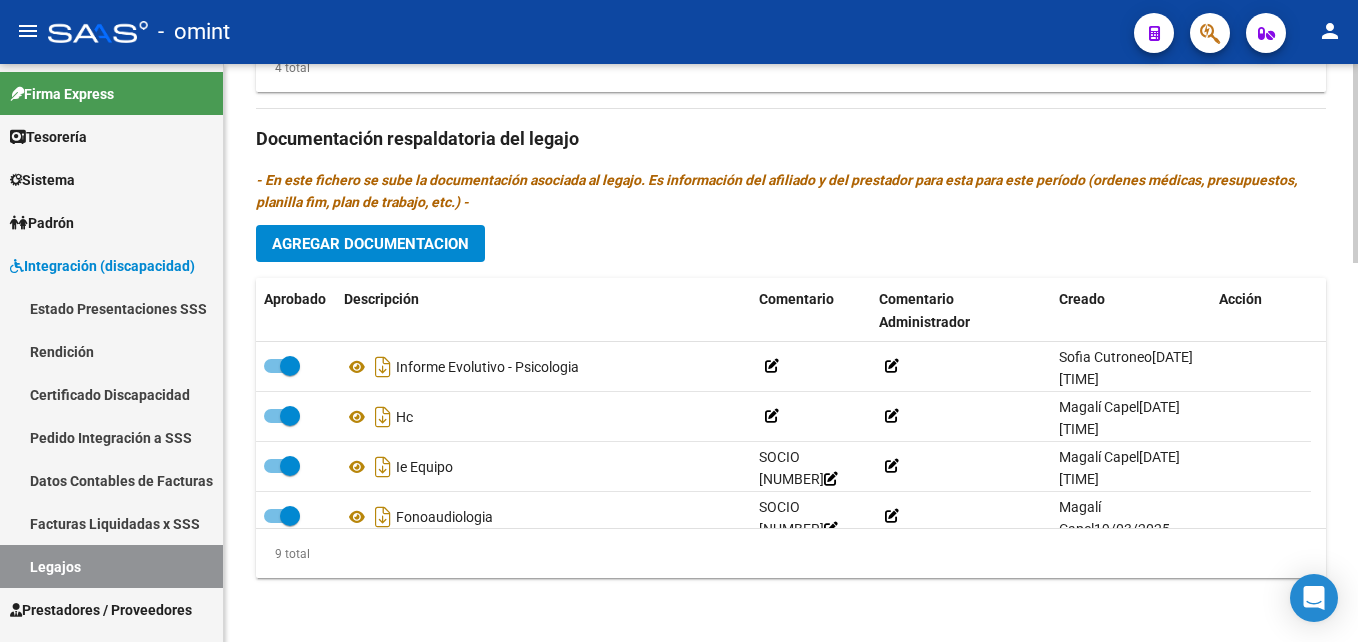scroll, scrollTop: 804, scrollLeft: 0, axis: vertical 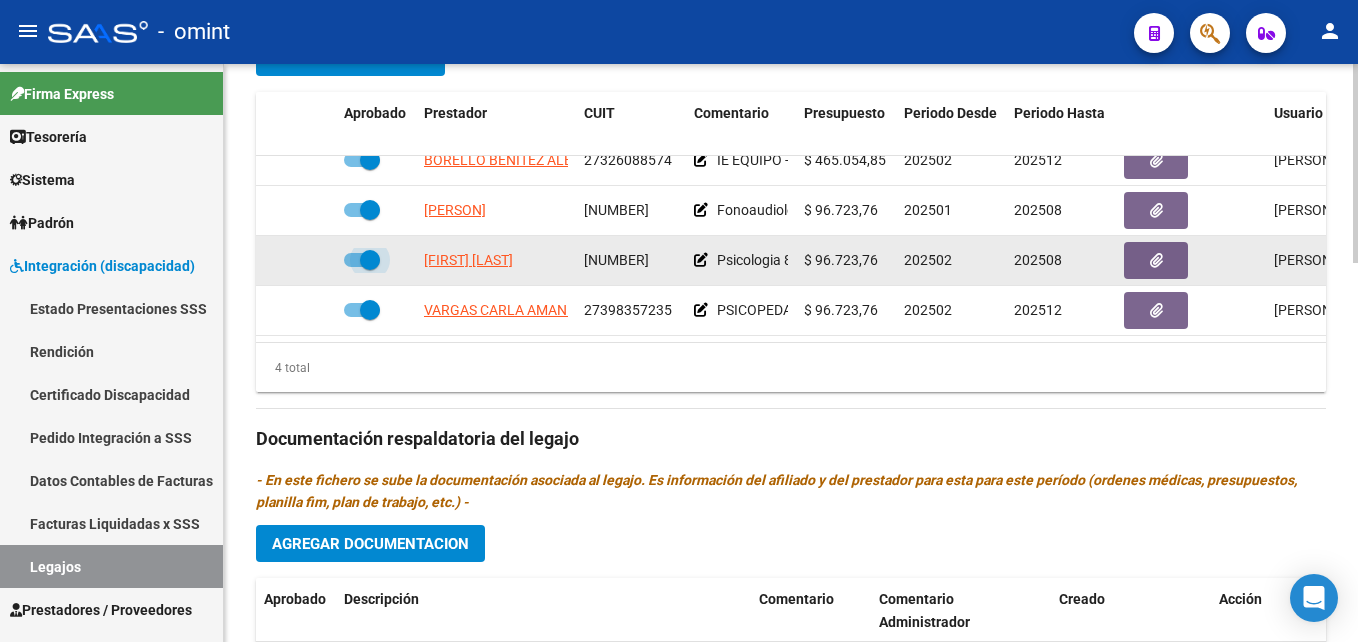 click at bounding box center (370, 260) 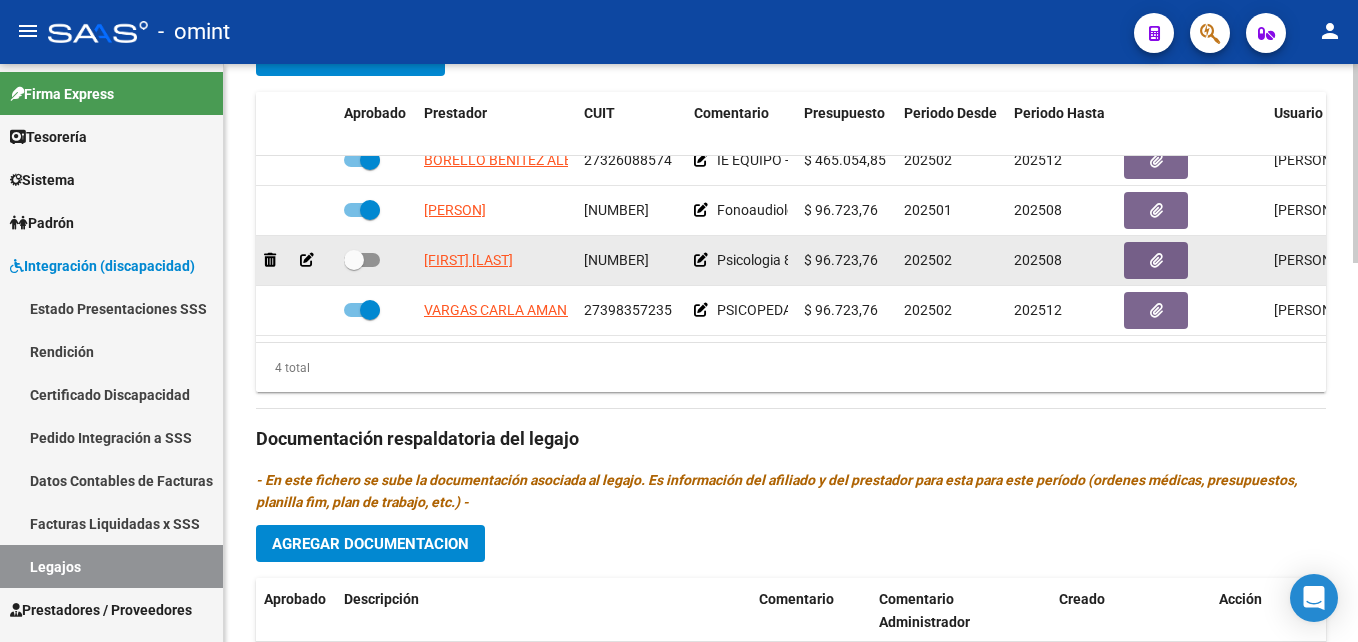 click 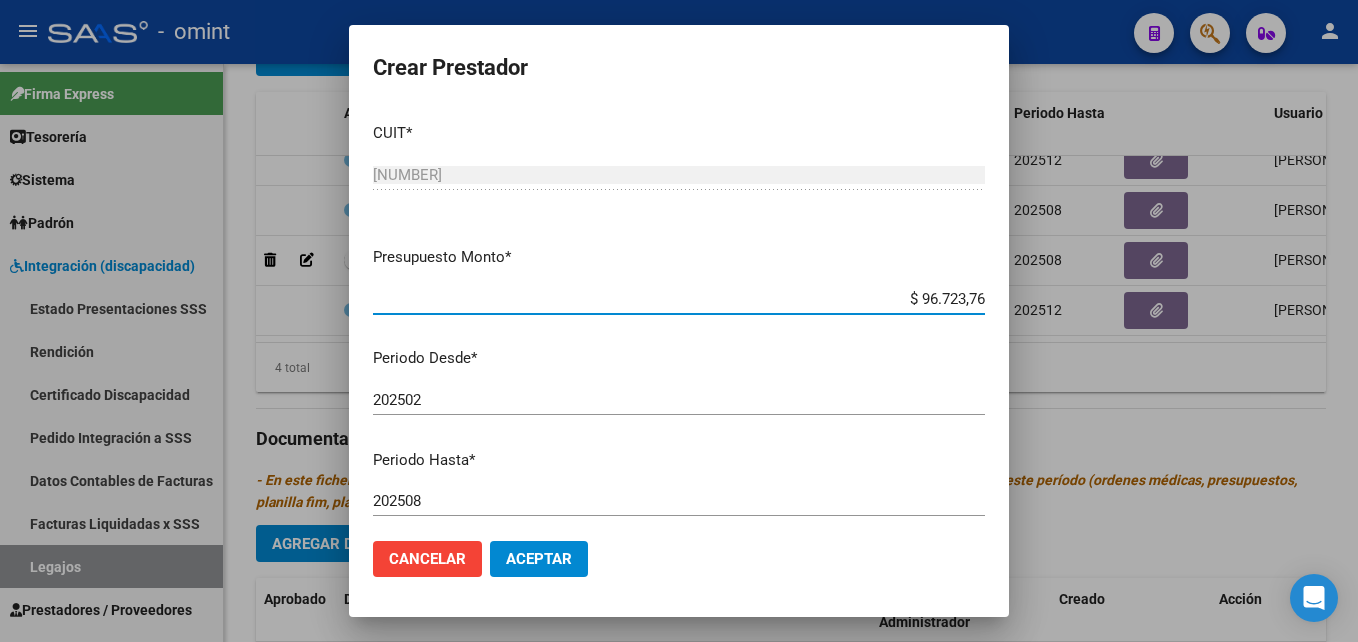 scroll, scrollTop: 268, scrollLeft: 0, axis: vertical 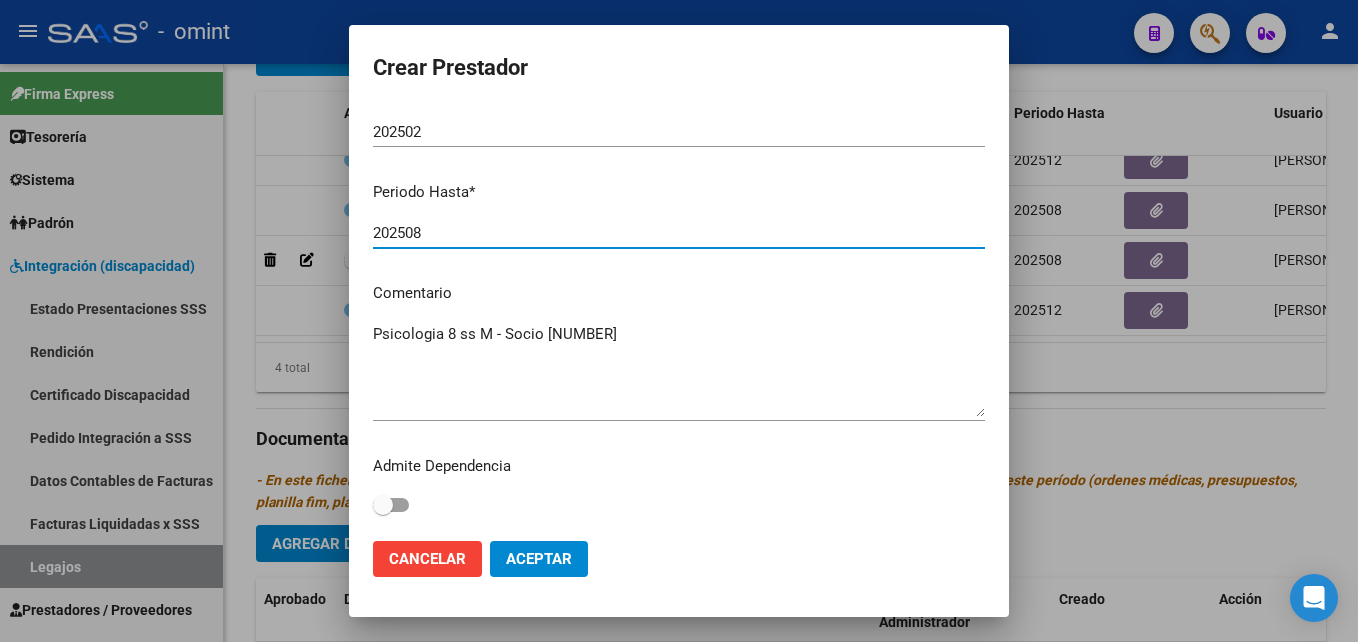 click on "202508" at bounding box center (679, 233) 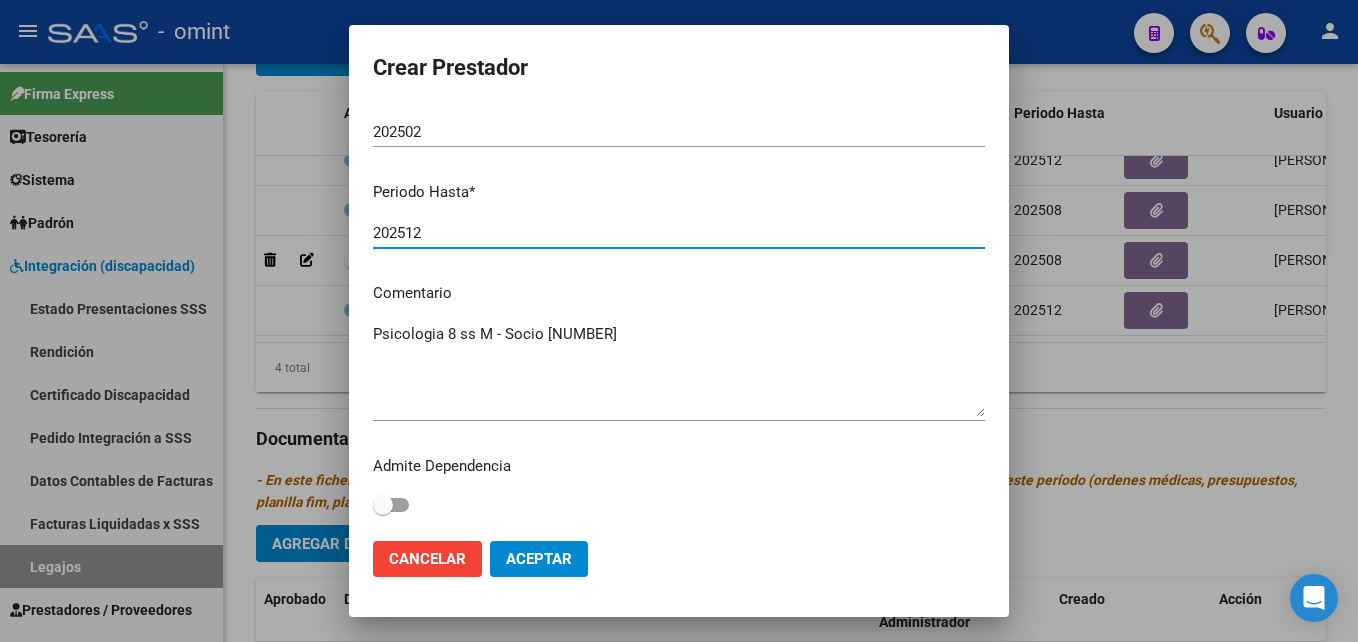 type on "202512" 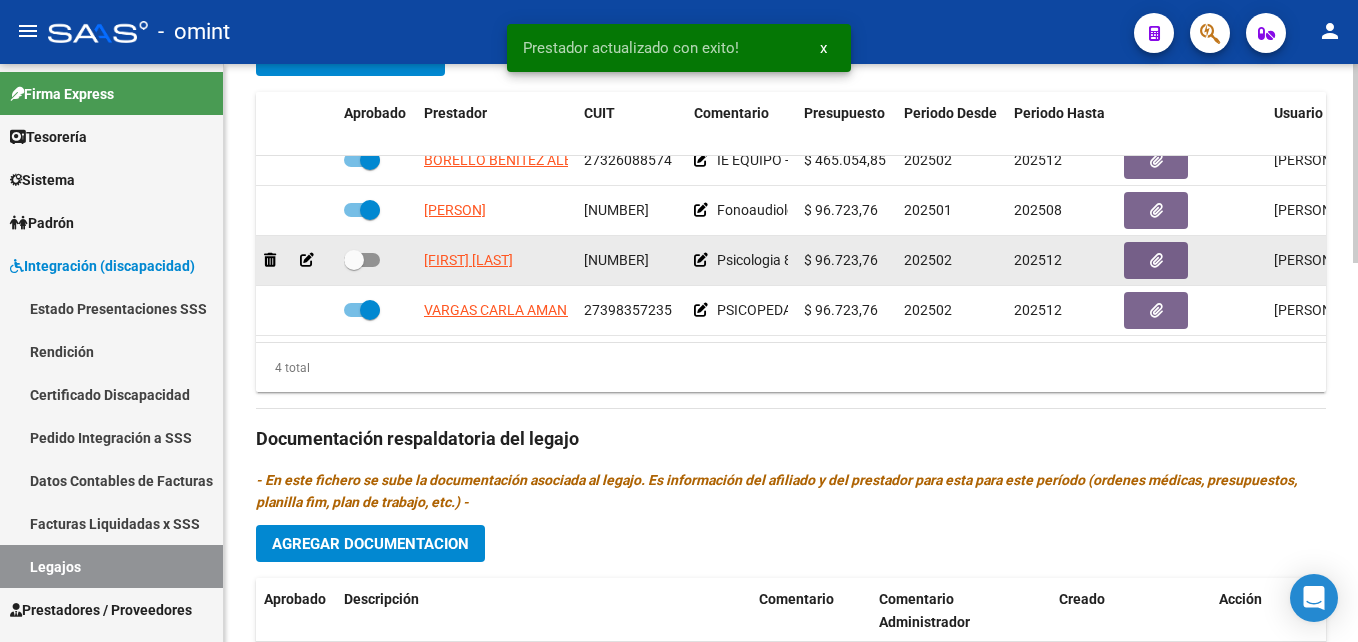 click at bounding box center [354, 260] 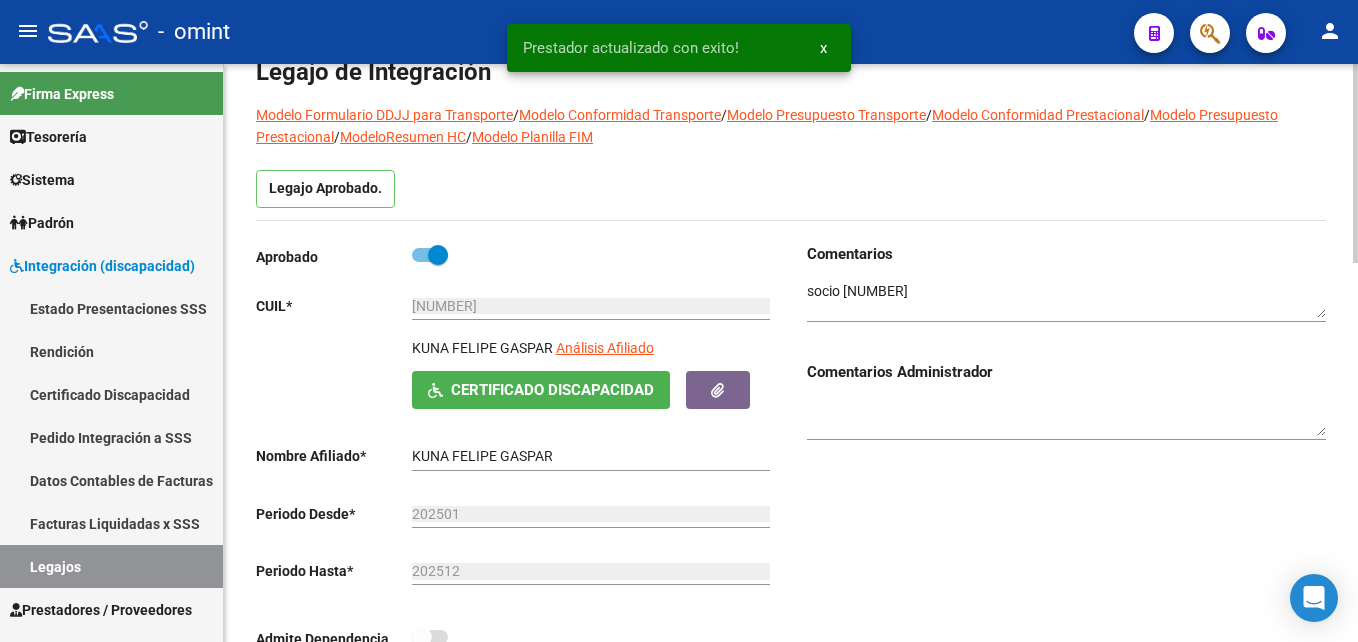 scroll, scrollTop: 0, scrollLeft: 0, axis: both 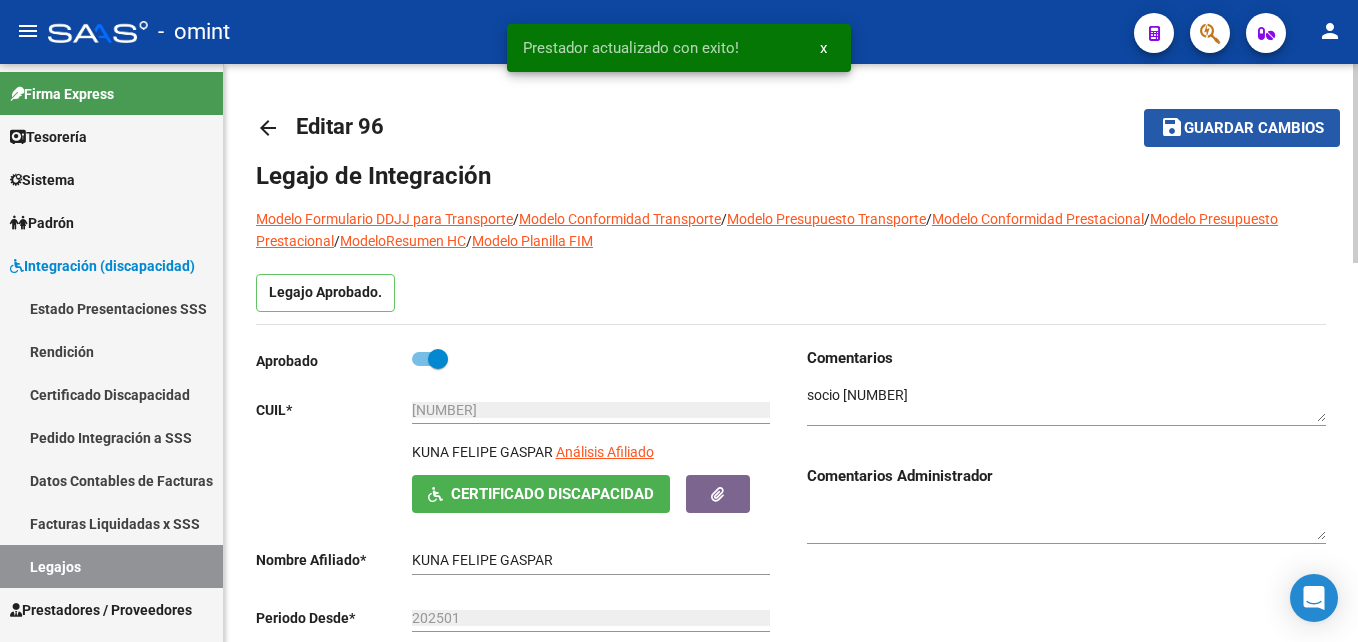 click on "Guardar cambios" 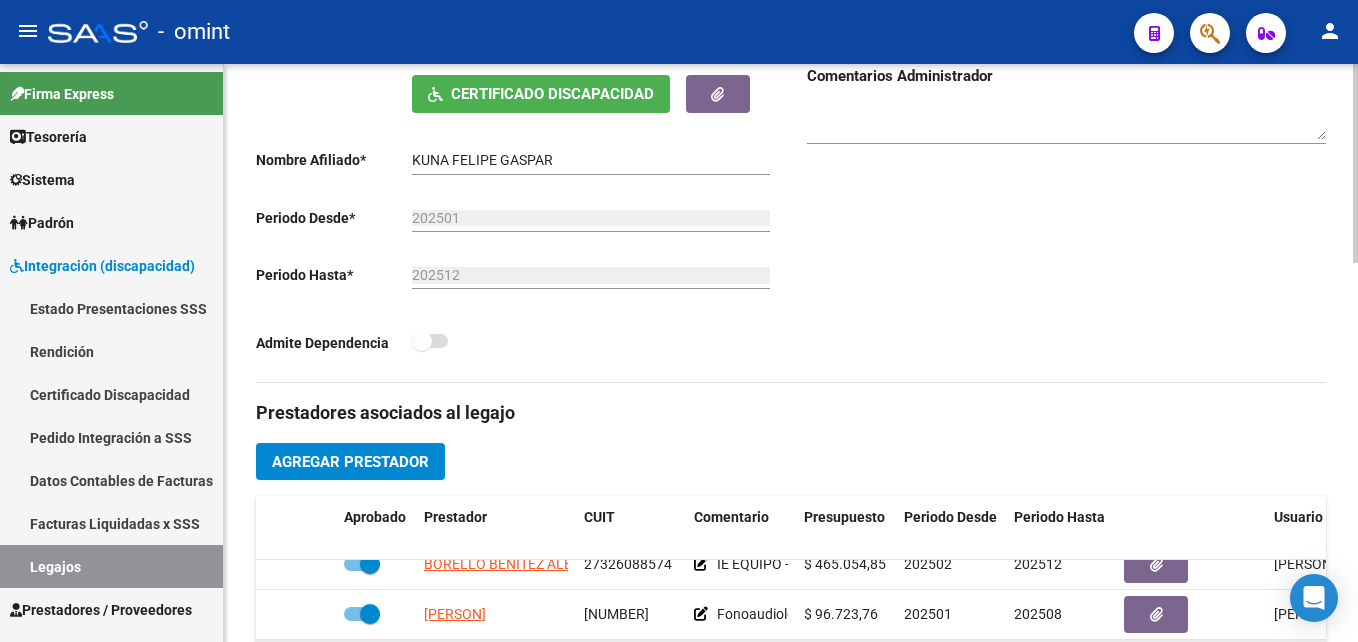 scroll, scrollTop: 600, scrollLeft: 0, axis: vertical 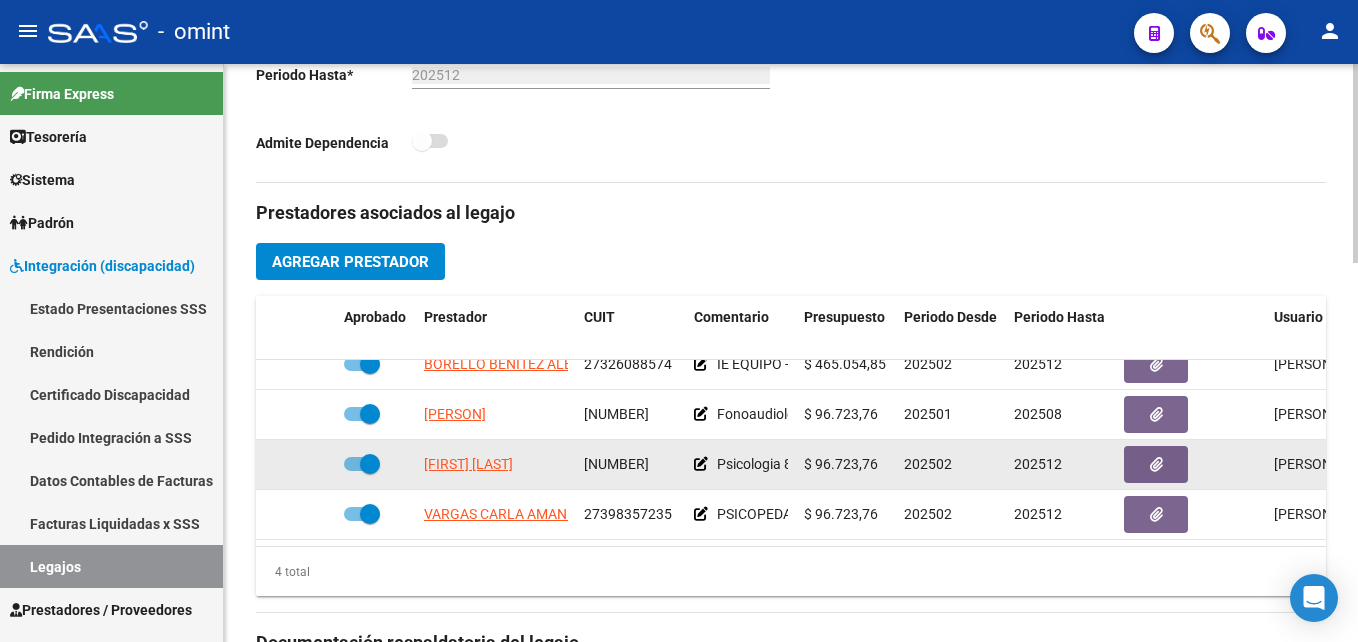click on "27392840929" 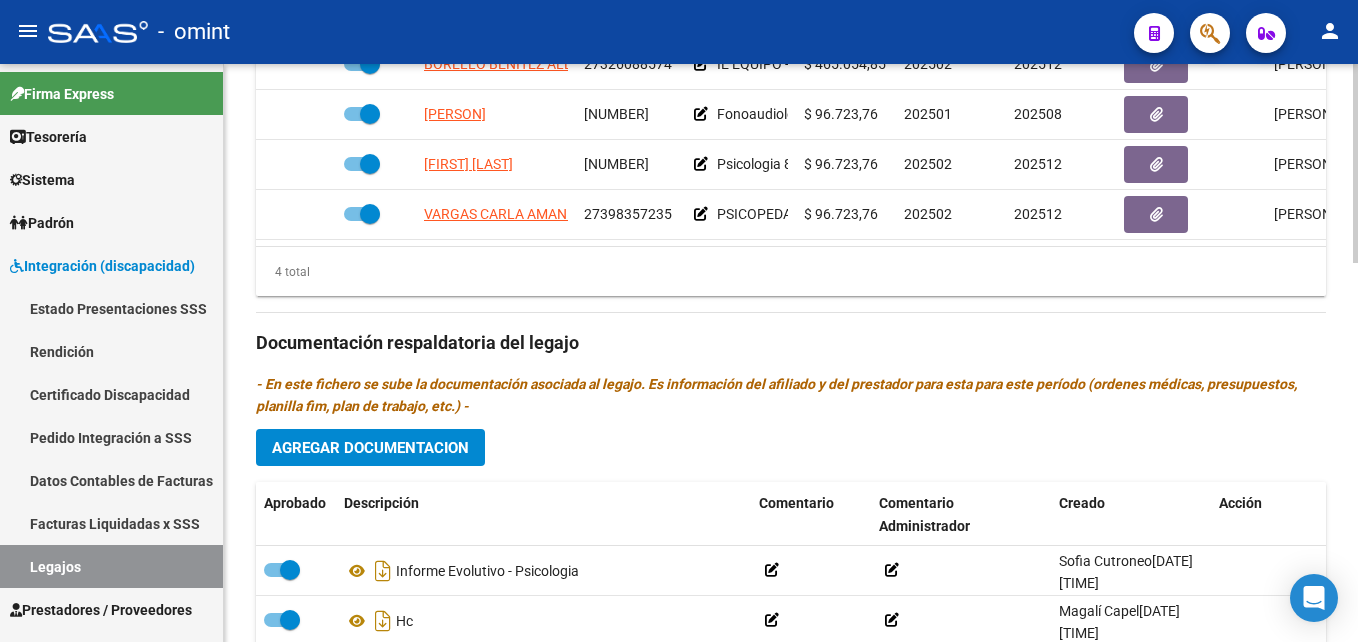 scroll, scrollTop: 1000, scrollLeft: 0, axis: vertical 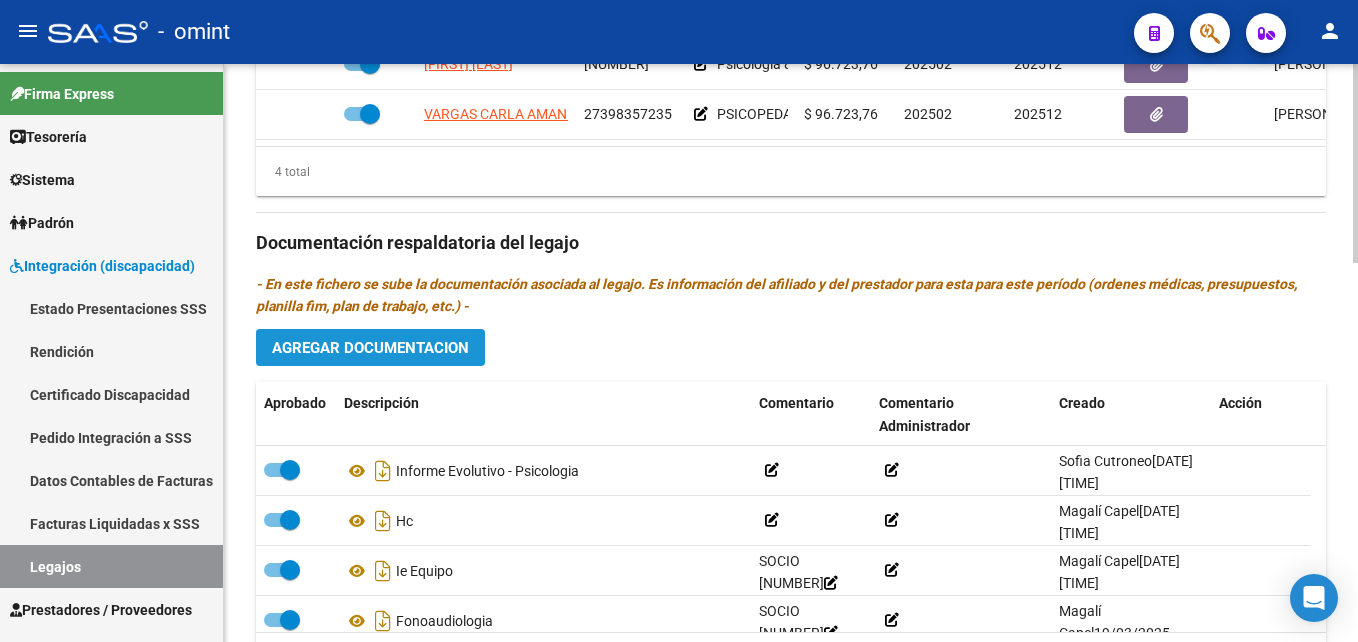 click on "Agregar Documentacion" 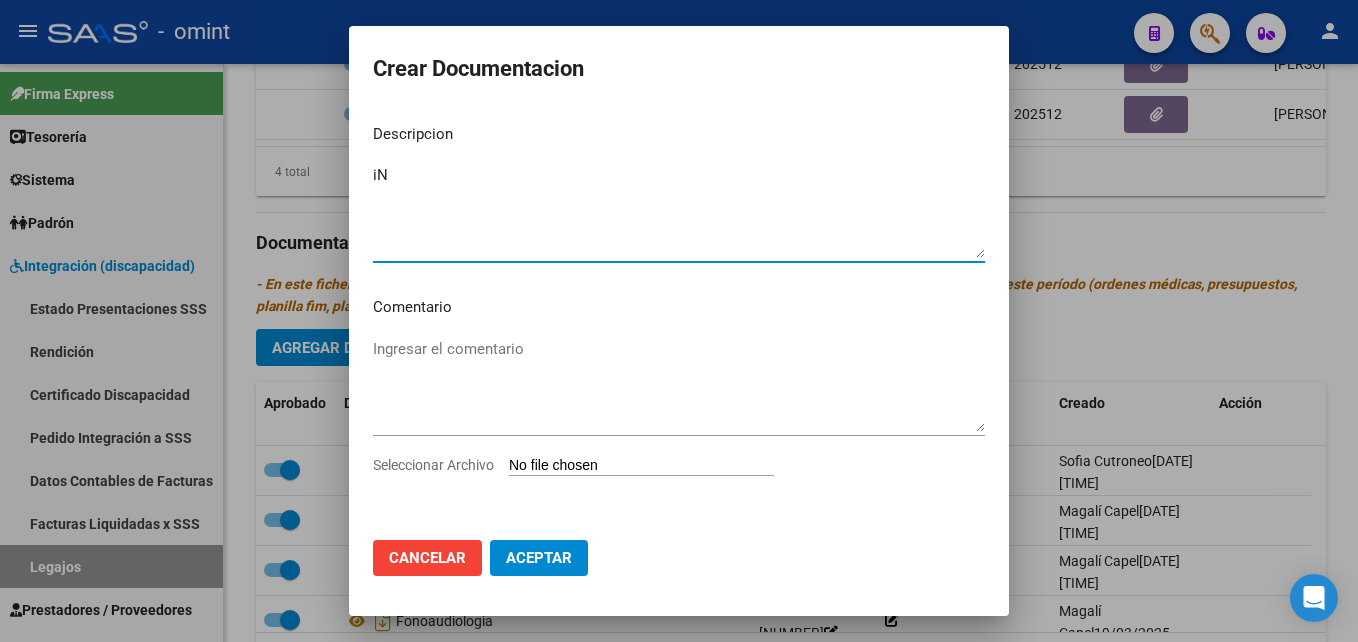 type on "i" 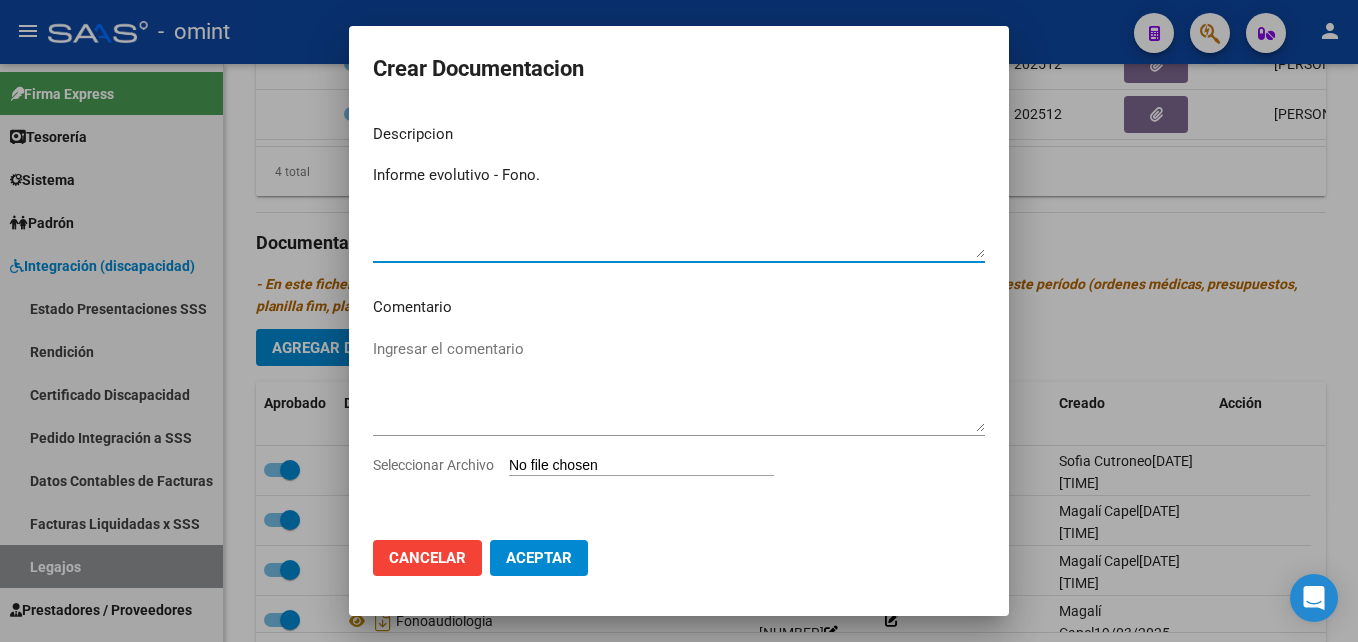 type on "Informe evolutivo - Fono." 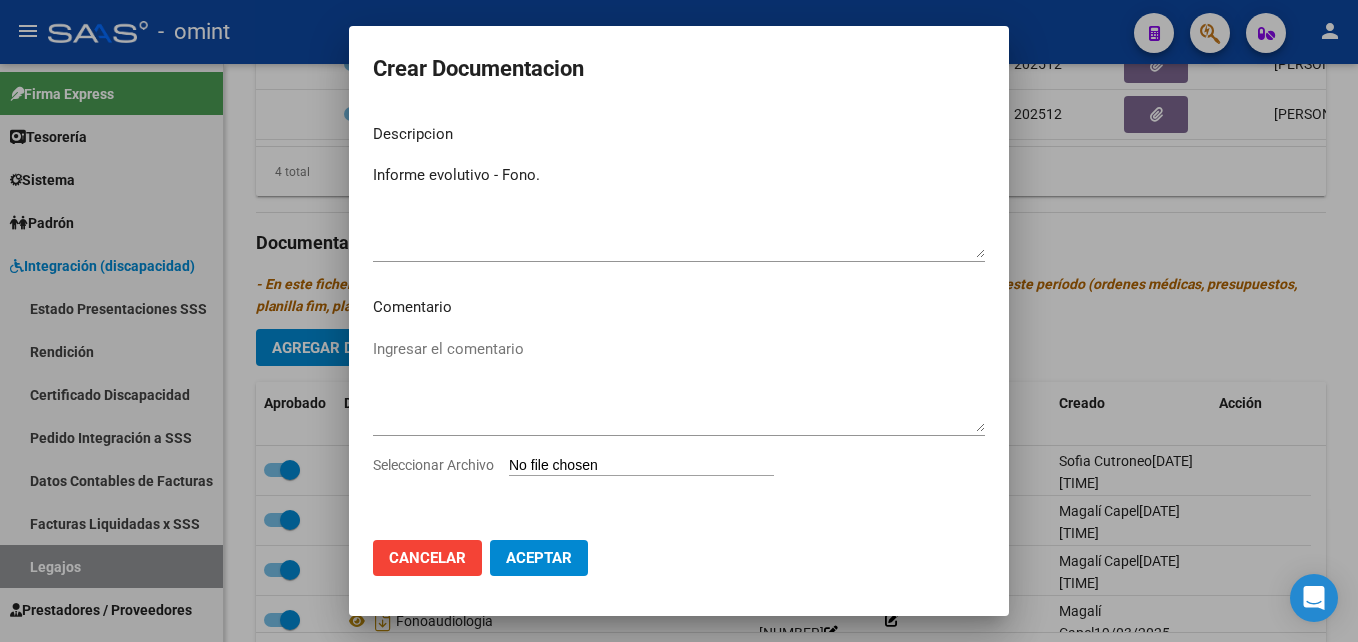 click on "Seleccionar Archivo" at bounding box center (641, 466) 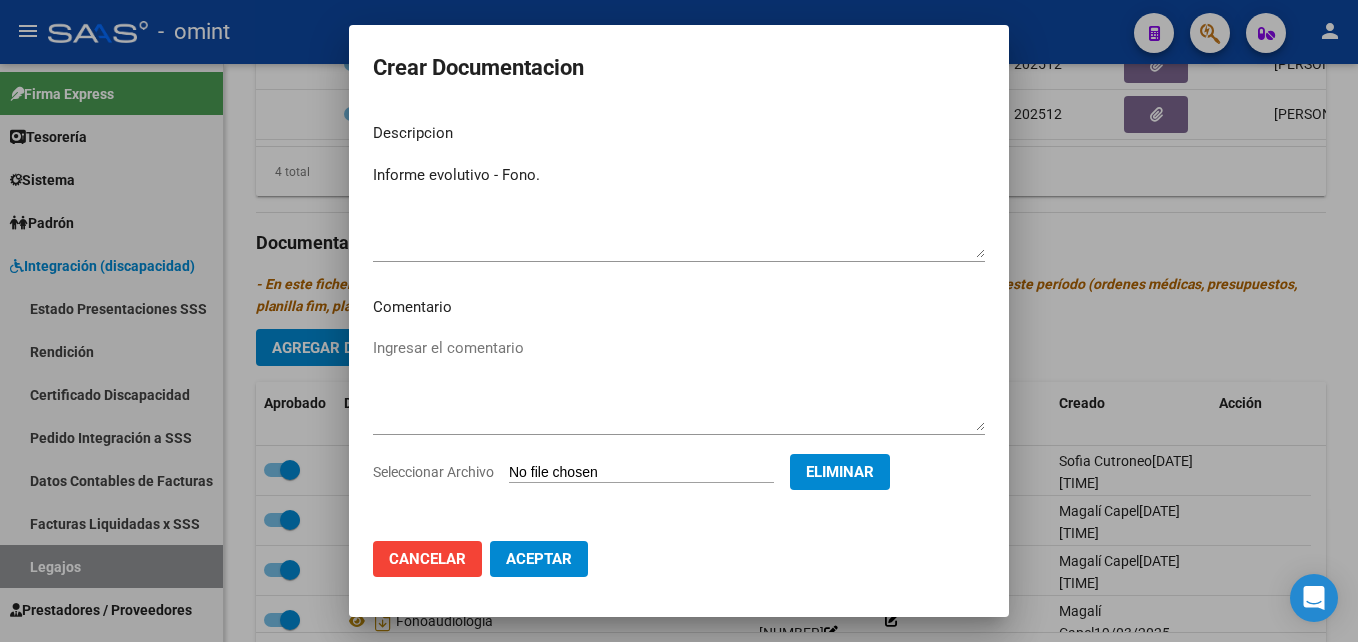 click on "Aceptar" 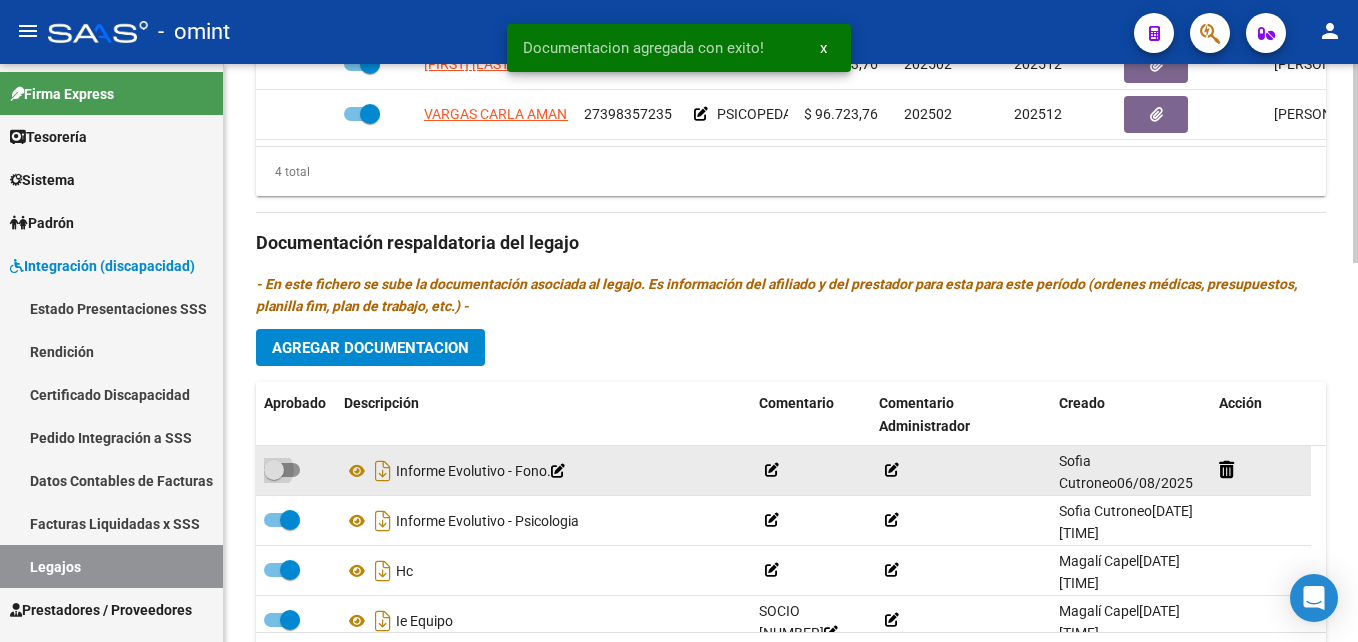 click at bounding box center (274, 470) 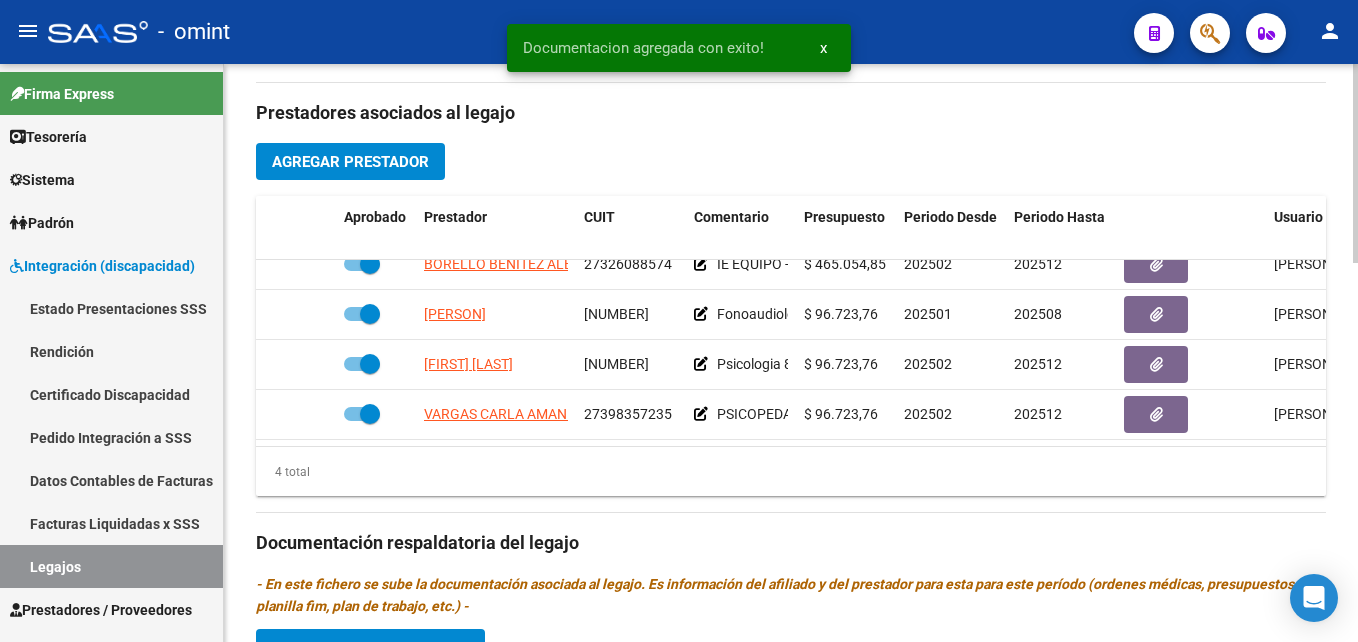 scroll, scrollTop: 600, scrollLeft: 0, axis: vertical 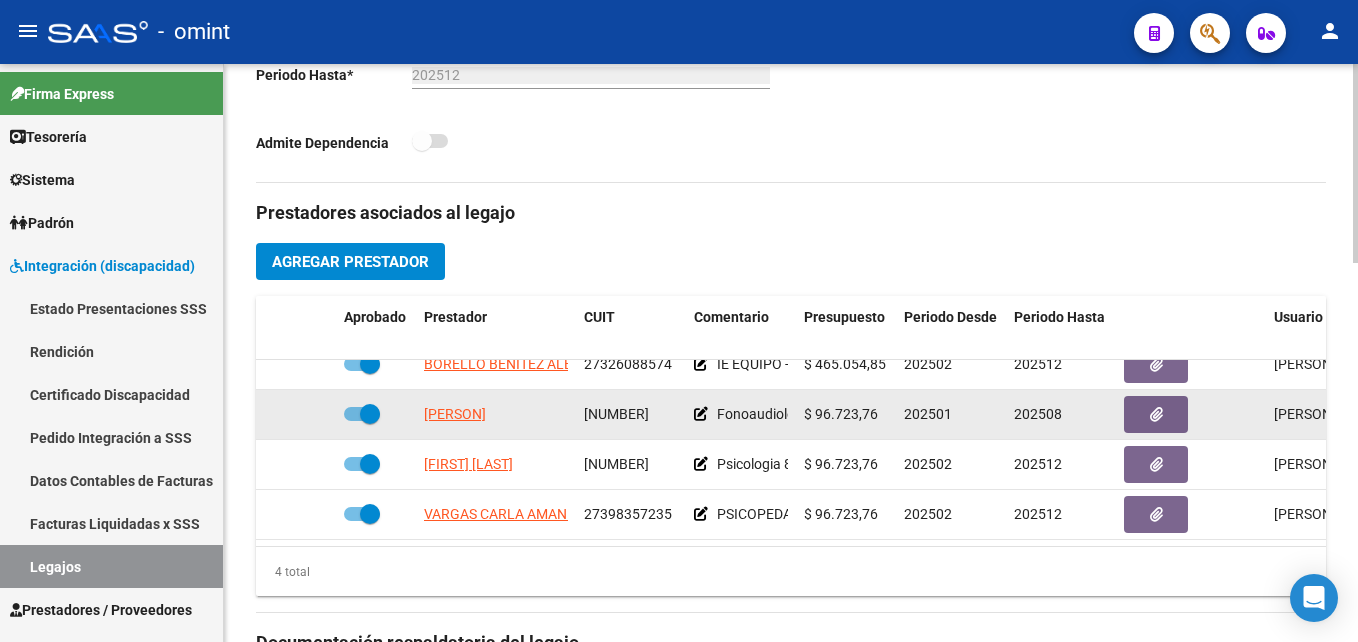 click on "27239026325" 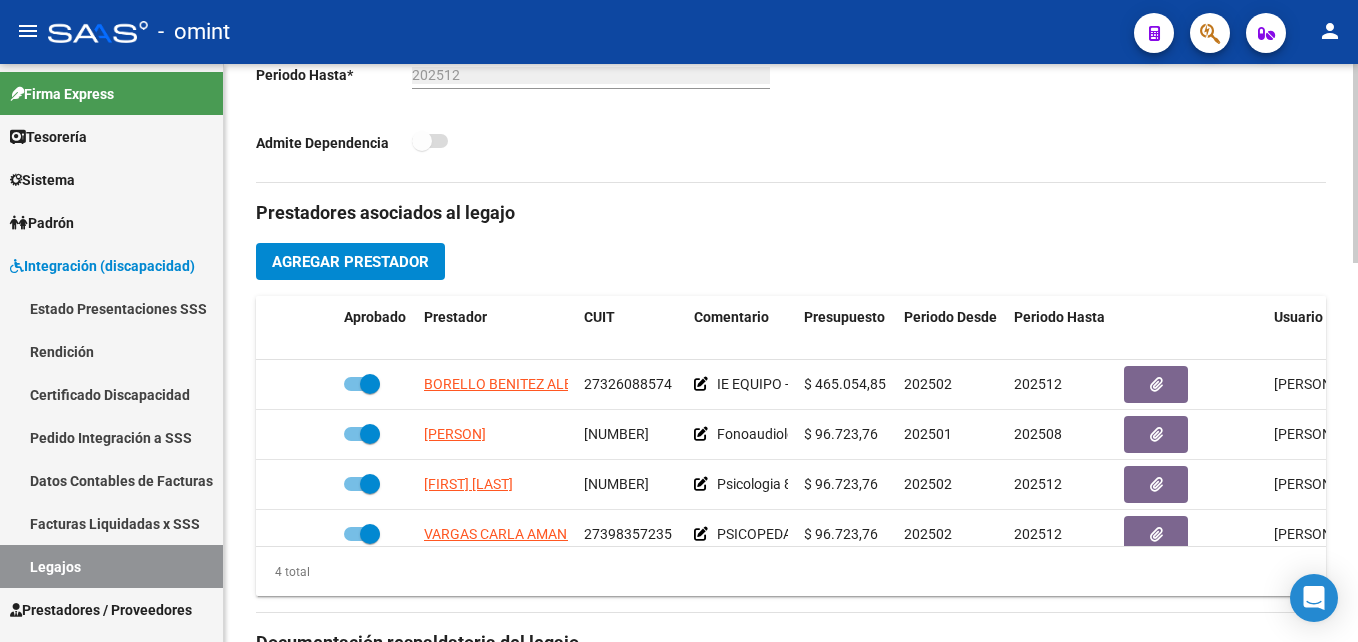 scroll, scrollTop: 35, scrollLeft: 0, axis: vertical 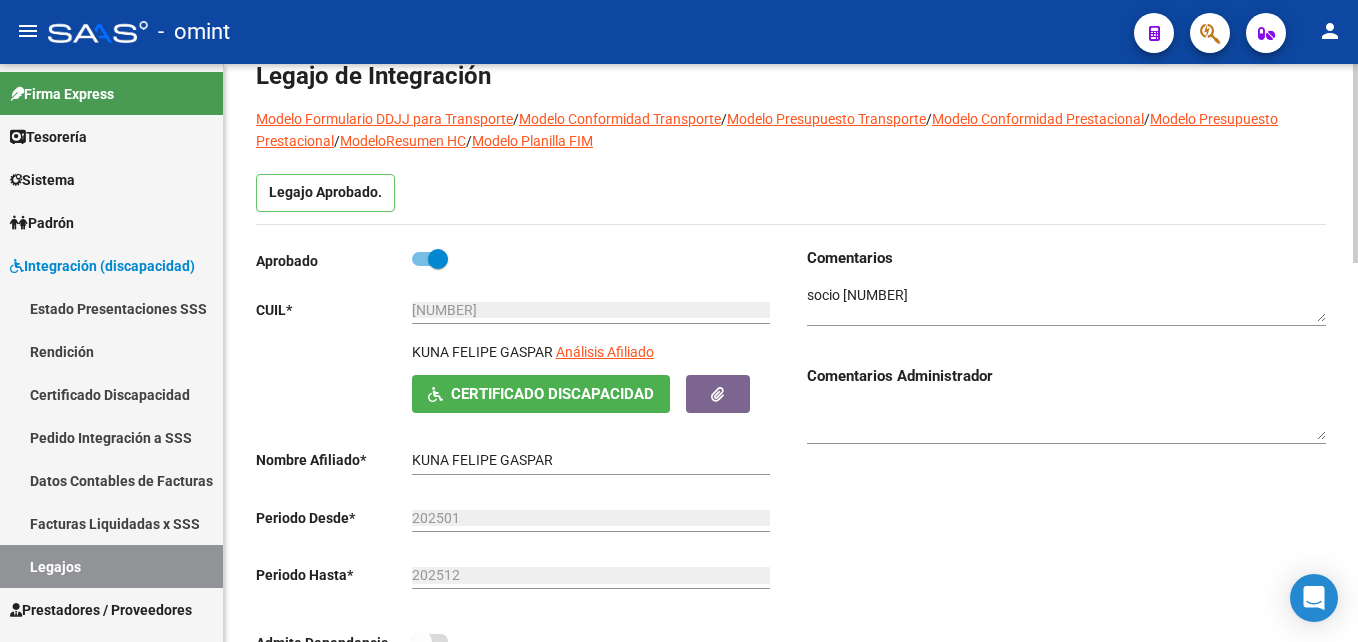 click at bounding box center [1066, 304] 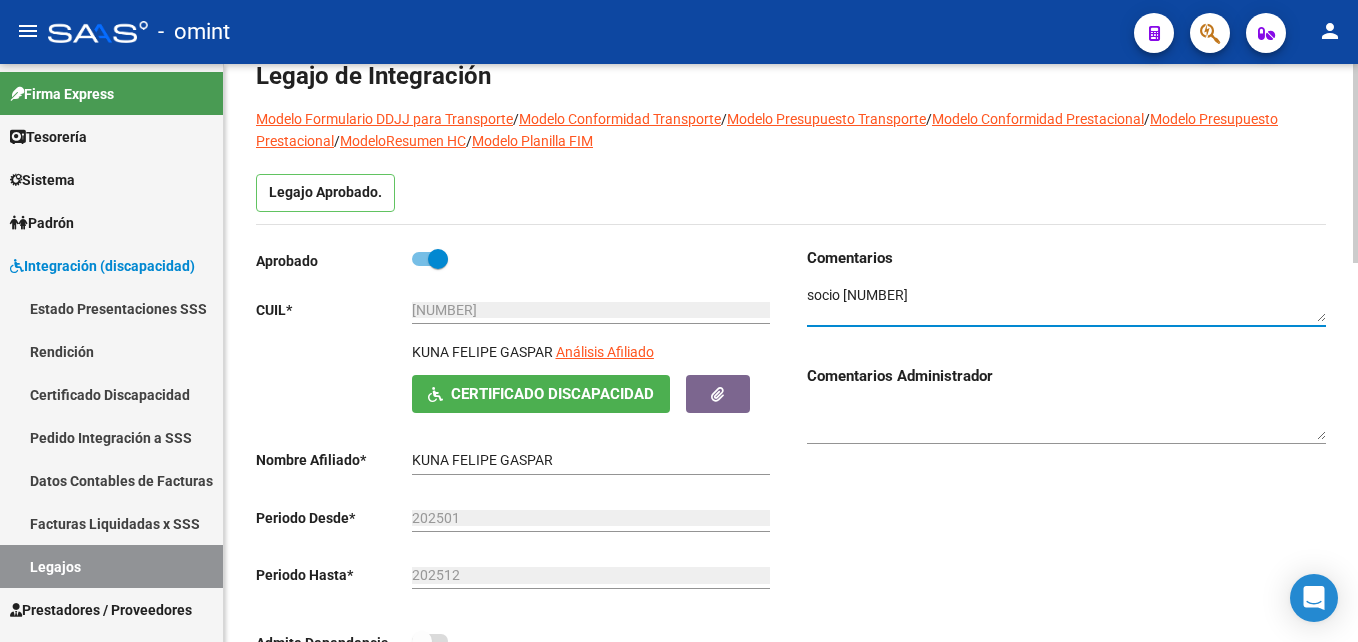 click at bounding box center (1066, 304) 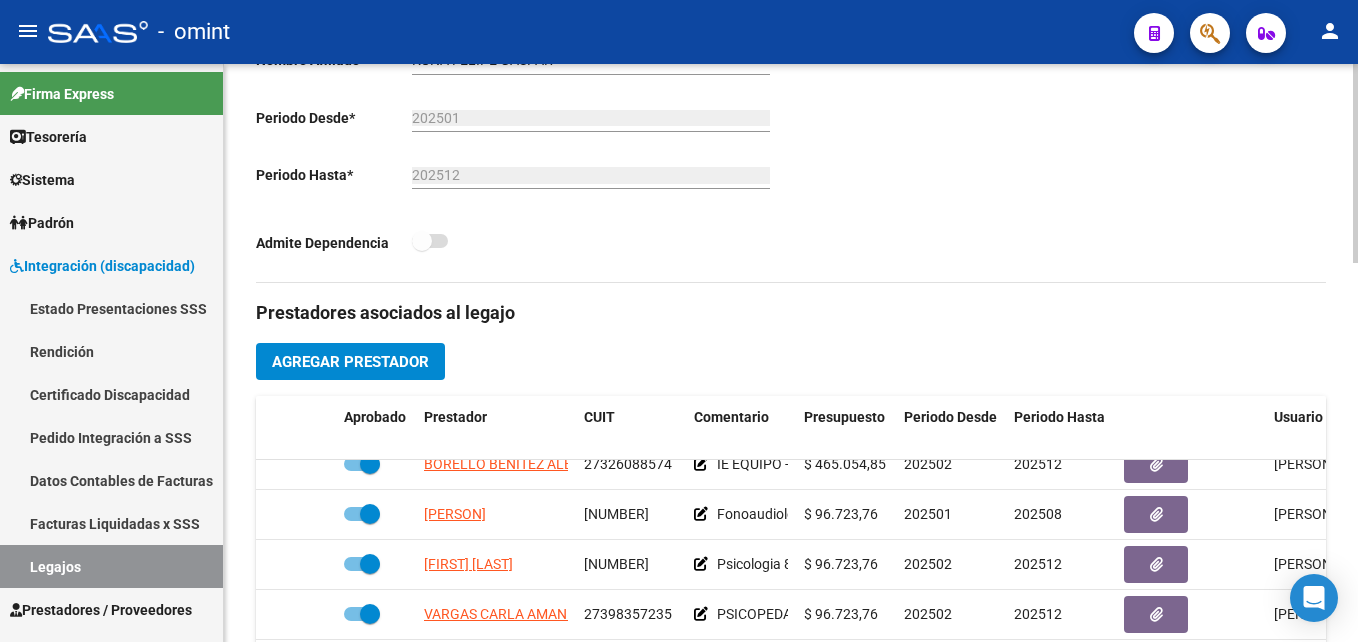 scroll, scrollTop: 600, scrollLeft: 0, axis: vertical 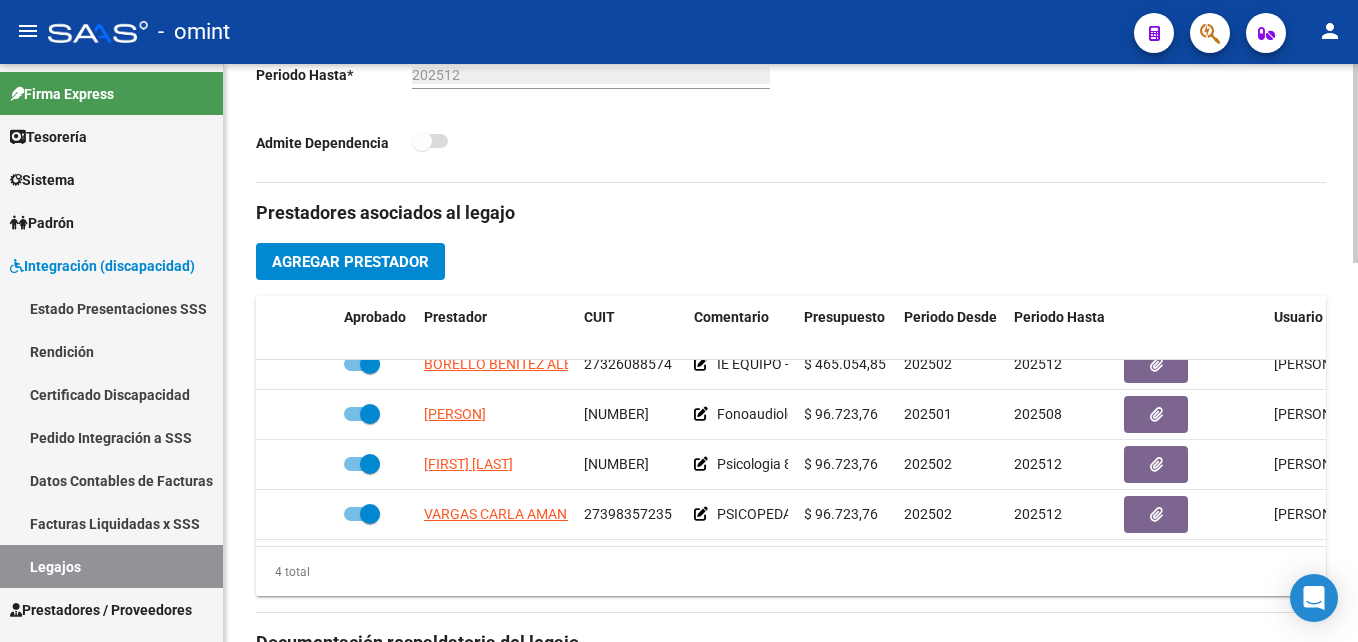 click on "Agregar Prestador" 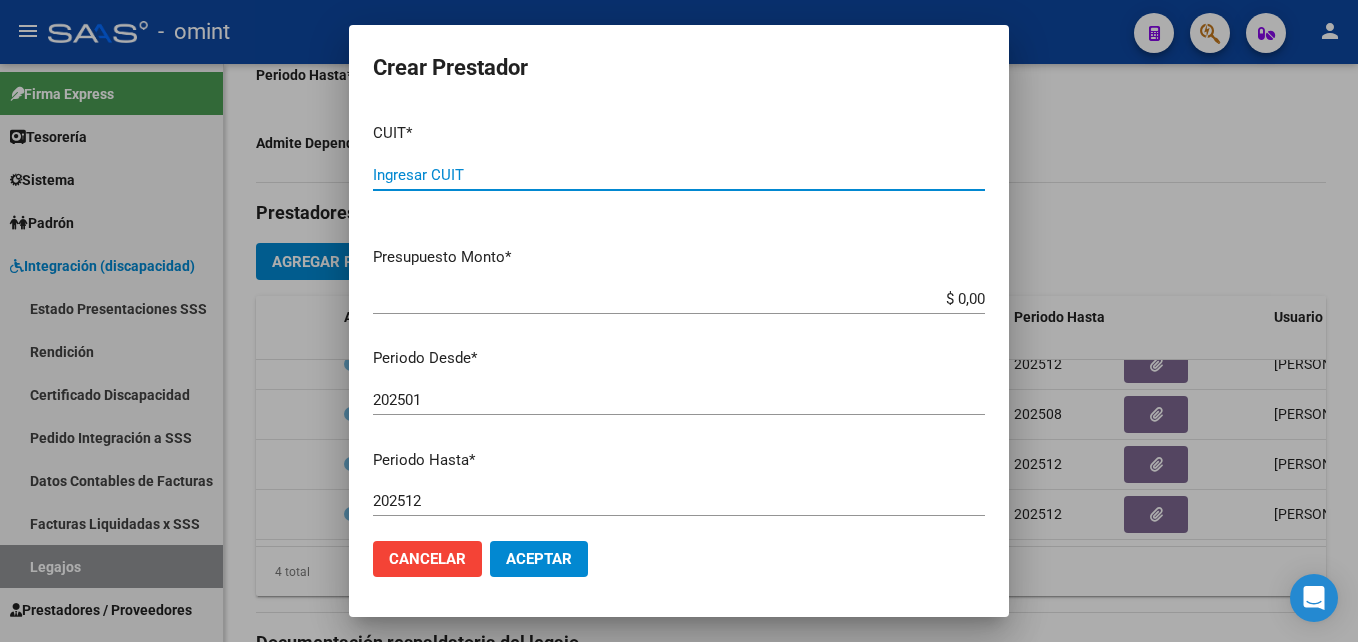 paste on "27-23732404-3" 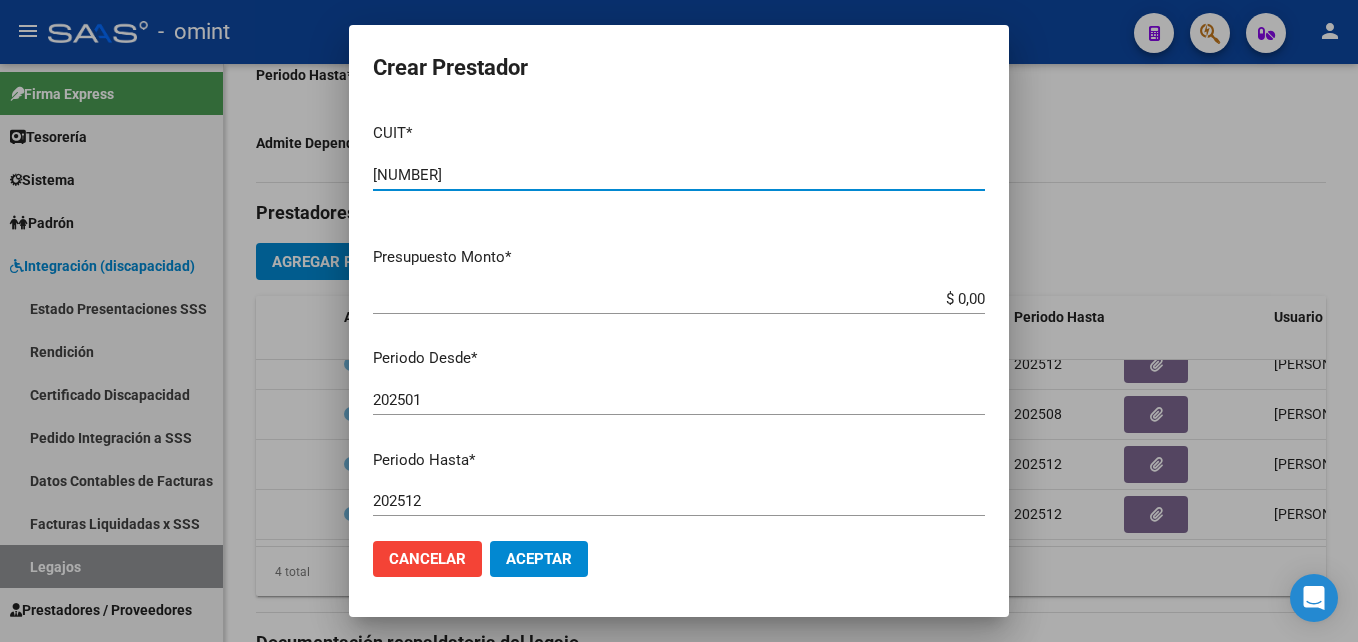 type on "27-23732404-3" 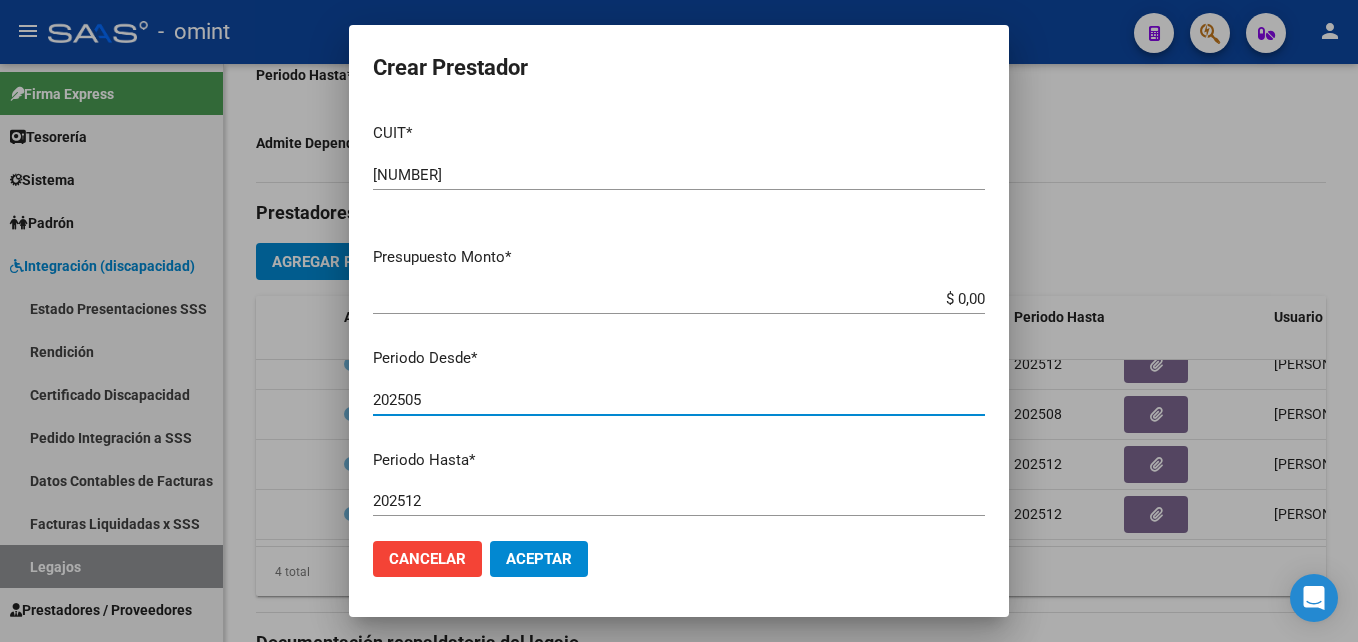 type on "202505" 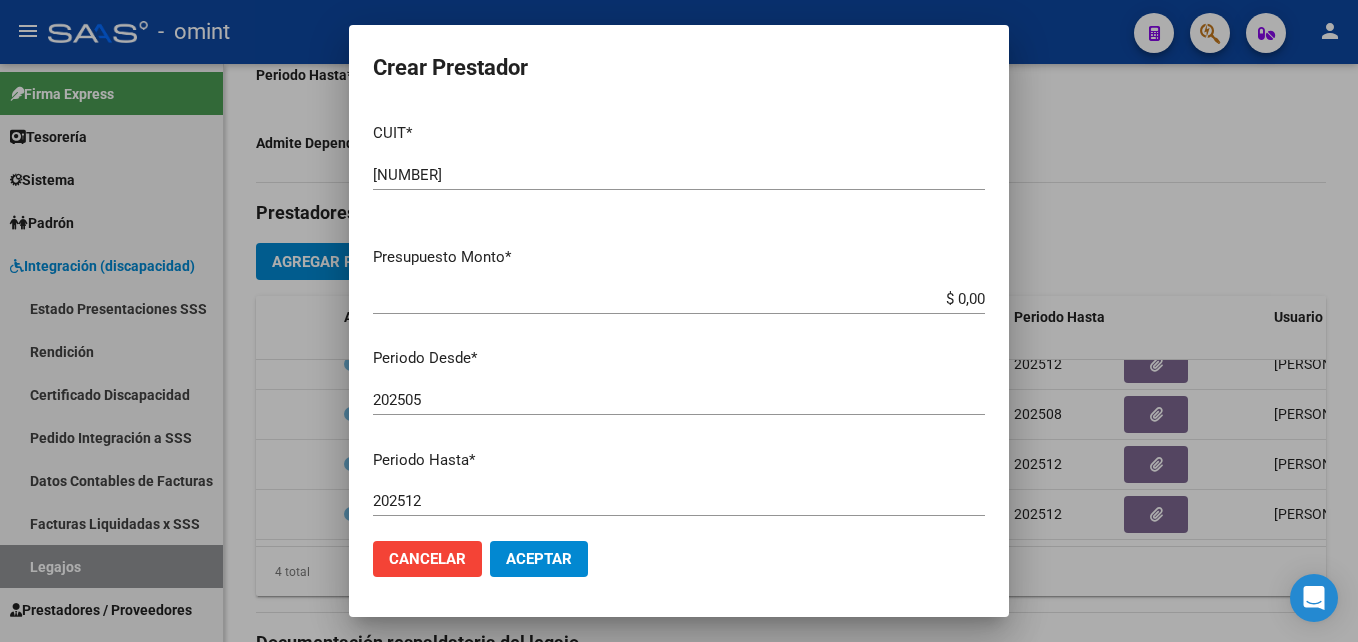 click on "202512 Ingresar el periodo" at bounding box center (679, 501) 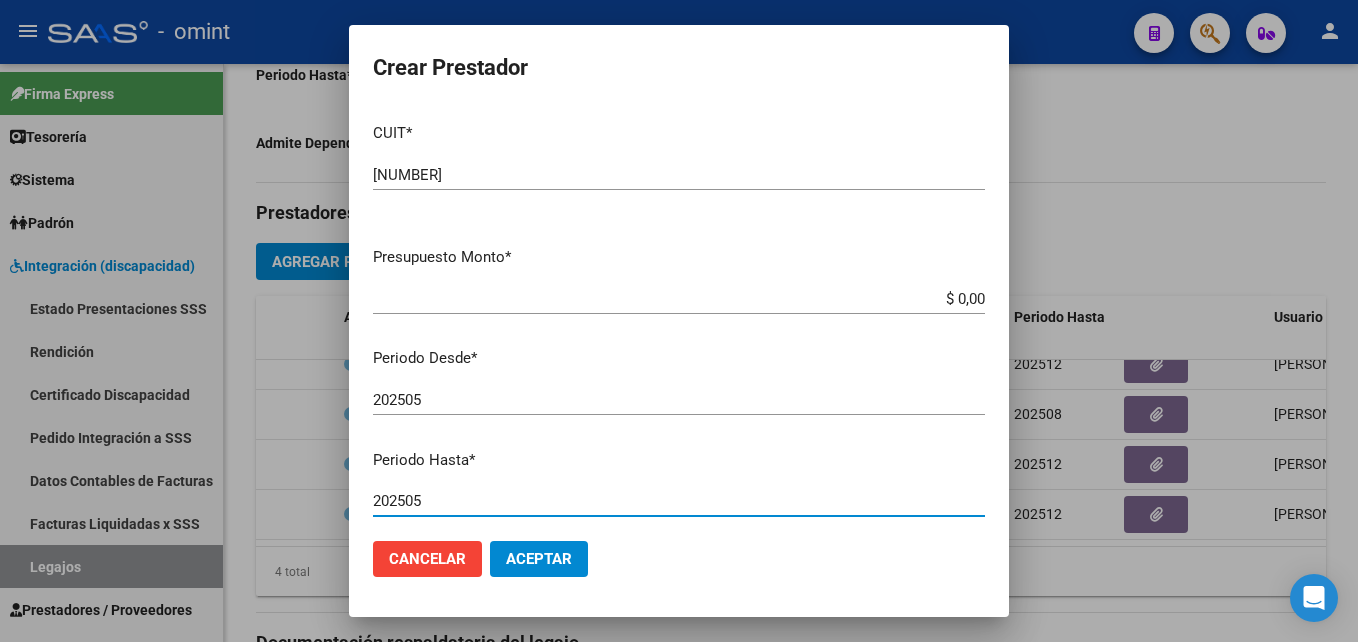 scroll, scrollTop: 268, scrollLeft: 0, axis: vertical 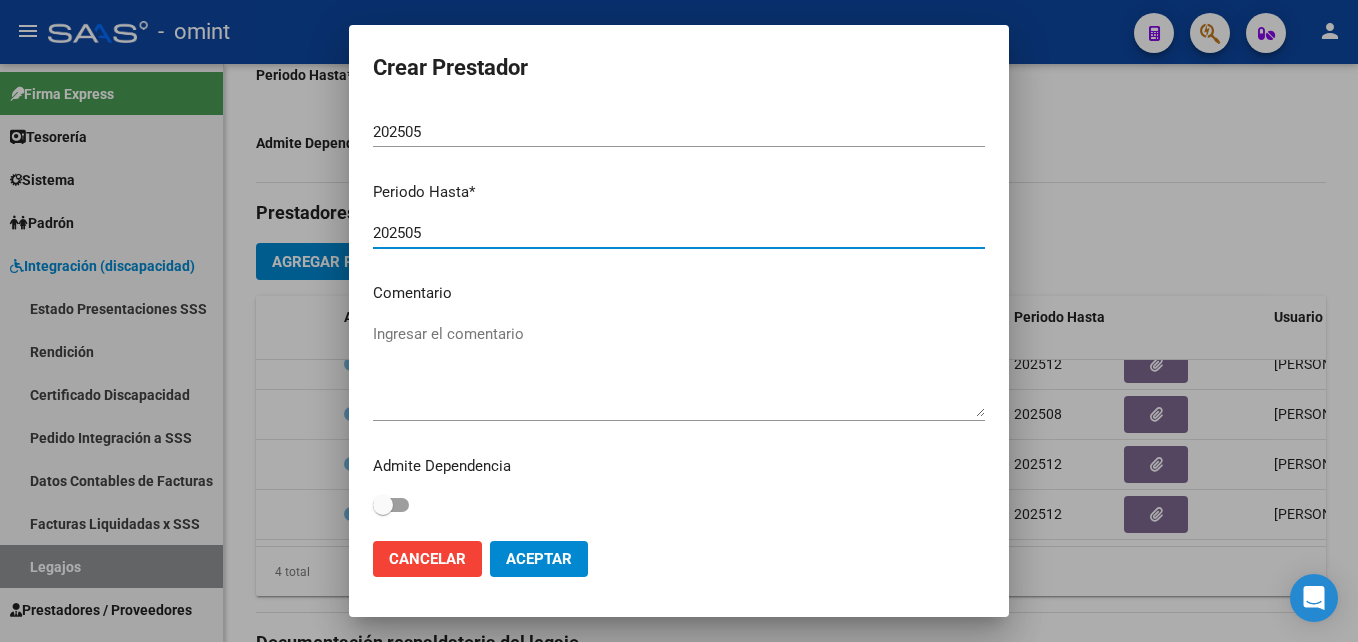 type on "202505" 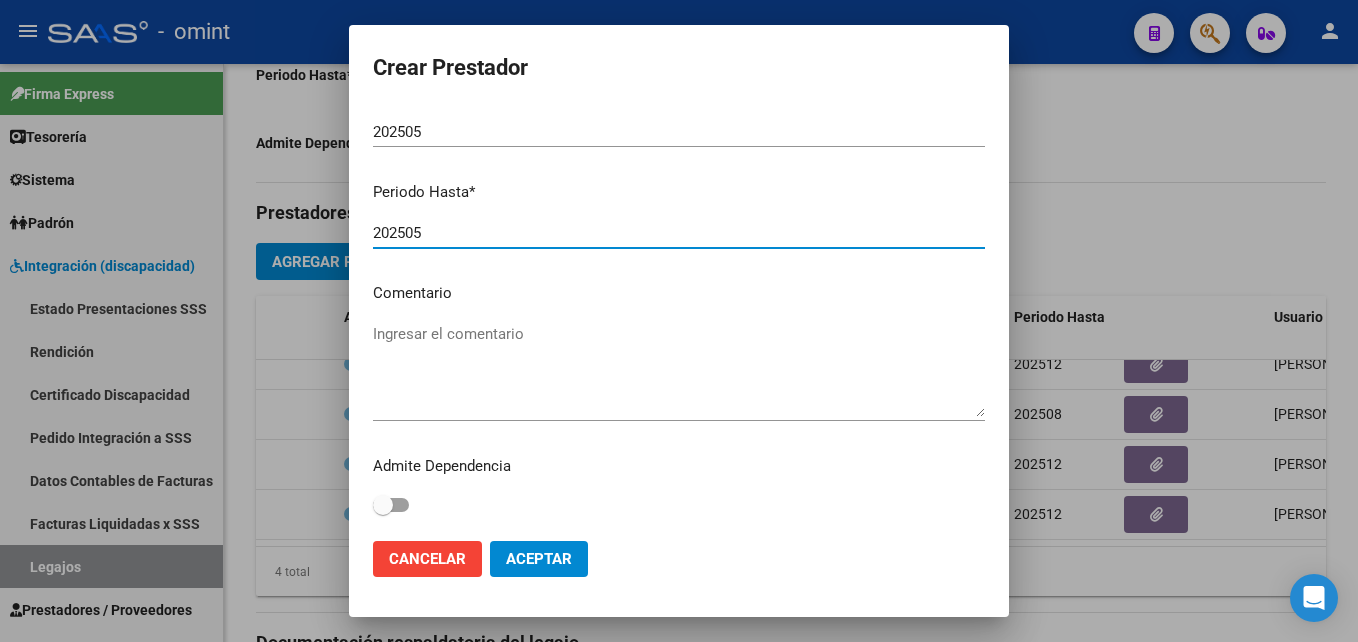 click on "Ingresar el comentario" at bounding box center [679, 370] 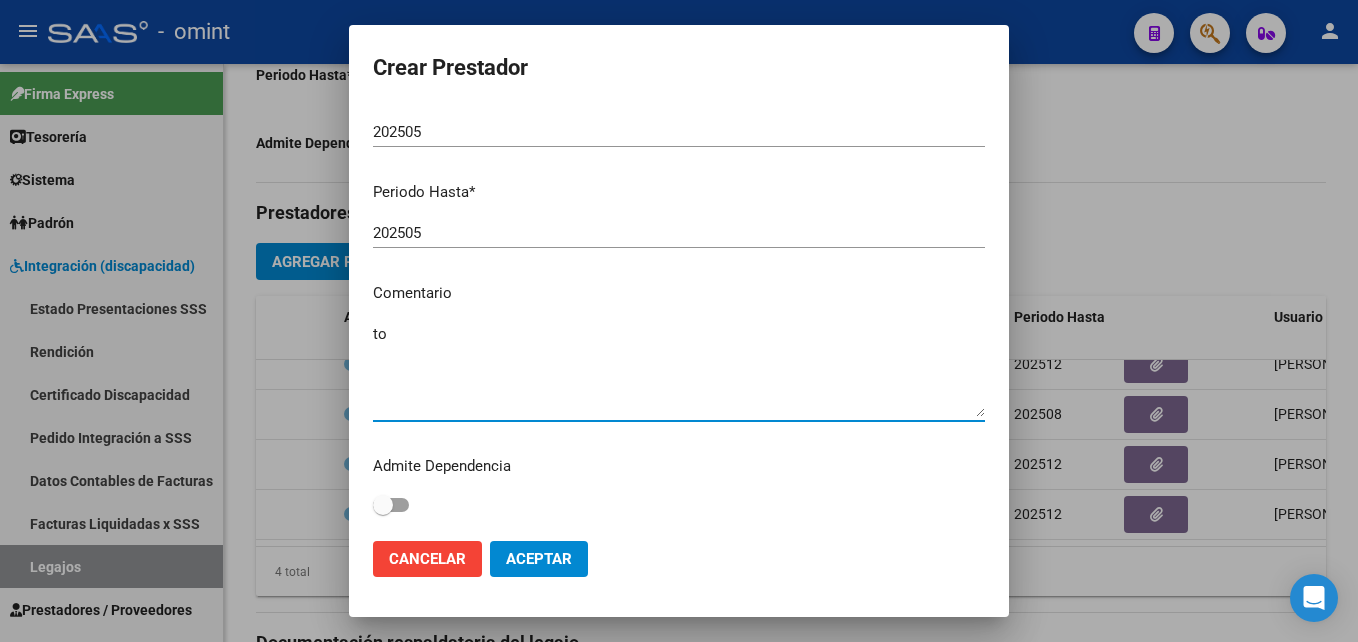 type on "t" 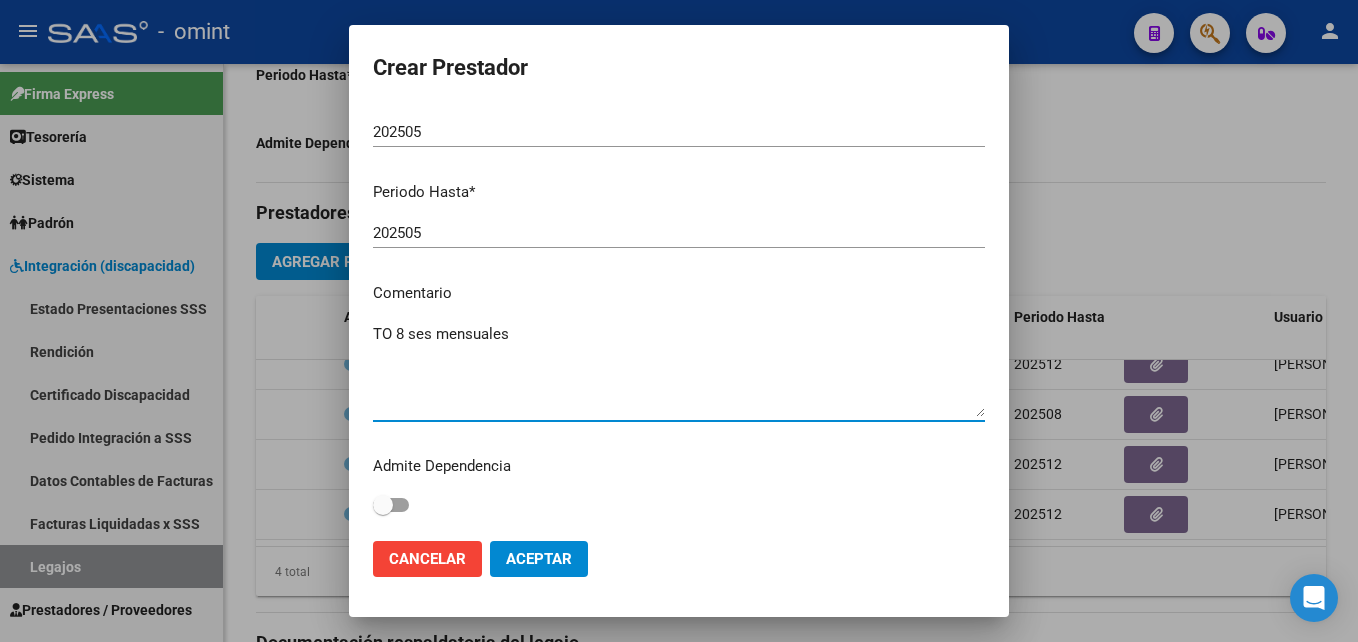 scroll, scrollTop: 0, scrollLeft: 0, axis: both 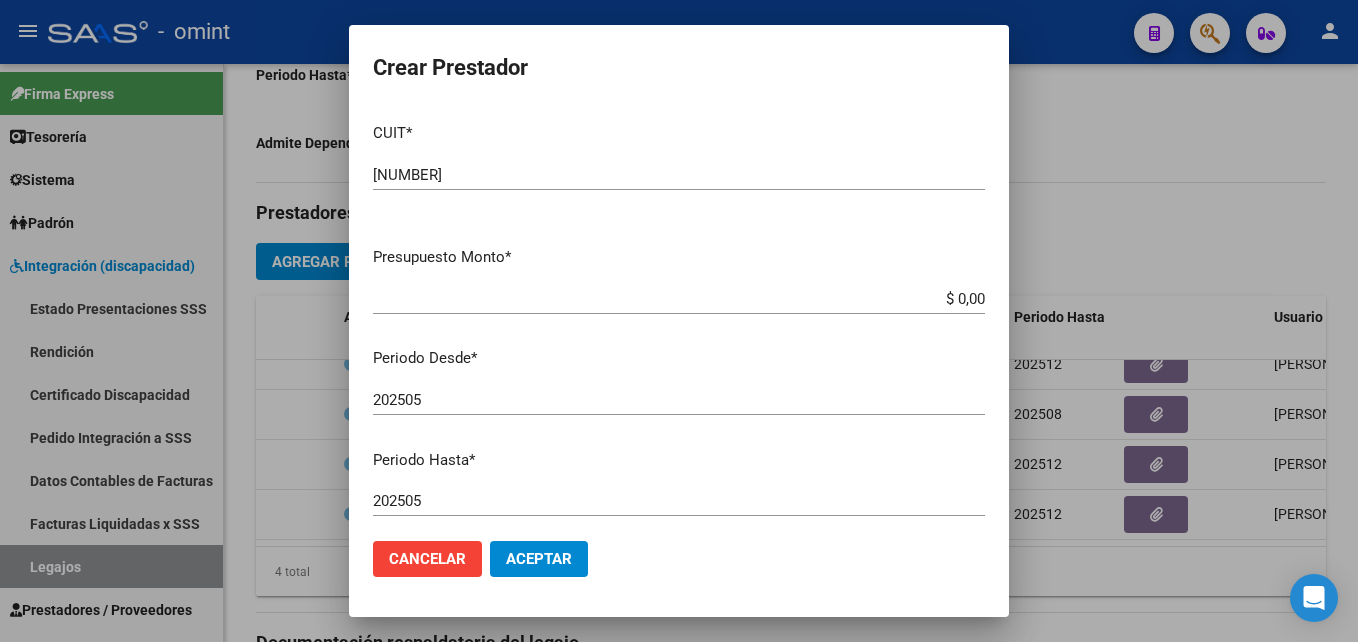 type on "TO 8 ses mensuales" 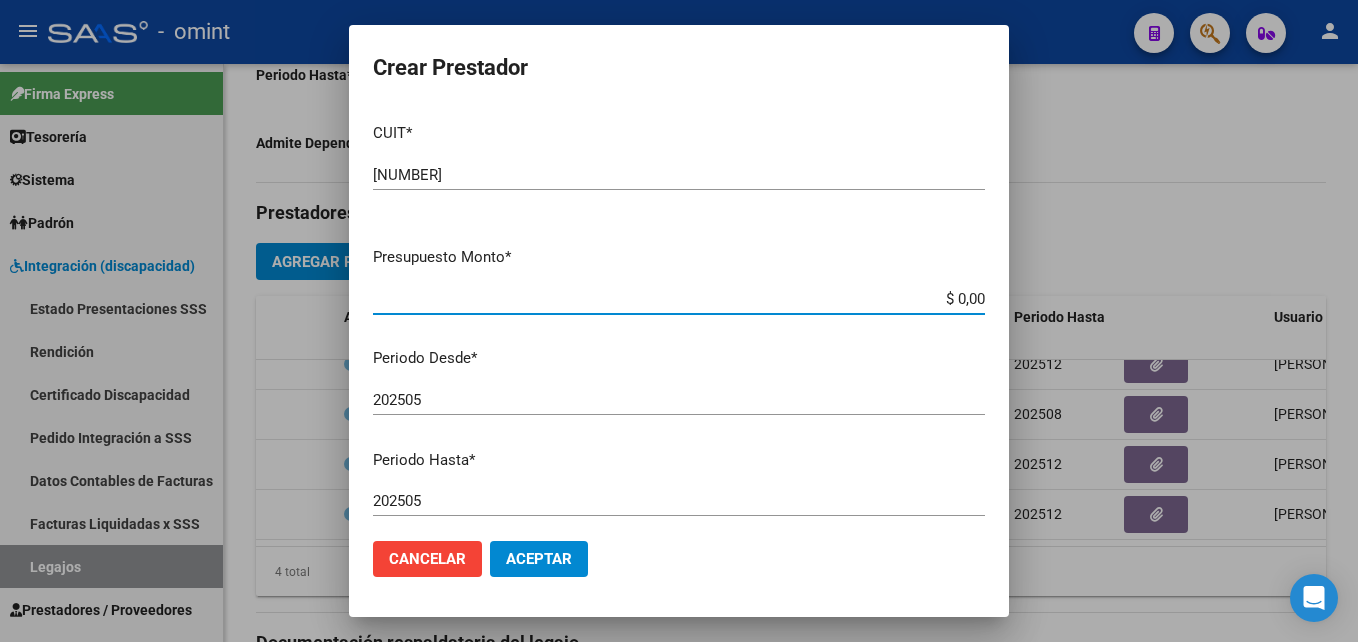 drag, startPoint x: 907, startPoint y: 298, endPoint x: 1047, endPoint y: 309, distance: 140.43147 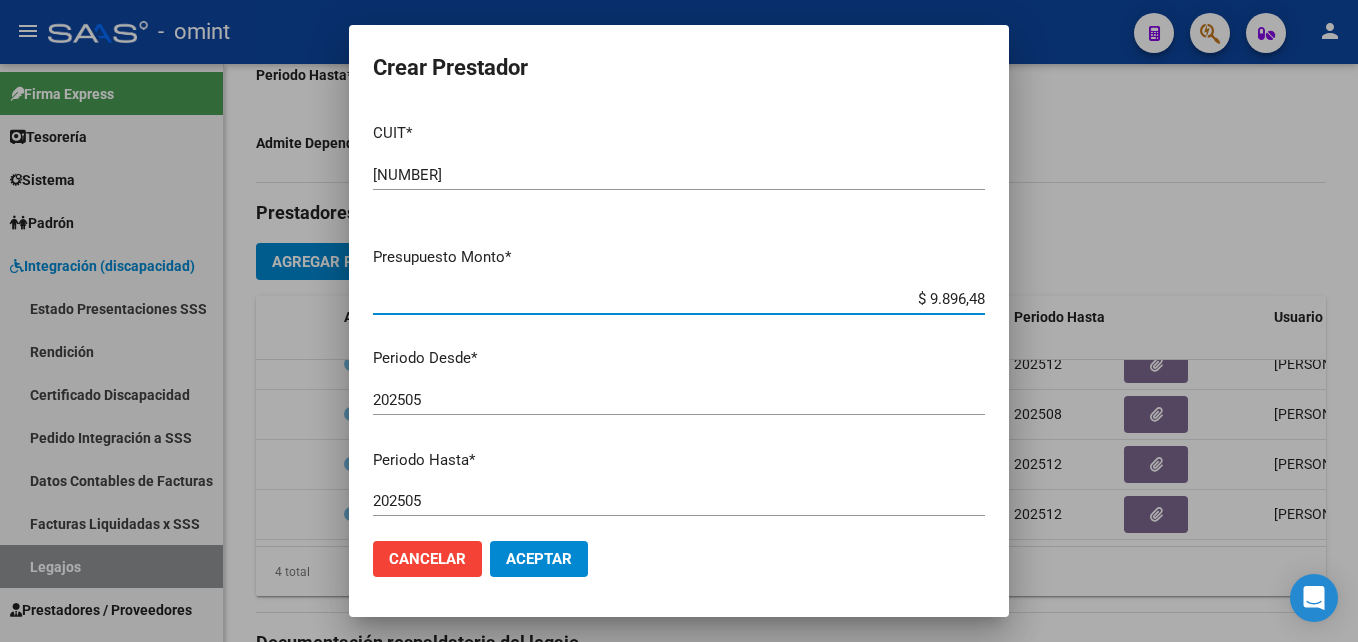 type on "$ 98.964,88" 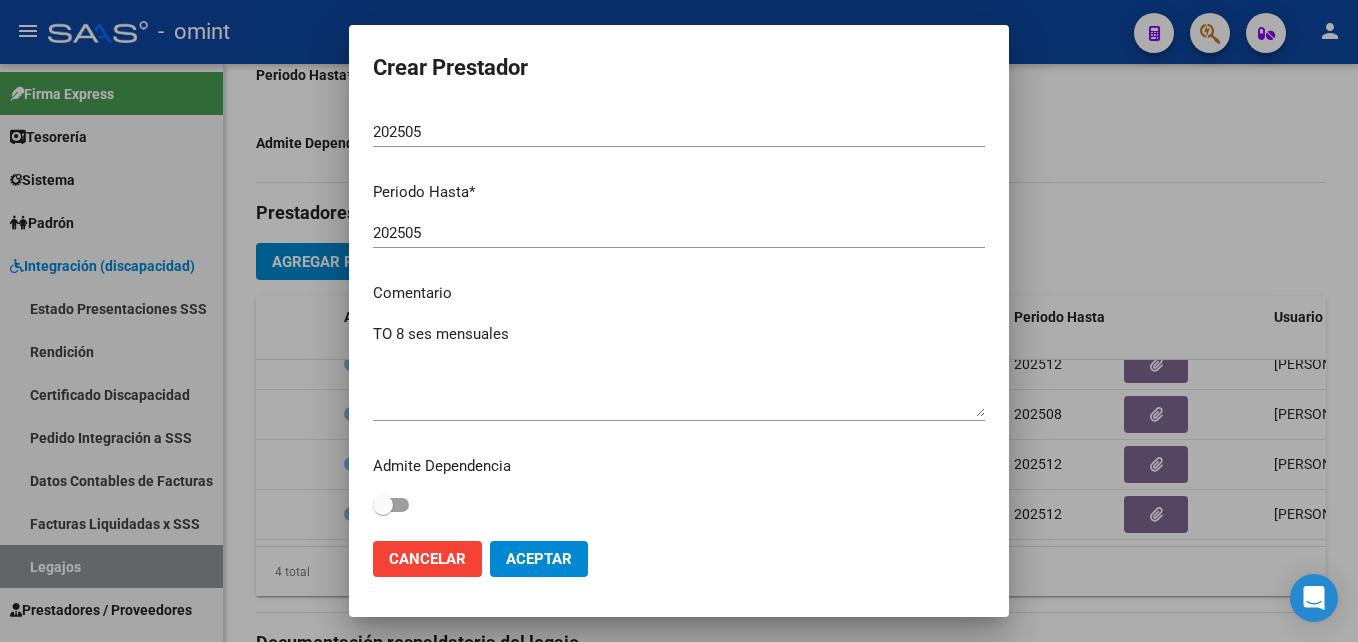scroll, scrollTop: 0, scrollLeft: 0, axis: both 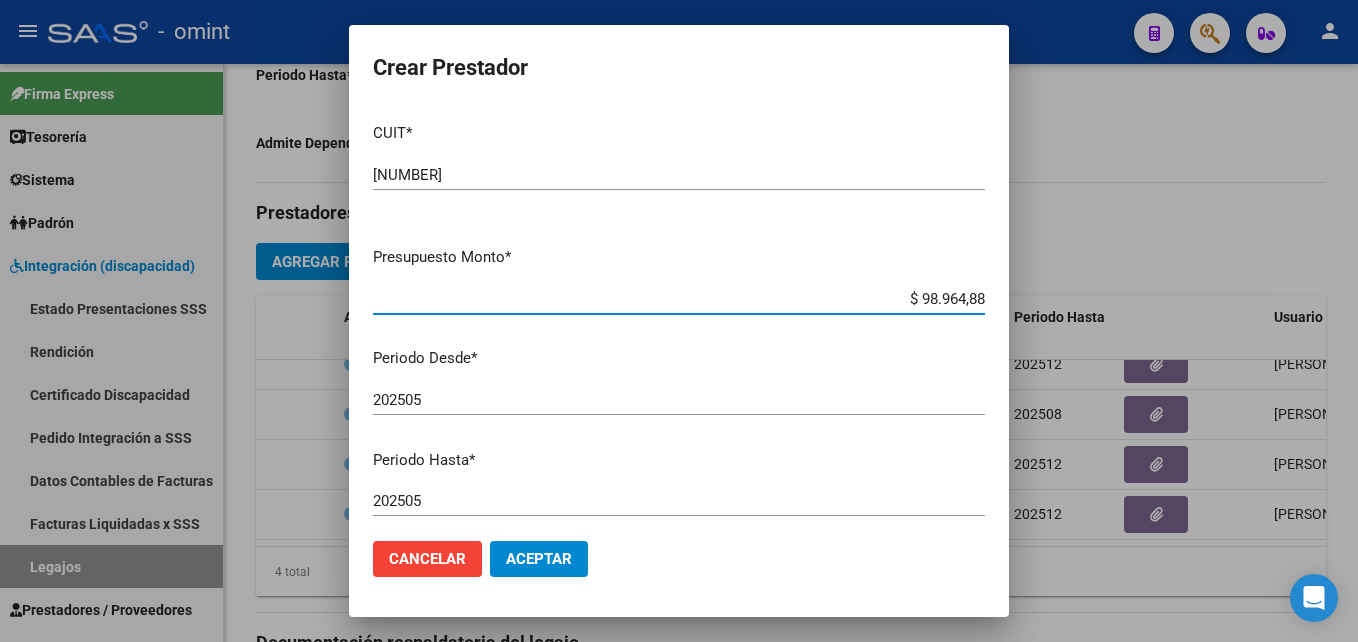 click on "Aceptar" 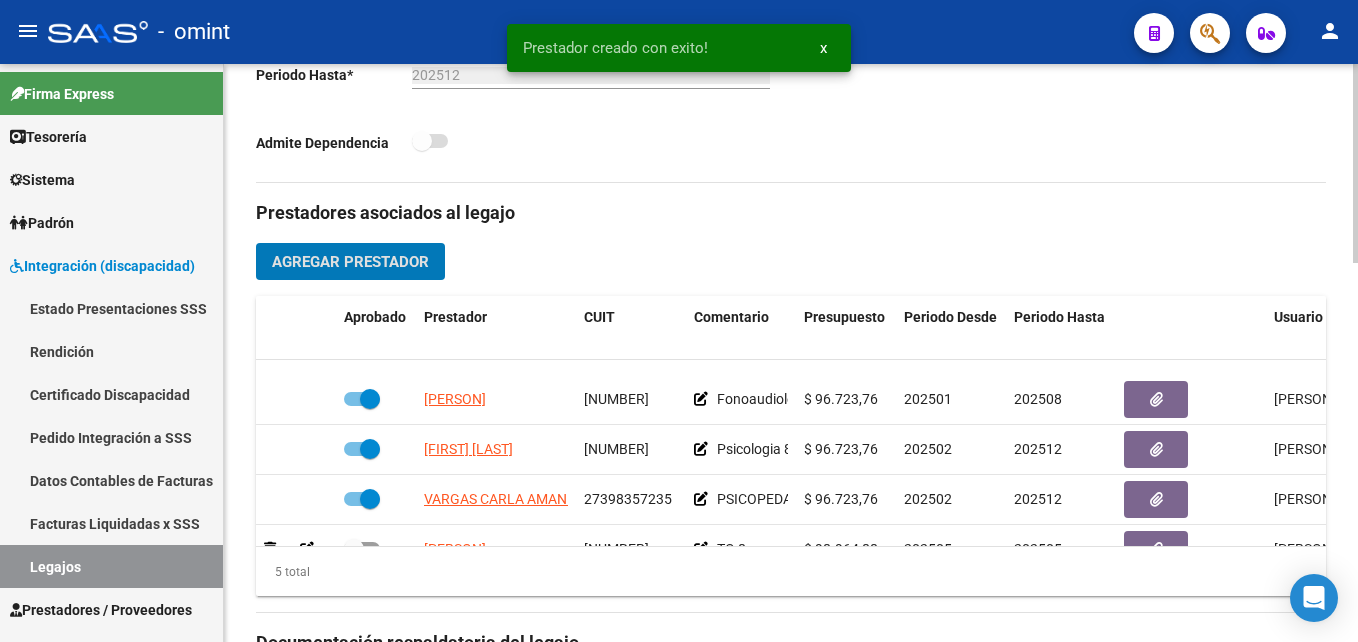 scroll, scrollTop: 85, scrollLeft: 0, axis: vertical 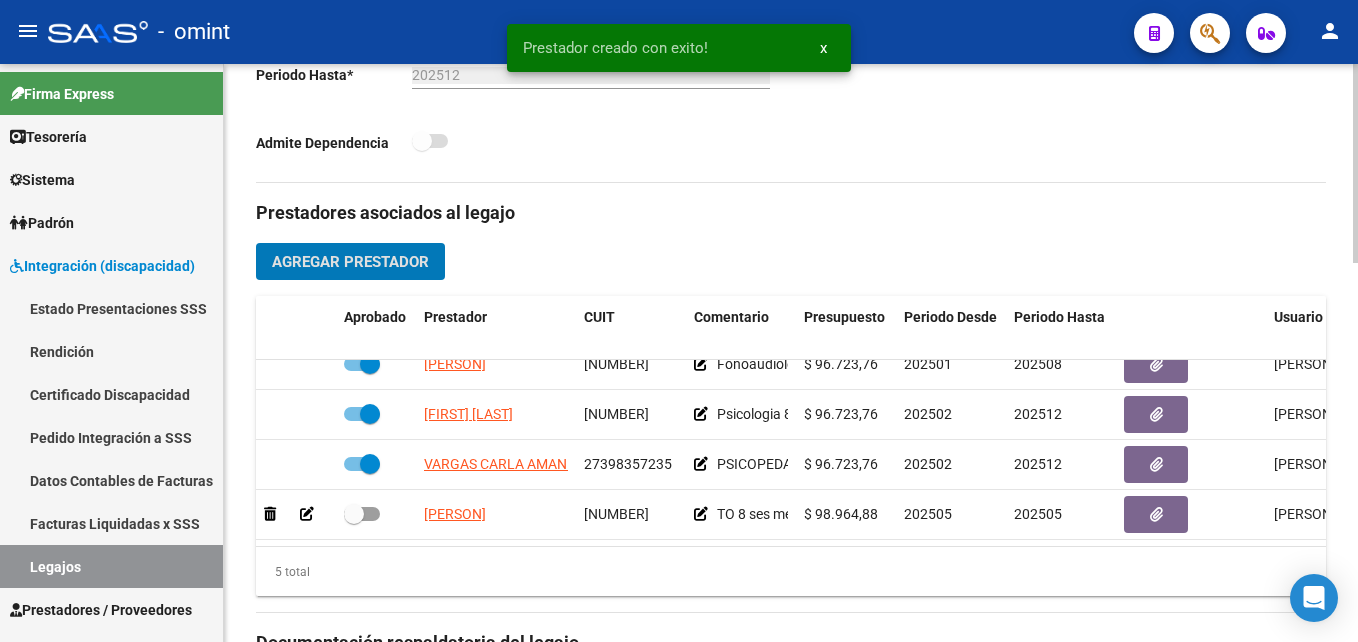 type 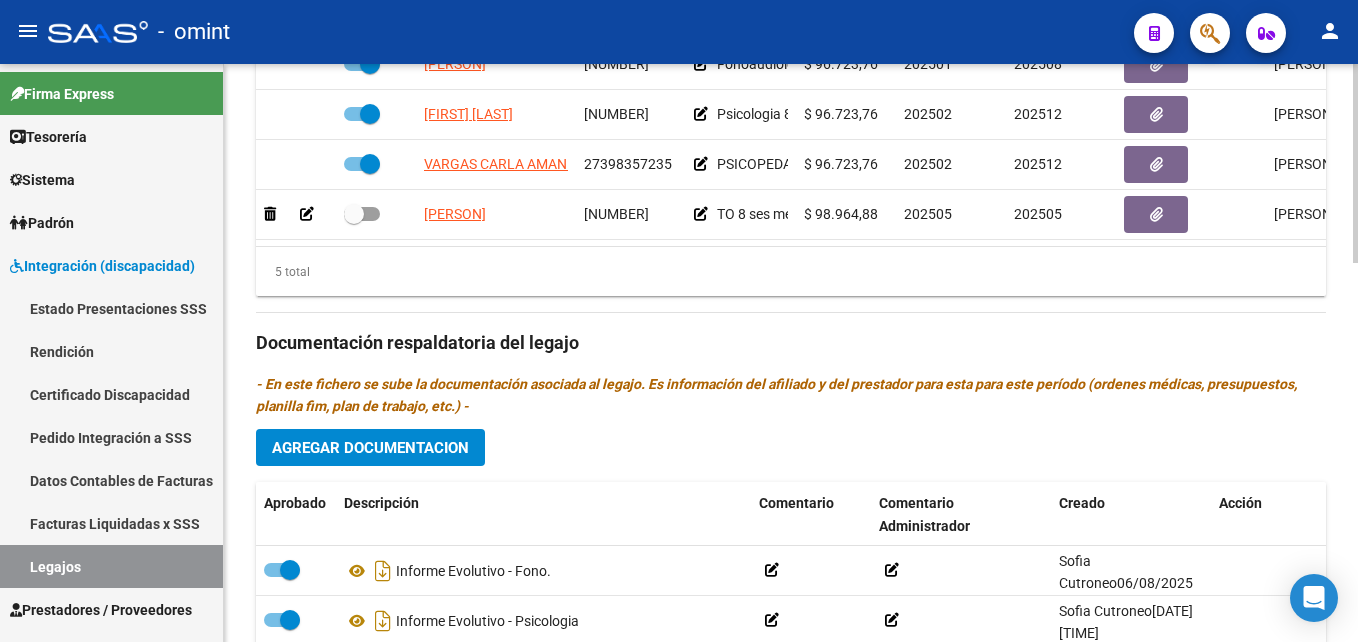 scroll, scrollTop: 1100, scrollLeft: 0, axis: vertical 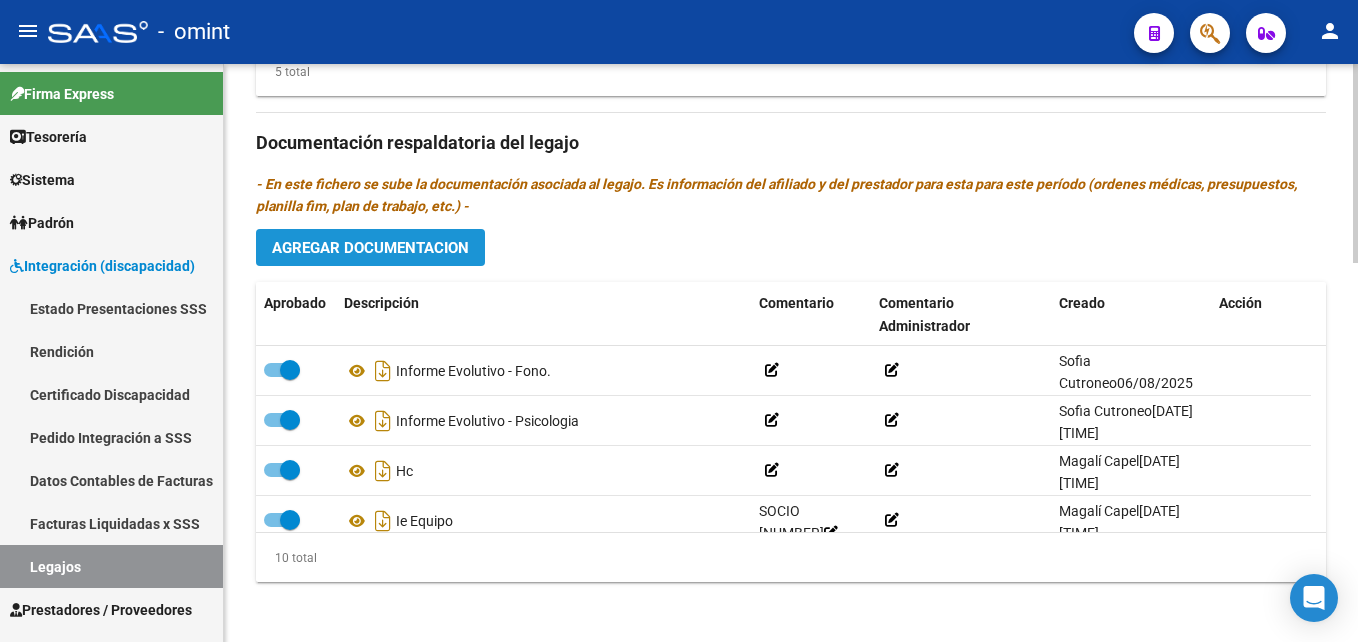click on "Agregar Documentacion" 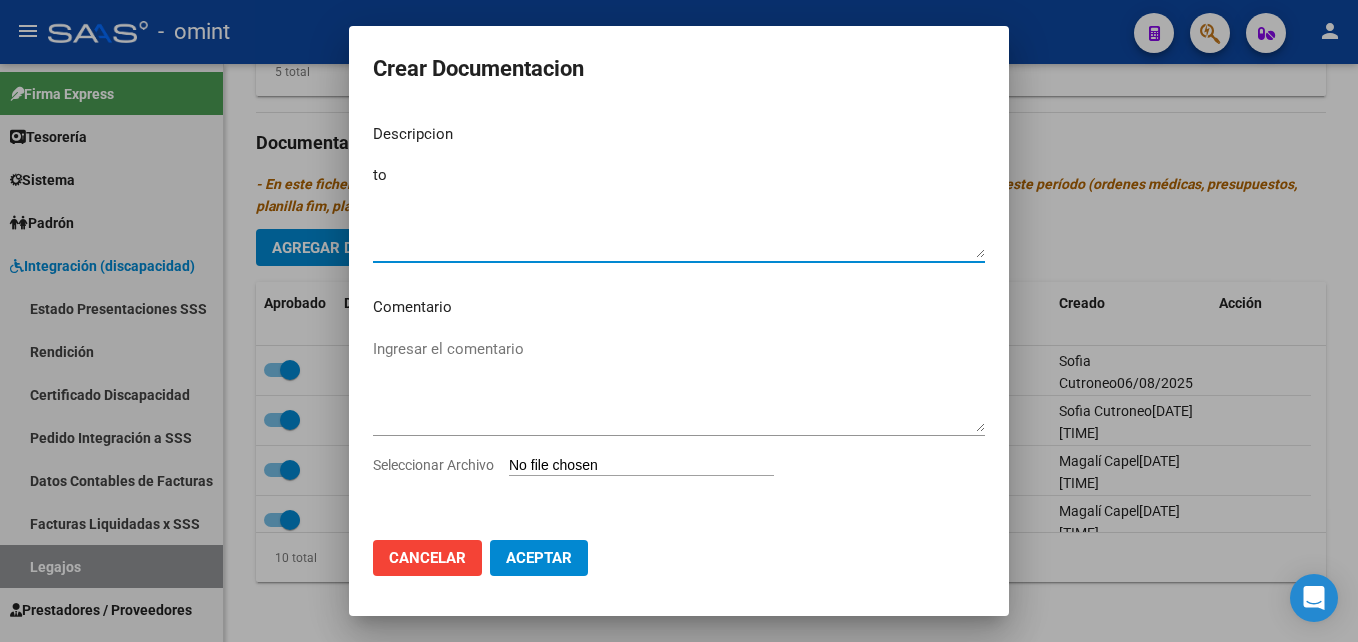 type on "t" 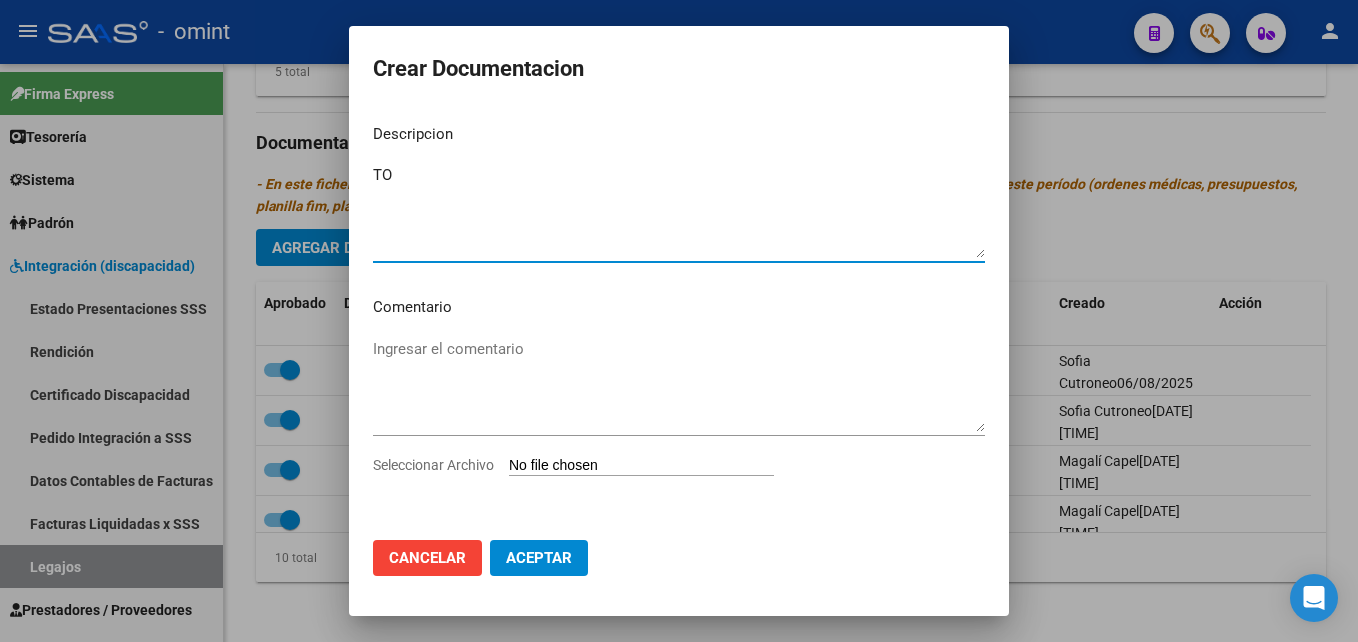 type on "TO" 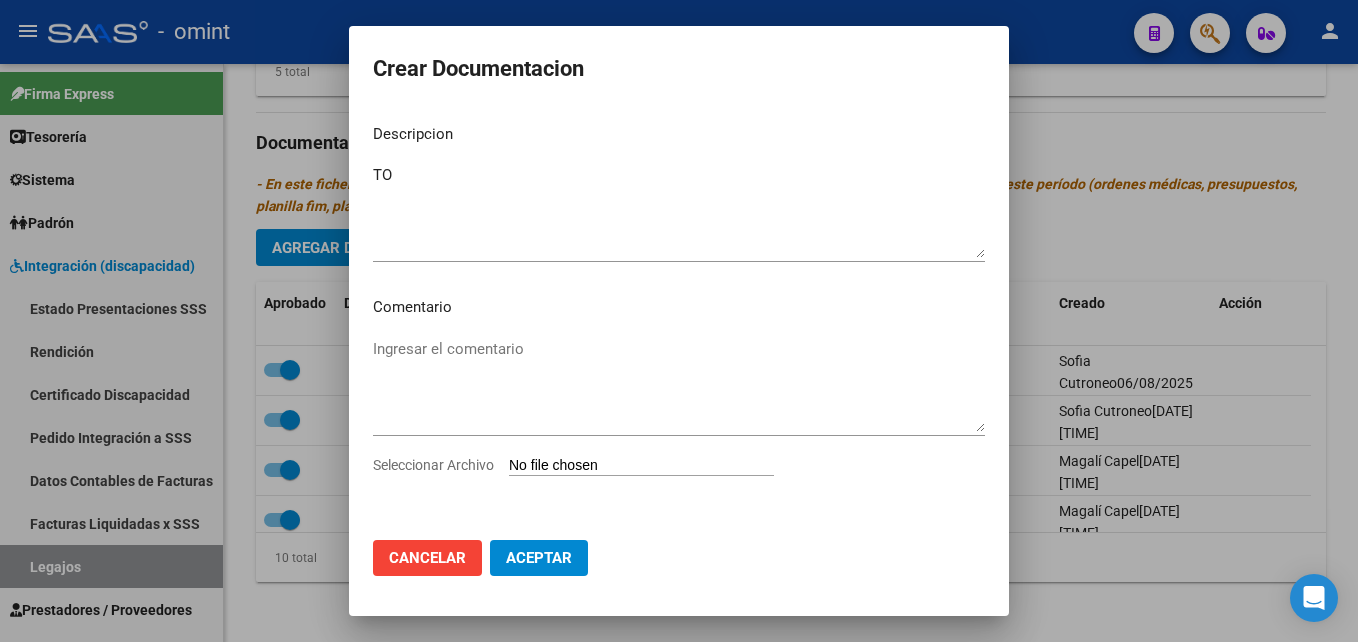 click on "Seleccionar Archivo" at bounding box center [641, 466] 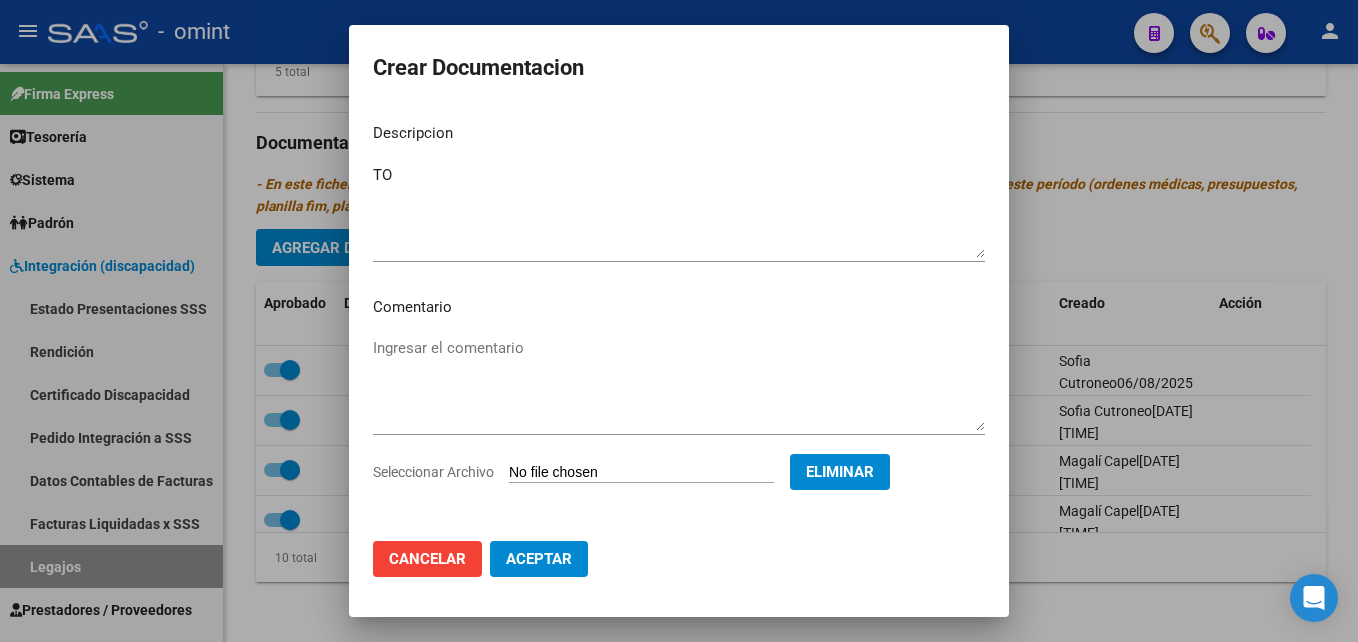click on "Aceptar" 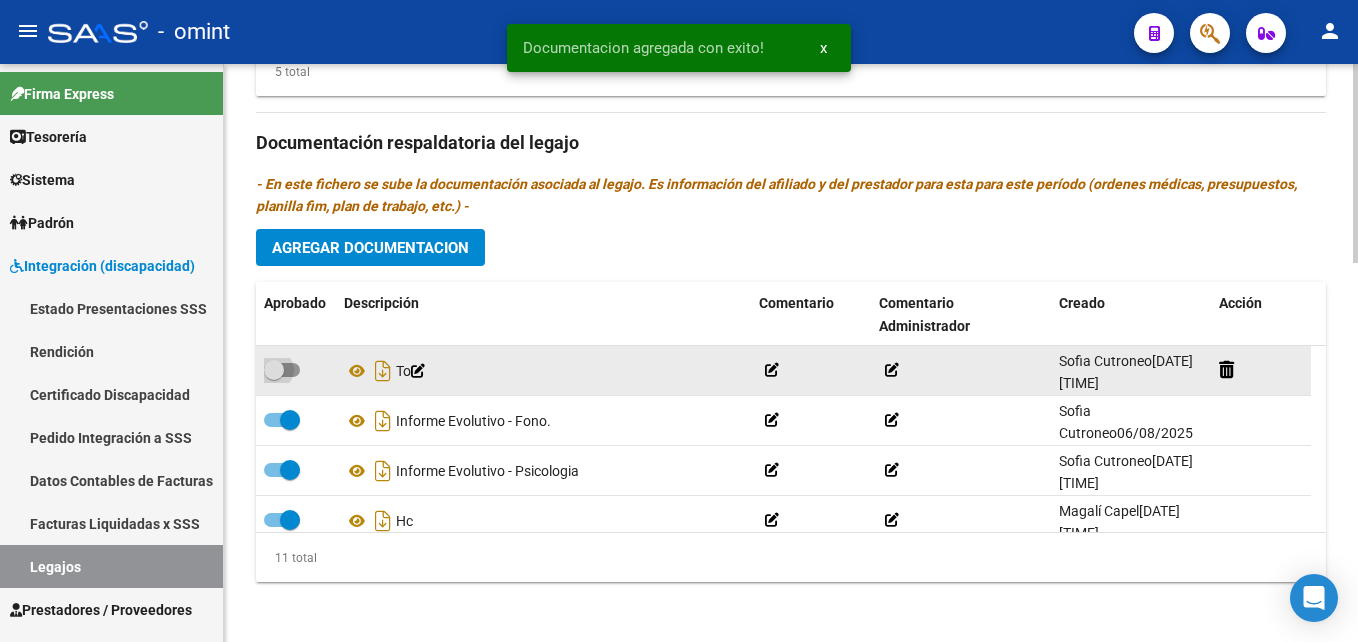 click at bounding box center (274, 370) 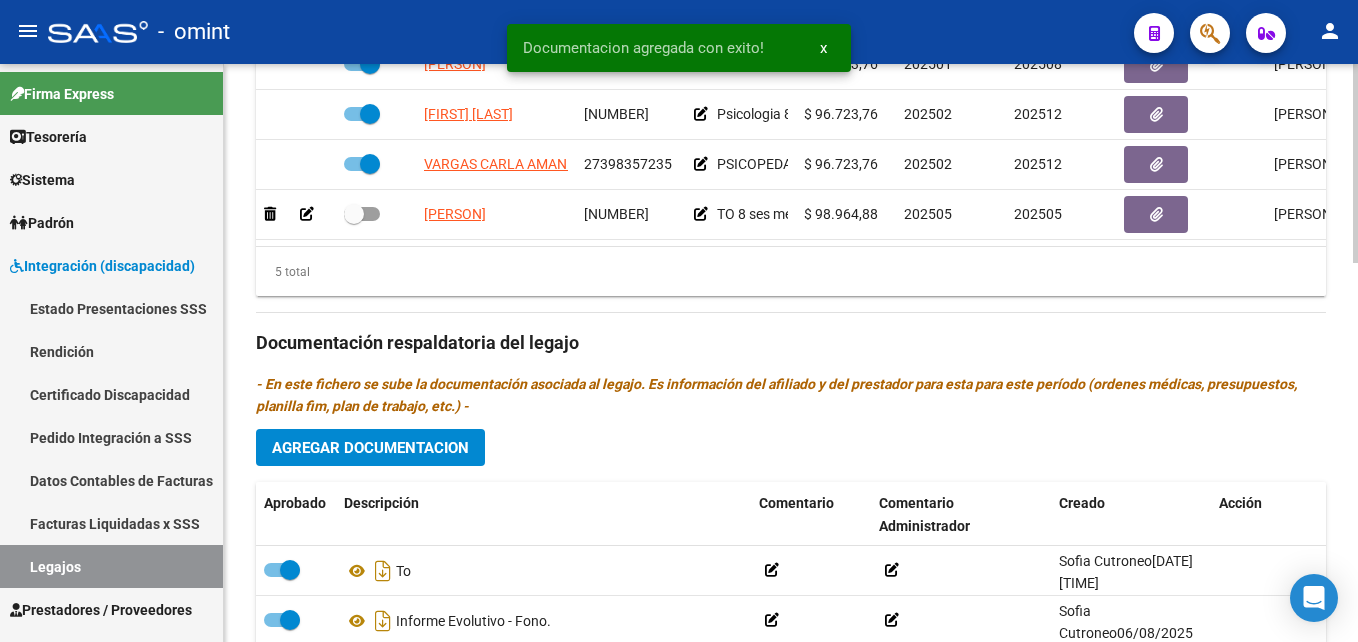 scroll, scrollTop: 800, scrollLeft: 0, axis: vertical 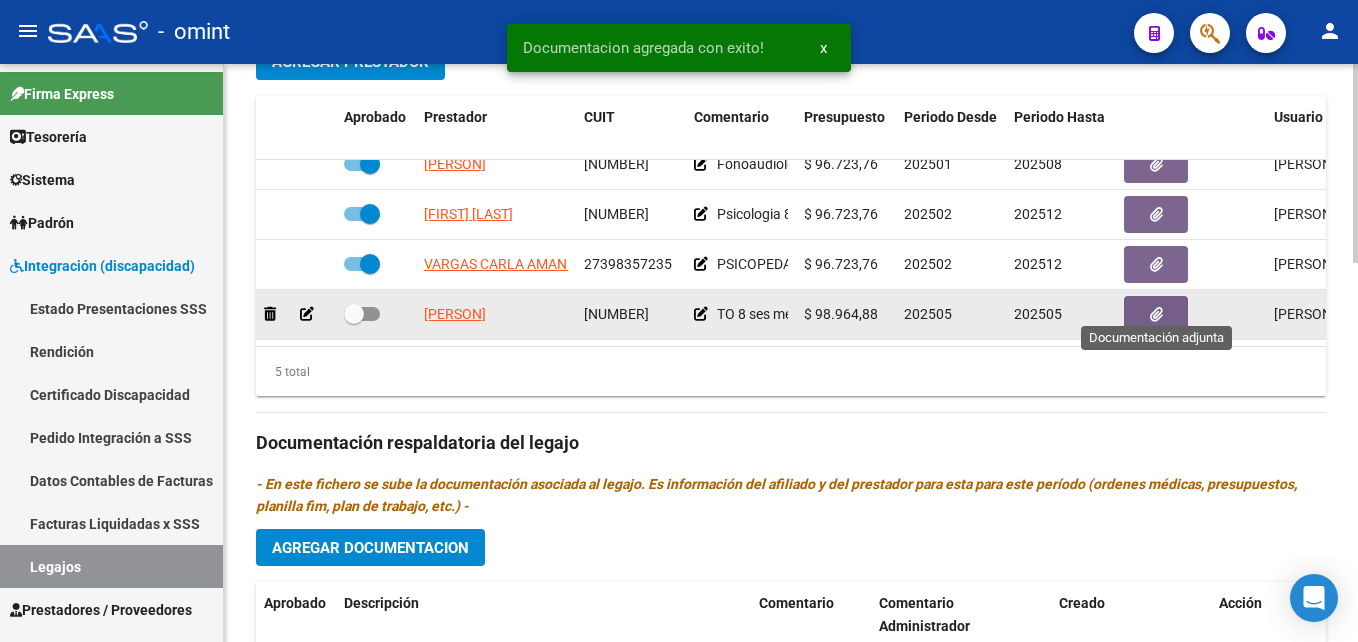click 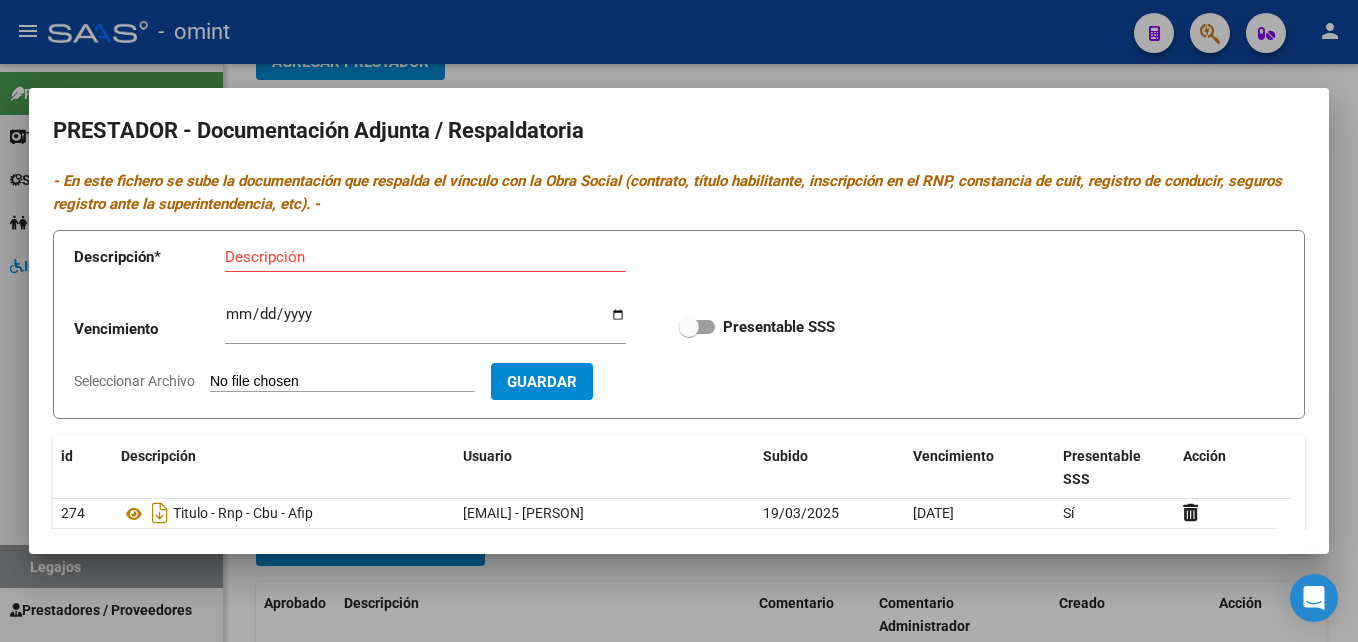 click on "Seleccionar Archivo" at bounding box center [342, 382] 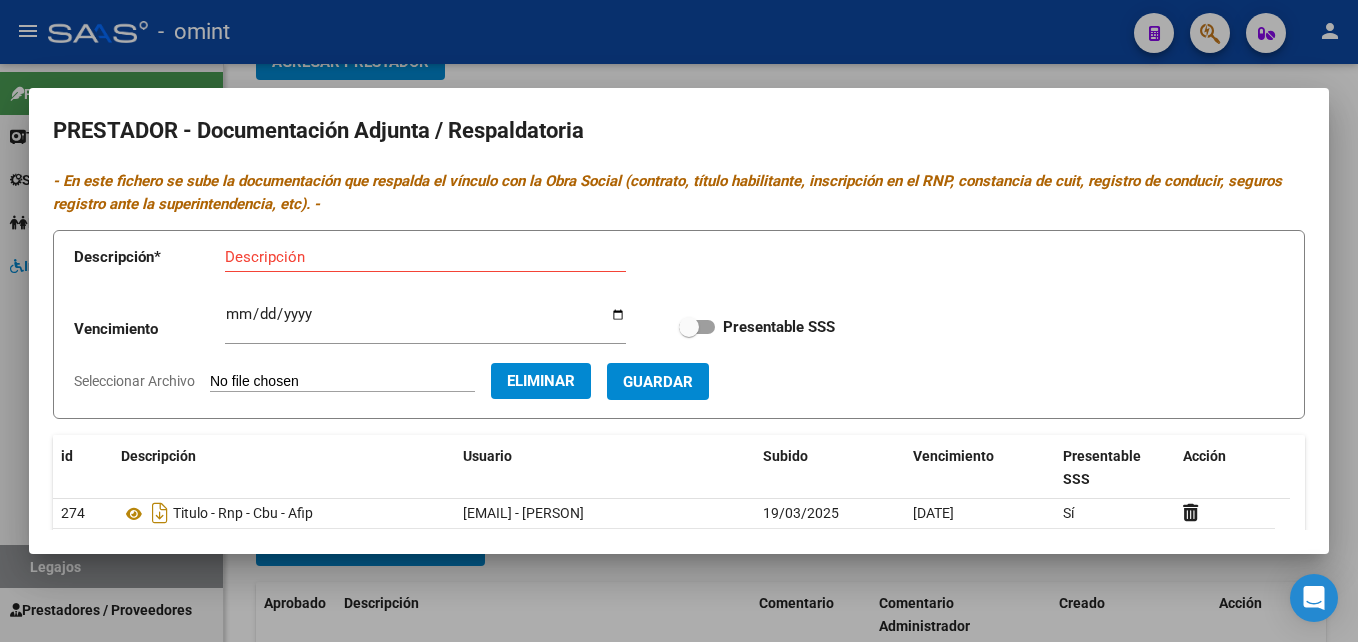 click on "Eliminar" 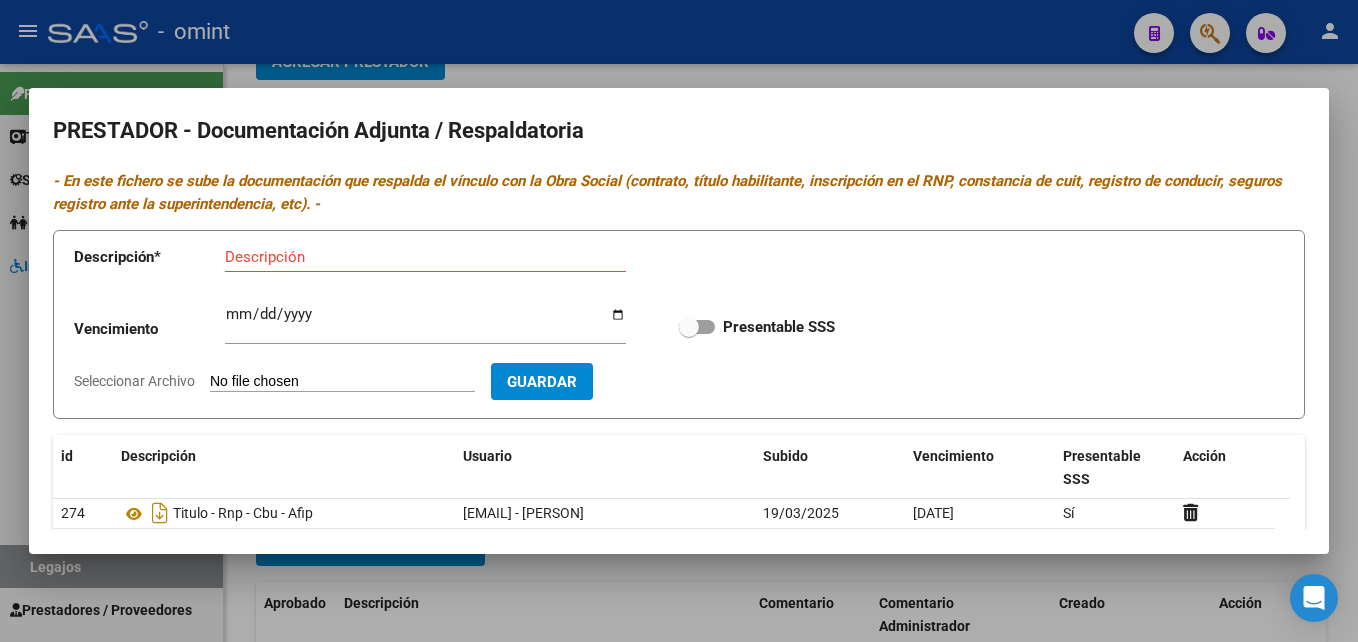 click on "Seleccionar Archivo" at bounding box center [342, 382] 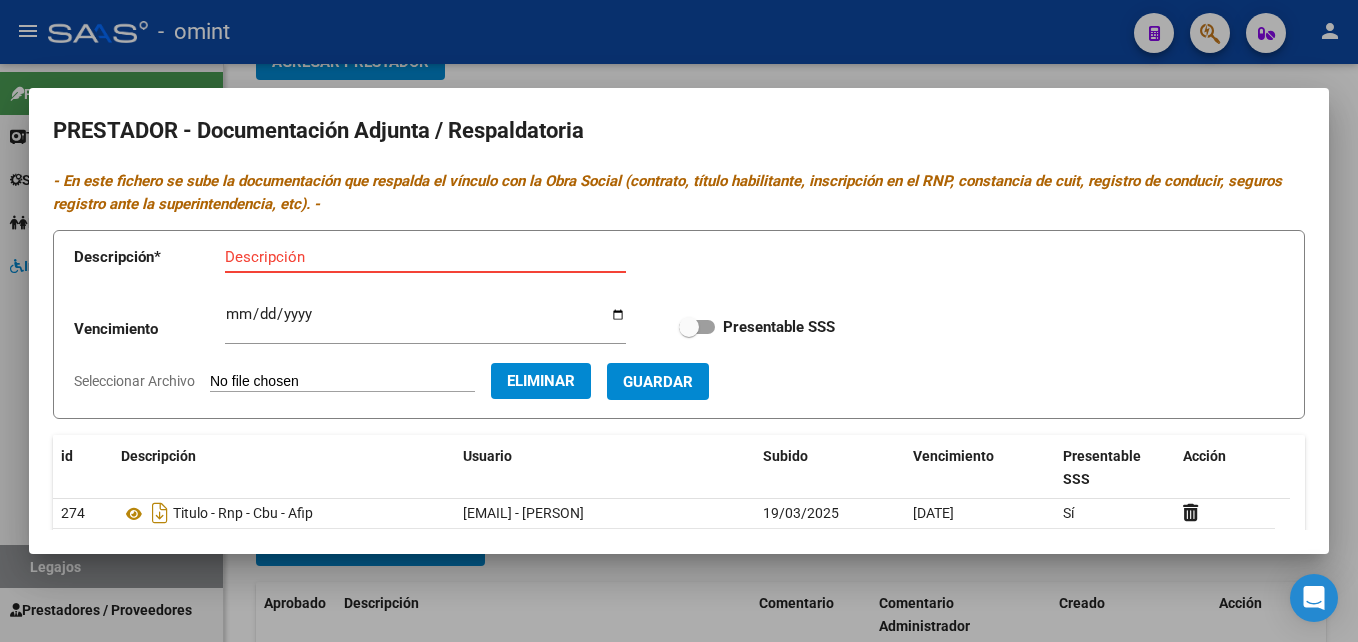 click on "Descripción" at bounding box center [425, 257] 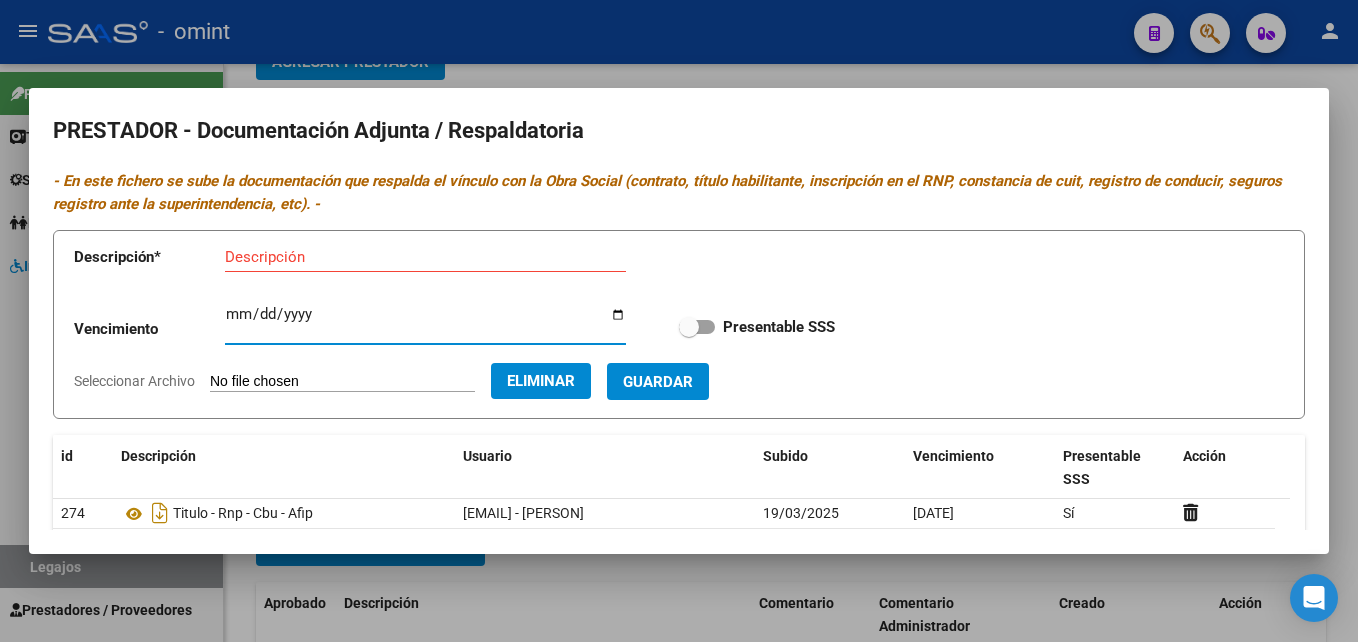 drag, startPoint x: 335, startPoint y: 316, endPoint x: 300, endPoint y: 313, distance: 35.128338 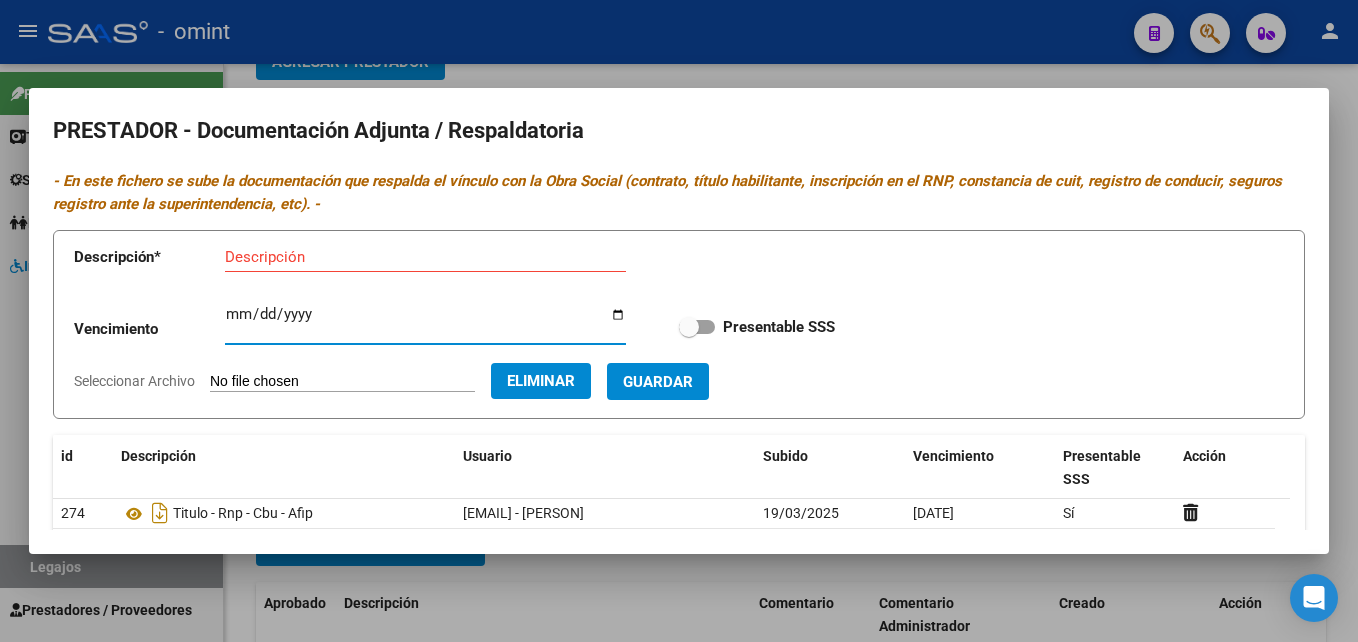 type on "2027-03-10" 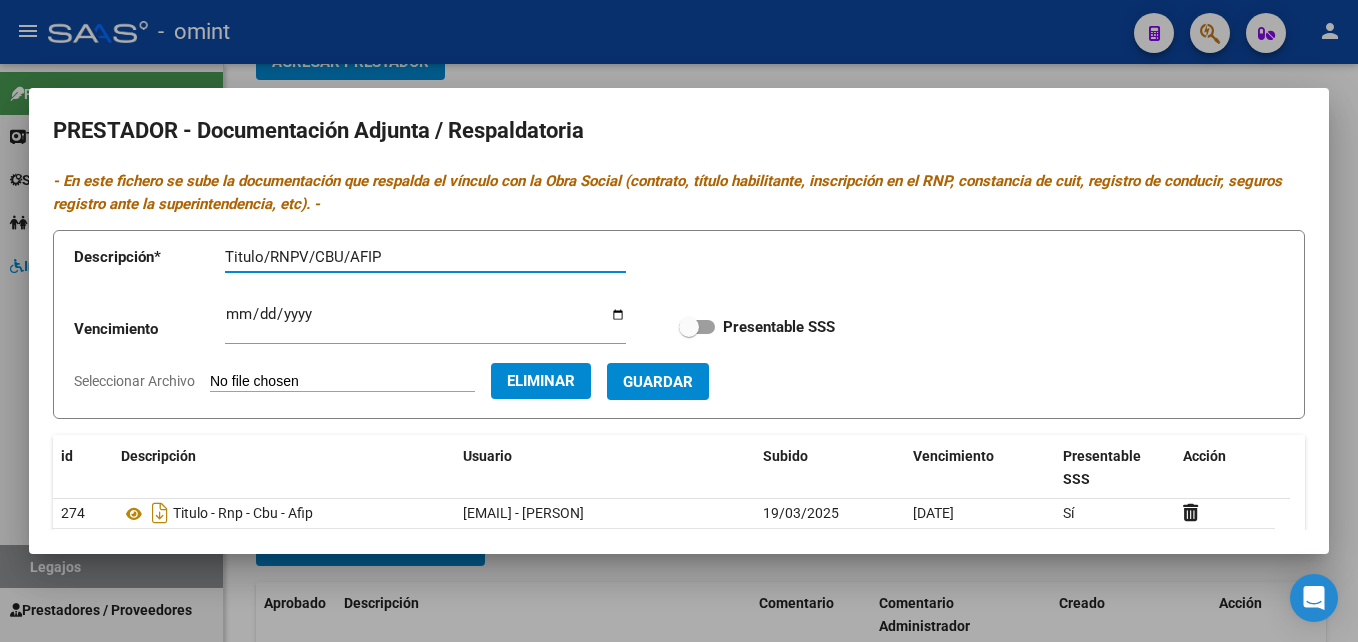 type on "Titulo/RNPV/CBU/AFIP" 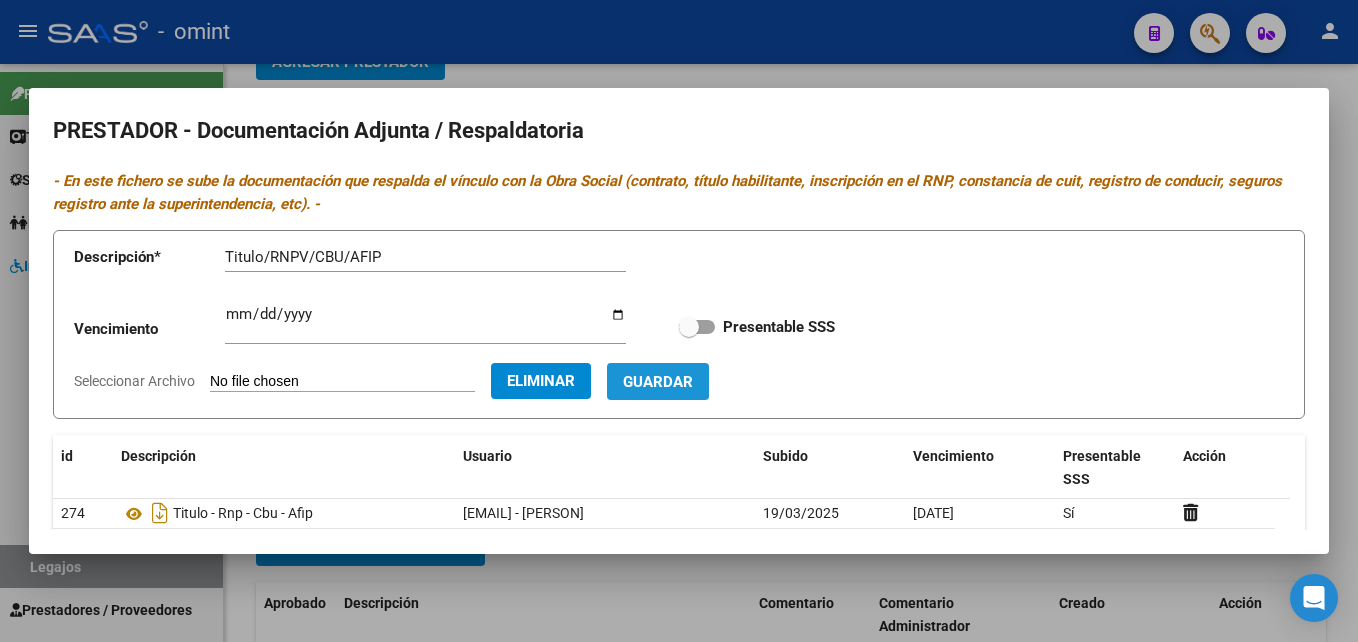 click on "Guardar" at bounding box center (658, 382) 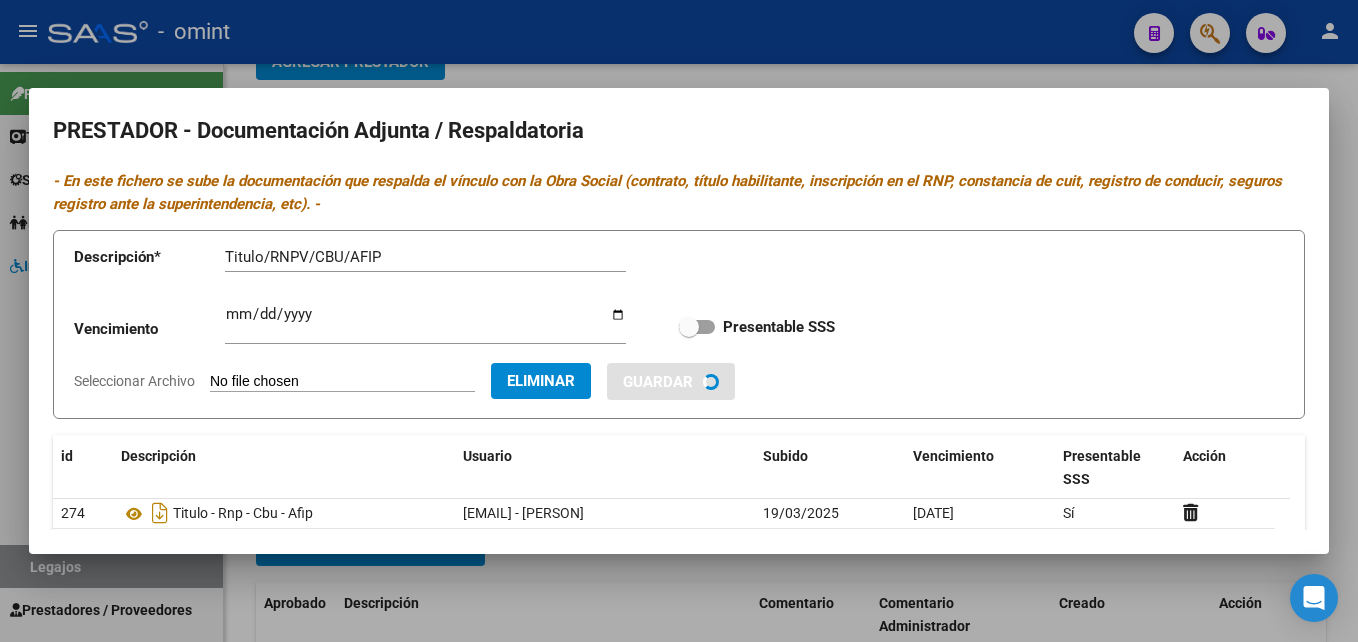 type 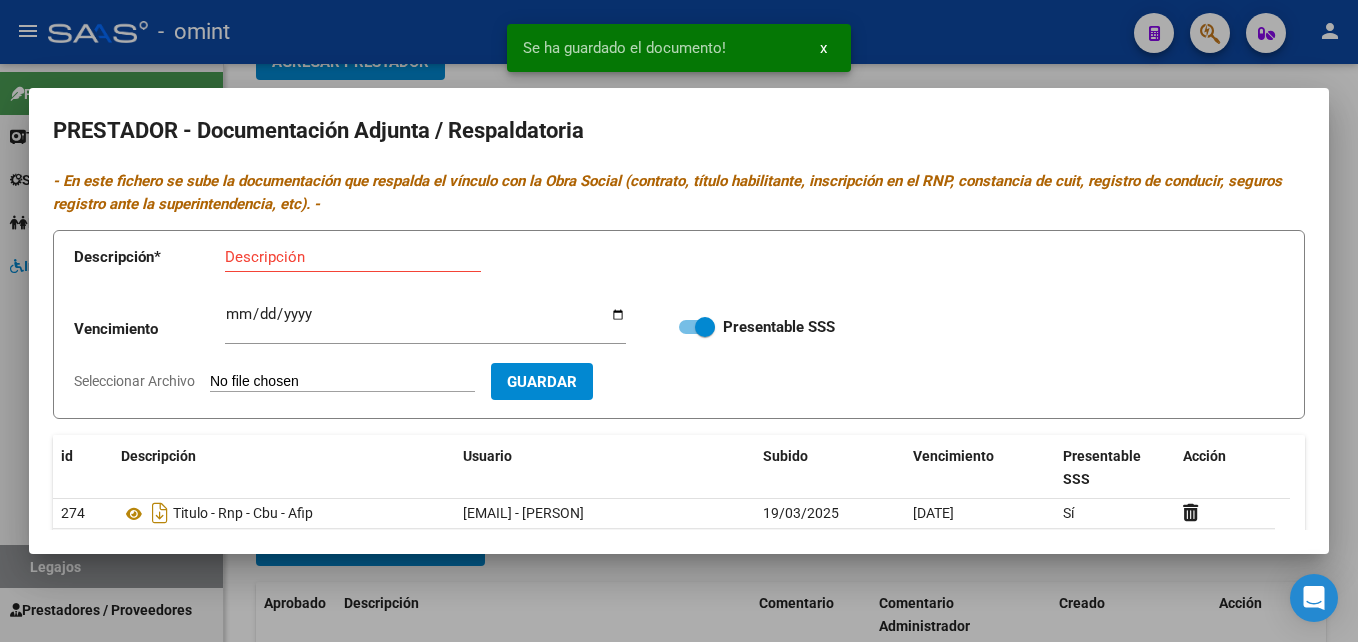 scroll, scrollTop: 221, scrollLeft: 0, axis: vertical 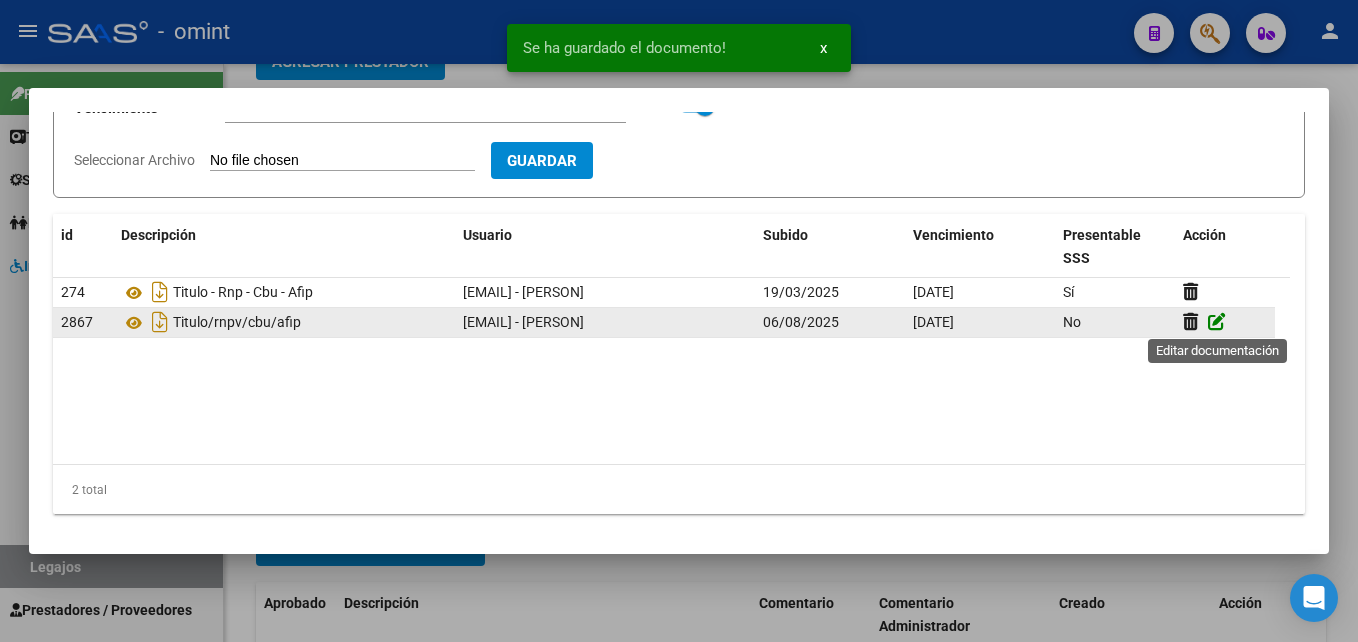 click 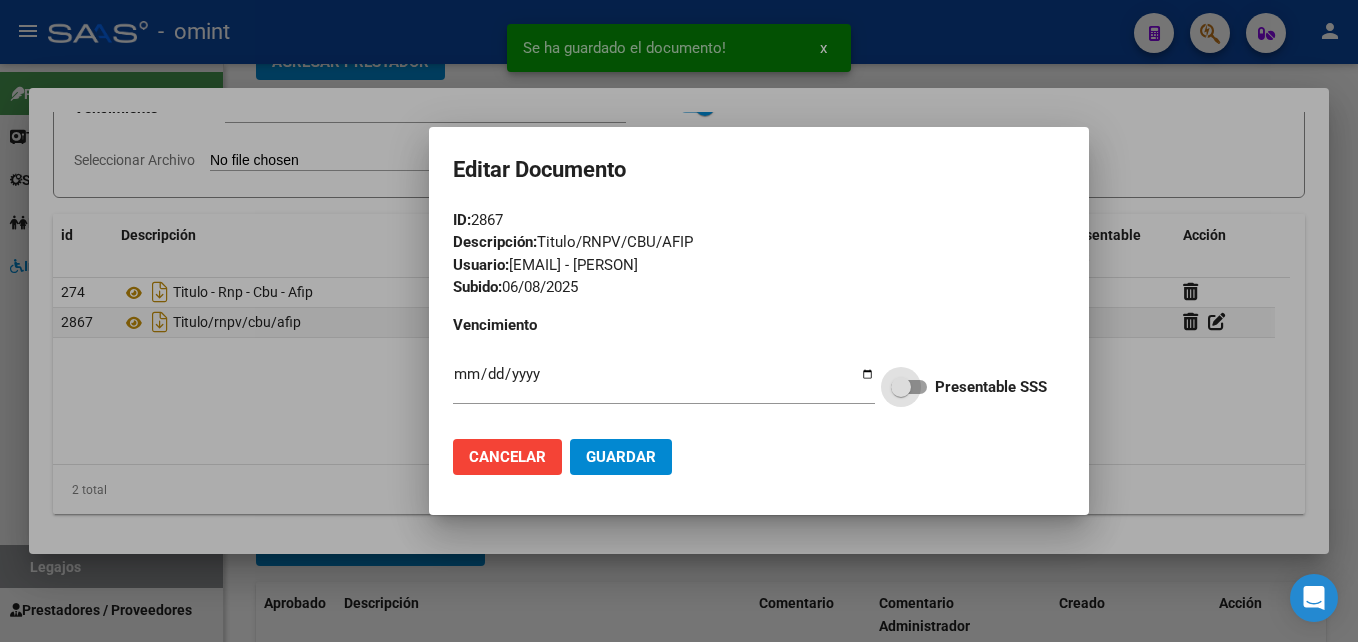 click on "Presentable SSS" at bounding box center (969, 387) 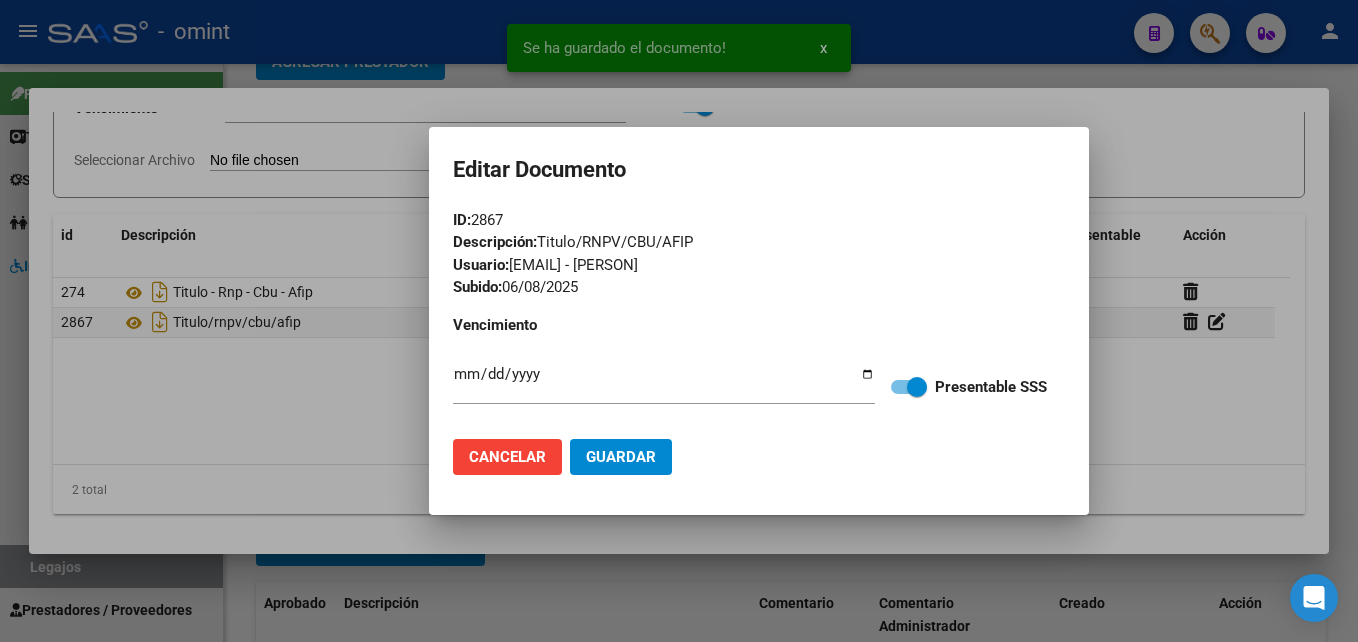 click on "Guardar" 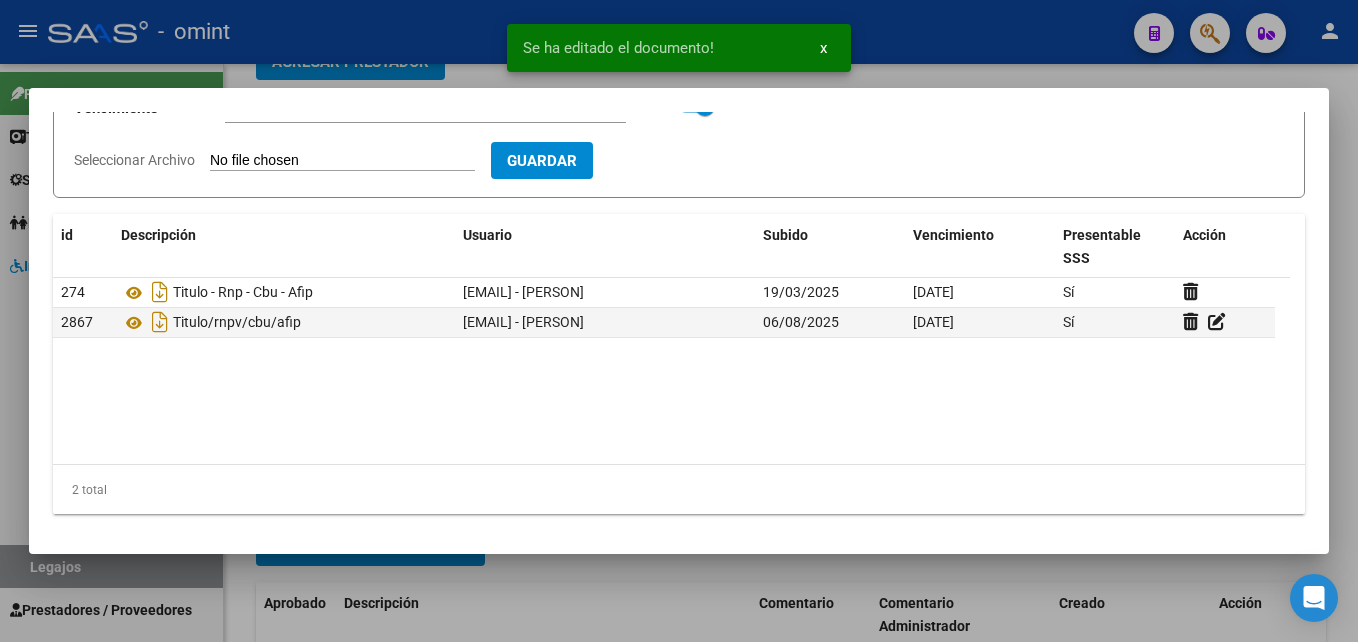 scroll, scrollTop: 0, scrollLeft: 0, axis: both 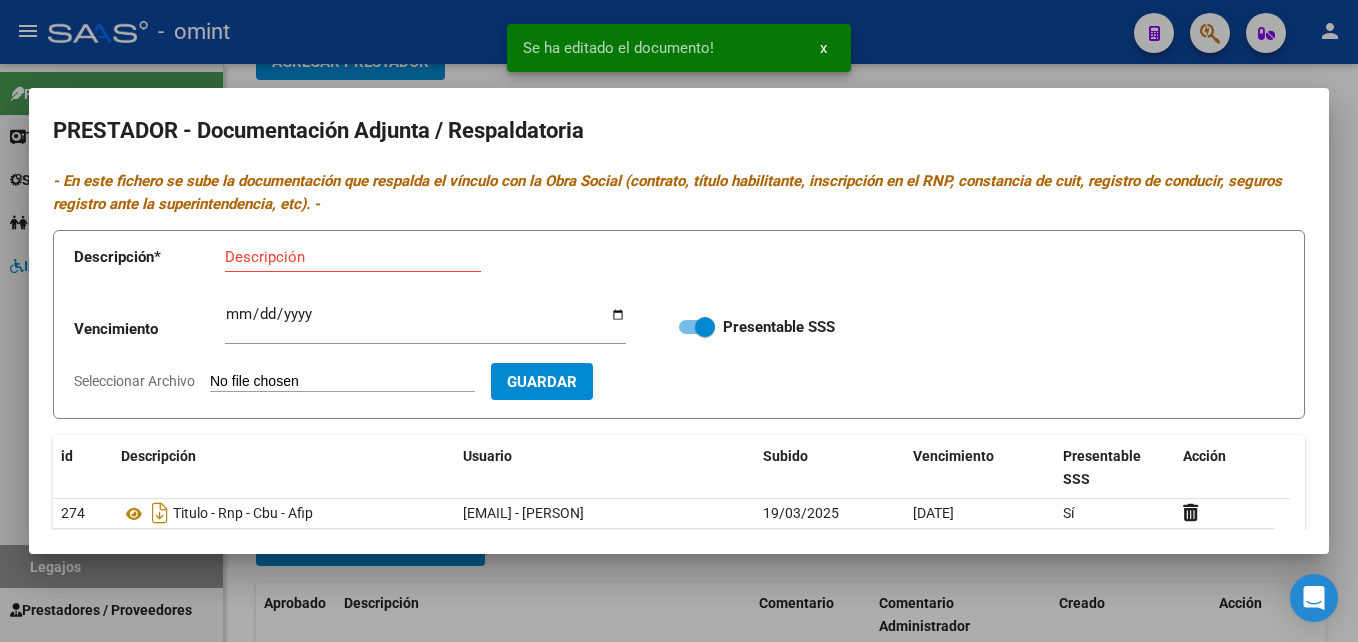 click at bounding box center (679, 321) 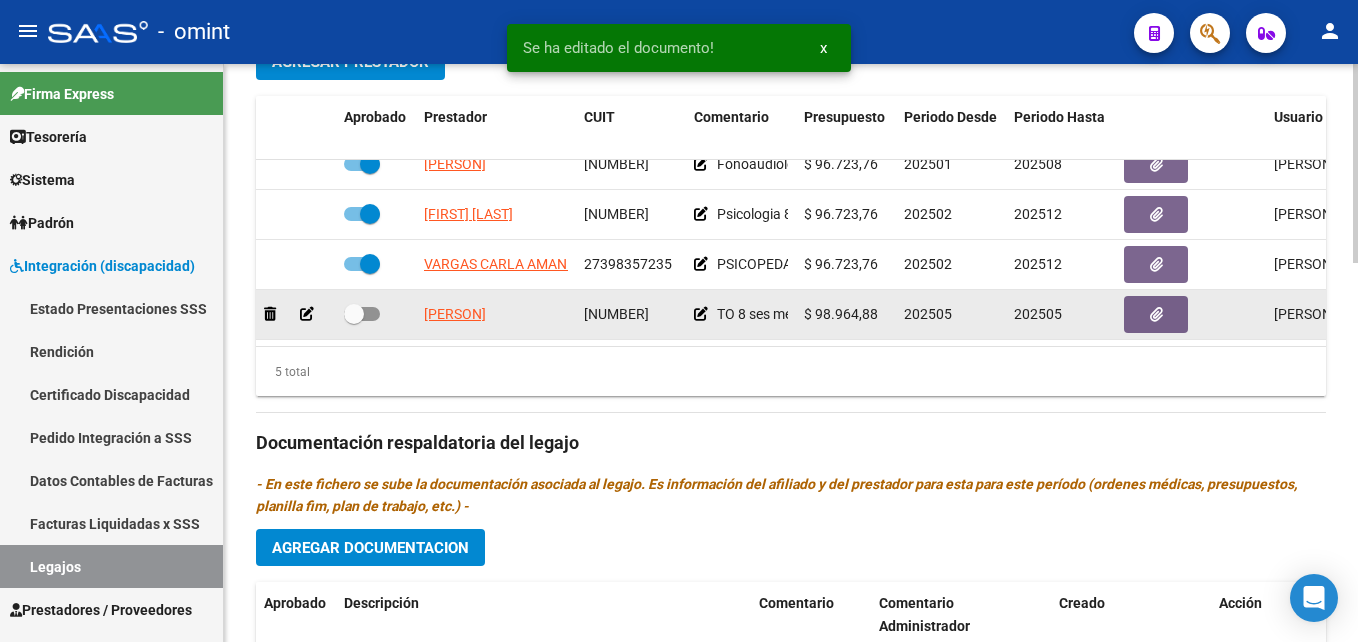 click at bounding box center (354, 314) 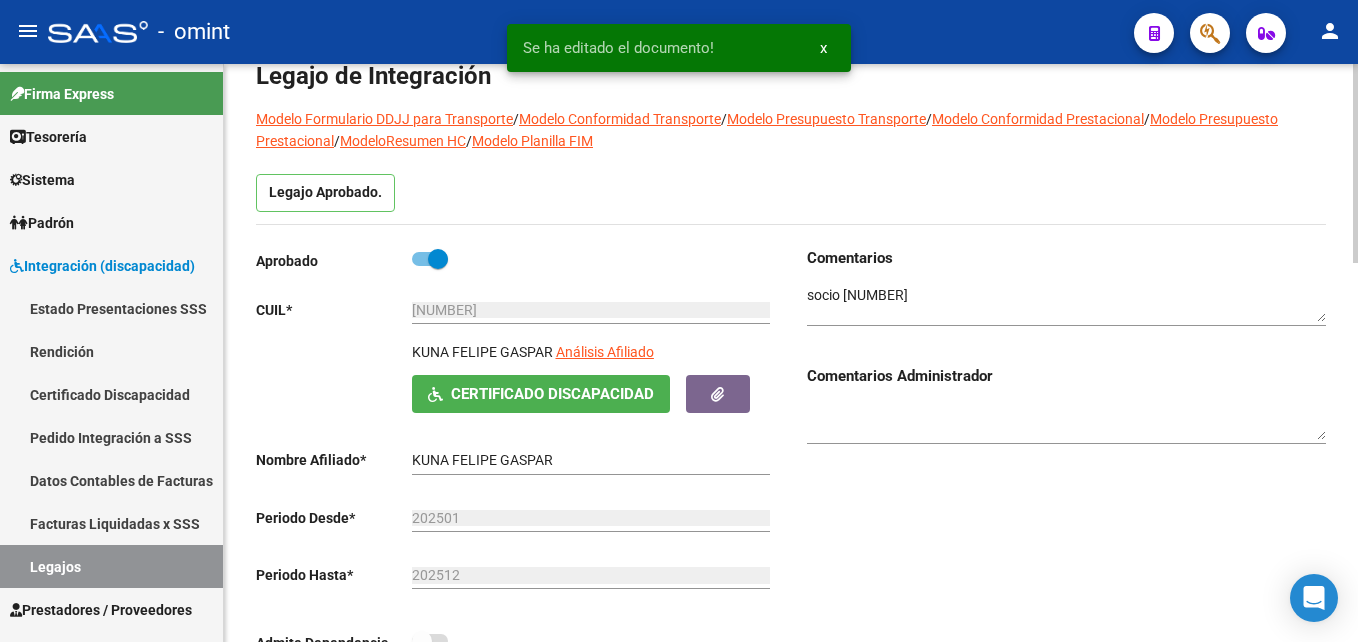 scroll, scrollTop: 0, scrollLeft: 0, axis: both 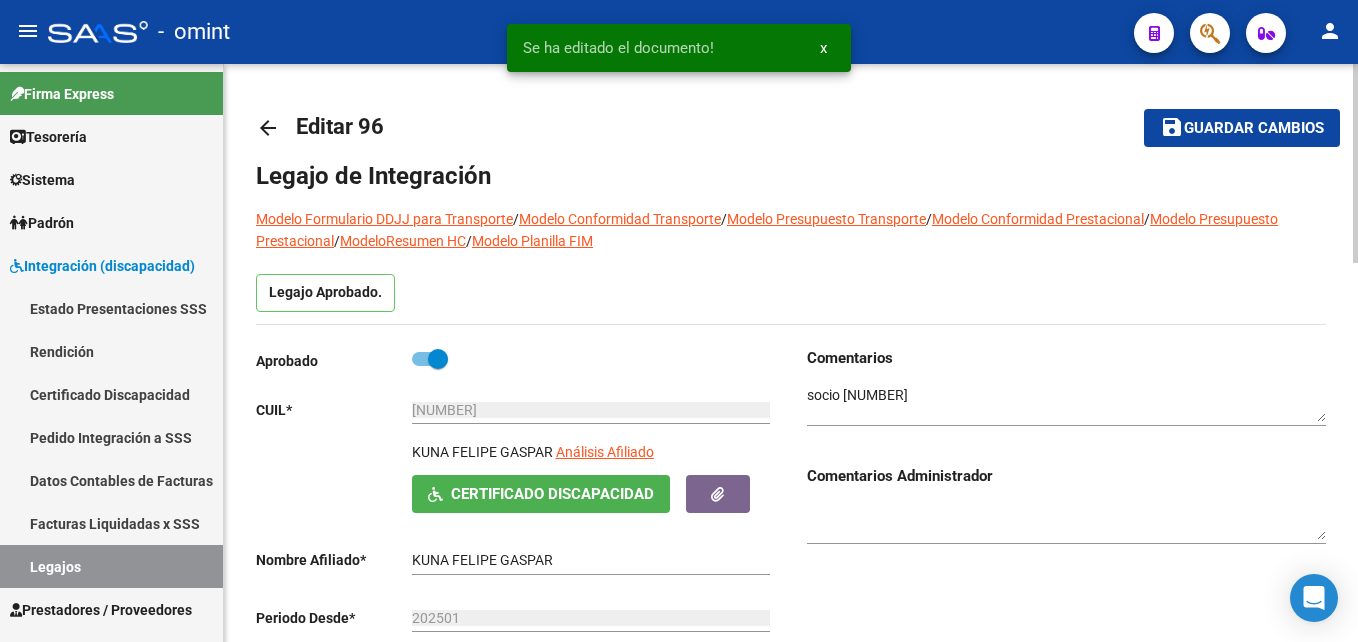 click on "save Guardar cambios" 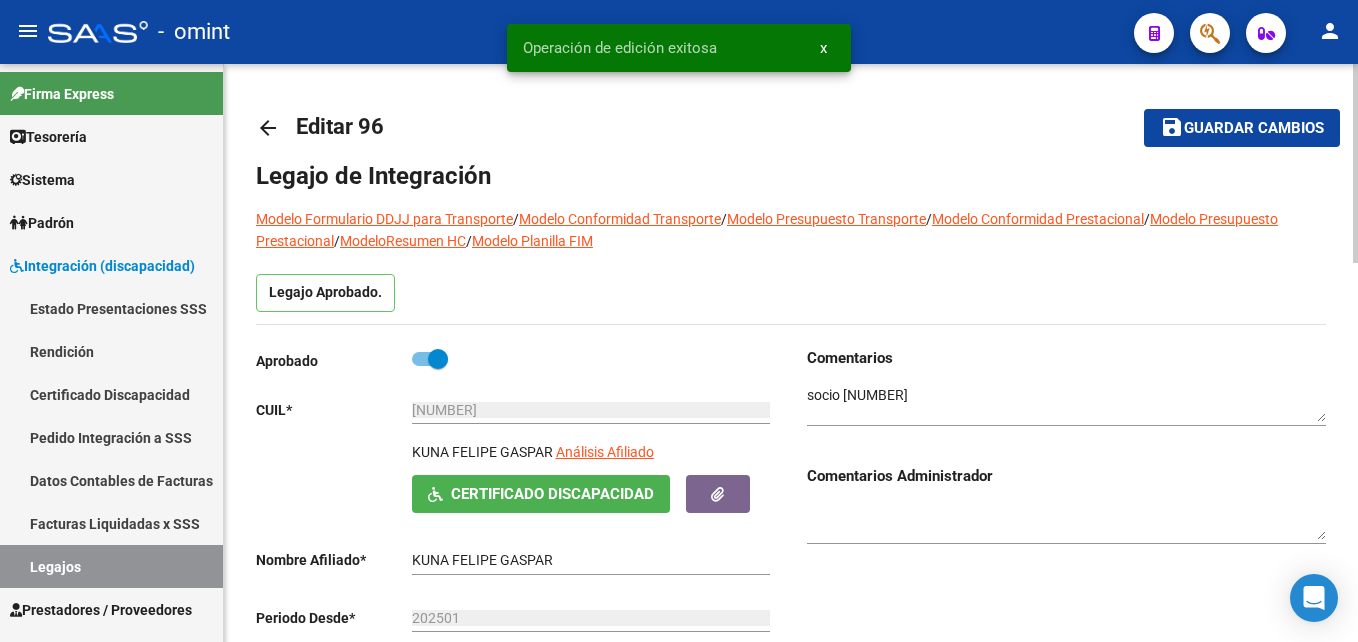 scroll, scrollTop: 700, scrollLeft: 0, axis: vertical 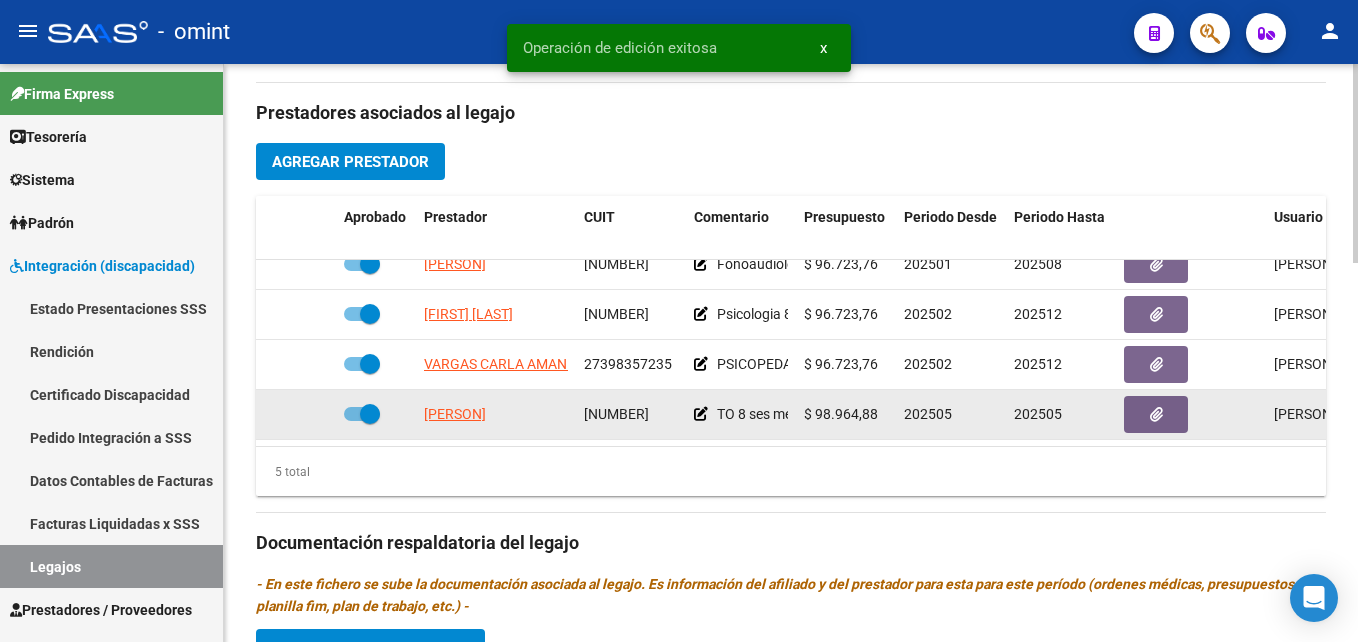 click on "LANCI ANDREA LORENA" 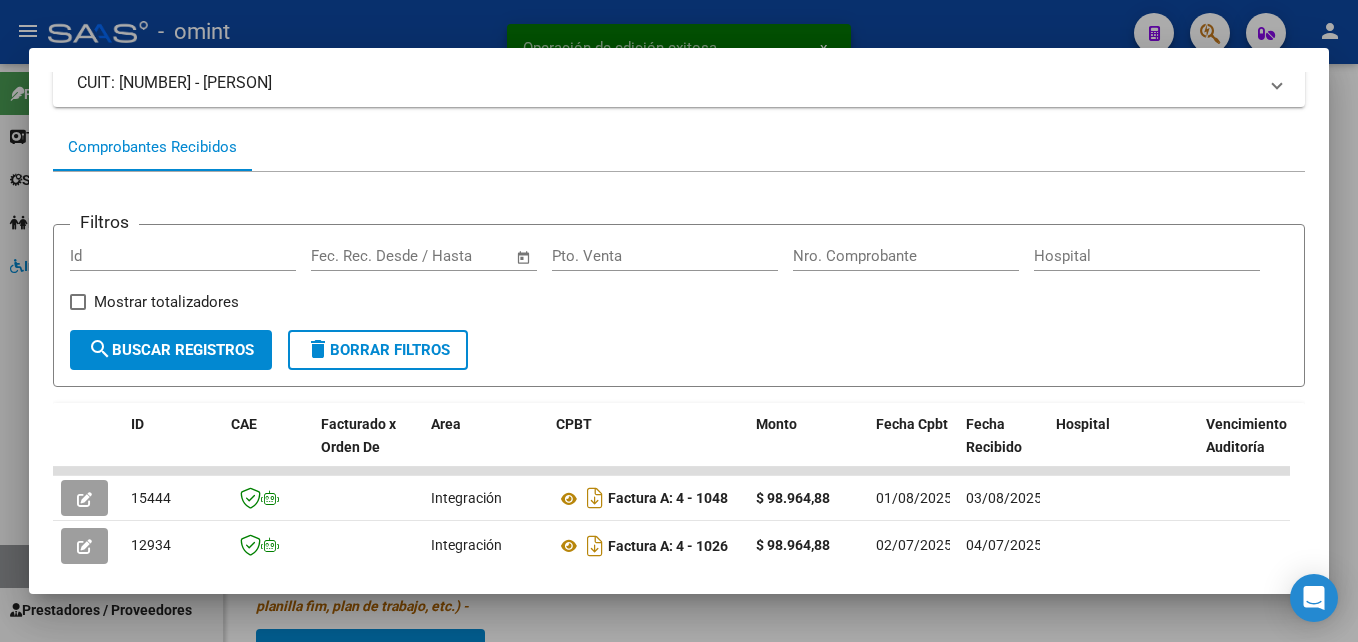 scroll, scrollTop: 471, scrollLeft: 0, axis: vertical 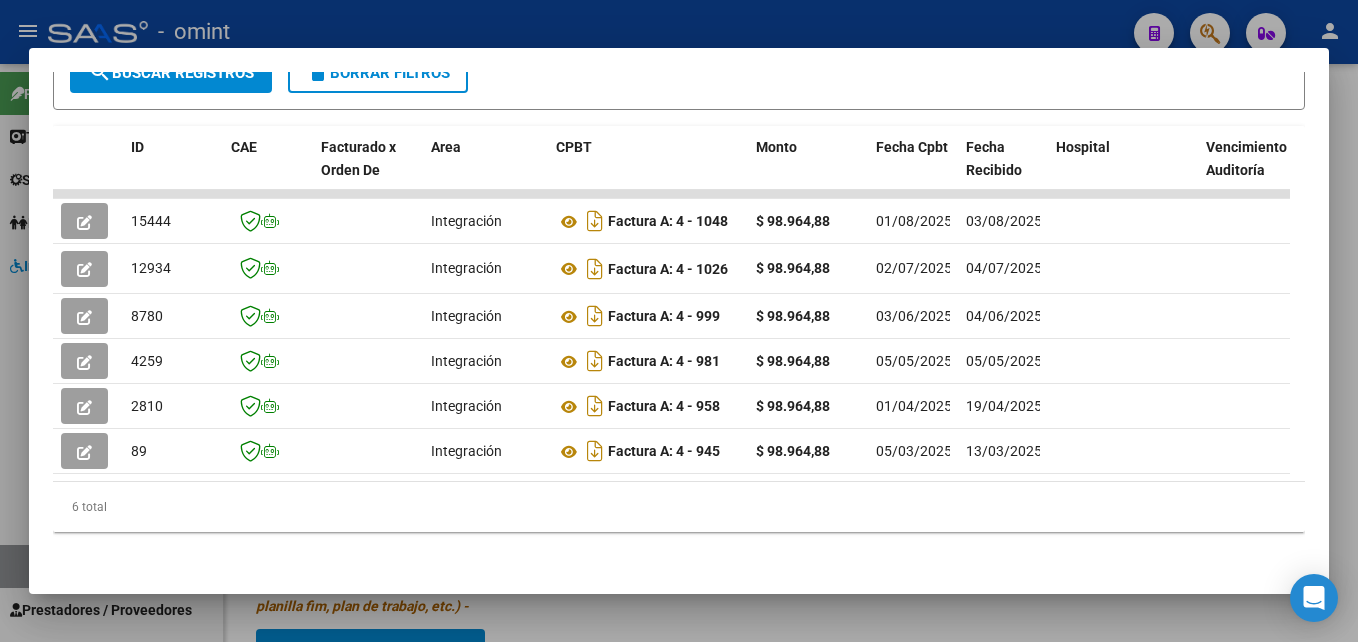 click at bounding box center [679, 321] 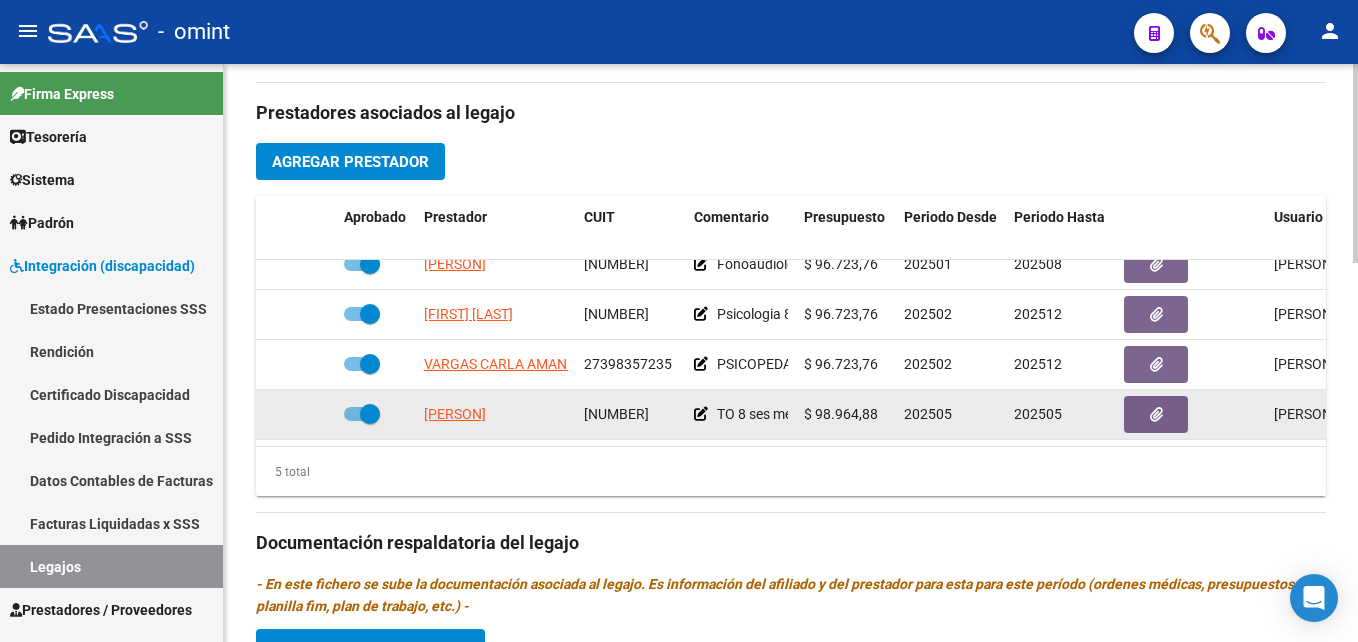 click on "27237324043" 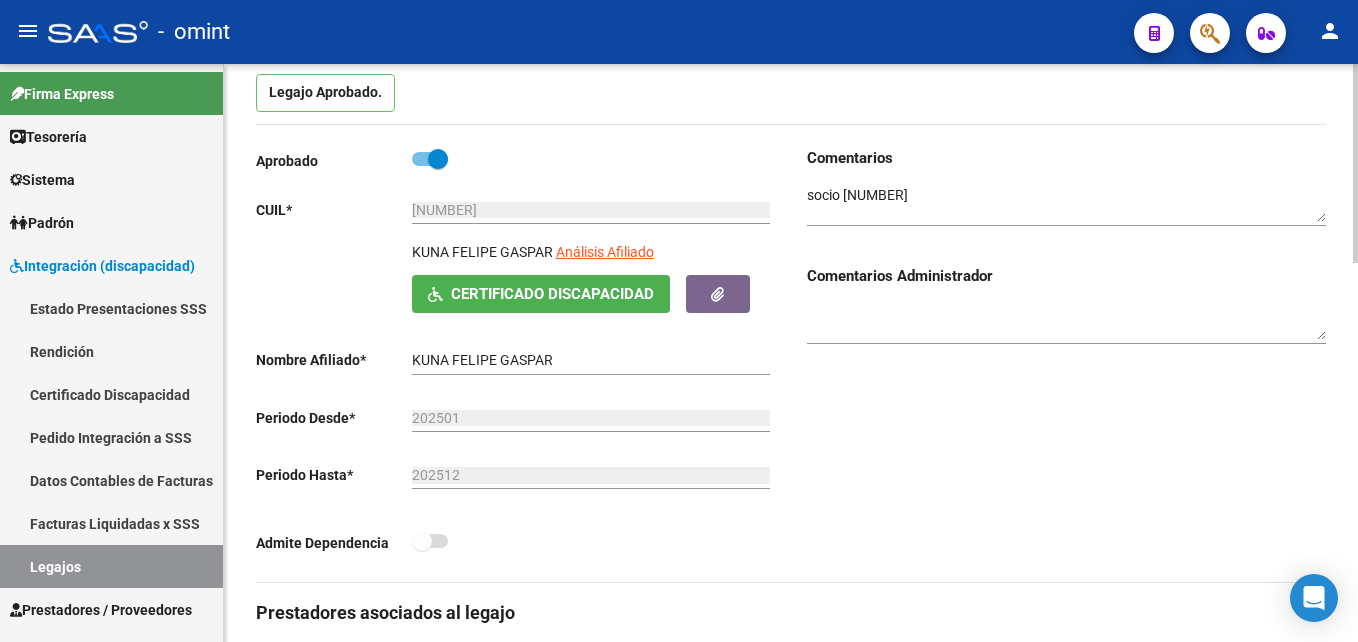 scroll, scrollTop: 0, scrollLeft: 0, axis: both 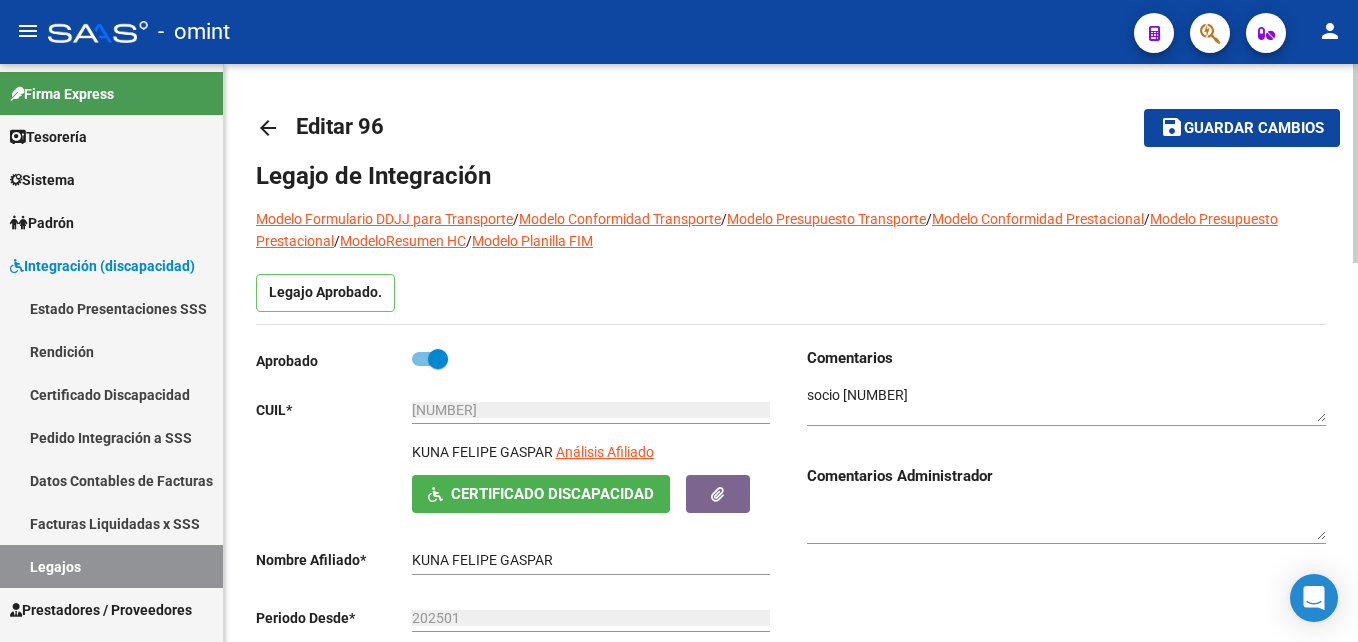 click on "Guardar cambios" 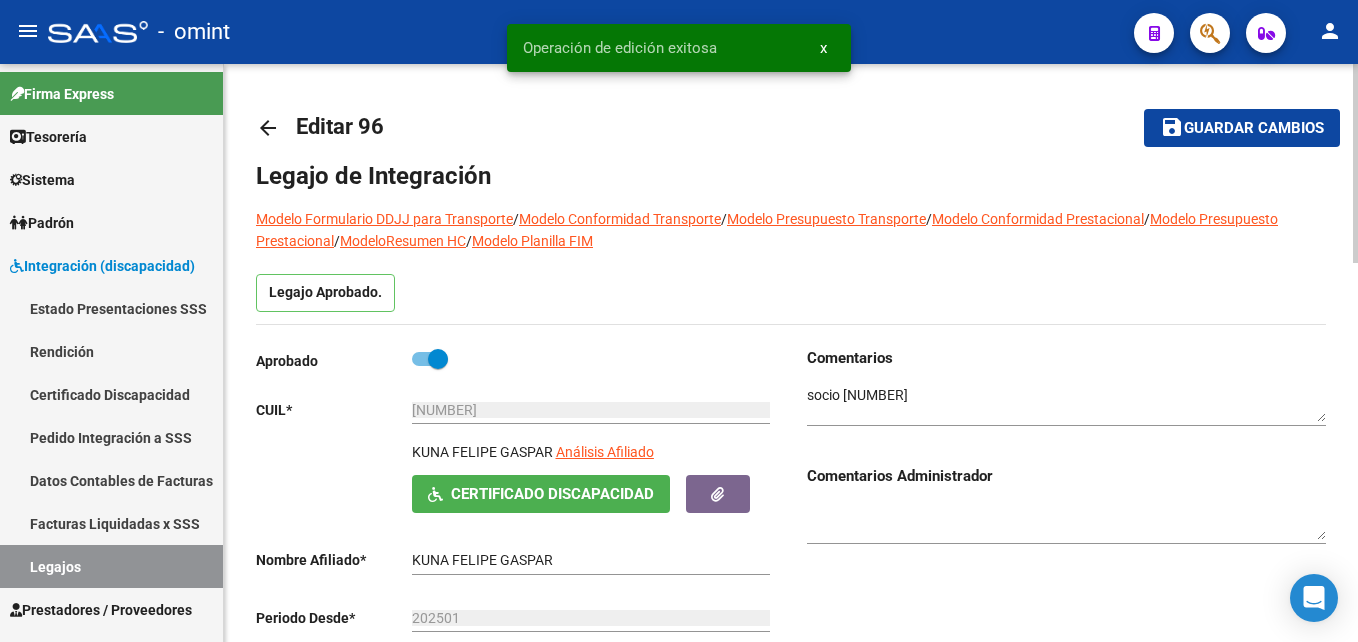 click on "arrow_back" 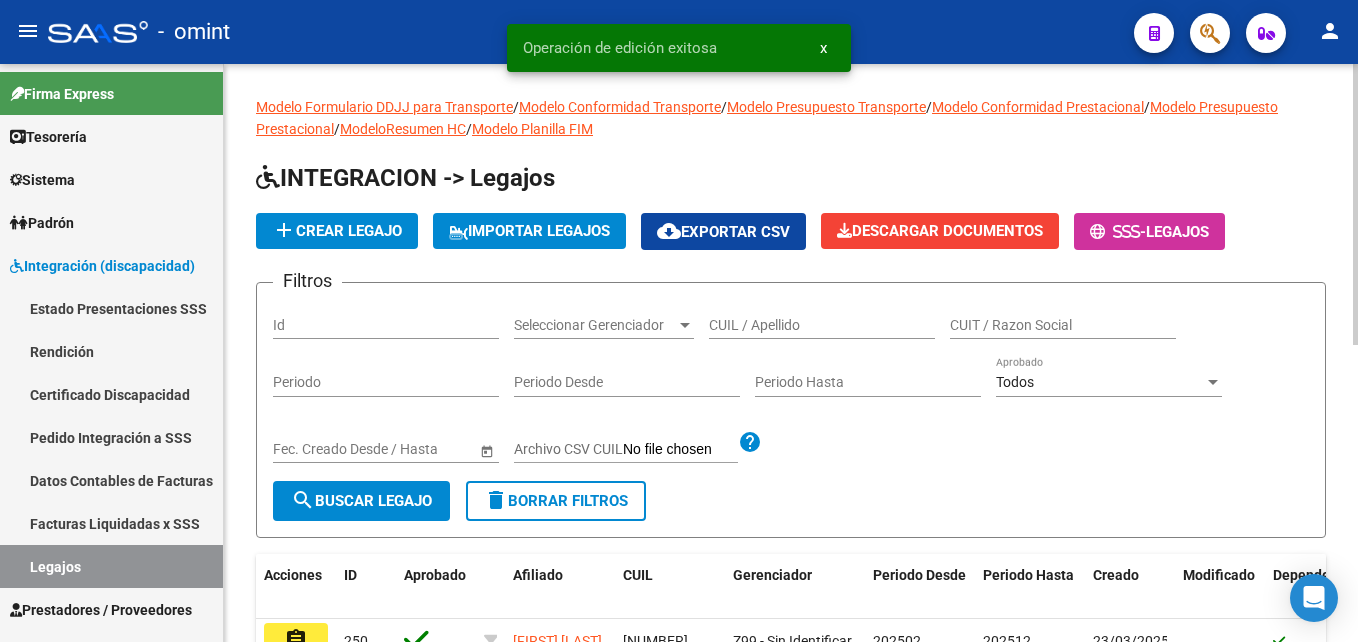 click on "CUIL / Apellido" at bounding box center (822, 325) 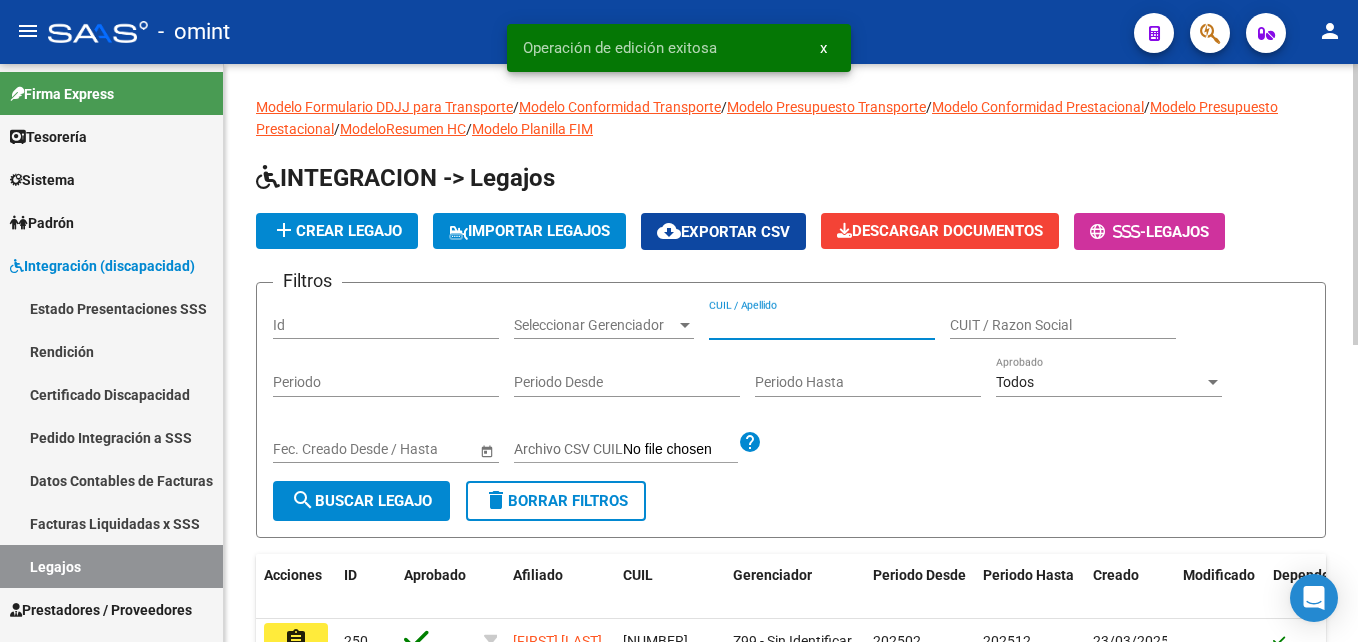 paste on "23543521159" 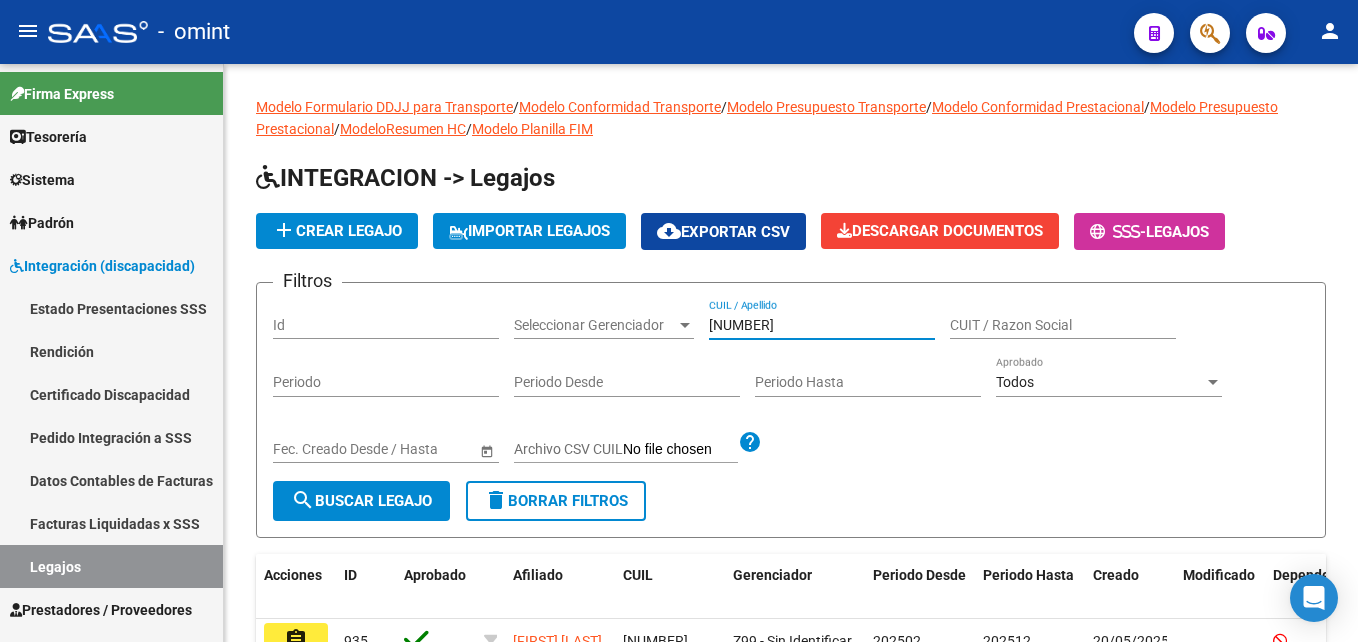 type on "23543521159" 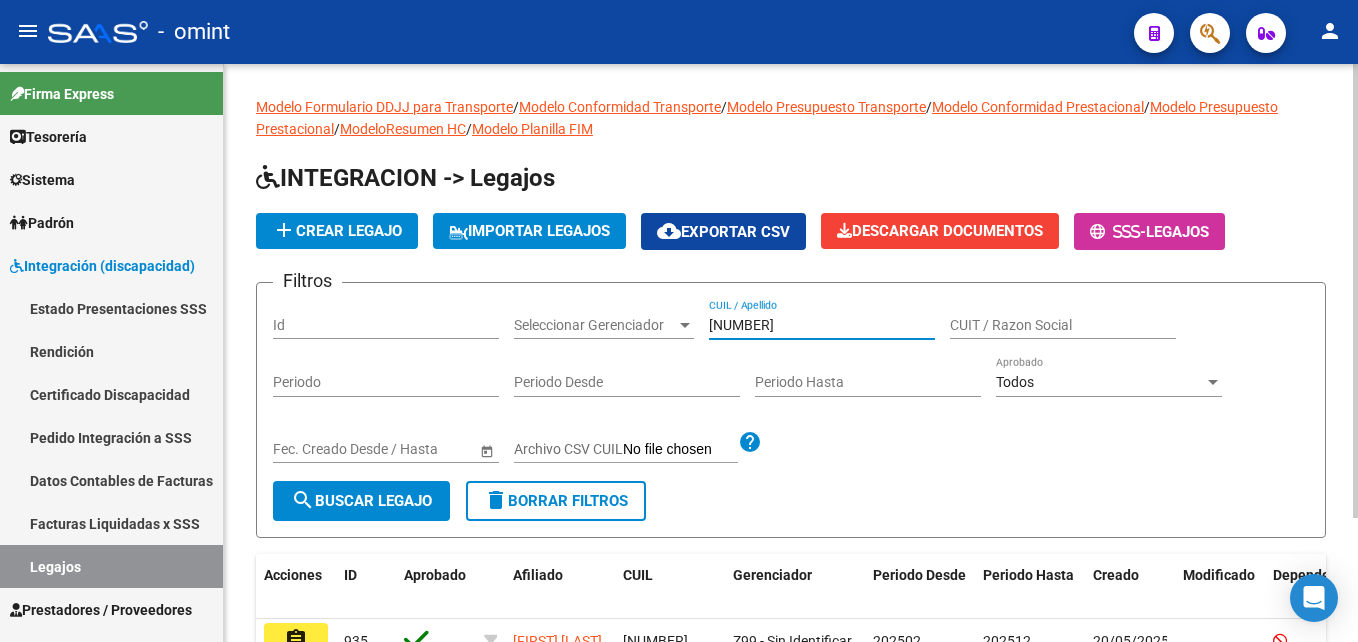 scroll, scrollTop: 158, scrollLeft: 0, axis: vertical 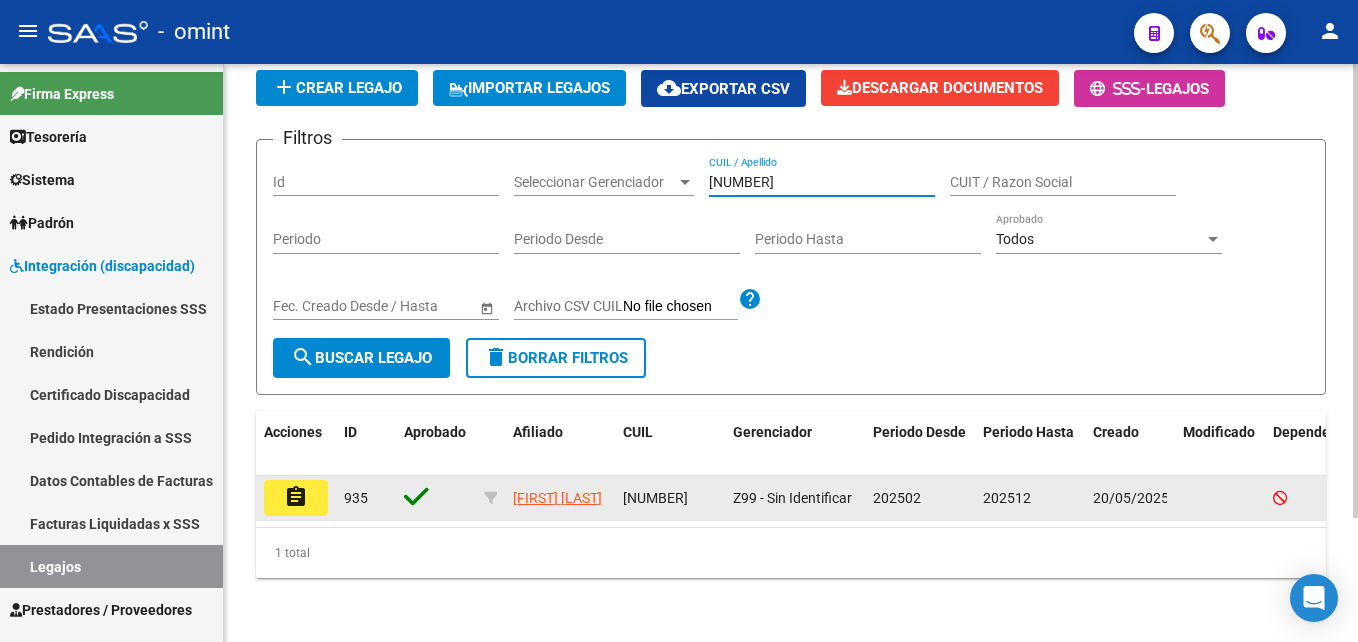 click on "assignment" 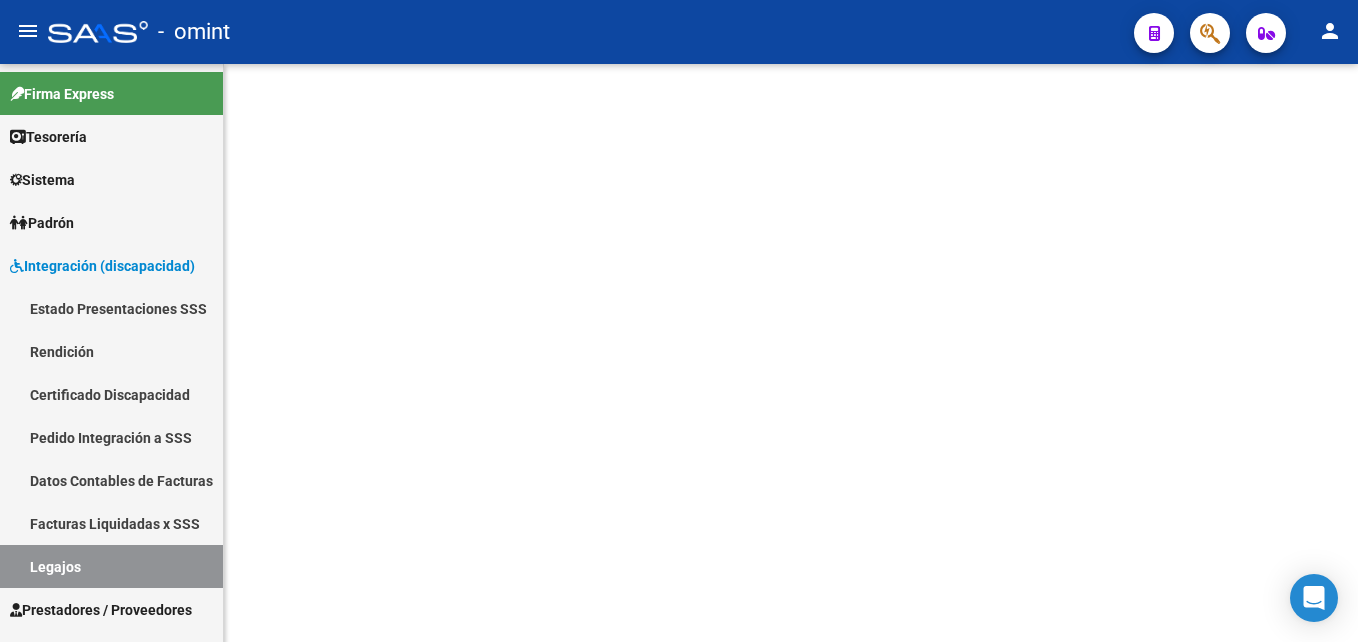 scroll, scrollTop: 0, scrollLeft: 0, axis: both 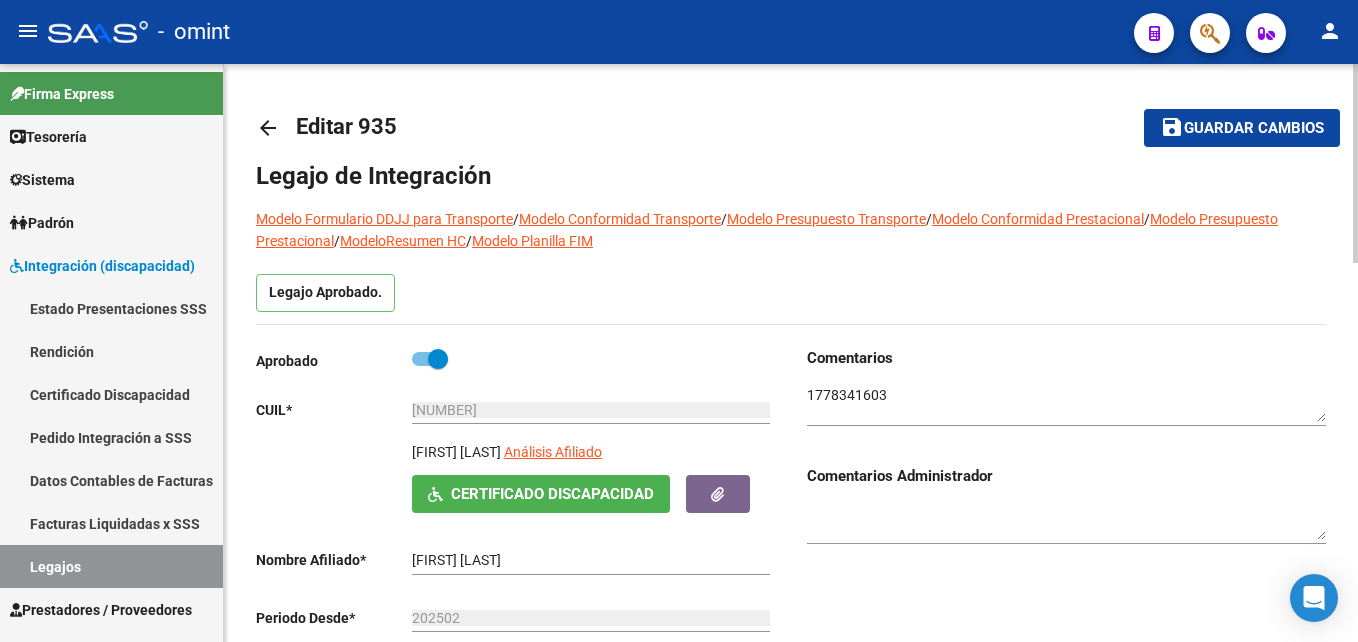 click at bounding box center (1066, 404) 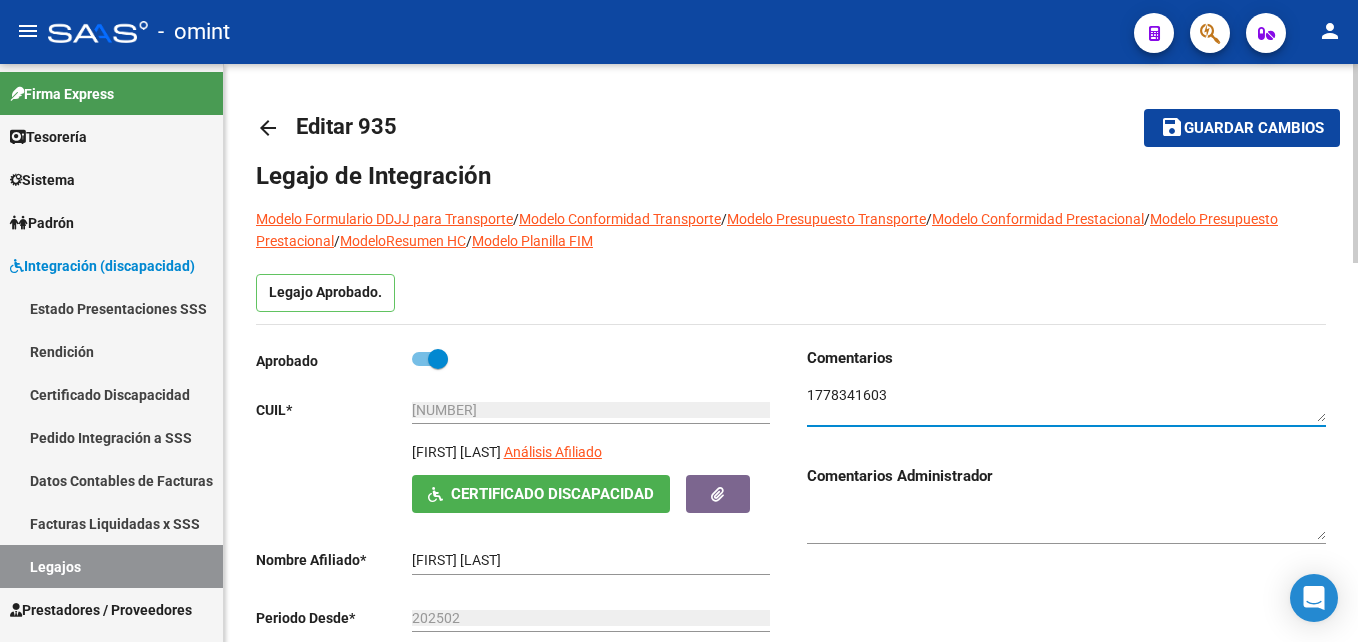 click at bounding box center (1066, 404) 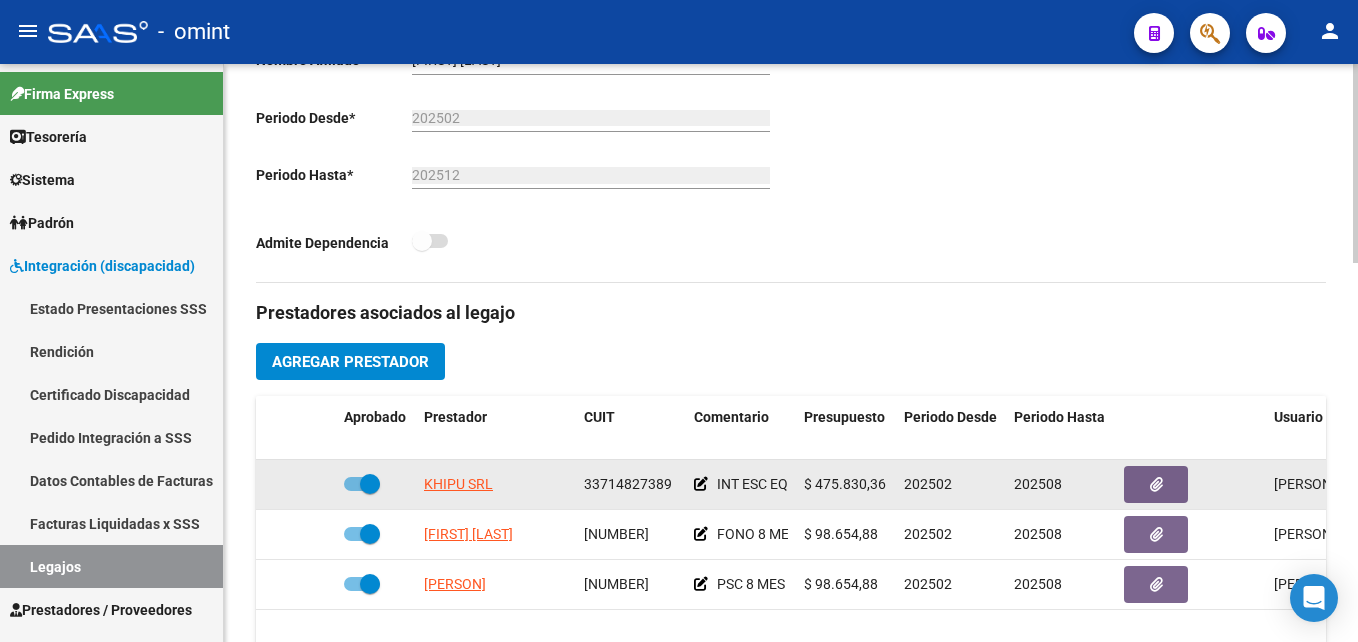 scroll, scrollTop: 600, scrollLeft: 0, axis: vertical 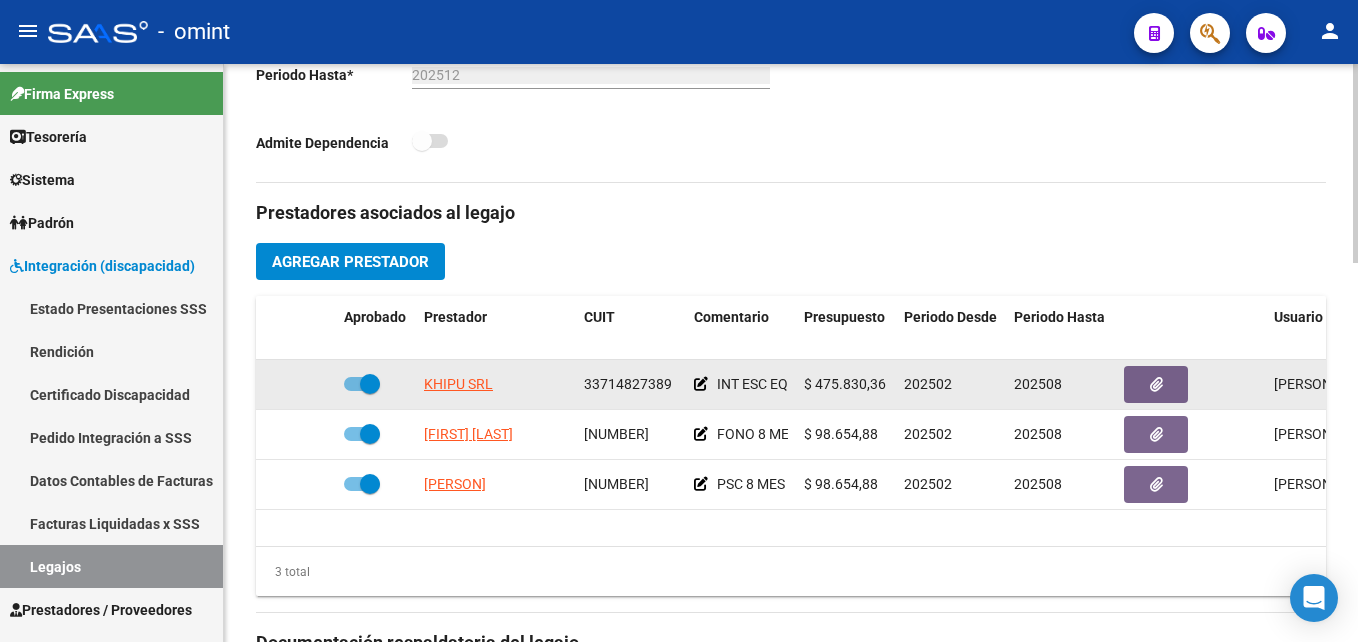 click on "33714827389" 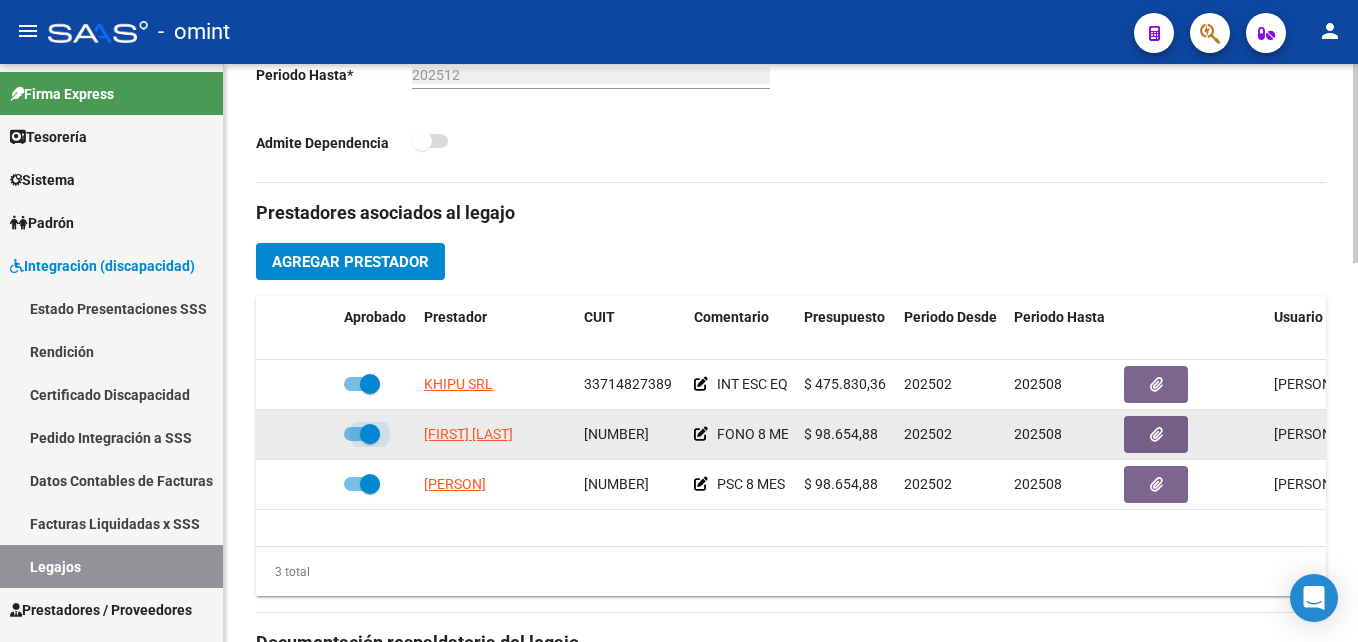 click at bounding box center (370, 434) 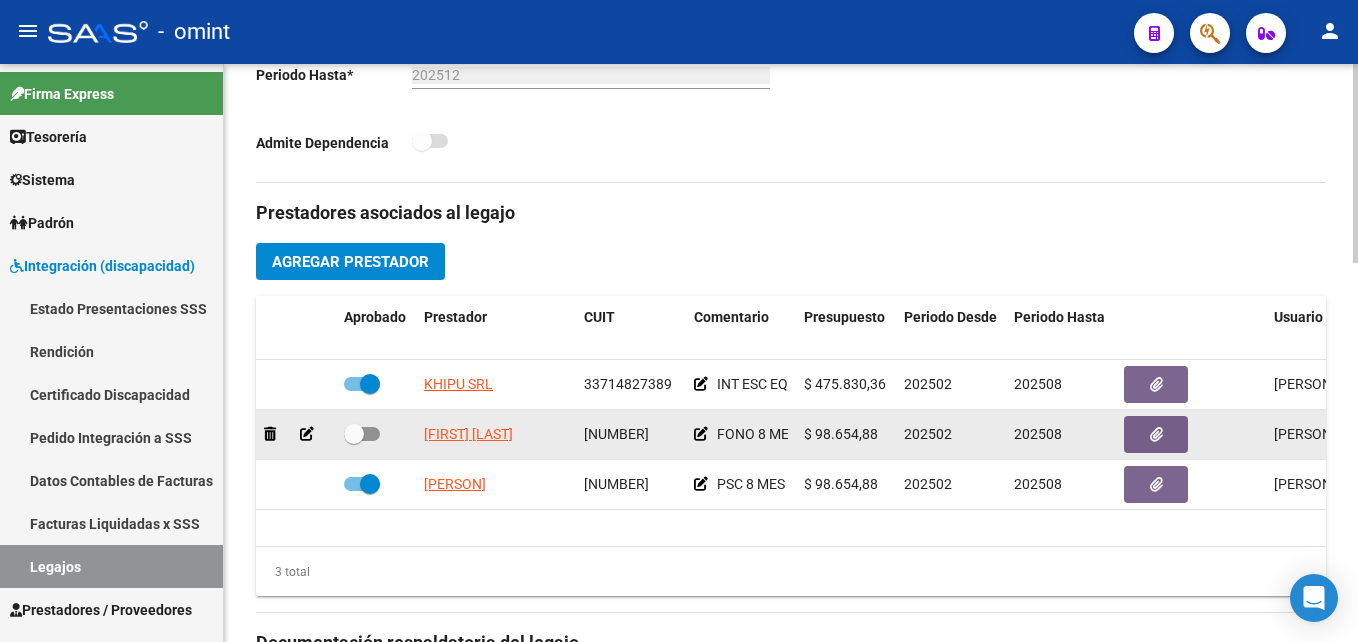 click 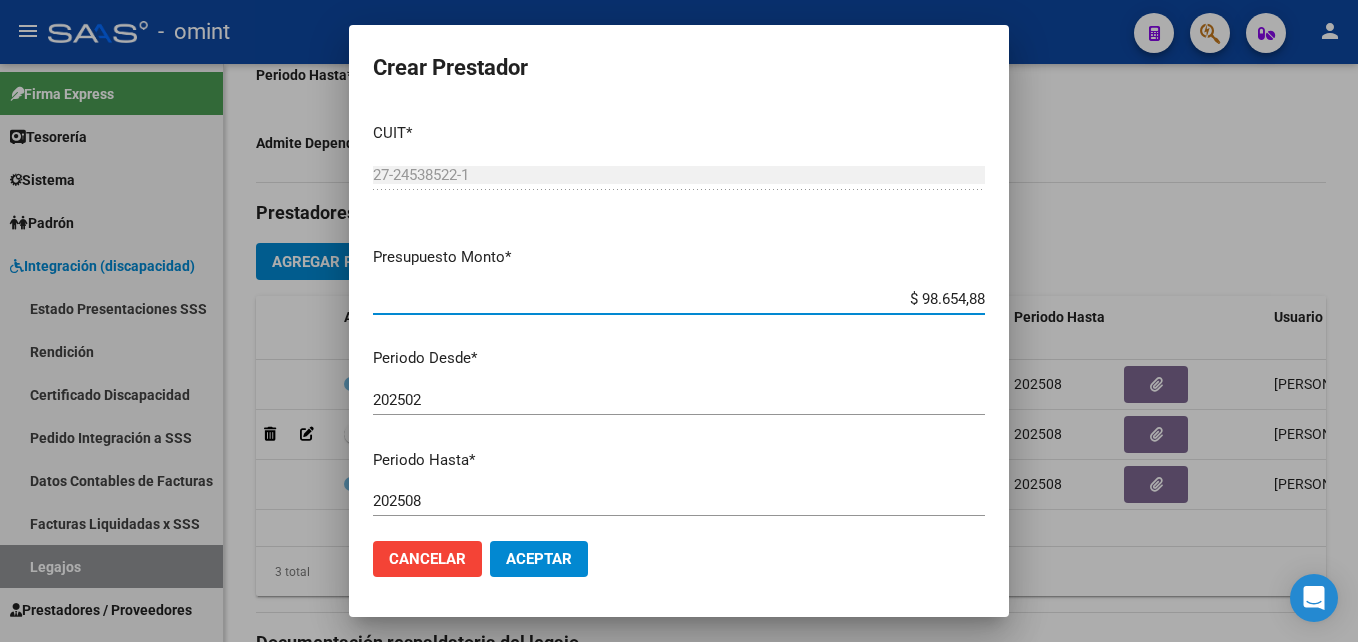 click on "202508" at bounding box center [679, 501] 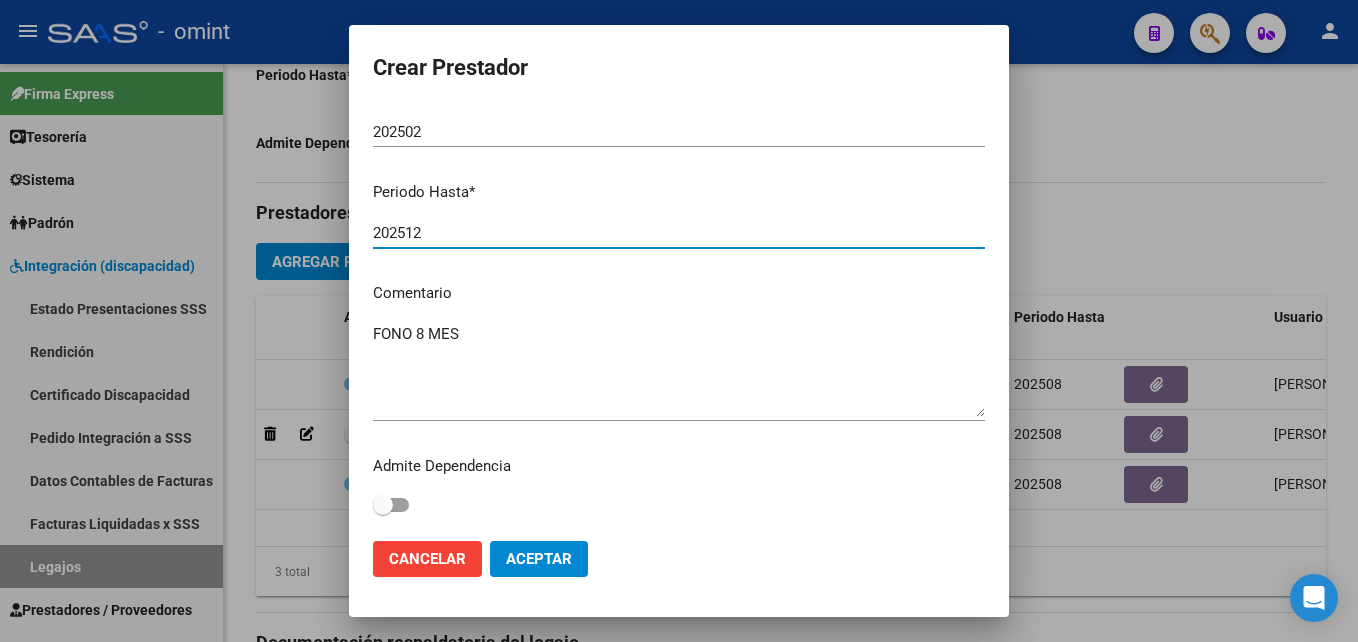 scroll, scrollTop: 0, scrollLeft: 0, axis: both 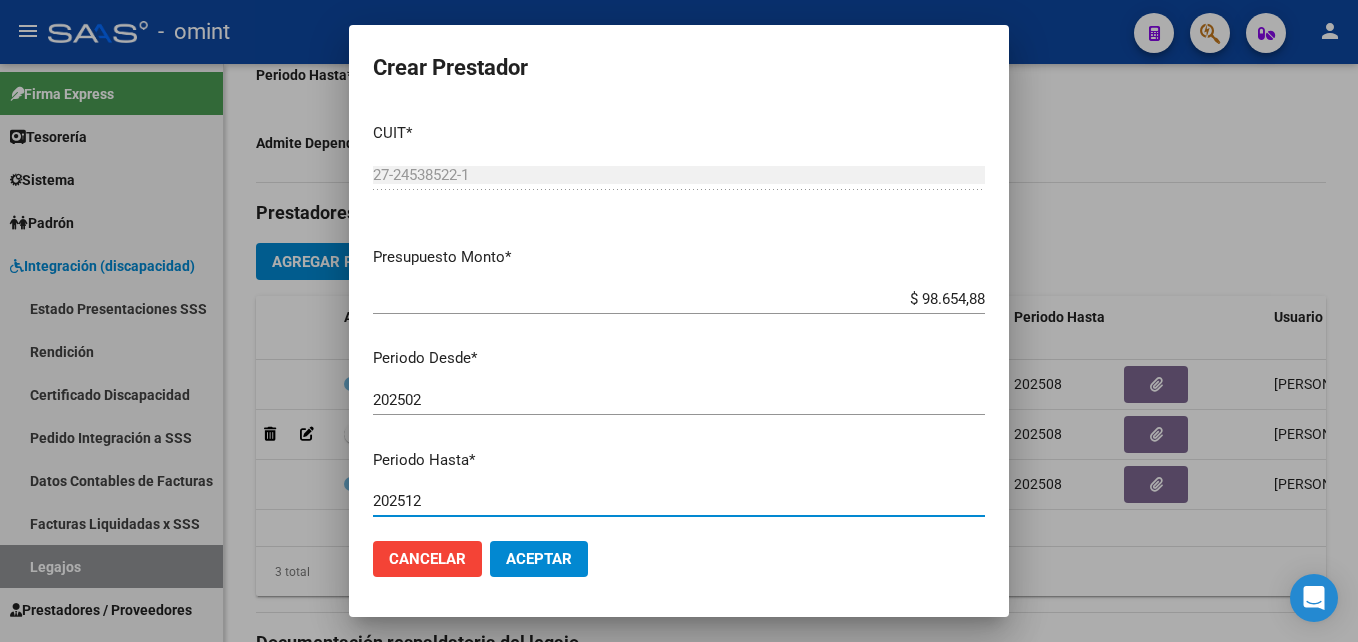 type on "202512" 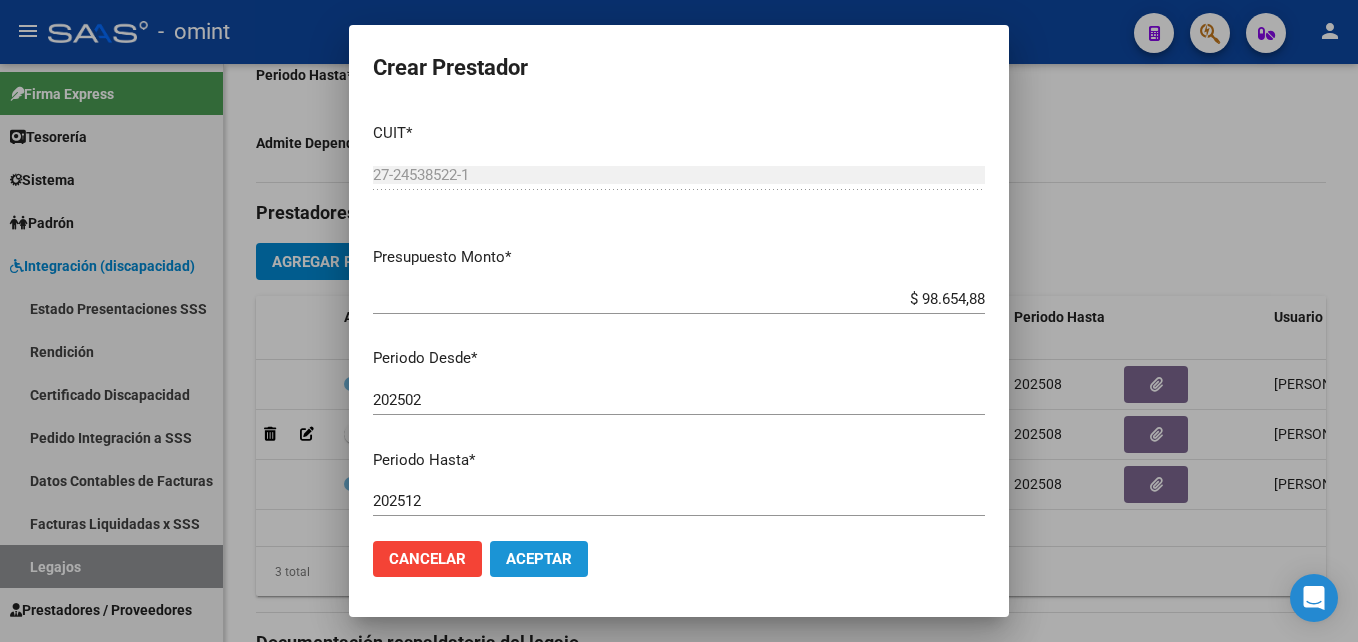 click on "Aceptar" 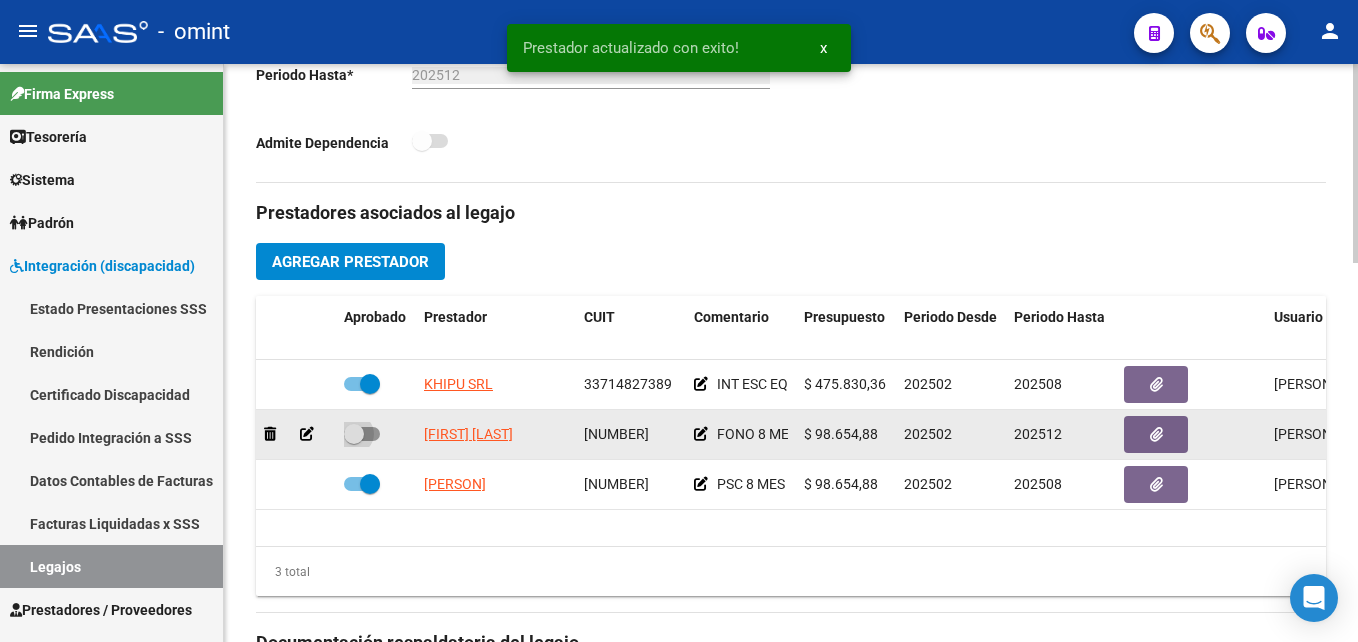 click at bounding box center [362, 434] 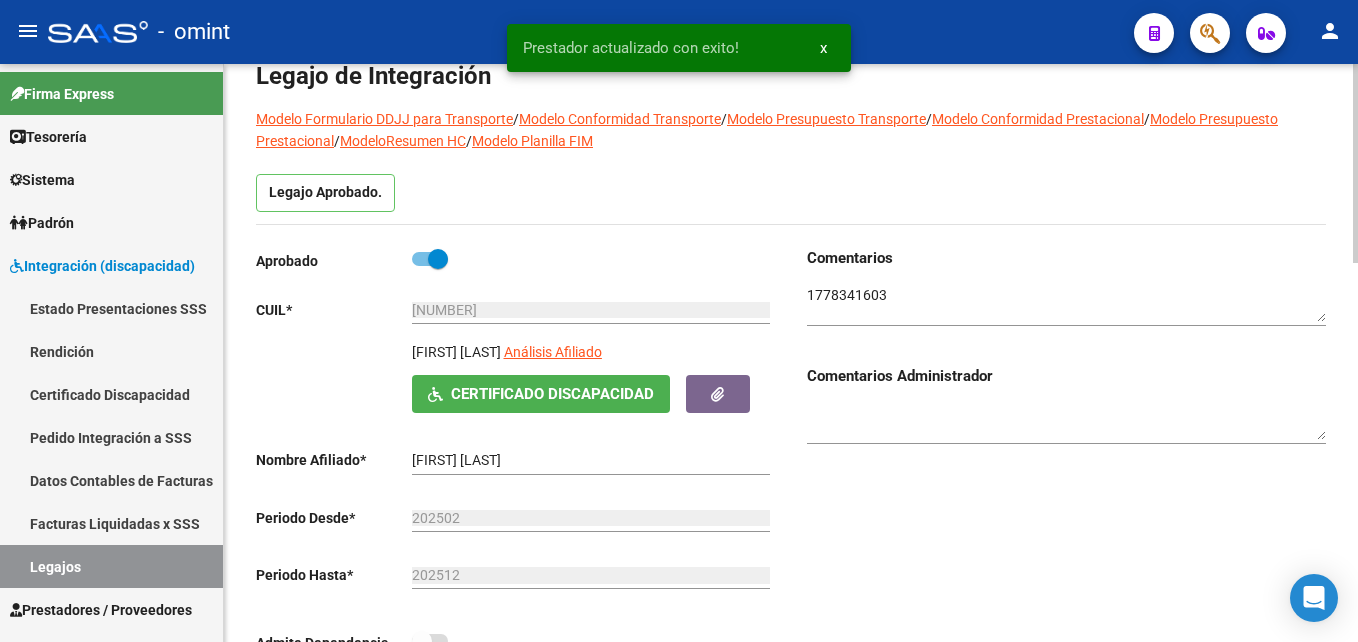 scroll, scrollTop: 0, scrollLeft: 0, axis: both 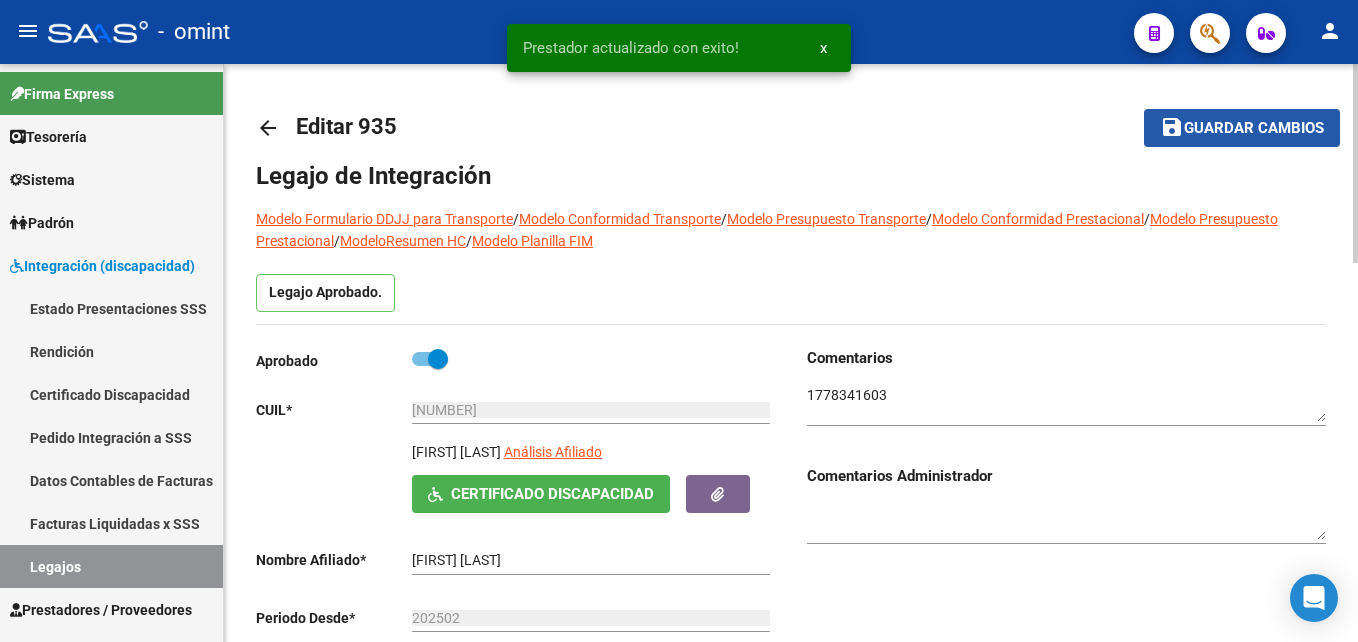 click on "save Guardar cambios" 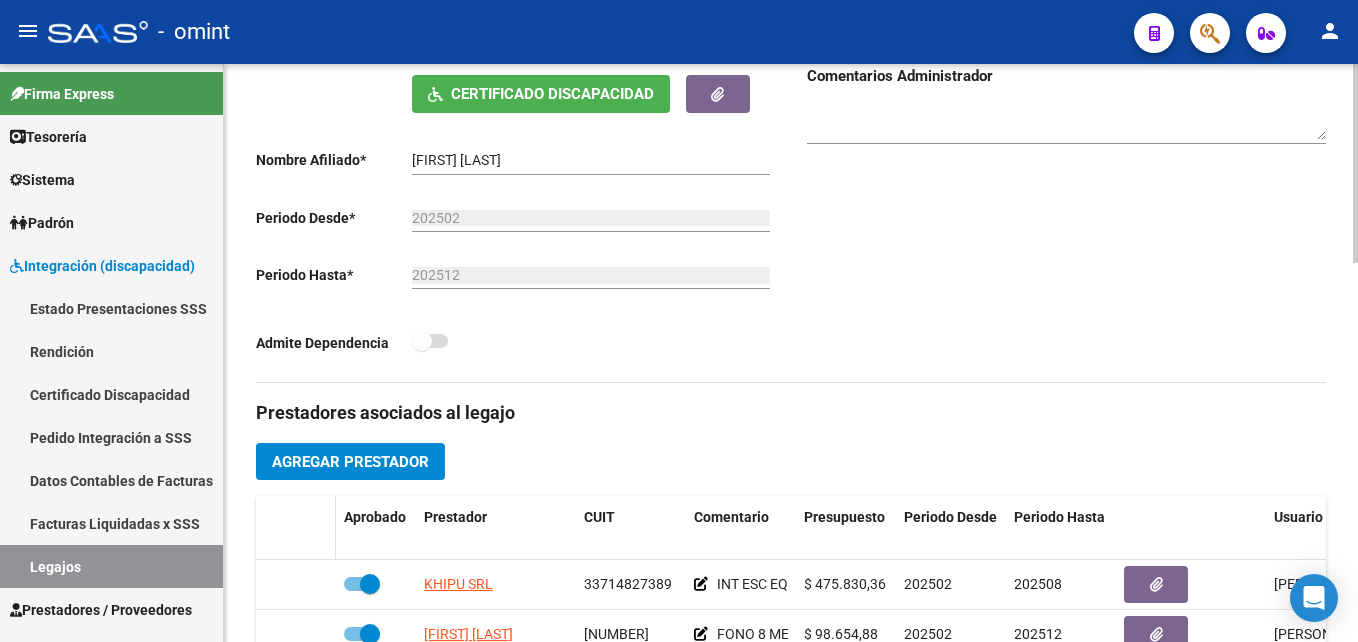 scroll, scrollTop: 600, scrollLeft: 0, axis: vertical 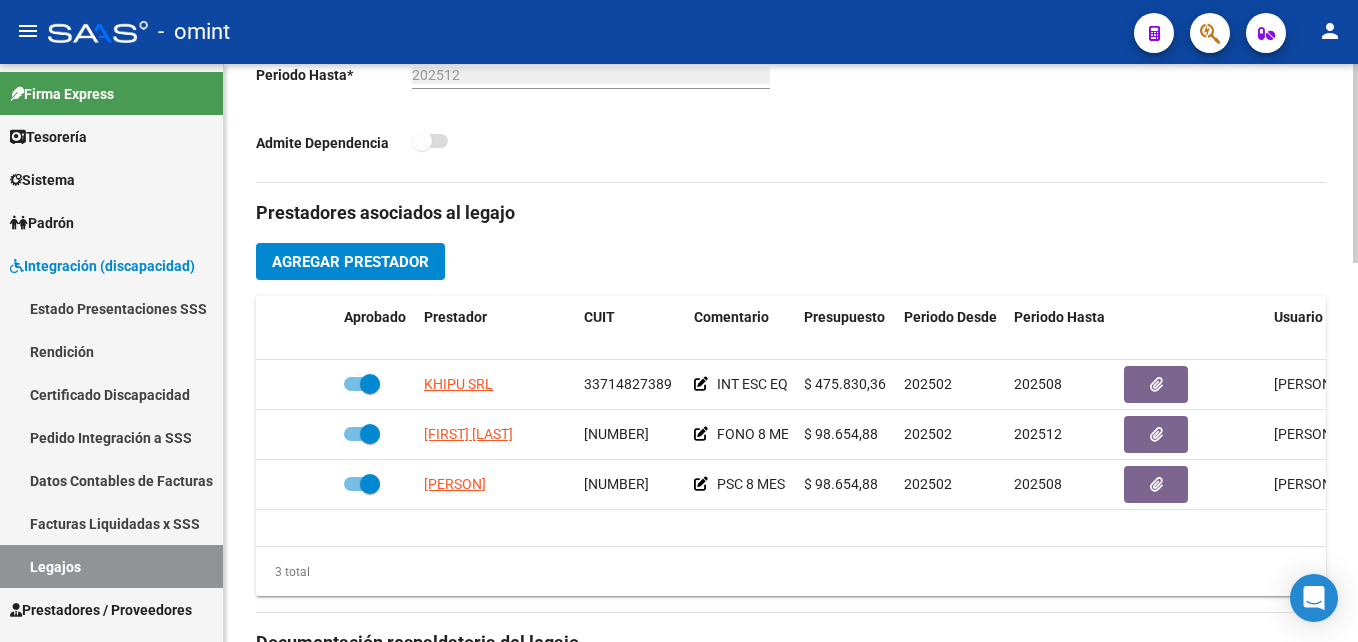 click on "Prestadores asociados al legajo Agregar Prestador Aprobado Prestador CUIT Comentario Presupuesto Periodo Desde Periodo Hasta Usuario Admite Dependencia   KHIPU SRL 33714827389     INT ESC EQUIPO  $ 475.830,36  202502 202508 Analia Marandino   20/05/2025      RACCO SUSANA BEATRIZ 27245385221     FONO 8 MES   $ 98.654,88  202502 202512 Analia Marandino   20/05/2025      LAGNA FIETTA MARIA ALEJANDRA 27186221740     PSC 8 MES  $ 98.654,88  202502 202508 Analia Marandino   20/05/2025    3 total Documentación respaldatoria del legajo - En este fichero se sube la documentación asociada al legajo. Es información del afiliado y del prestador para esta para este período (ordenes médicas, presupuestos, planilla fim, plan de trabajo, etc.) - Agregar Documentacion Aprobado Descripción Comentario Comentario Administrador Creado Acción    Int Esc Equipo     INT ESC EQUIPO         Analia Marandino   20/05/2025 09:40     Fono 8 Mes      FONO  8 MES         Analia Marandino   20/05/2025 10:01" 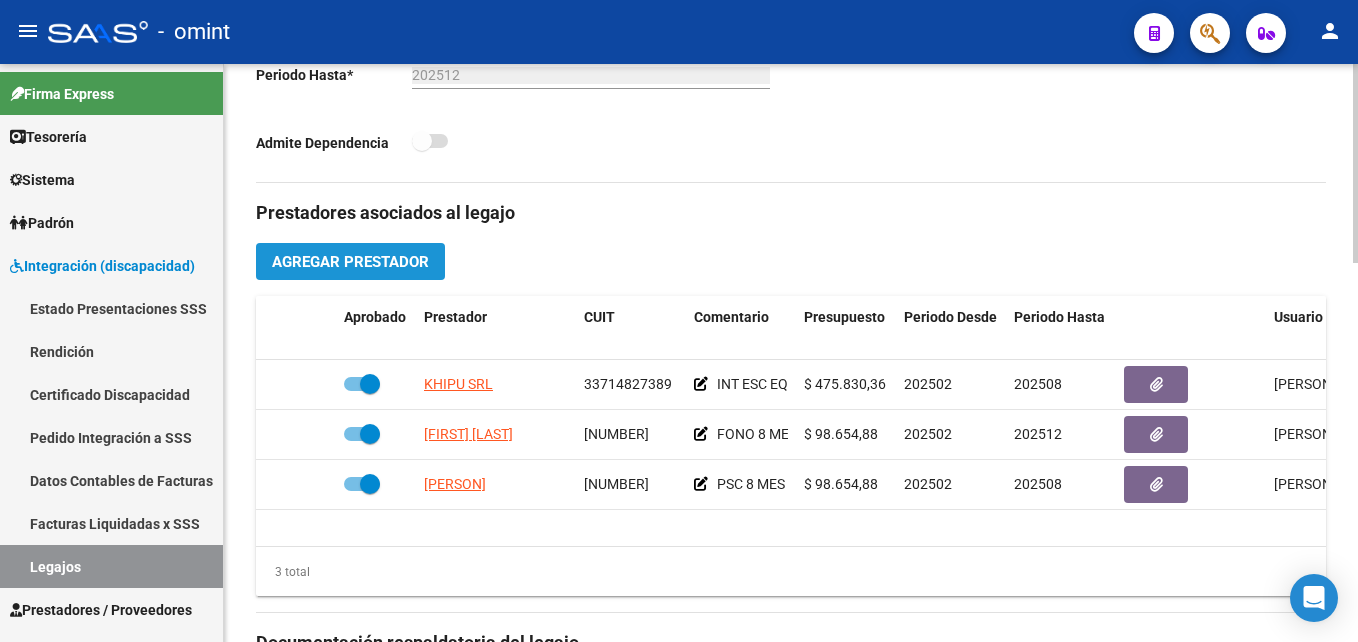 click on "Agregar Prestador" 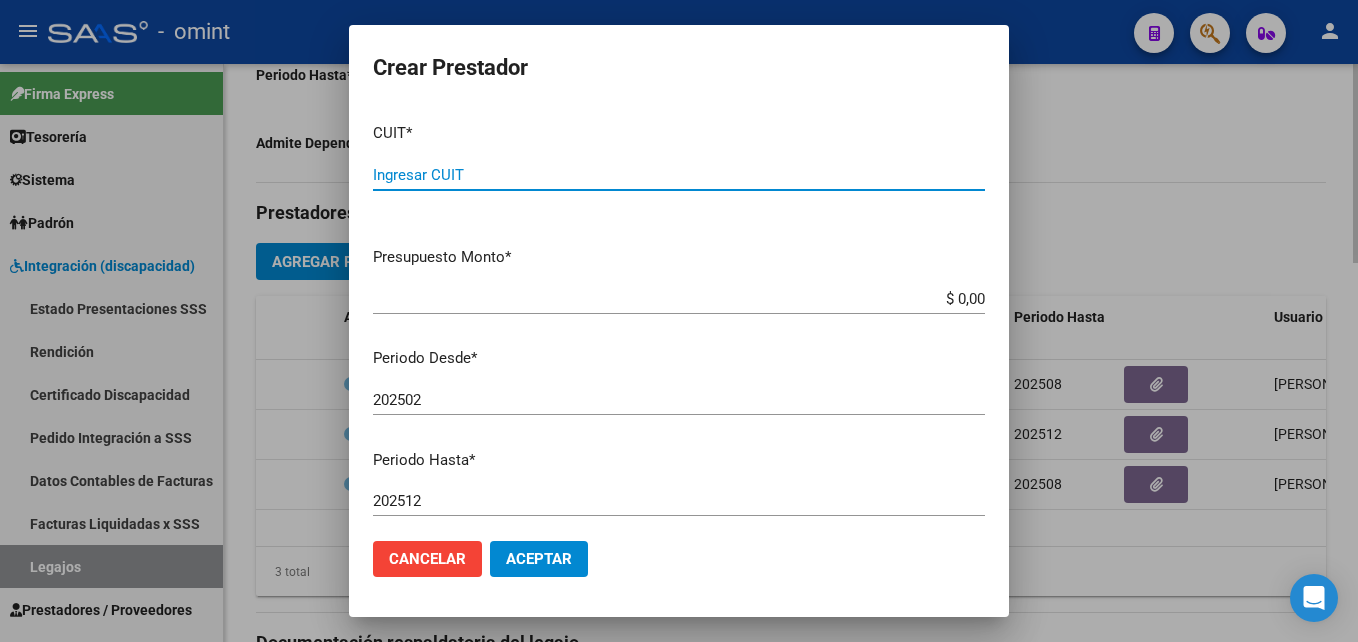 click at bounding box center [679, 321] 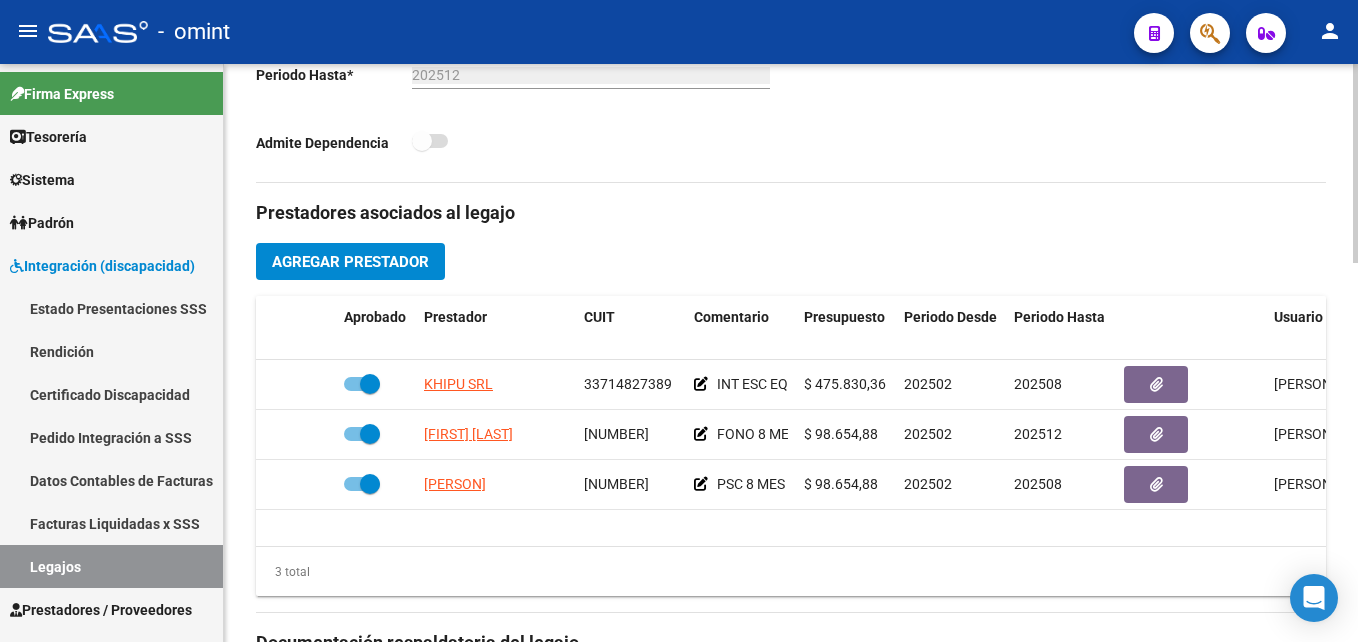 scroll, scrollTop: 1104, scrollLeft: 0, axis: vertical 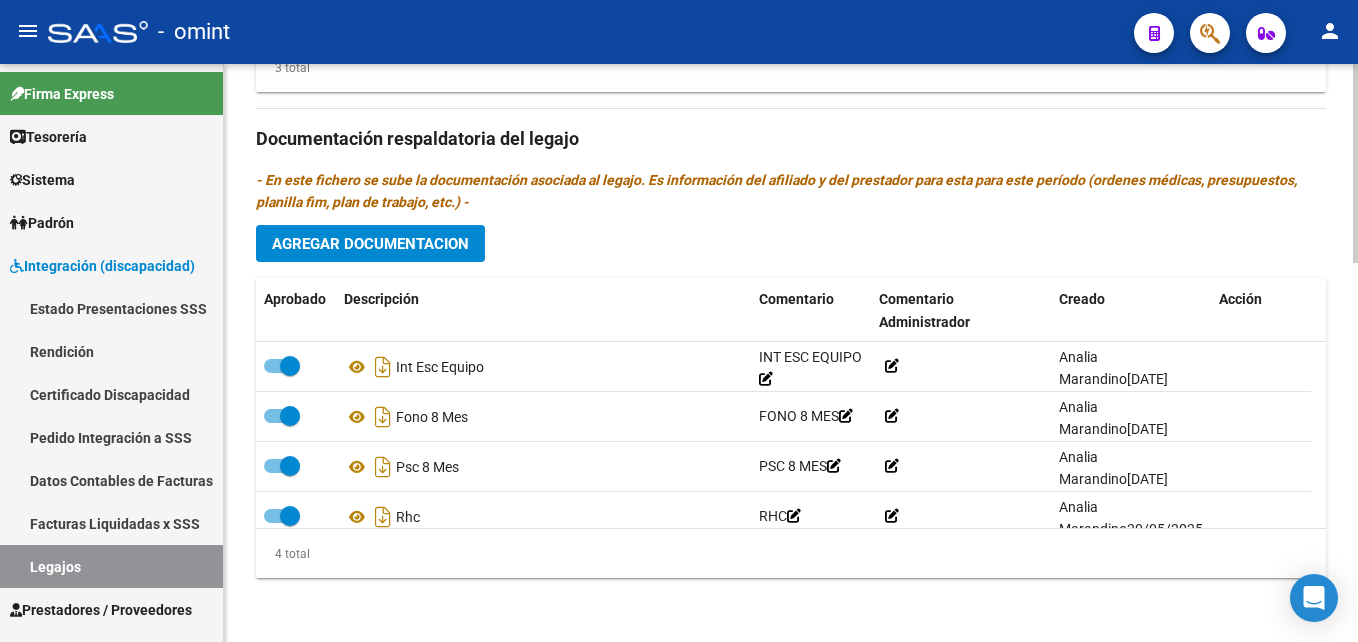 click on "Agregar Documentacion" 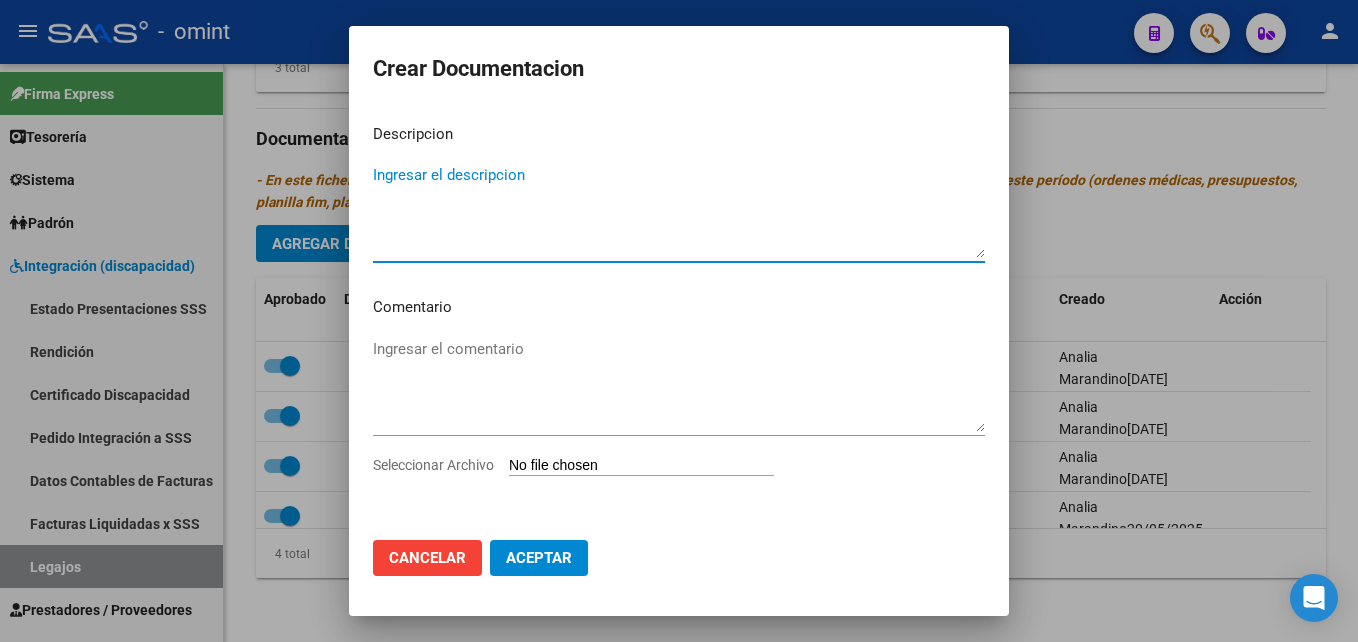click on "Seleccionar Archivo" at bounding box center (641, 466) 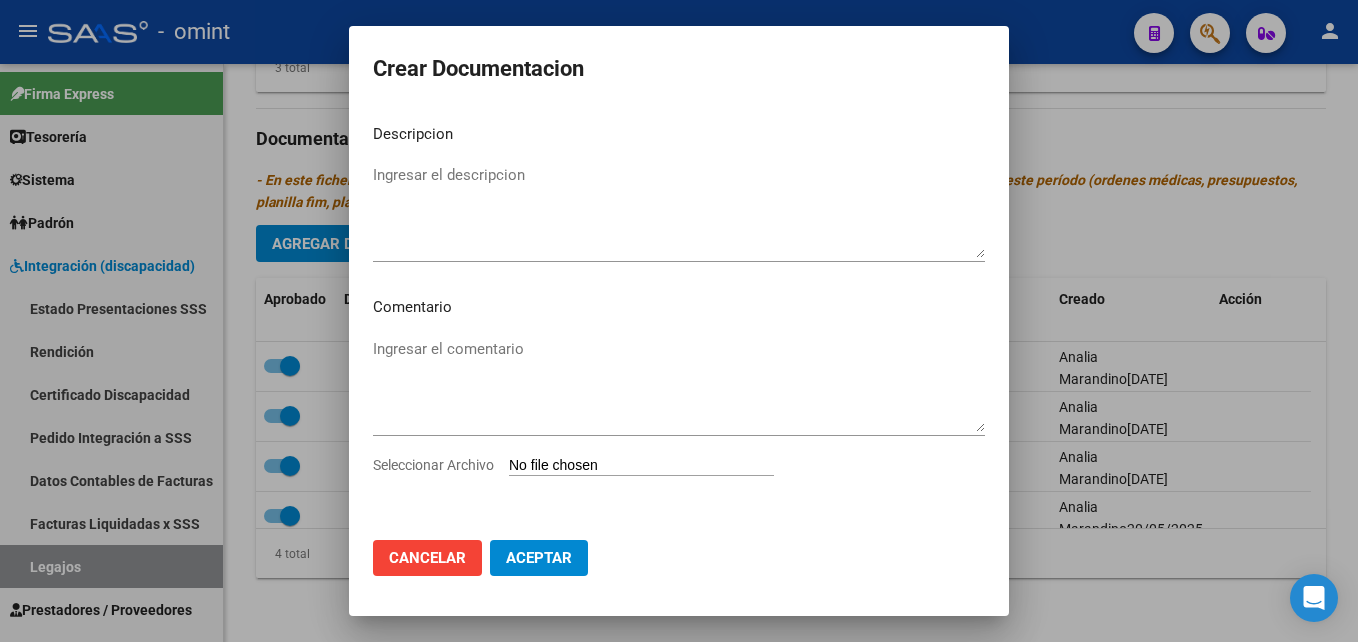 type on "C:\fakepath\Informe evolutivo - Fono..pdf" 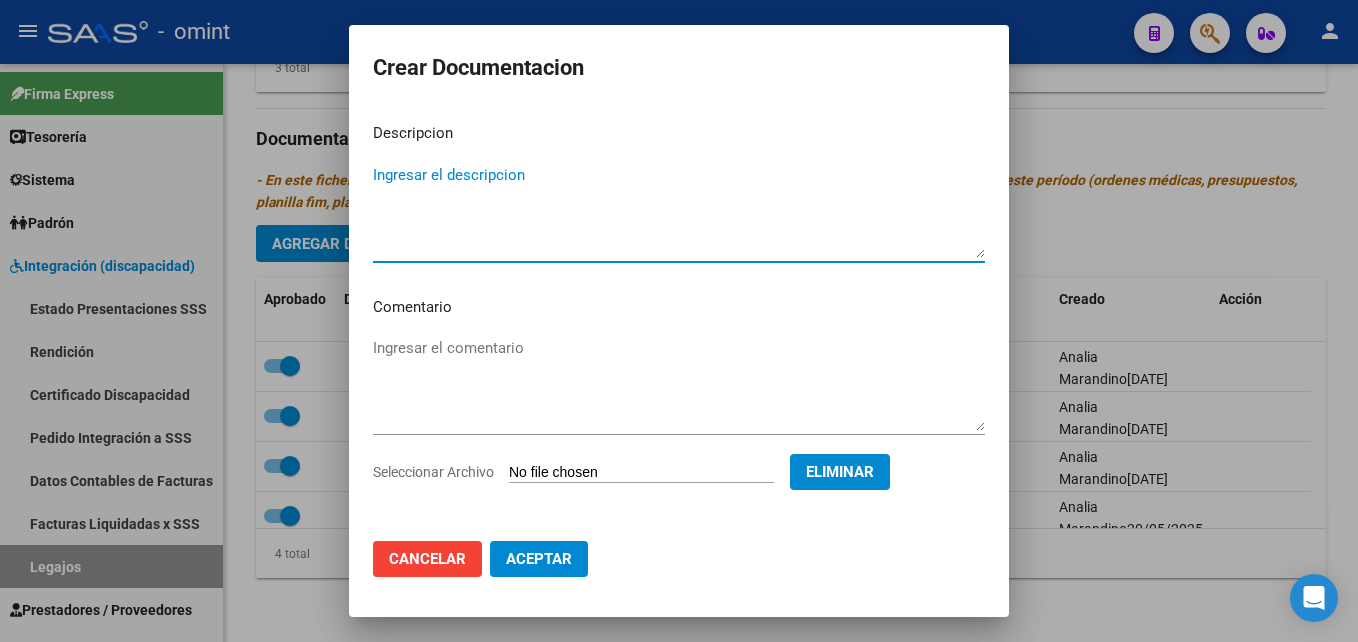 click on "Ingresar el descripcion" at bounding box center (679, 211) 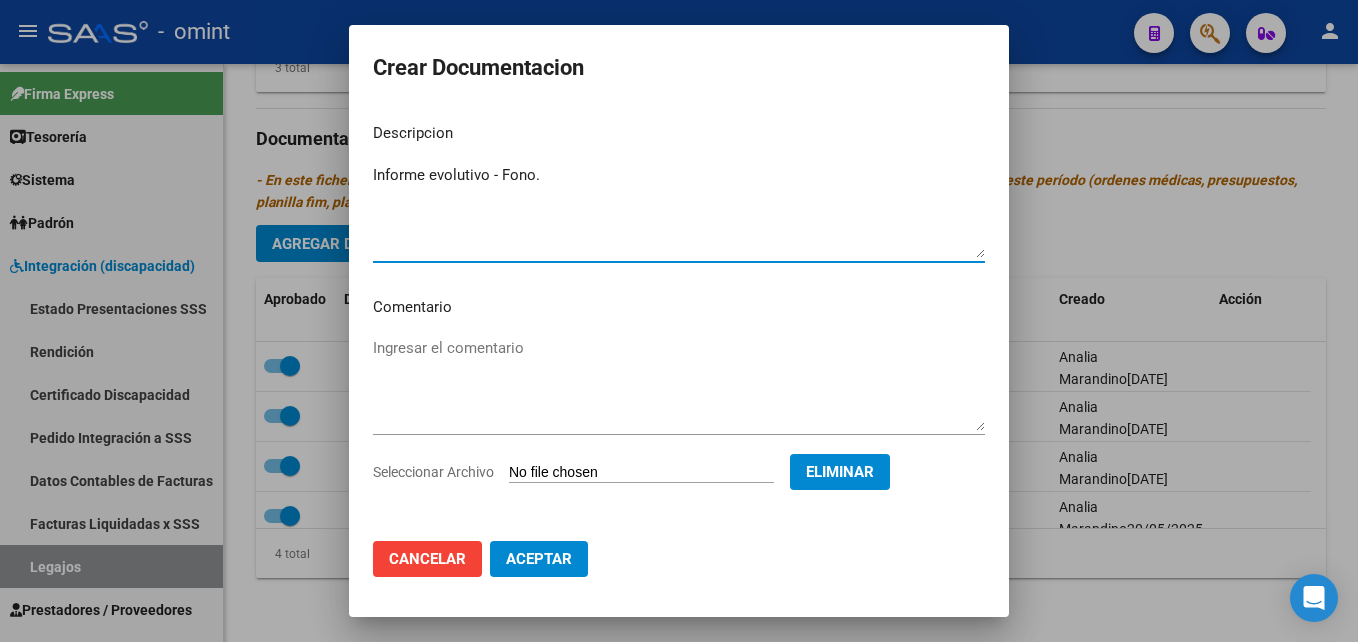 type on "Informe evolutivo - Fono." 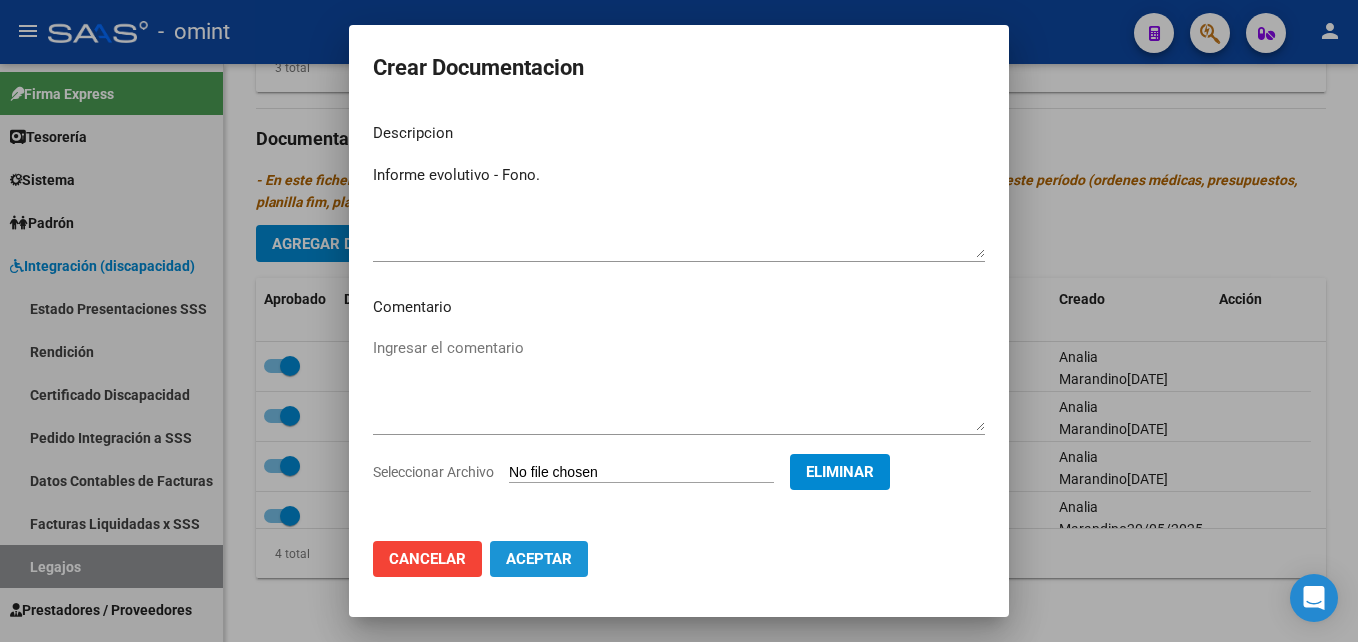 click on "Aceptar" 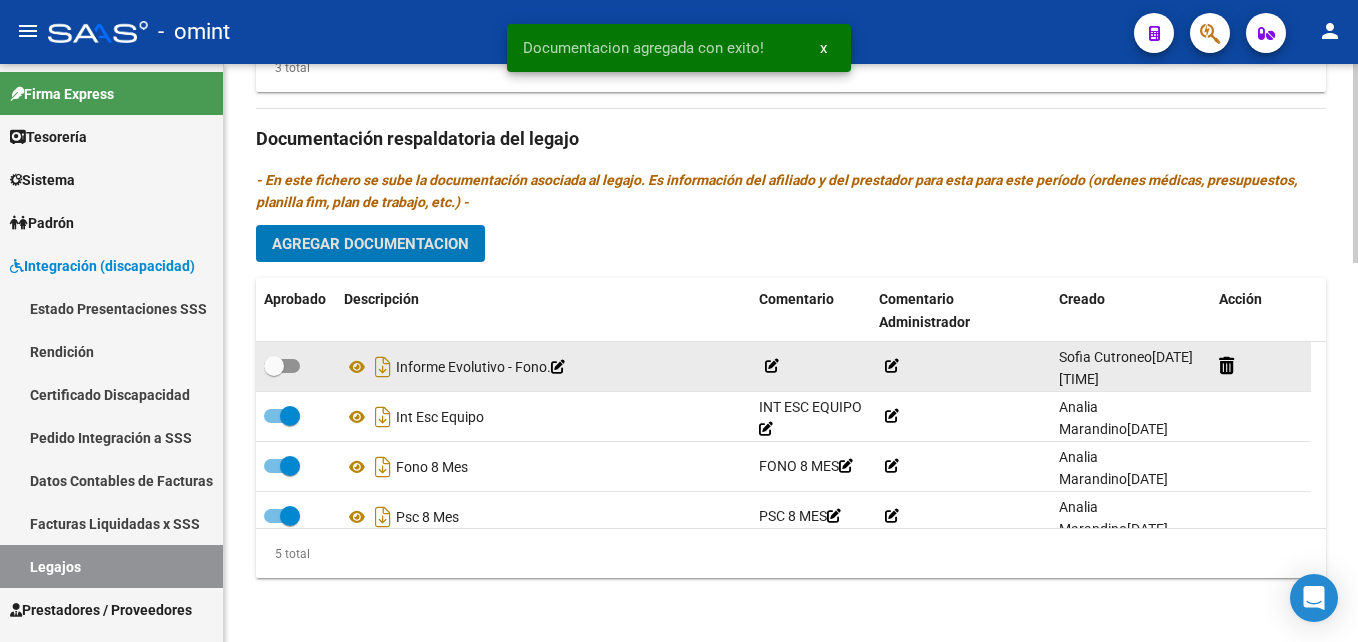 click at bounding box center (274, 366) 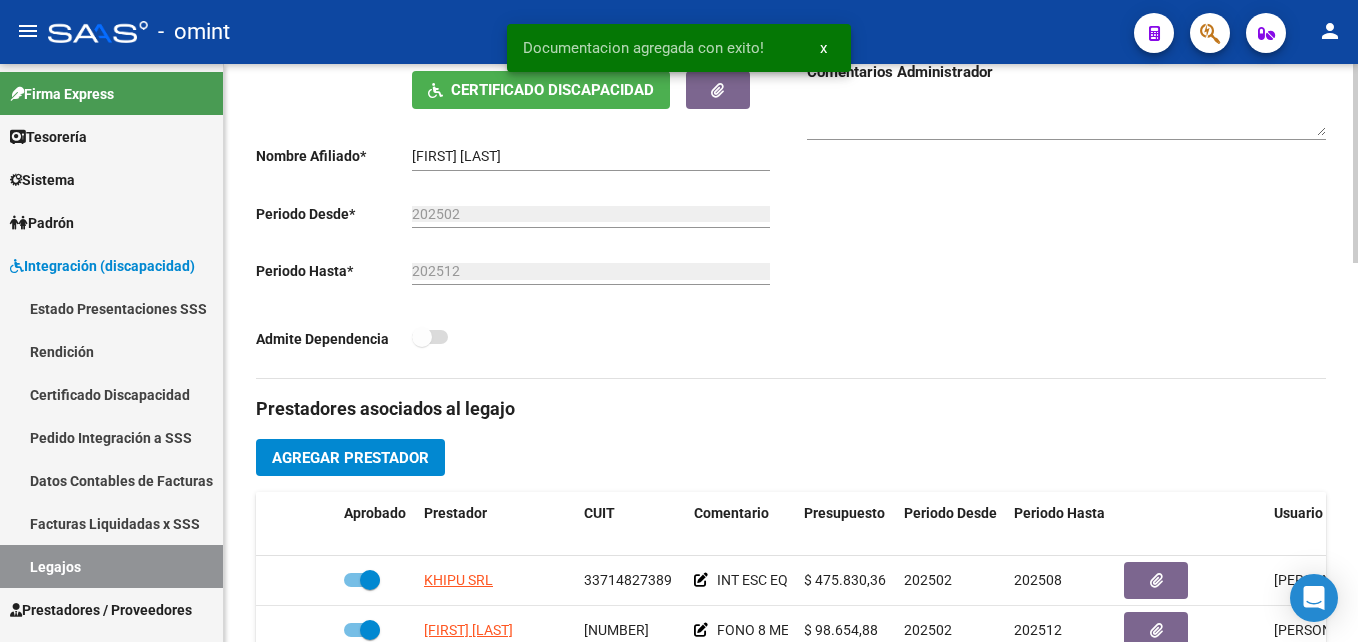 scroll, scrollTop: 0, scrollLeft: 0, axis: both 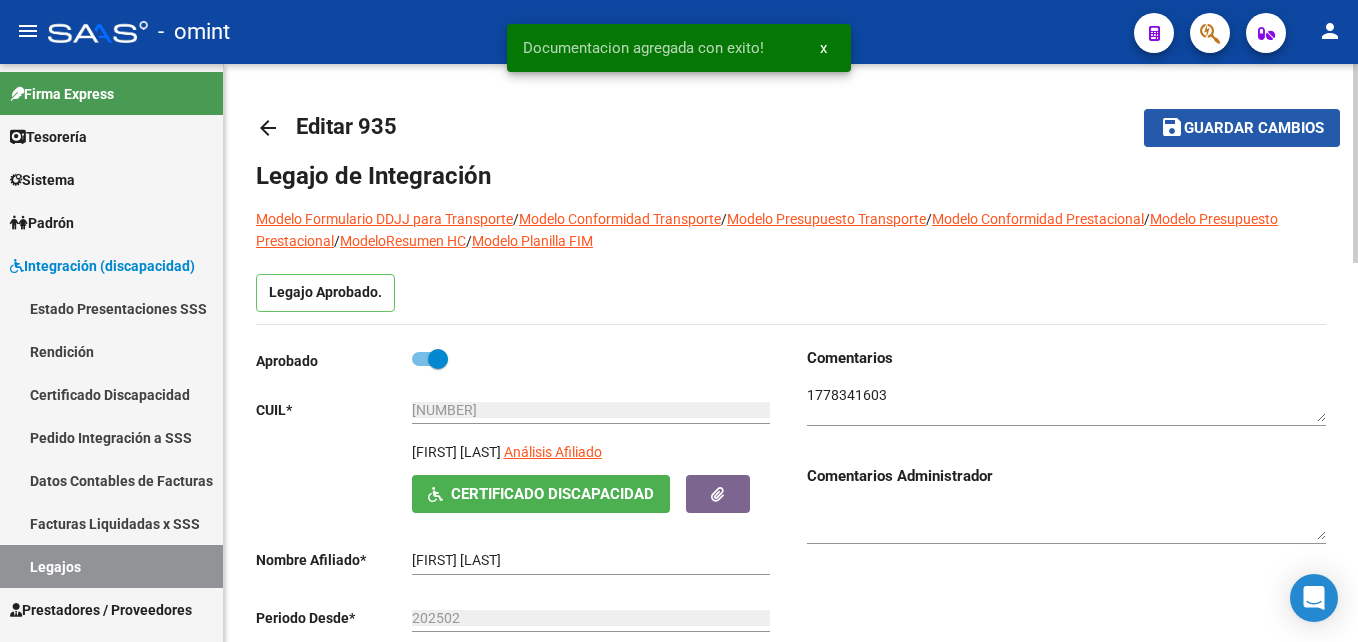 click on "save Guardar cambios" 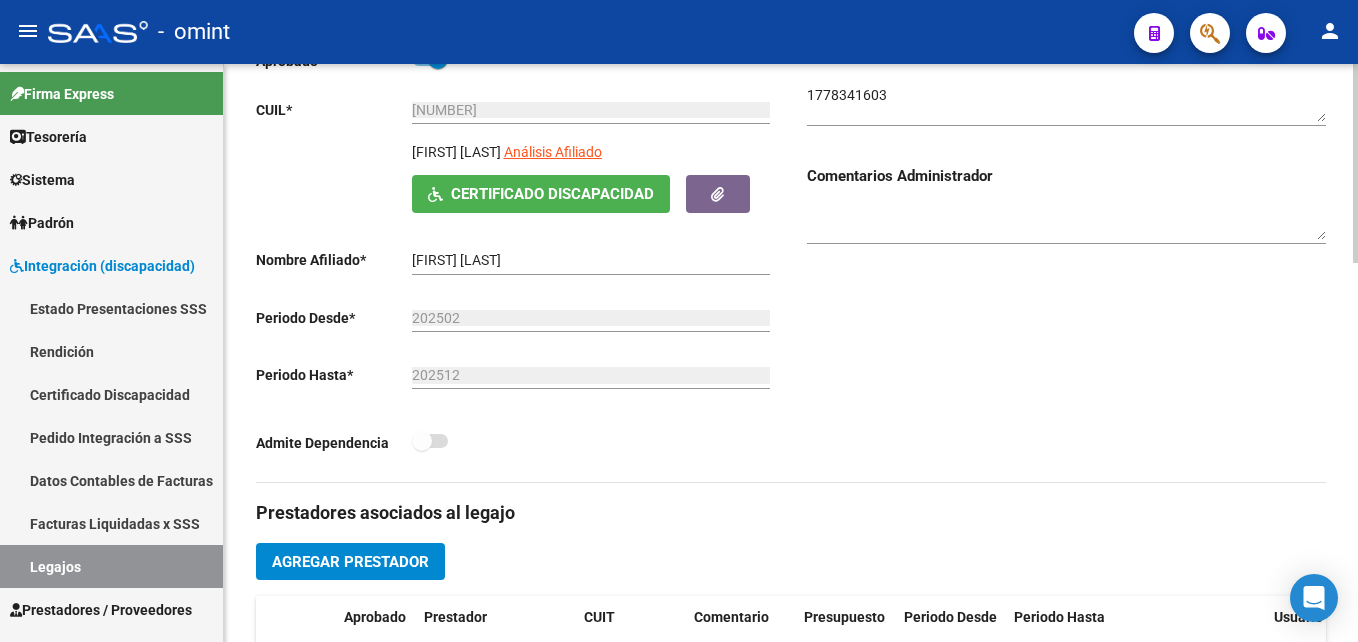 scroll, scrollTop: 600, scrollLeft: 0, axis: vertical 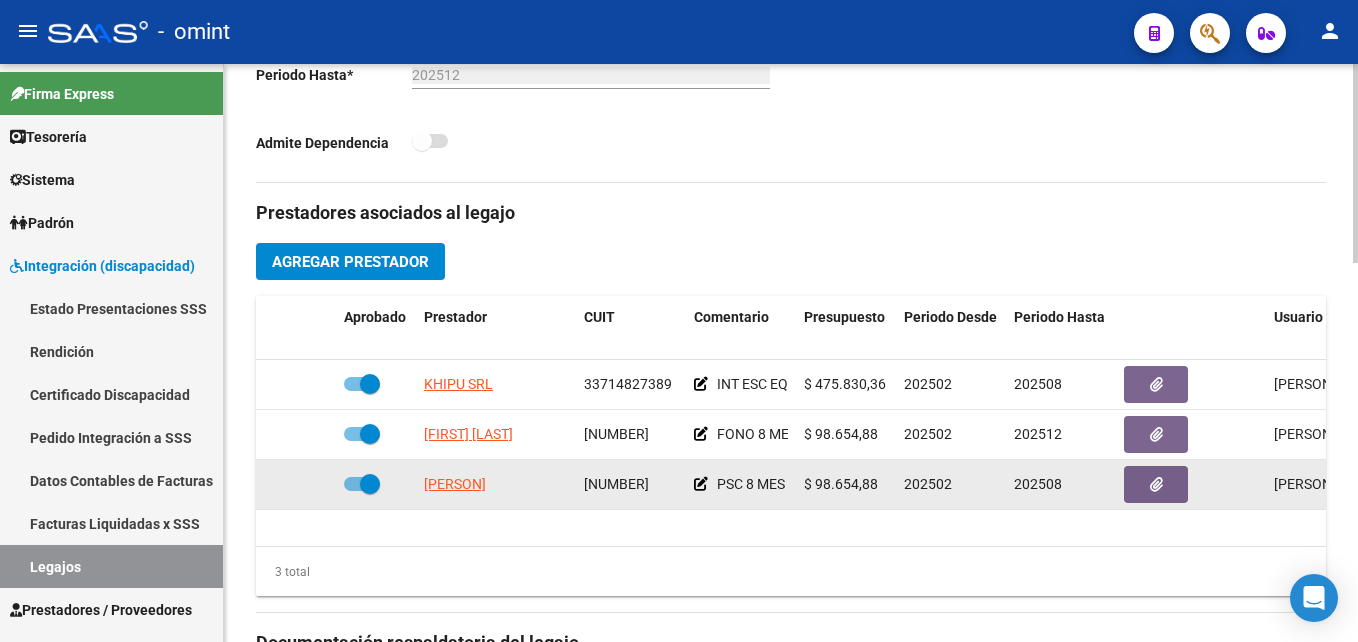 click at bounding box center (370, 484) 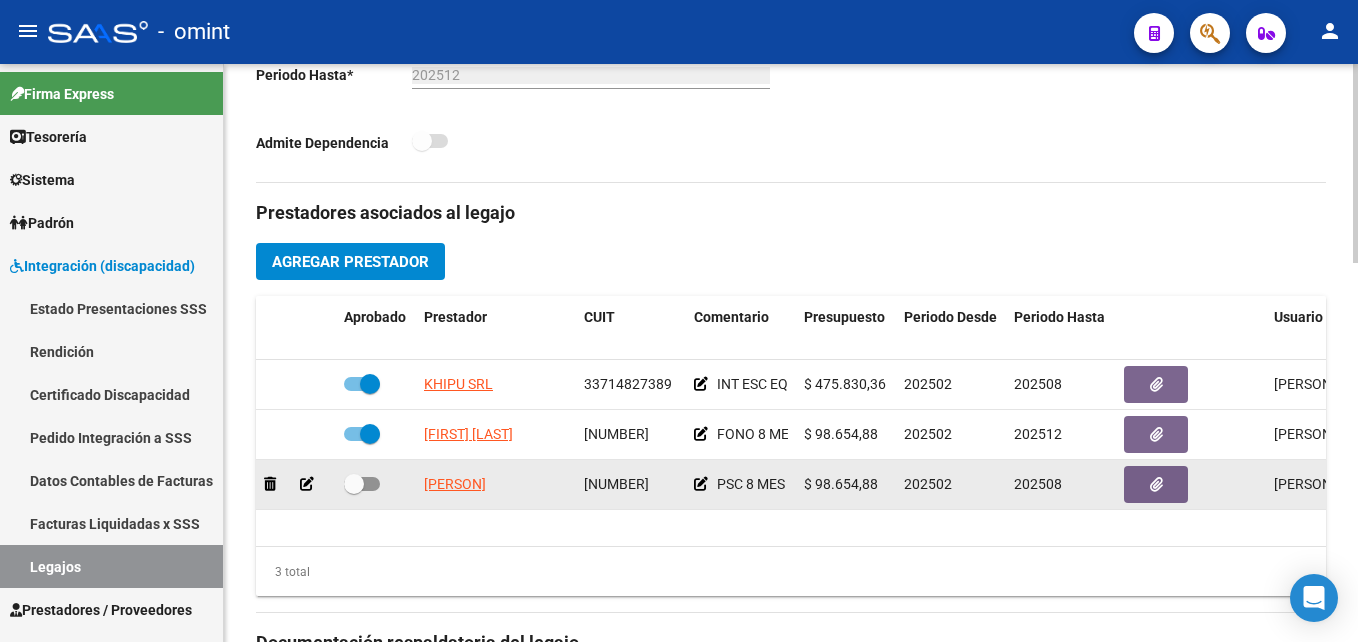 click 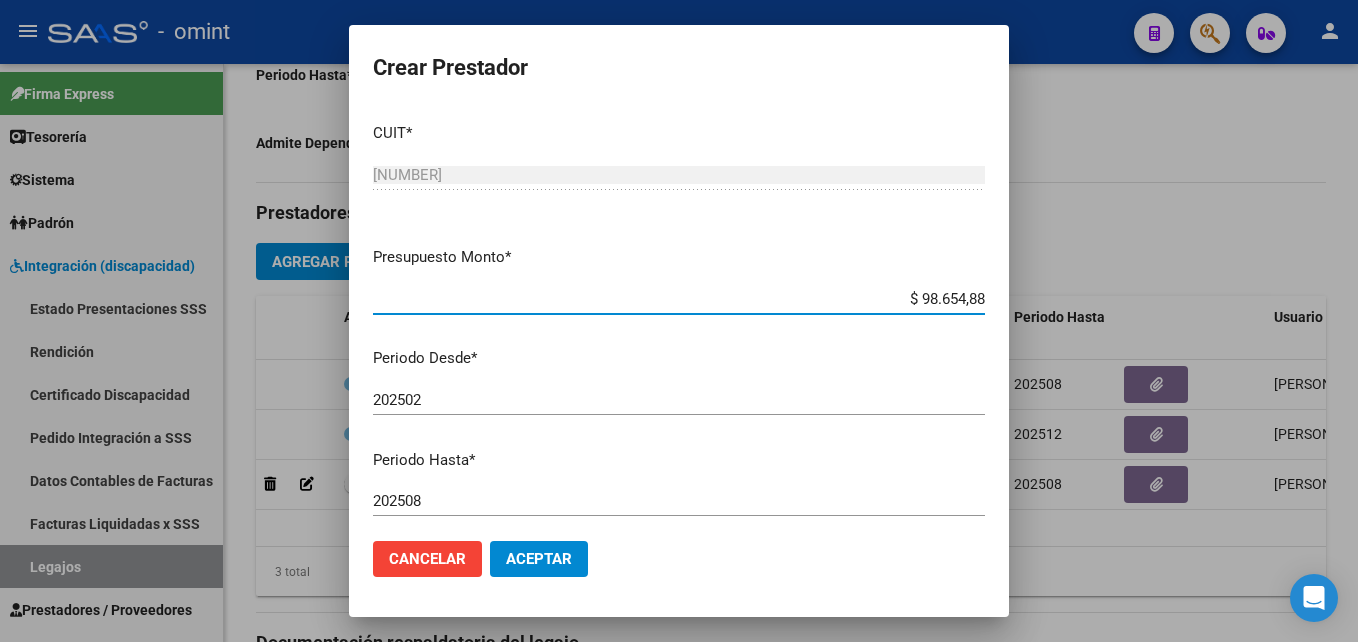 scroll, scrollTop: 268, scrollLeft: 0, axis: vertical 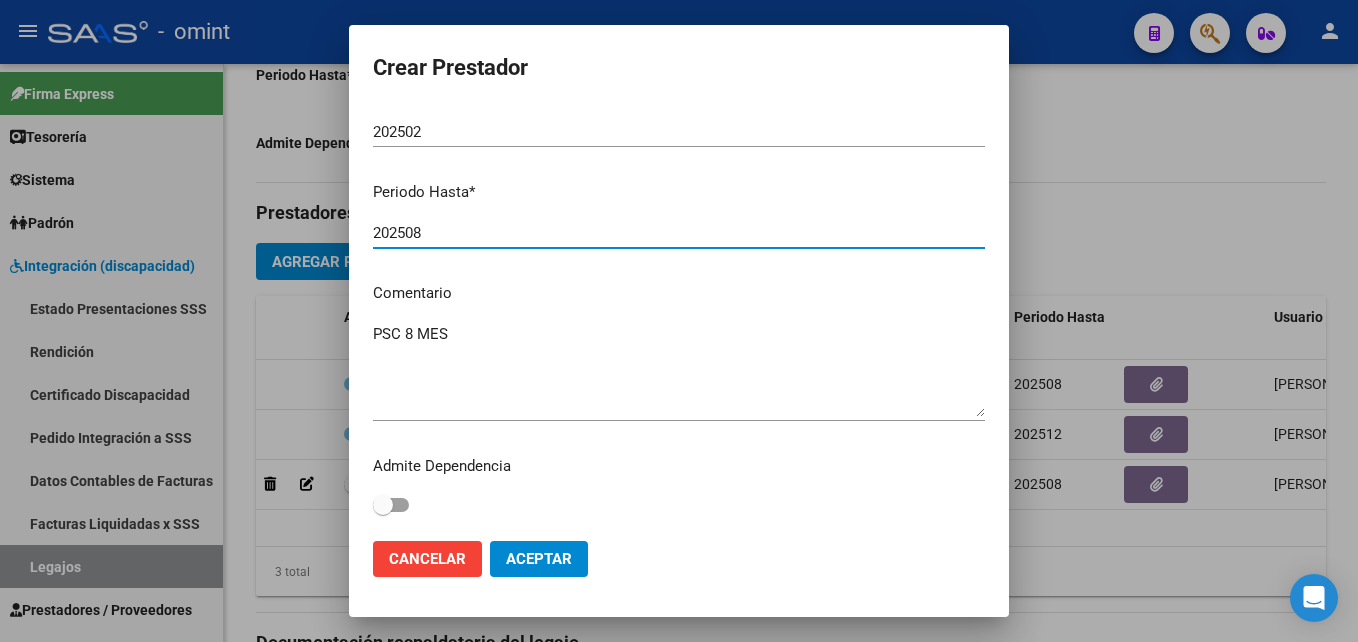 click on "202508" at bounding box center [679, 233] 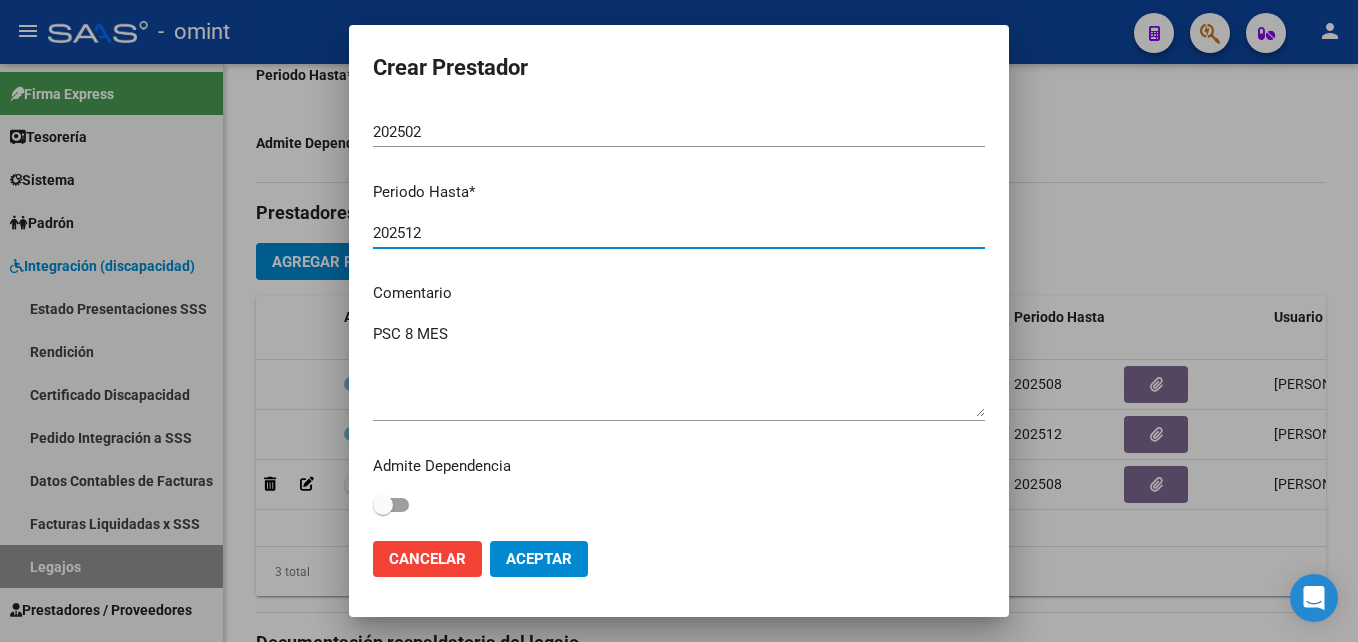 type on "202512" 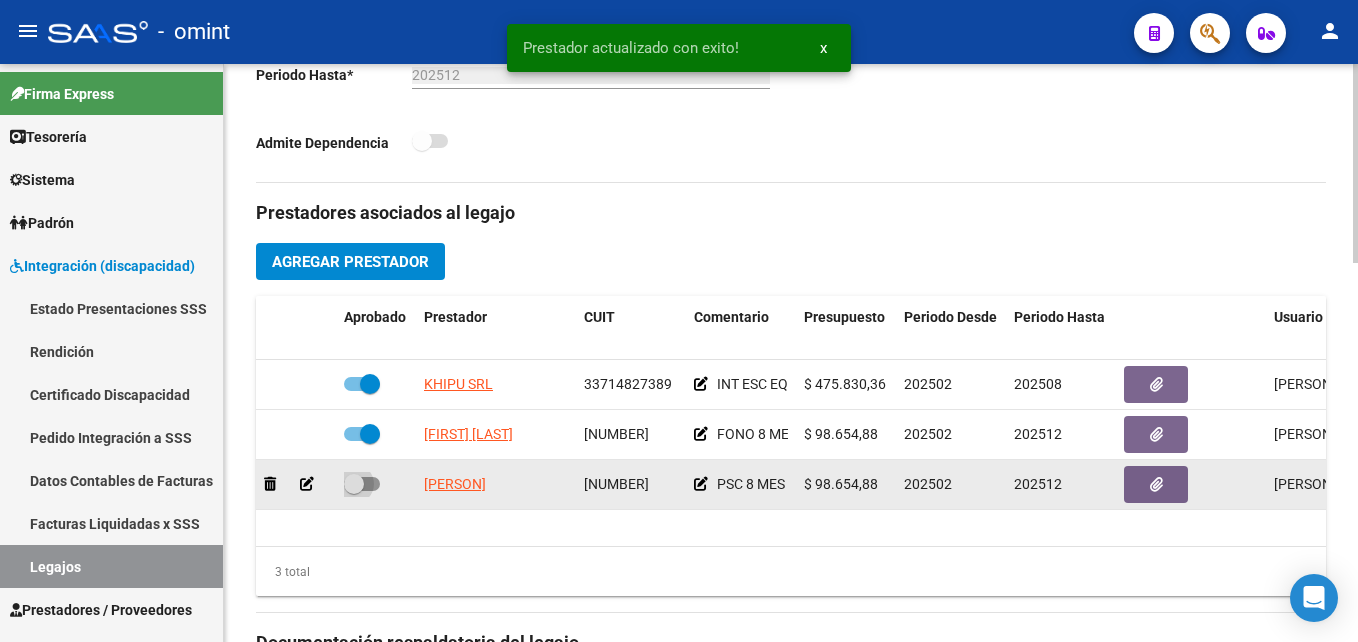 click at bounding box center [354, 484] 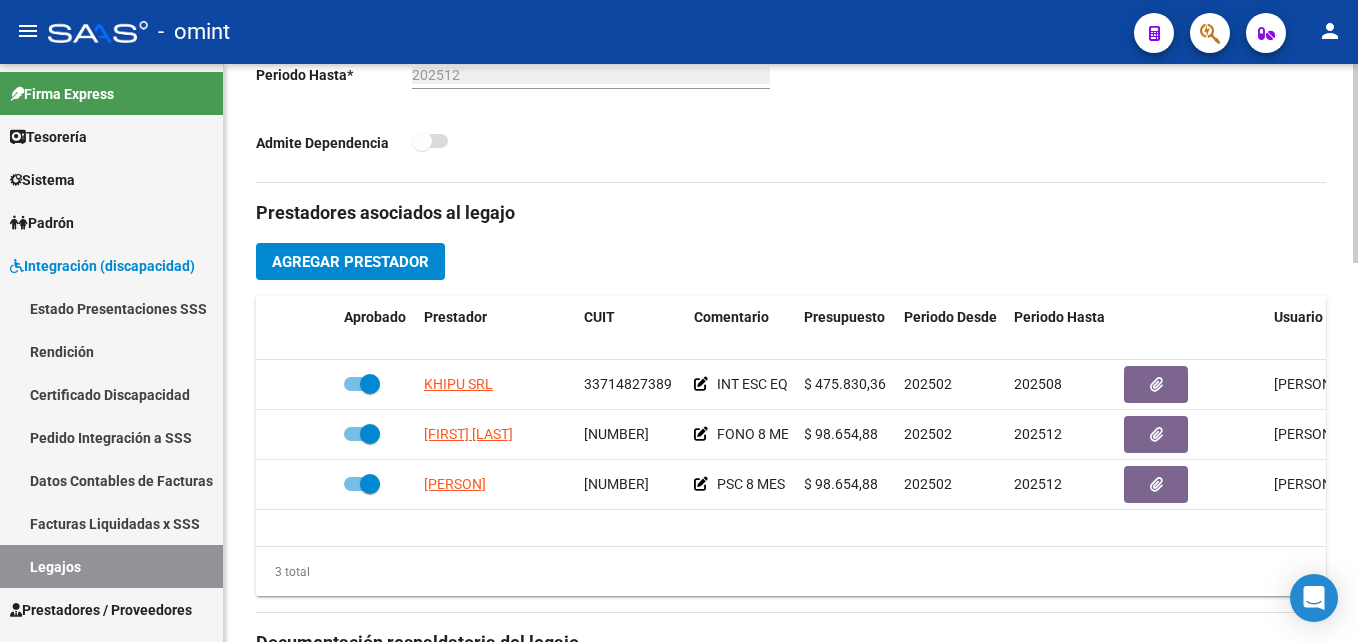 scroll, scrollTop: 1104, scrollLeft: 0, axis: vertical 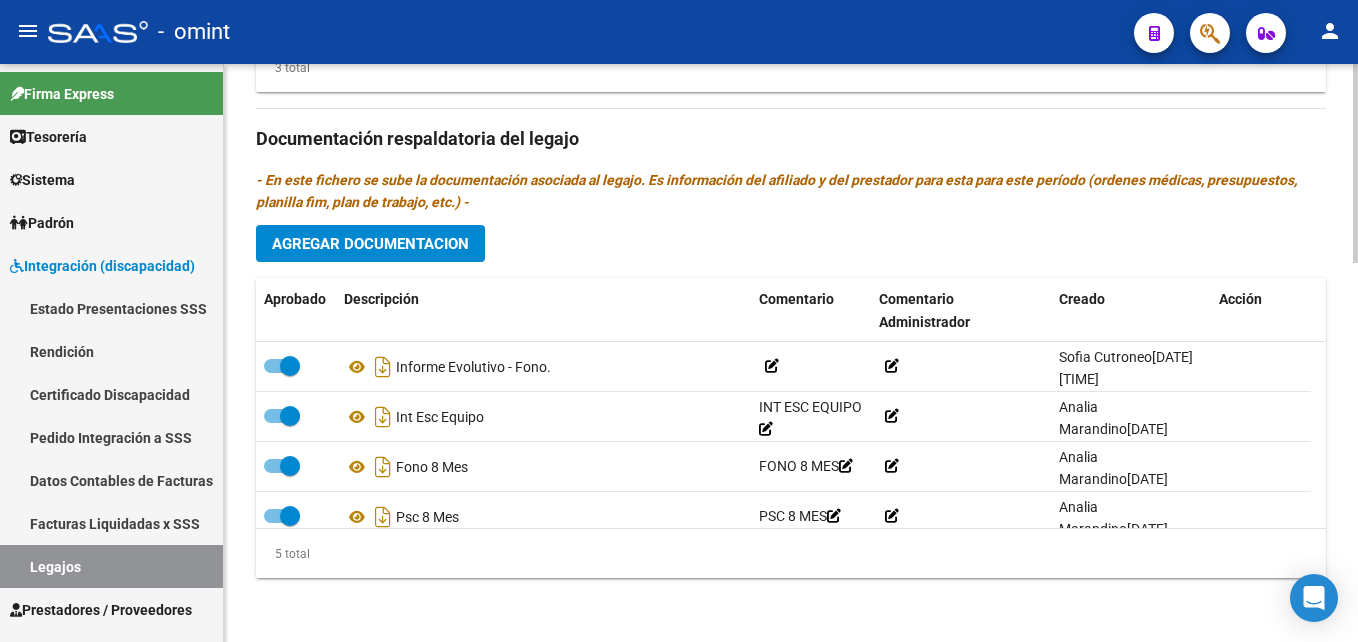 click on "Agregar Documentacion" 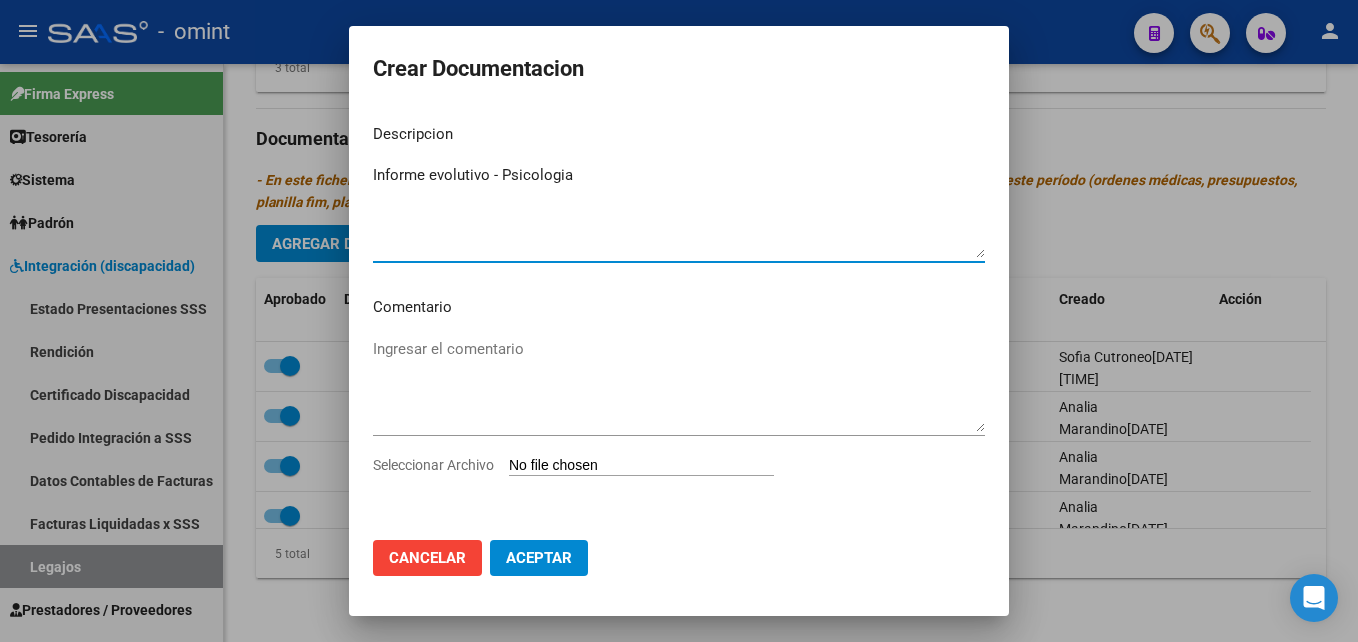 type on "Informe evolutivo - Psicologia" 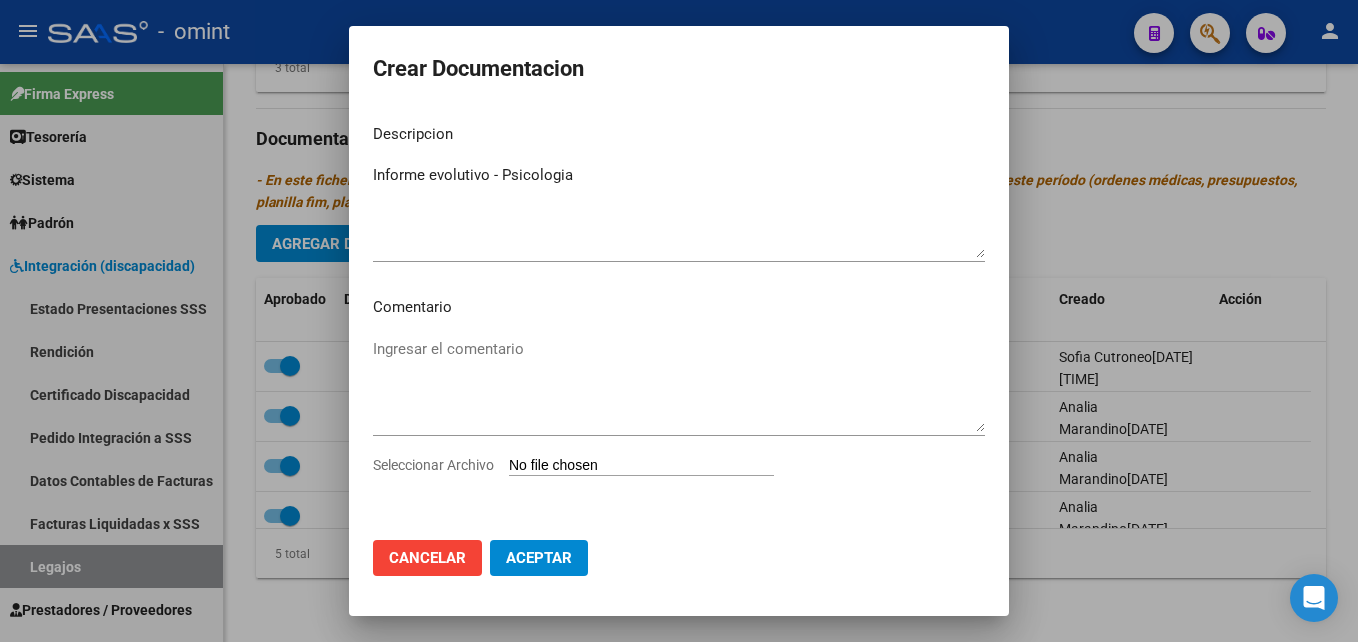 click on "Ingresar el comentario" at bounding box center (679, 394) 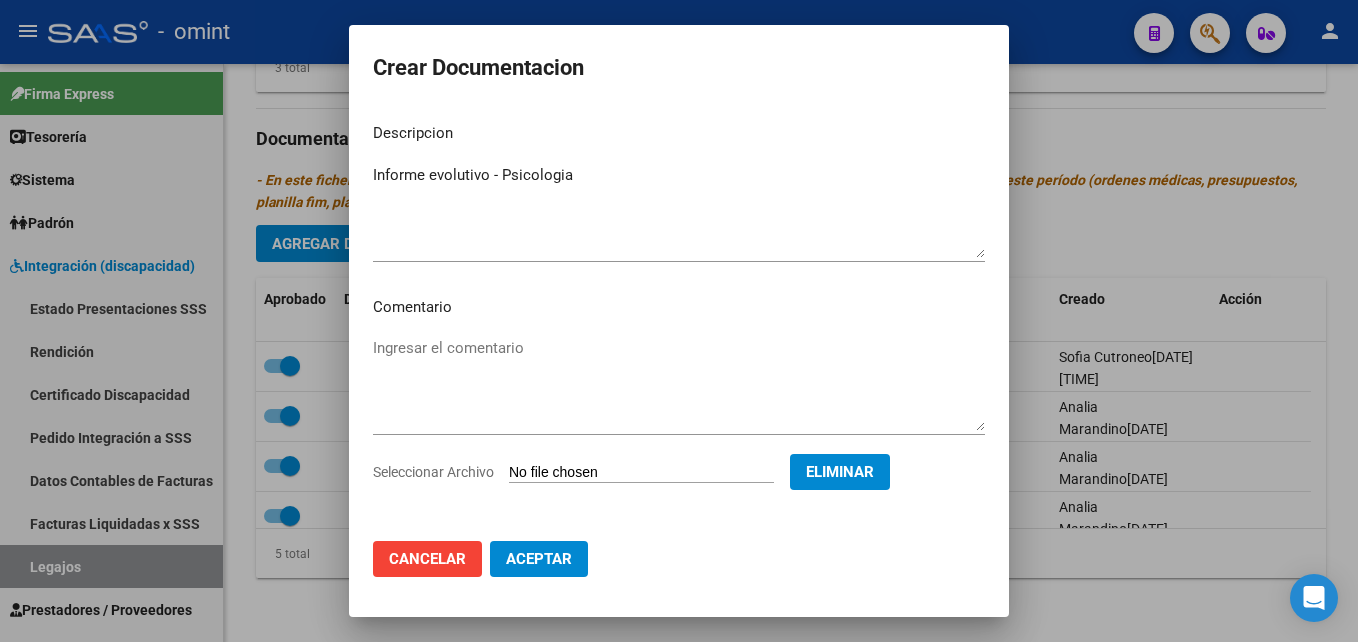 click on "Aceptar" 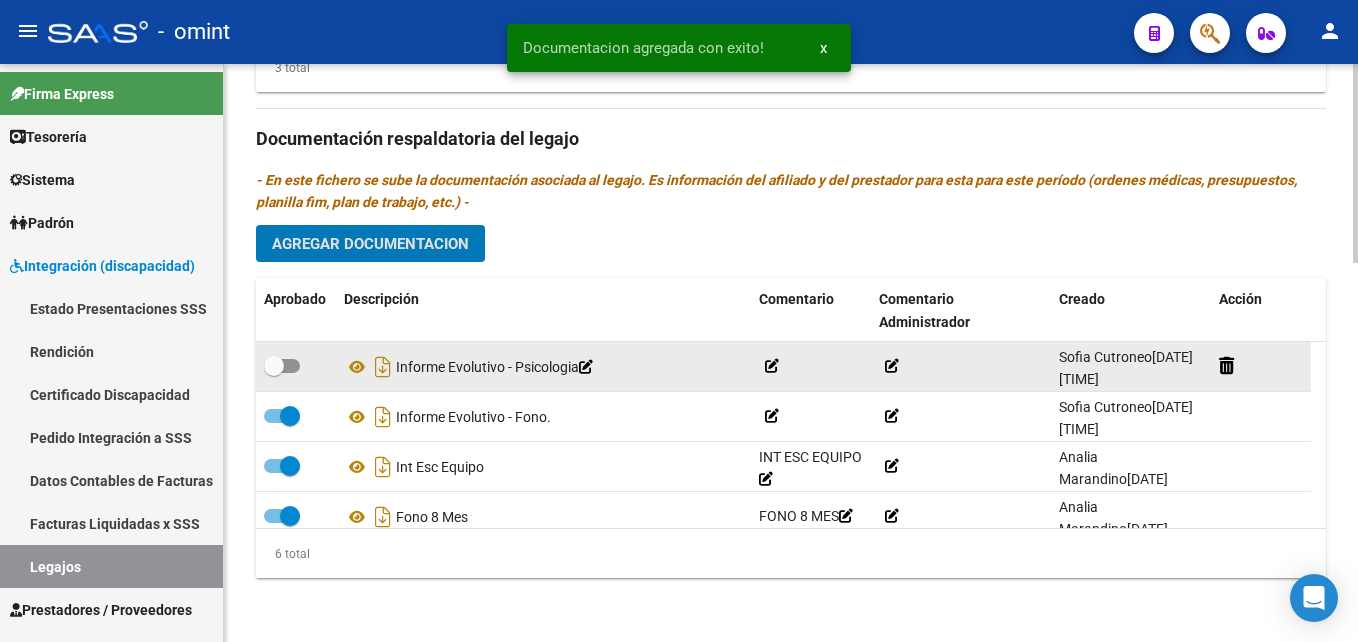 click 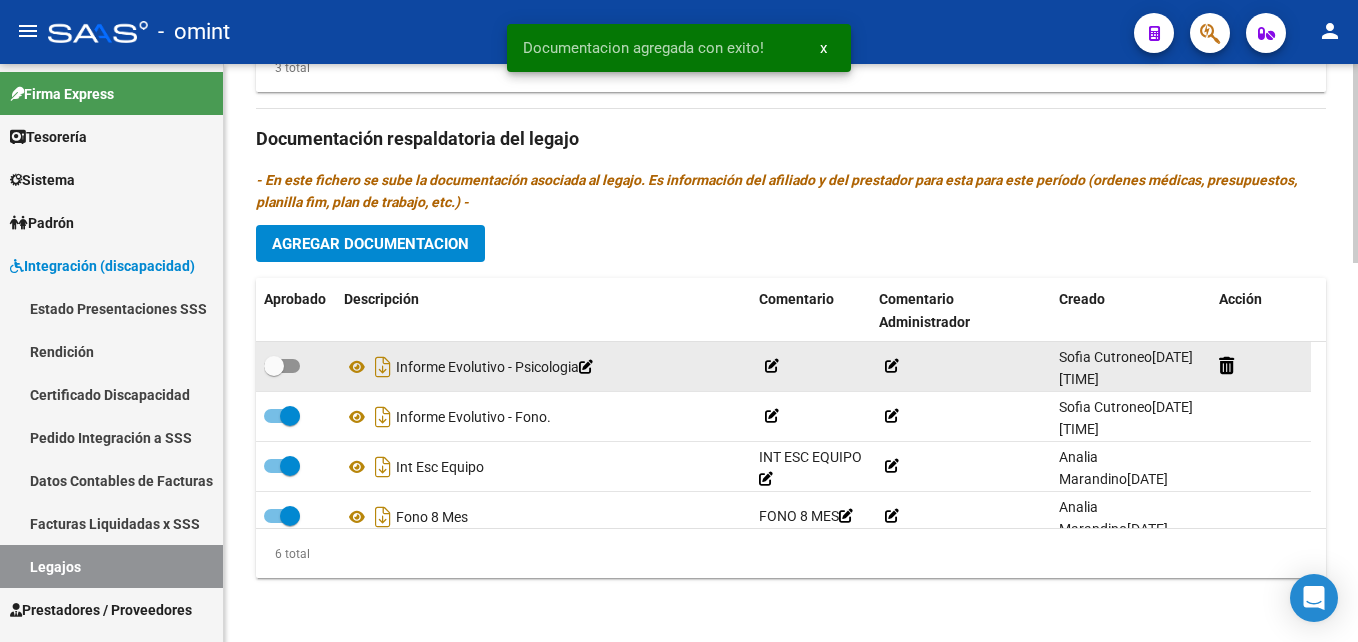 click at bounding box center (282, 366) 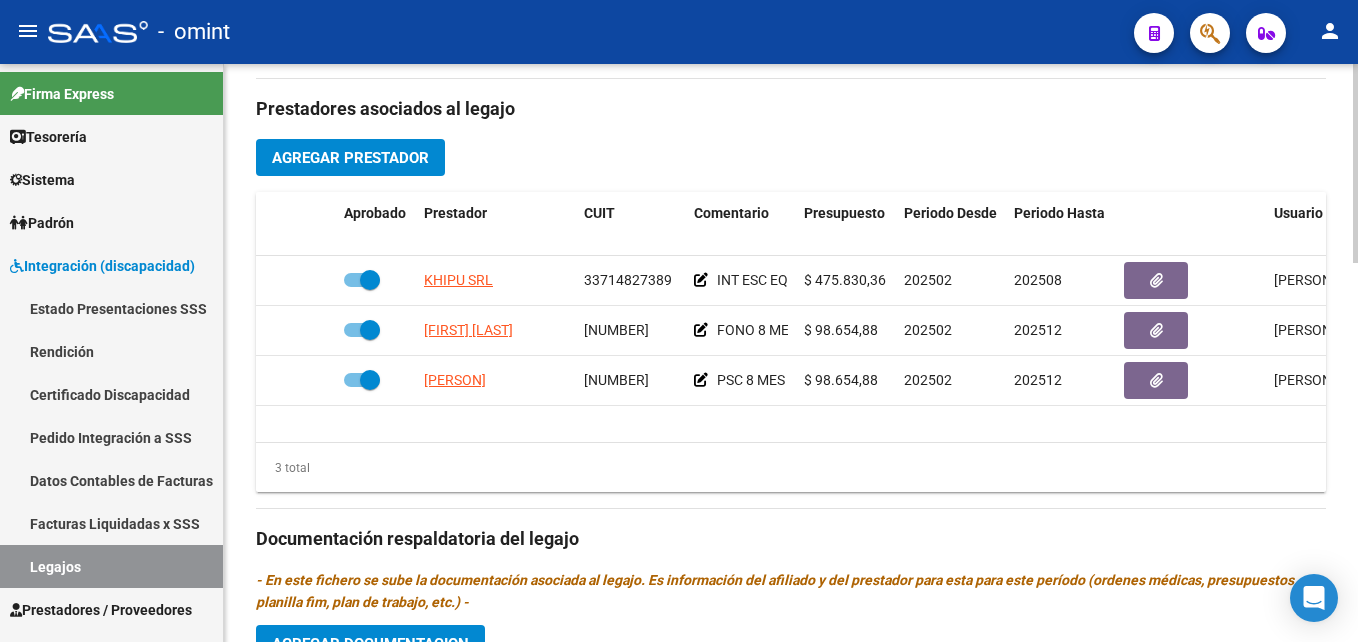 scroll, scrollTop: 0, scrollLeft: 0, axis: both 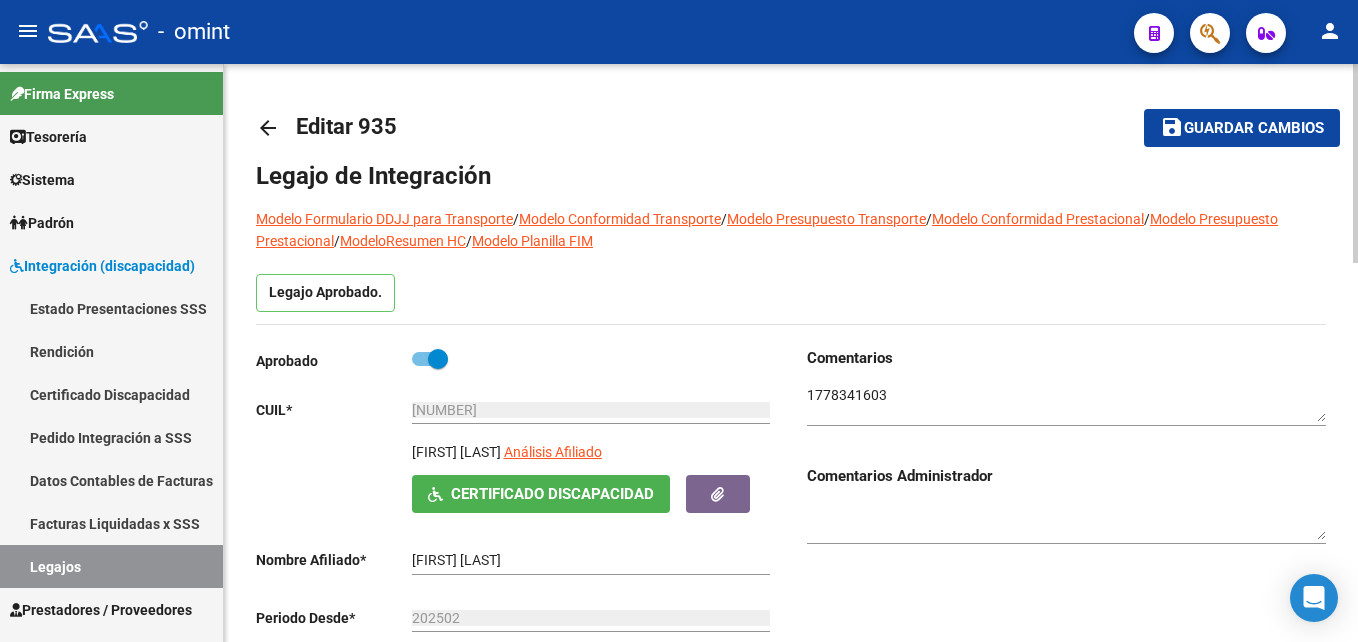 click on "save Guardar cambios" 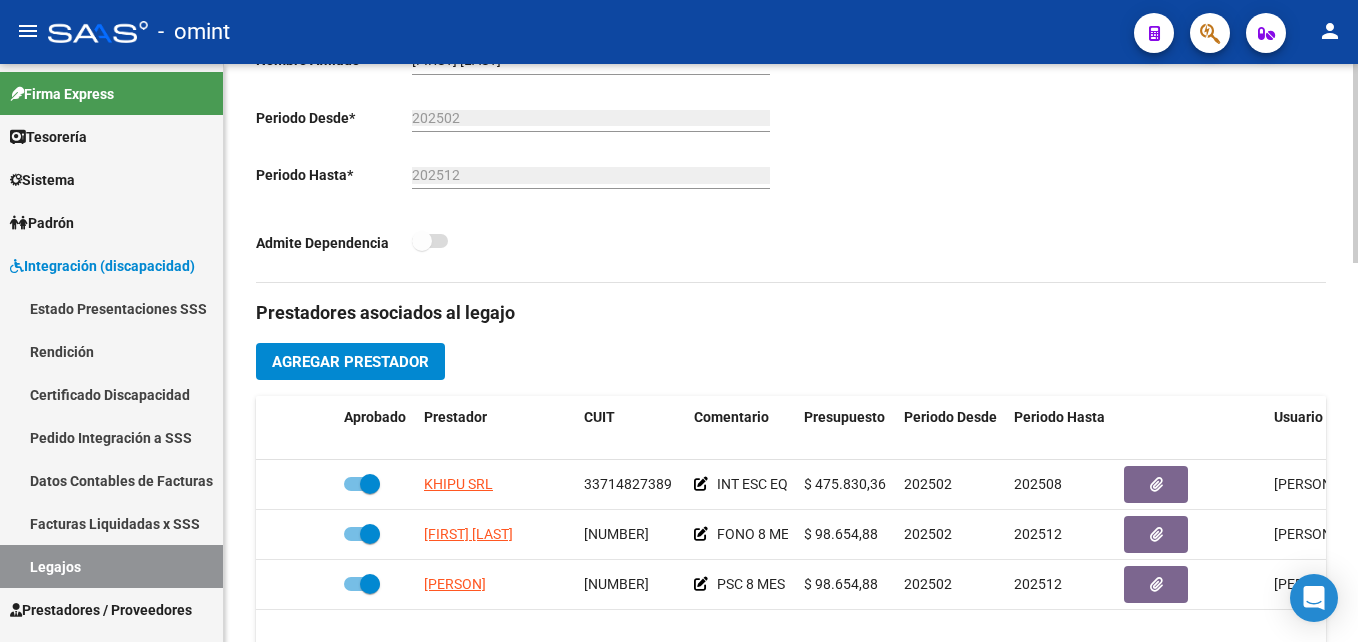 scroll, scrollTop: 700, scrollLeft: 0, axis: vertical 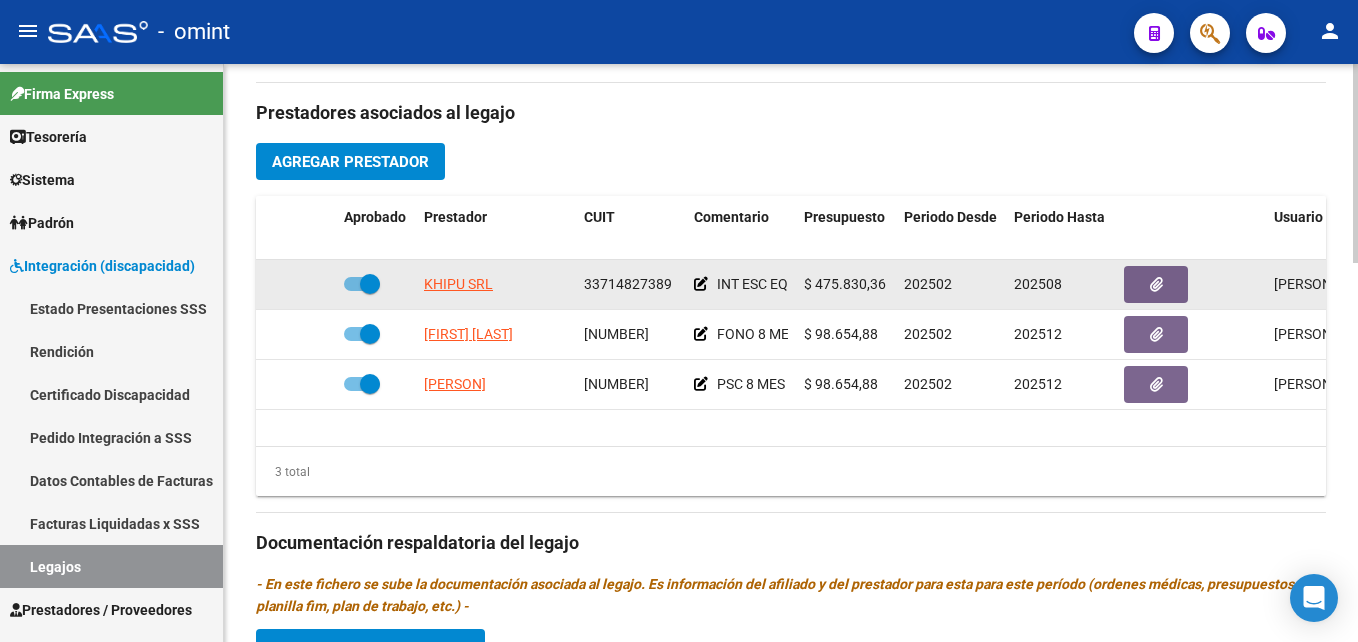 click at bounding box center [370, 284] 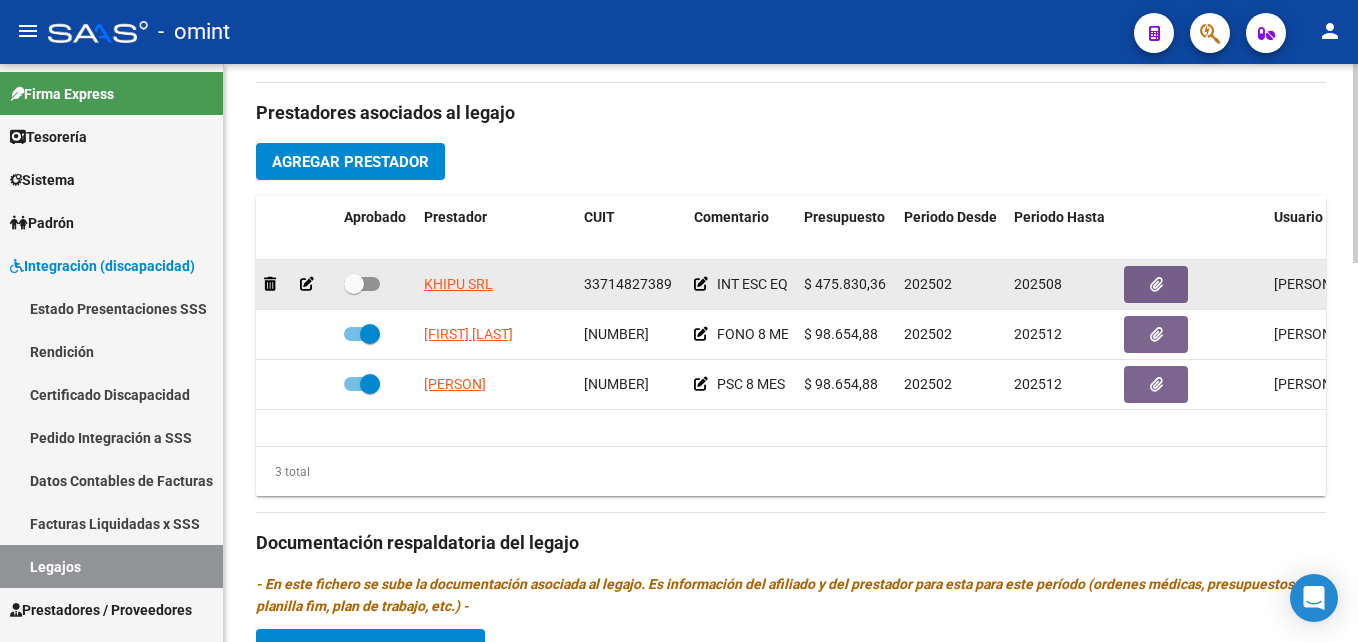 click 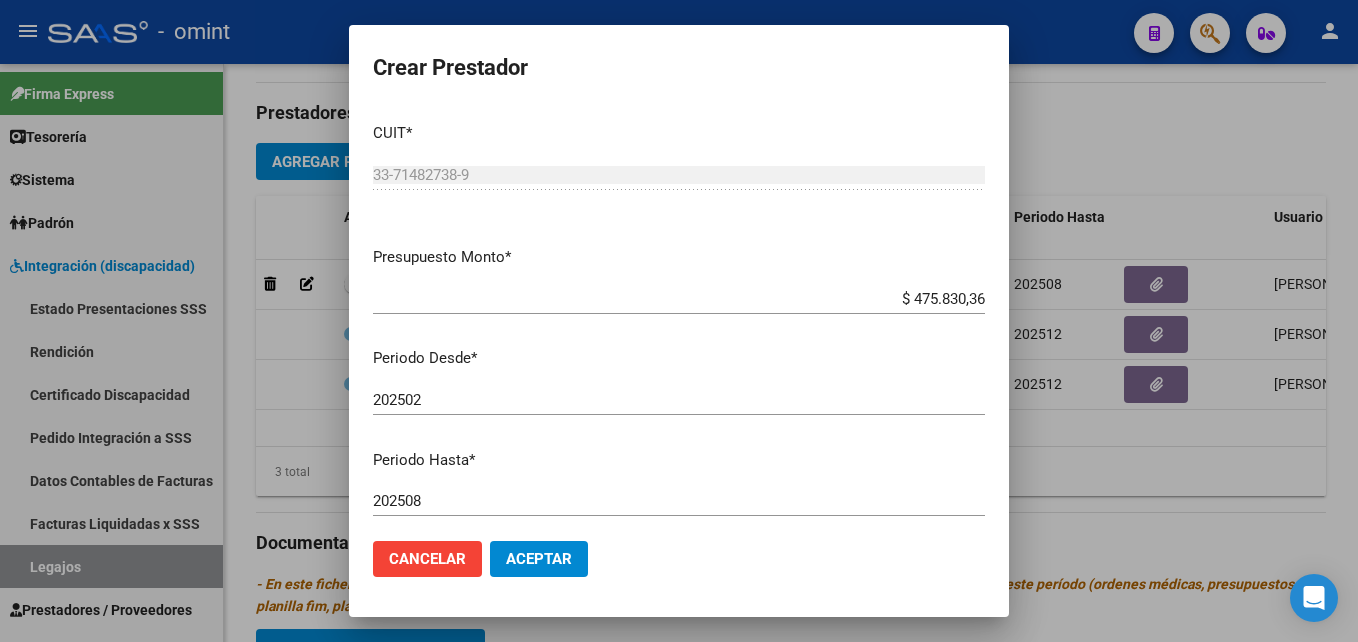click on "202508 Ingresar el periodo" at bounding box center [679, 501] 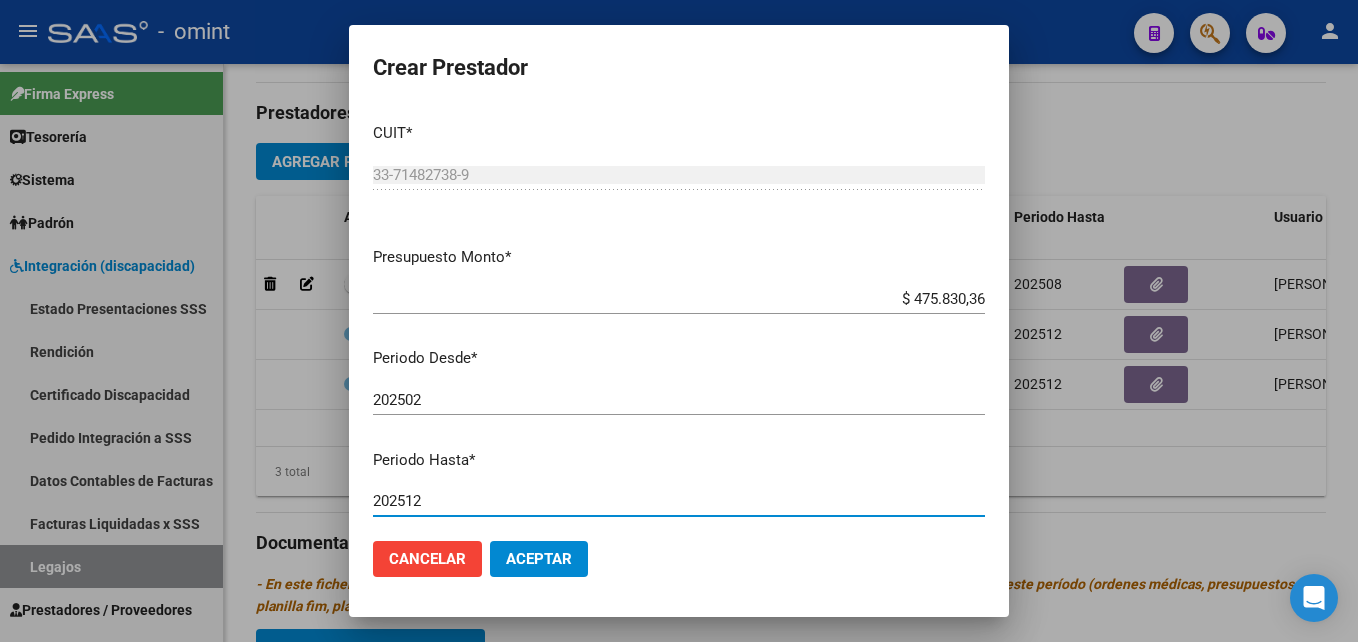 type on "202512" 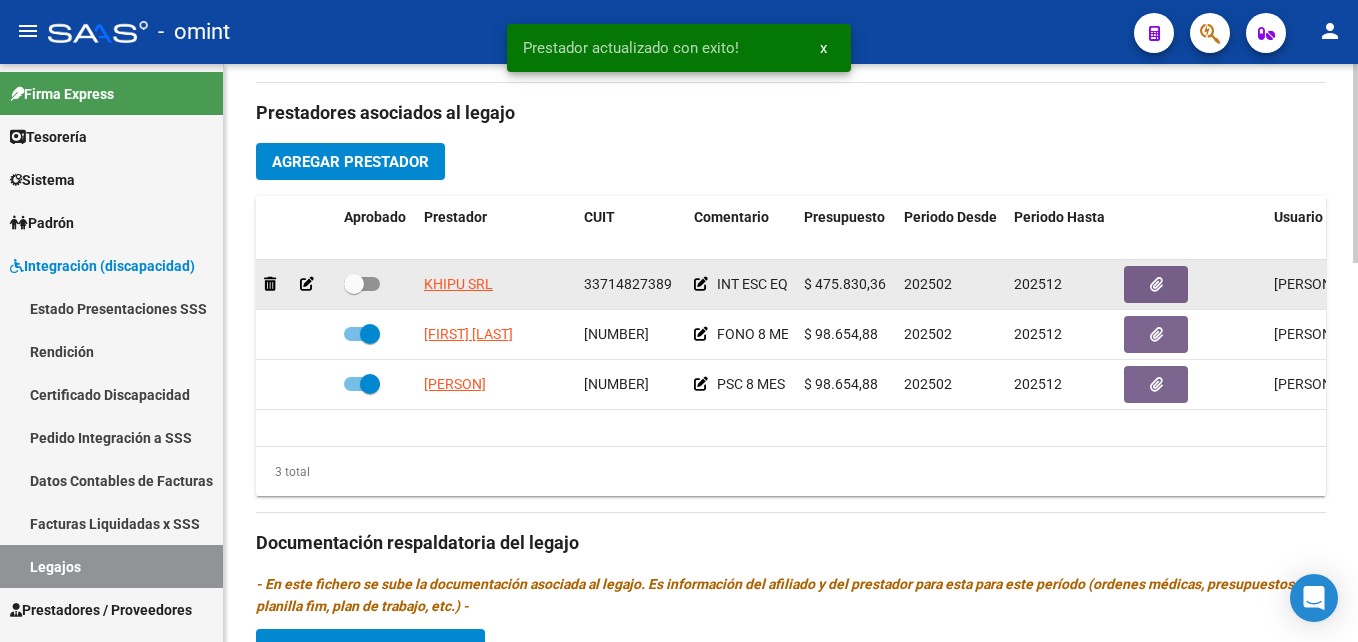 click at bounding box center (362, 284) 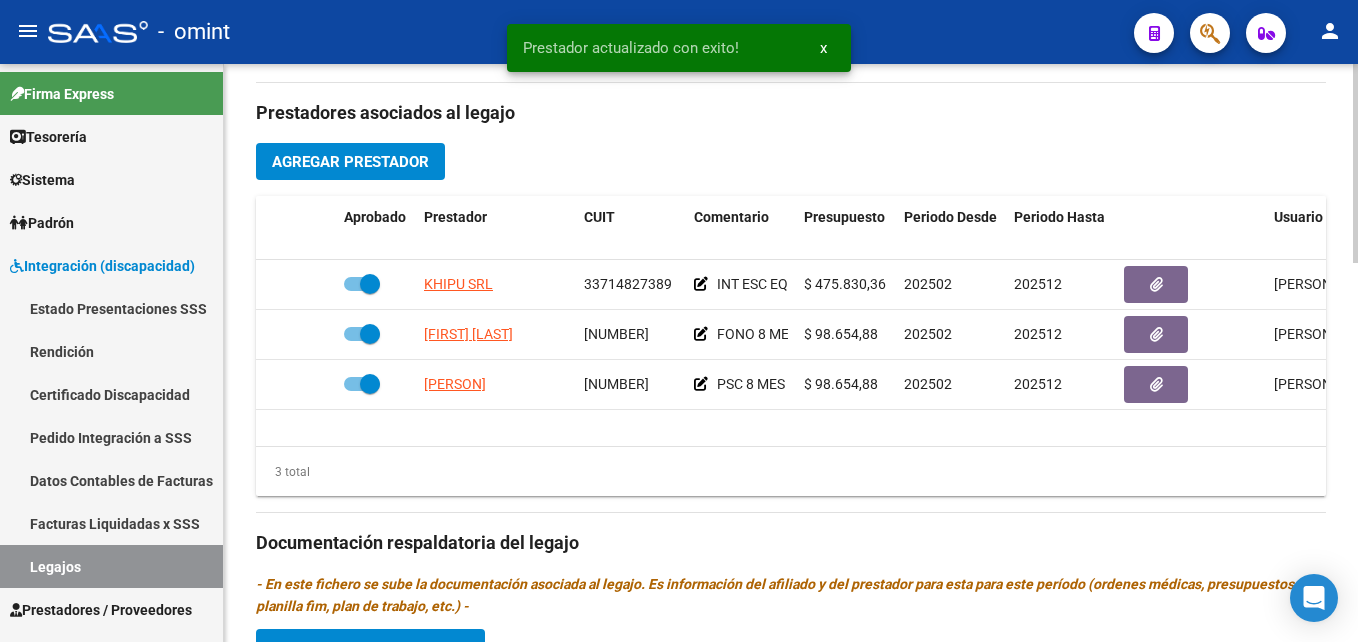 scroll, scrollTop: 1104, scrollLeft: 0, axis: vertical 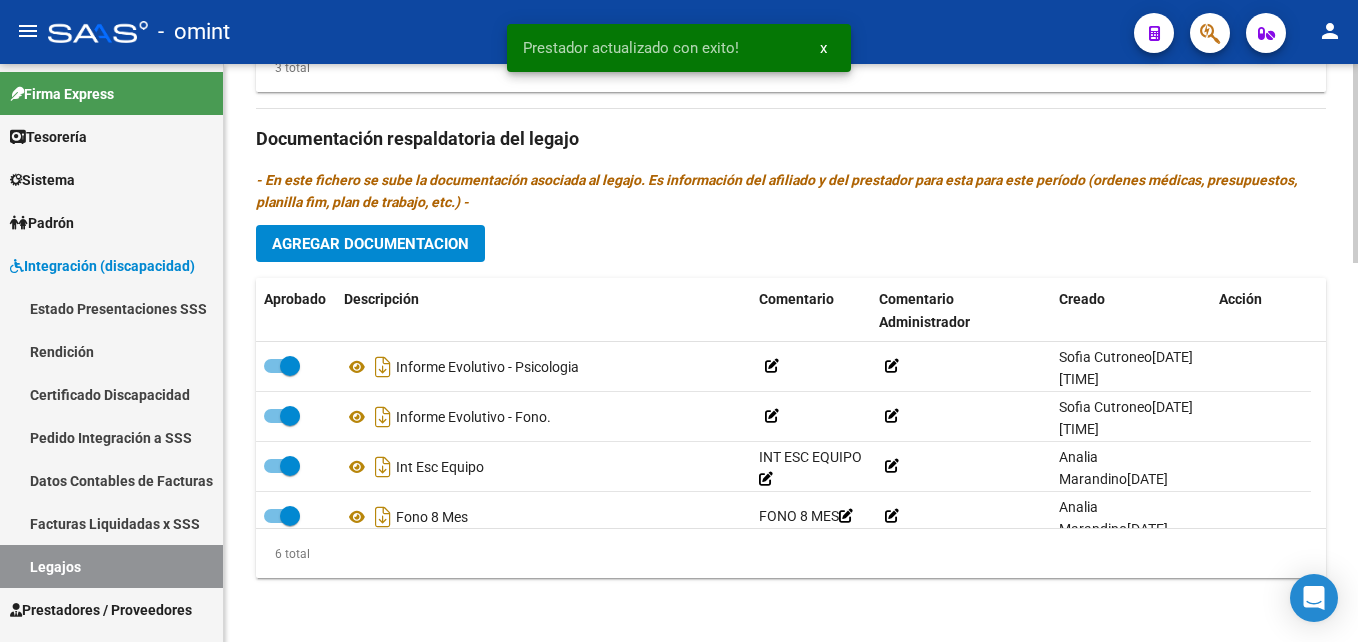 click on "Agregar Documentacion" 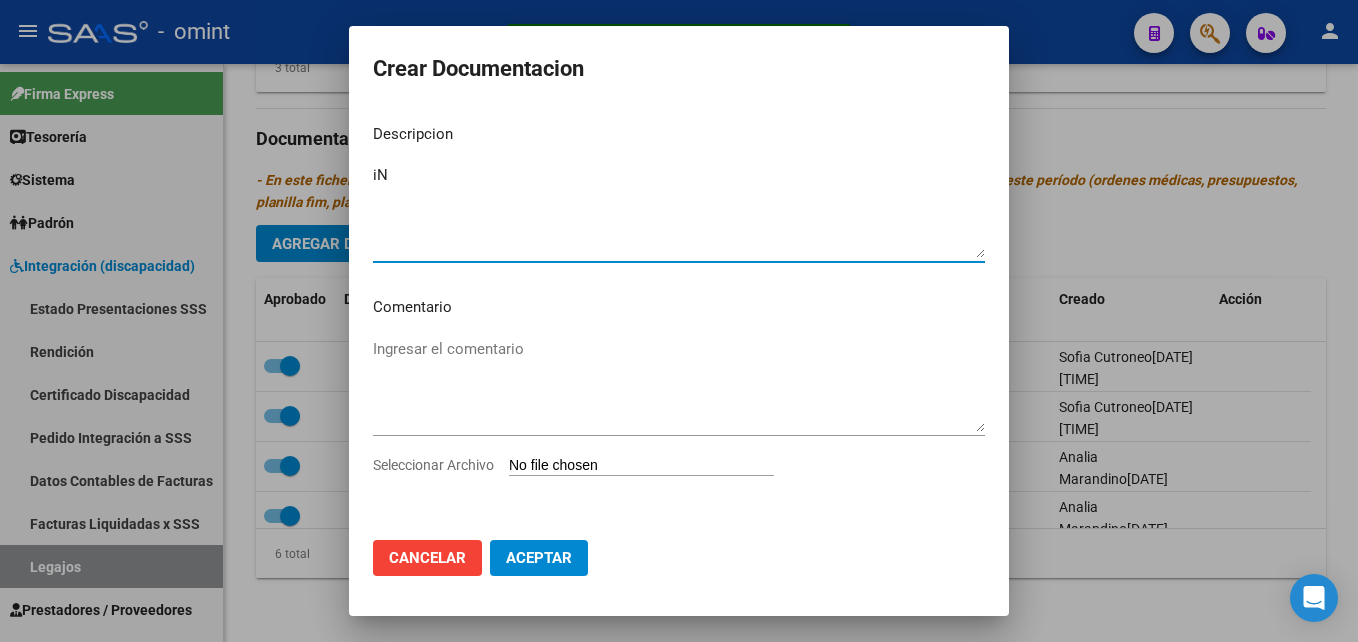 type on "i" 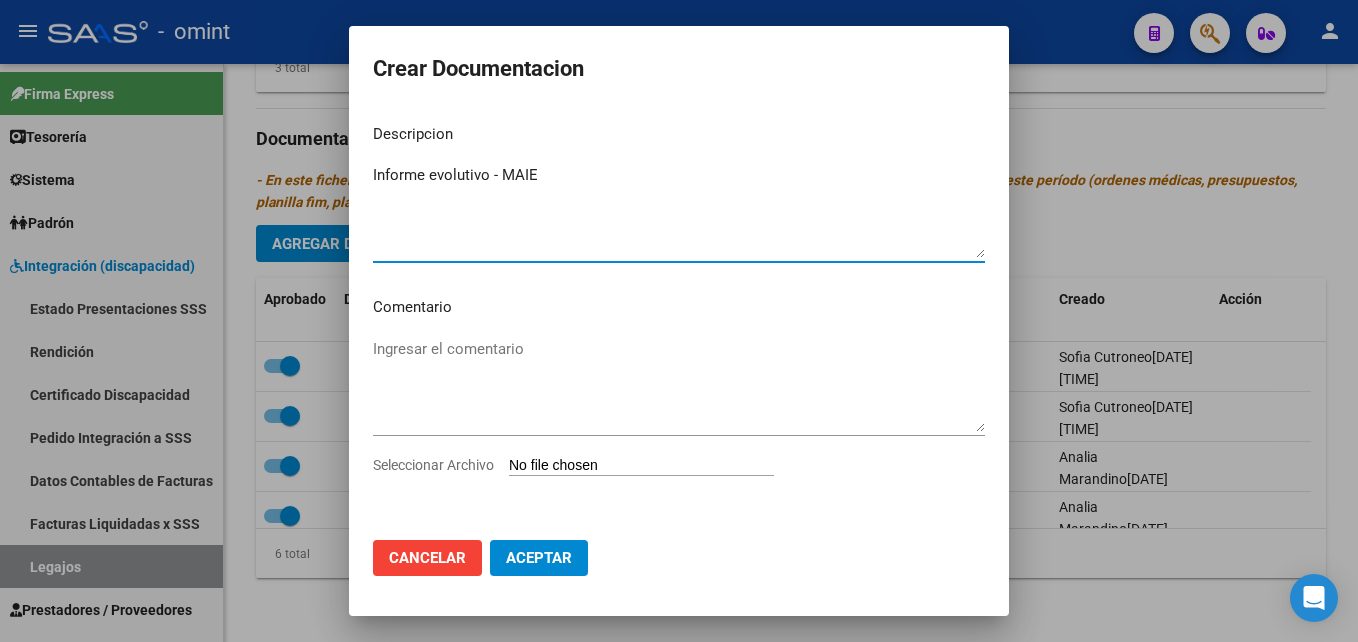 type on "Informe evolutivo - MAIE" 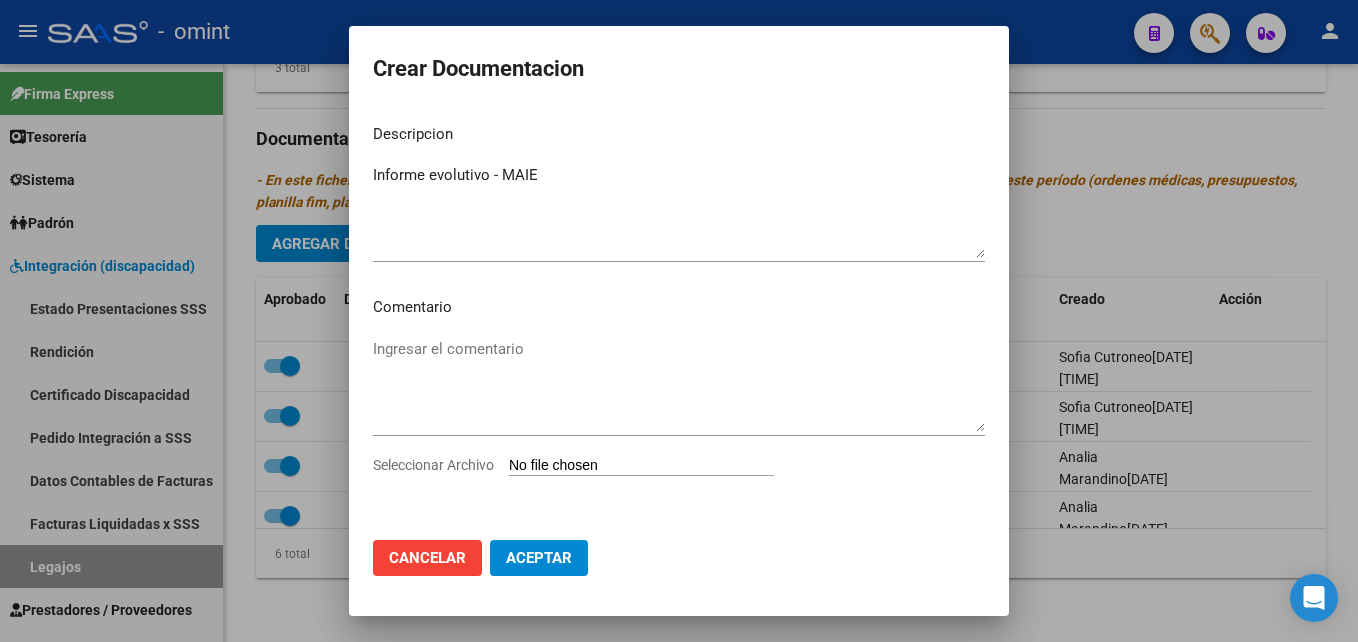 click on "Seleccionar Archivo" at bounding box center [641, 466] 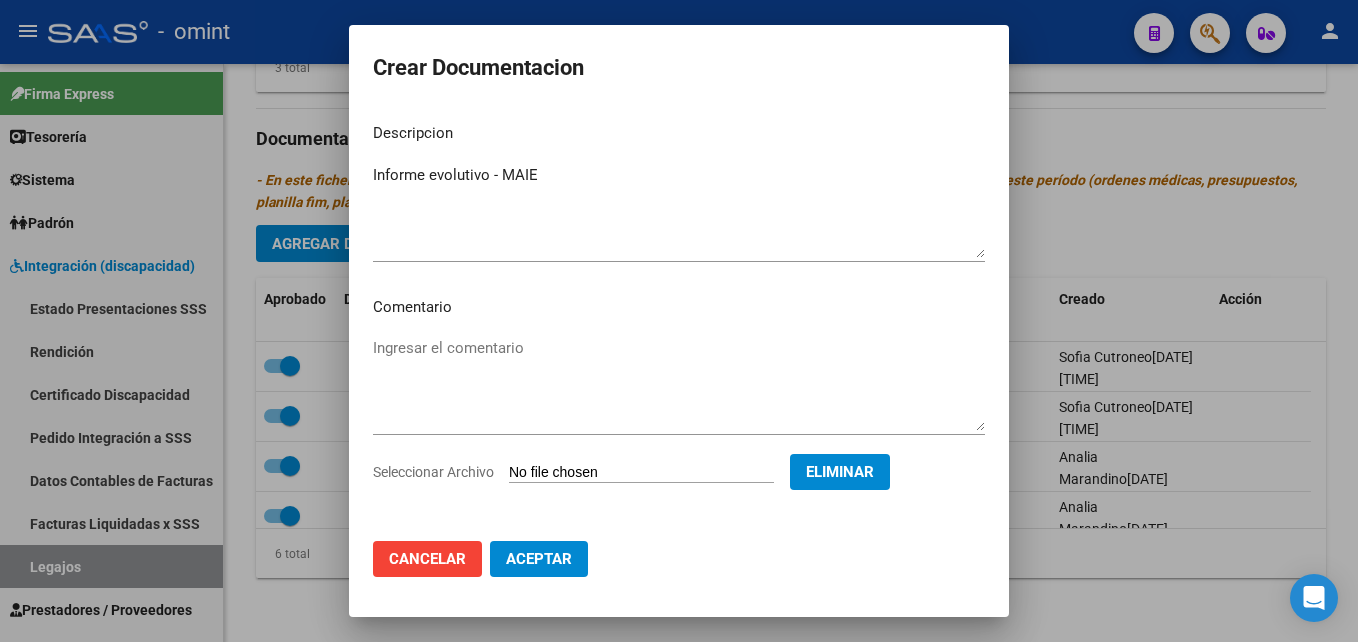 click on "Aceptar" 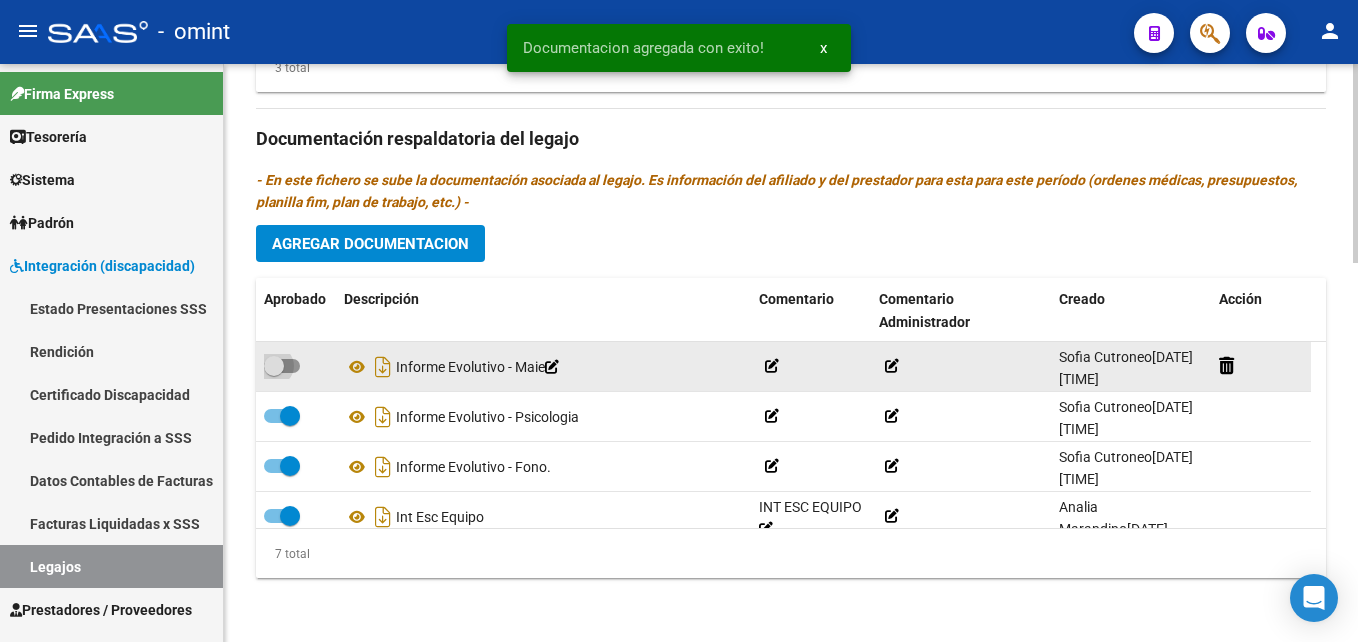 click at bounding box center [274, 366] 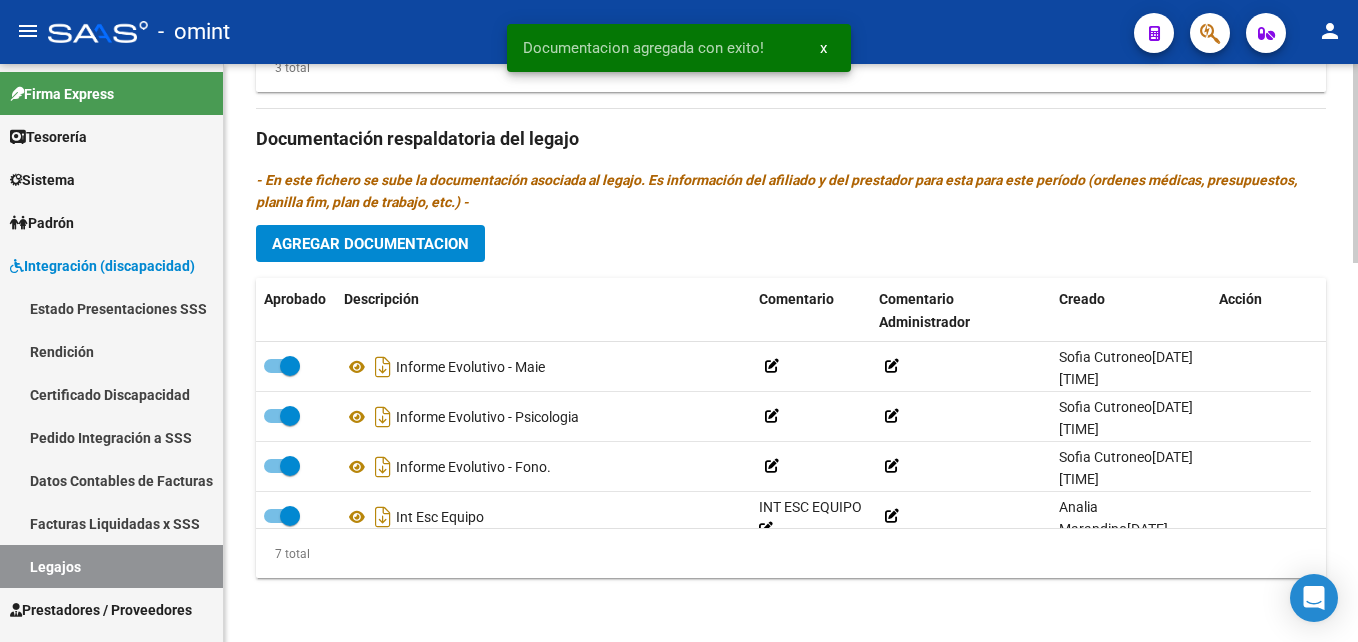 scroll, scrollTop: 170, scrollLeft: 0, axis: vertical 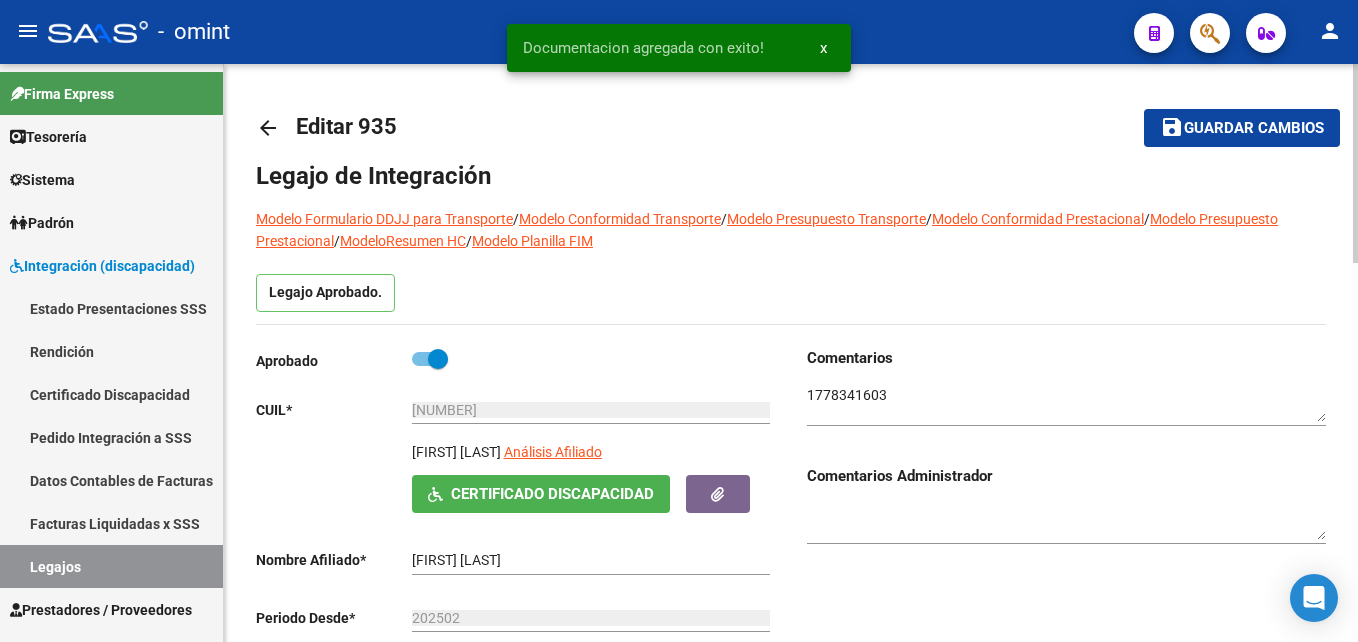 click on "save Guardar cambios" 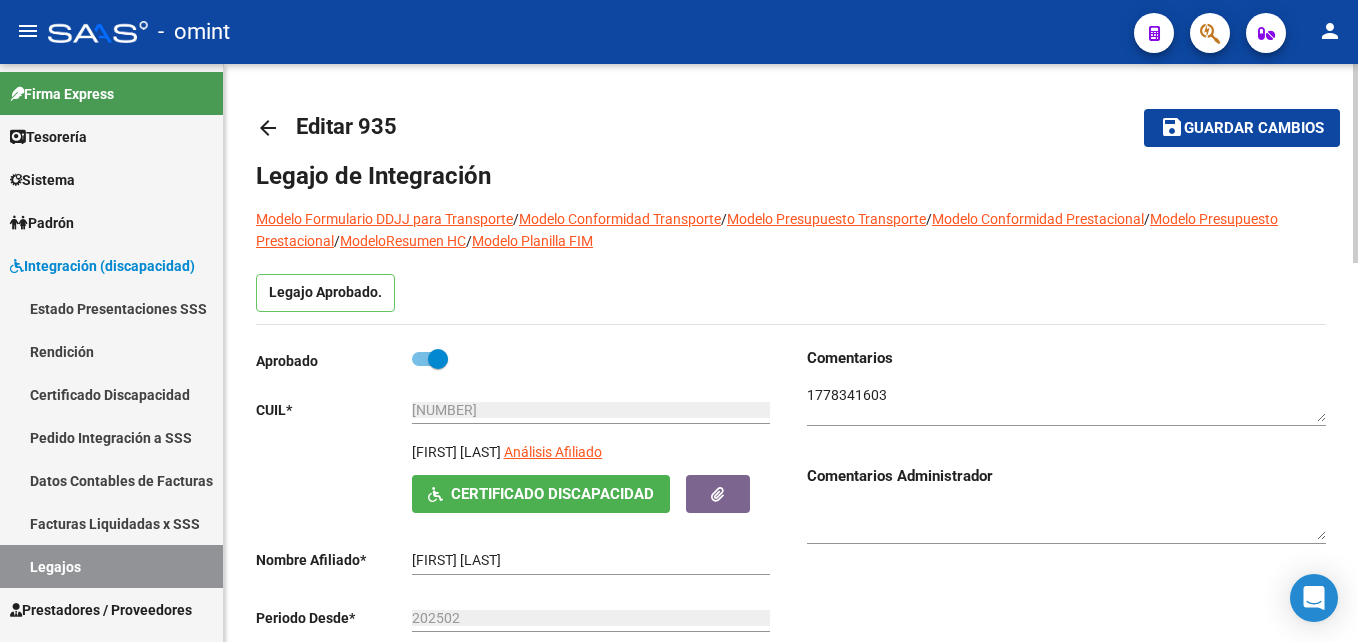 scroll, scrollTop: 500, scrollLeft: 0, axis: vertical 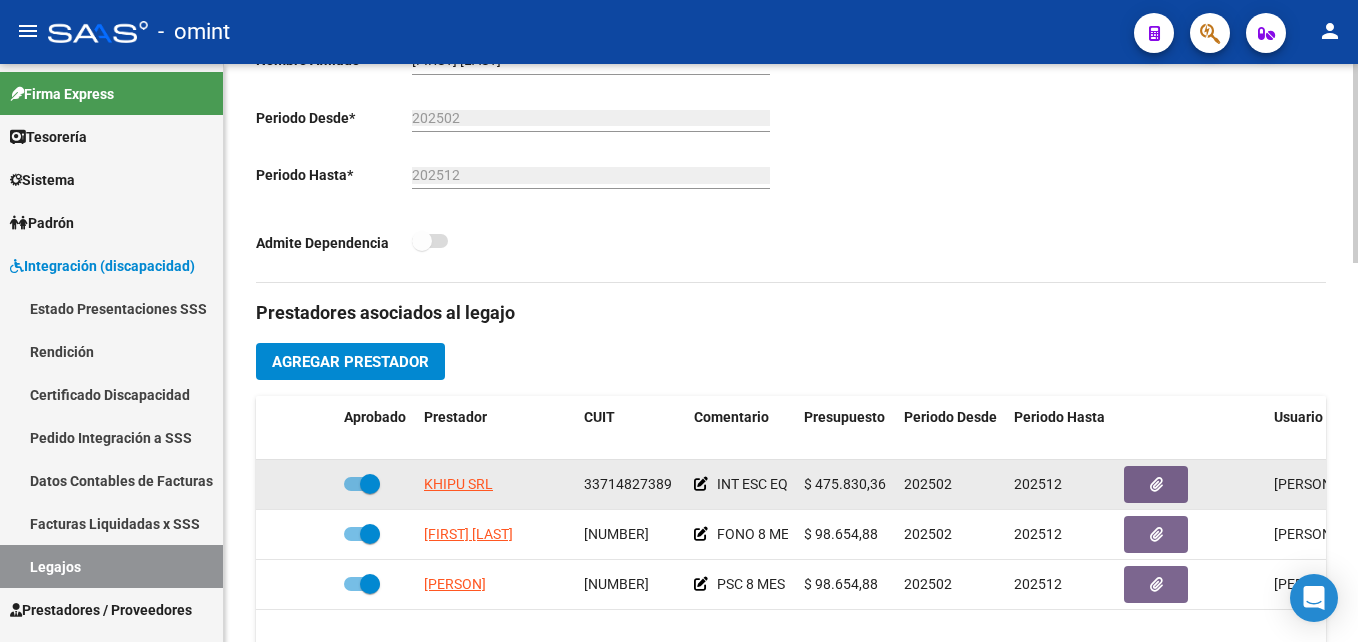 click on "33714827389" 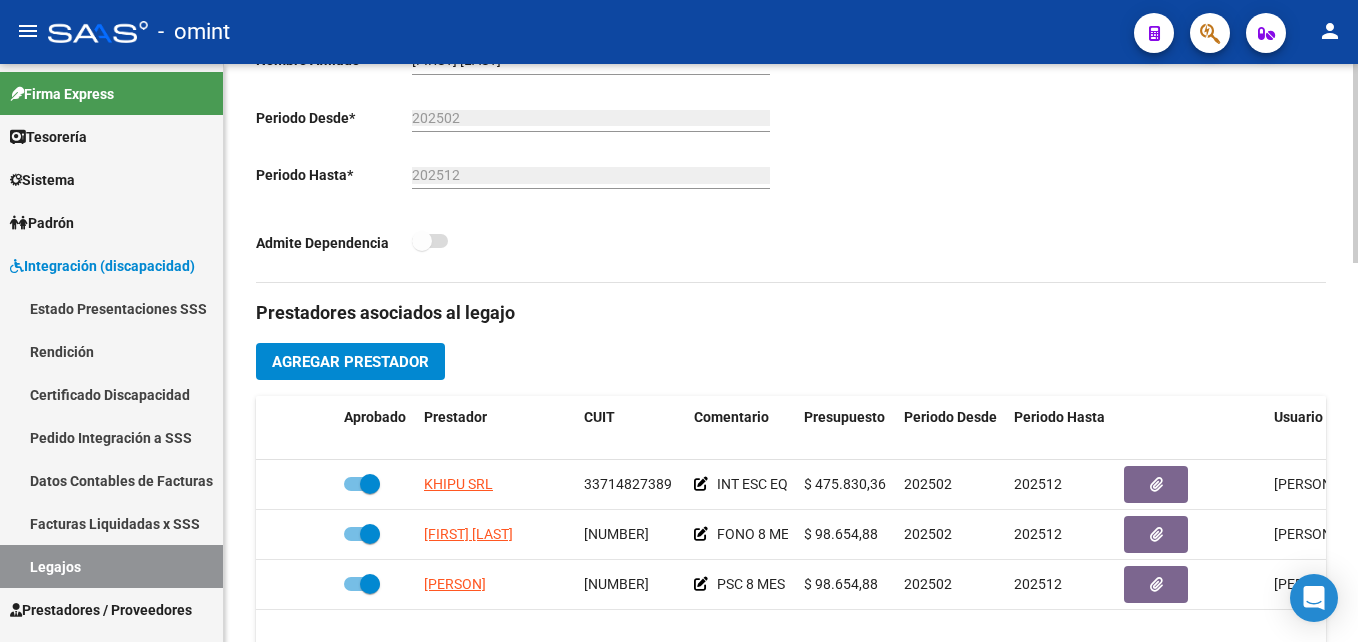 scroll, scrollTop: 0, scrollLeft: 0, axis: both 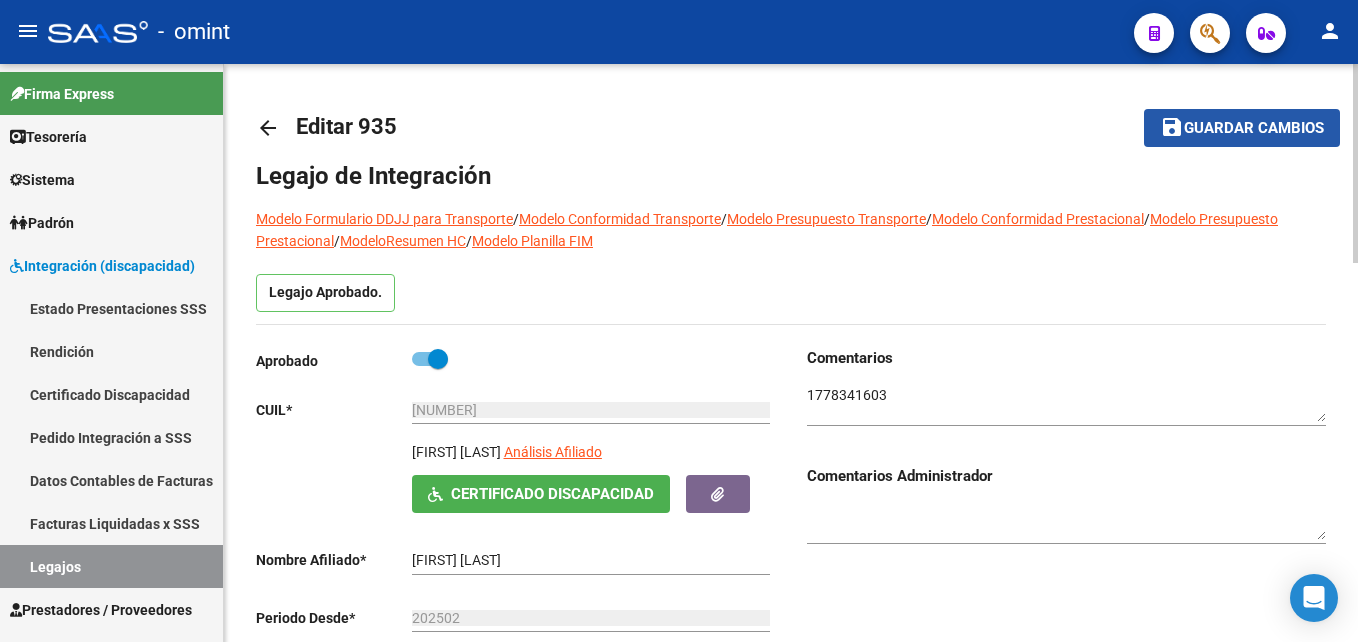 click on "Guardar cambios" 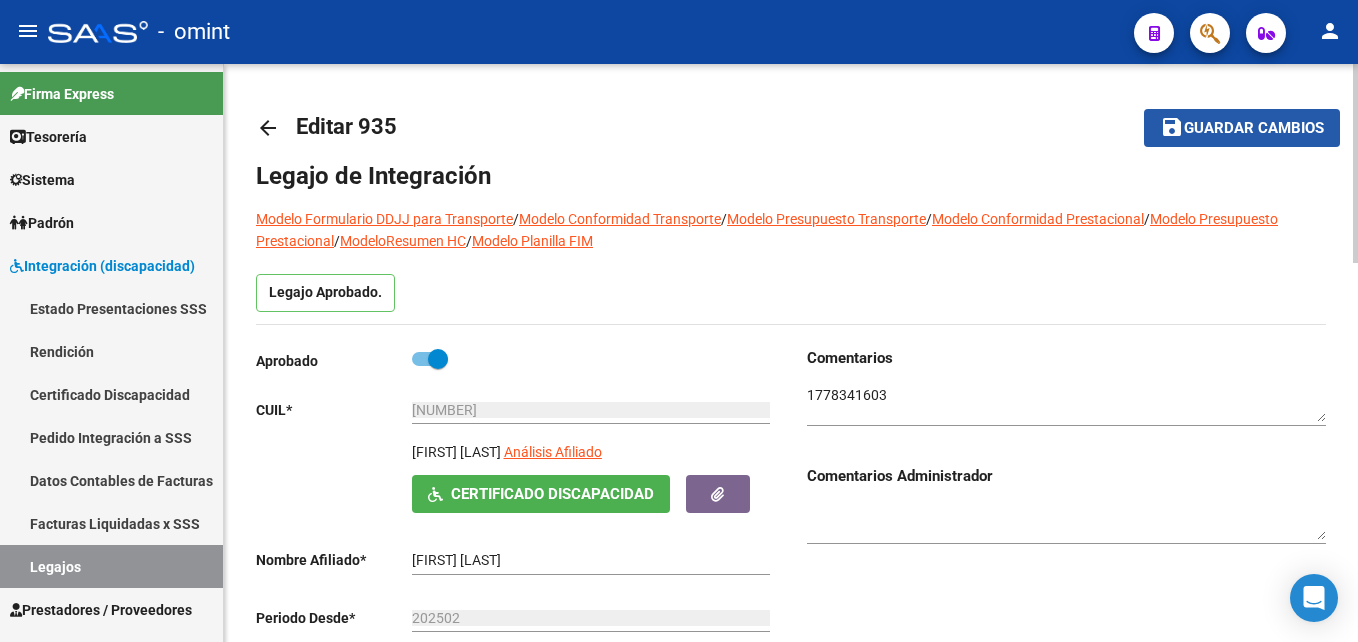 click on "save Guardar cambios" 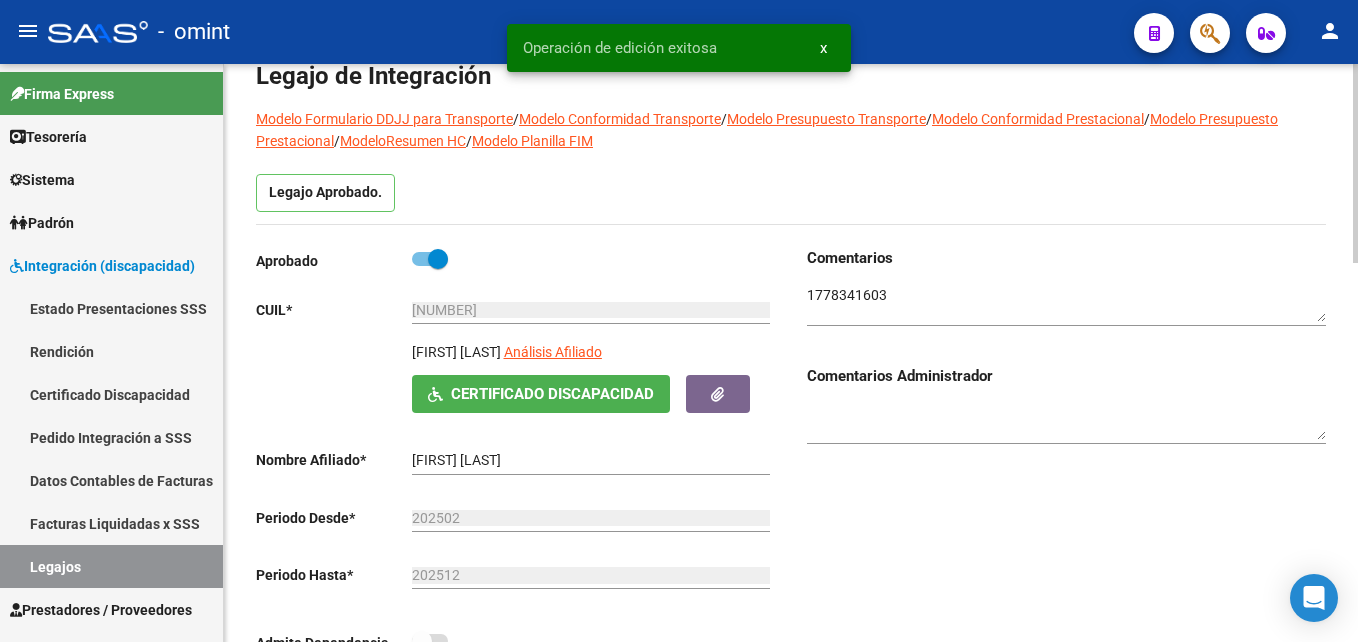 scroll, scrollTop: 0, scrollLeft: 0, axis: both 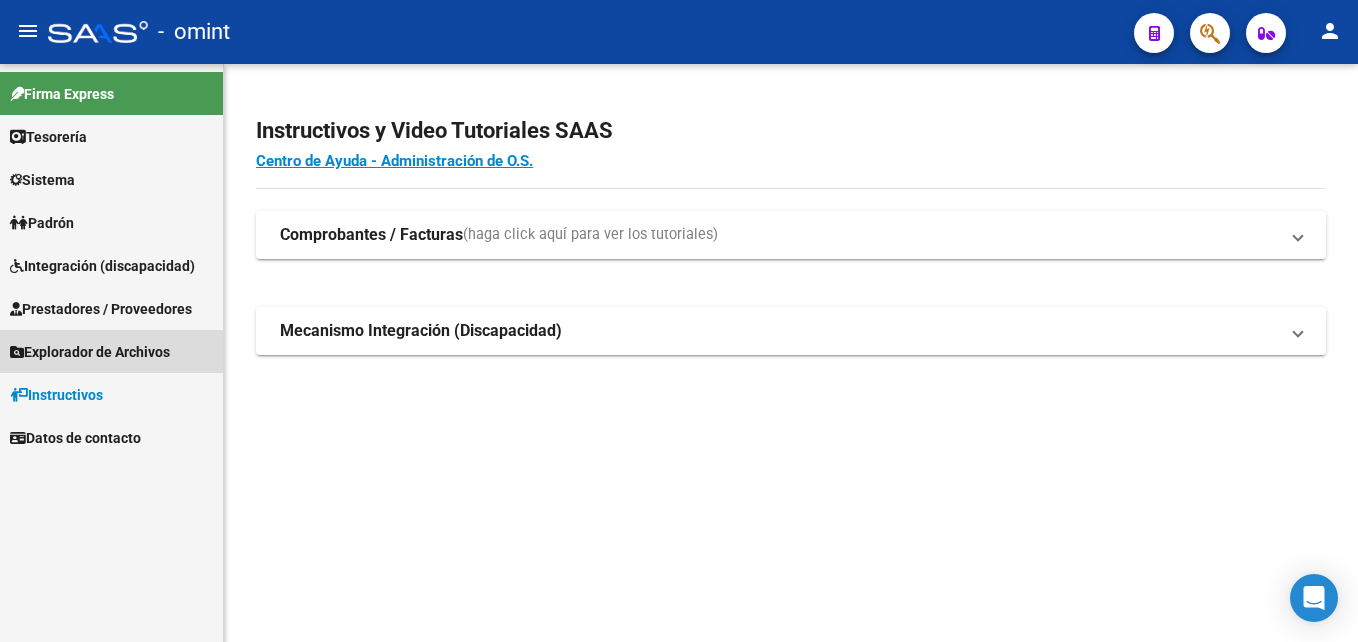 click on "Explorador de Archivos" at bounding box center (90, 352) 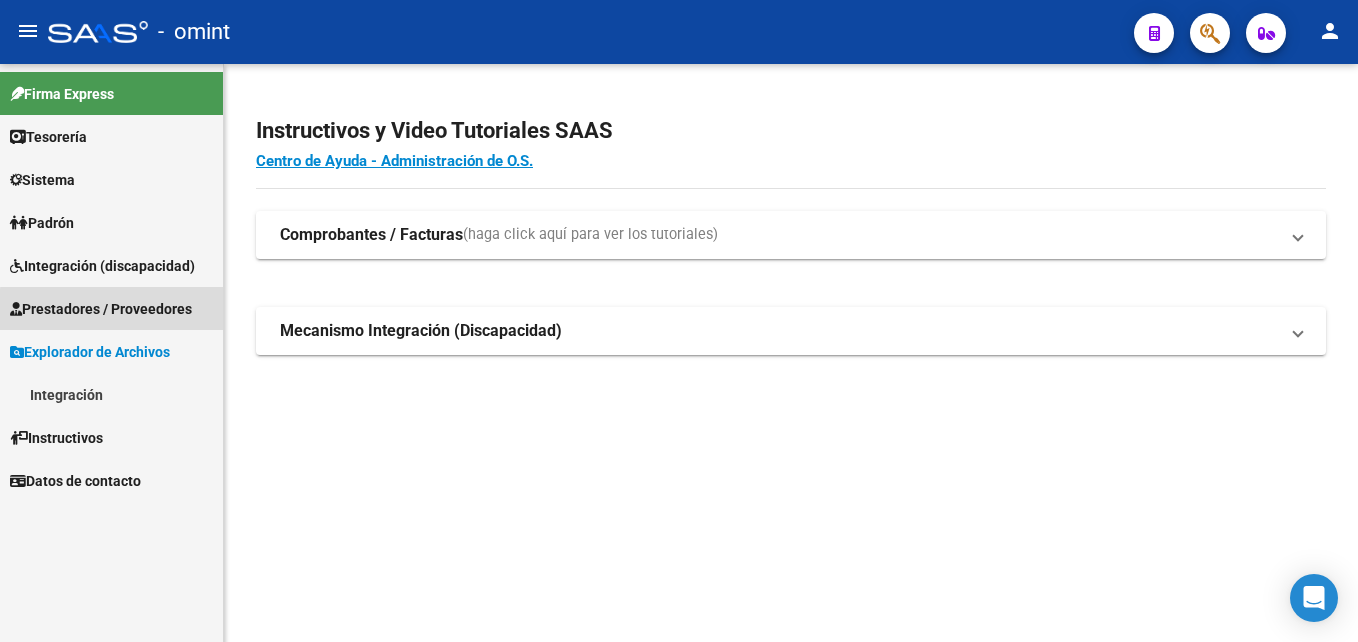 click on "Prestadores / Proveedores" at bounding box center [101, 309] 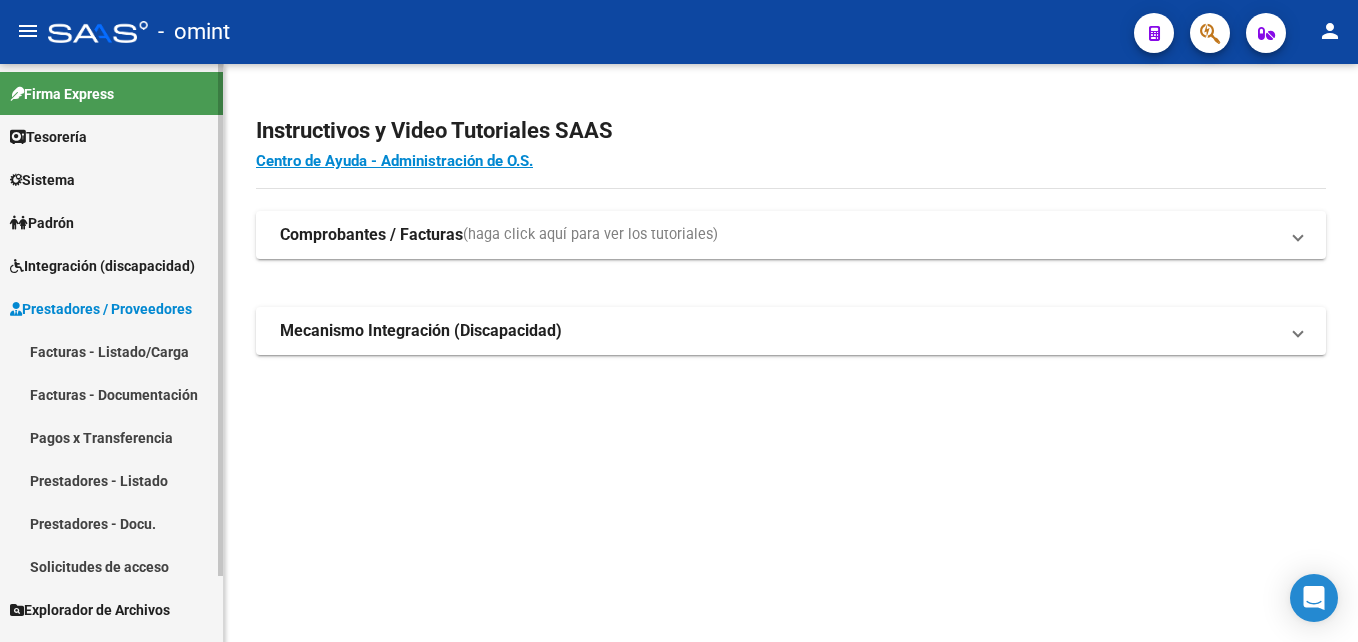 click on "Prestadores - Listado" at bounding box center [111, 480] 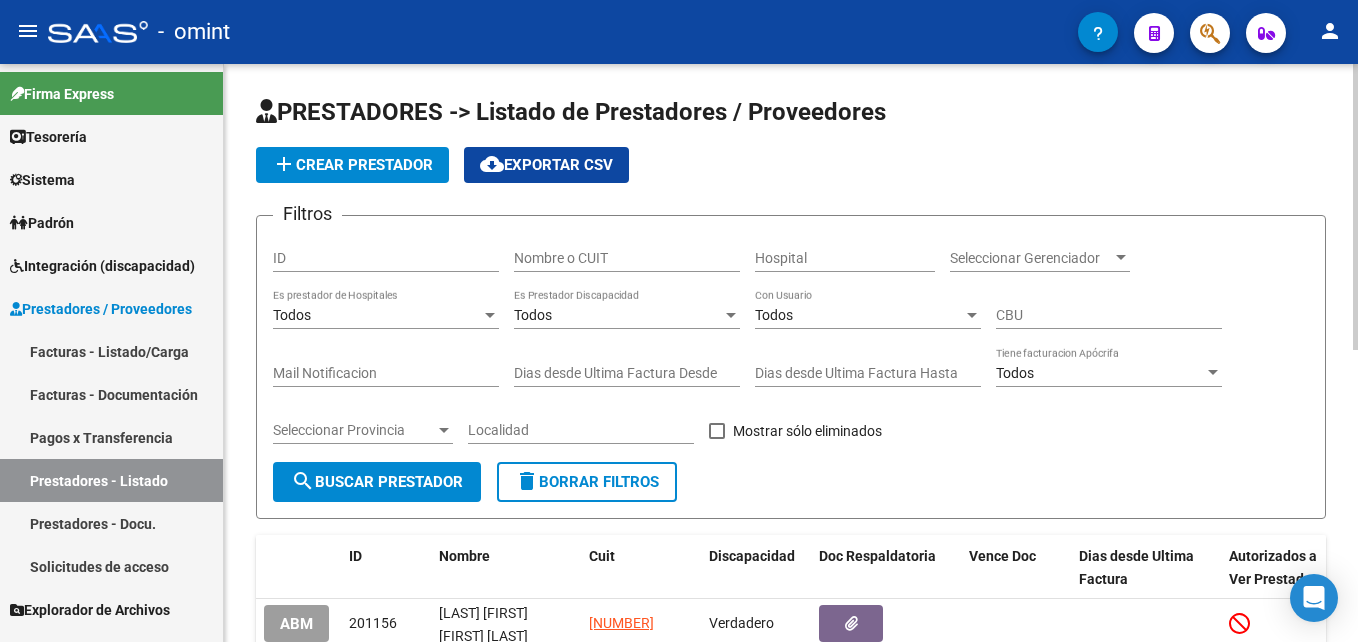 click on "Nombre o CUIT" at bounding box center (627, 258) 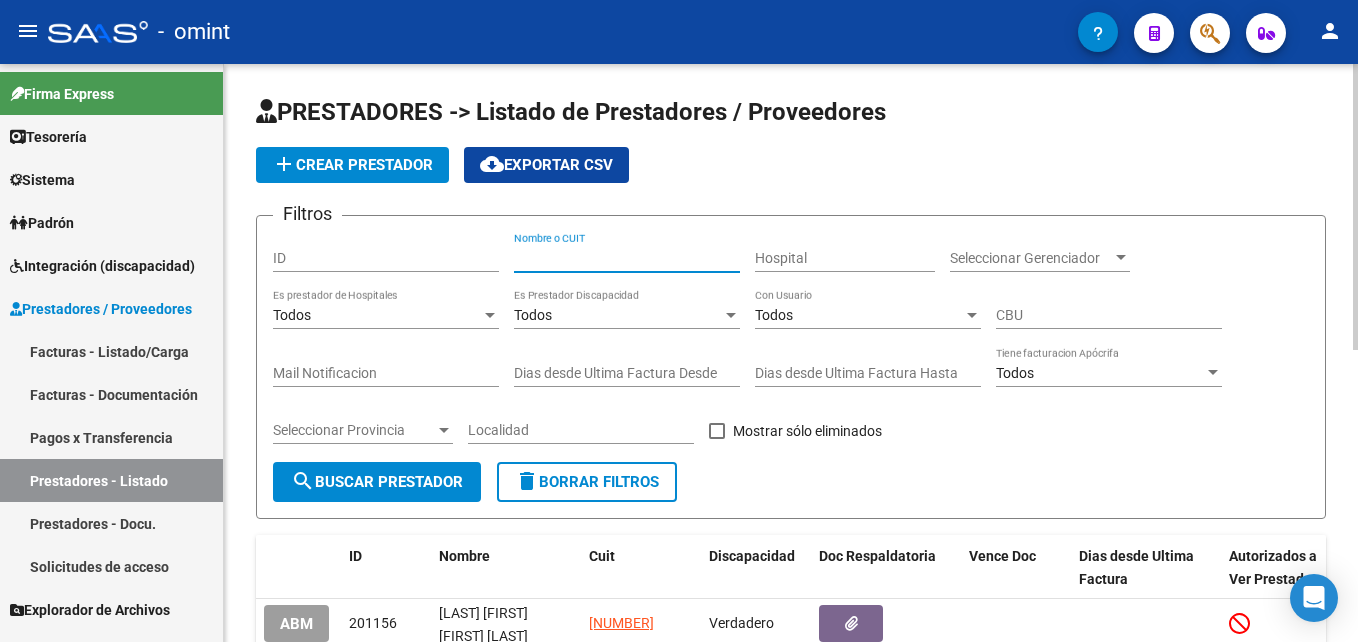 paste on "27-36485665-8" 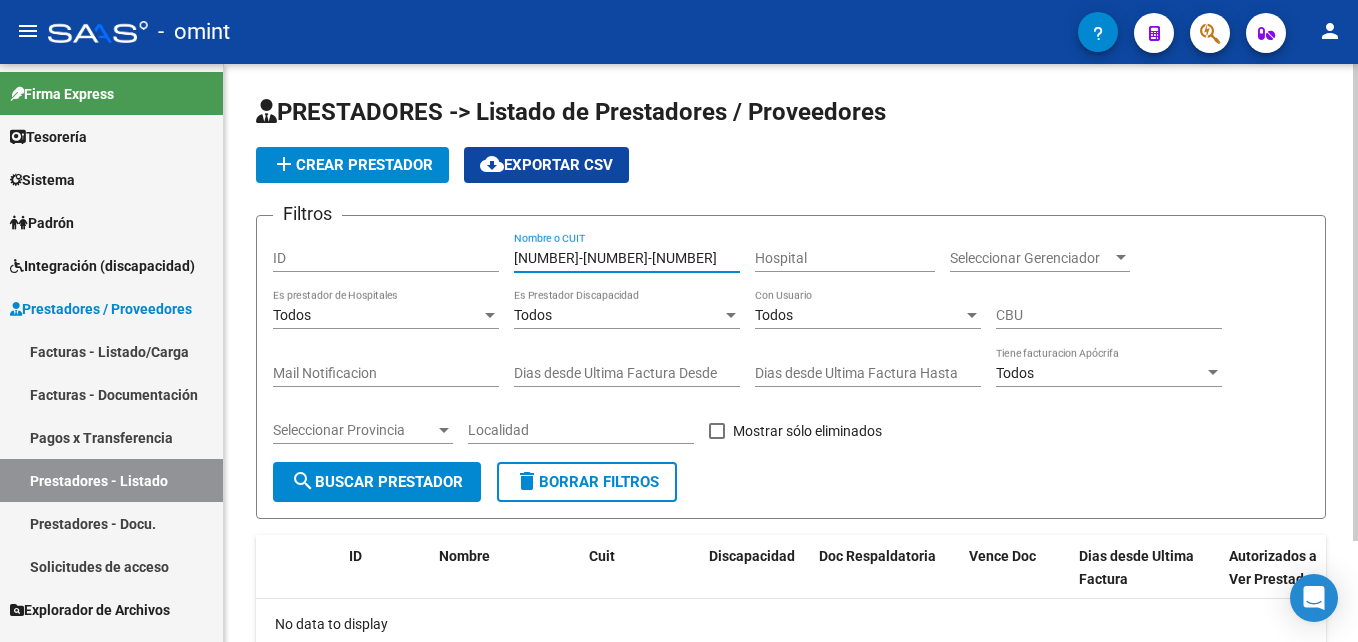 click on "27-36485665-8" at bounding box center [627, 258] 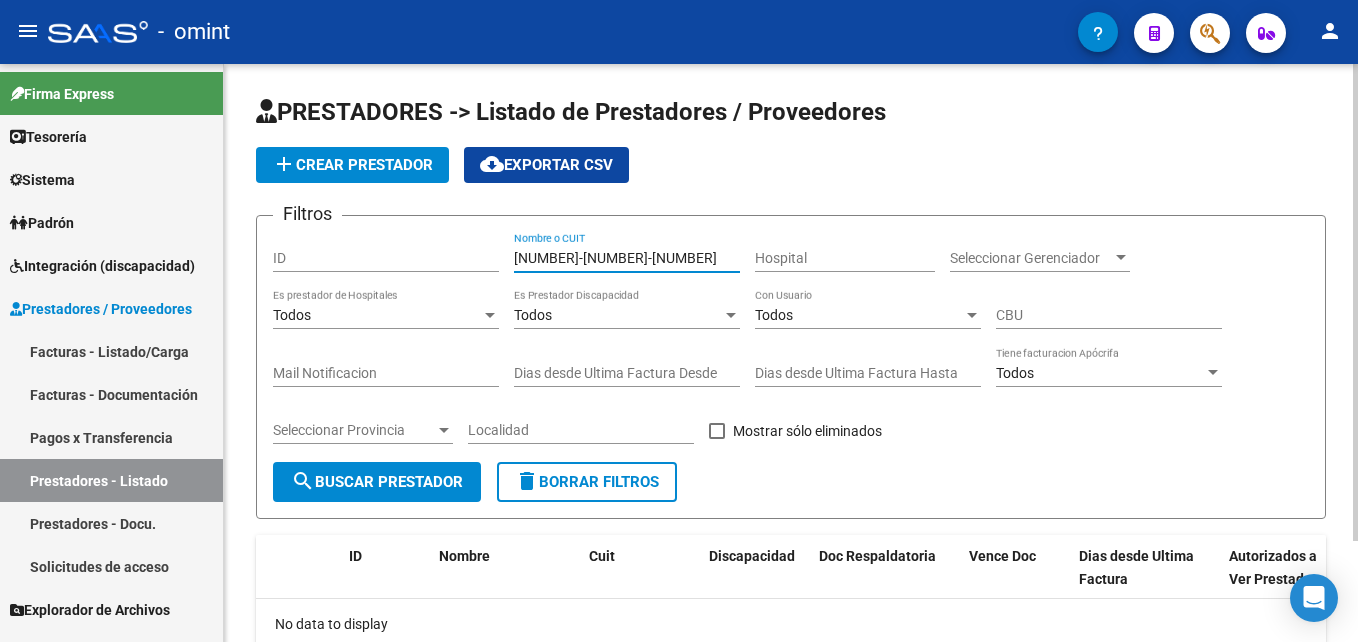 click on "27-364856658" at bounding box center [627, 258] 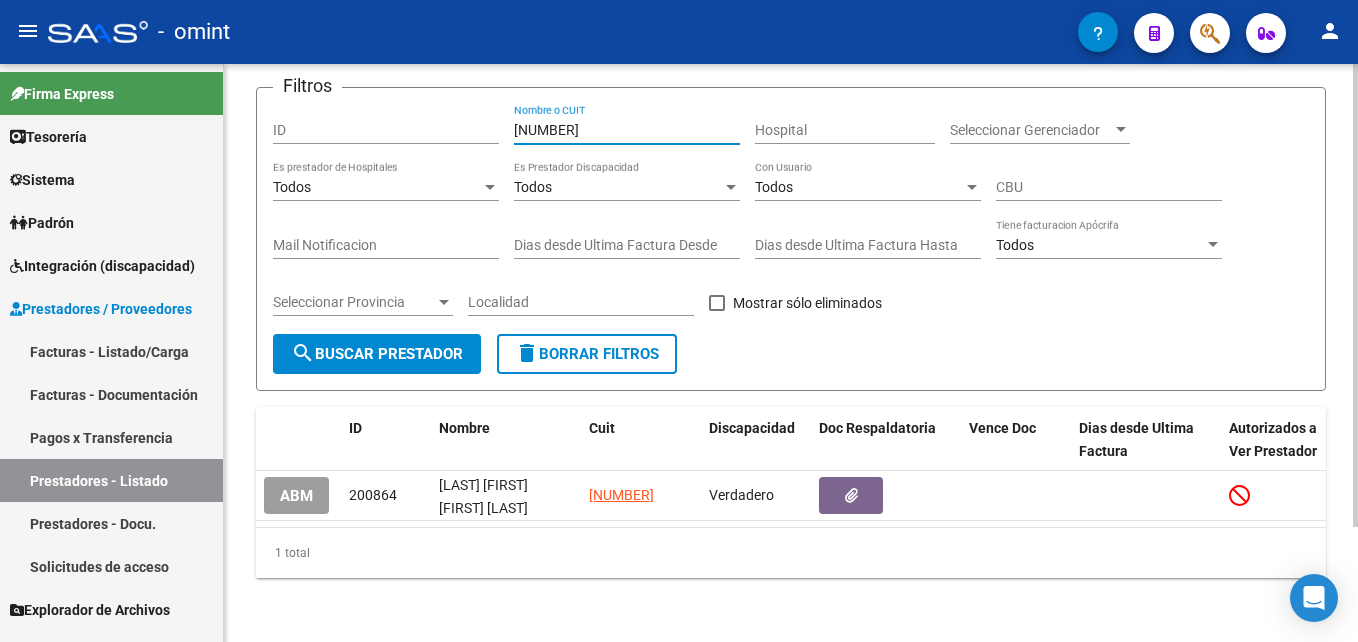 scroll, scrollTop: 43, scrollLeft: 0, axis: vertical 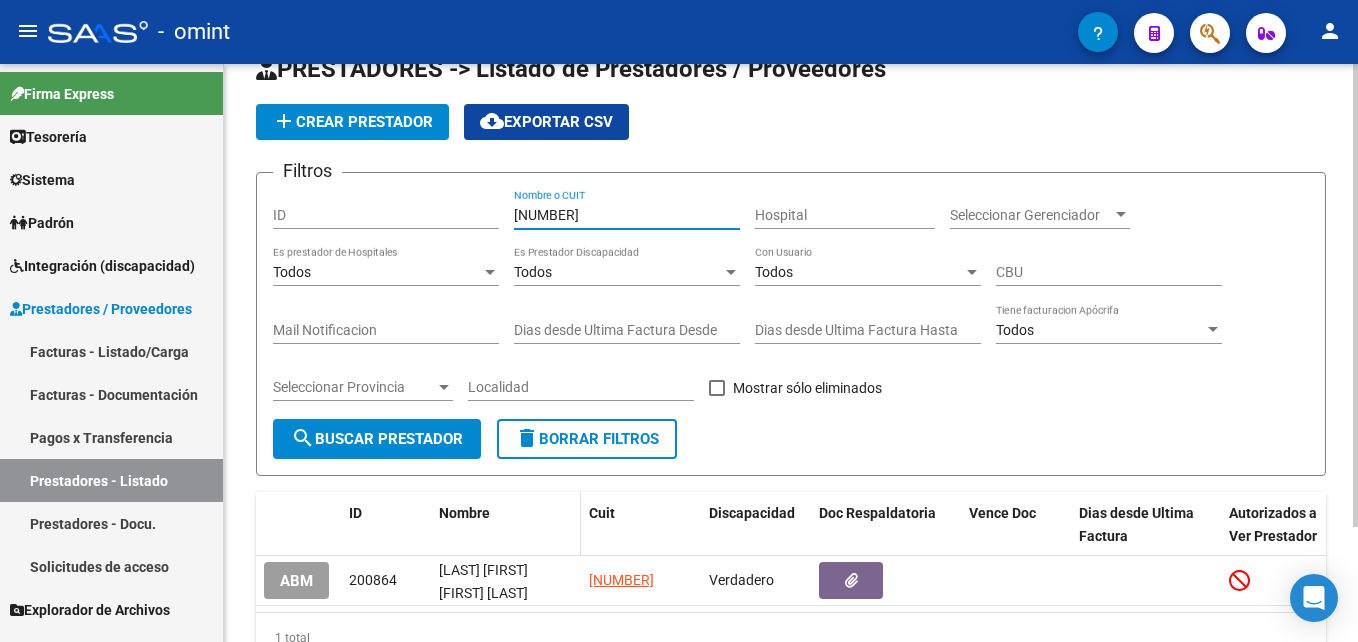 type on "27364856658" 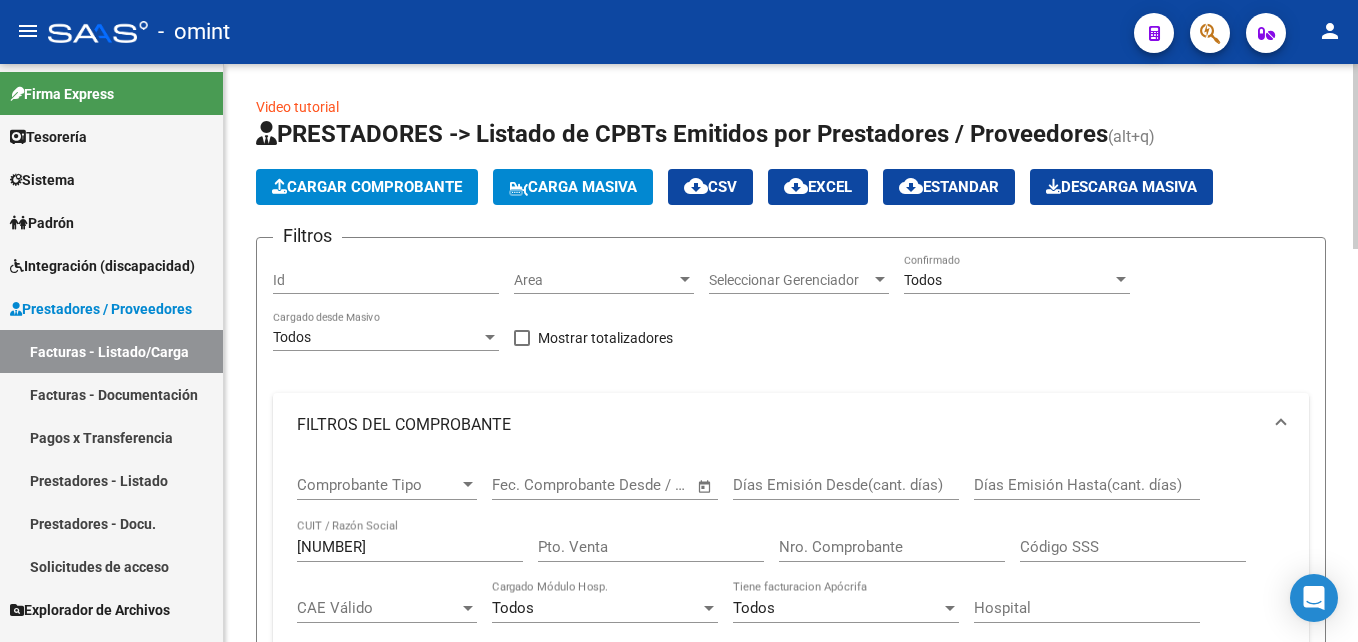 scroll, scrollTop: 0, scrollLeft: 0, axis: both 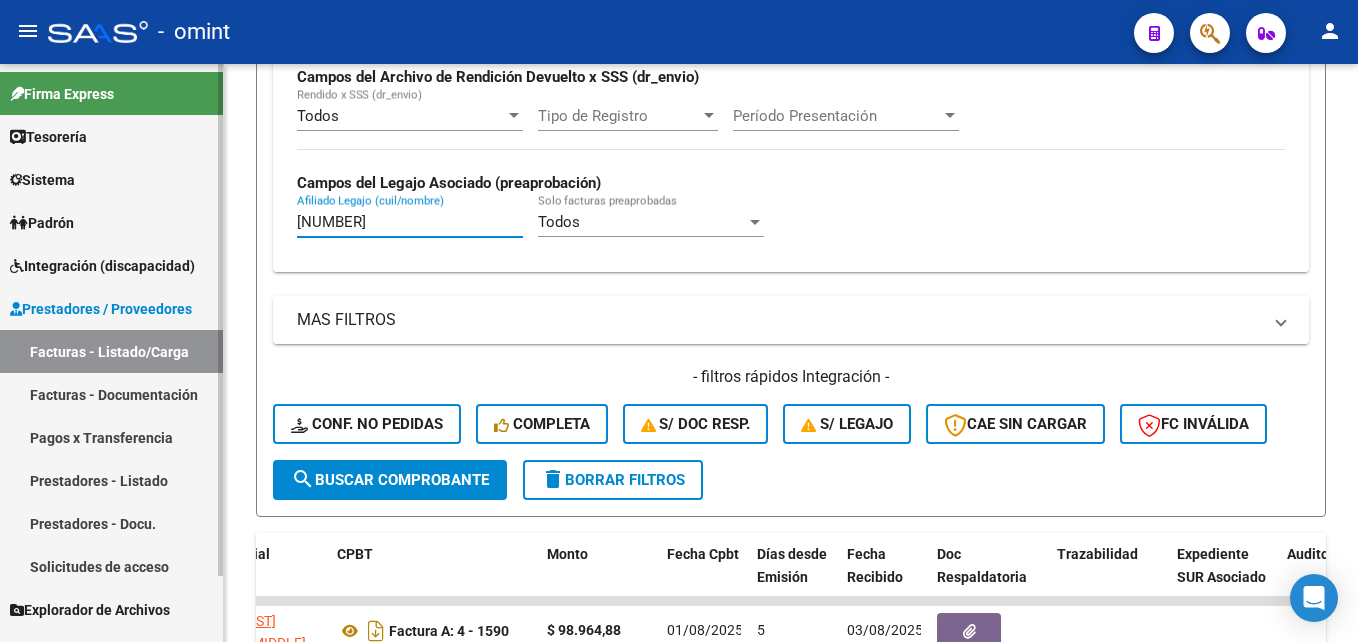 drag, startPoint x: 398, startPoint y: 220, endPoint x: 221, endPoint y: 220, distance: 177 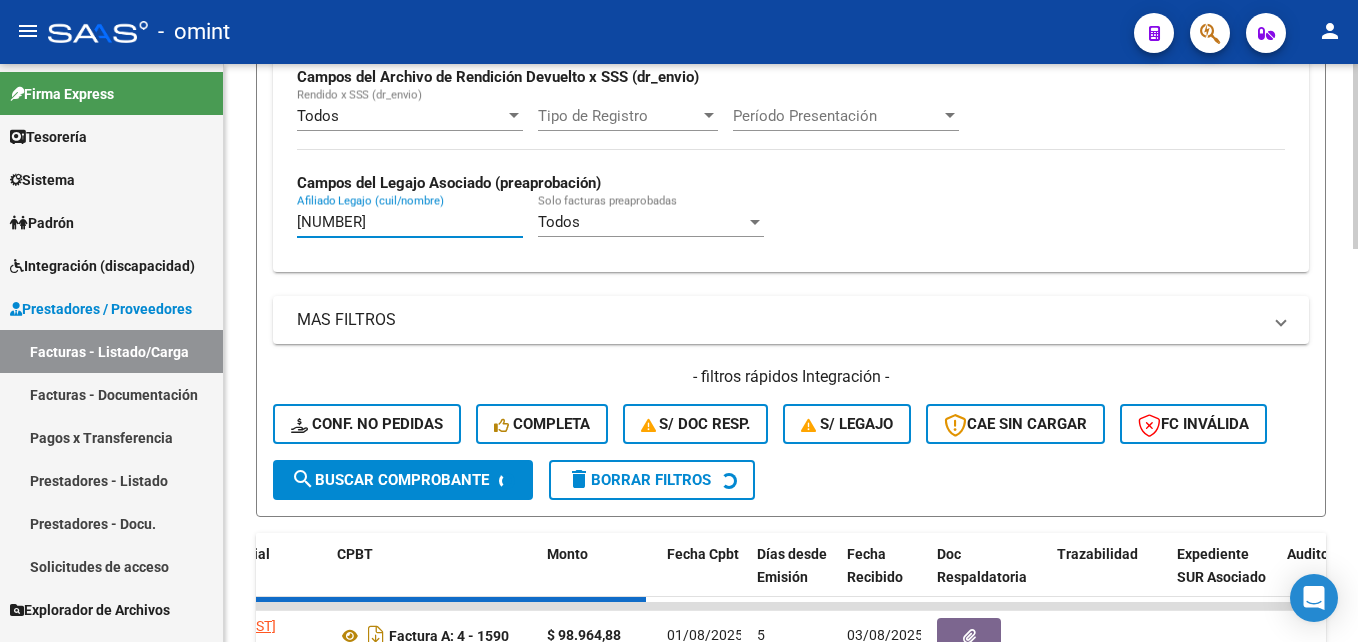 scroll, scrollTop: 327, scrollLeft: 0, axis: vertical 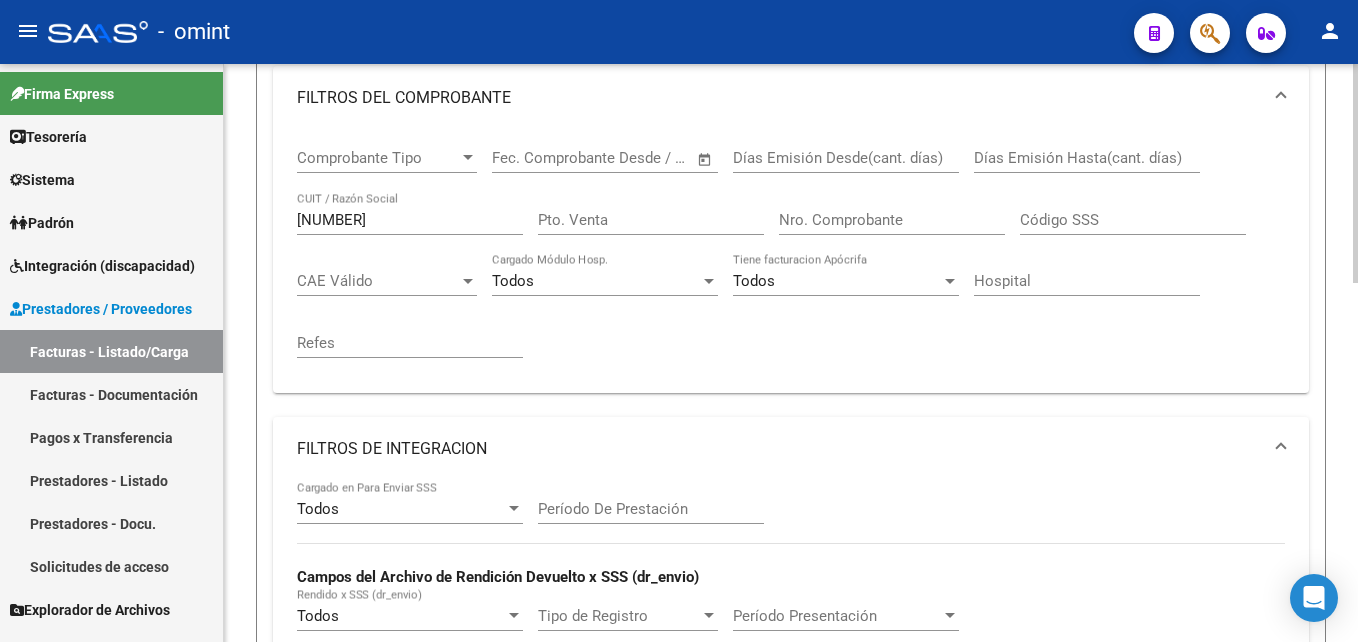 type on "[NUMBER]" 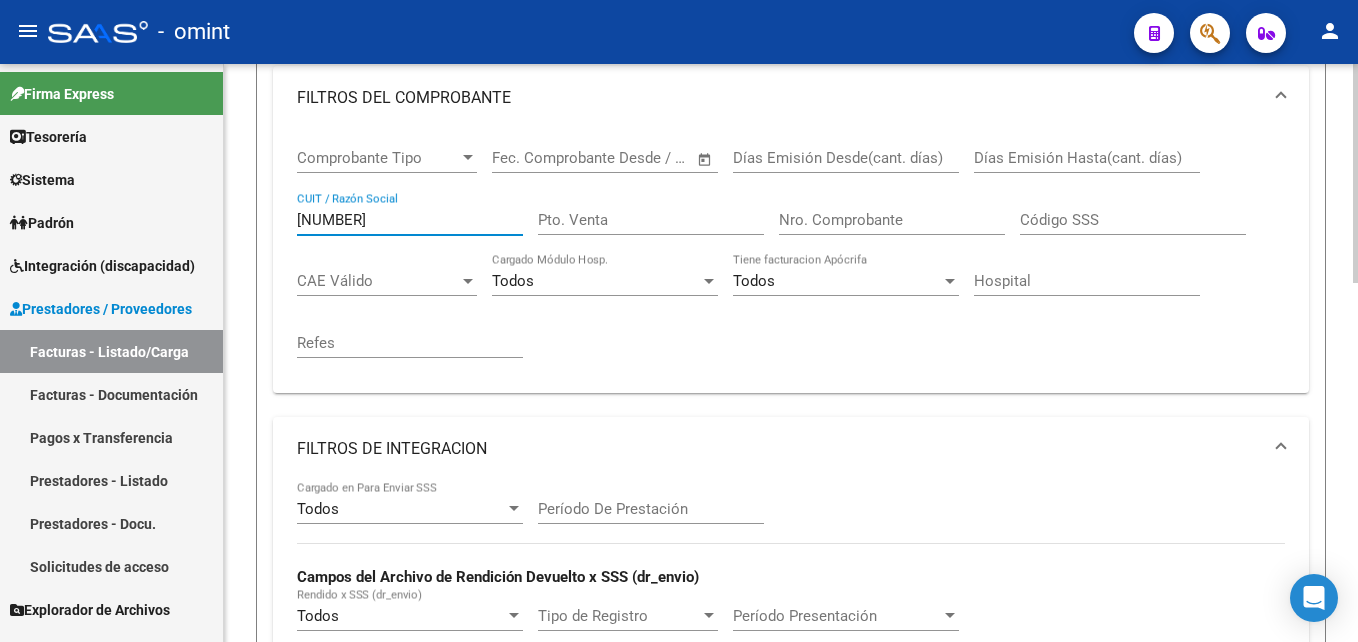 click on "27239026325" at bounding box center (410, 220) 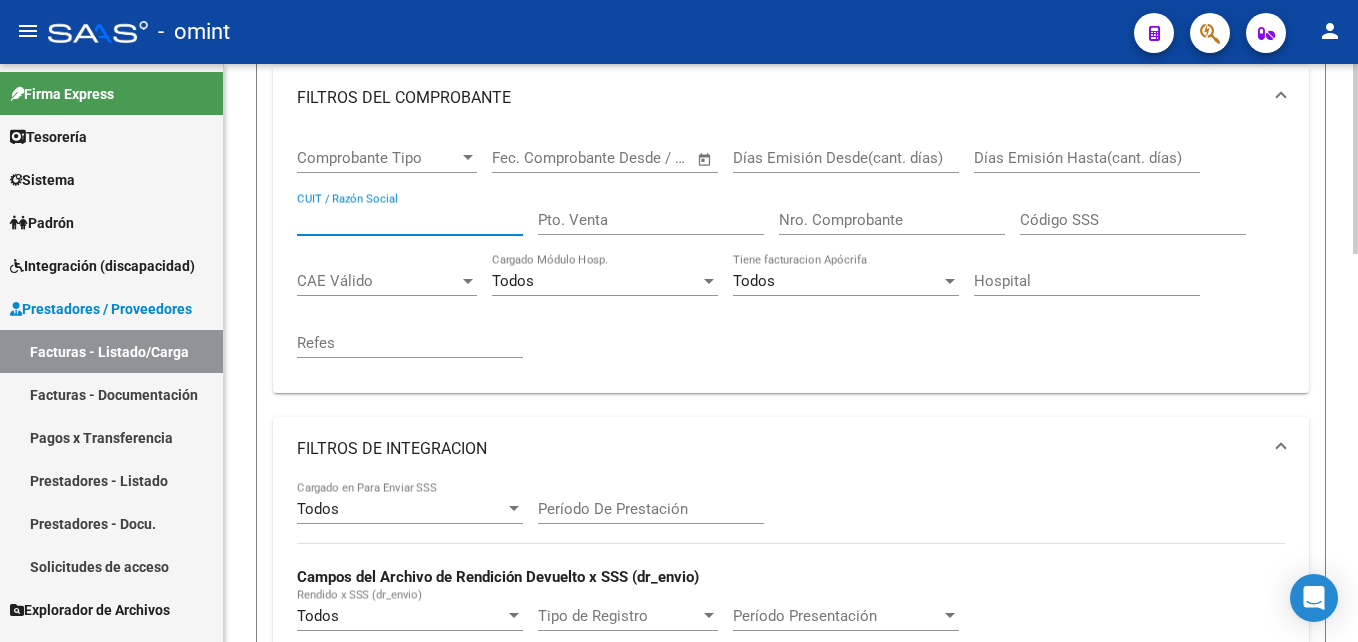 scroll, scrollTop: 0, scrollLeft: 0, axis: both 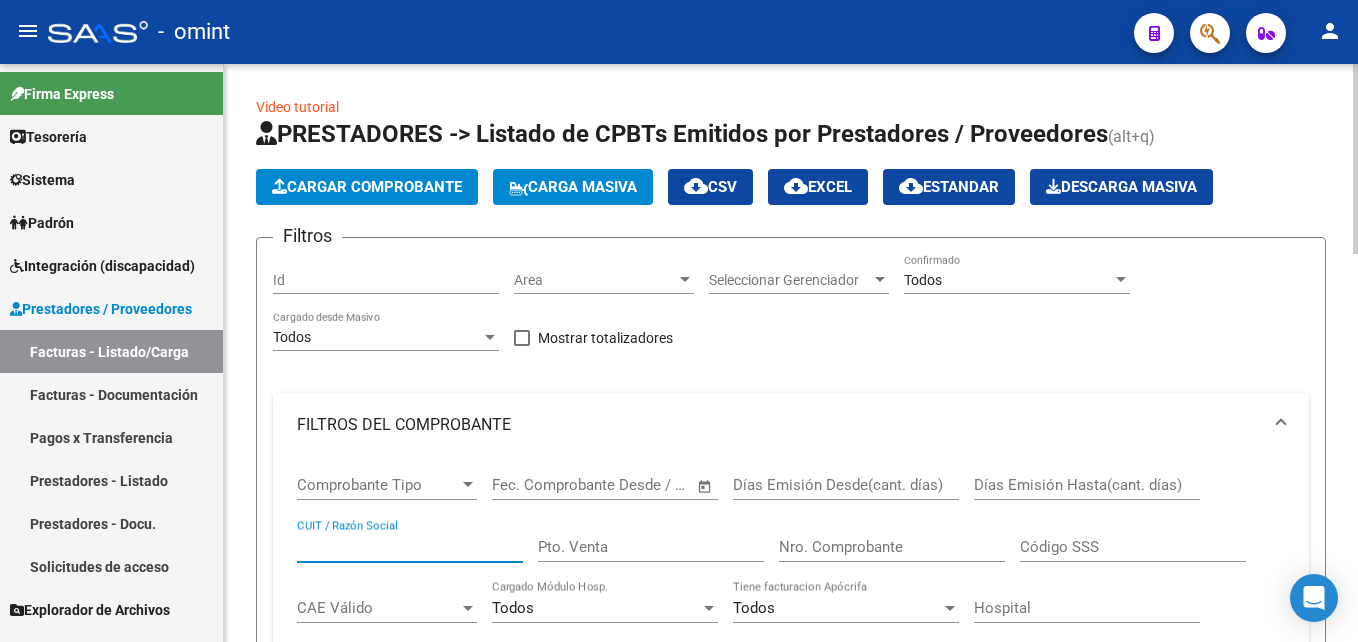 paste on "33714827389" 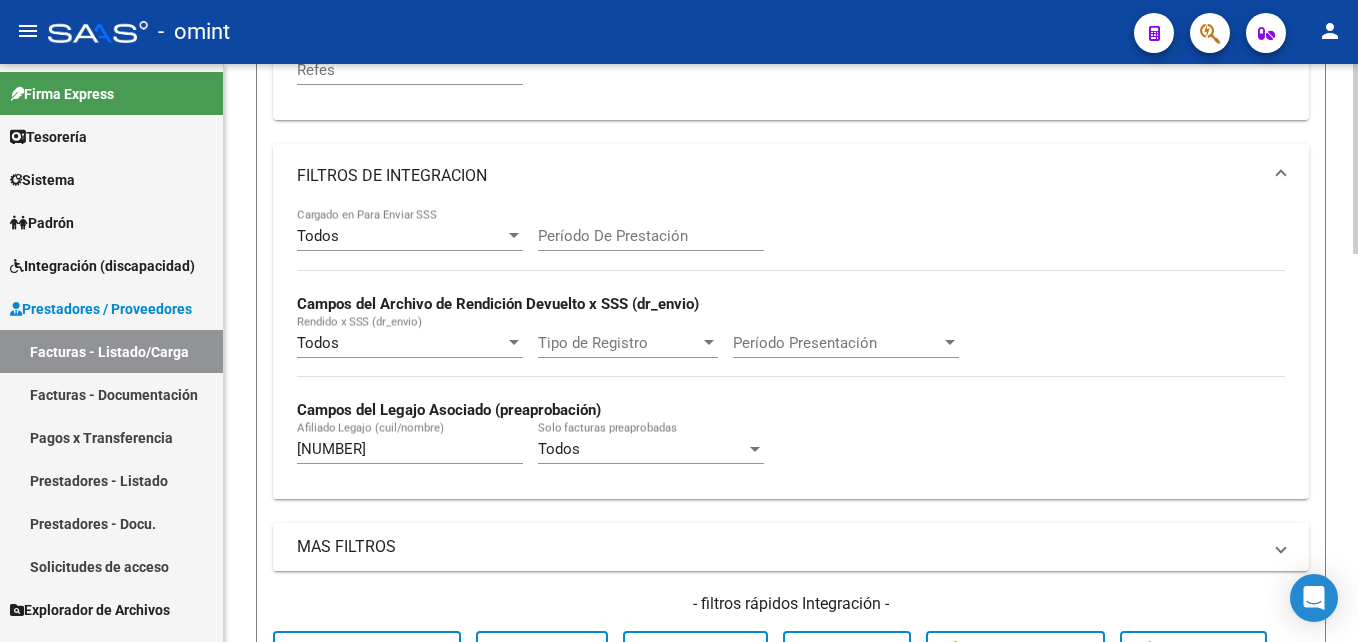 scroll, scrollTop: 1177, scrollLeft: 0, axis: vertical 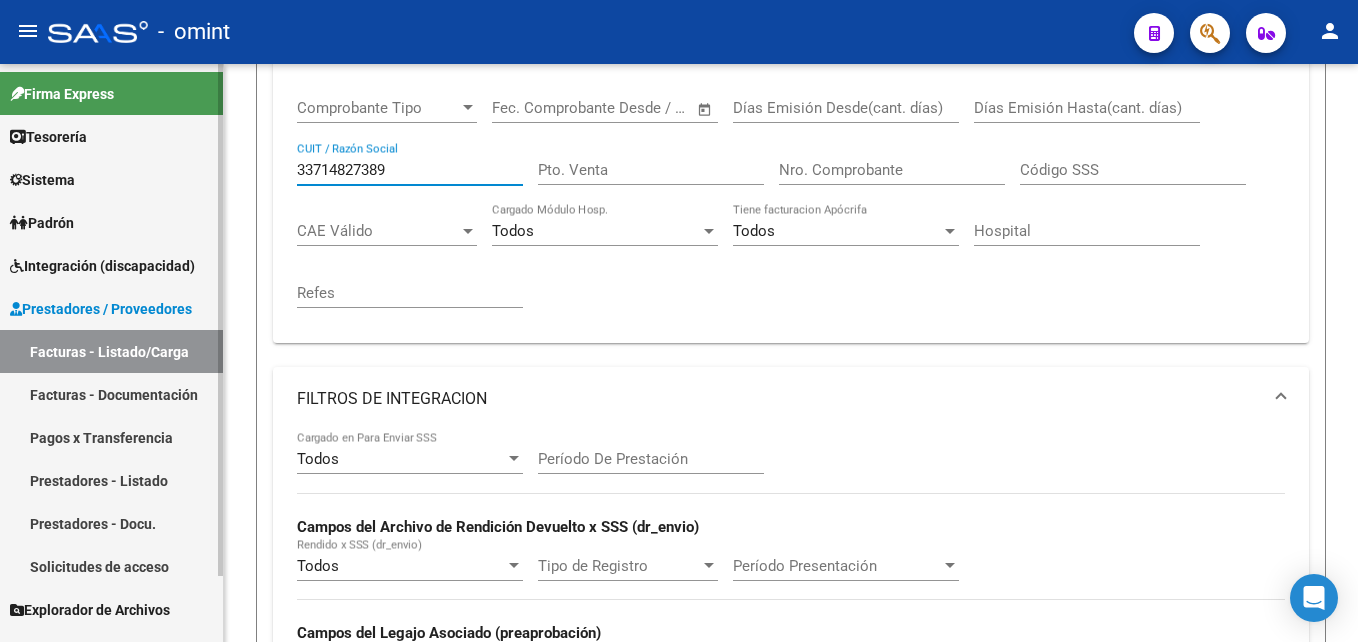 drag, startPoint x: 395, startPoint y: 171, endPoint x: 113, endPoint y: 159, distance: 282.25522 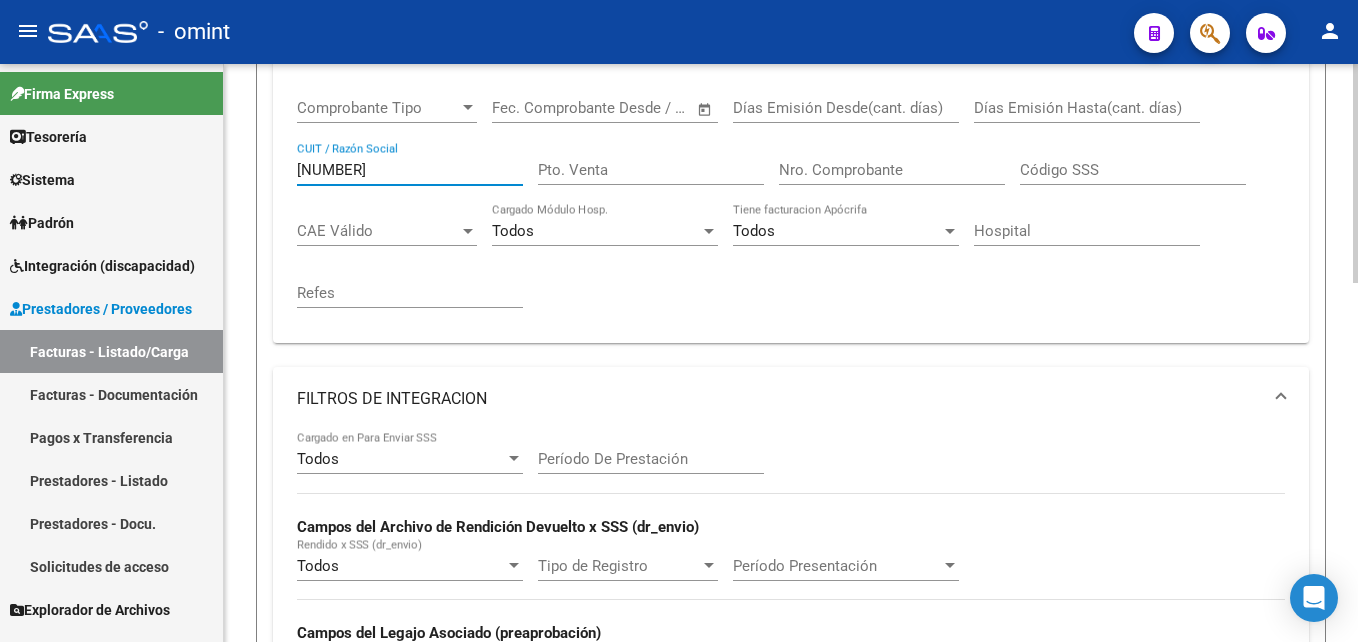 scroll, scrollTop: 0, scrollLeft: 0, axis: both 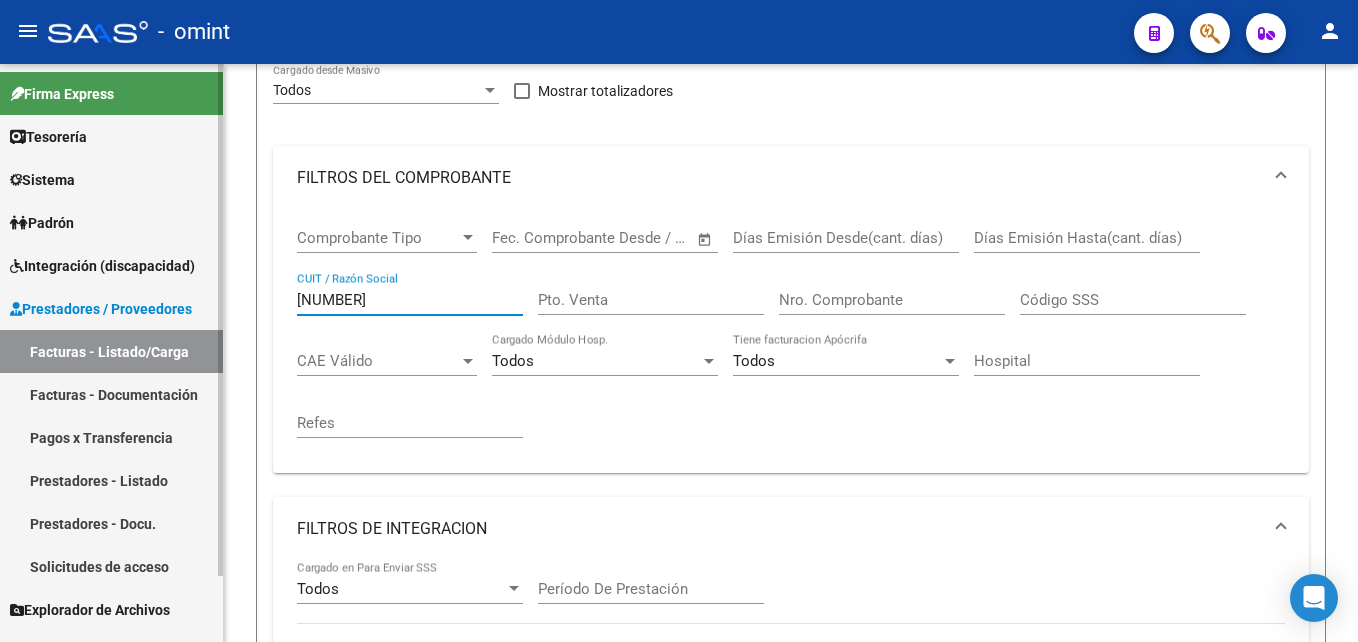 drag, startPoint x: 410, startPoint y: 292, endPoint x: 220, endPoint y: 291, distance: 190.00262 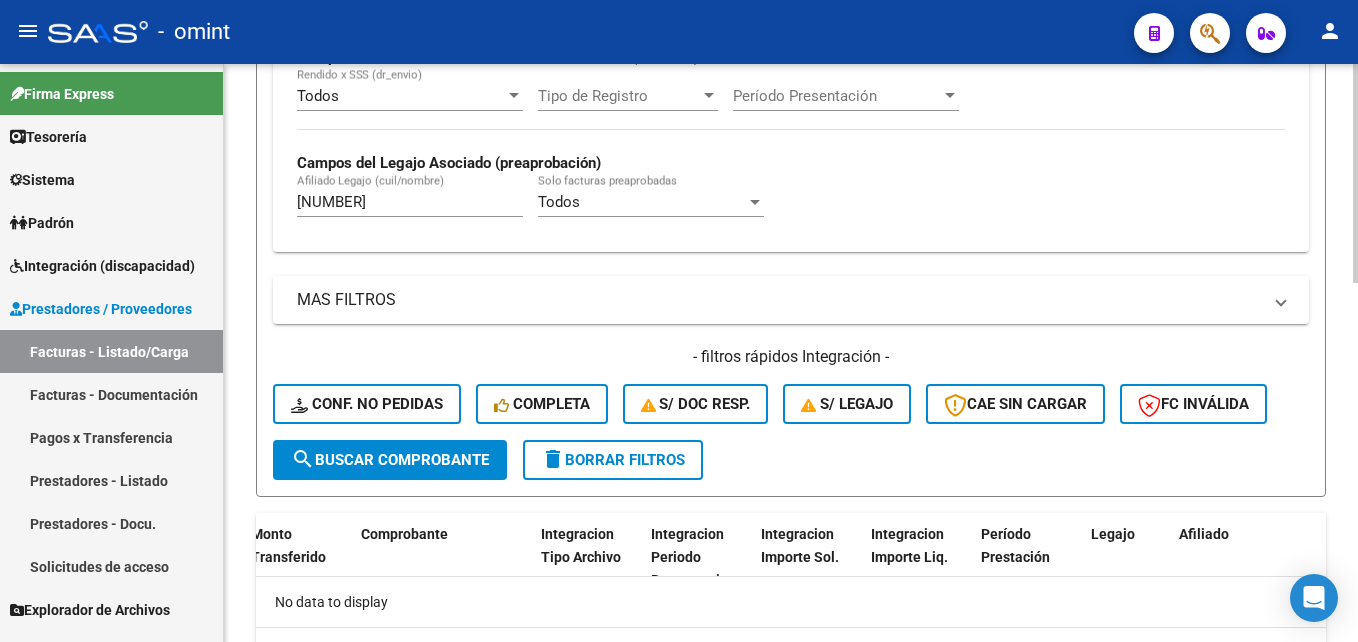 scroll, scrollTop: 947, scrollLeft: 0, axis: vertical 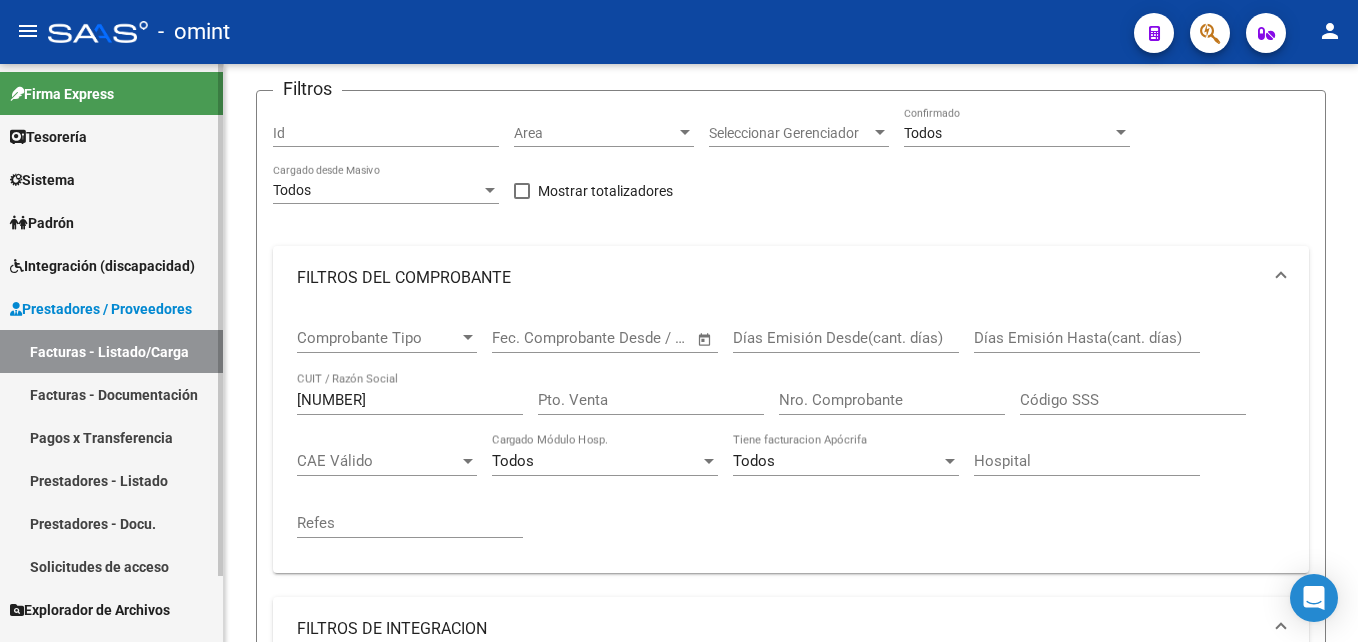 drag, startPoint x: 400, startPoint y: 391, endPoint x: 207, endPoint y: 391, distance: 193 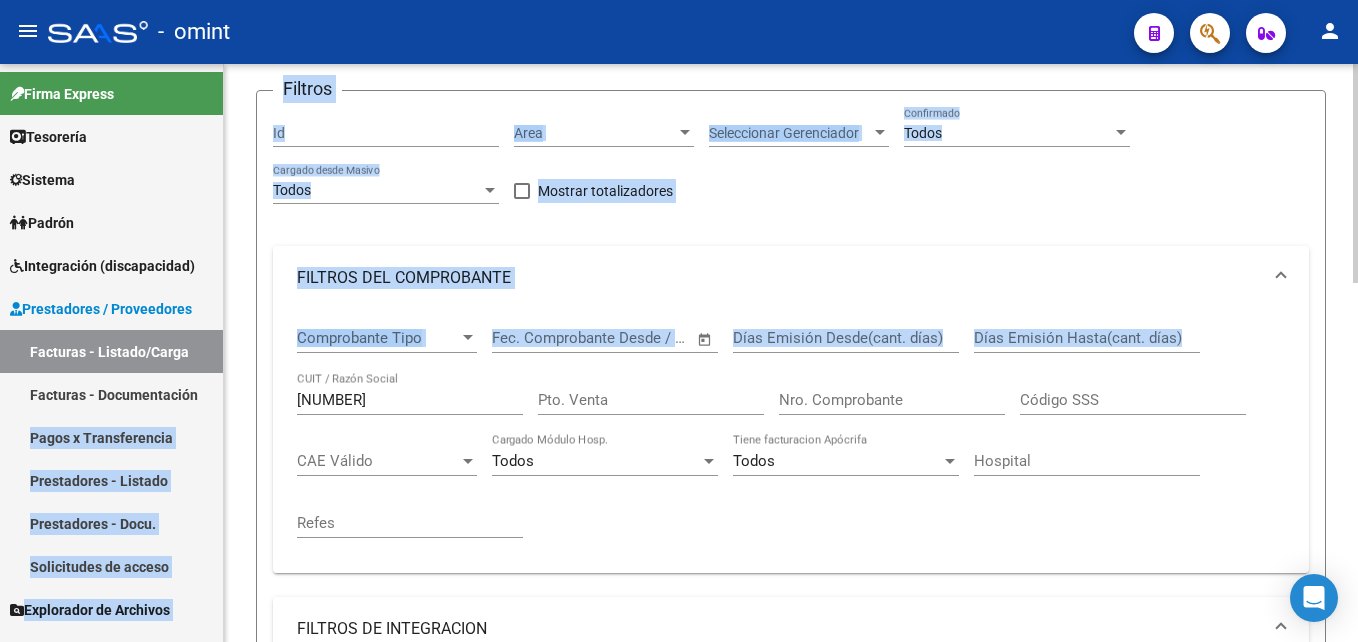 drag, startPoint x: 207, startPoint y: 391, endPoint x: 396, endPoint y: 395, distance: 189.04233 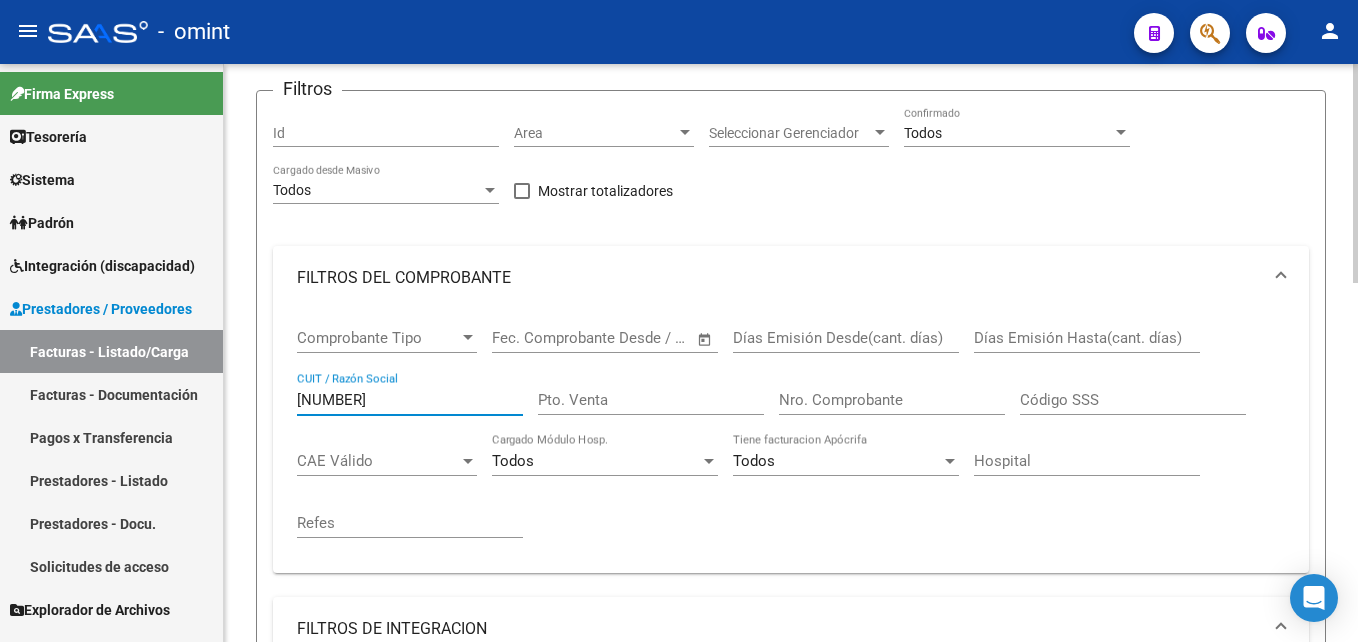 drag, startPoint x: 395, startPoint y: 400, endPoint x: 244, endPoint y: 400, distance: 151 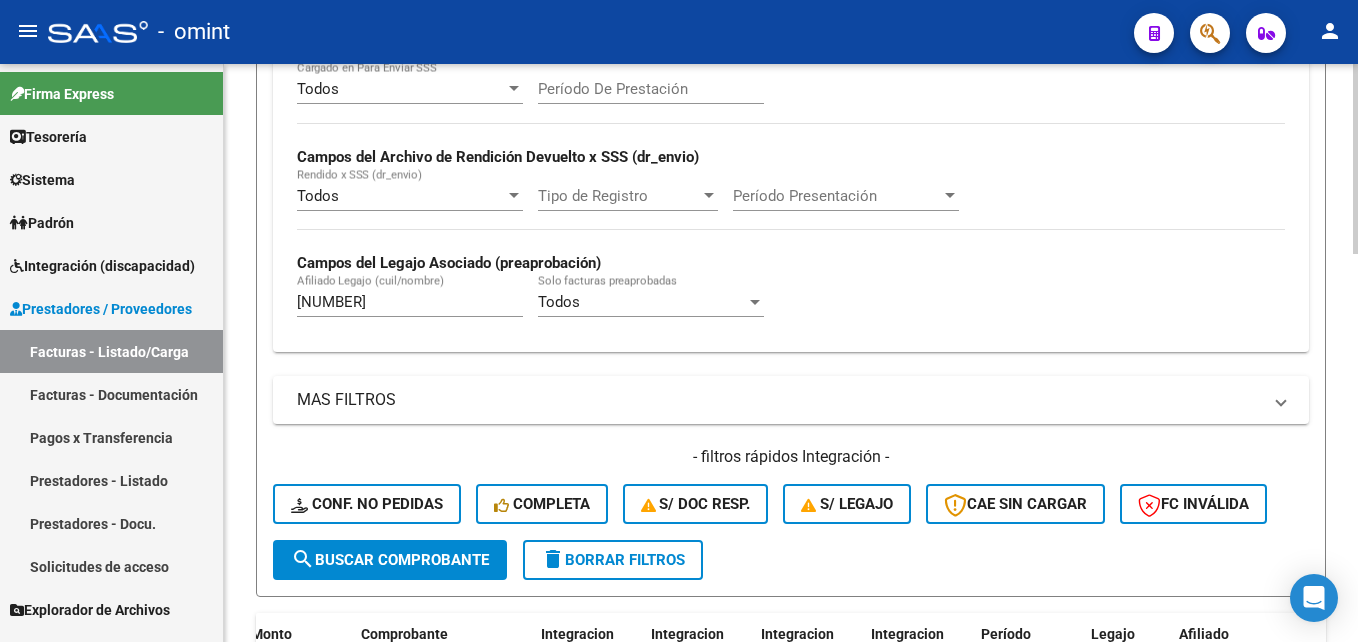 scroll, scrollTop: 1177, scrollLeft: 0, axis: vertical 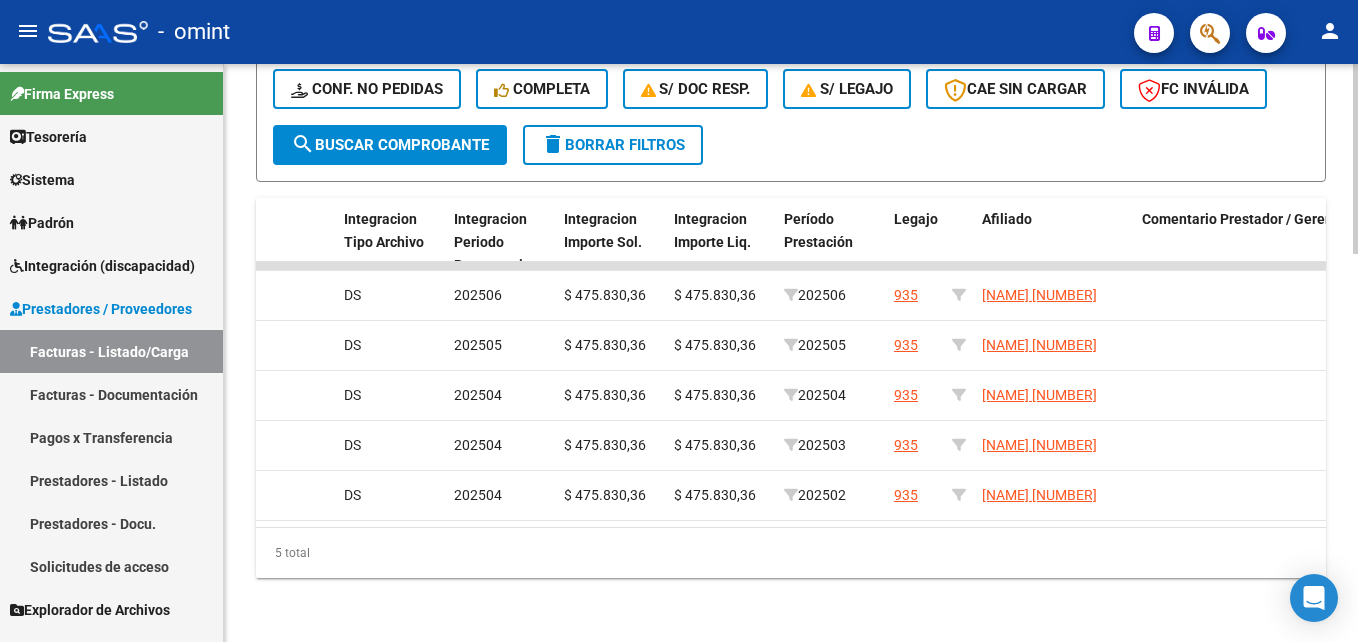 type on "33714827389" 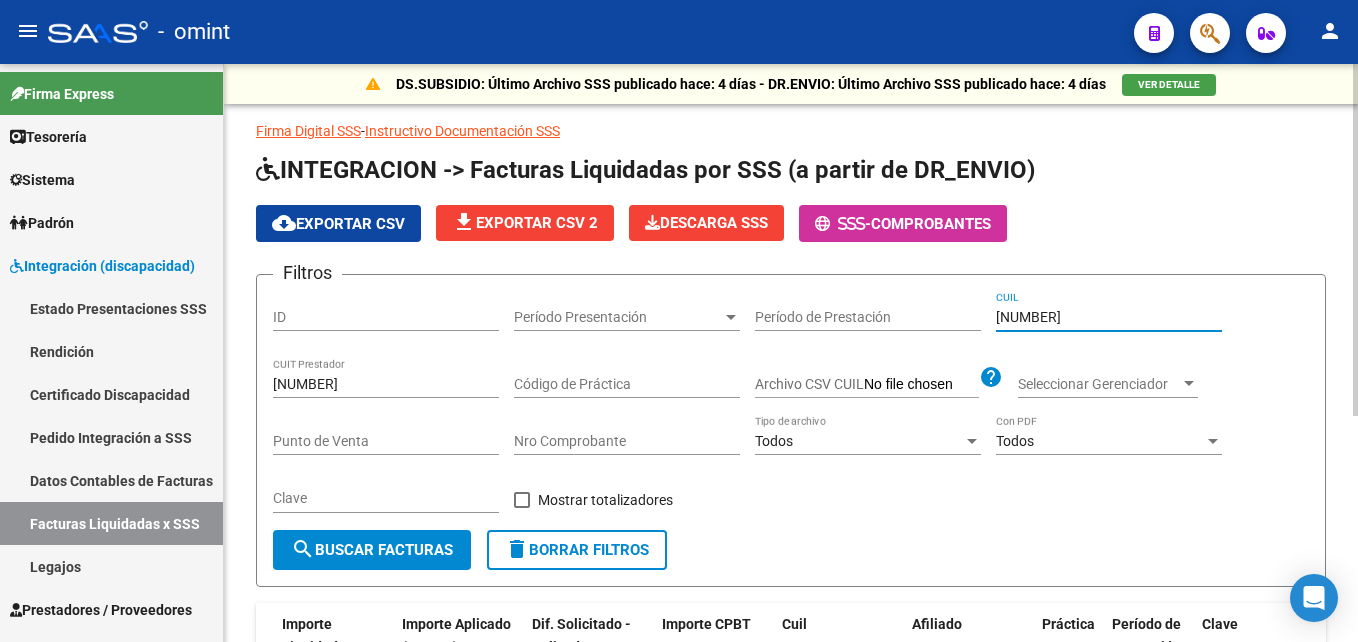 scroll, scrollTop: 0, scrollLeft: 0, axis: both 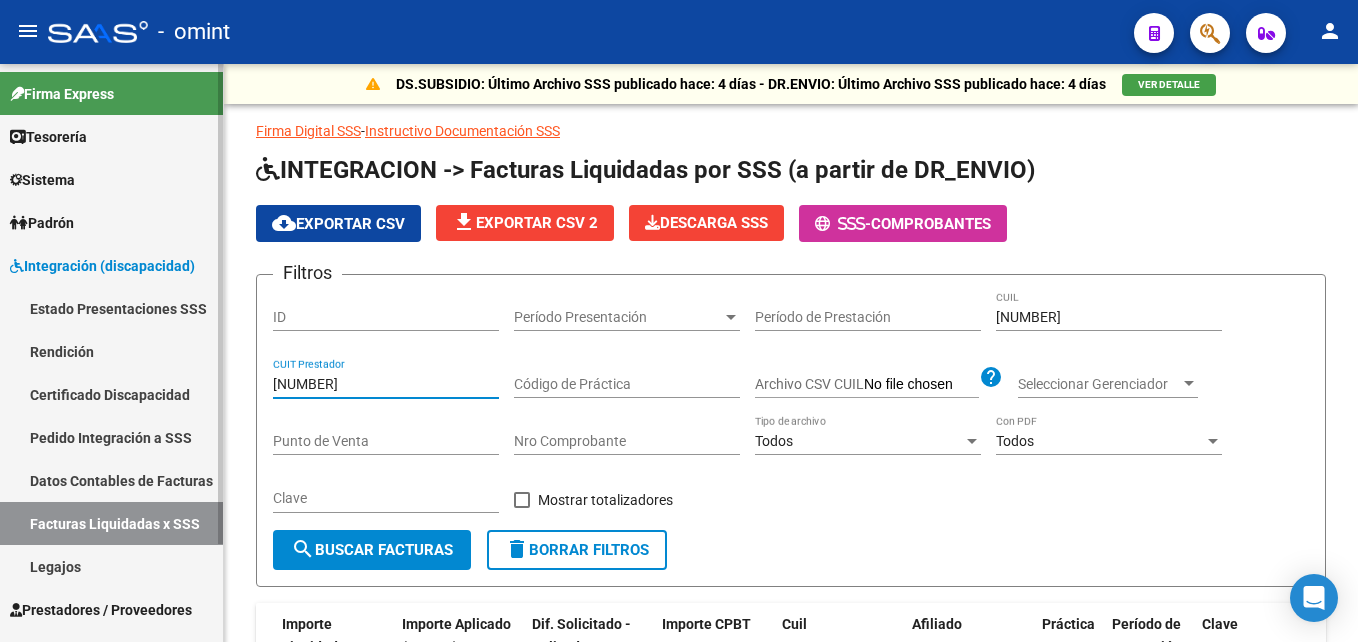 drag, startPoint x: 379, startPoint y: 381, endPoint x: 163, endPoint y: 384, distance: 216.02083 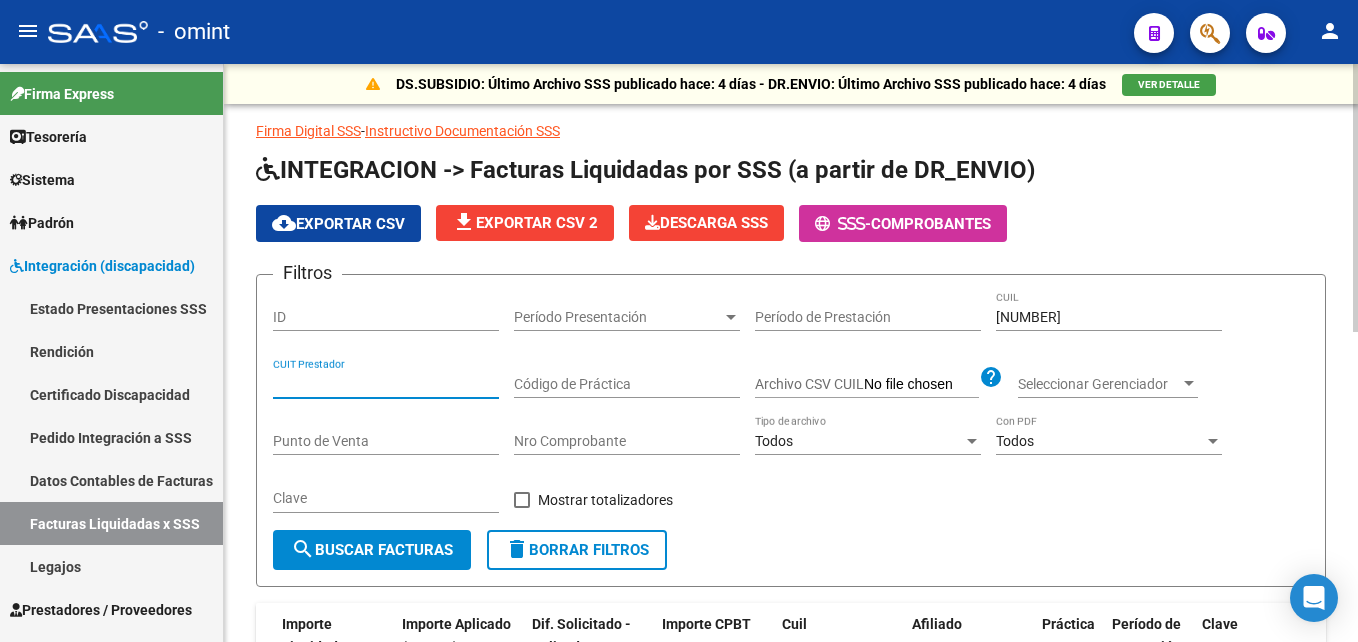 paste on "27-24538522-1" 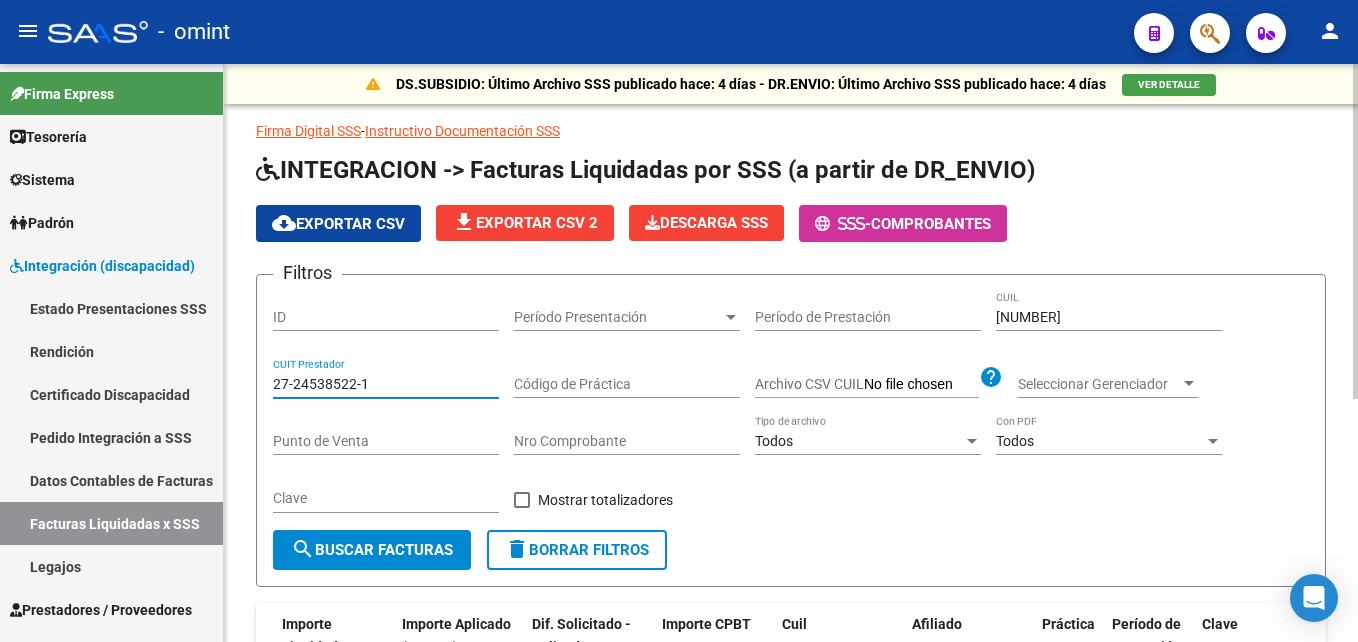 scroll, scrollTop: 420, scrollLeft: 0, axis: vertical 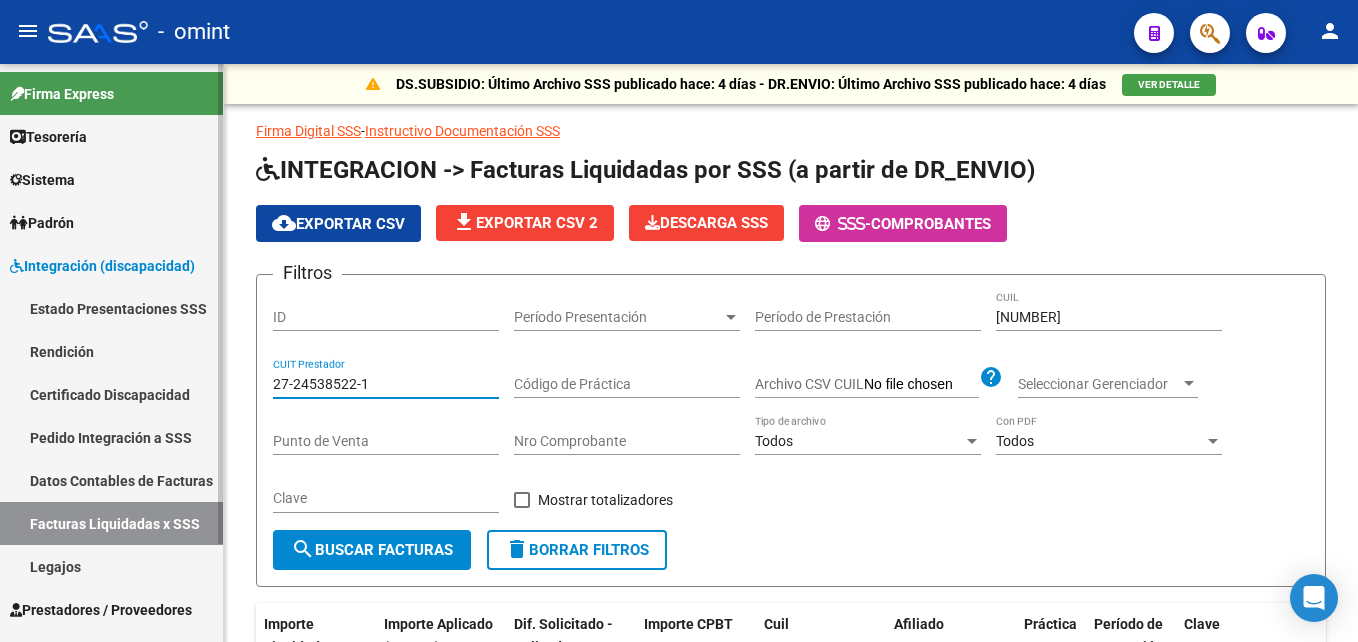 drag, startPoint x: 376, startPoint y: 383, endPoint x: 155, endPoint y: 376, distance: 221.11082 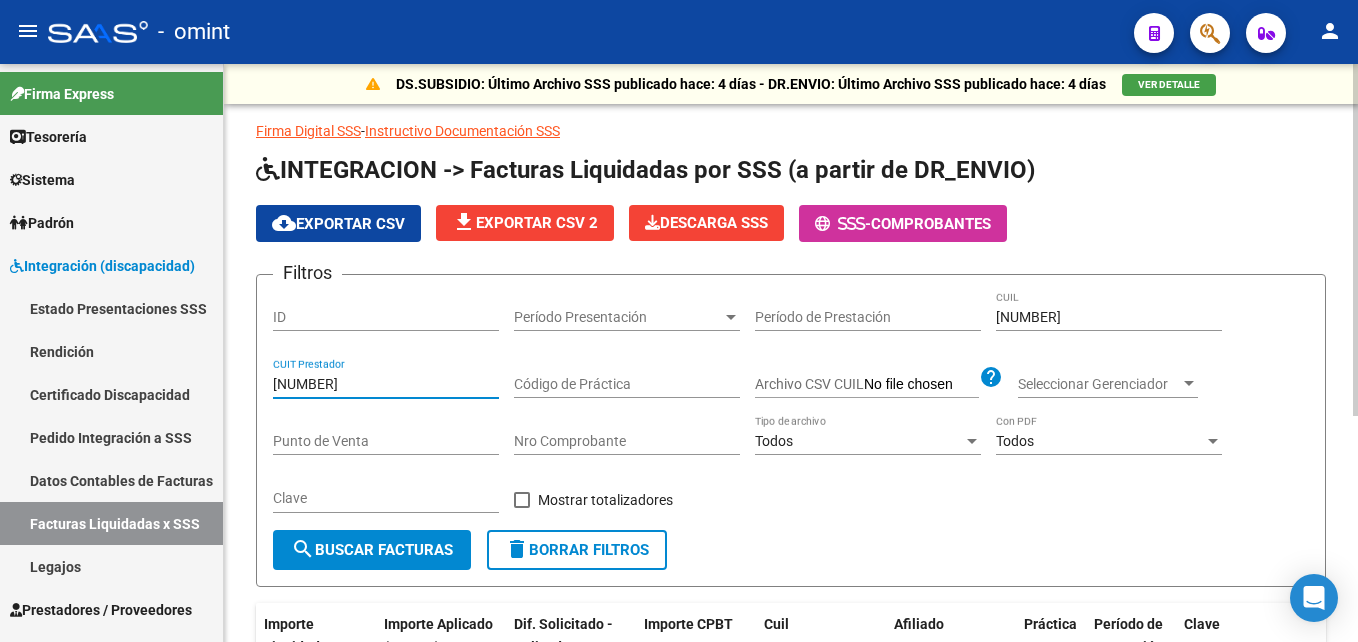 scroll, scrollTop: 370, scrollLeft: 0, axis: vertical 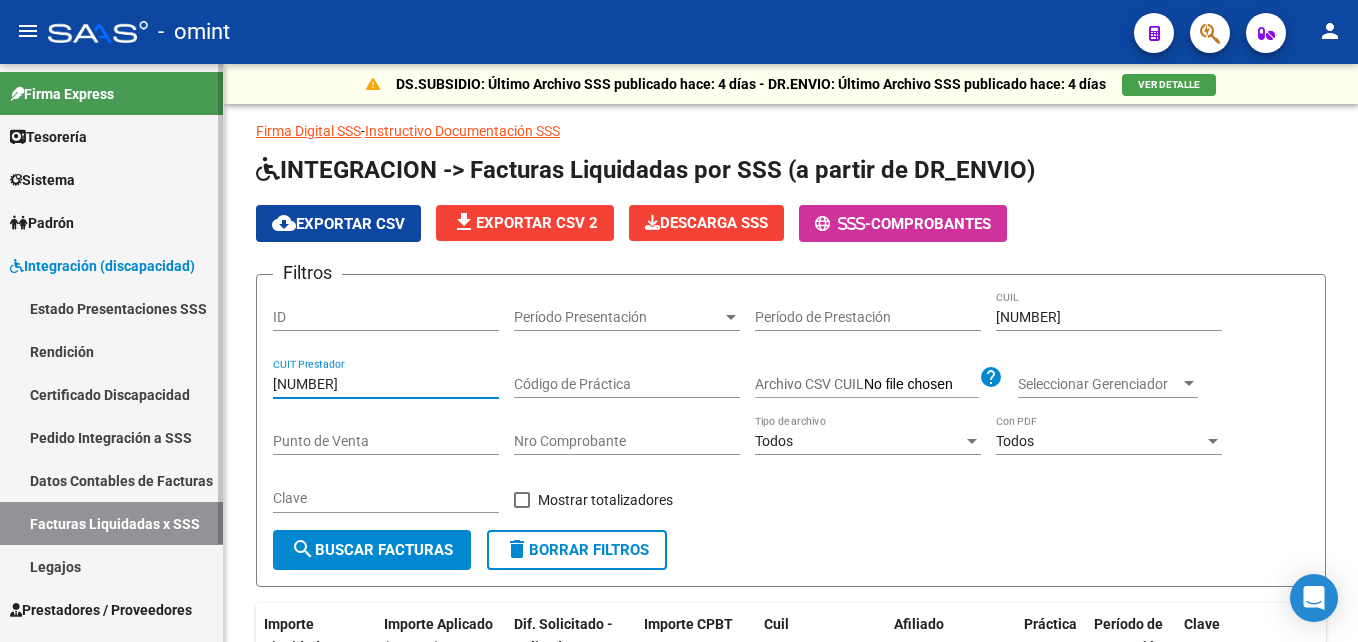 drag, startPoint x: 385, startPoint y: 384, endPoint x: 103, endPoint y: 356, distance: 283.38666 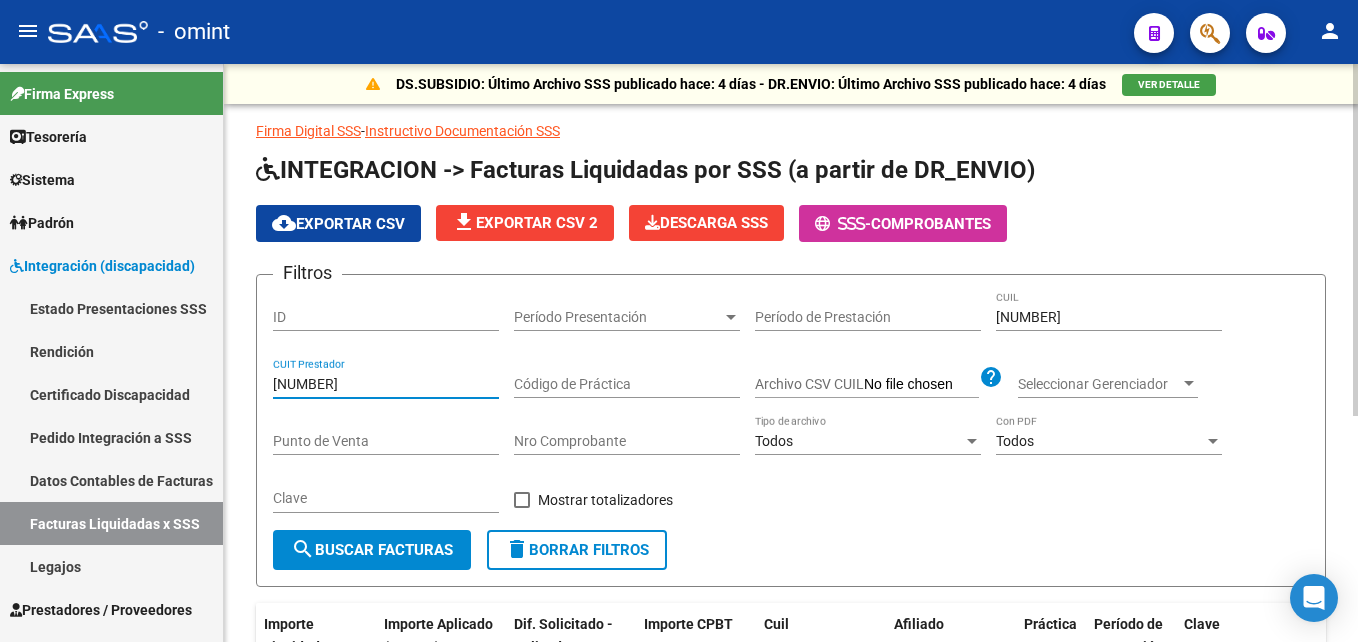 scroll, scrollTop: 370, scrollLeft: 0, axis: vertical 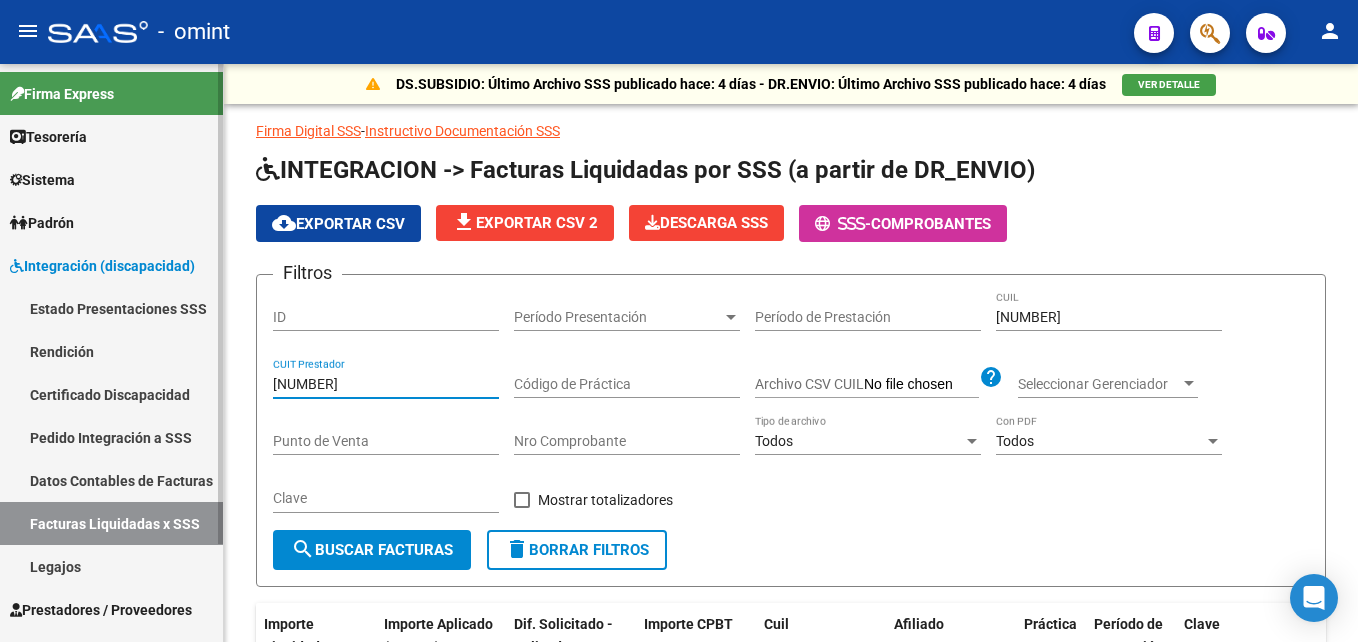 drag, startPoint x: 387, startPoint y: 384, endPoint x: 43, endPoint y: 358, distance: 344.98117 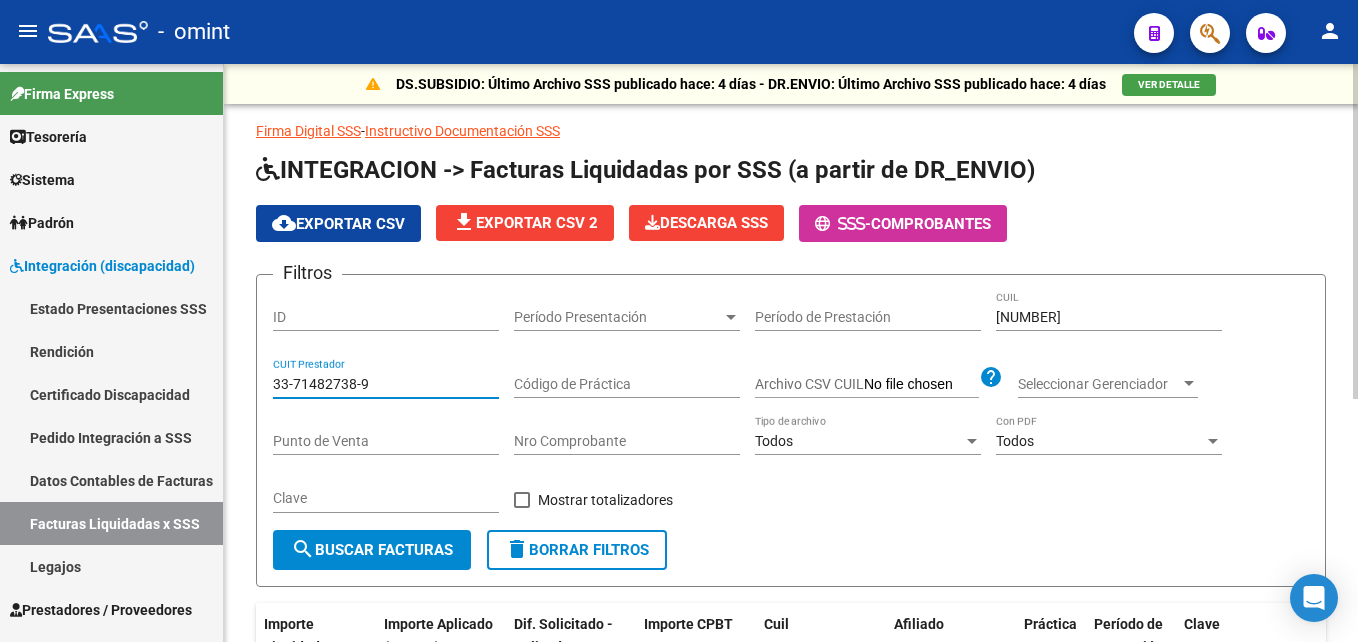 scroll, scrollTop: 400, scrollLeft: 0, axis: vertical 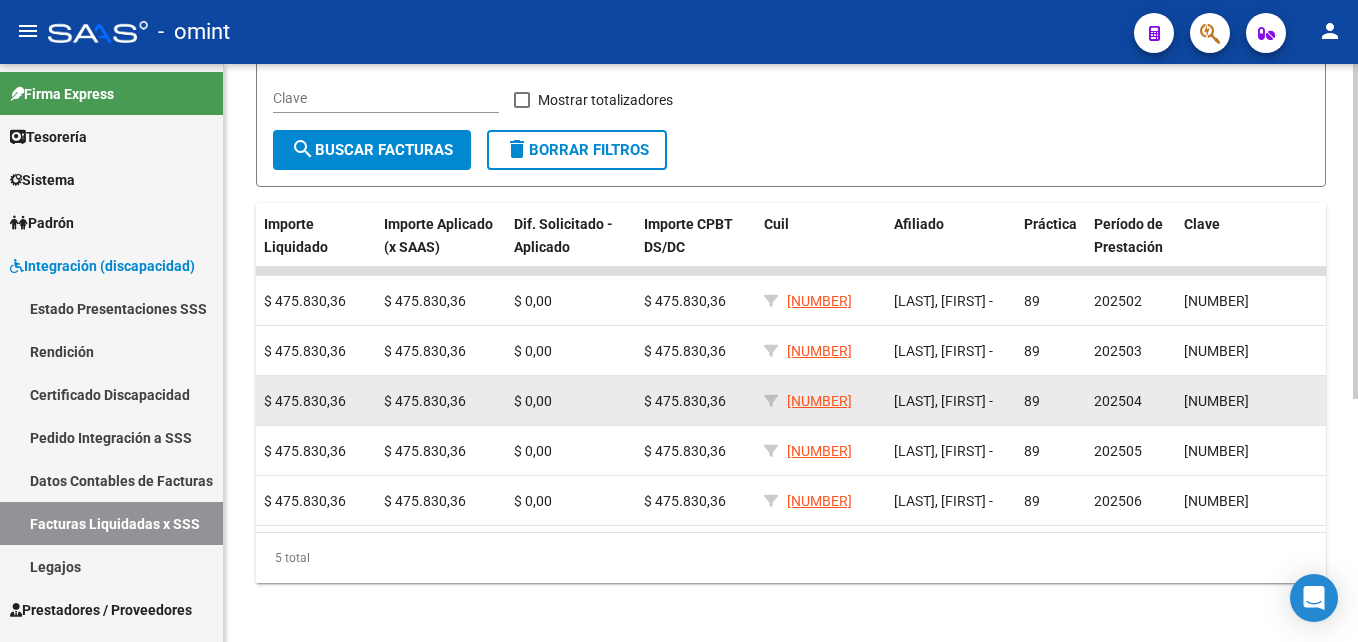 type on "33-71482738-9" 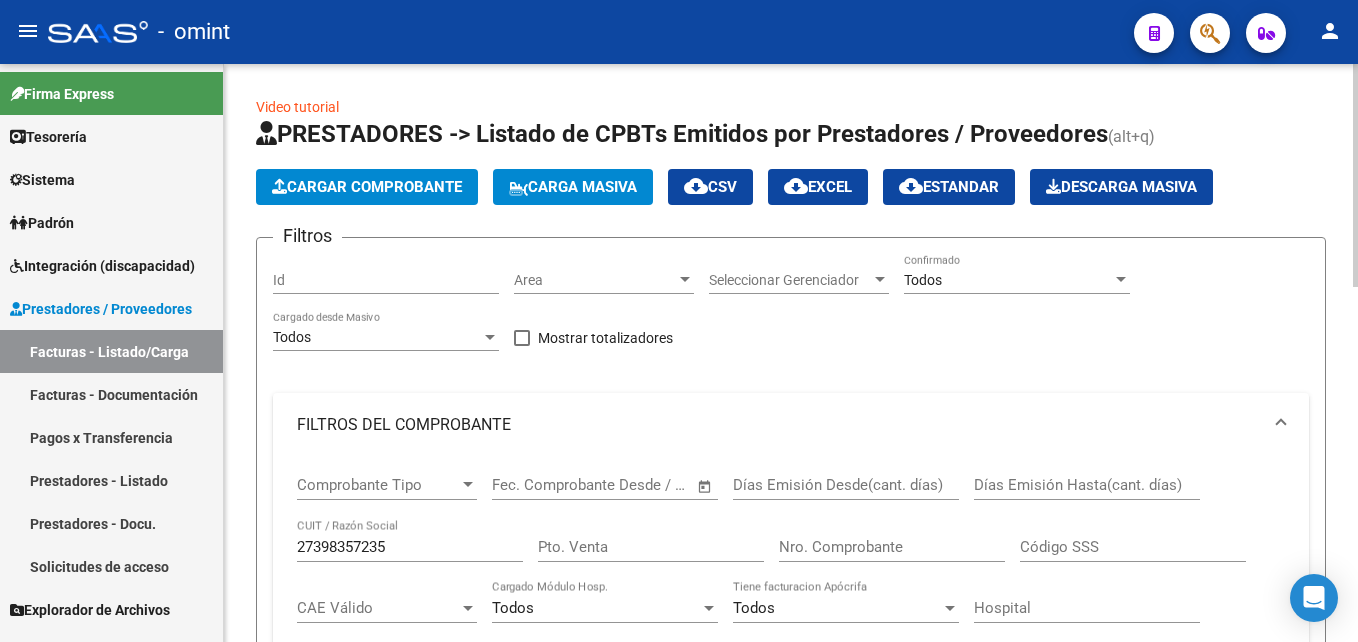scroll, scrollTop: 0, scrollLeft: 0, axis: both 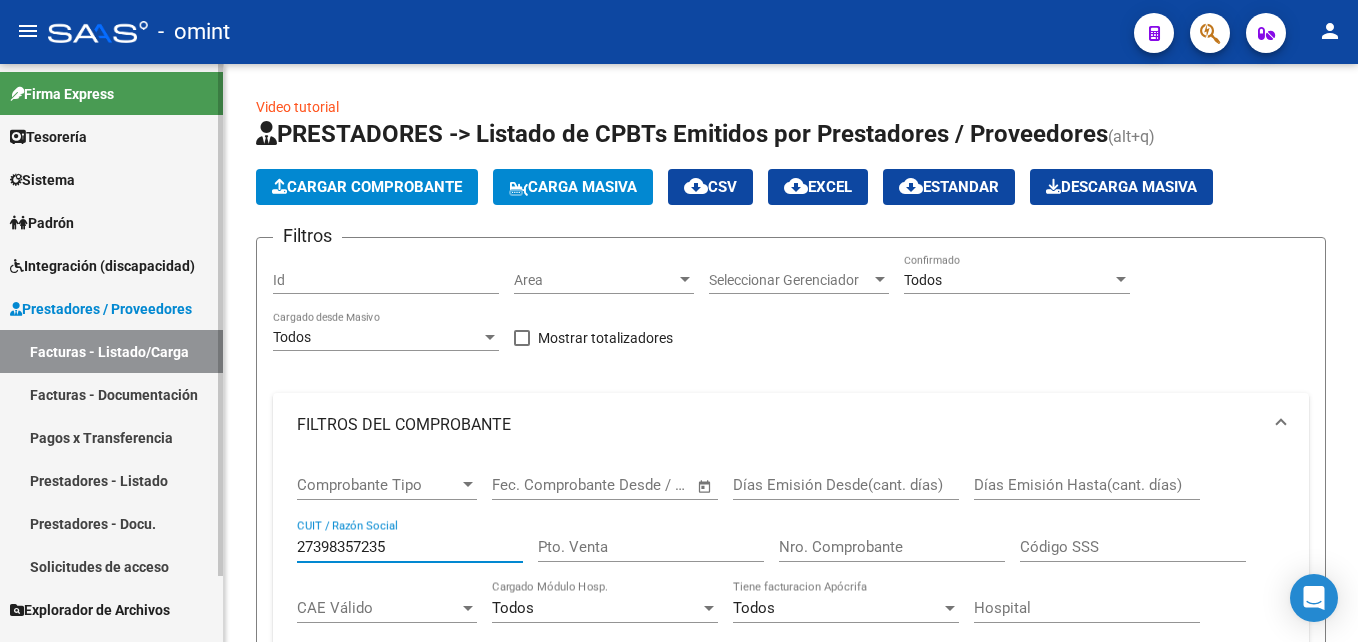 drag, startPoint x: 400, startPoint y: 544, endPoint x: 202, endPoint y: 539, distance: 198.06313 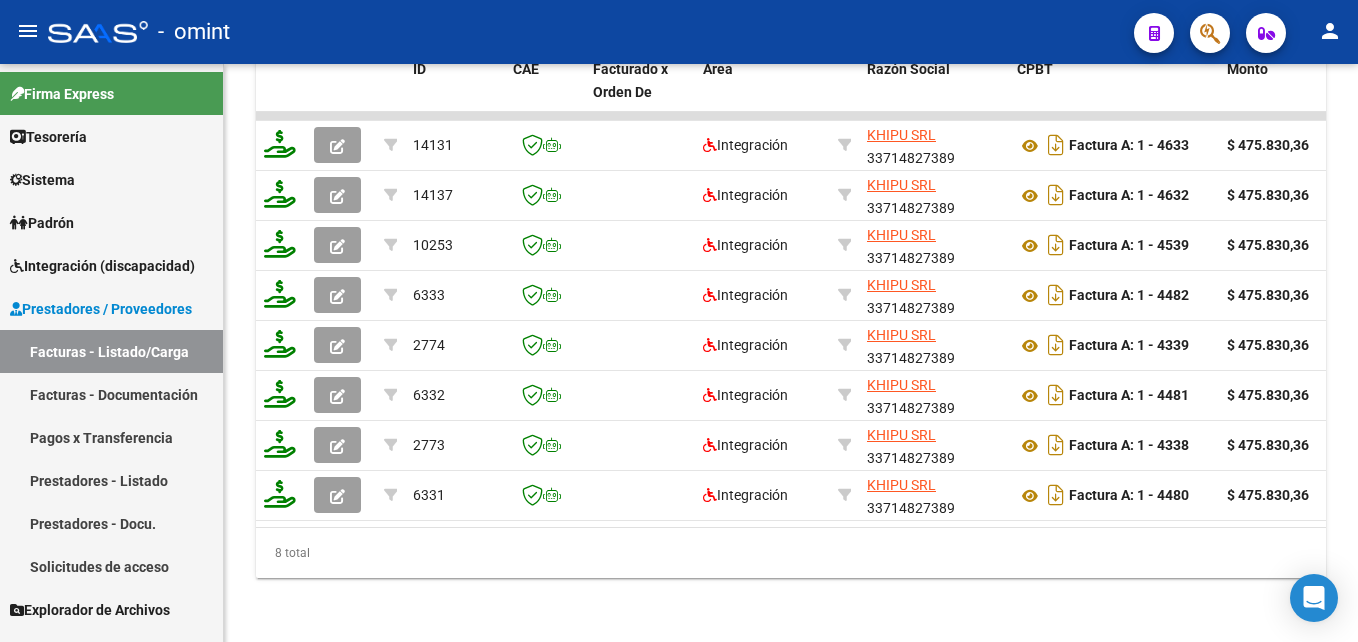 scroll, scrollTop: 820, scrollLeft: 0, axis: vertical 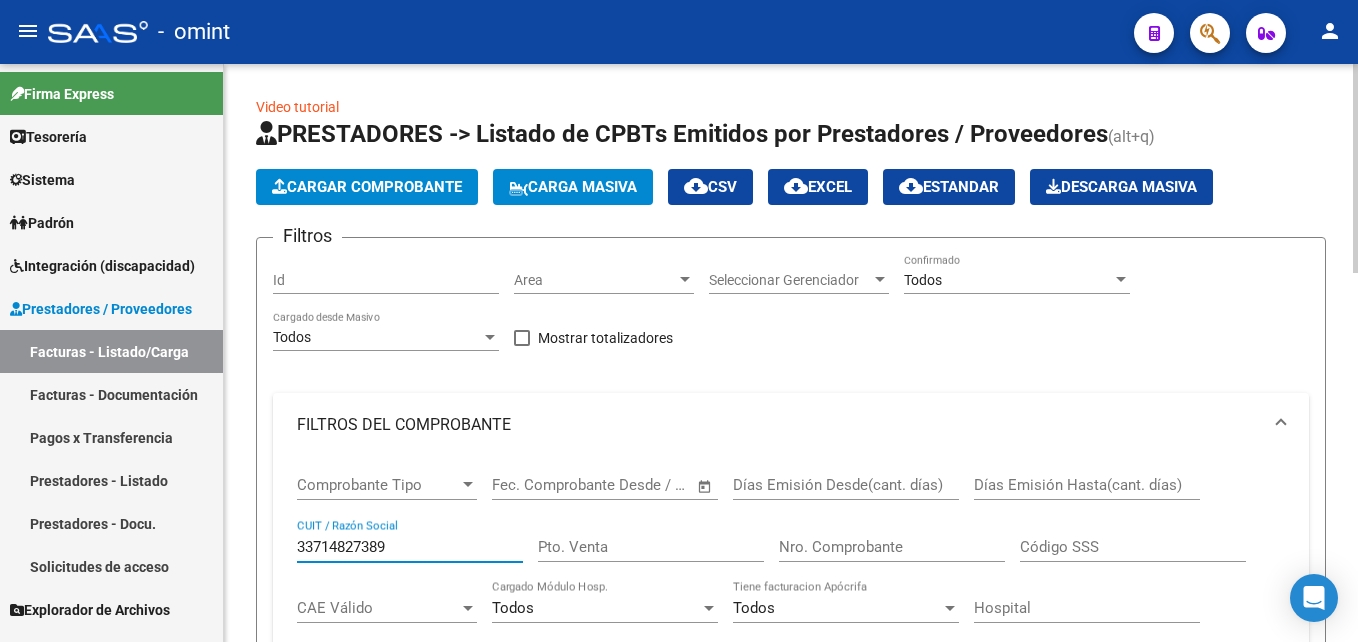 drag, startPoint x: 395, startPoint y: 537, endPoint x: 236, endPoint y: 521, distance: 159.80301 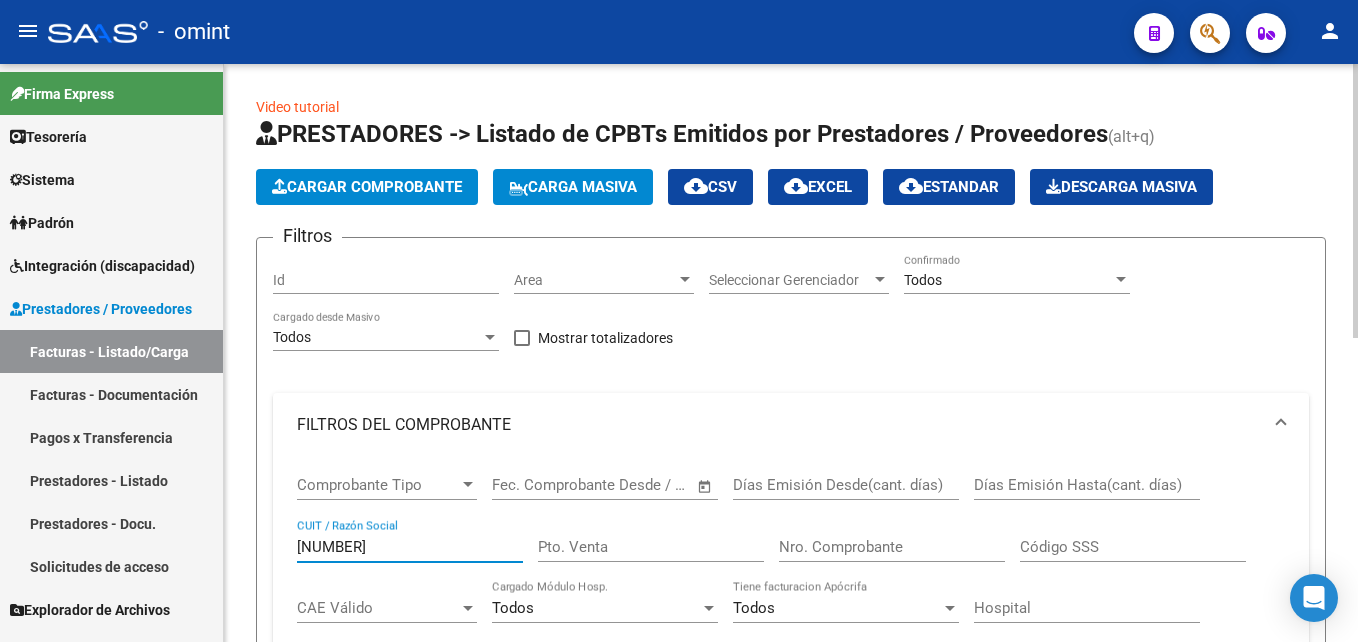 scroll, scrollTop: 640, scrollLeft: 0, axis: vertical 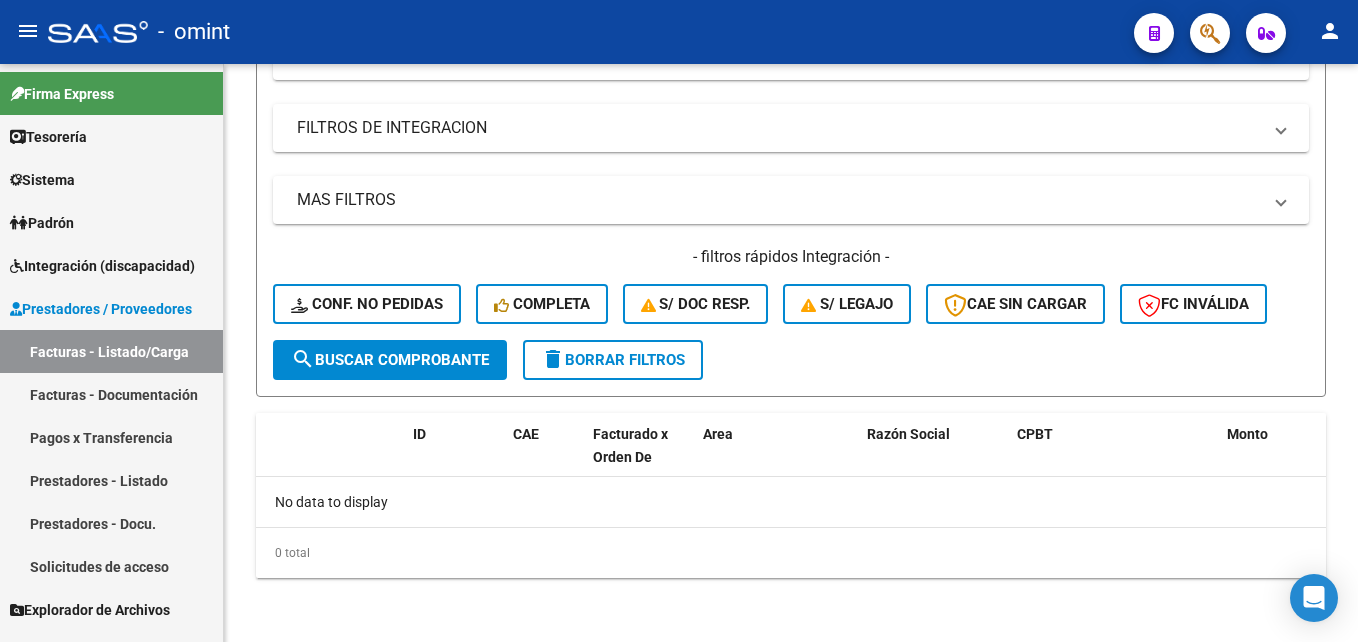 type on "[NUMBER]" 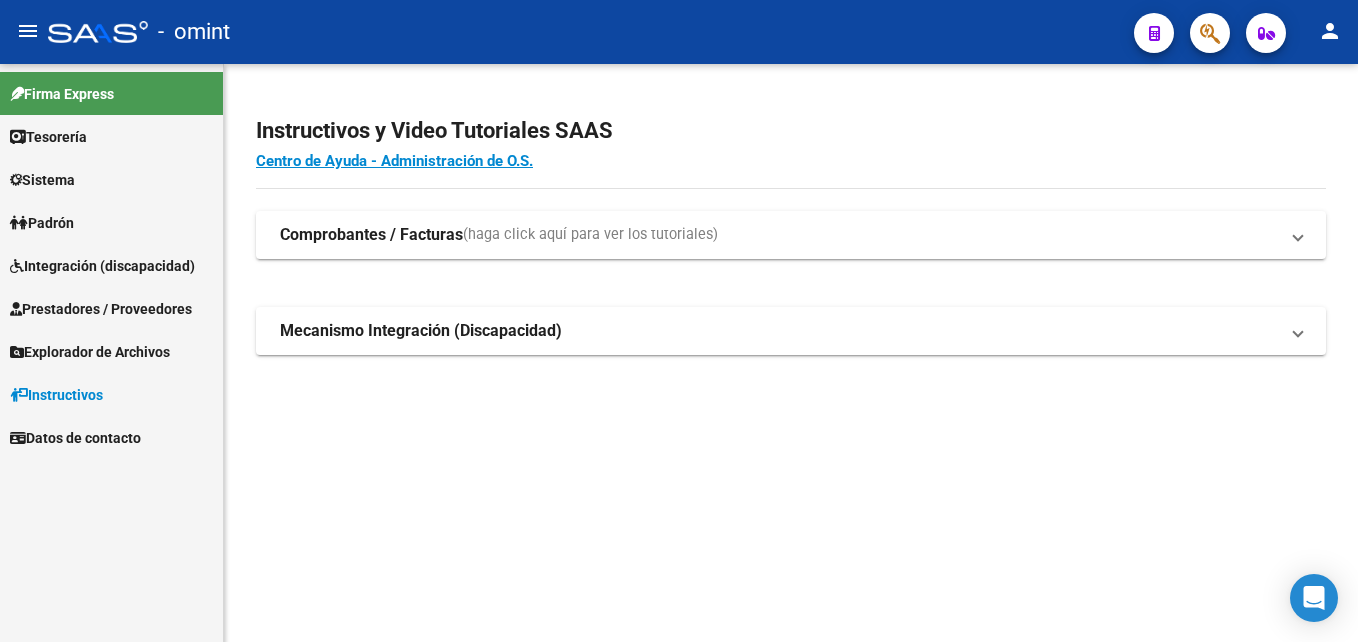 scroll, scrollTop: 0, scrollLeft: 0, axis: both 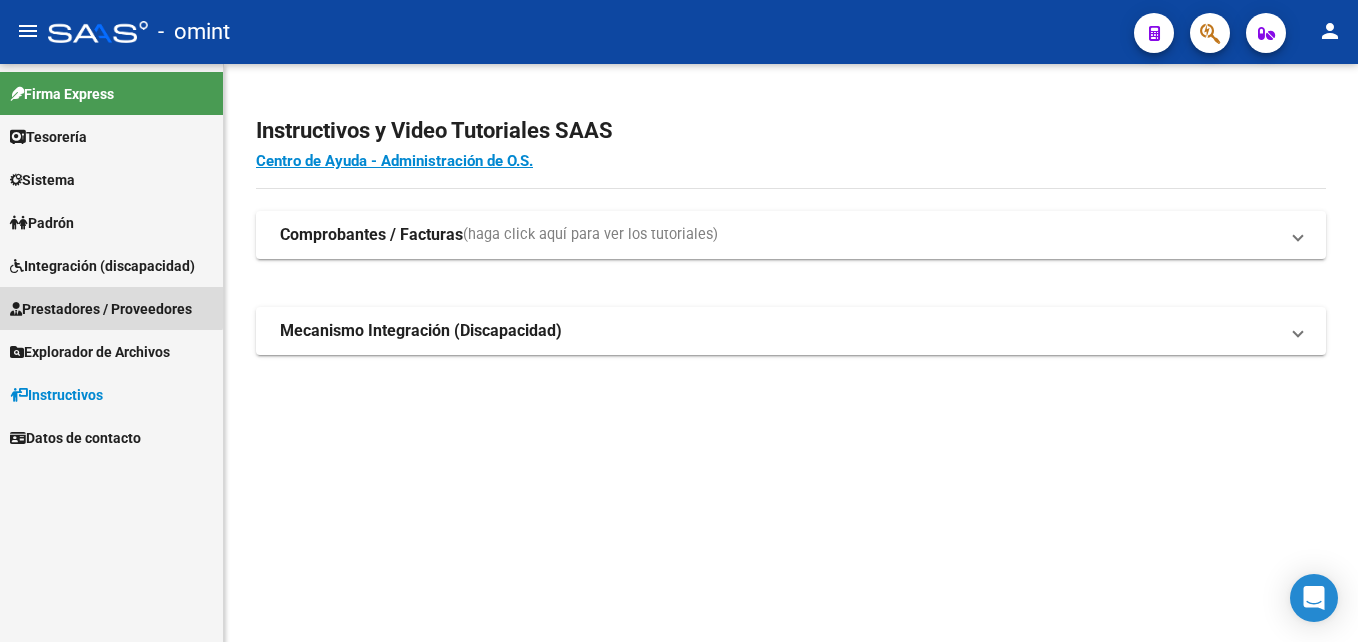 click on "Prestadores / Proveedores" at bounding box center [111, 308] 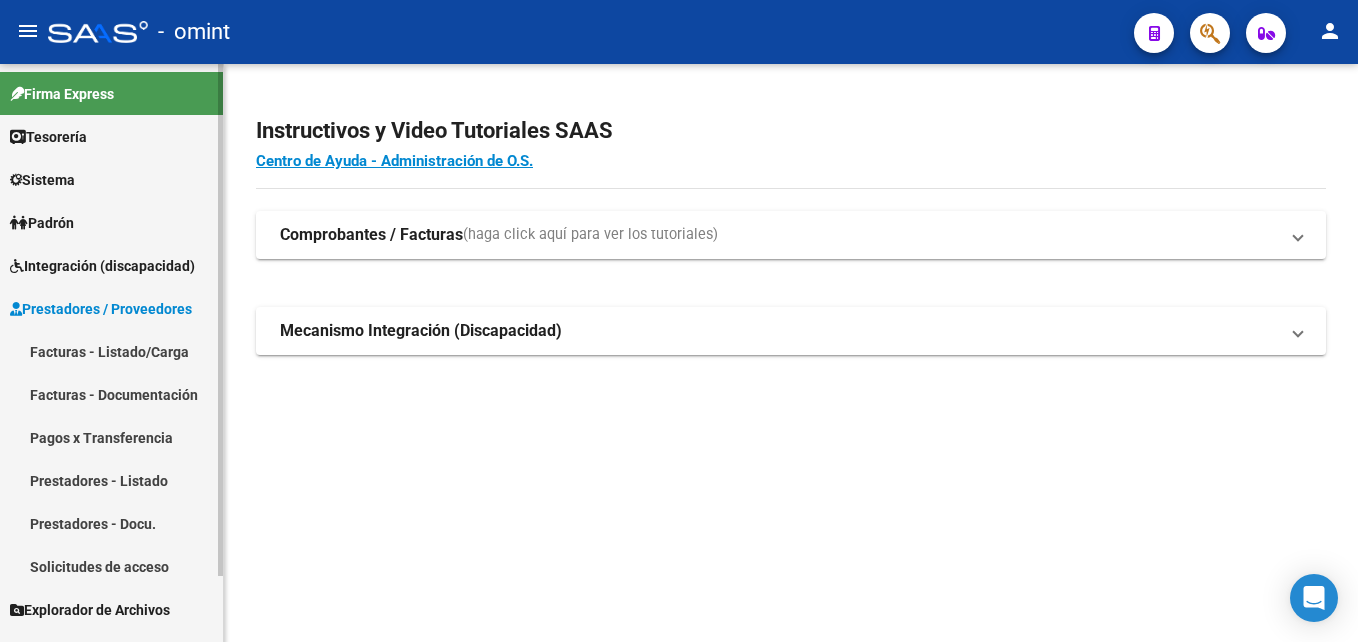 click on "Facturas - Listado/Carga" at bounding box center (111, 351) 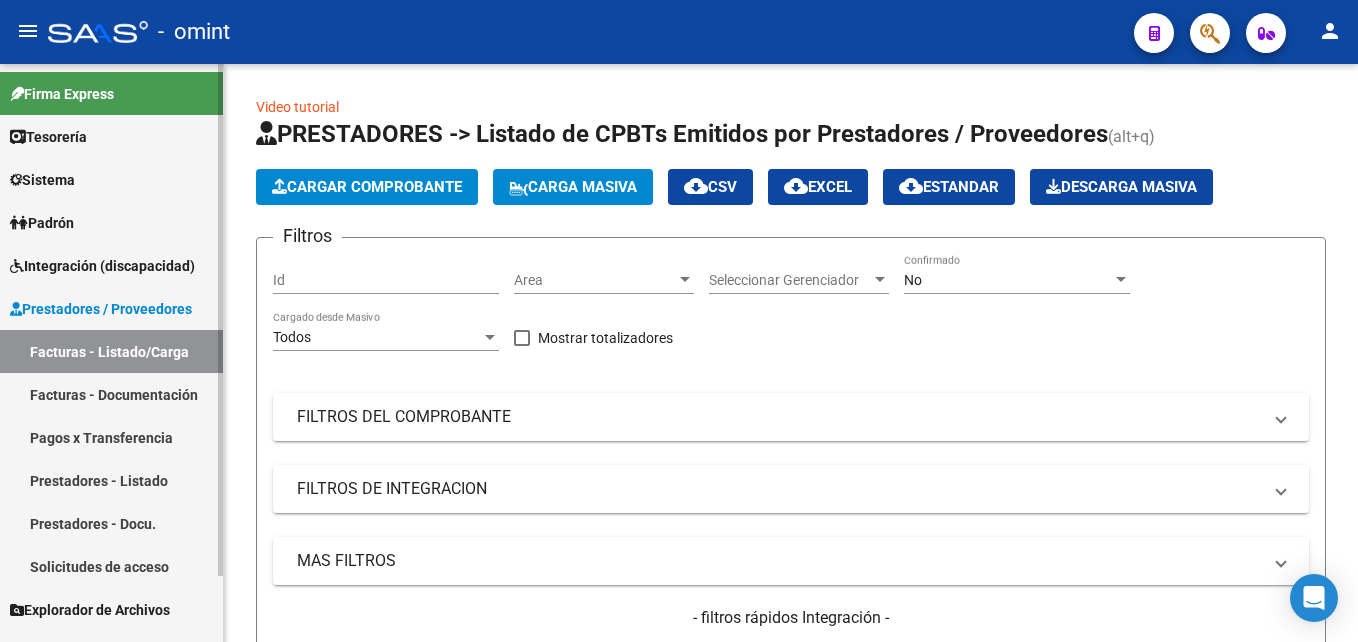 click on "Sistema" at bounding box center [111, 179] 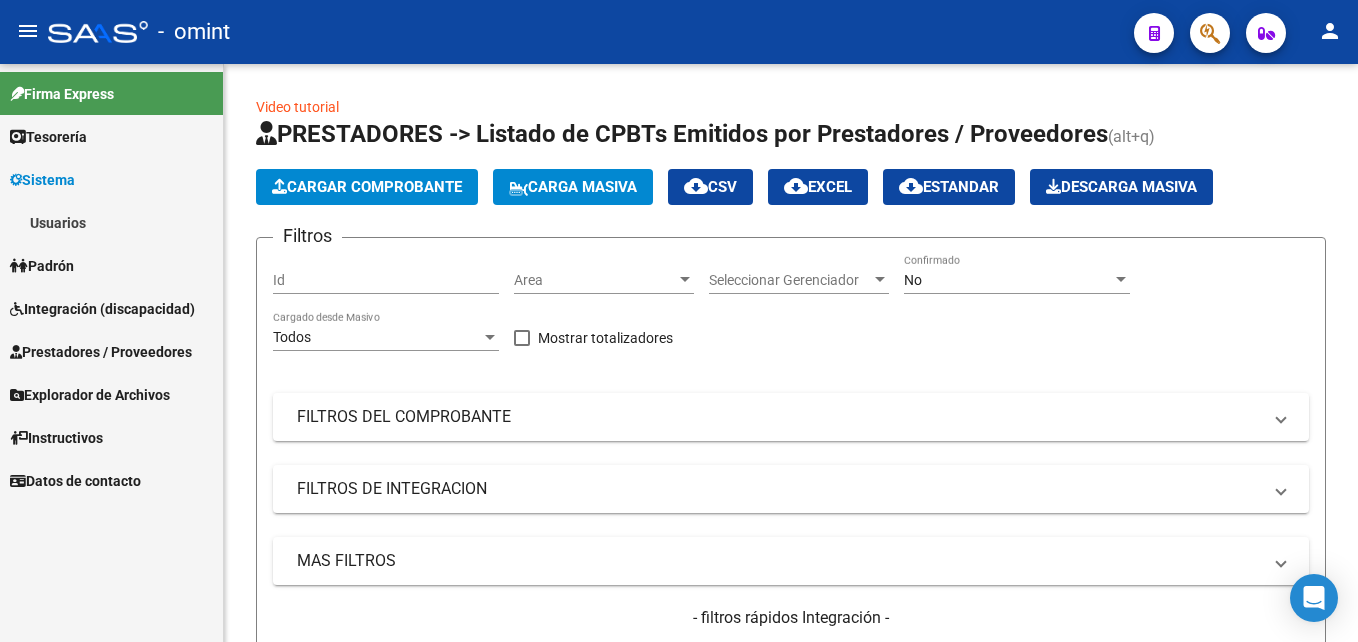 click on "Usuarios" at bounding box center (111, 222) 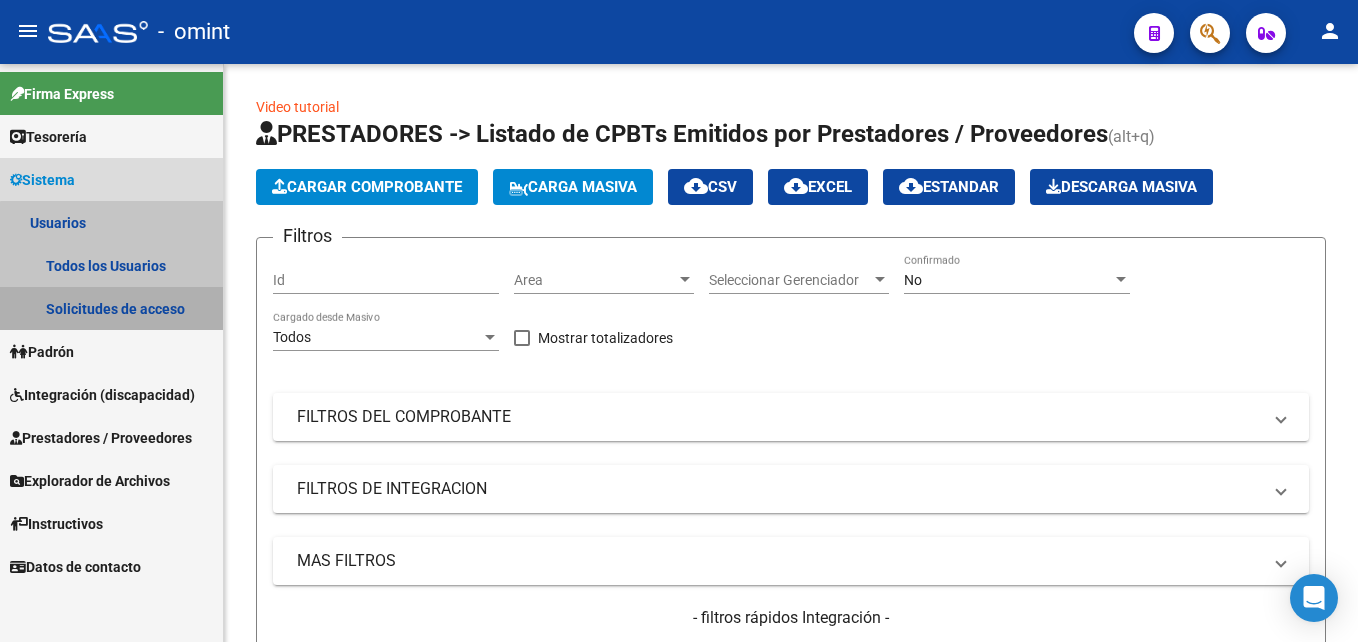 click on "Solicitudes de acceso" at bounding box center (111, 308) 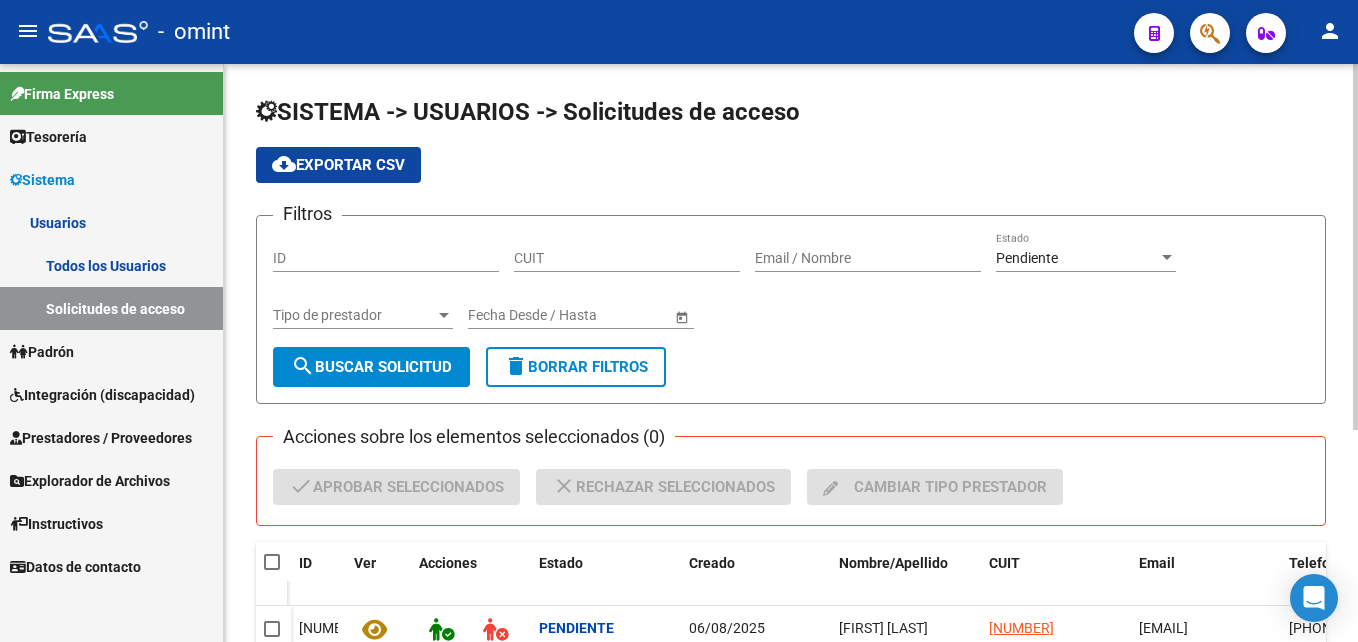 scroll, scrollTop: 334, scrollLeft: 0, axis: vertical 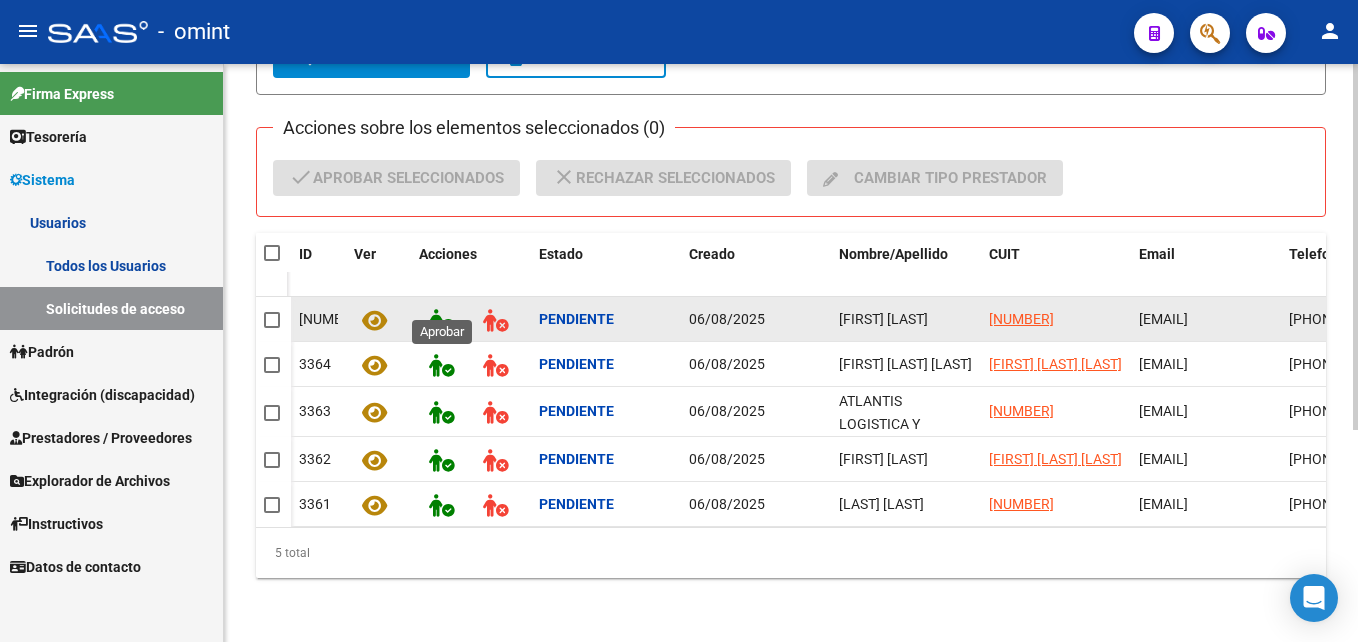 click 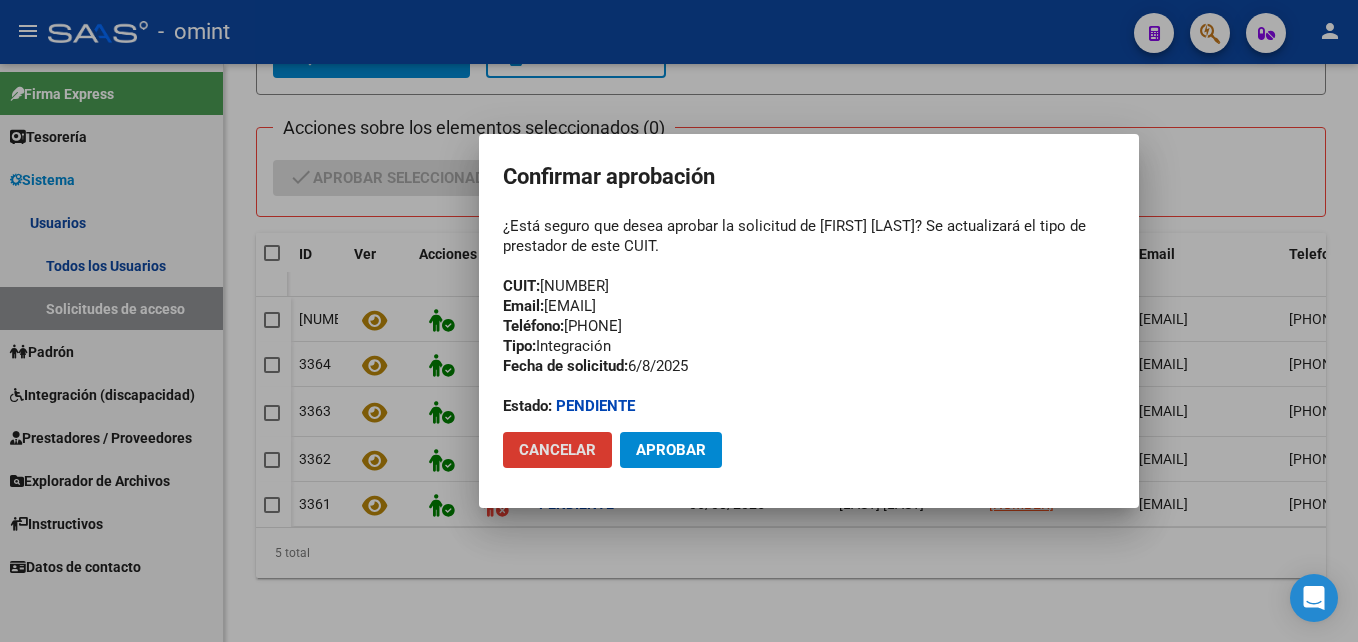 click on "¿Está seguro que desea aprobar la solicitud de [FIRST] [LAST] [LAST]?
CUIT:  [NUMBER]
Email:  [EMAIL]
Teléfono:  [PHONE]
Tipo:  Integración
Fecha de solicitud:  [DATE]
Estado:
Pendiente" at bounding box center (809, 316) 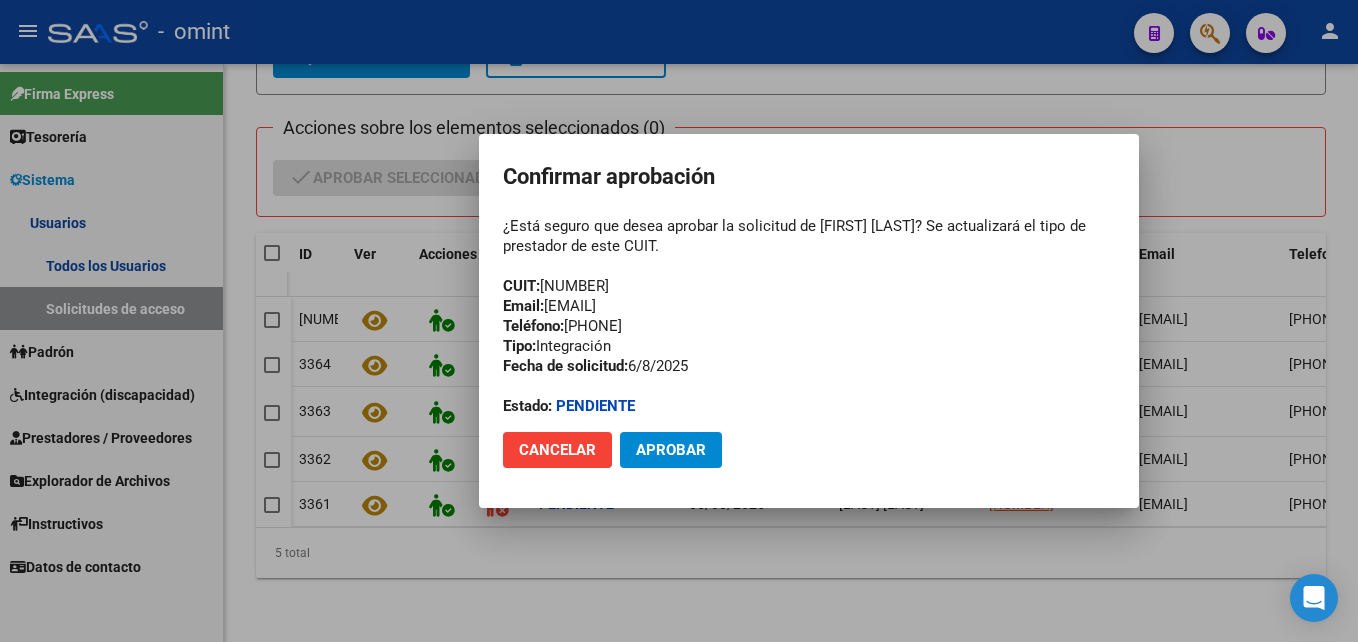 click on "¿Está seguro que desea aprobar la solicitud de [FIRST] [LAST] [LAST]?
CUIT:  [NUMBER]
Email:  [EMAIL]
Teléfono:  [PHONE]
Tipo:  Integración
Fecha de solicitud:  [DATE]
Estado:
Pendiente" at bounding box center [809, 316] 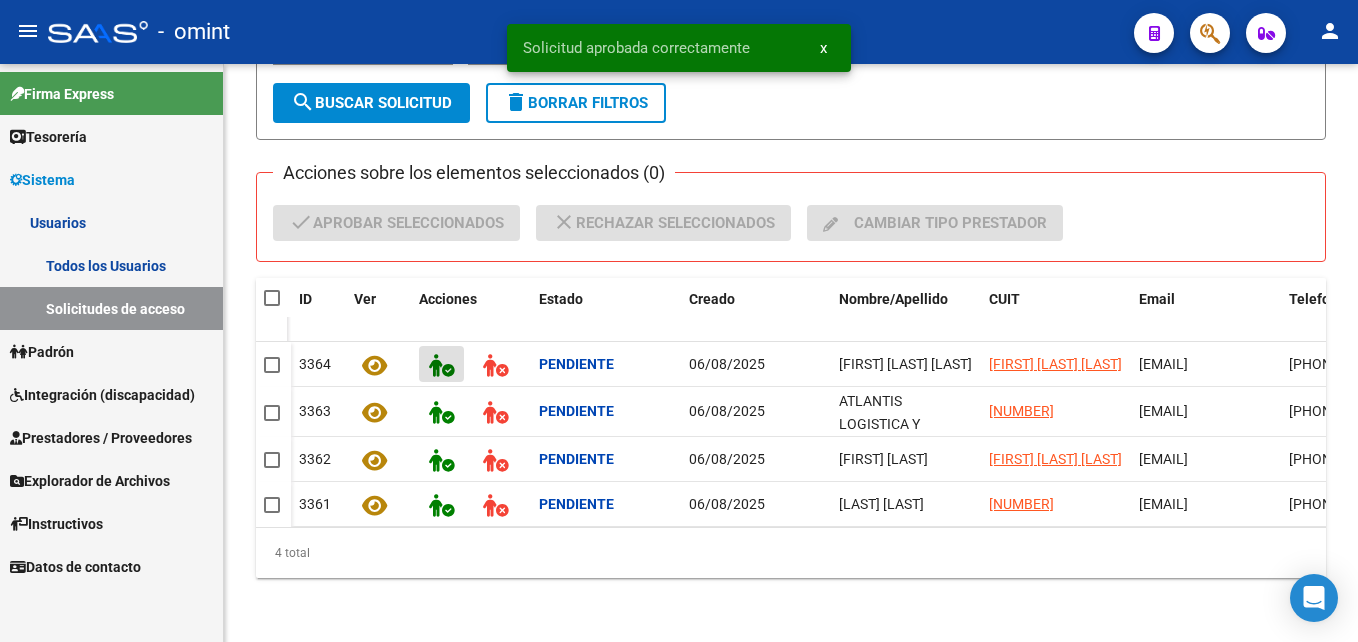 scroll, scrollTop: 289, scrollLeft: 0, axis: vertical 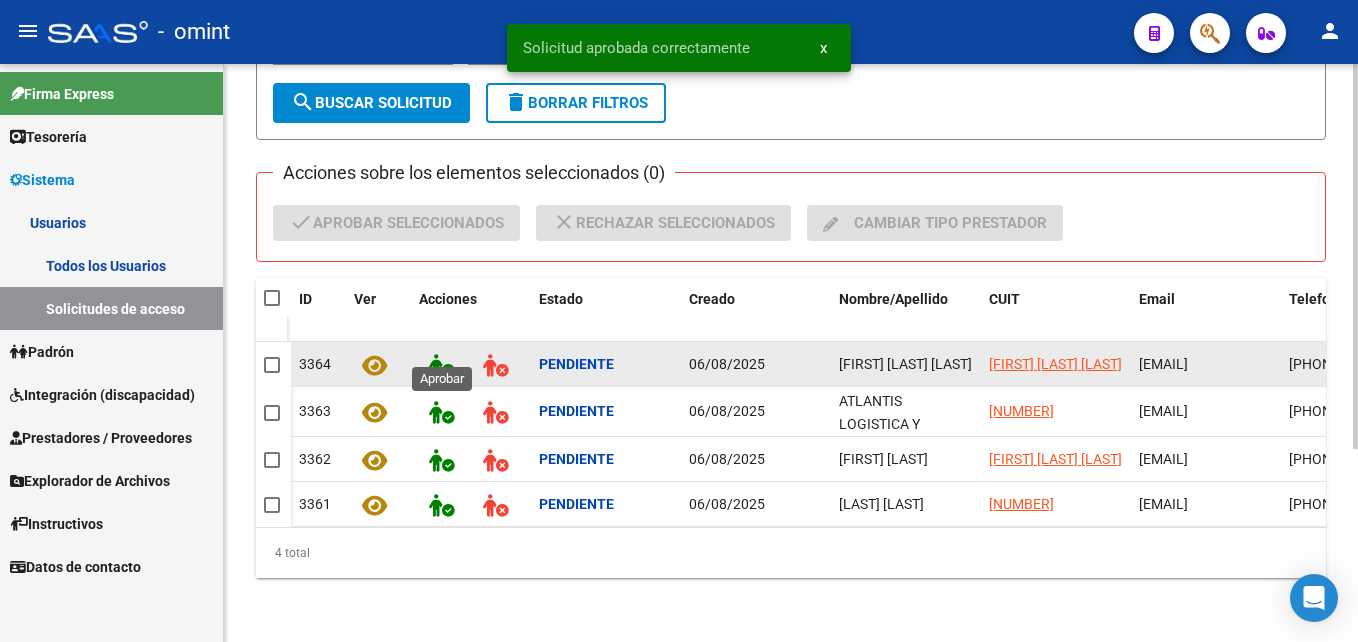 click 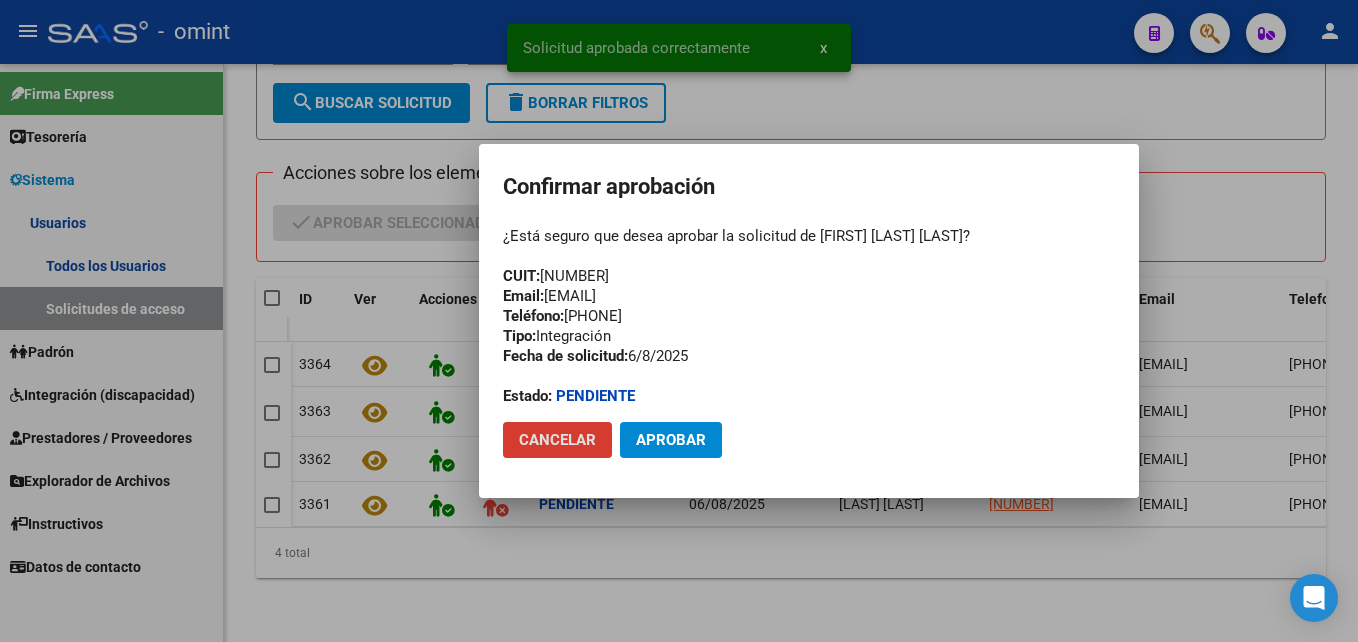 click on "¿Está seguro que desea aprobar la solicitud de Ornella Nahir Galati?
CUIT:  27383470639
Email:  lic.ornellanahirgalati@gmail.com
Teléfono:  1159367472
Tipo:  Integración
Fecha de solicitud:  6/8/2025
Estado:
Pendiente" at bounding box center [809, 316] 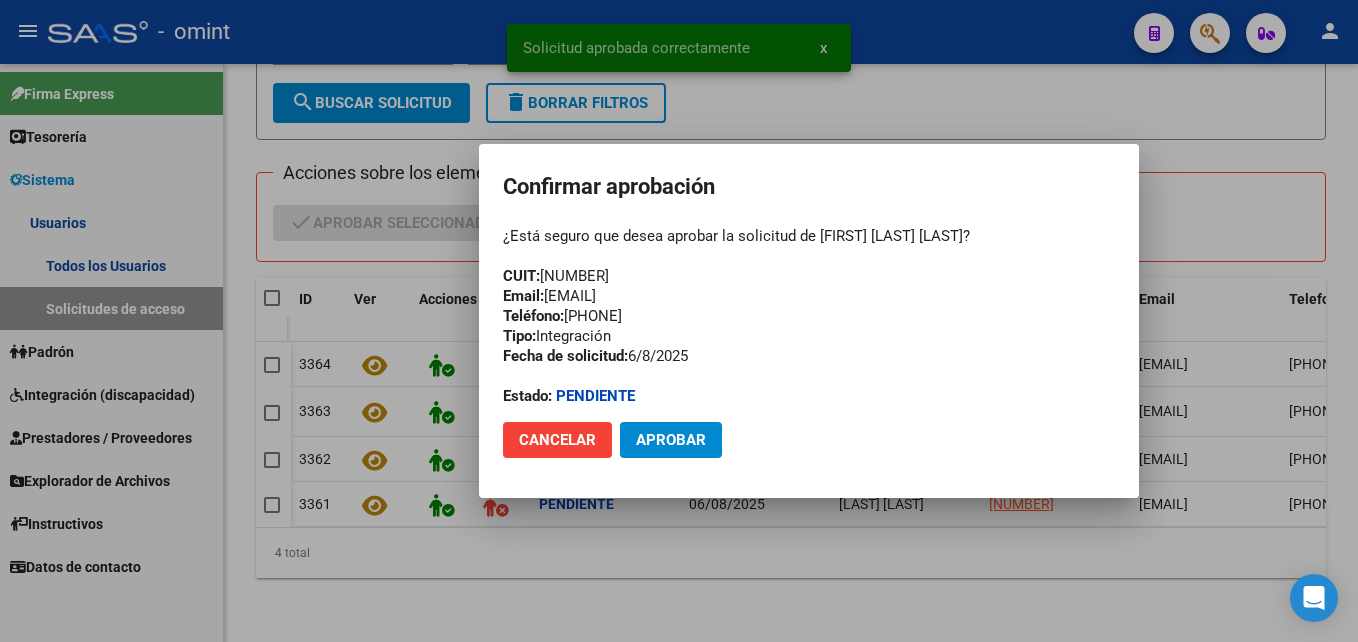 click on "¿Está seguro que desea aprobar la solicitud de Ornella Nahir Galati?
CUIT:  27383470639
Email:  lic.ornellanahirgalati@gmail.com
Teléfono:  1159367472
Tipo:  Integración
Fecha de solicitud:  6/8/2025
Estado:
Pendiente" at bounding box center (809, 316) 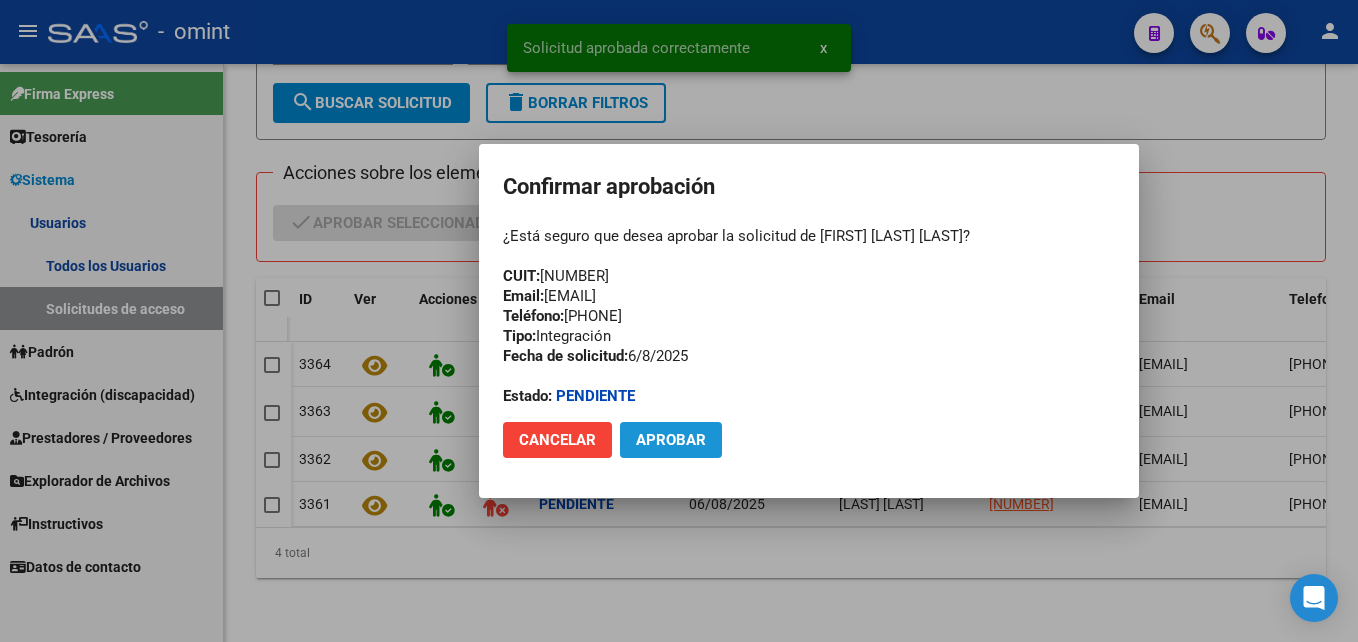 click on "Aprobar" 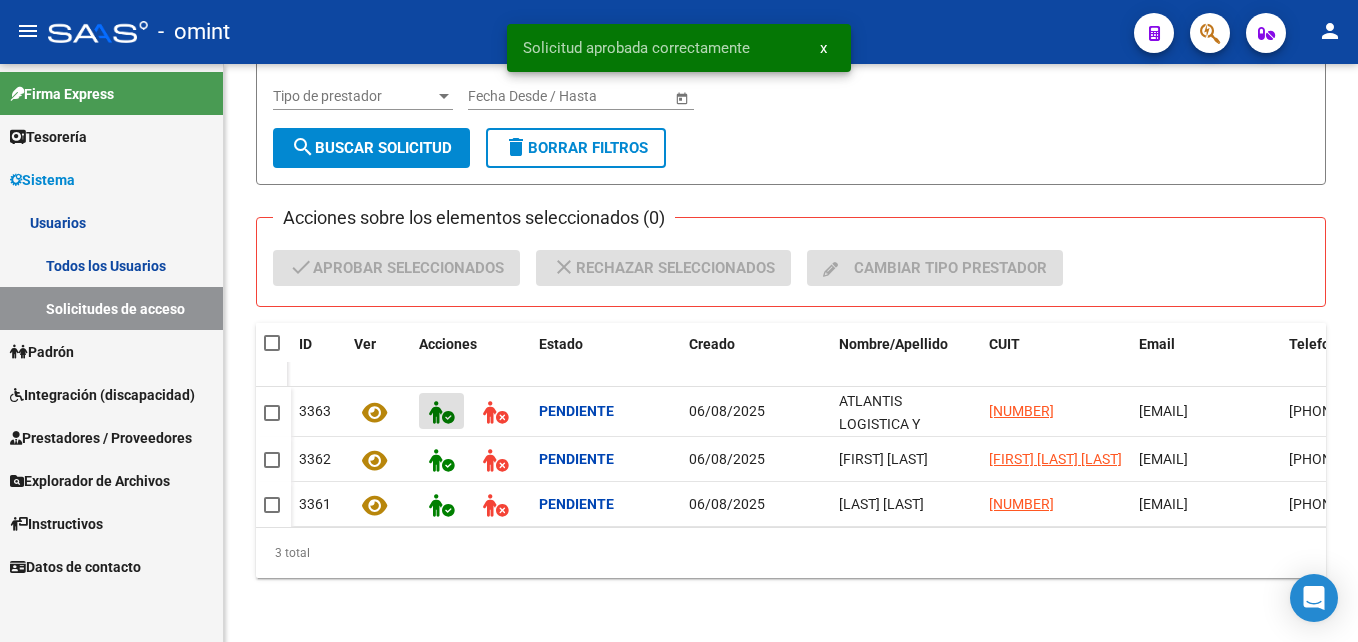 scroll, scrollTop: 239, scrollLeft: 0, axis: vertical 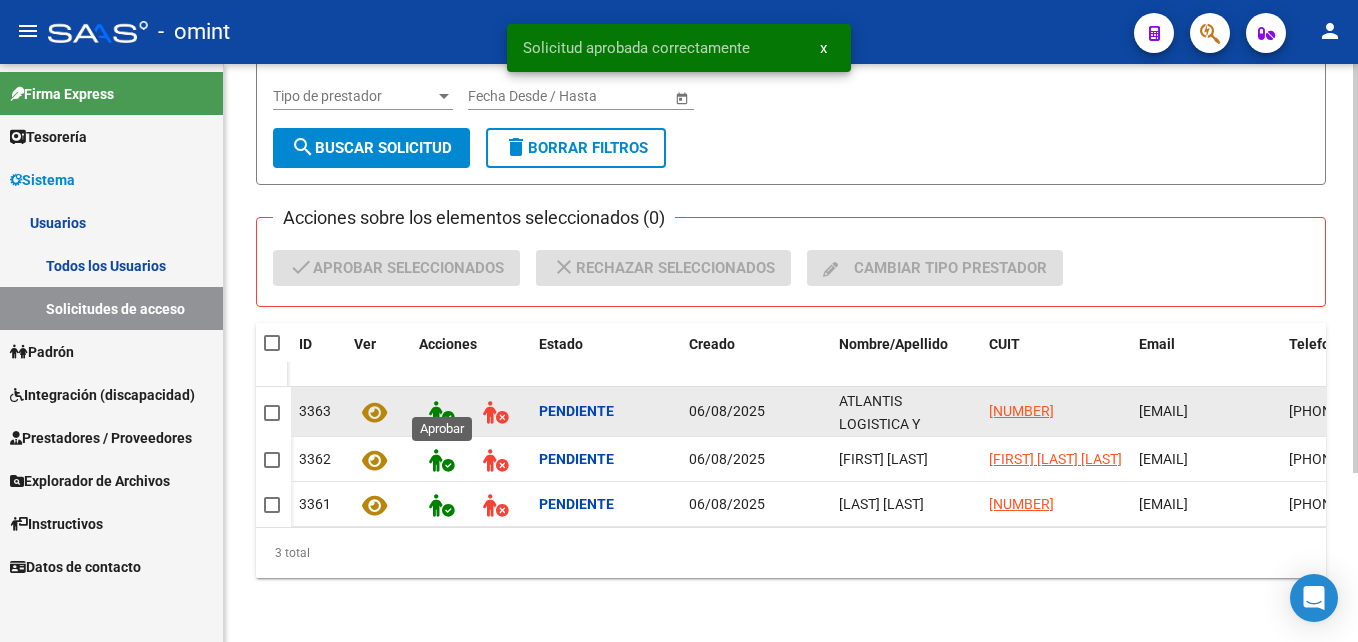 click 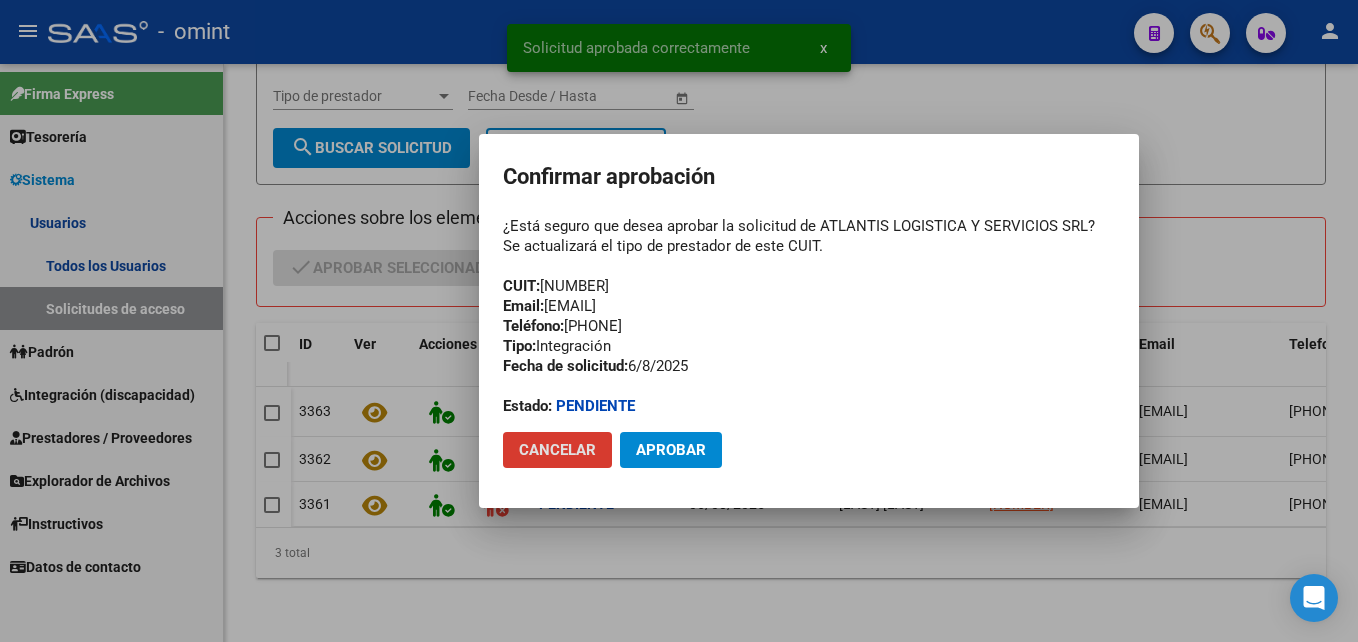 click on "¿Está seguro que desea aprobar la solicitud de ATLANTIS LOGISTICA Y SERVICIOS SRL? Se actualizará el tipo de prestador de este CUIT.
CUIT:  30717212289
Email:  administracion@atlantislogistica.com
Teléfono:  2995465614
Tipo:  Integración
Fecha de solicitud:  6/8/2025
Estado:
Pendiente" at bounding box center (809, 316) 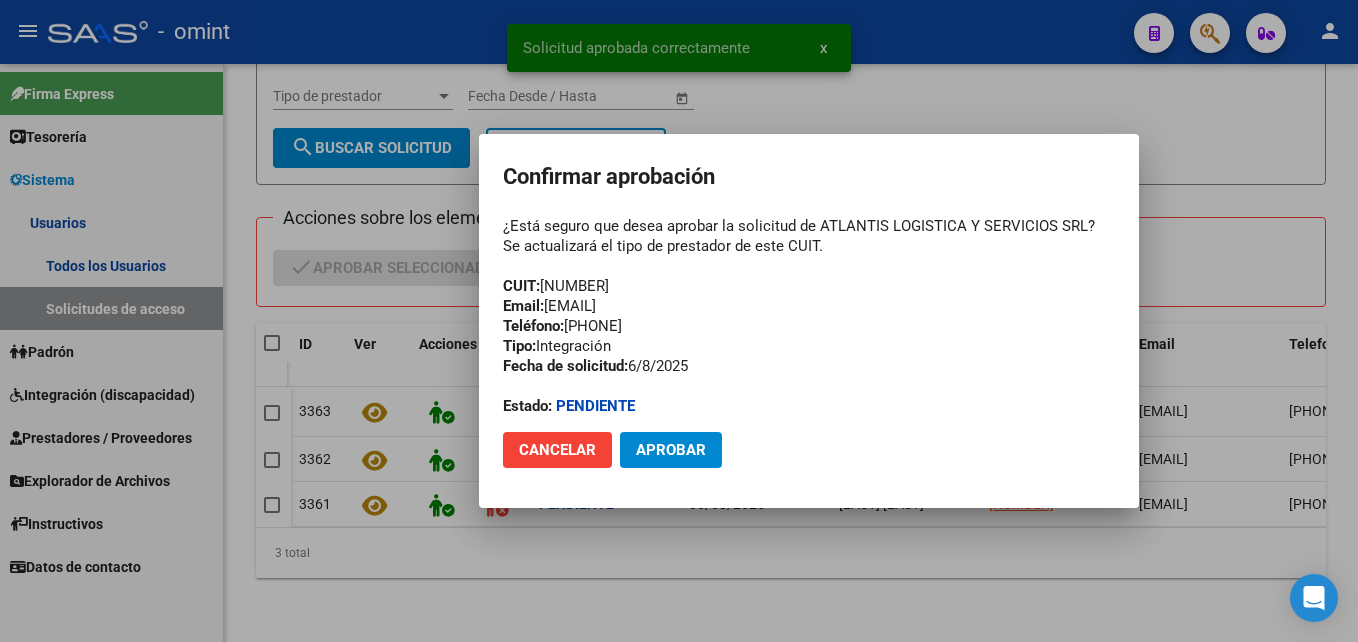 click on "¿Está seguro que desea aprobar la solicitud de ATLANTIS LOGISTICA Y SERVICIOS SRL? Se actualizará el tipo de prestador de este CUIT.
CUIT:  30717212289
Email:  administracion@atlantislogistica.com
Teléfono:  2995465614
Tipo:  Integración
Fecha de solicitud:  6/8/2025
Estado:
Pendiente" at bounding box center [809, 316] 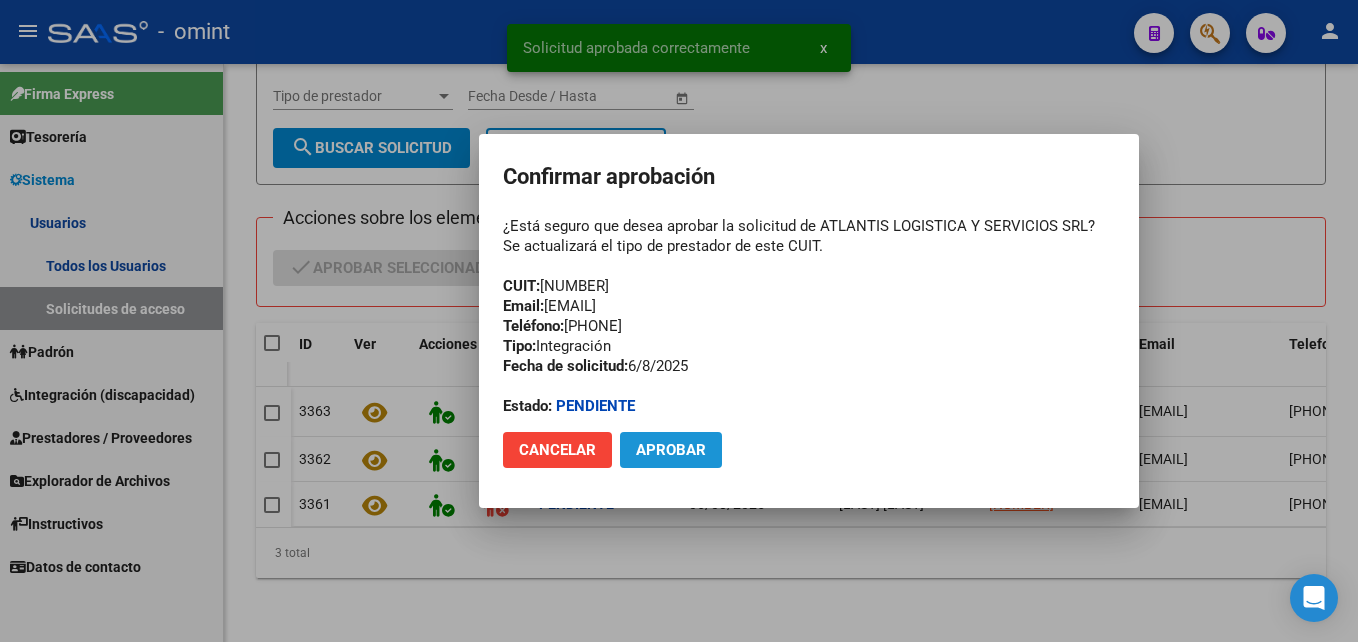 click on "Aprobar" 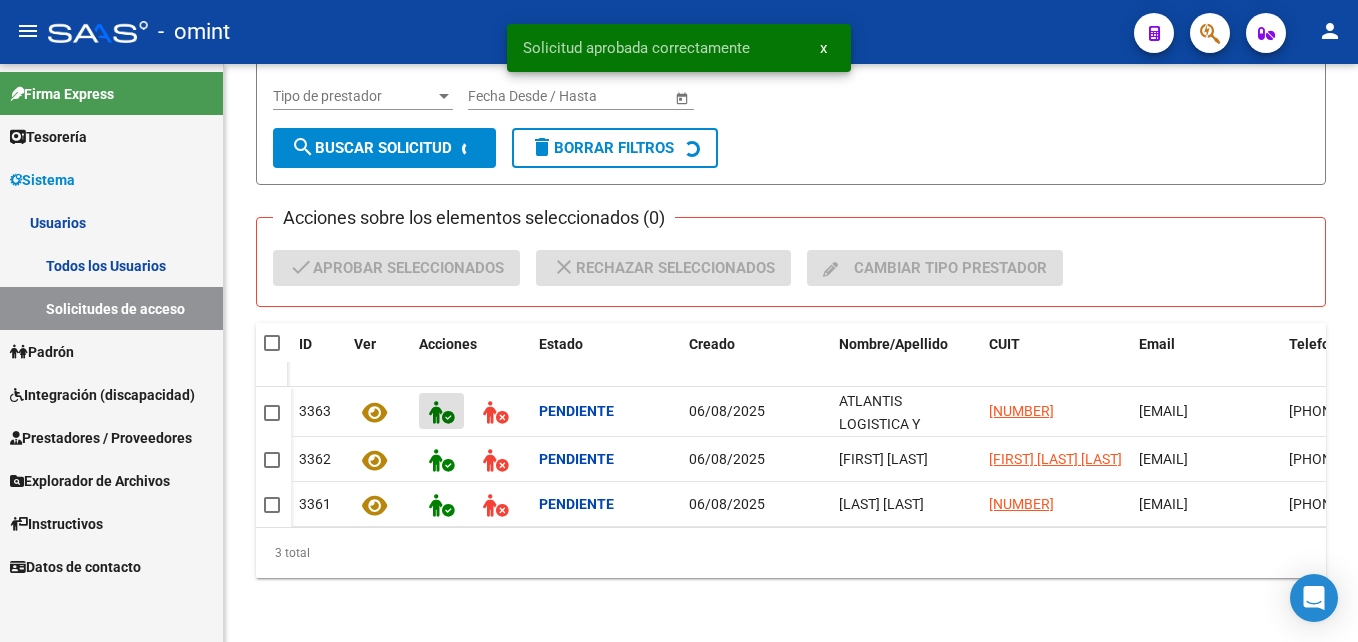 scroll, scrollTop: 189, scrollLeft: 0, axis: vertical 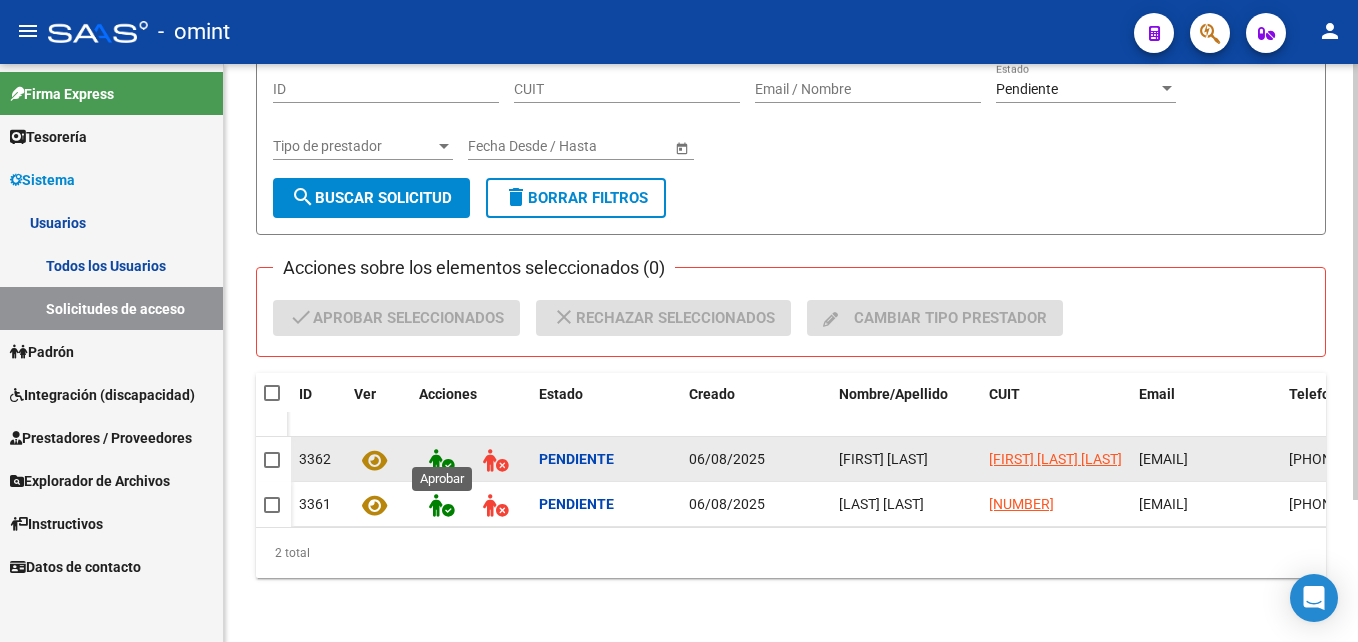 click 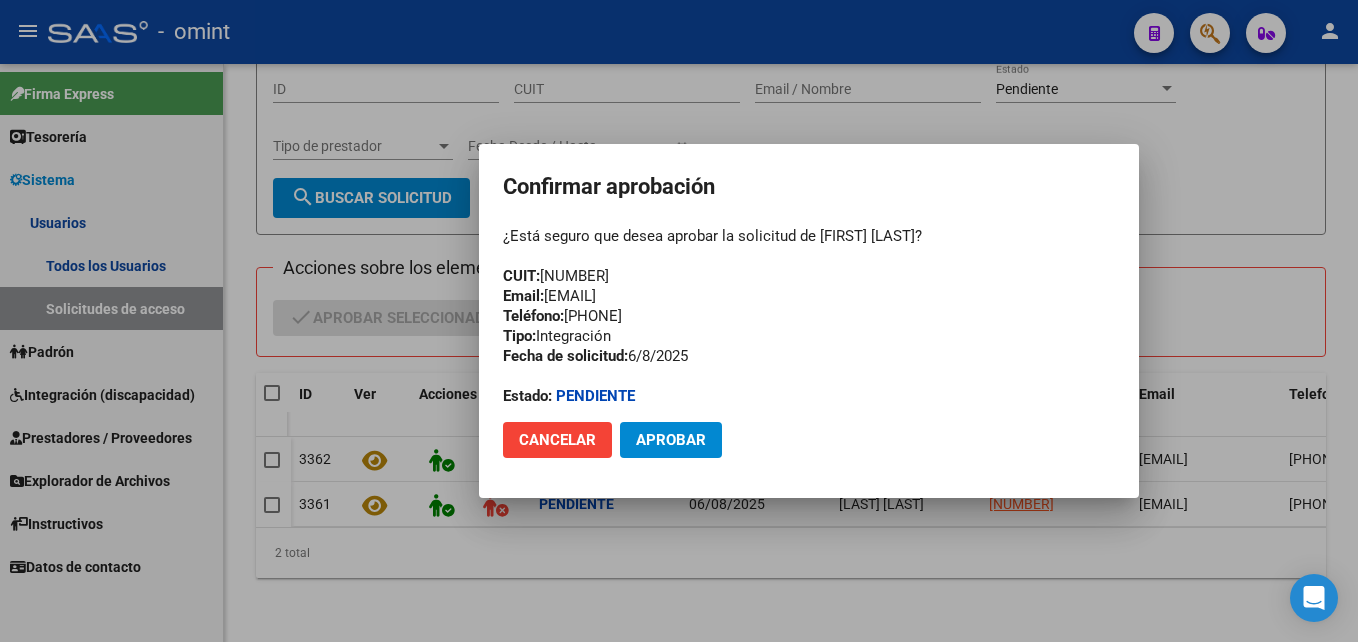 click on "¿Está seguro que desea aprobar la solicitud de Rocio Mayorga?
CUIT:  27321445573
Email:  fonorocio@yahoo.com.ar
Teléfono:  1133794163
Tipo:  Integración
Fecha de solicitud:  6/8/2025
Estado:
Pendiente" at bounding box center [809, 316] 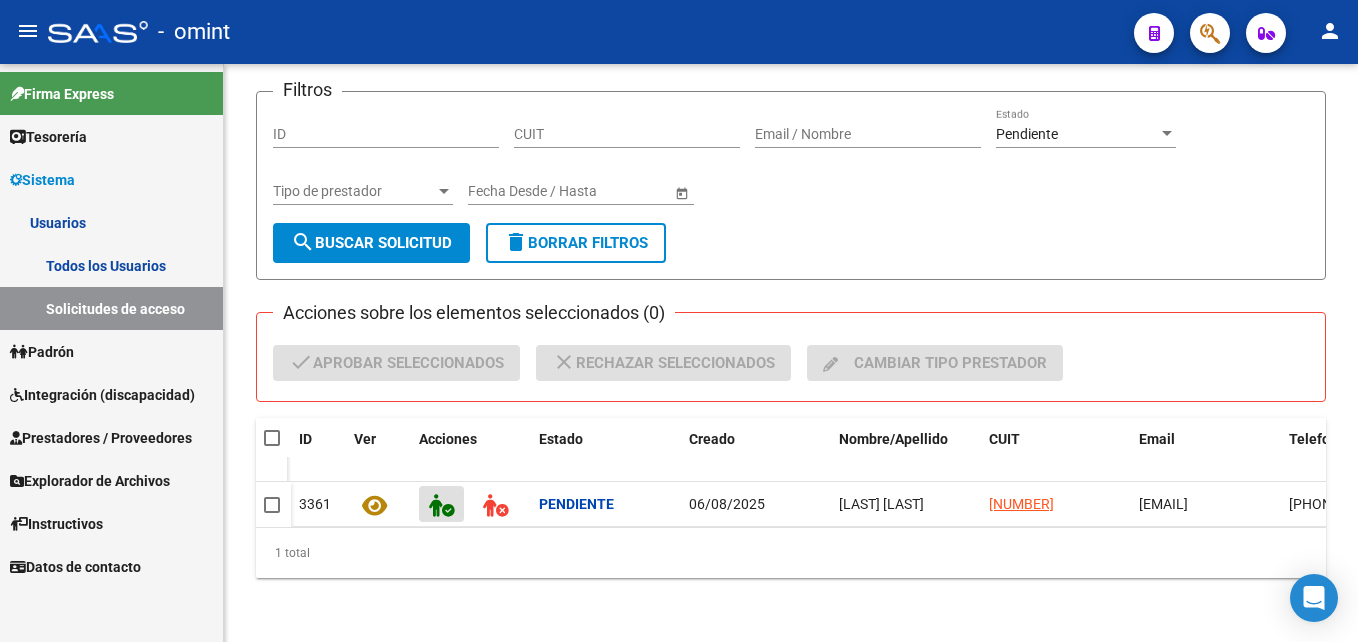 scroll, scrollTop: 139, scrollLeft: 0, axis: vertical 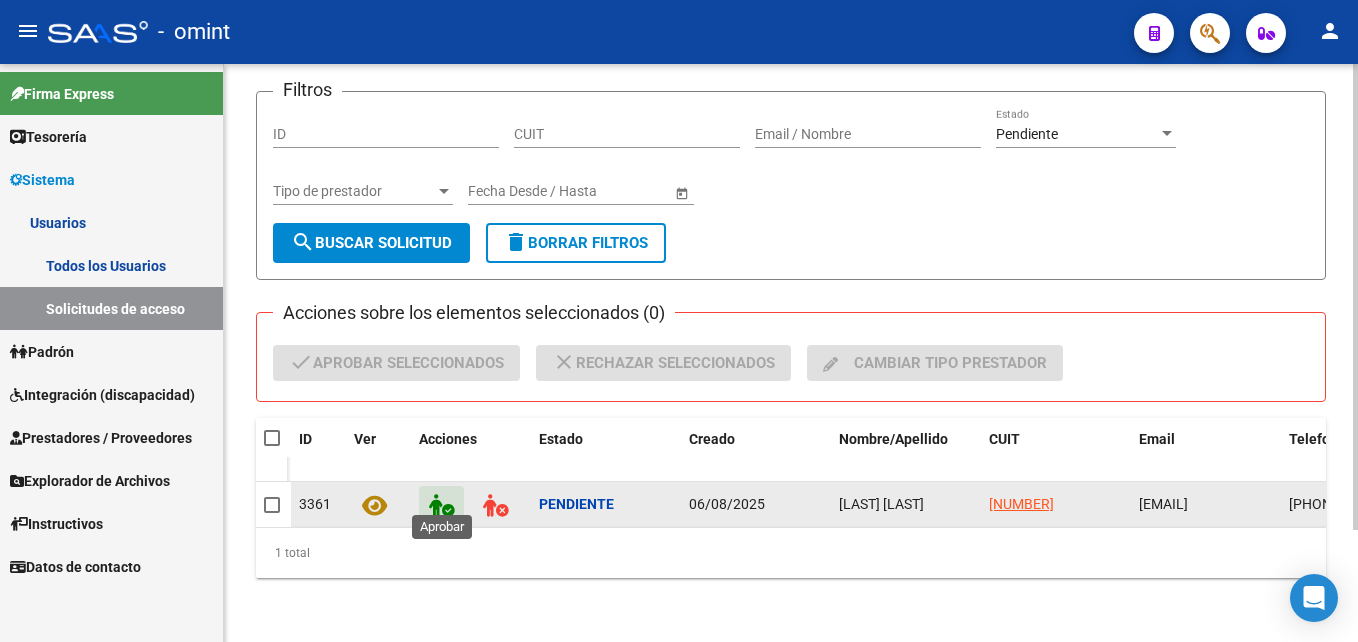 click 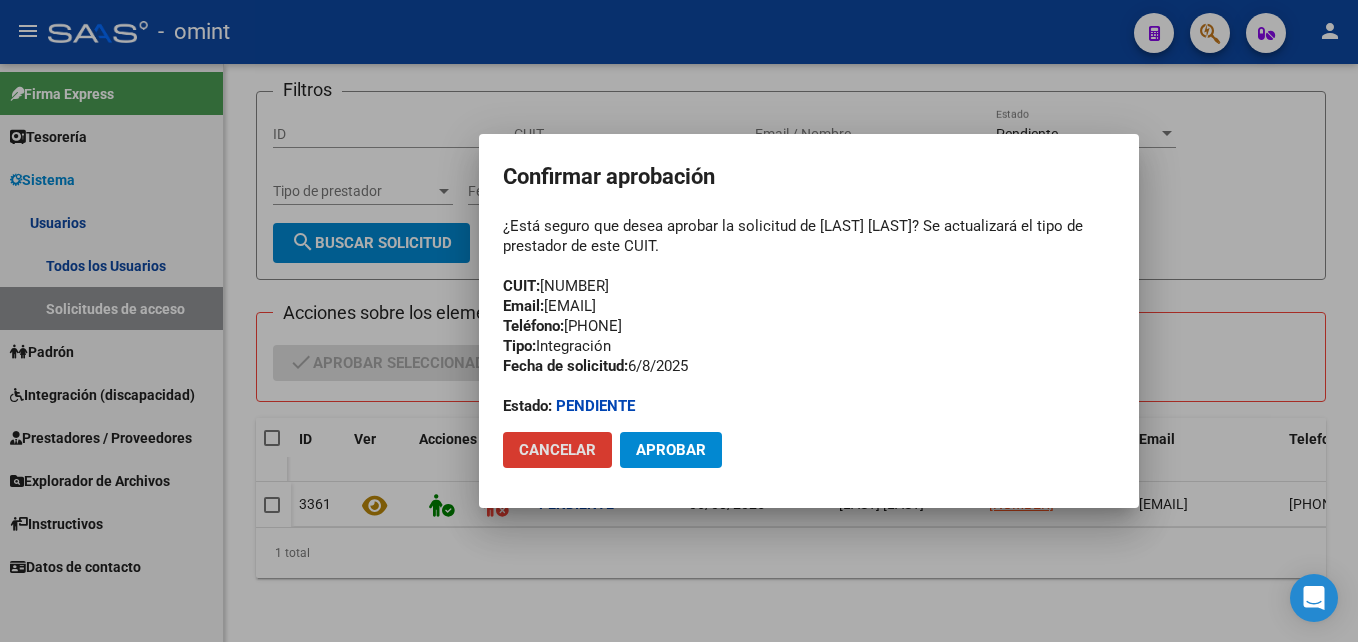 click on "¿Está seguro que desea aprobar la solicitud de Maldonado dahyana? Se actualizará el tipo de prestador de este CUIT.
CUIT:  23384200214
Email:  dahymal4@gmail.com
Teléfono:  357115538933
Tipo:  Integración
Fecha de solicitud:  6/8/2025
Estado:
Pendiente" at bounding box center [809, 316] 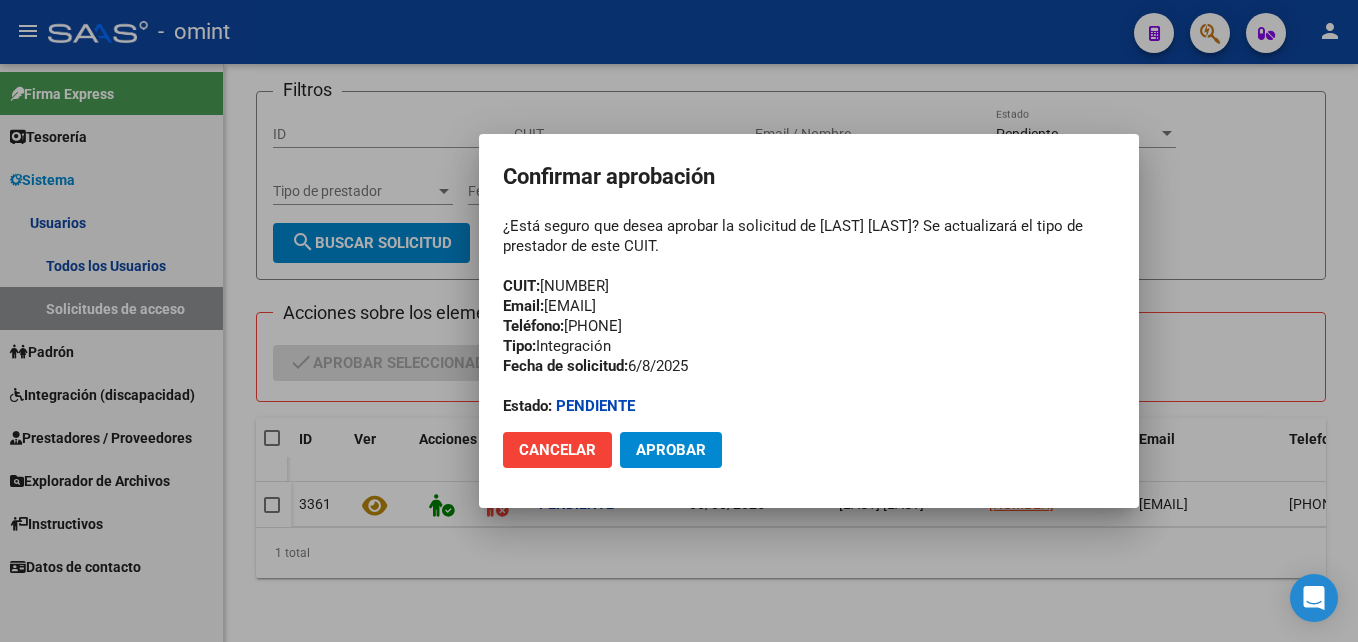 click on "¿Está seguro que desea aprobar la solicitud de Maldonado dahyana? Se actualizará el tipo de prestador de este CUIT.
CUIT:  23384200214
Email:  dahymal4@gmail.com
Teléfono:  357115538933
Tipo:  Integración
Fecha de solicitud:  6/8/2025
Estado:
Pendiente" at bounding box center [809, 316] 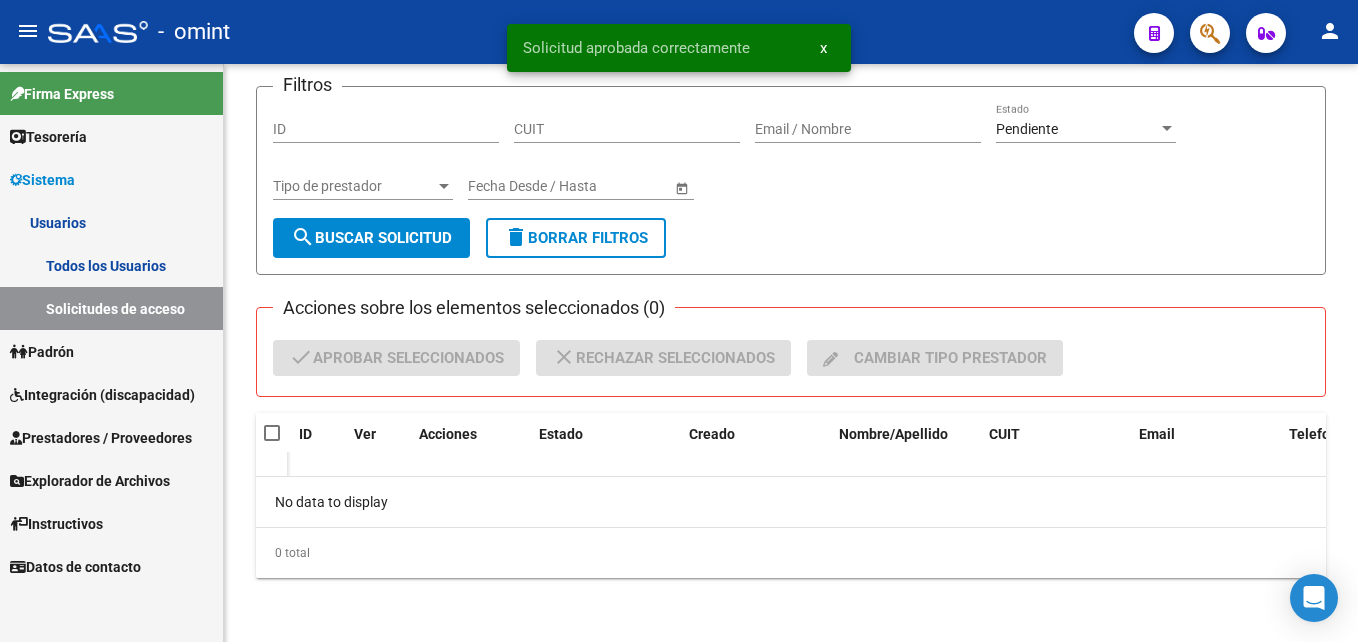 scroll, scrollTop: 129, scrollLeft: 0, axis: vertical 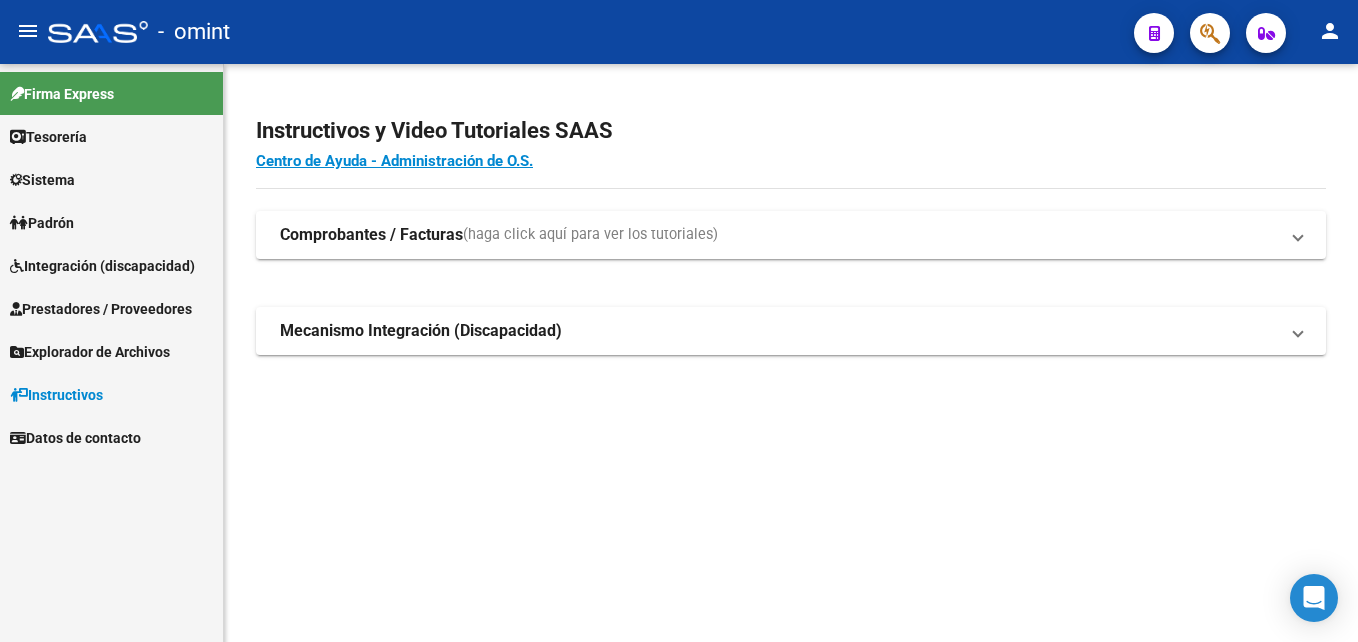 click on "Prestadores / Proveedores" at bounding box center [101, 309] 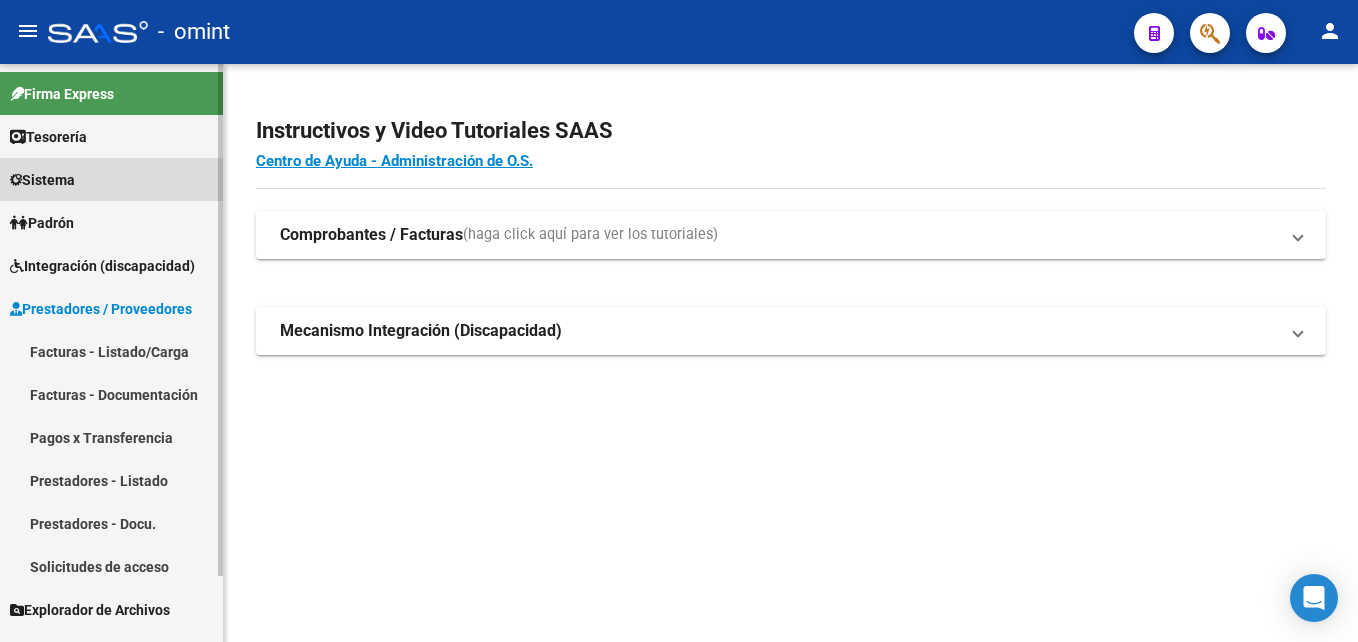 click on "Sistema" at bounding box center [111, 179] 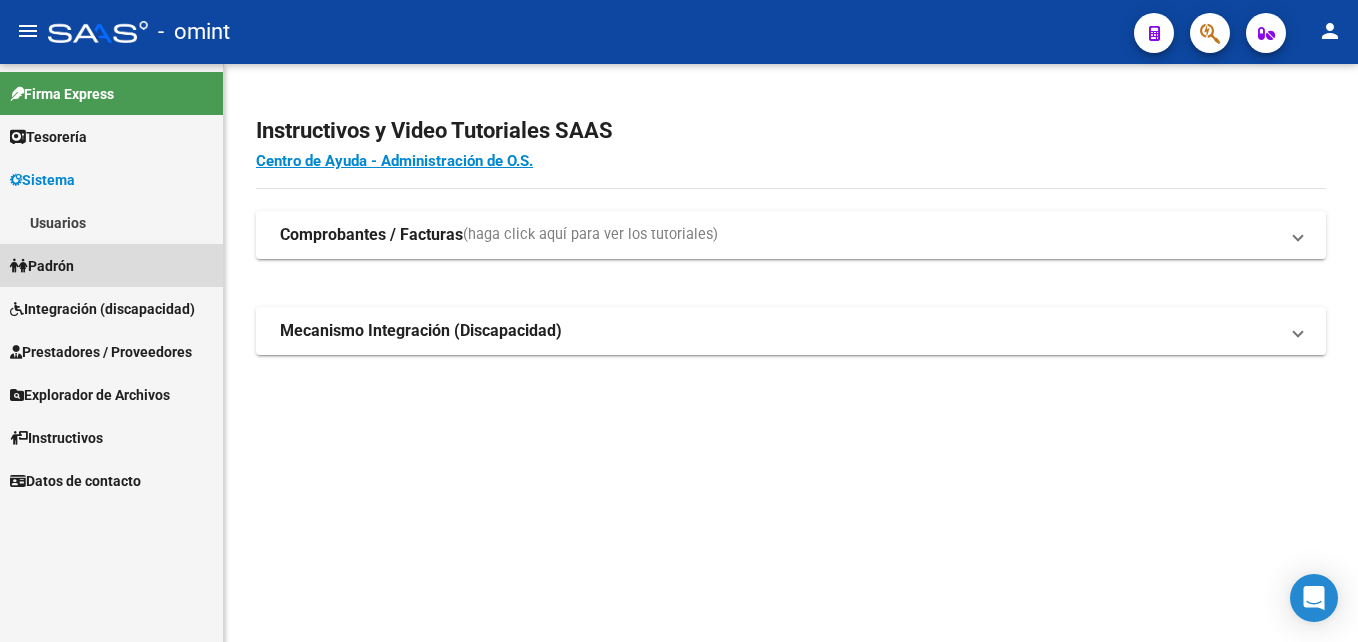 click on "Padrón" at bounding box center [111, 265] 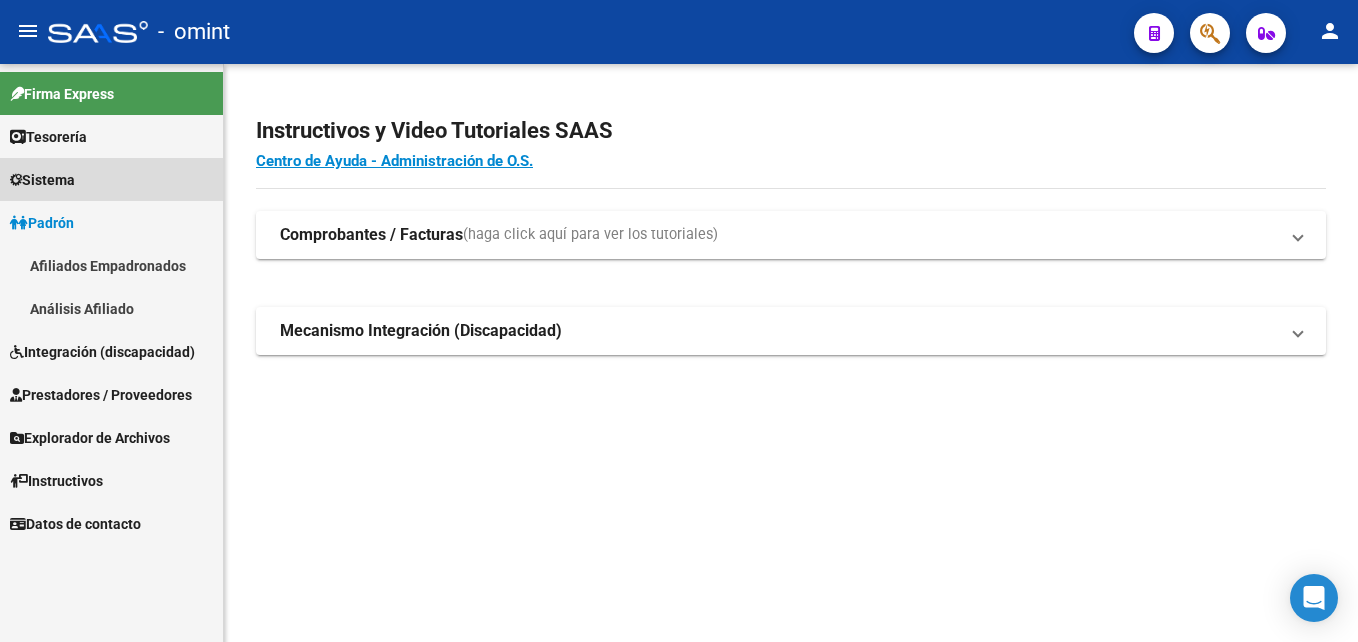click on "Sistema" at bounding box center [111, 179] 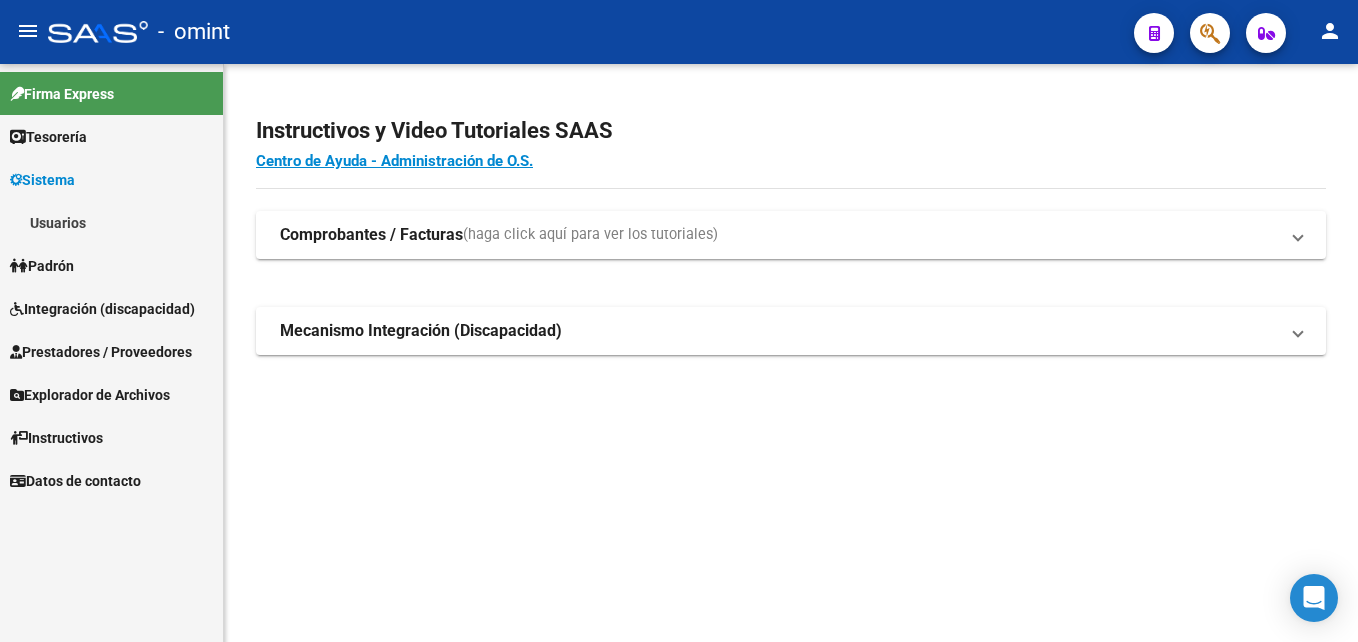 click on "Usuarios" at bounding box center [111, 222] 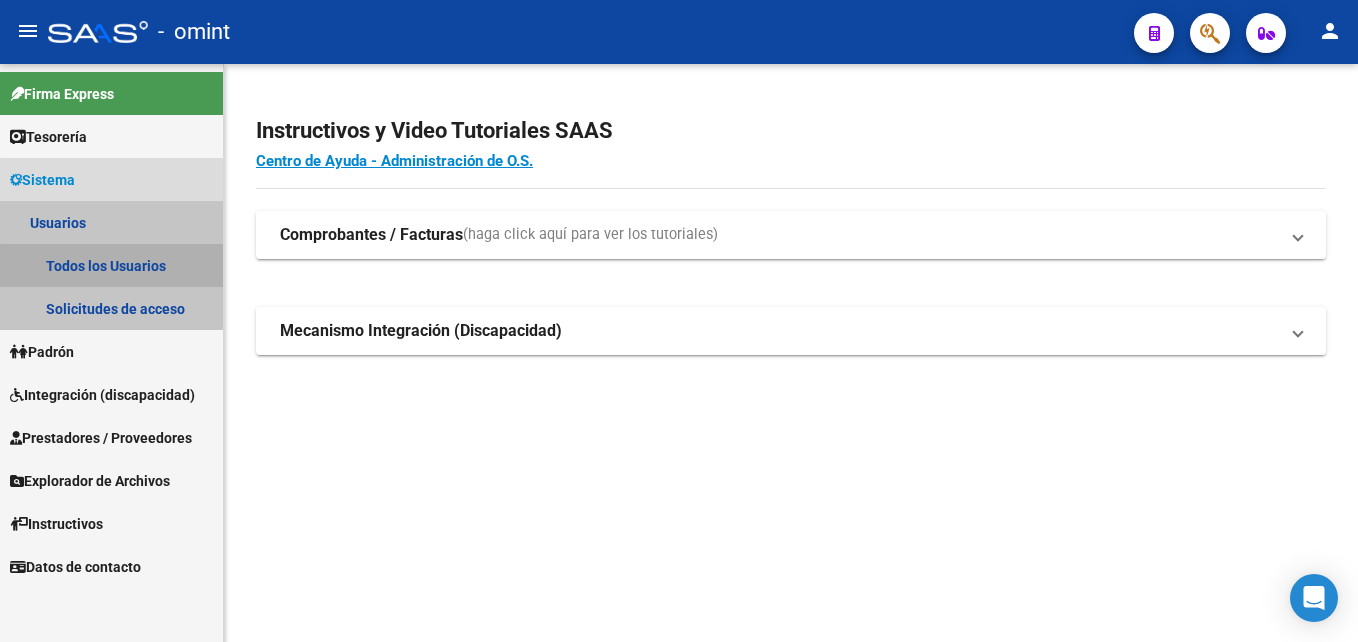 click on "Todos los Usuarios" at bounding box center [111, 265] 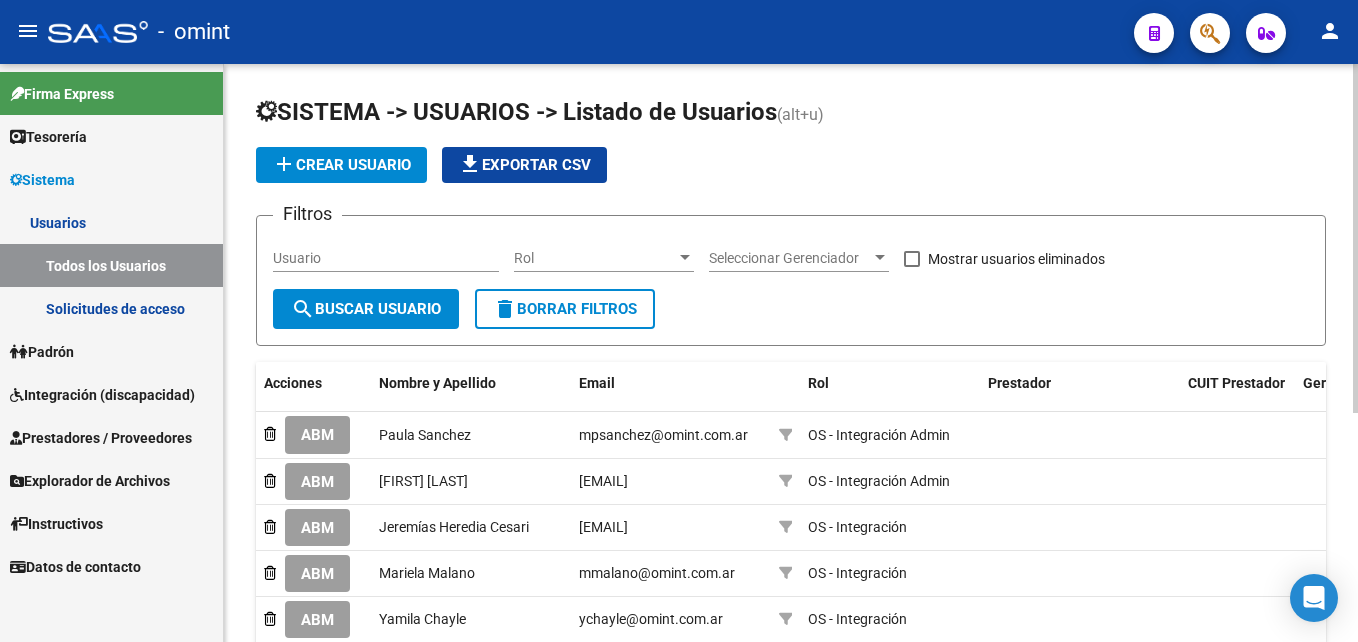 click on "Usuario" at bounding box center (386, 258) 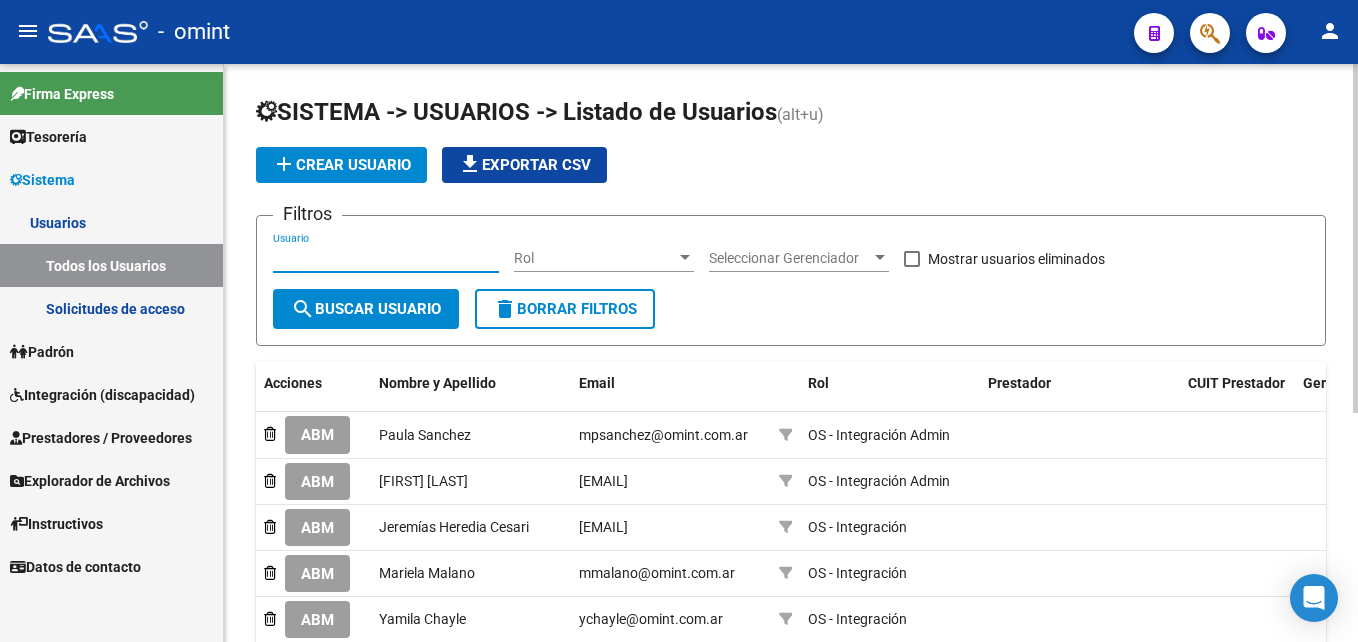 paste on "[PHONE]" 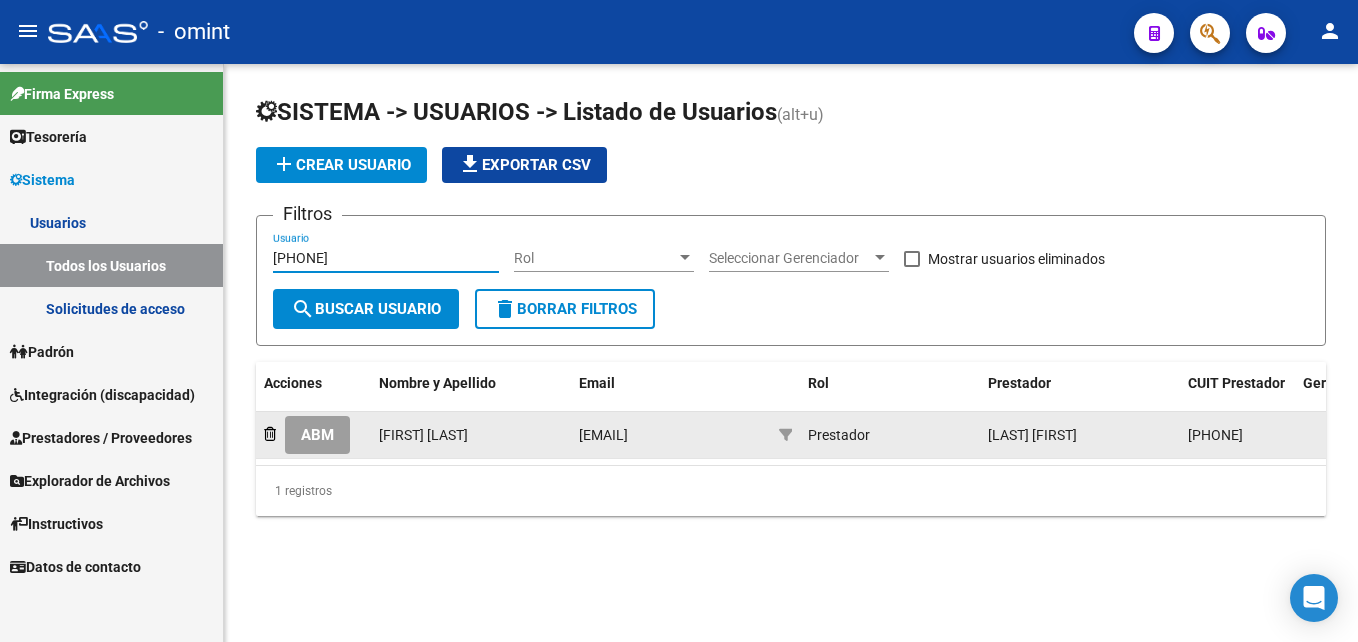 type on "[PHONE]" 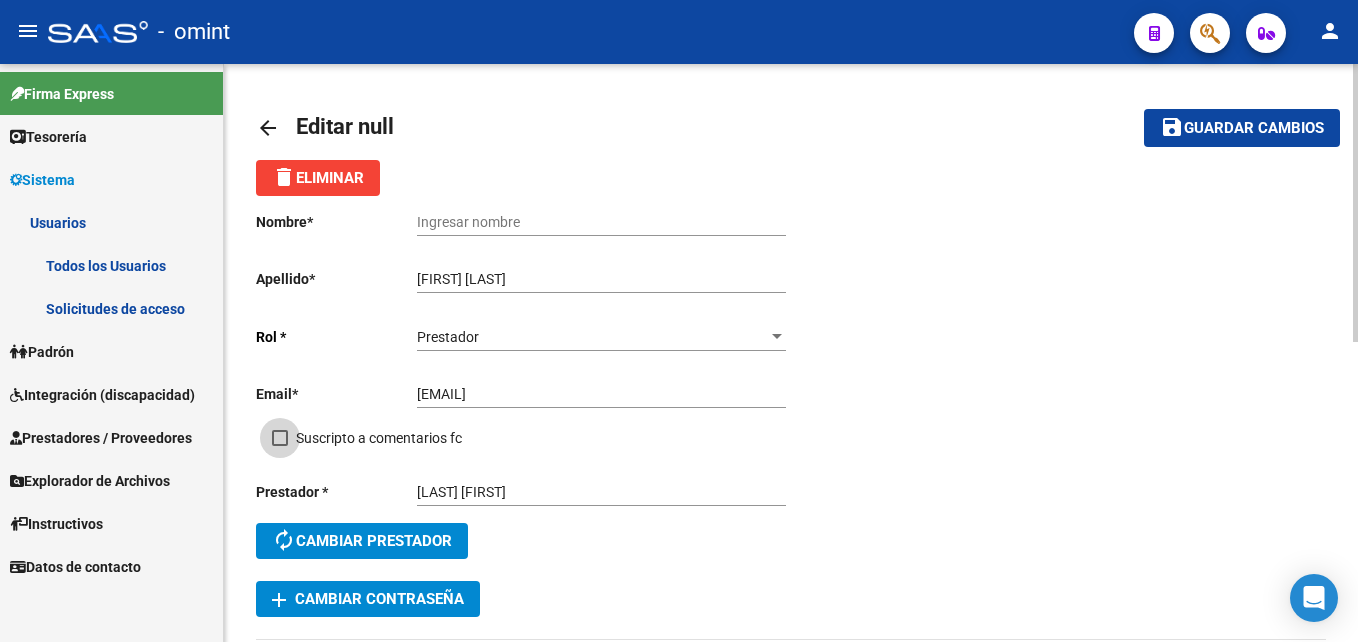 click on "Suscripto a comentarios fc" at bounding box center (379, 438) 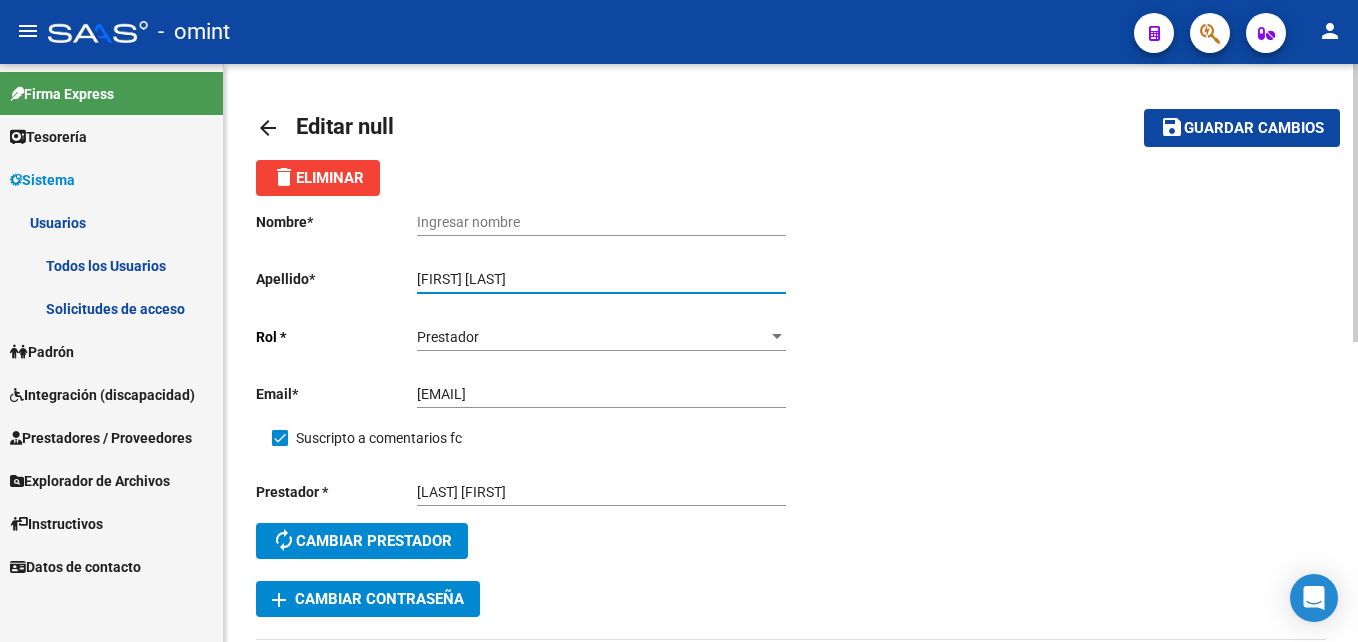 drag, startPoint x: 548, startPoint y: 278, endPoint x: 417, endPoint y: 274, distance: 131.06105 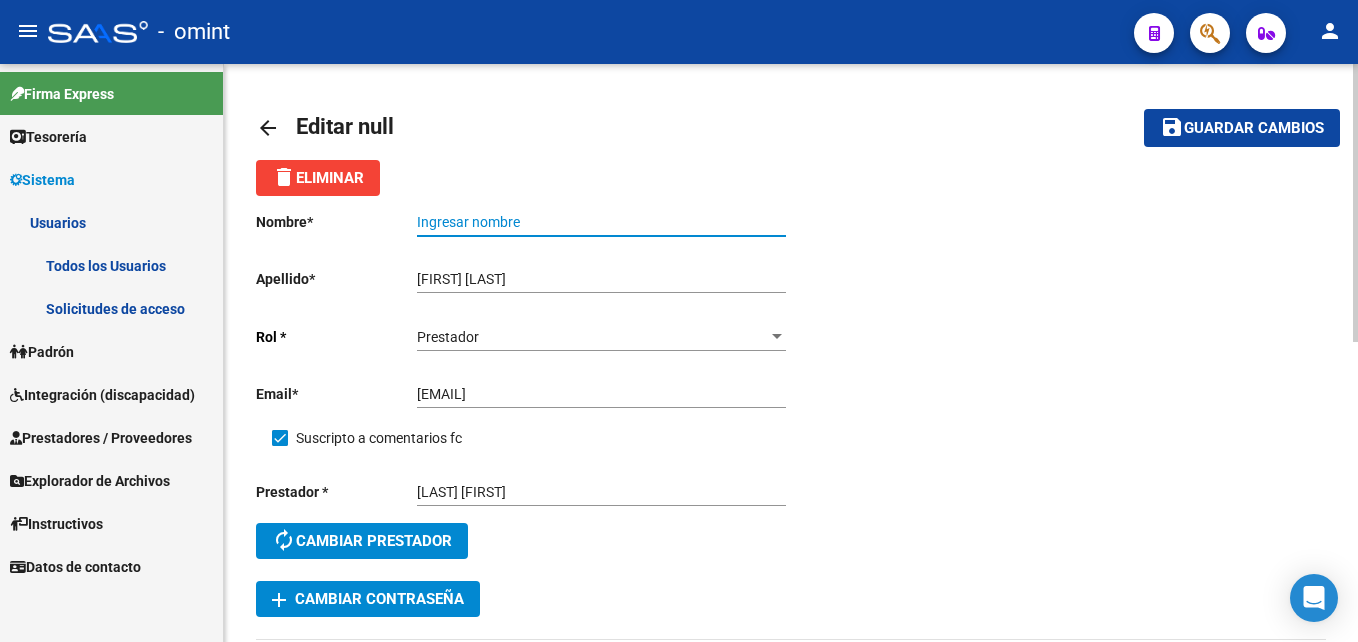 click on "Ingresar nombre" at bounding box center (601, 222) 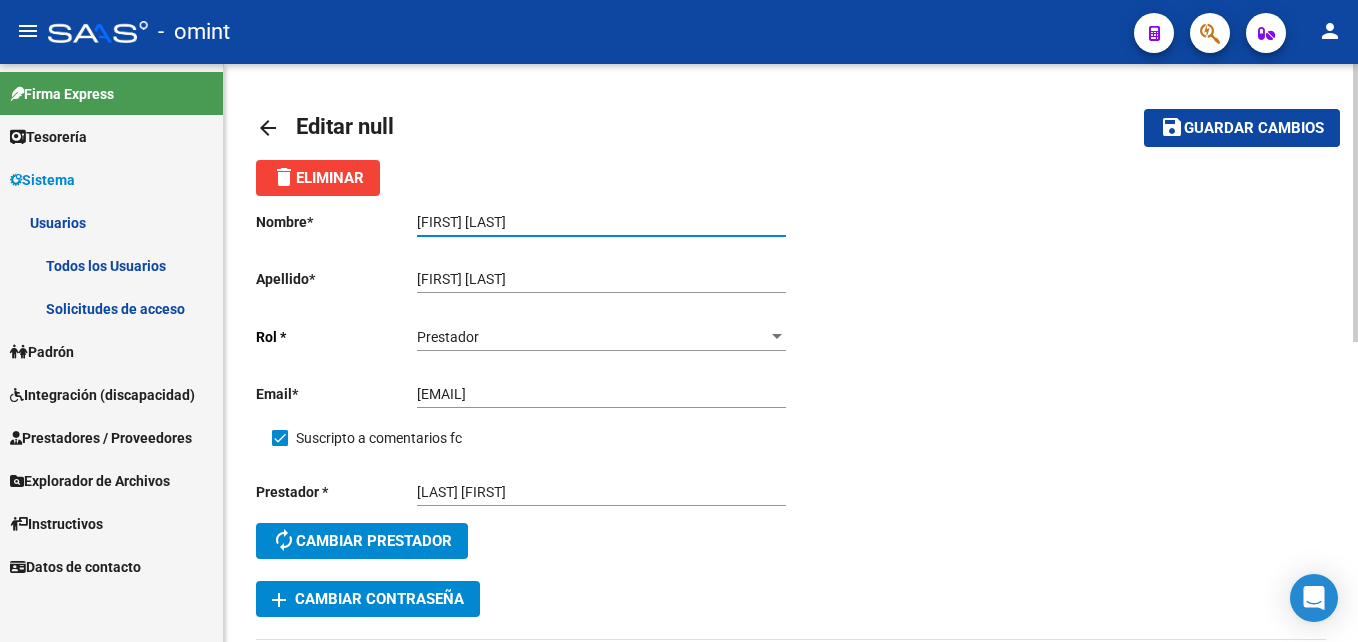 type on "[FIRST] [LAST]" 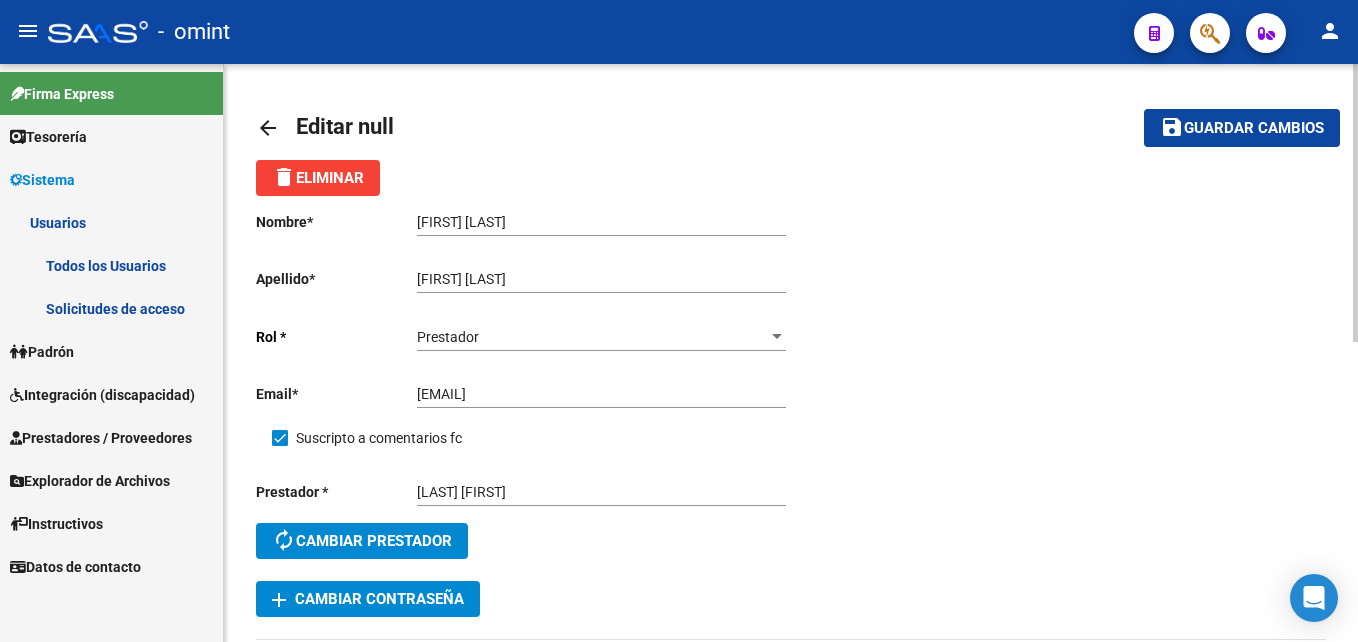 click on "Nombre  *   [FIRST] [LAST] Ingresar nombre  Apellido  *   [FIRST] [LAST] Ingresar apellido   Rol * Prestador Seleccionar rol Email  *   [EMAIL] Ingresar email     Suscripto a comentarios fc  Prestador * [LAST] [FIRST] Prestador autorenew  Cambiar prestador  add  Cambiar Contraseña" 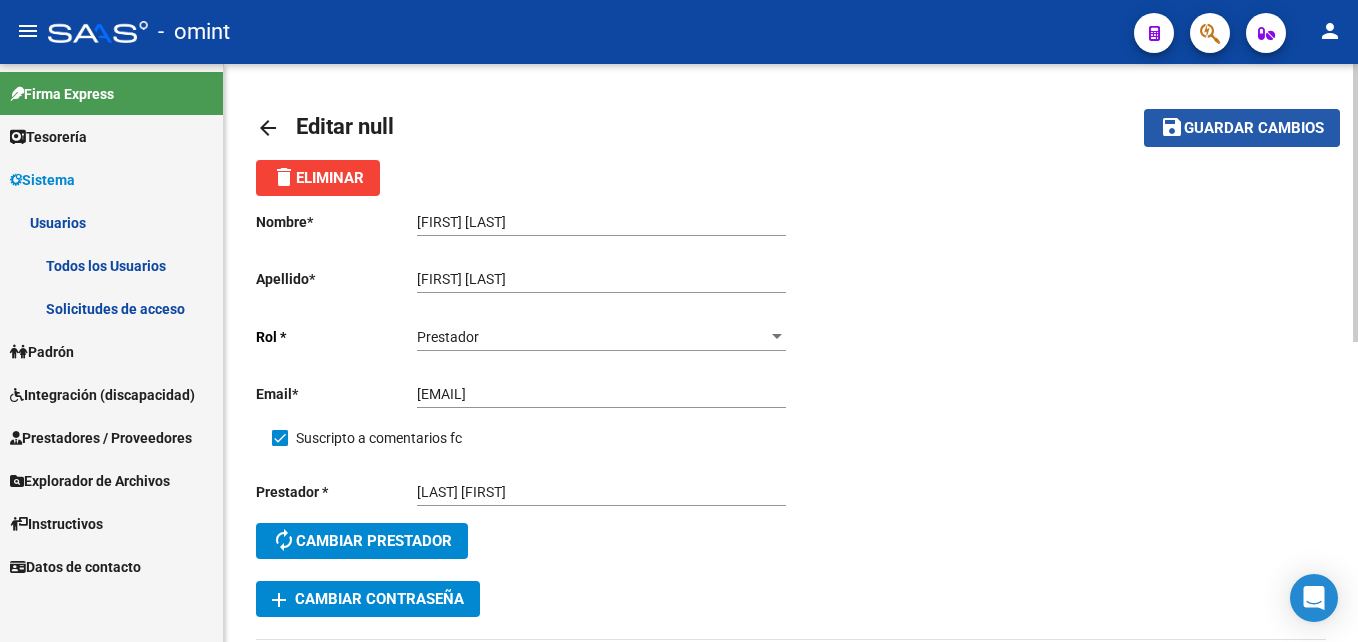 click on "Guardar cambios" 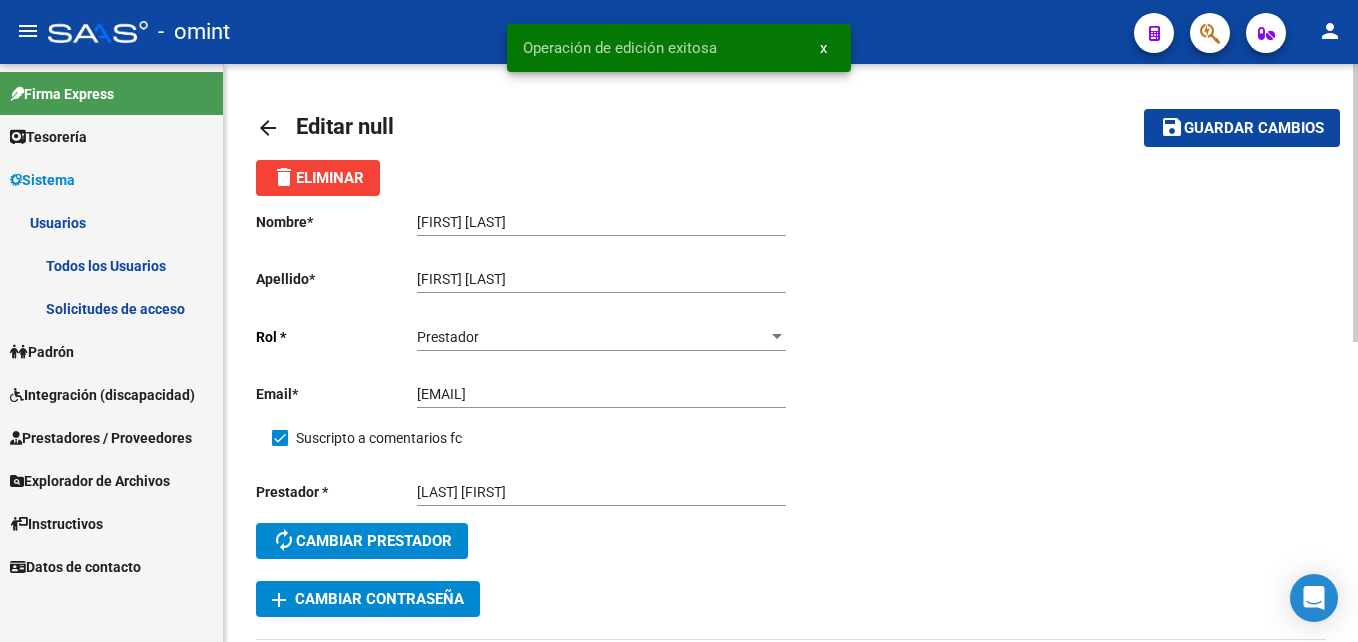 click on "arrow_back" 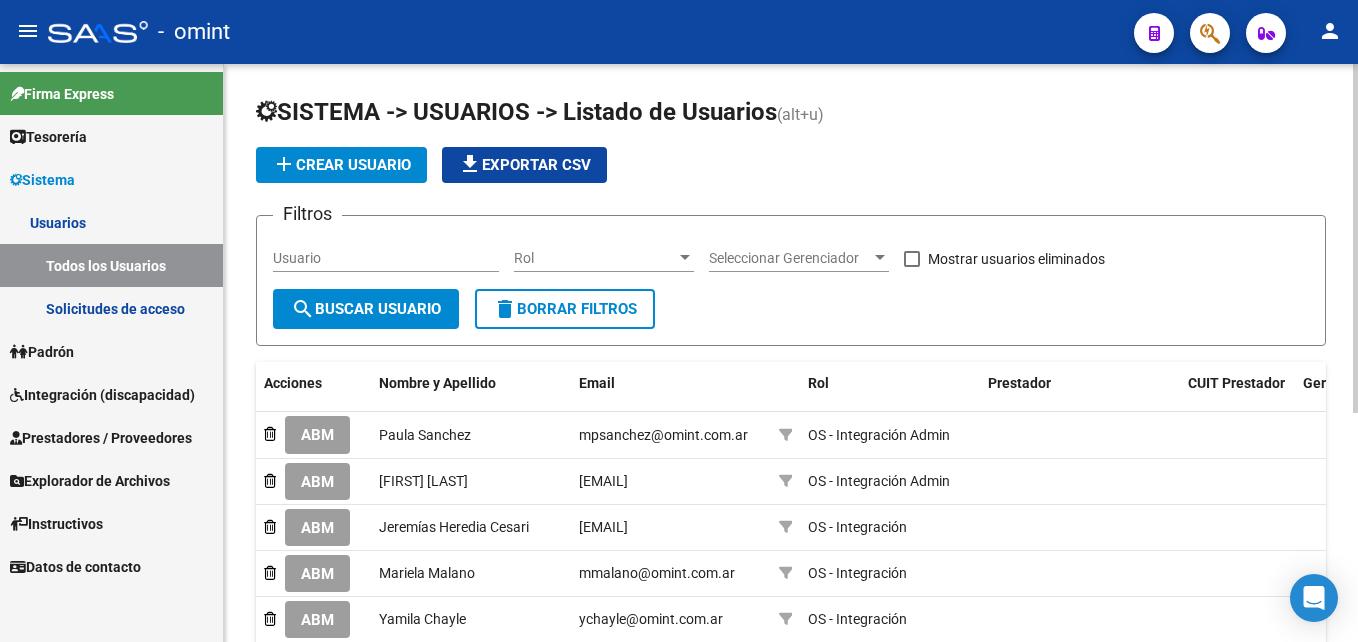click on "Usuario" at bounding box center [386, 258] 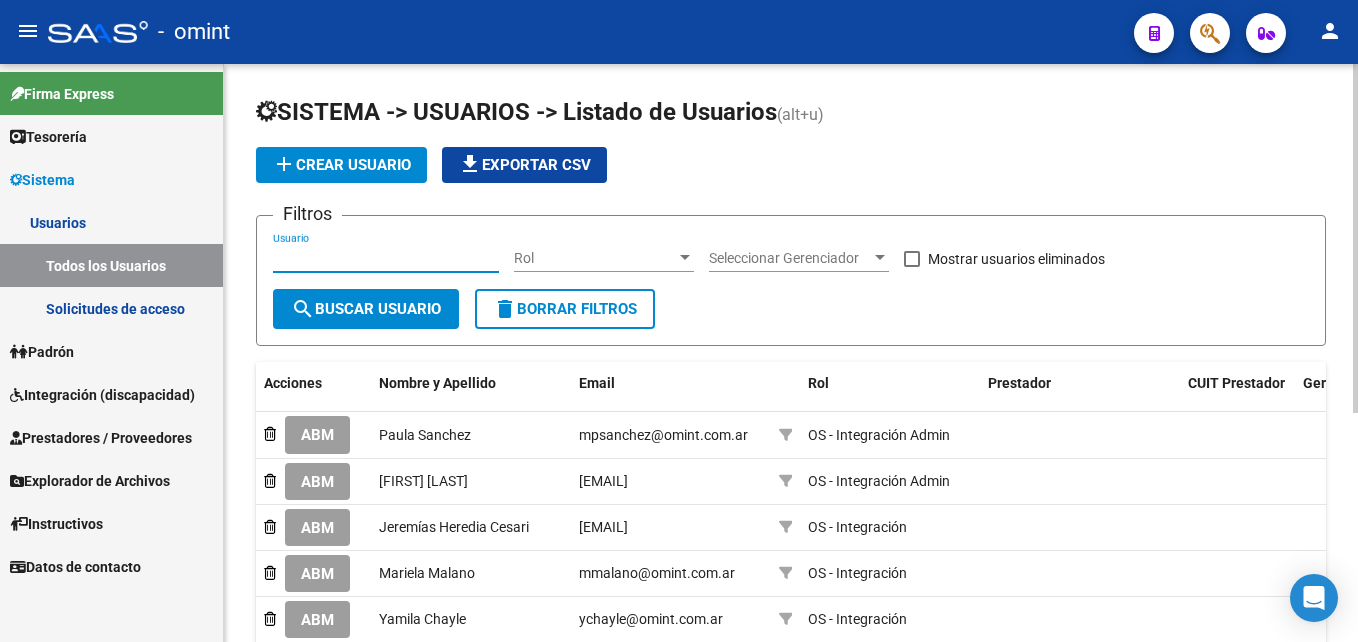 paste on "[PHONE]" 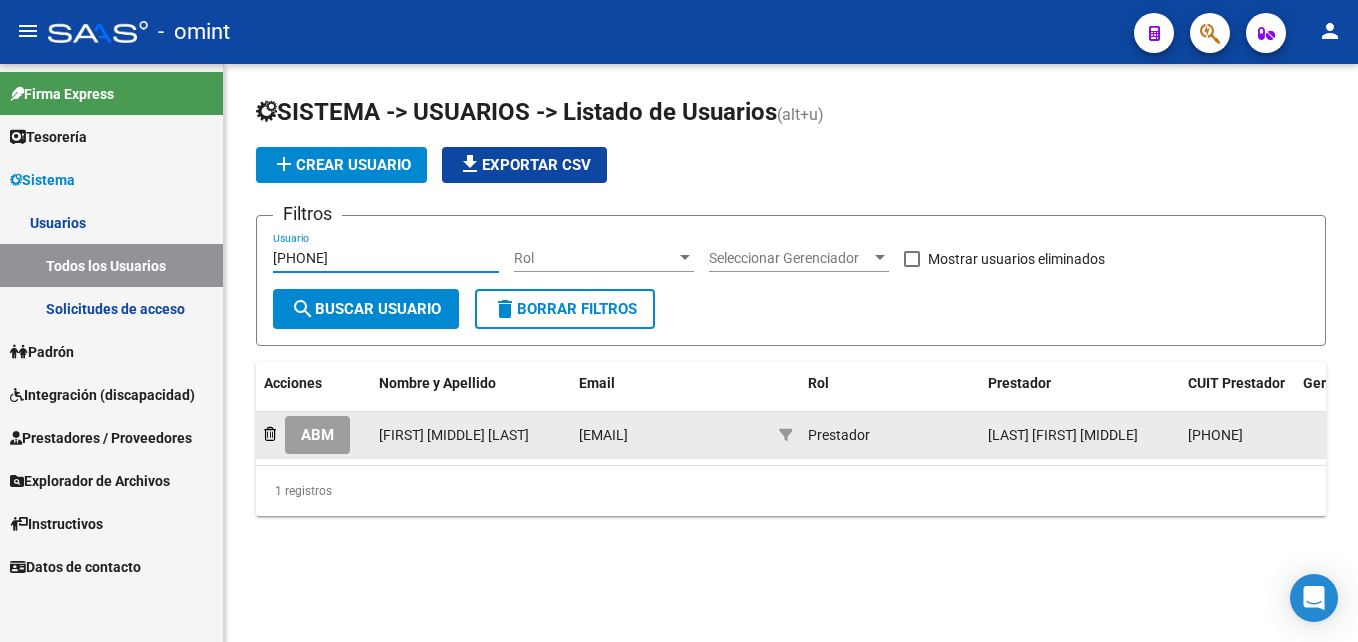 type on "[PHONE]" 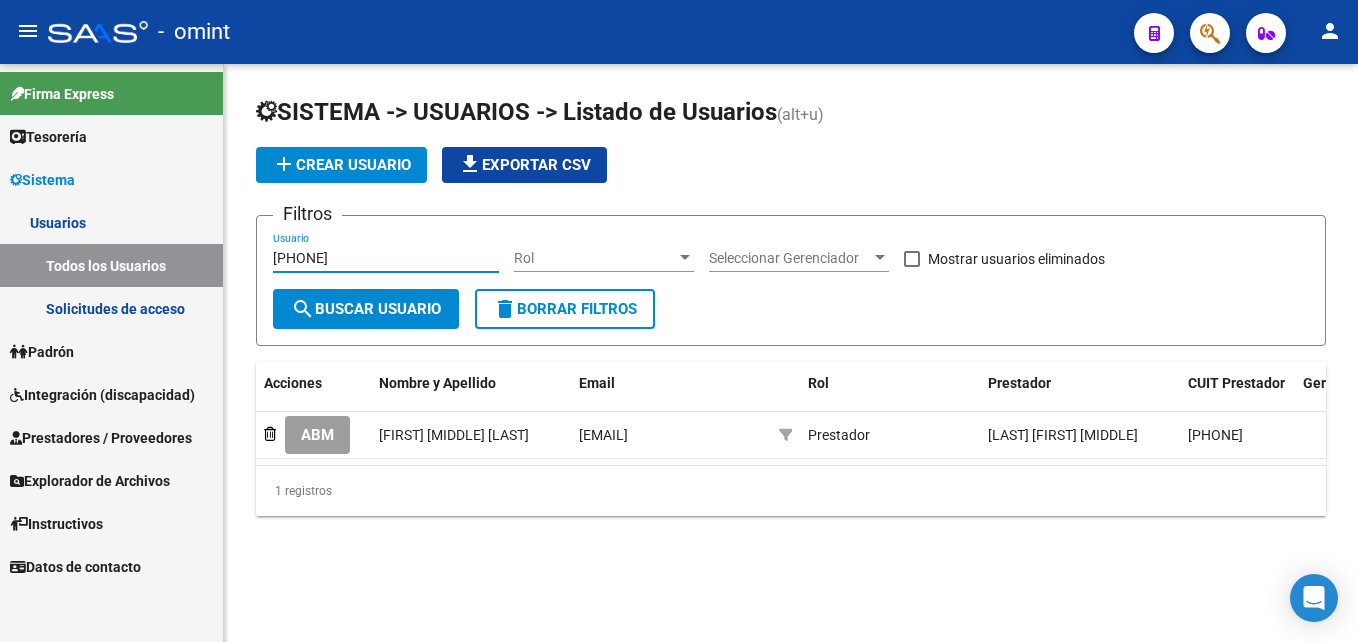 click on "ABM" 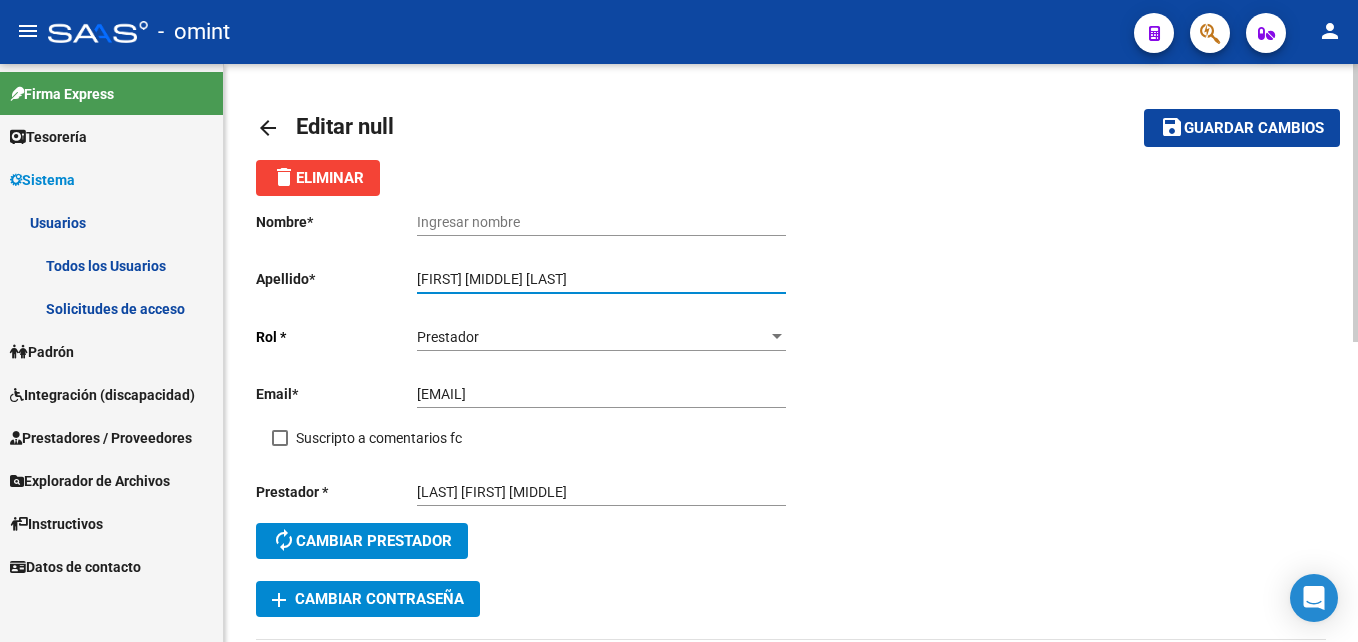 drag, startPoint x: 558, startPoint y: 277, endPoint x: 405, endPoint y: 279, distance: 153.01308 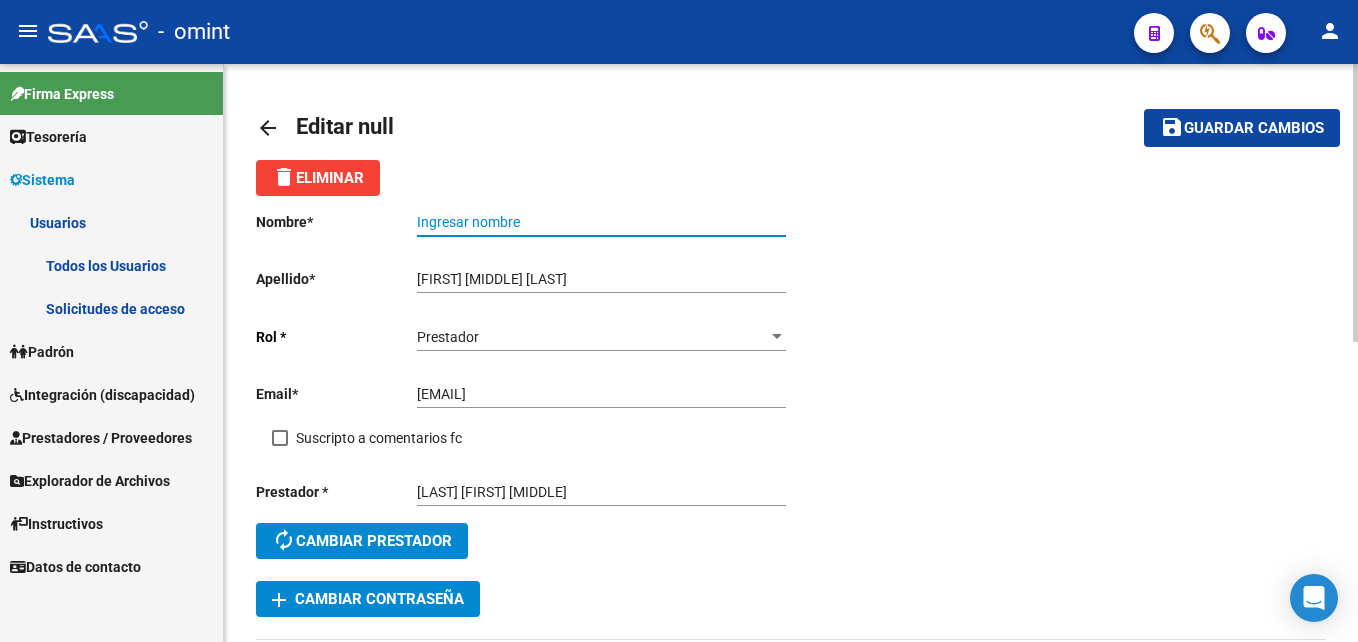 click on "Ingresar nombre" at bounding box center (601, 222) 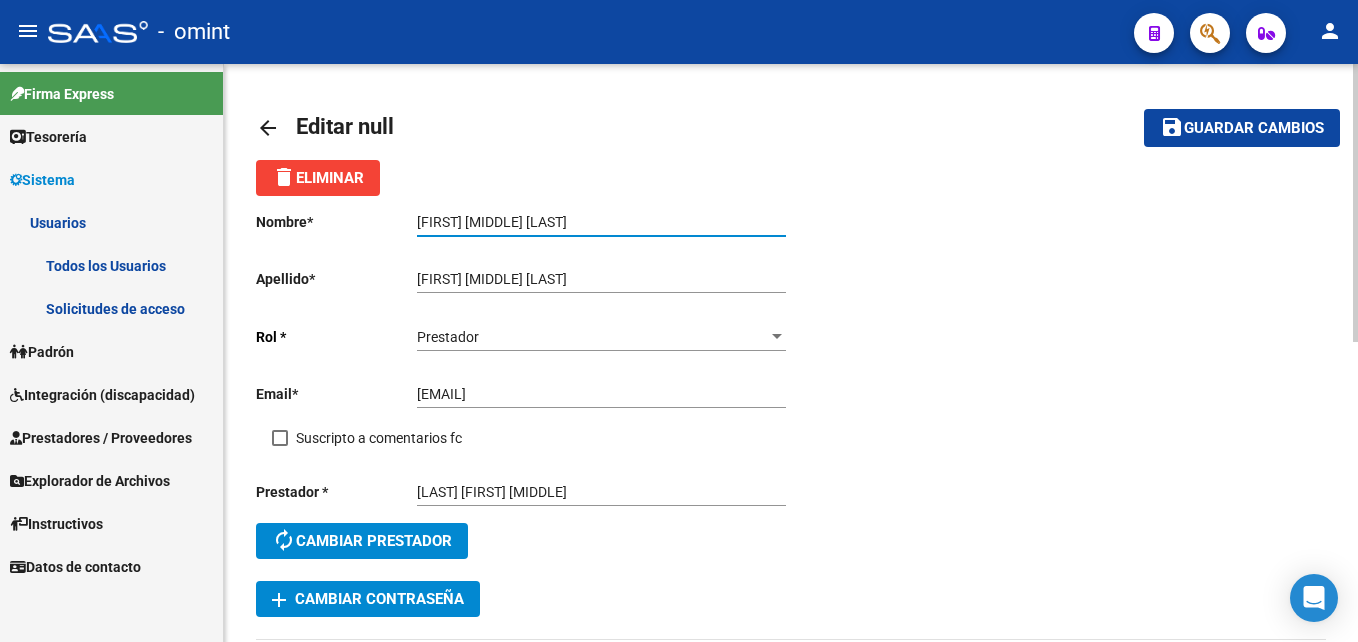 type on "[FIRST] [MIDDLE] [LAST]" 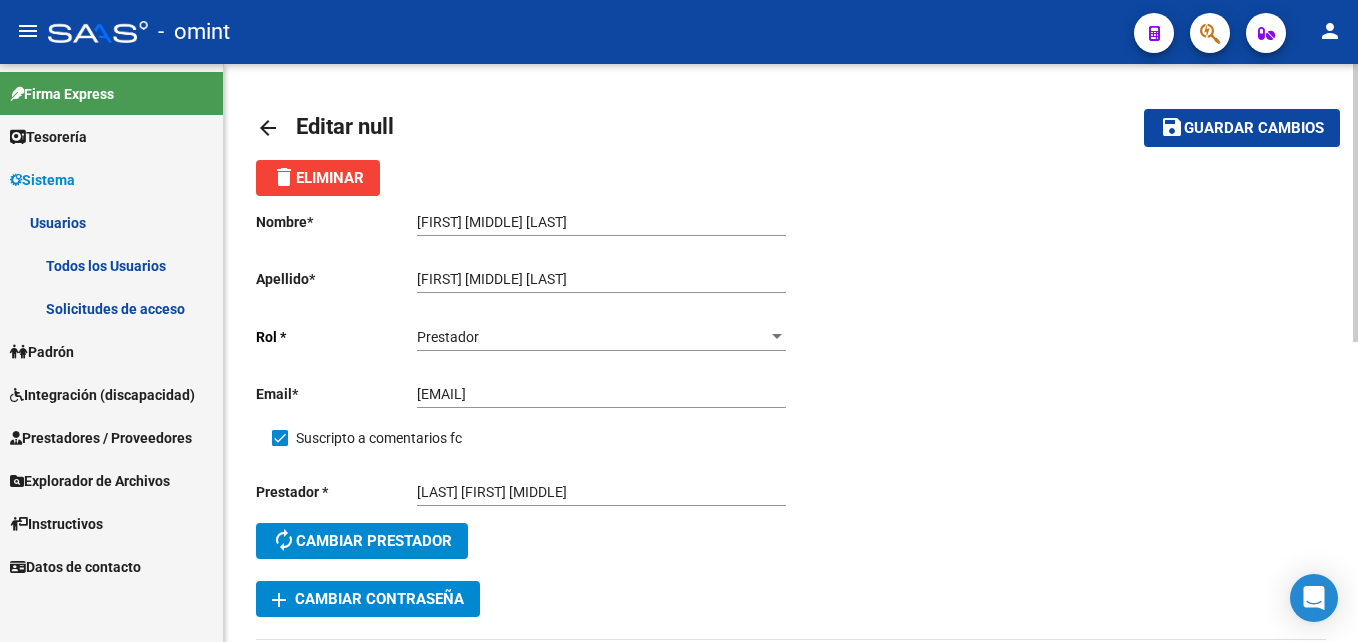 drag, startPoint x: 1262, startPoint y: 134, endPoint x: 848, endPoint y: 140, distance: 414.0435 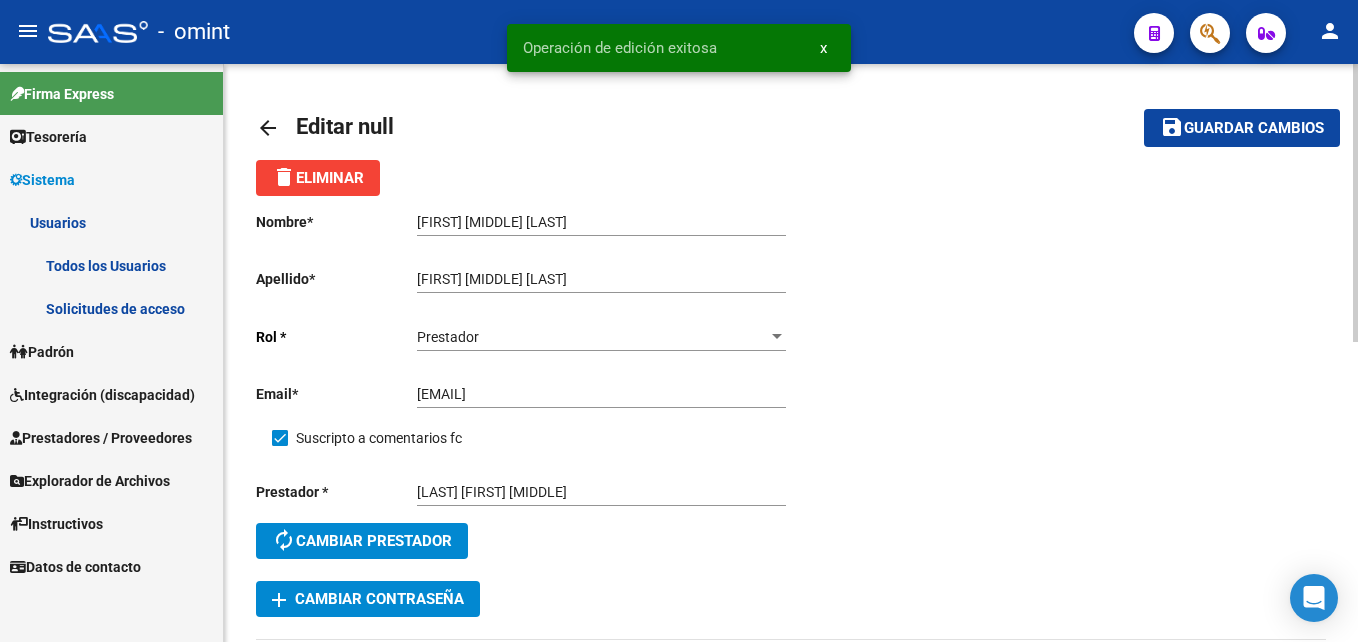 click on "arrow_back" 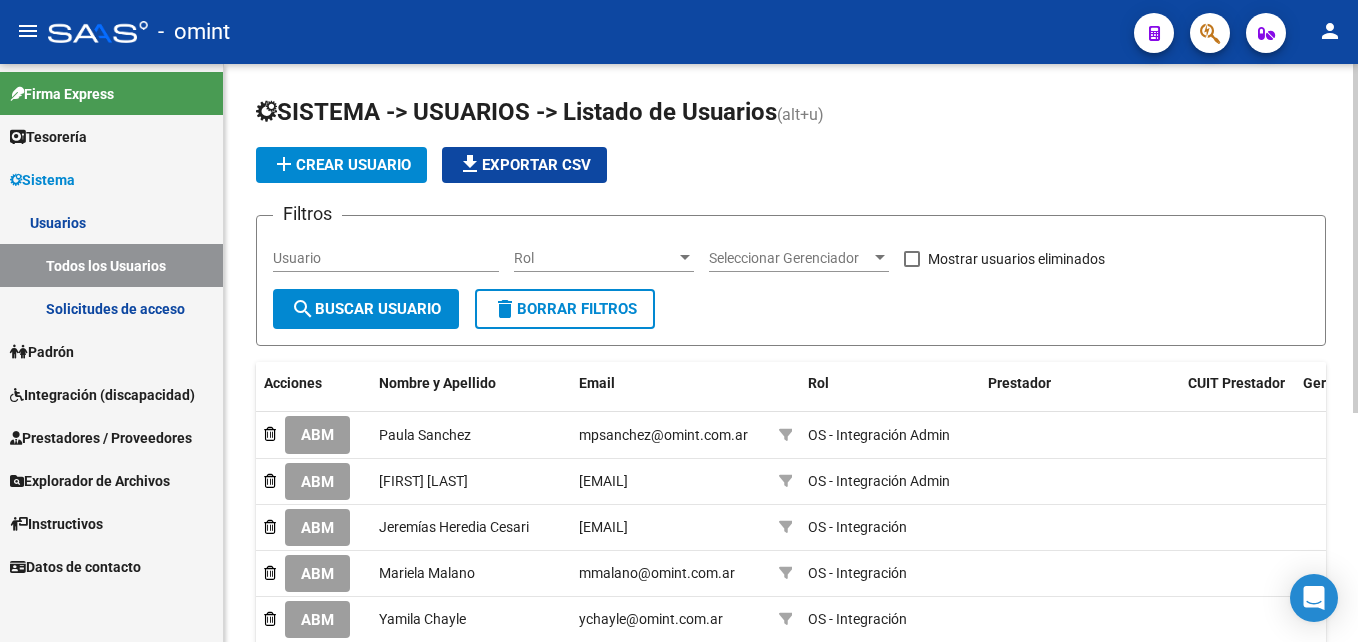 drag, startPoint x: 331, startPoint y: 258, endPoint x: 359, endPoint y: 256, distance: 28.071337 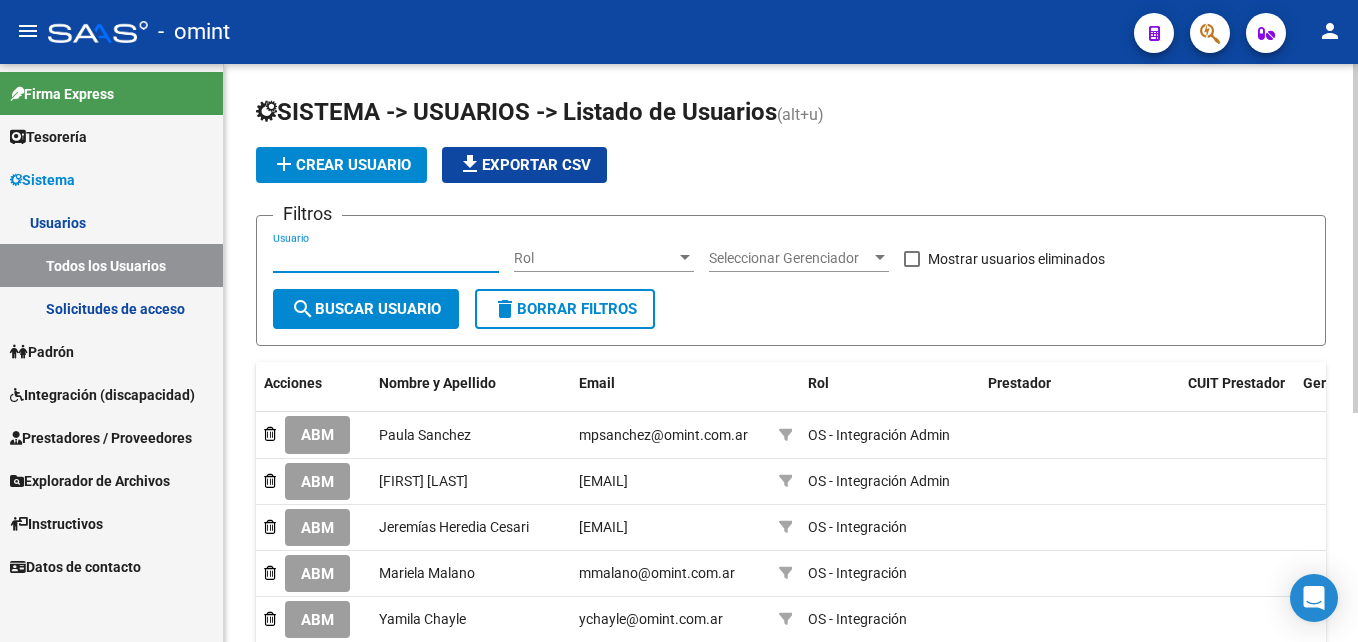 paste on "[PHONE]" 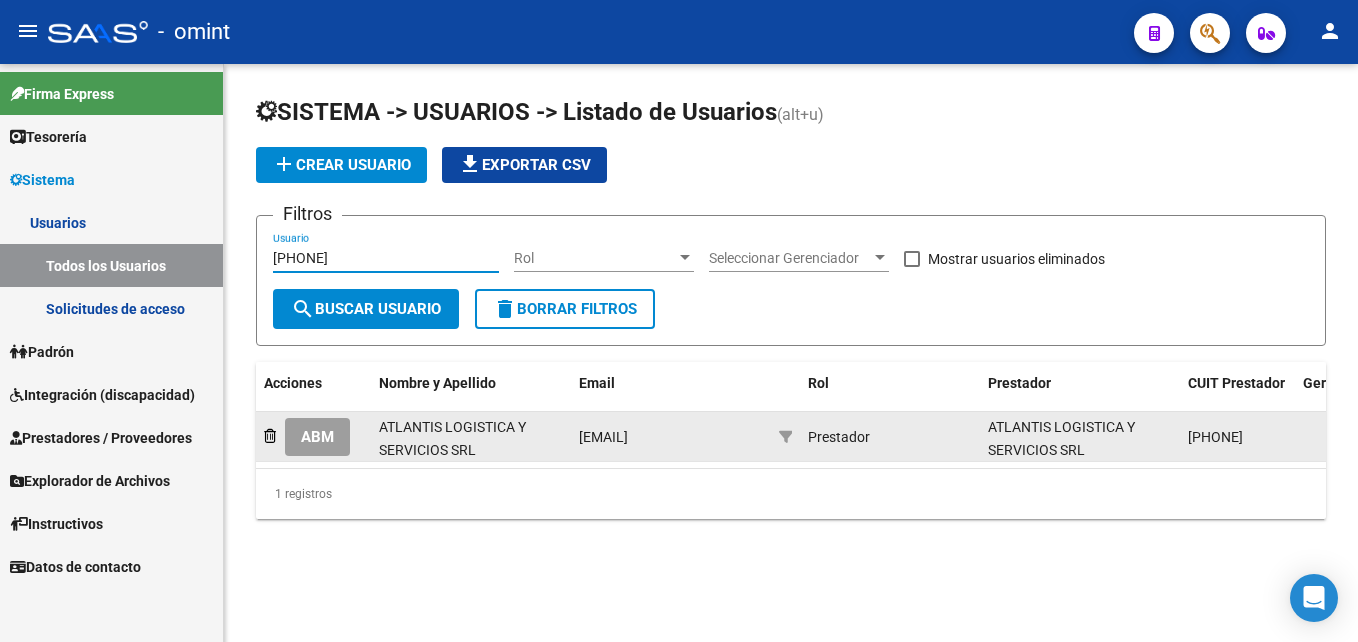 type on "[PHONE]" 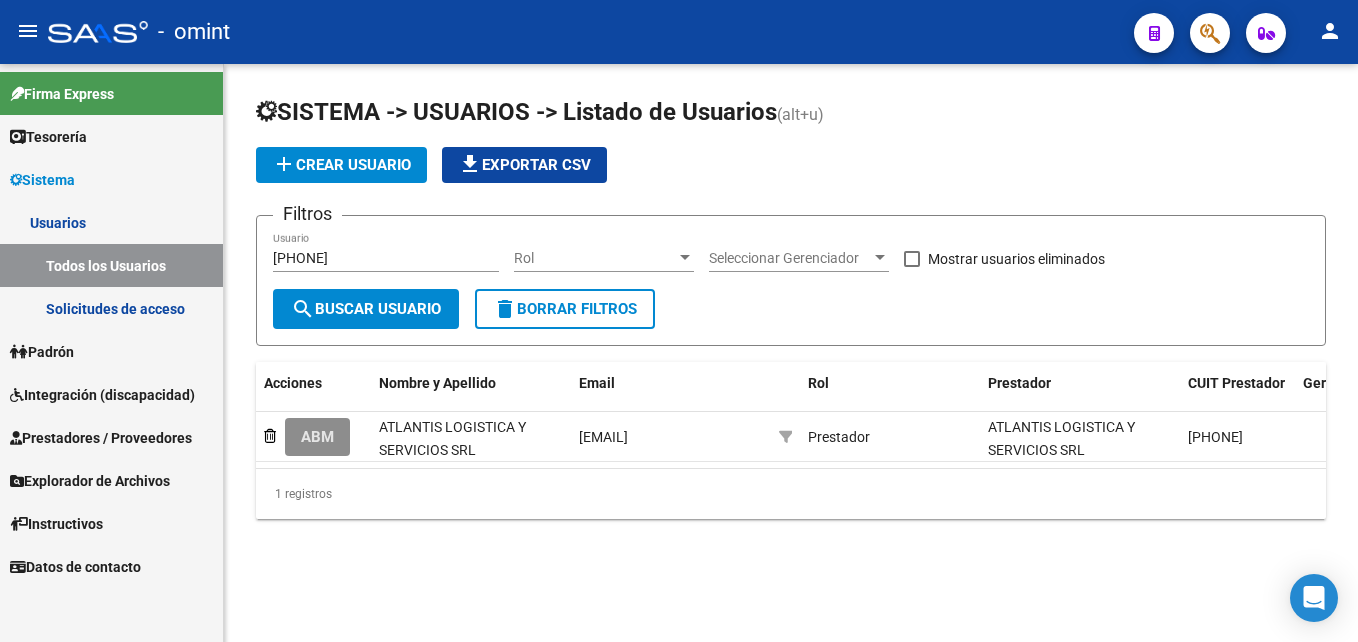 click on "ABM" 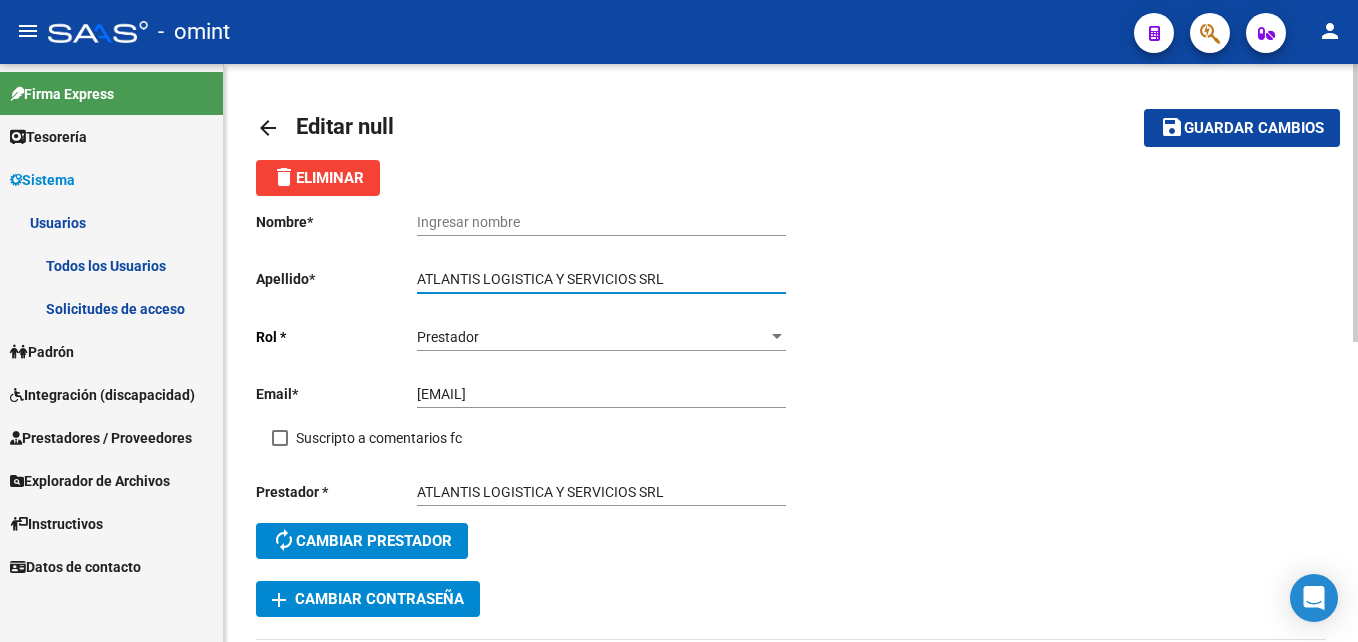 drag, startPoint x: 664, startPoint y: 278, endPoint x: 436, endPoint y: 276, distance: 228.00877 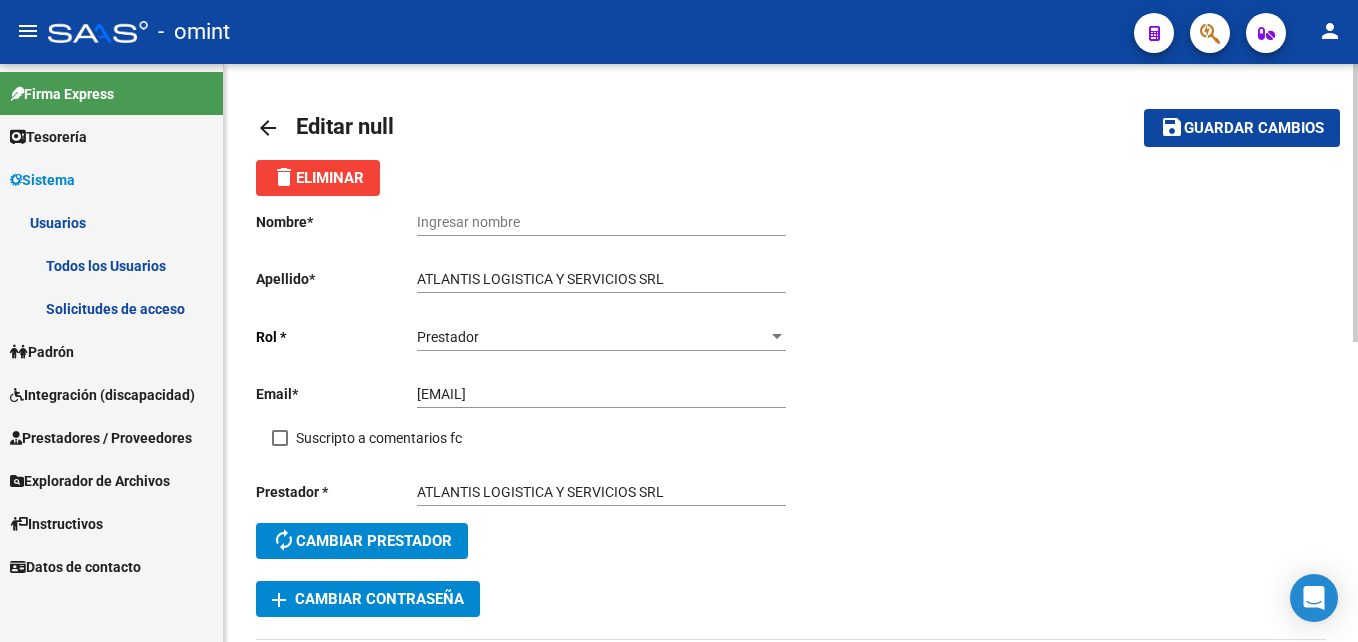click on "Ingresar nombre" 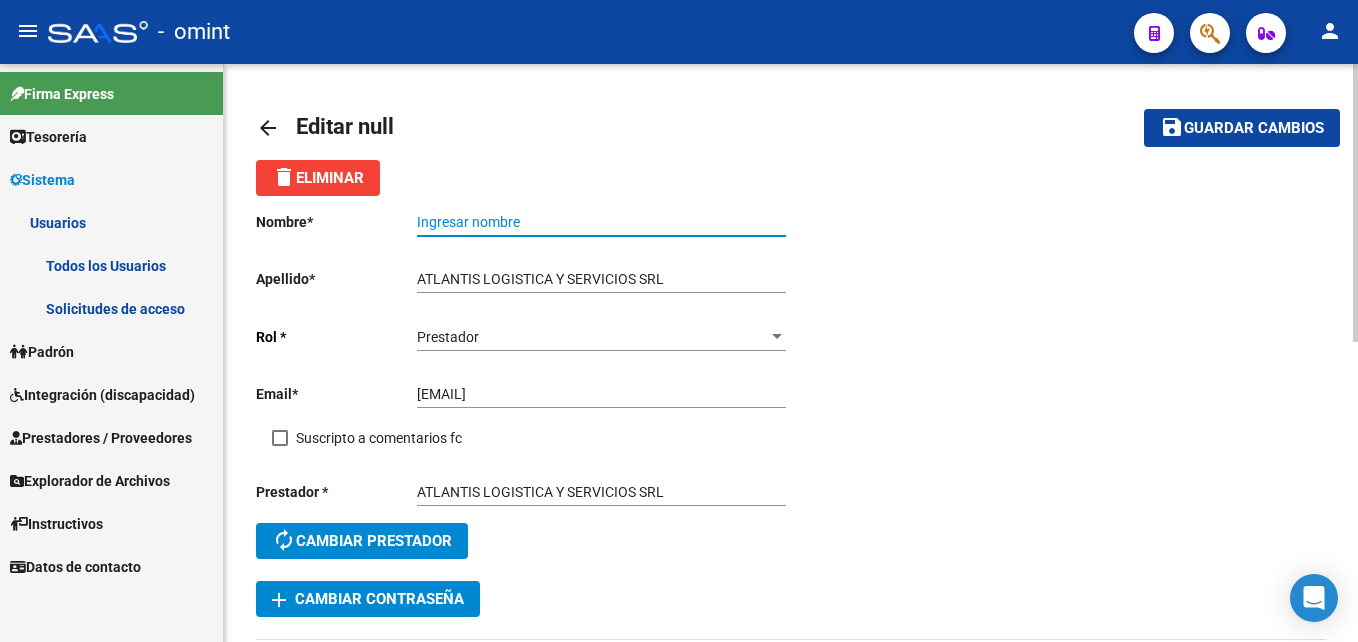 paste on "ATLANTIS LOGISTICA Y SERVICIOS SRL" 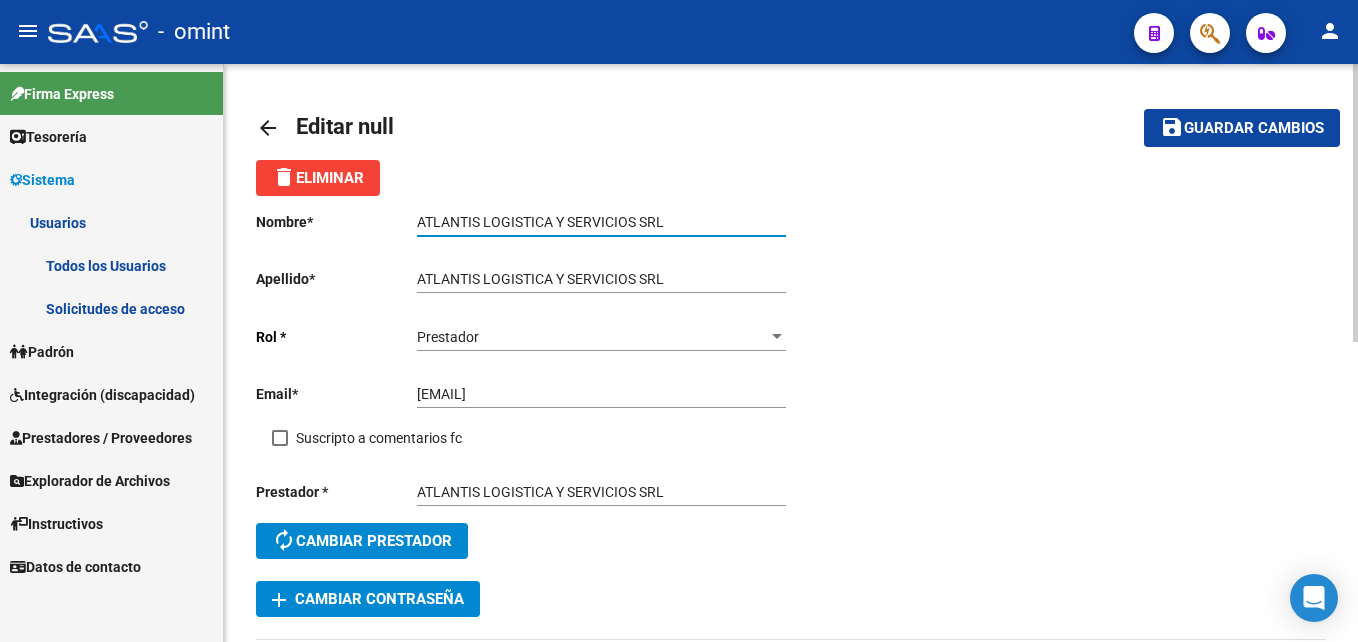 type on "ATLANTIS LOGISTICA Y SERVICIOS SRL" 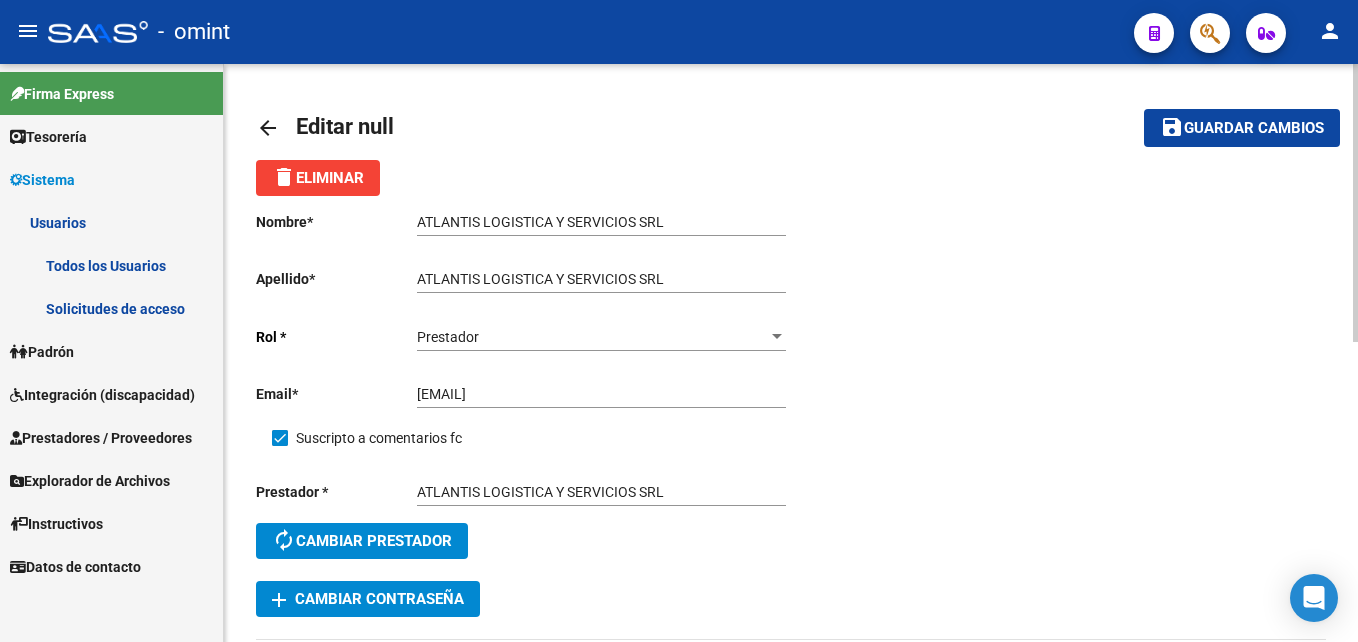 click on "Guardar cambios" 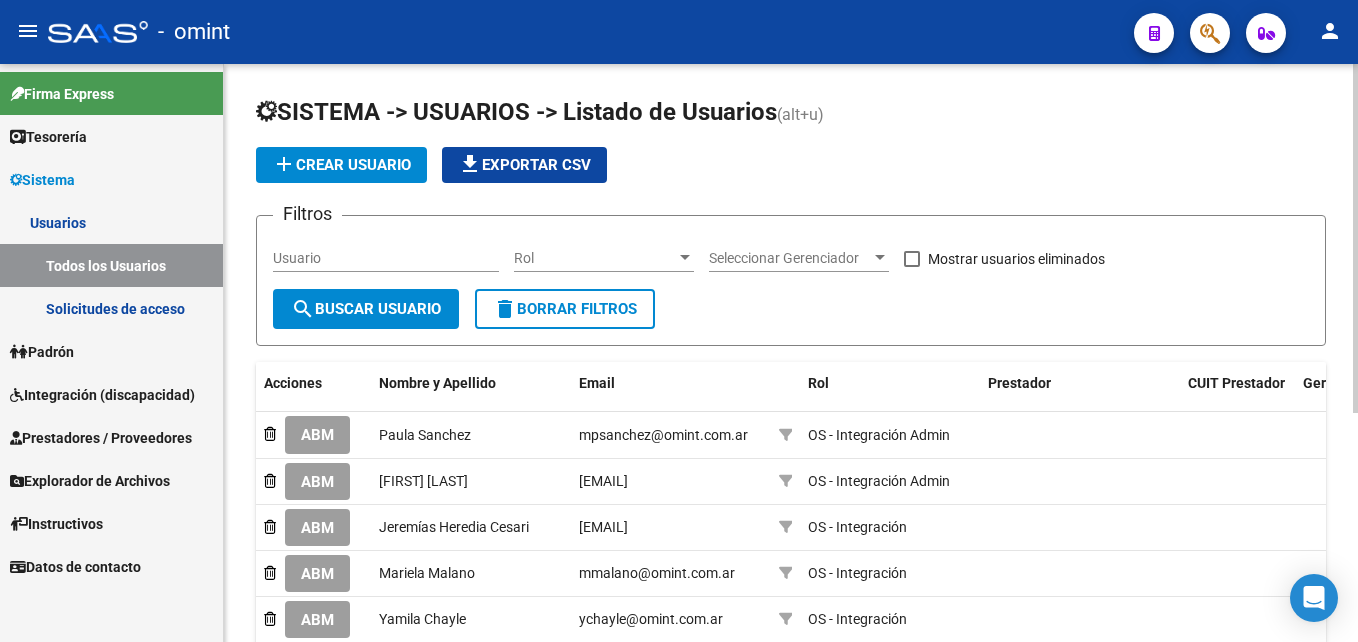 click on "Usuario" 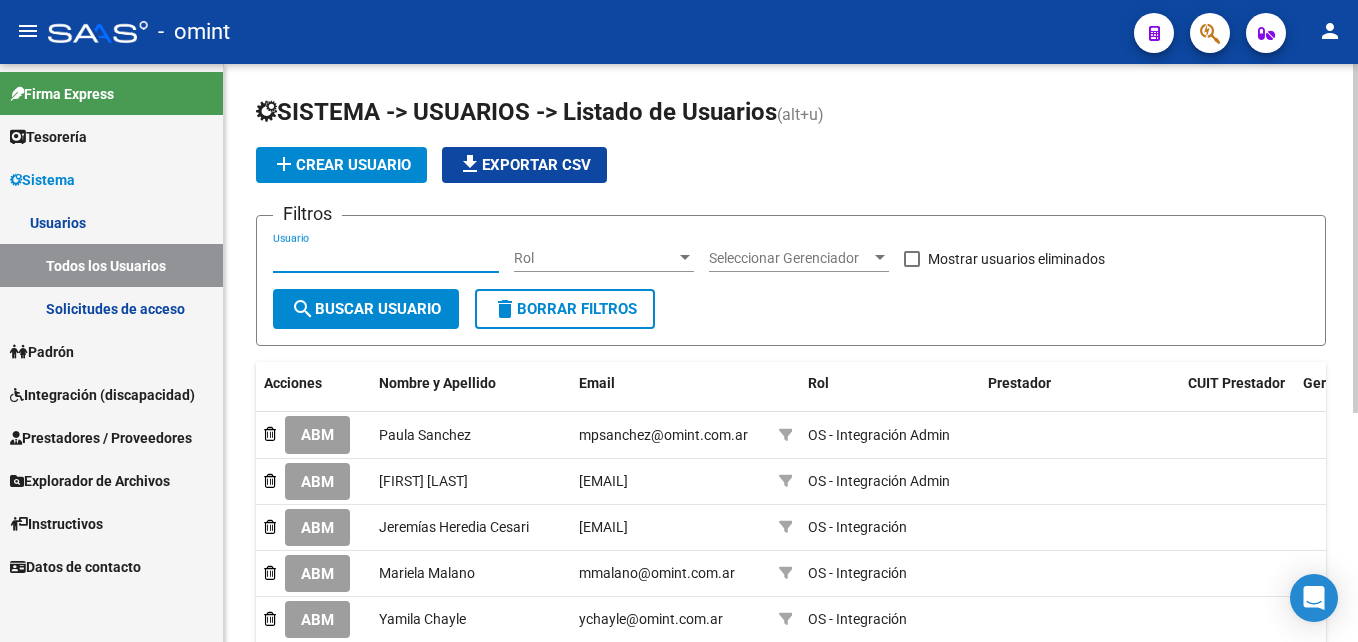 paste on "[PHONE]" 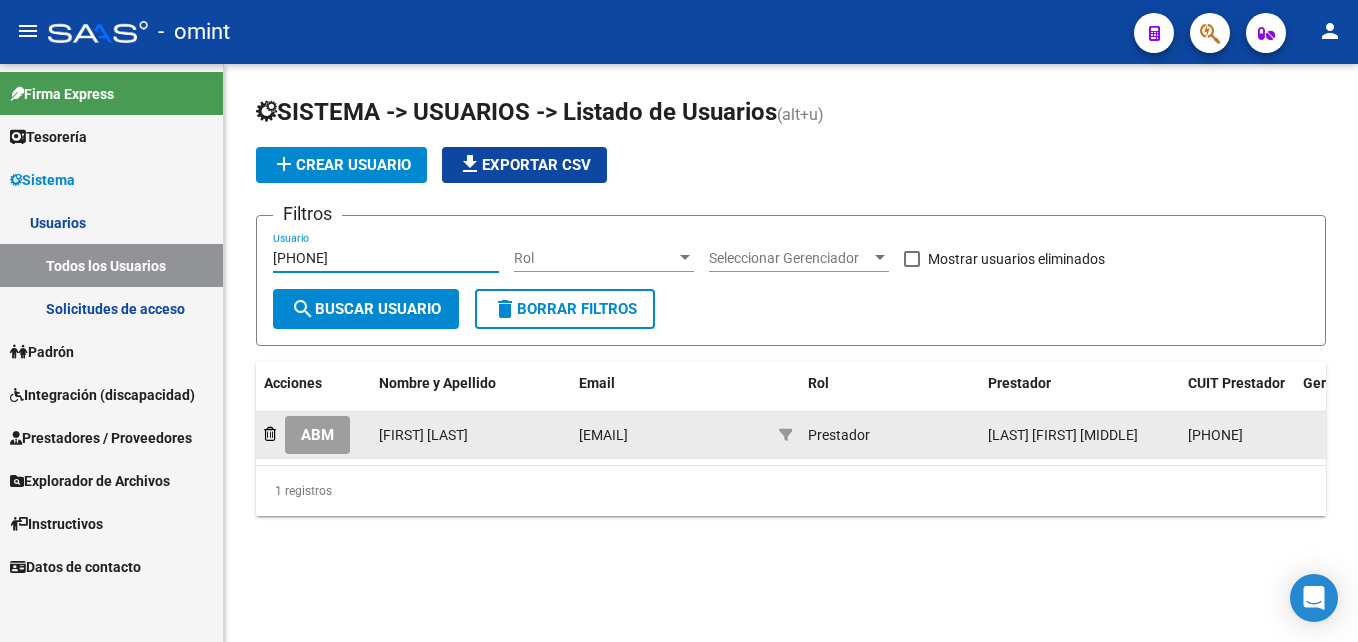 type on "[PHONE]" 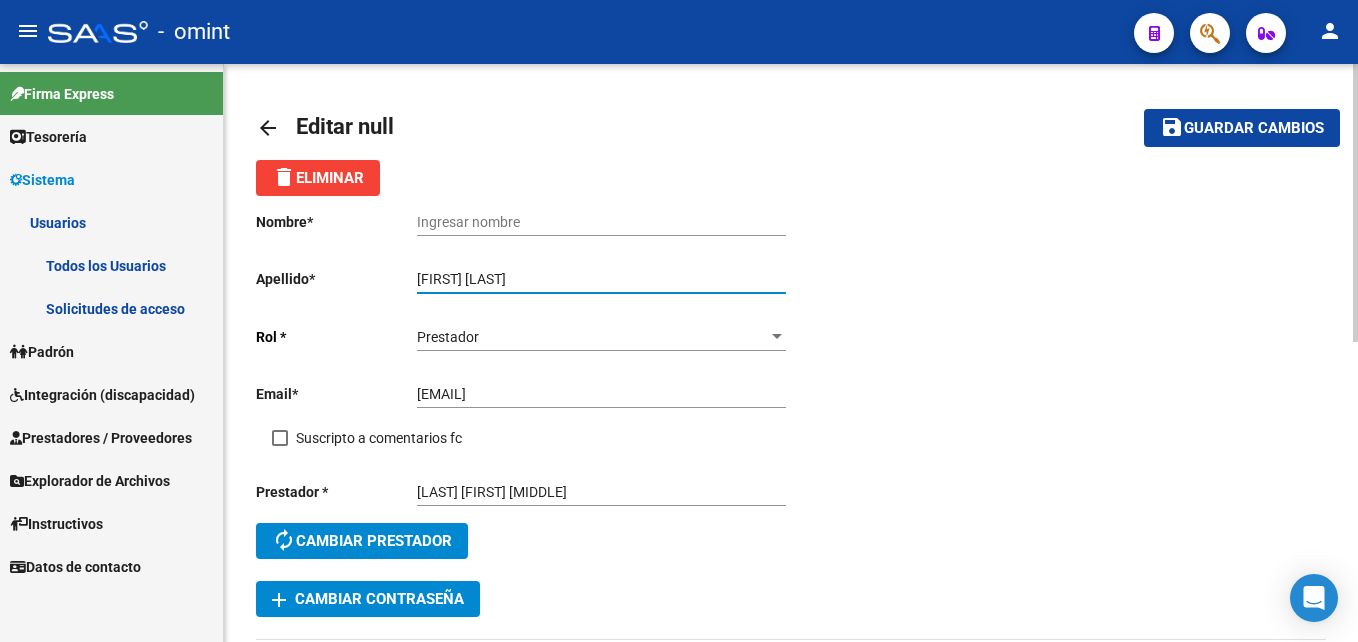 drag, startPoint x: 521, startPoint y: 274, endPoint x: 419, endPoint y: 274, distance: 102 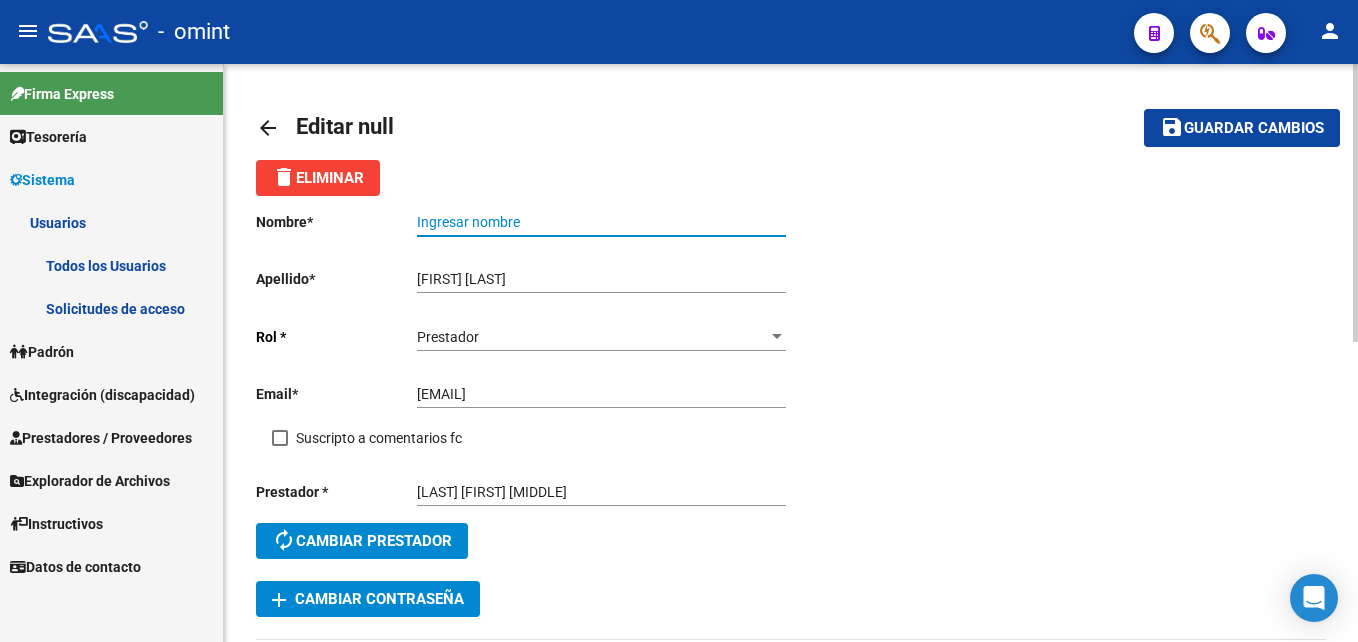 click on "Ingresar nombre" at bounding box center [601, 222] 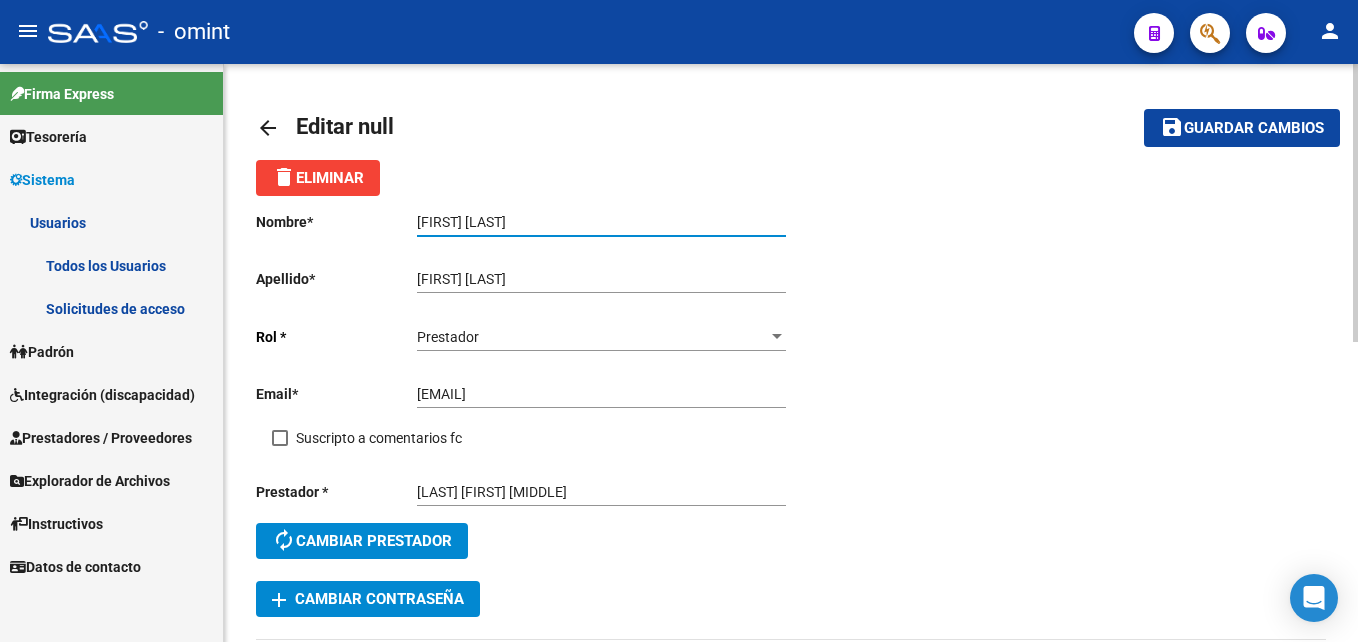 type on "[FIRST] [LAST]" 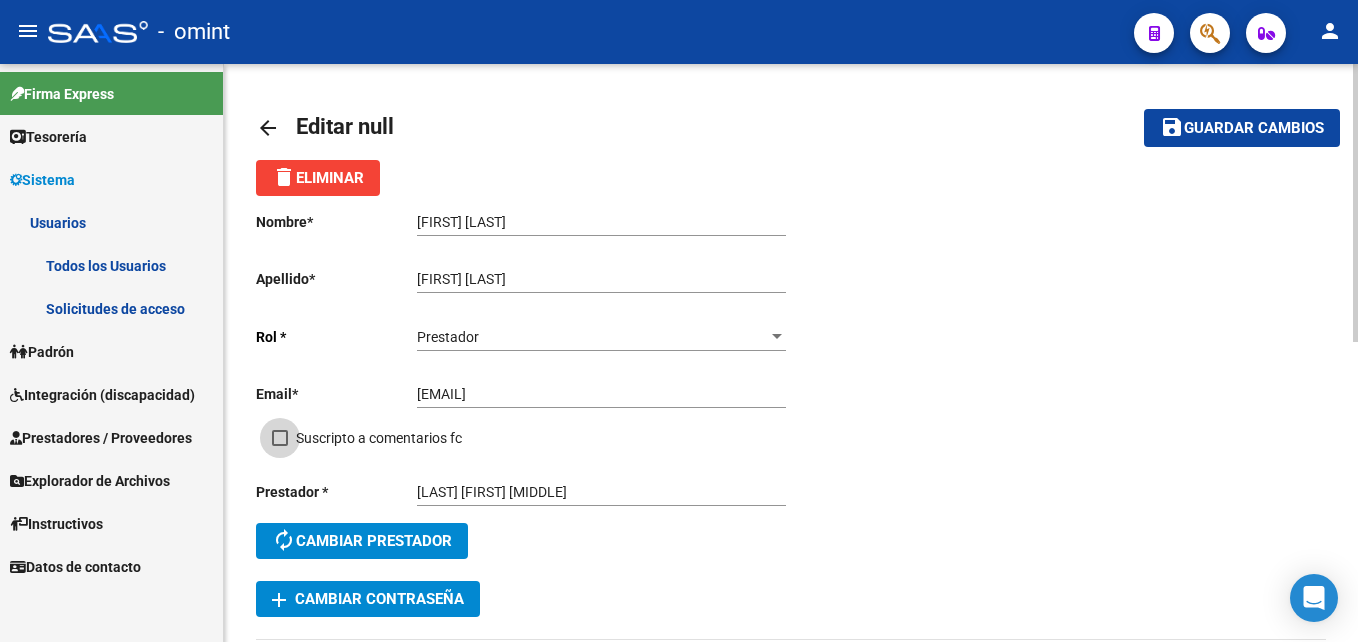 click on "Suscripto a comentarios fc" at bounding box center [367, 438] 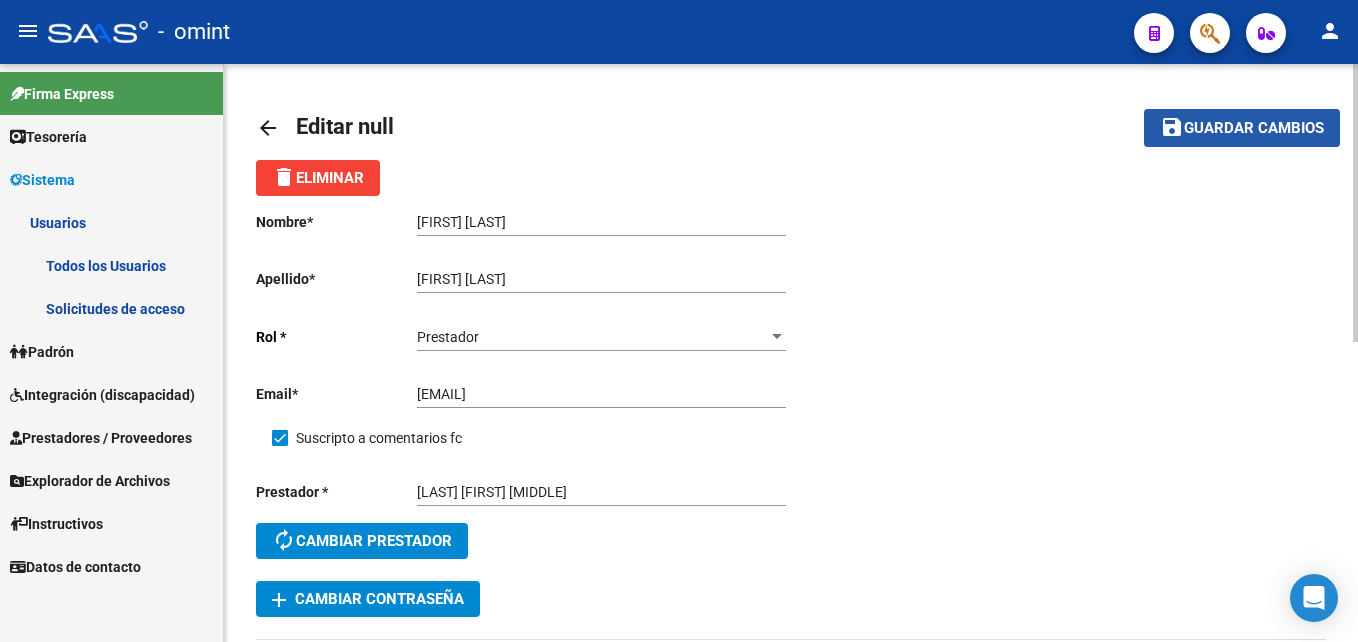 click on "save Guardar cambios" 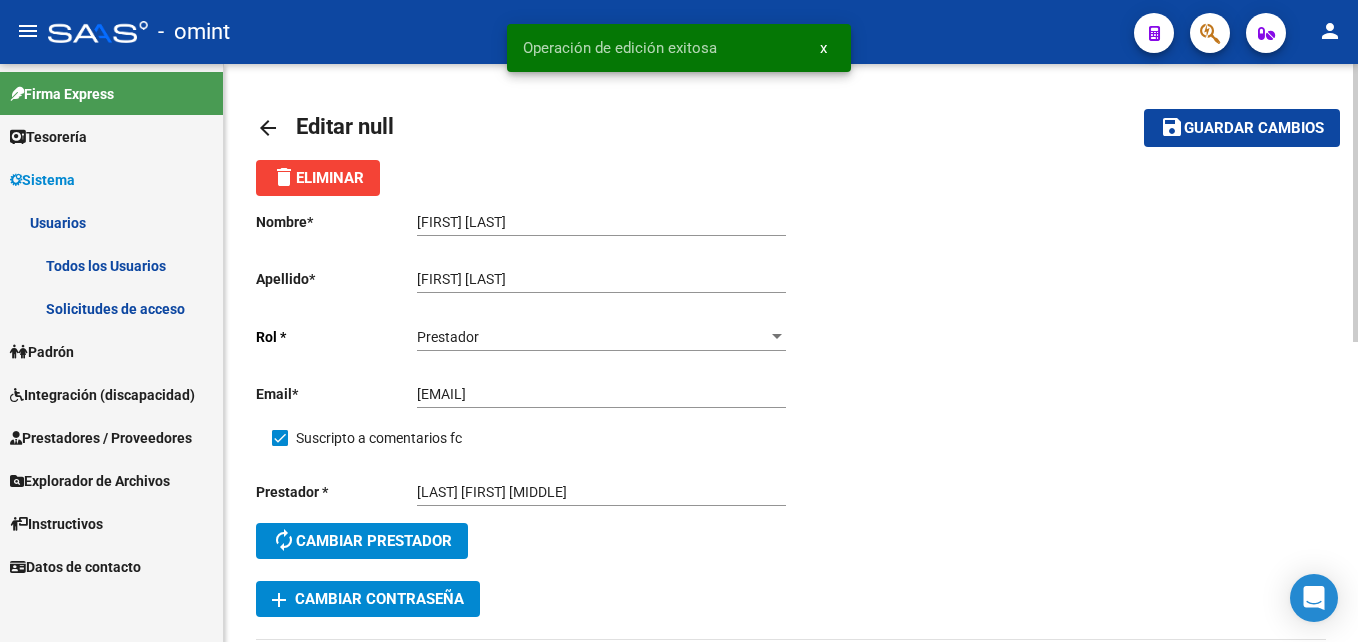 click on "arrow_back" 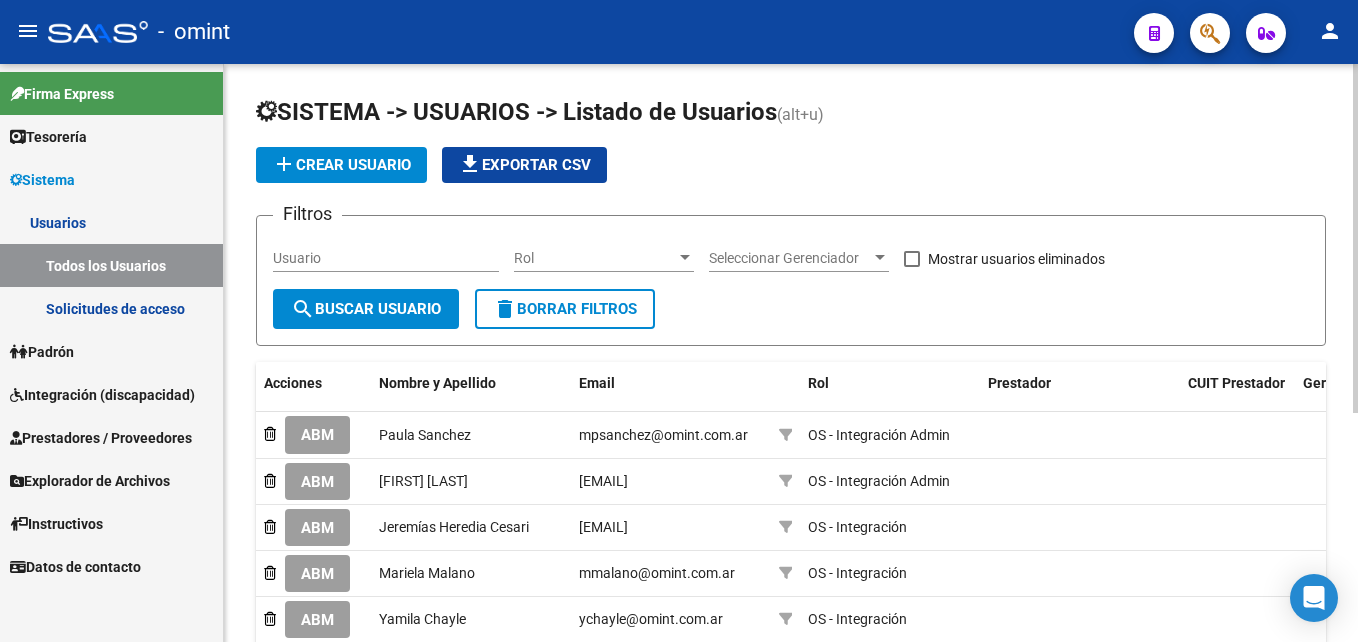 click on "Usuario" 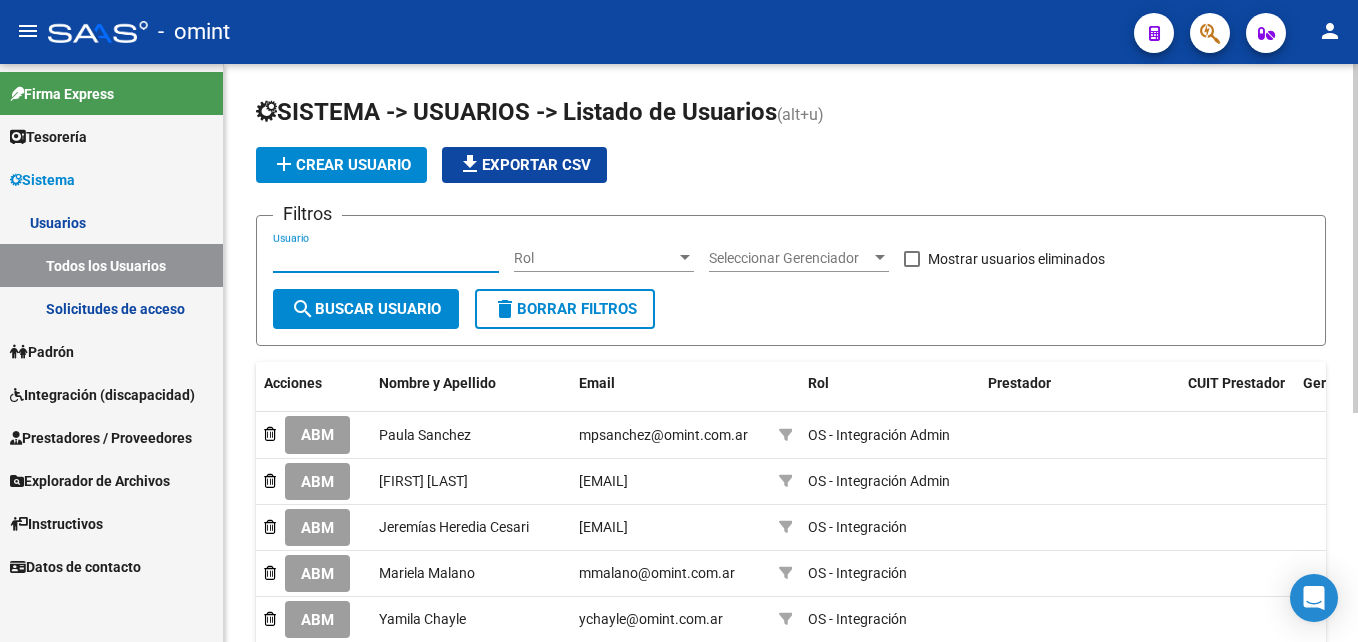 click on "Usuario" 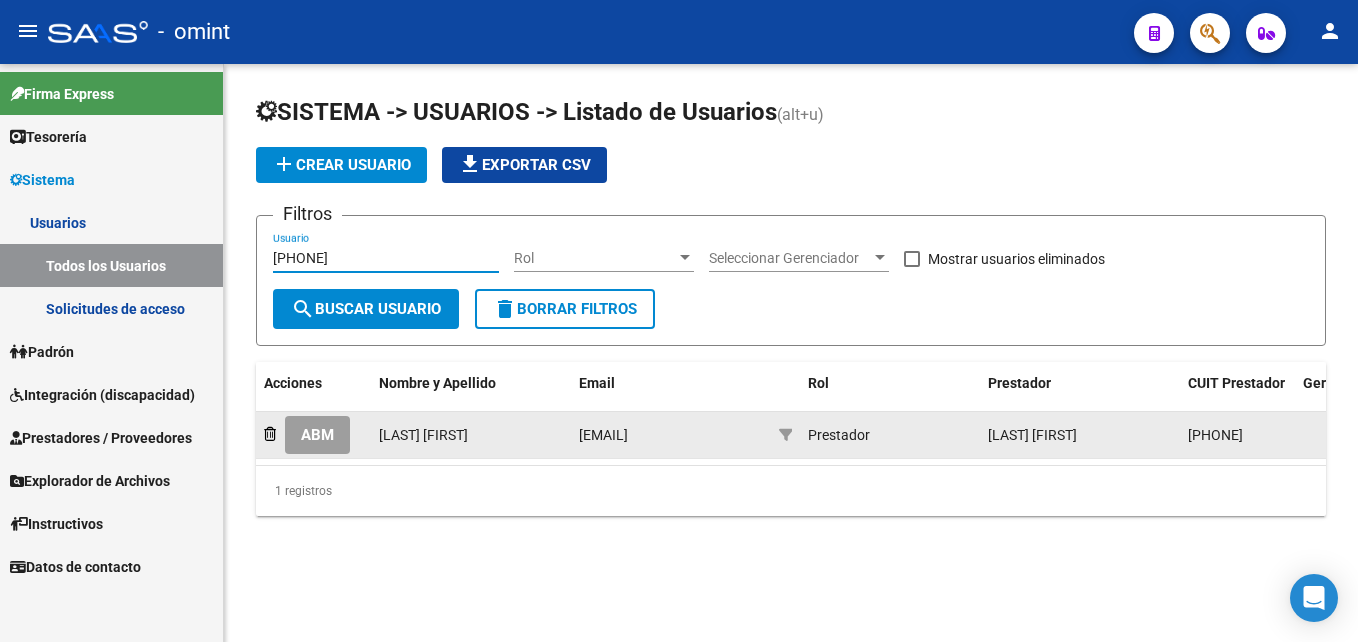type on "[PHONE]" 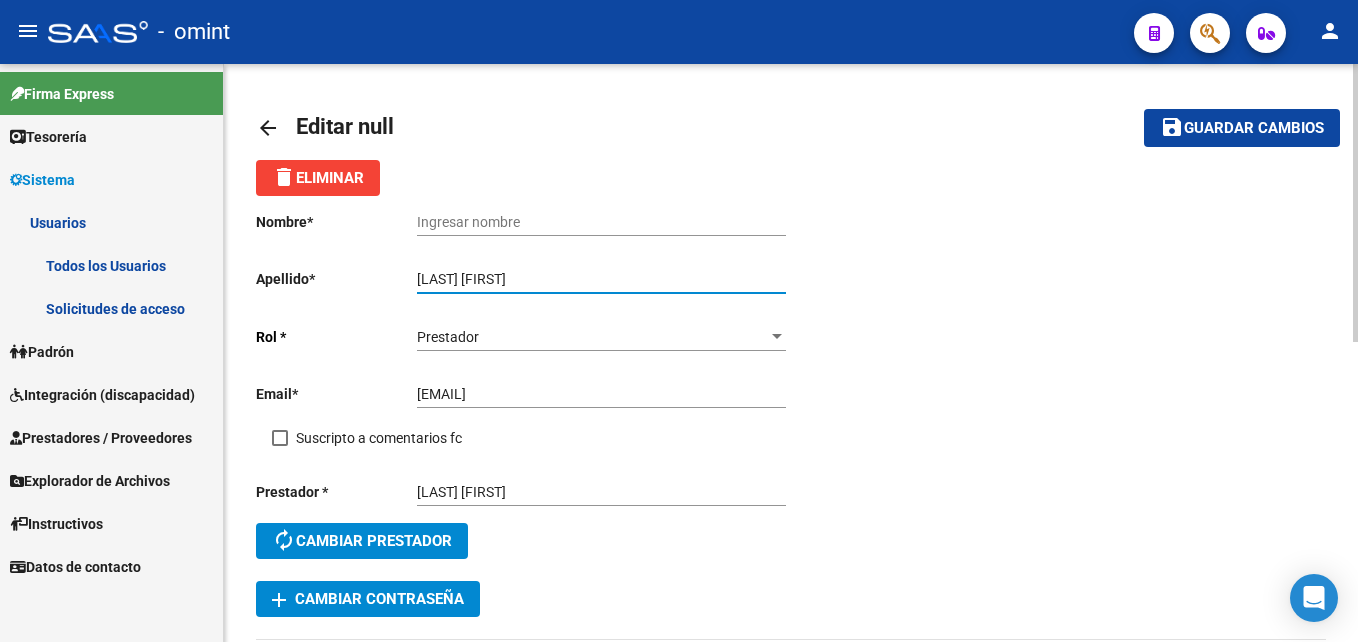 drag, startPoint x: 557, startPoint y: 272, endPoint x: 405, endPoint y: 272, distance: 152 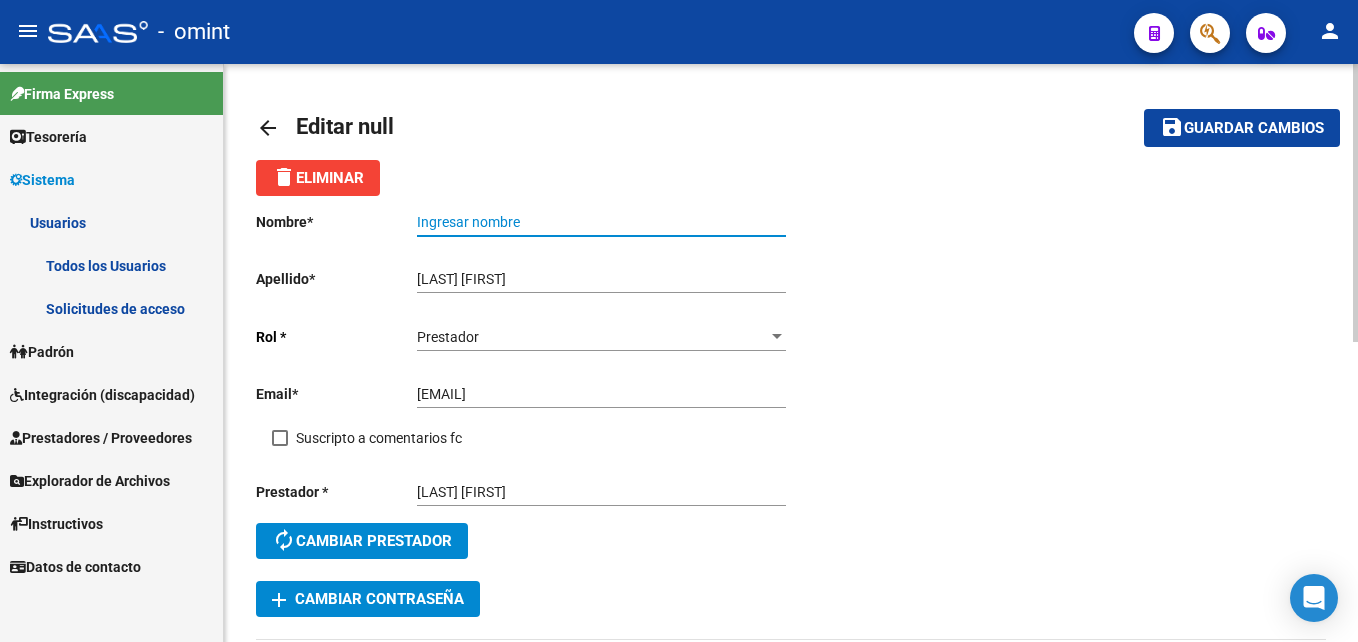 paste on "[LAST] [FIRST]" 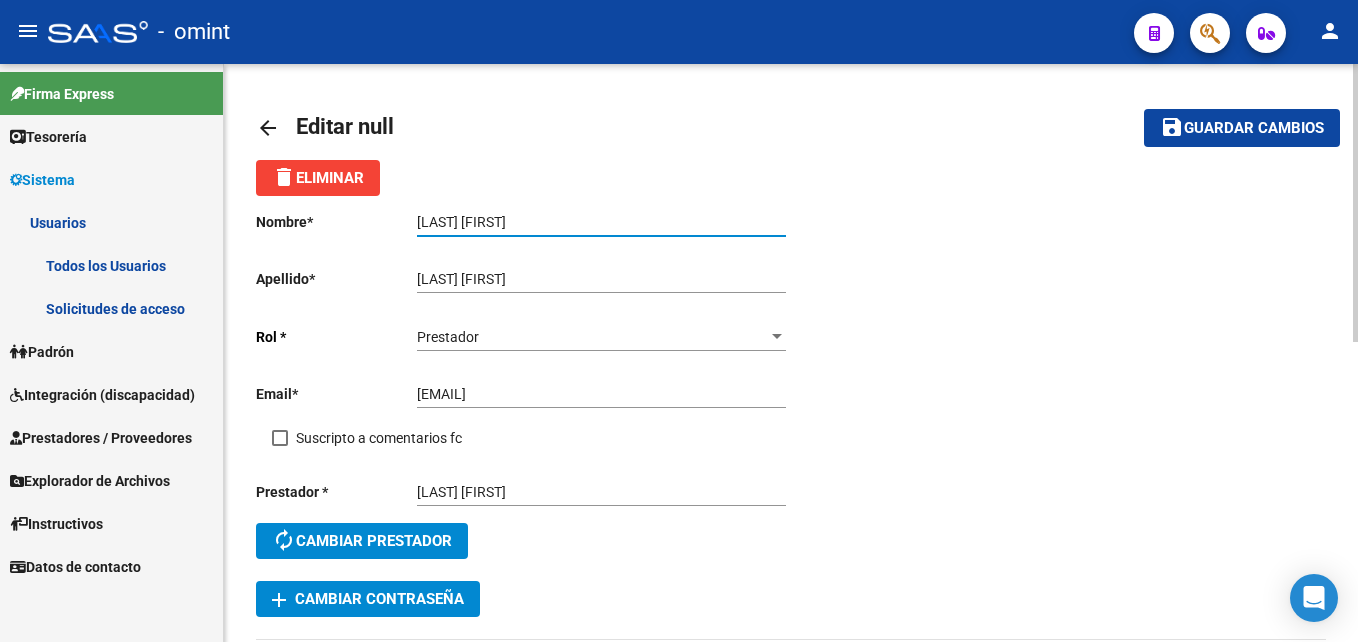 type on "[LAST] [FIRST]" 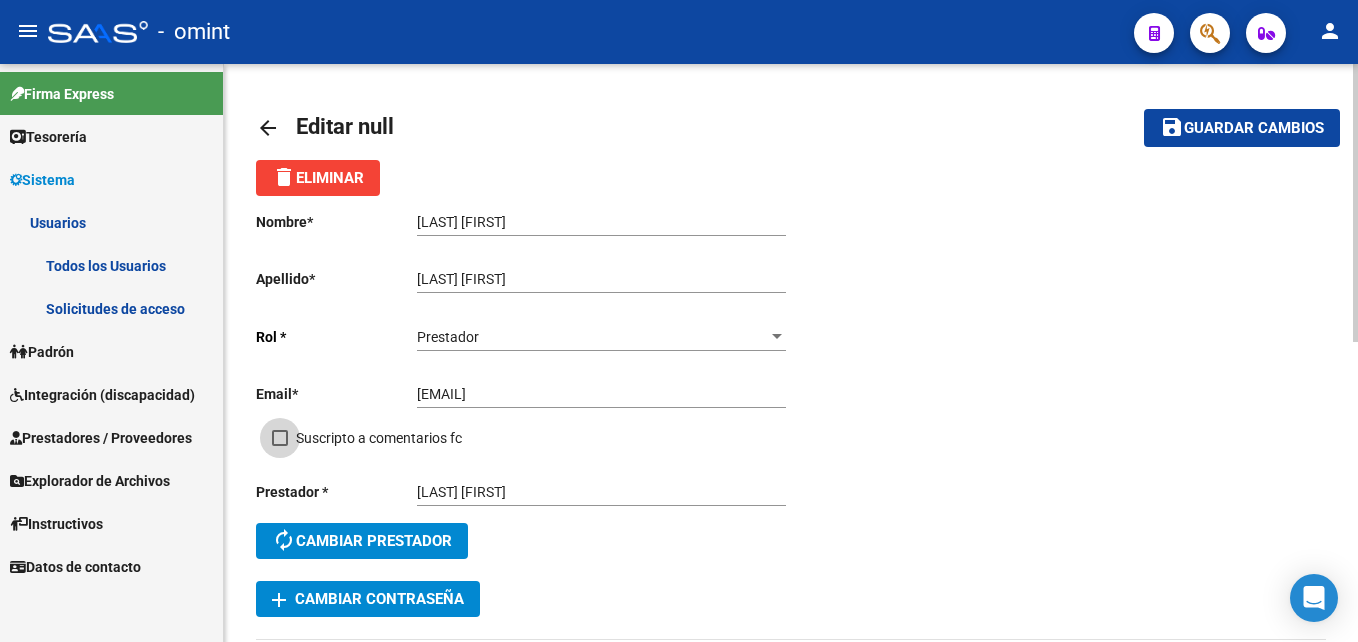 click on "Suscripto a comentarios fc" at bounding box center [367, 438] 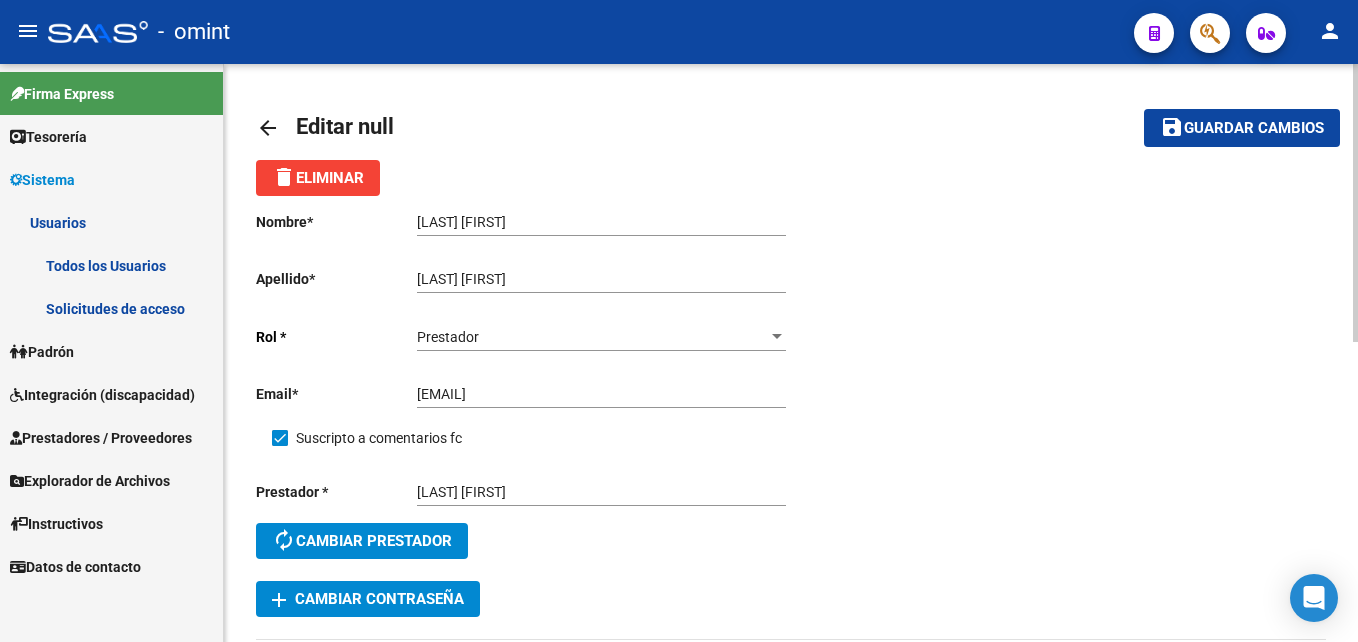 click on "save Guardar cambios" 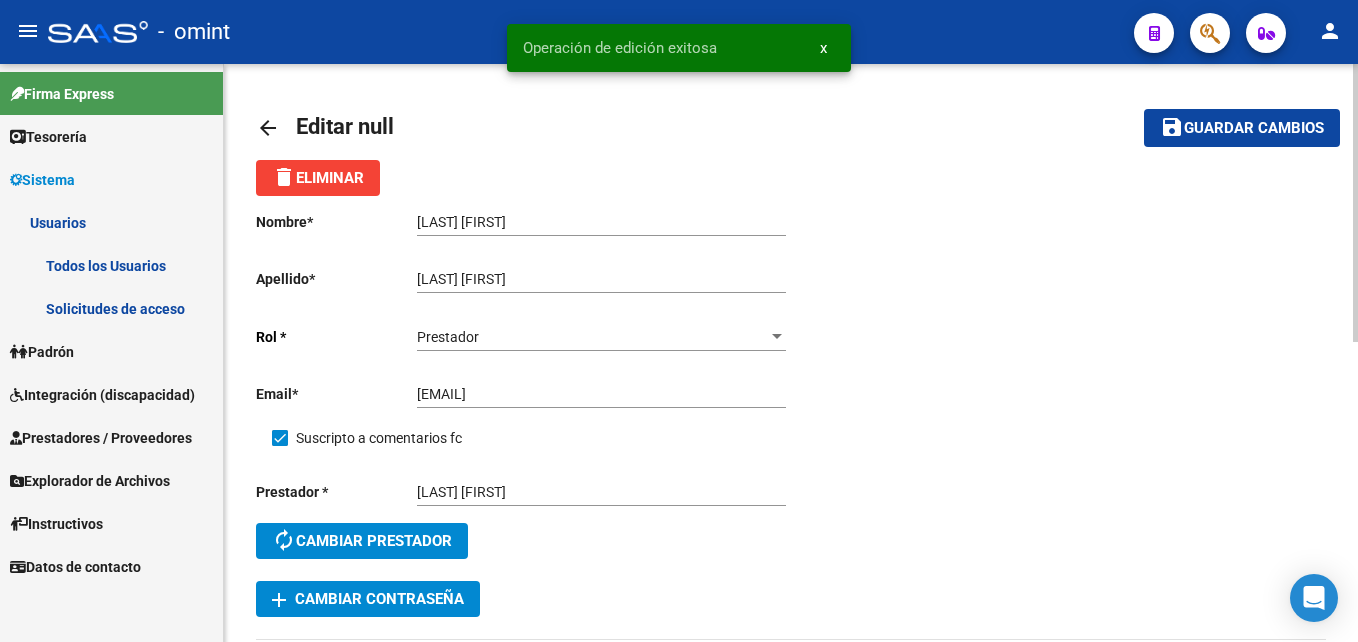 click on "arrow_back" 